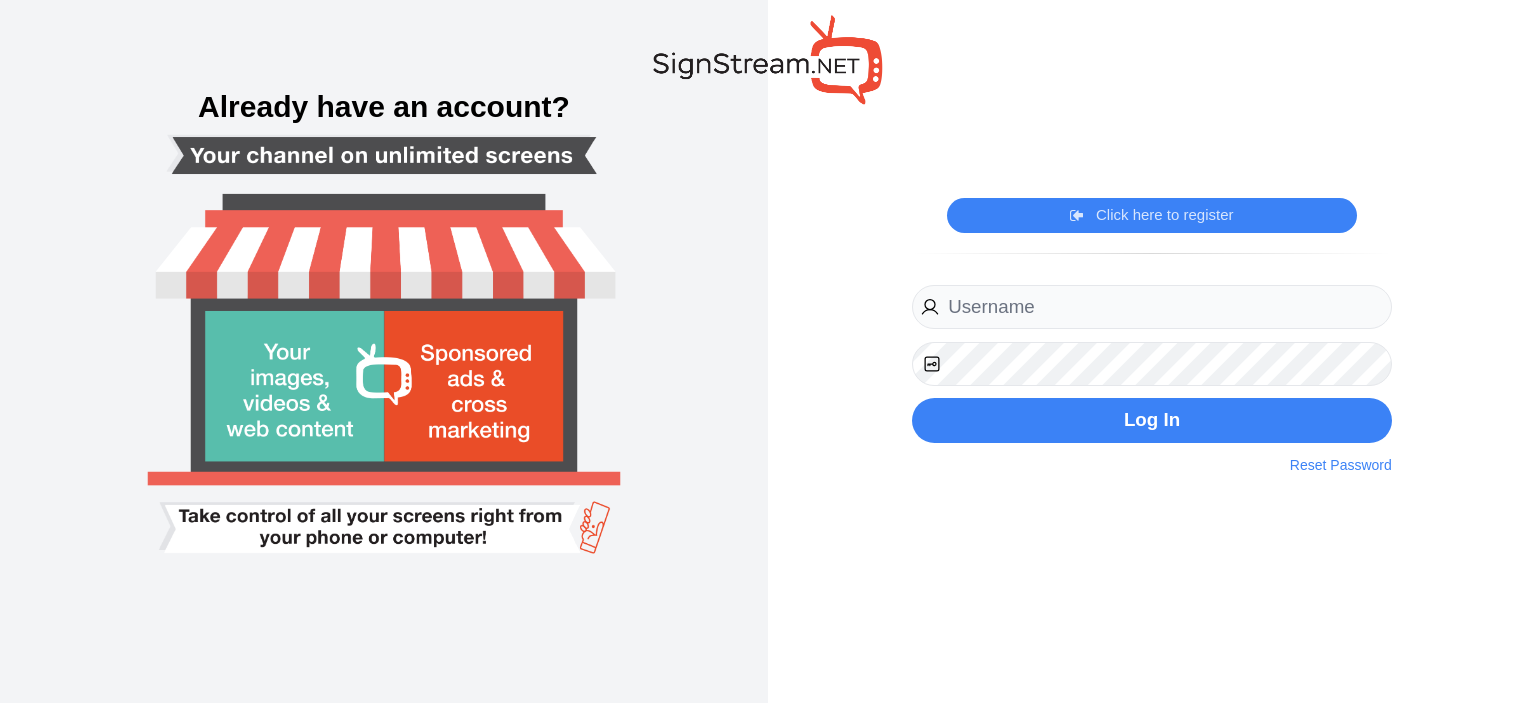 scroll, scrollTop: 0, scrollLeft: 0, axis: both 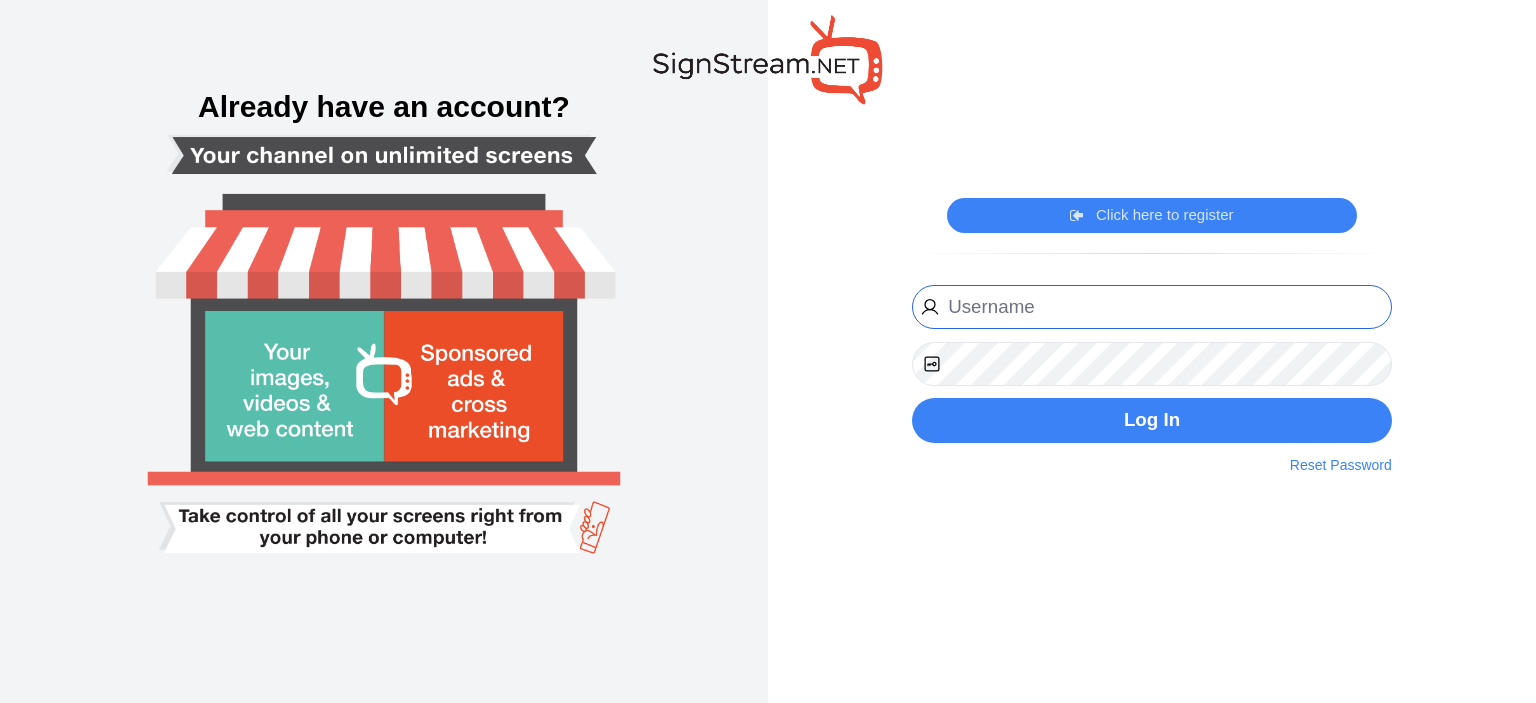 type on "[EMAIL]" 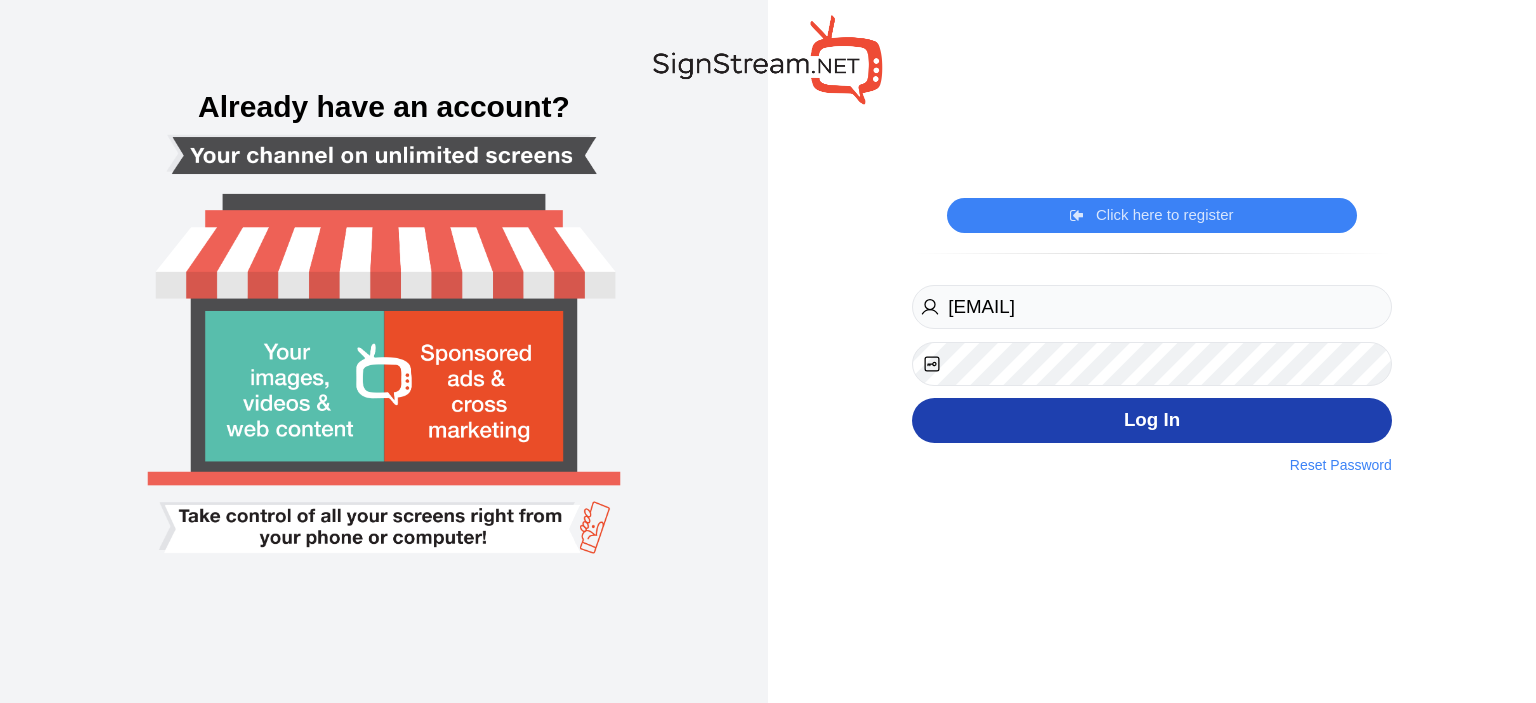 click on "Log In" at bounding box center [1152, 420] 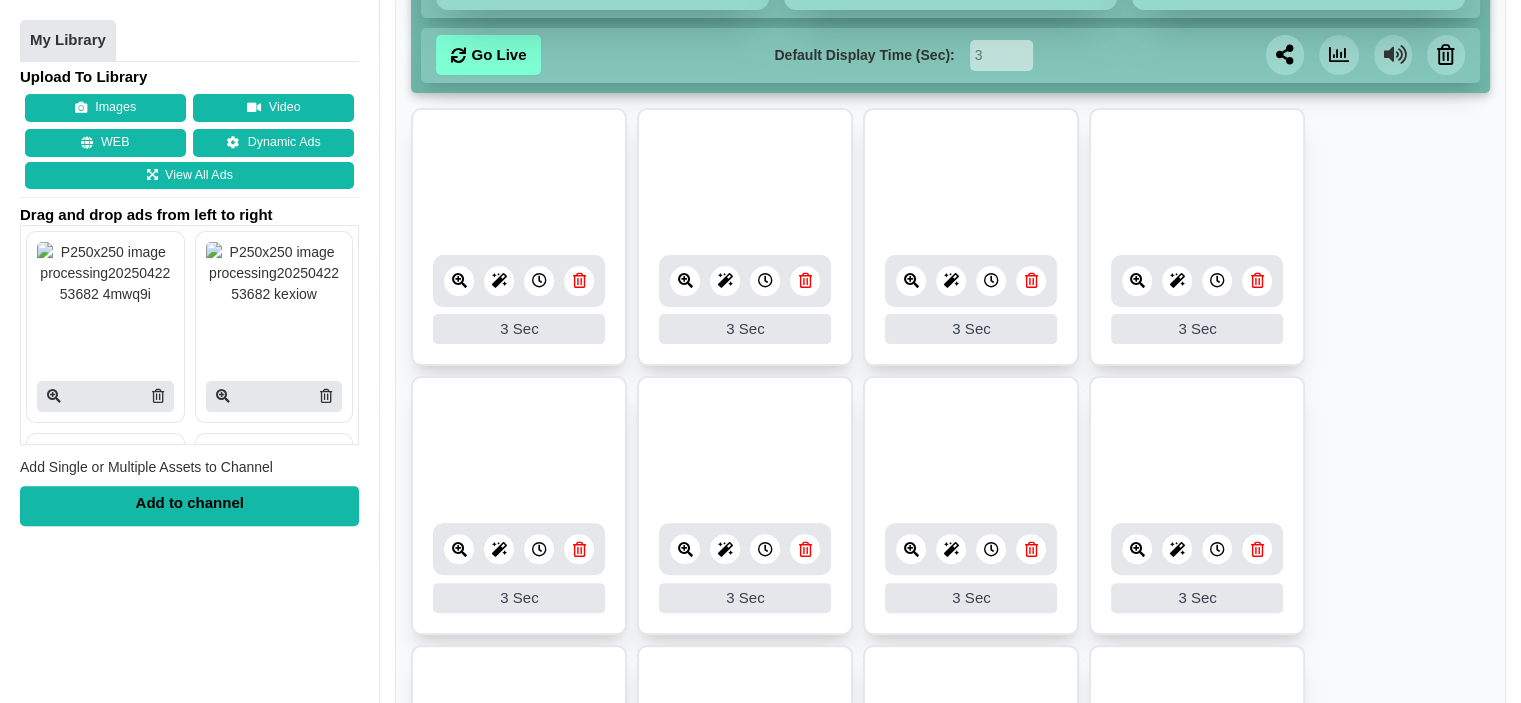 scroll, scrollTop: 500, scrollLeft: 0, axis: vertical 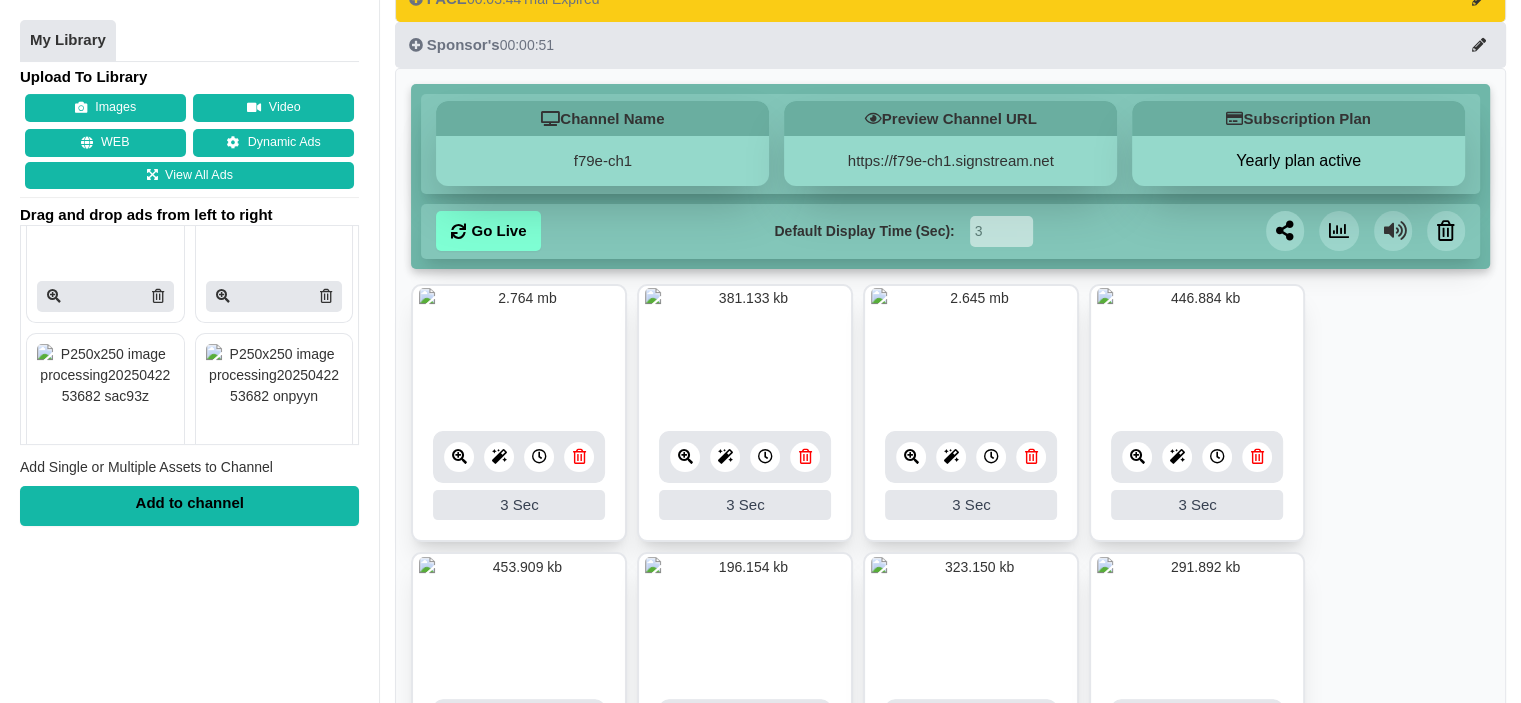click at bounding box center (1031, 456) 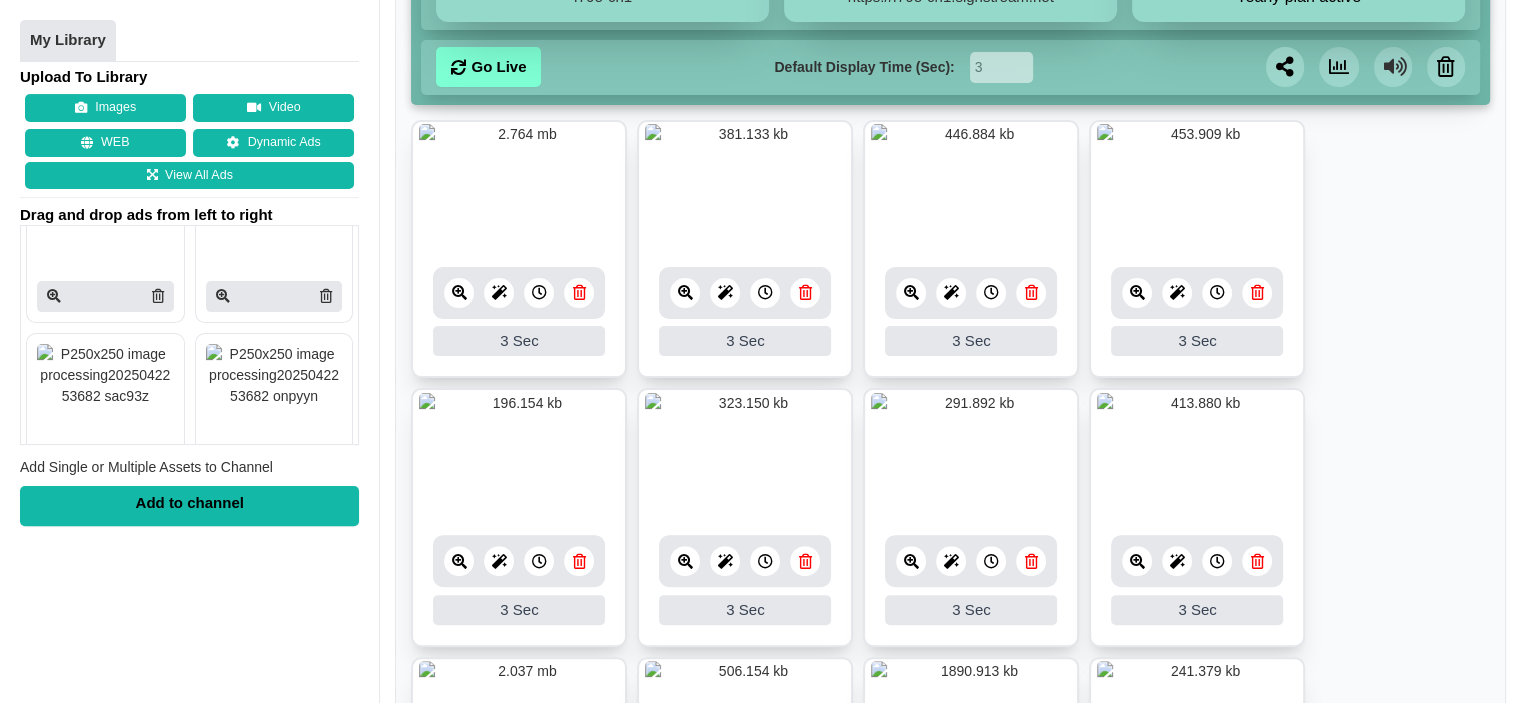 scroll, scrollTop: 500, scrollLeft: 0, axis: vertical 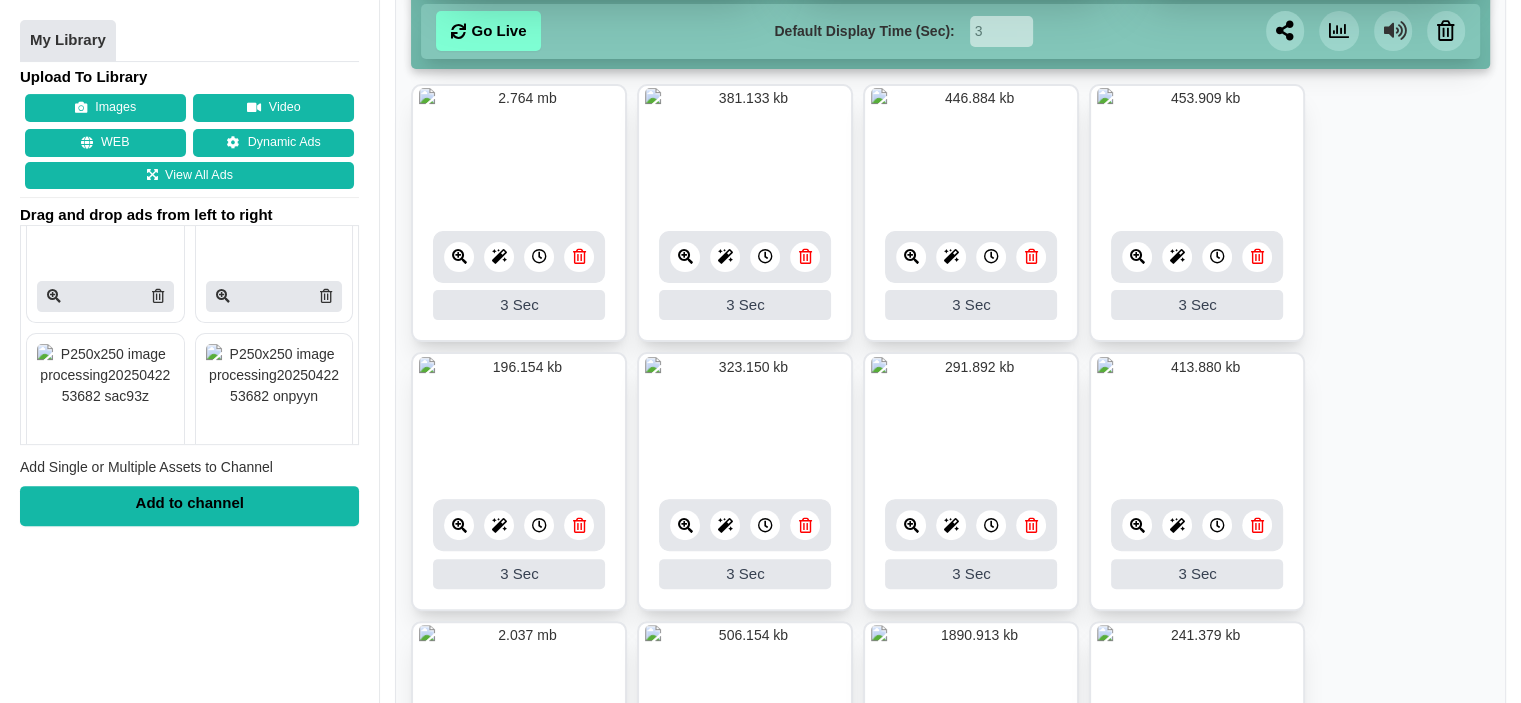 click at bounding box center [805, 525] 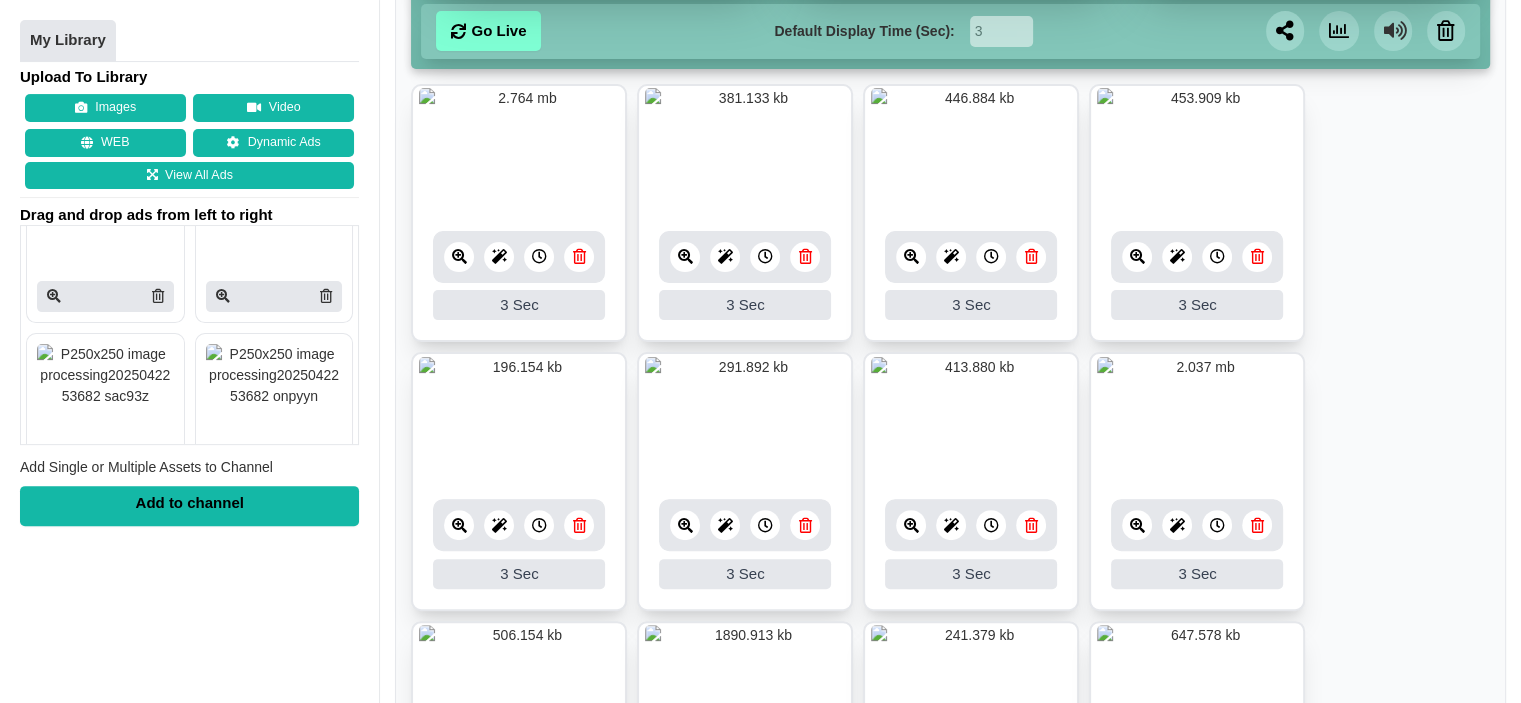 click at bounding box center (1257, 525) 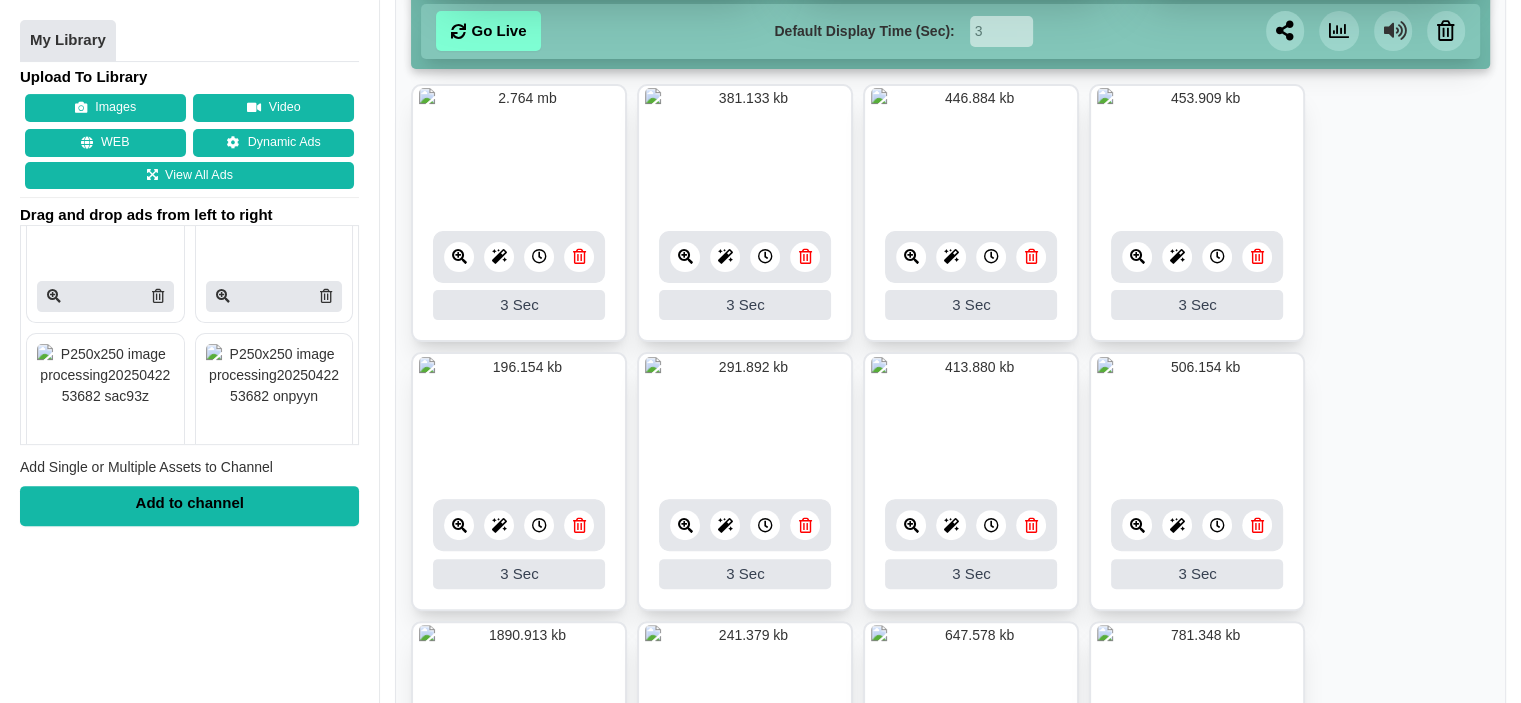 click at bounding box center [1031, 525] 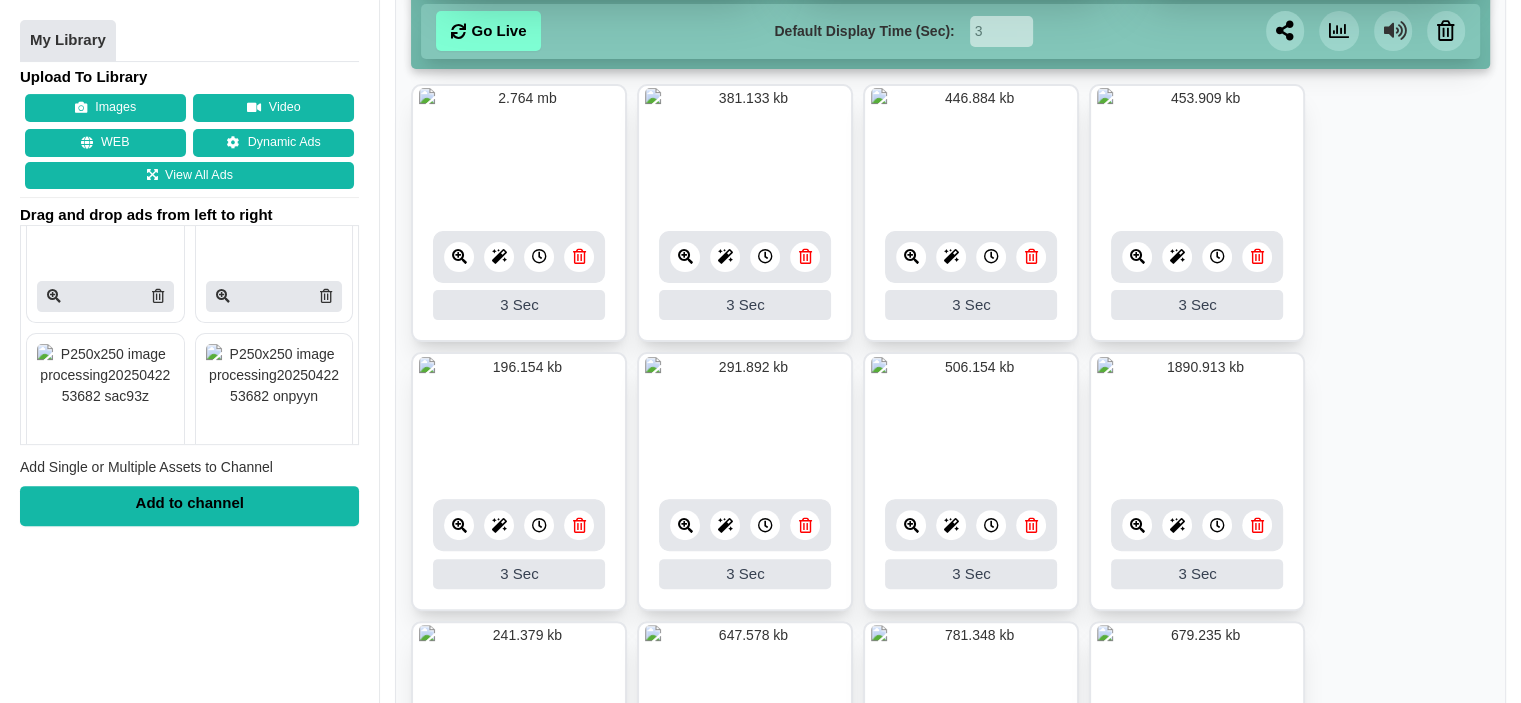 scroll, scrollTop: 0, scrollLeft: 0, axis: both 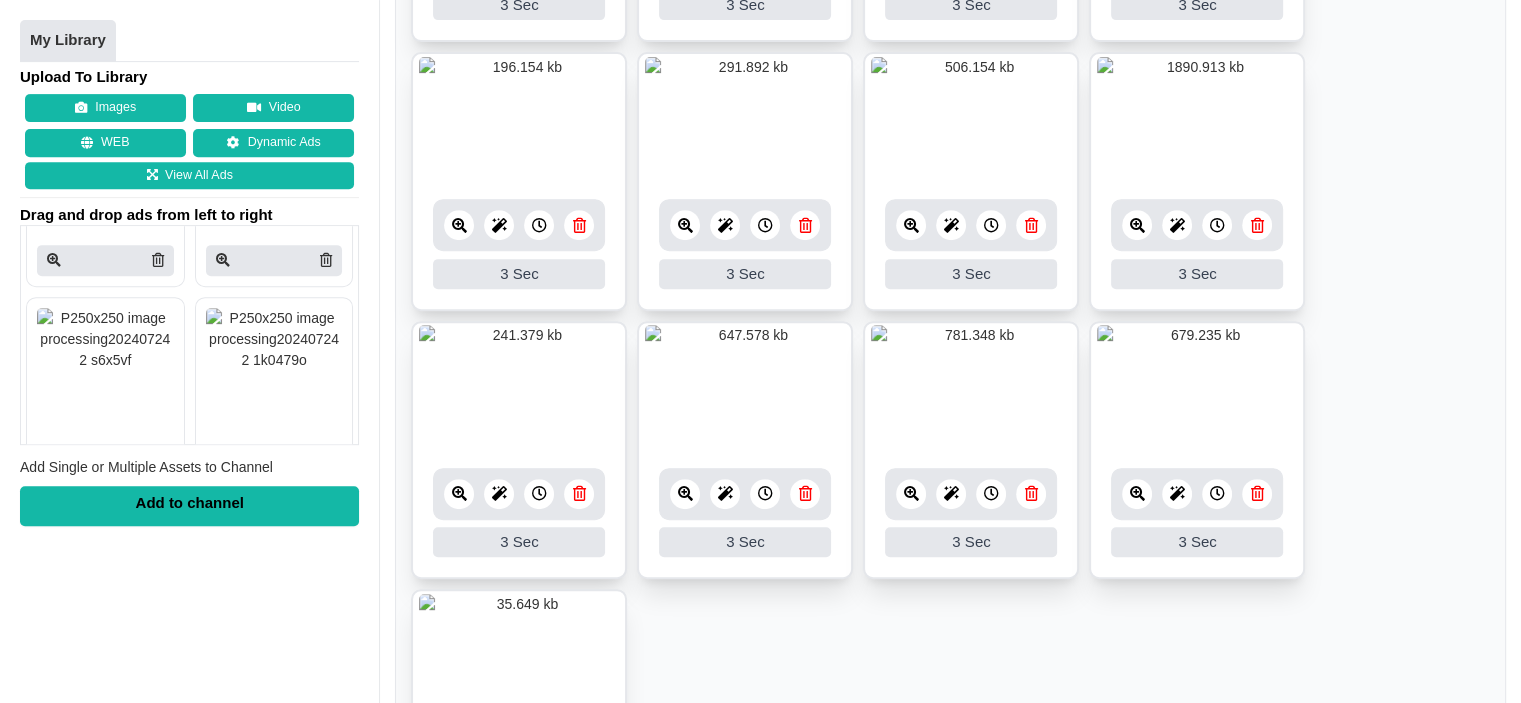 click at bounding box center (579, 493) 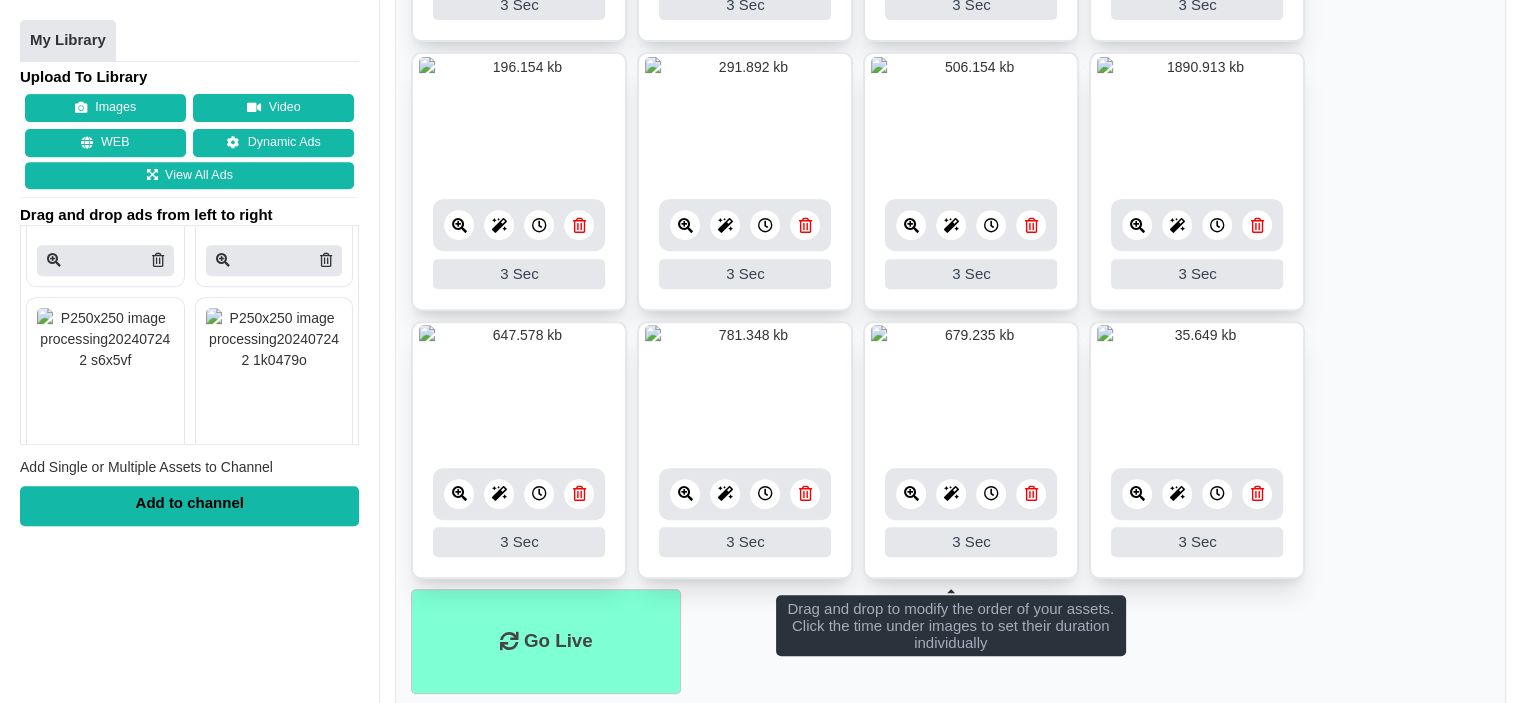 drag, startPoint x: 1028, startPoint y: 216, endPoint x: 1061, endPoint y: 216, distance: 33 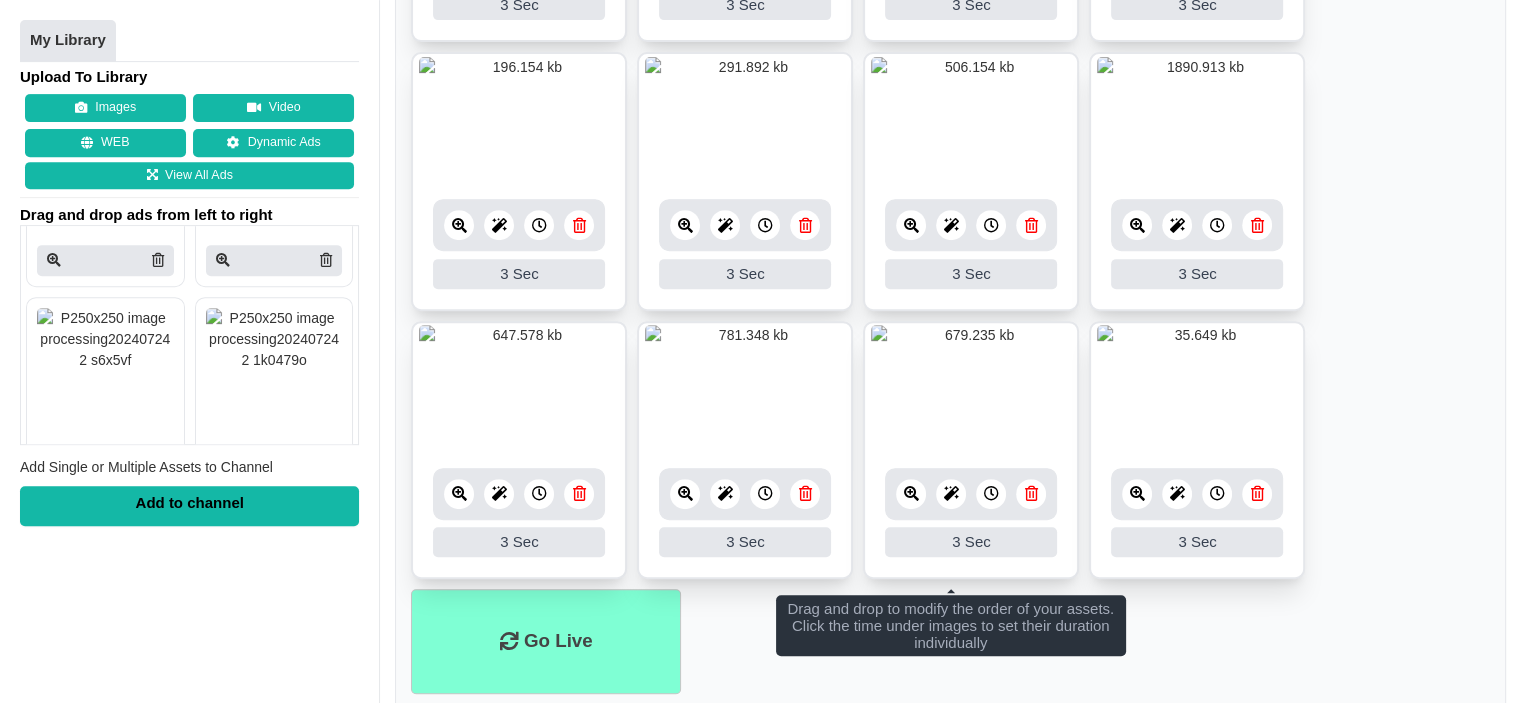 click at bounding box center (1031, 225) 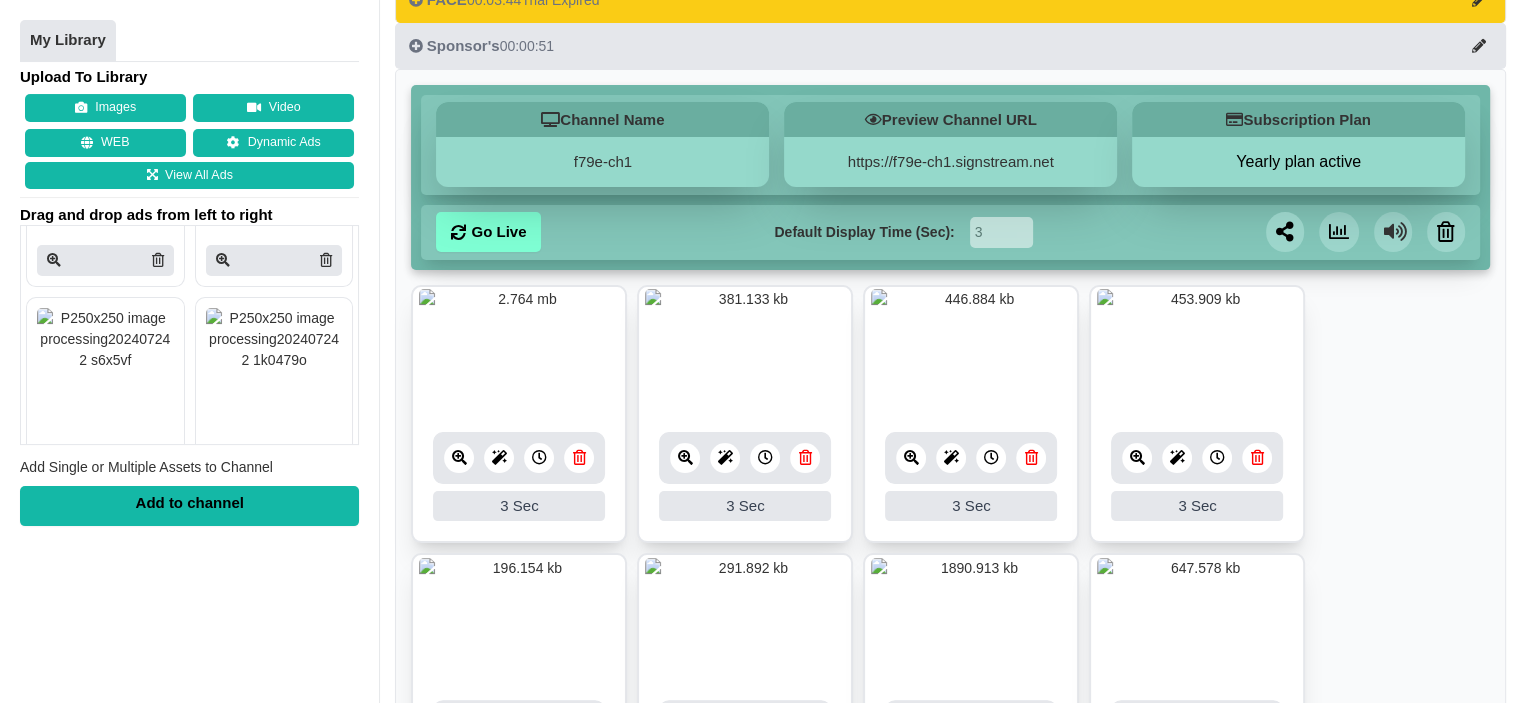 scroll, scrollTop: 300, scrollLeft: 0, axis: vertical 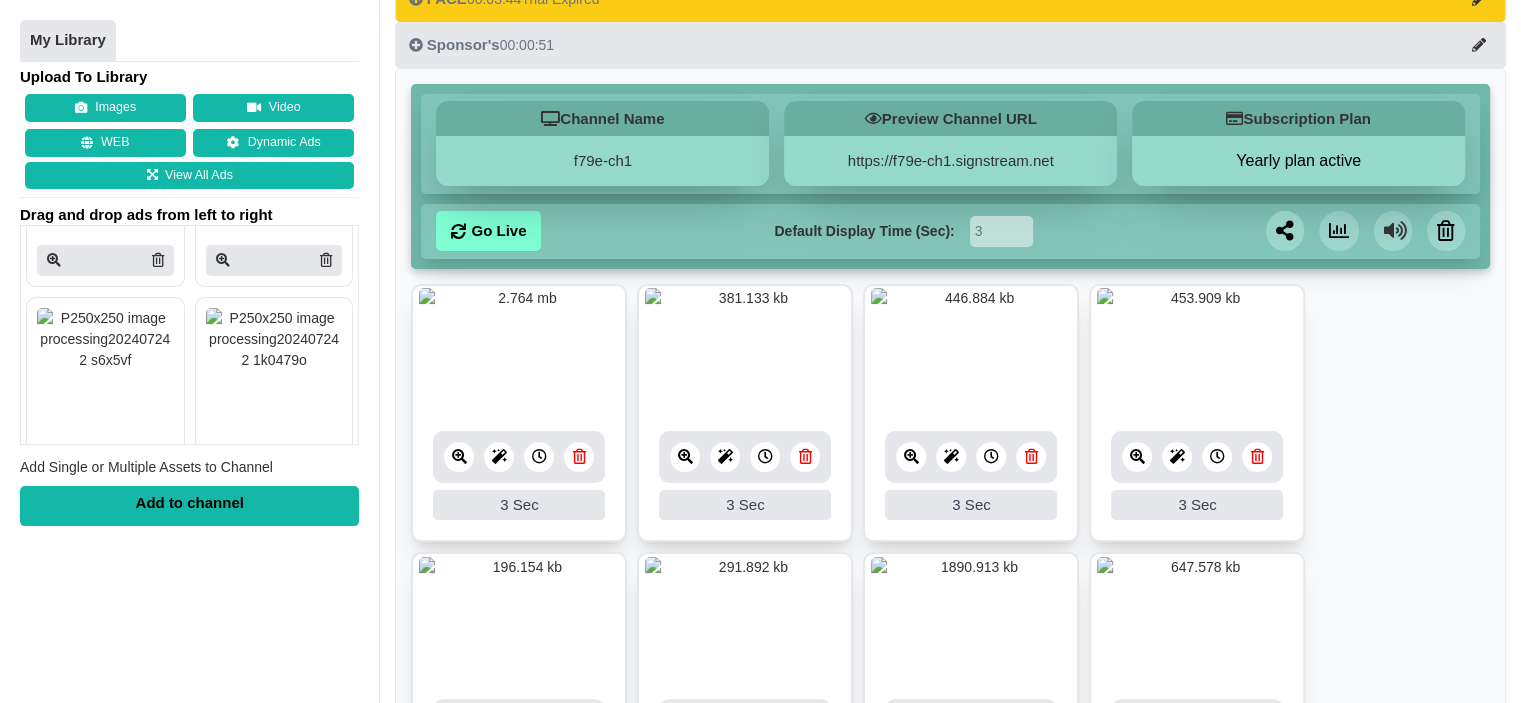 click at bounding box center [805, 456] 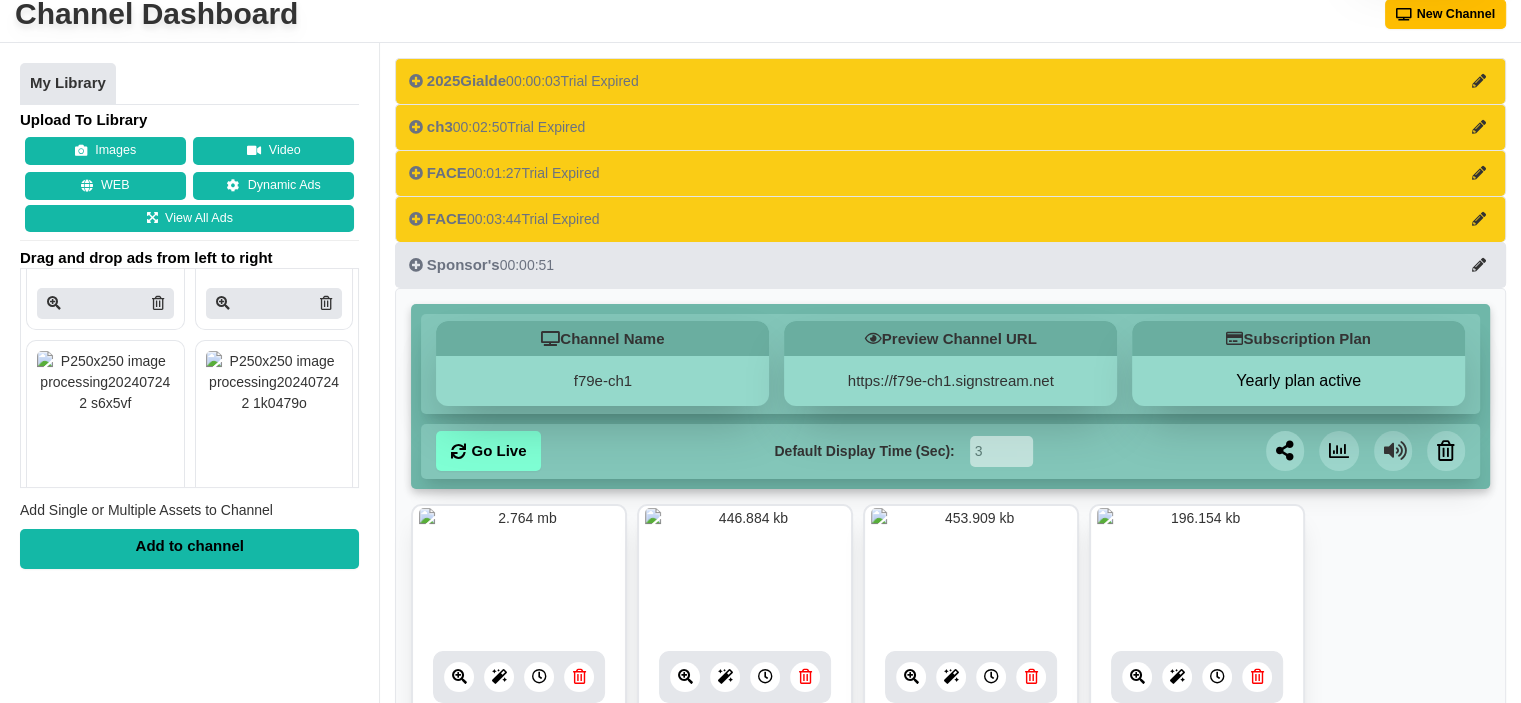 scroll, scrollTop: 0, scrollLeft: 0, axis: both 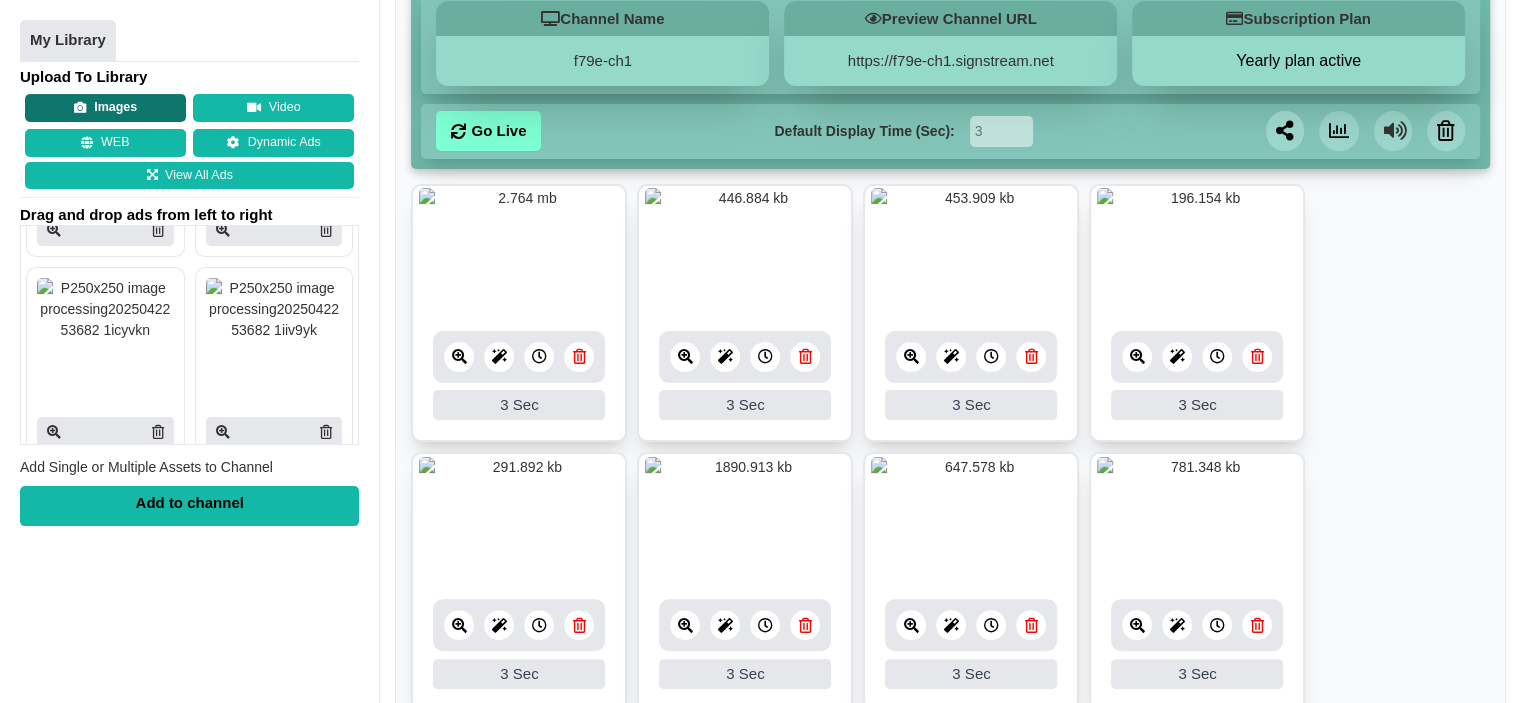 click on "Images" at bounding box center (105, 109) 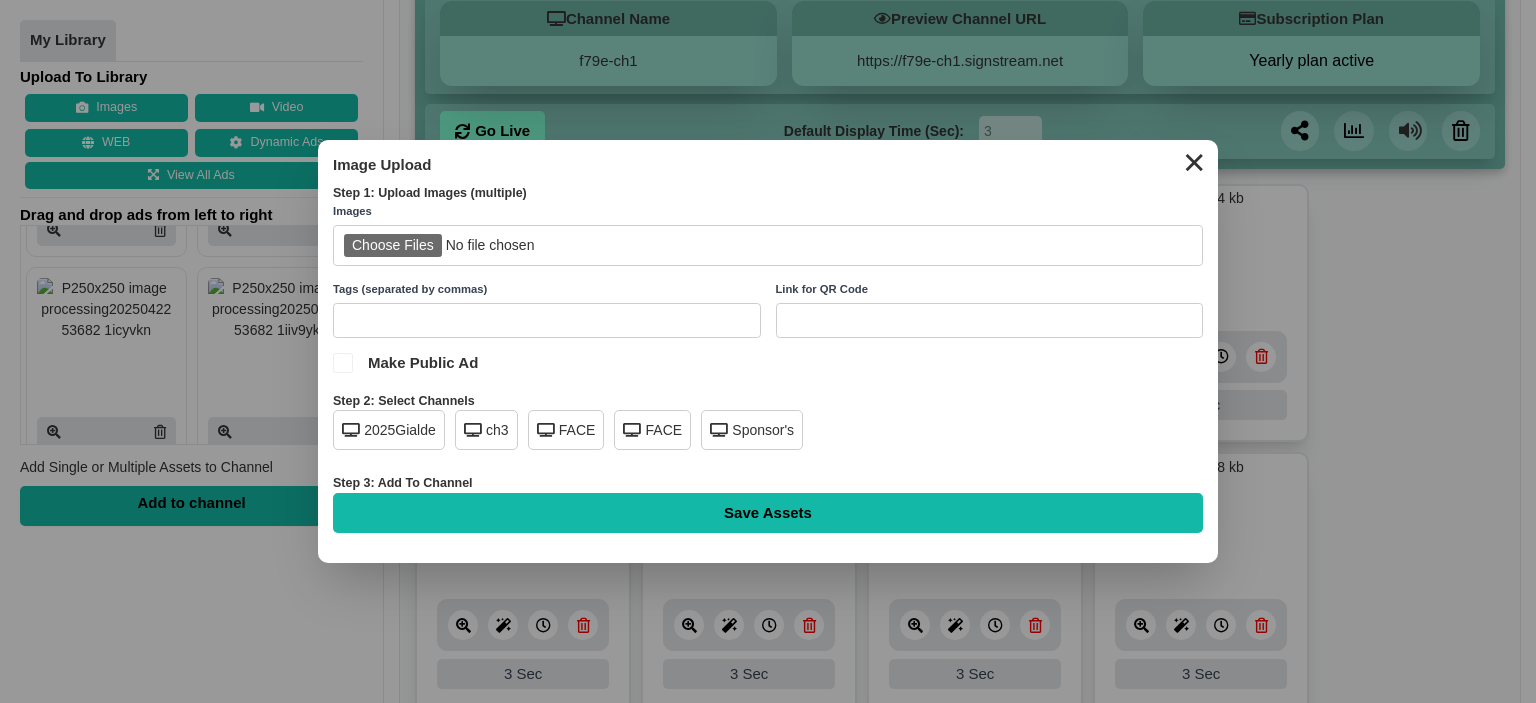 click at bounding box center (768, 245) 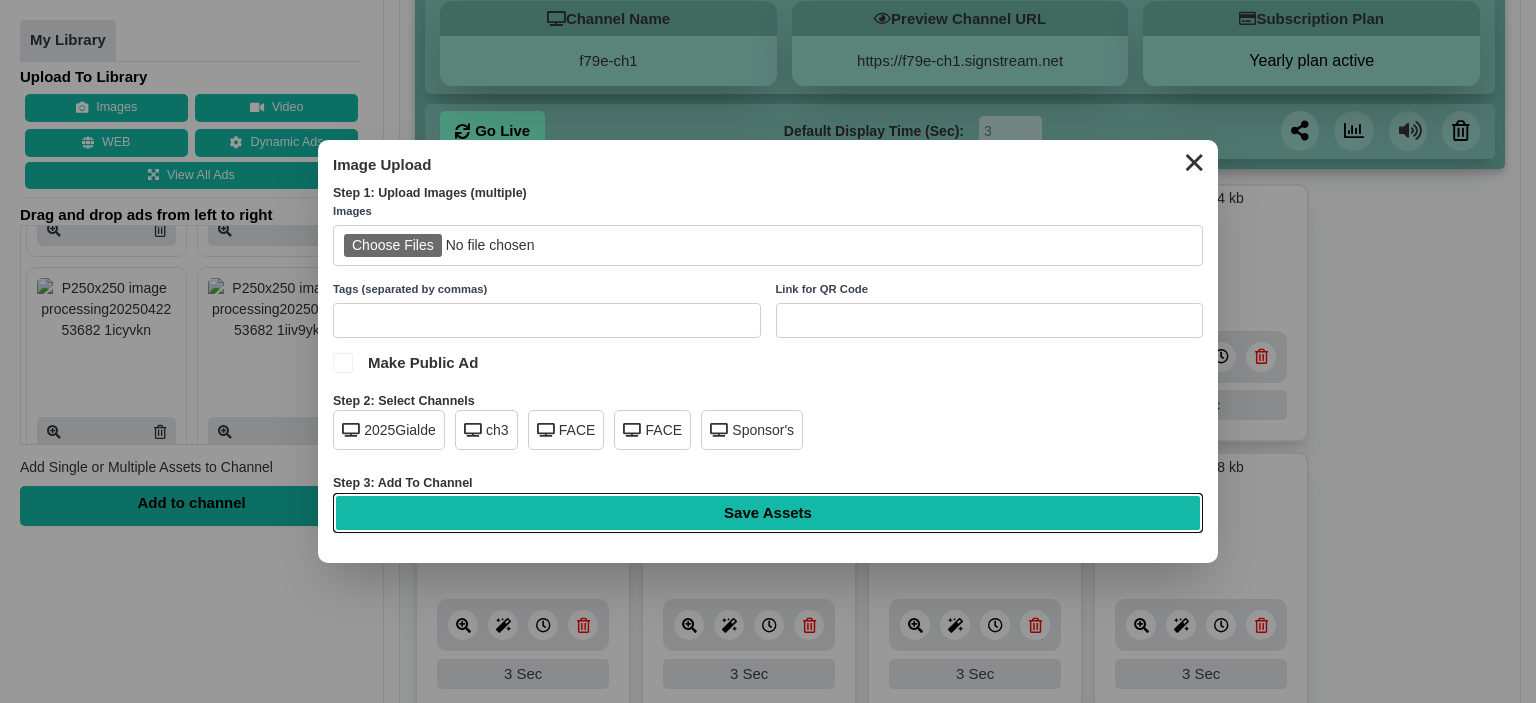 click on "Save Assets" at bounding box center (768, 513) 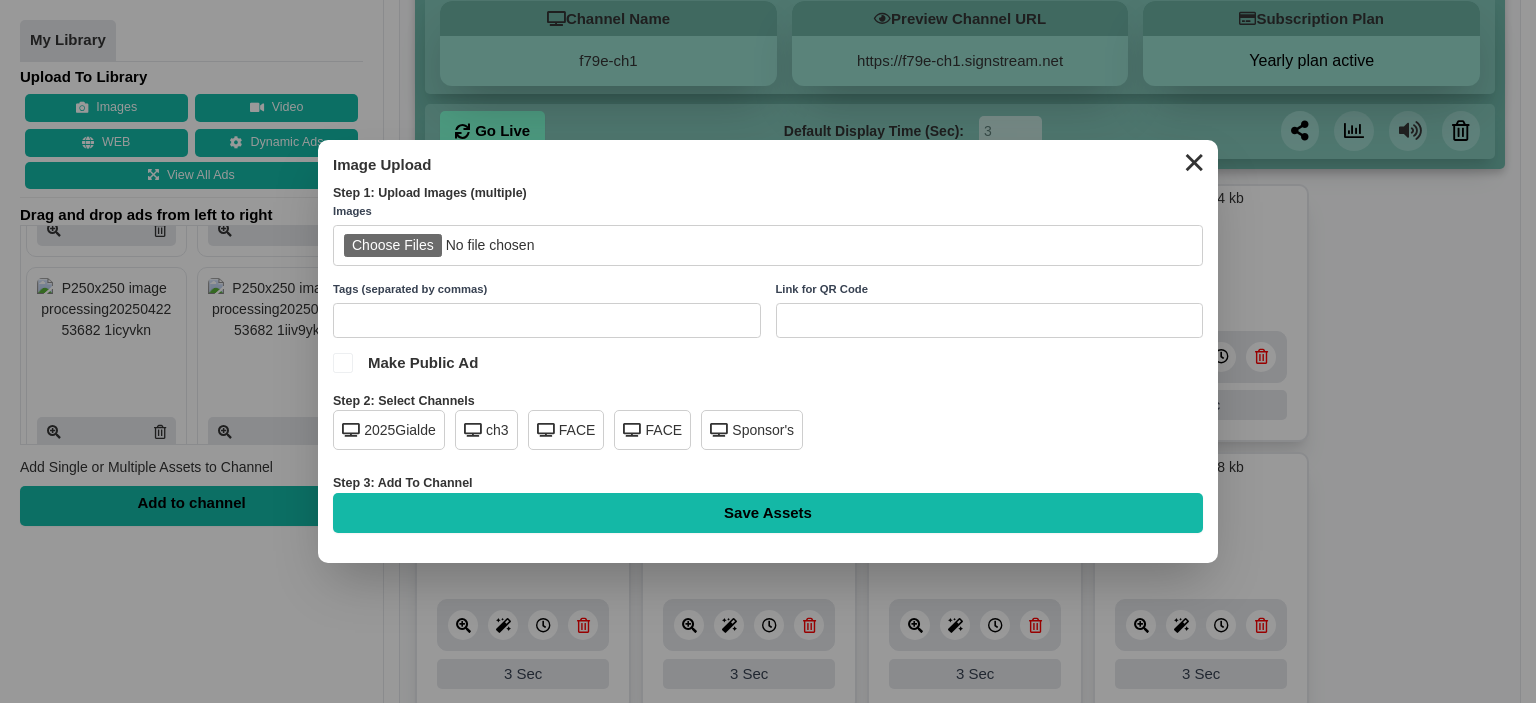type on "Saving..." 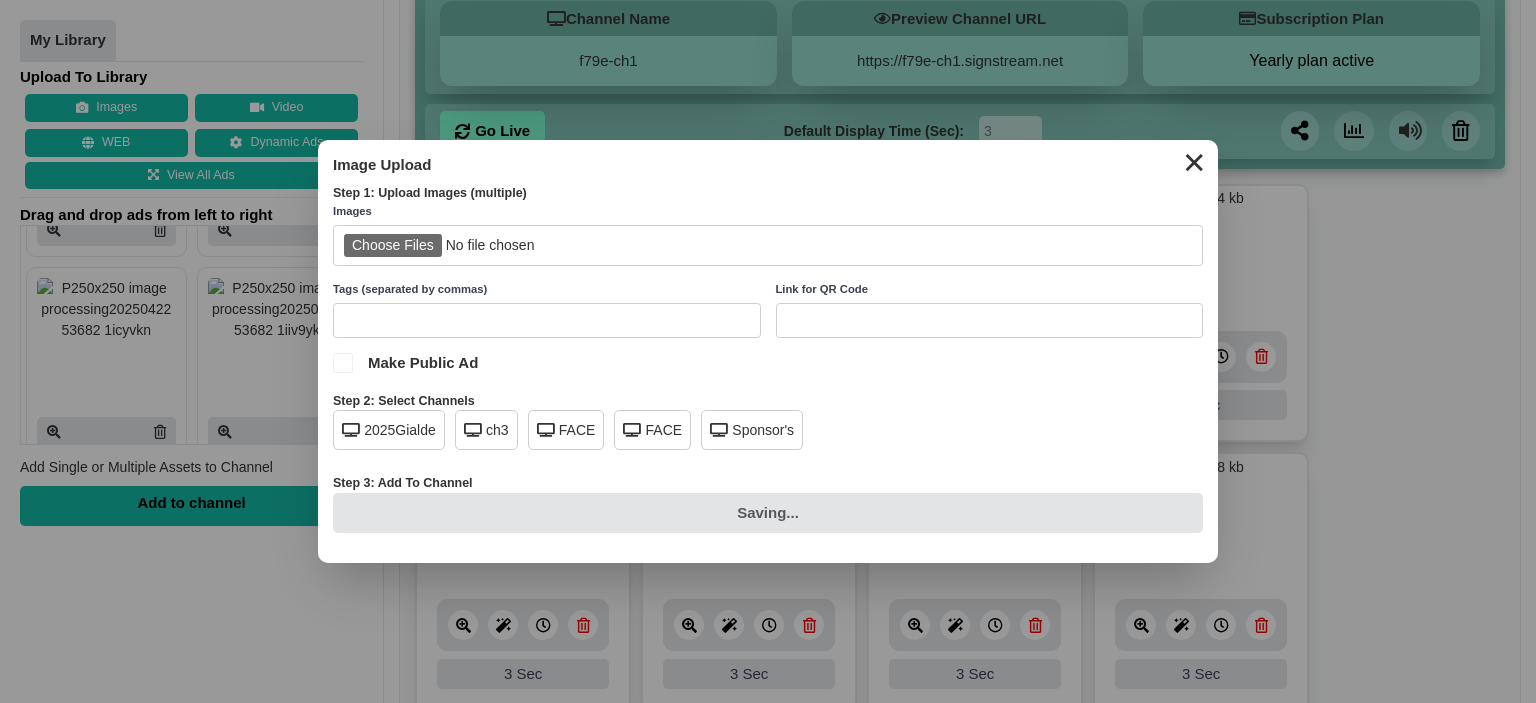 click on "2025Gialde" at bounding box center [389, 430] 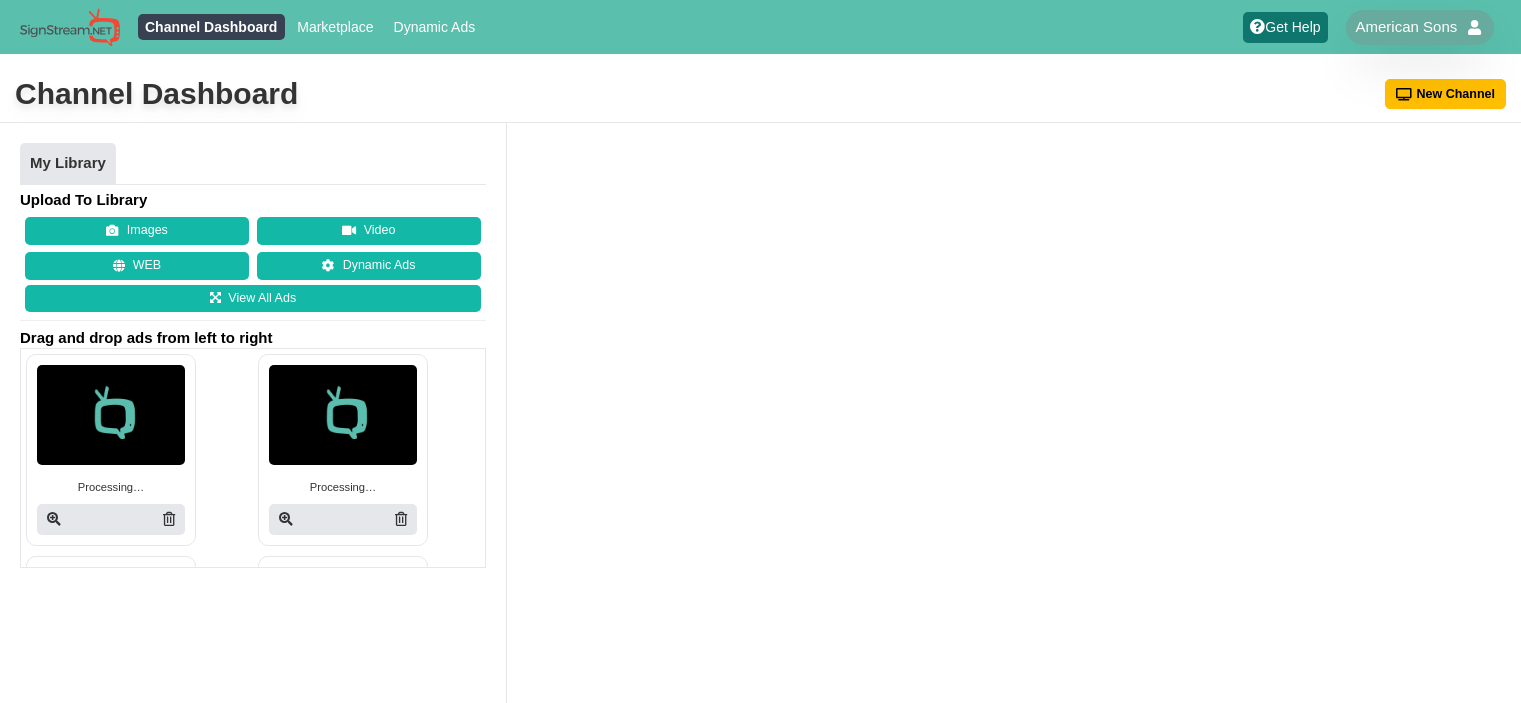 scroll, scrollTop: 0, scrollLeft: 0, axis: both 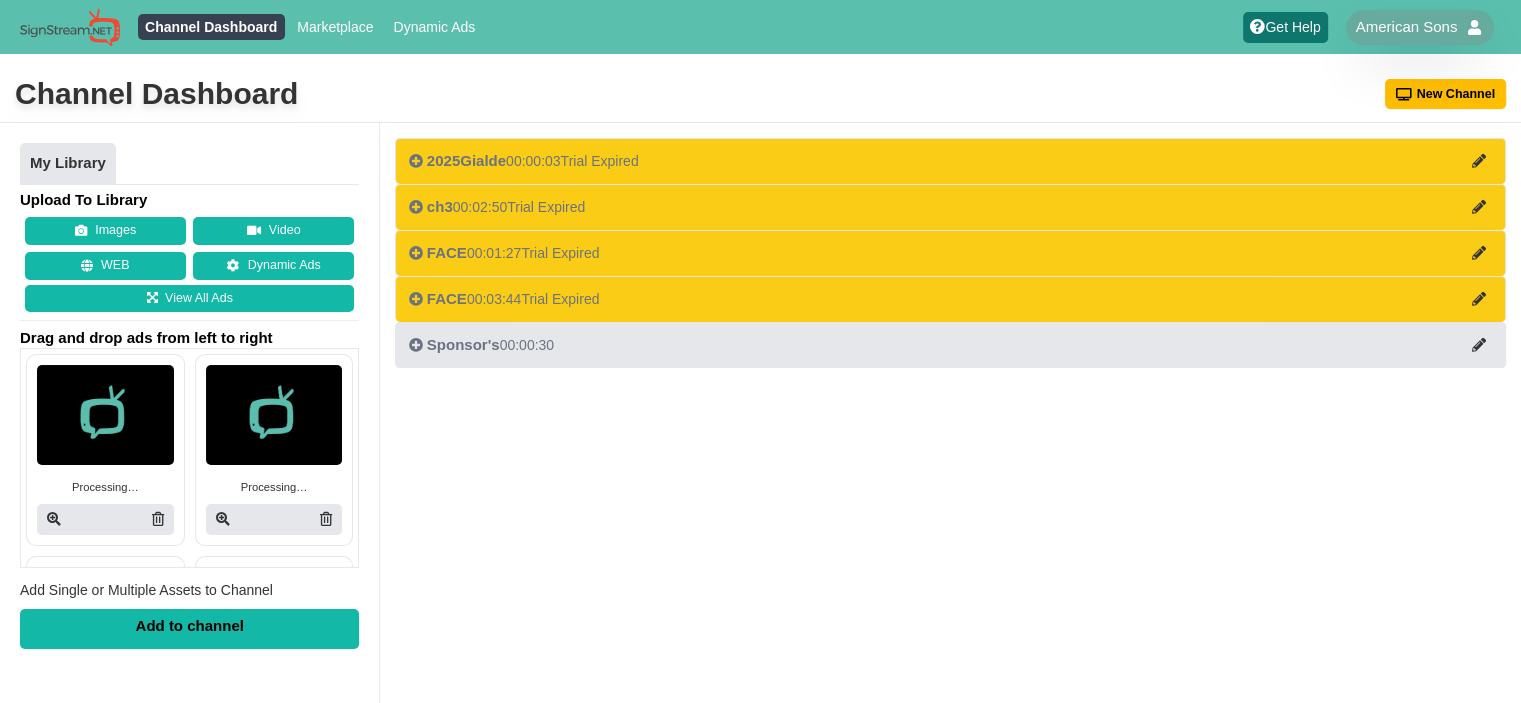 click on "2025Gialde
00:00:03
Trial Expired" at bounding box center (524, 161) 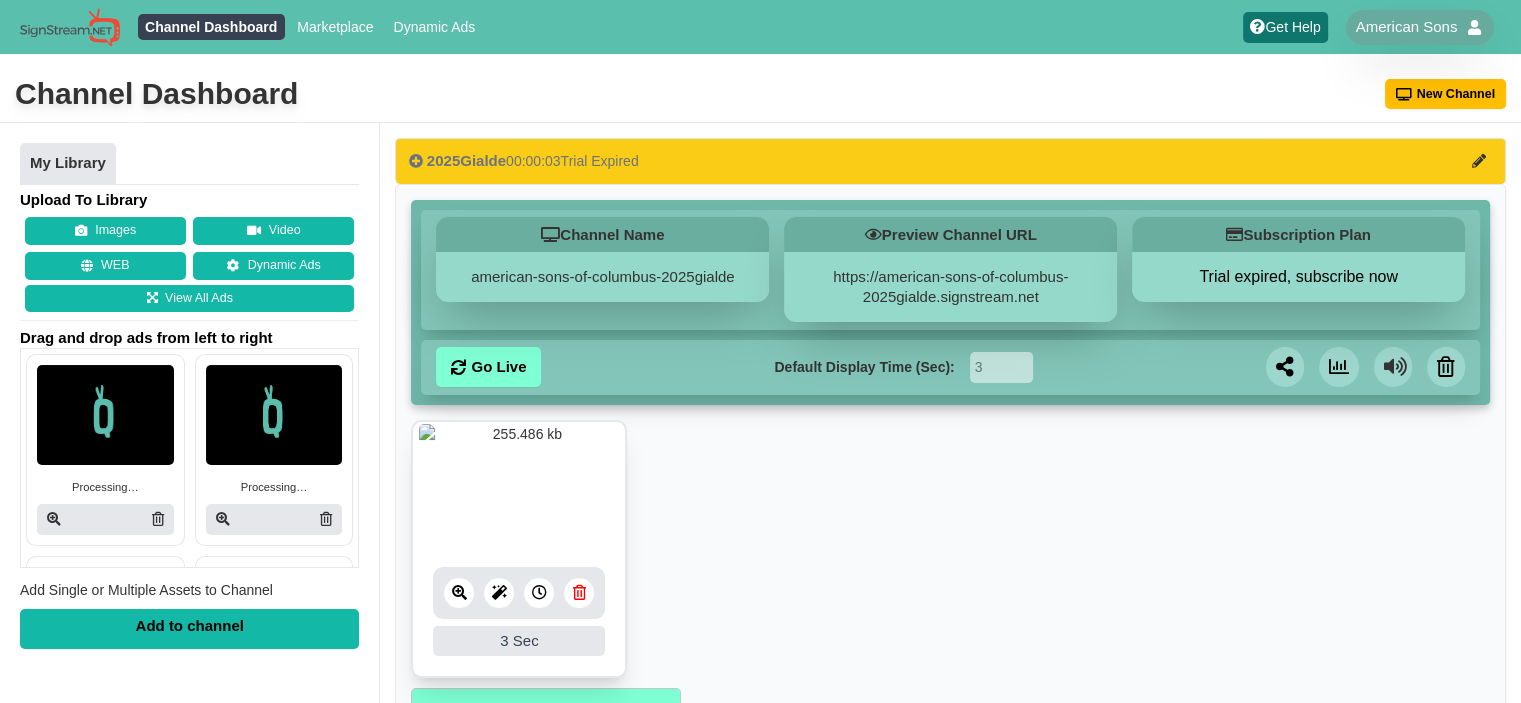 click on "Channel Dashboard
New Channel" at bounding box center [760, 95] 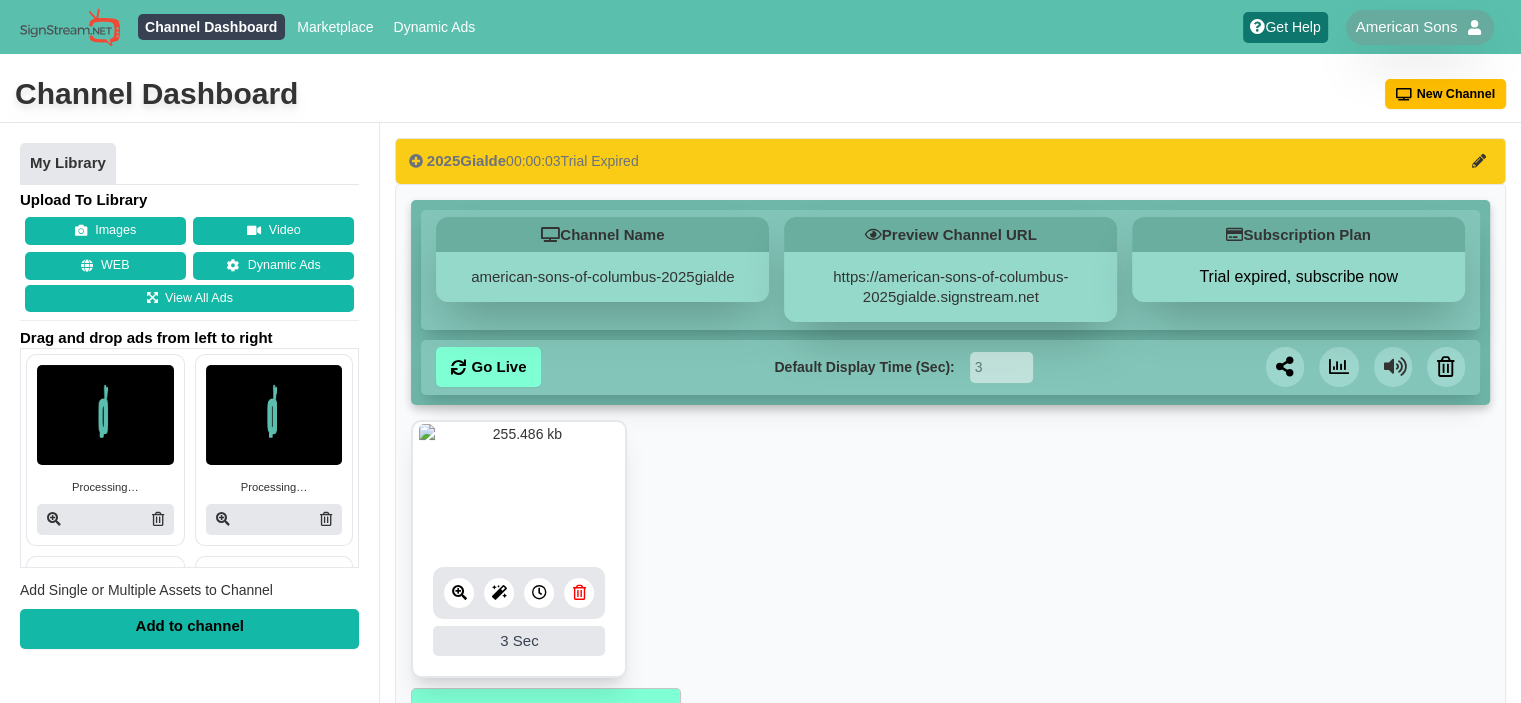 click on "Channel Dashboard
New Channel" at bounding box center [760, 95] 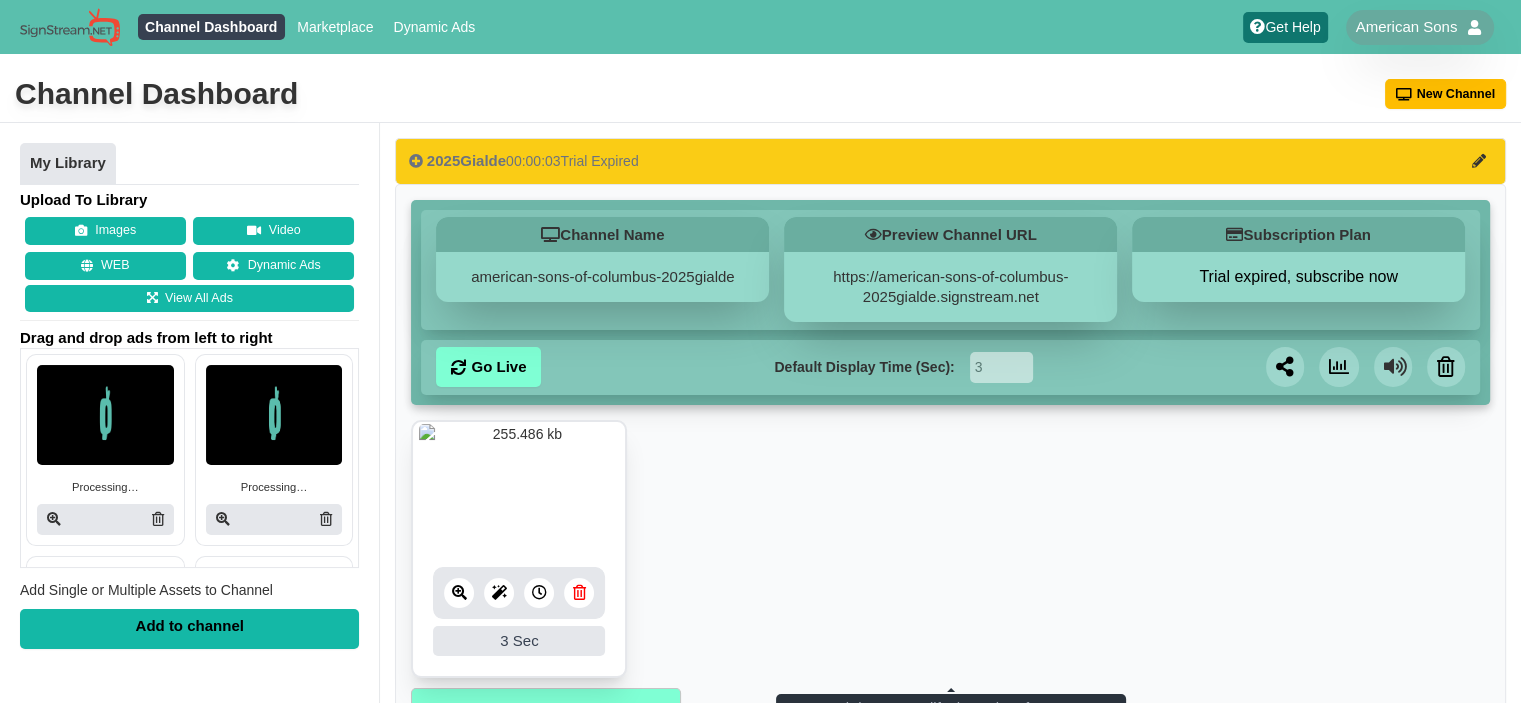 drag, startPoint x: 1079, startPoint y: 612, endPoint x: 800, endPoint y: 511, distance: 296.71872 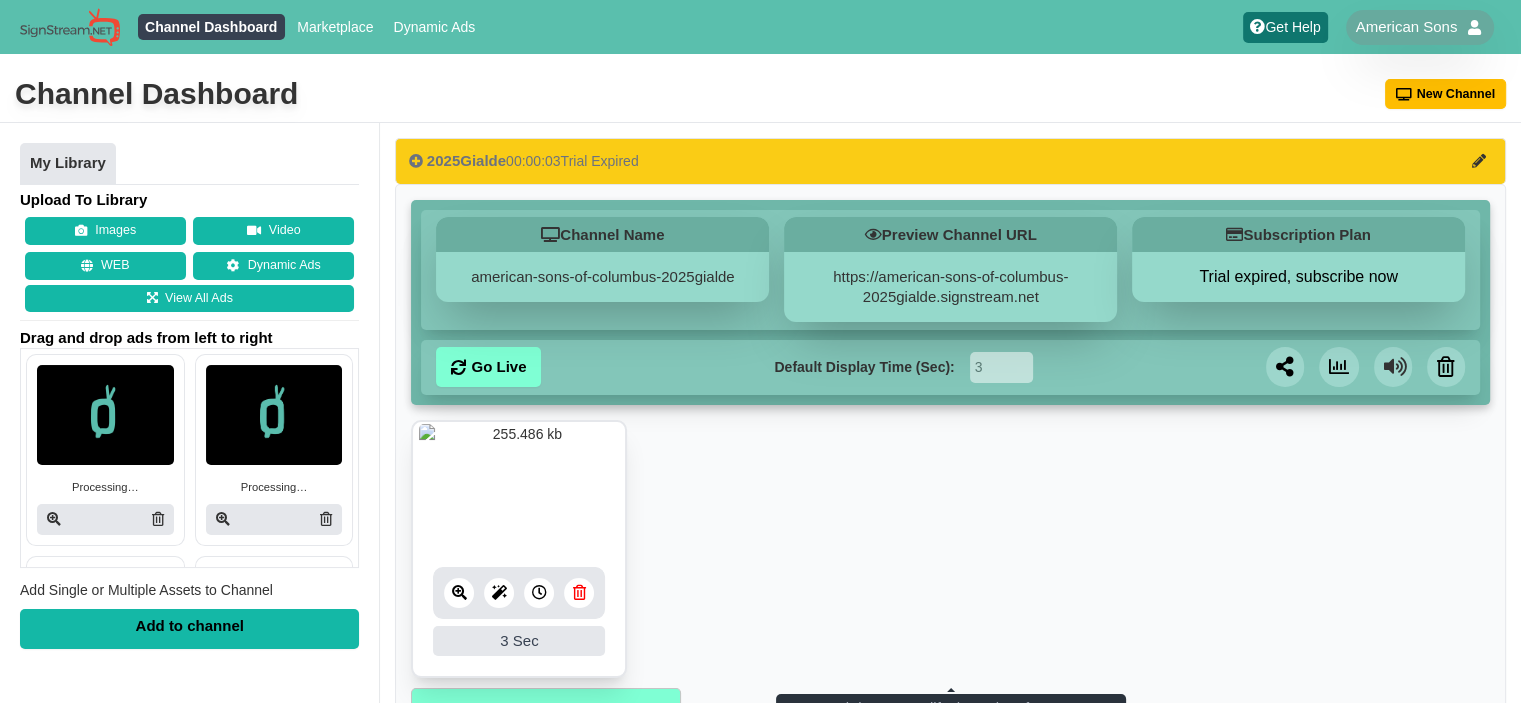 click on "3
3
Sec
Fade In
Scale In
Swirl In
Slide In
Slide Elliptic
Roll In
Swing In
Save" at bounding box center [950, 554] 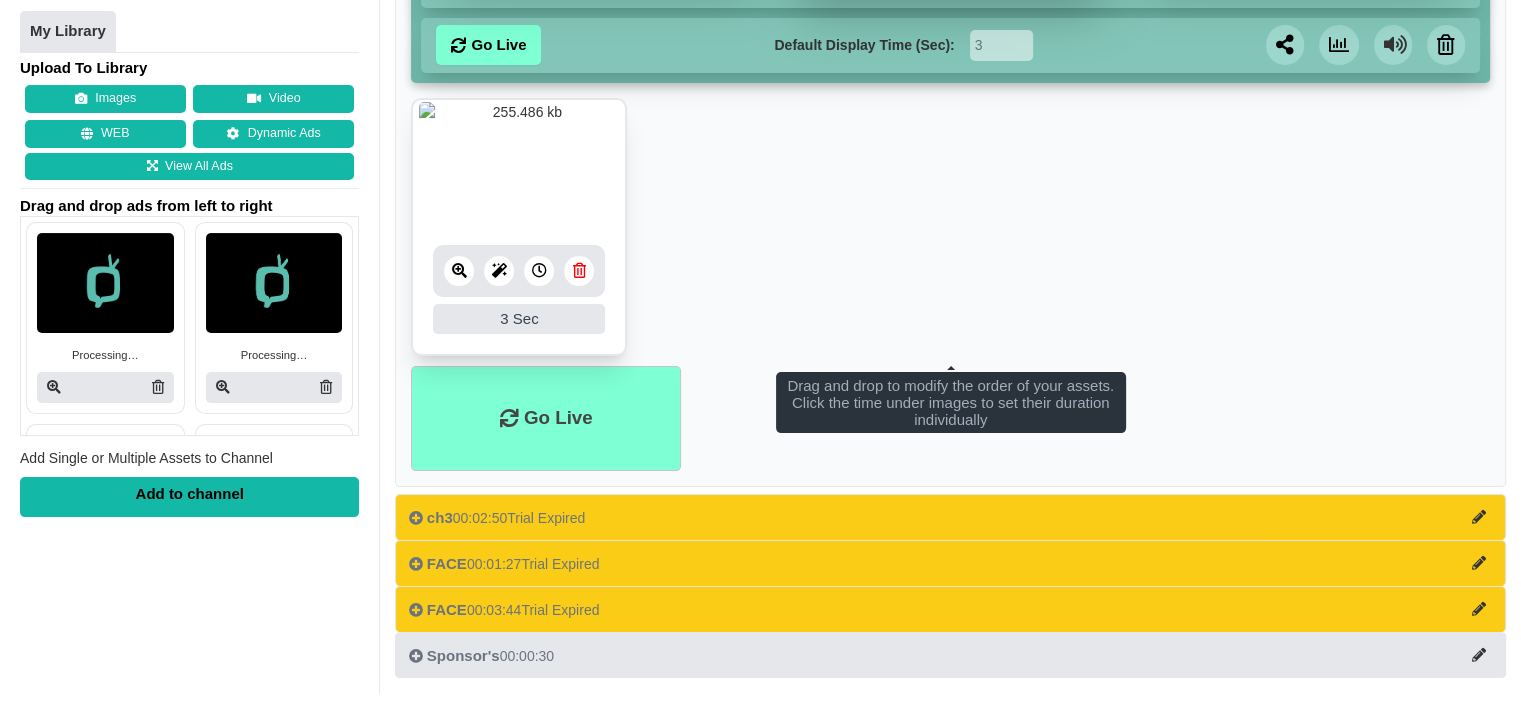 scroll, scrollTop: 334, scrollLeft: 0, axis: vertical 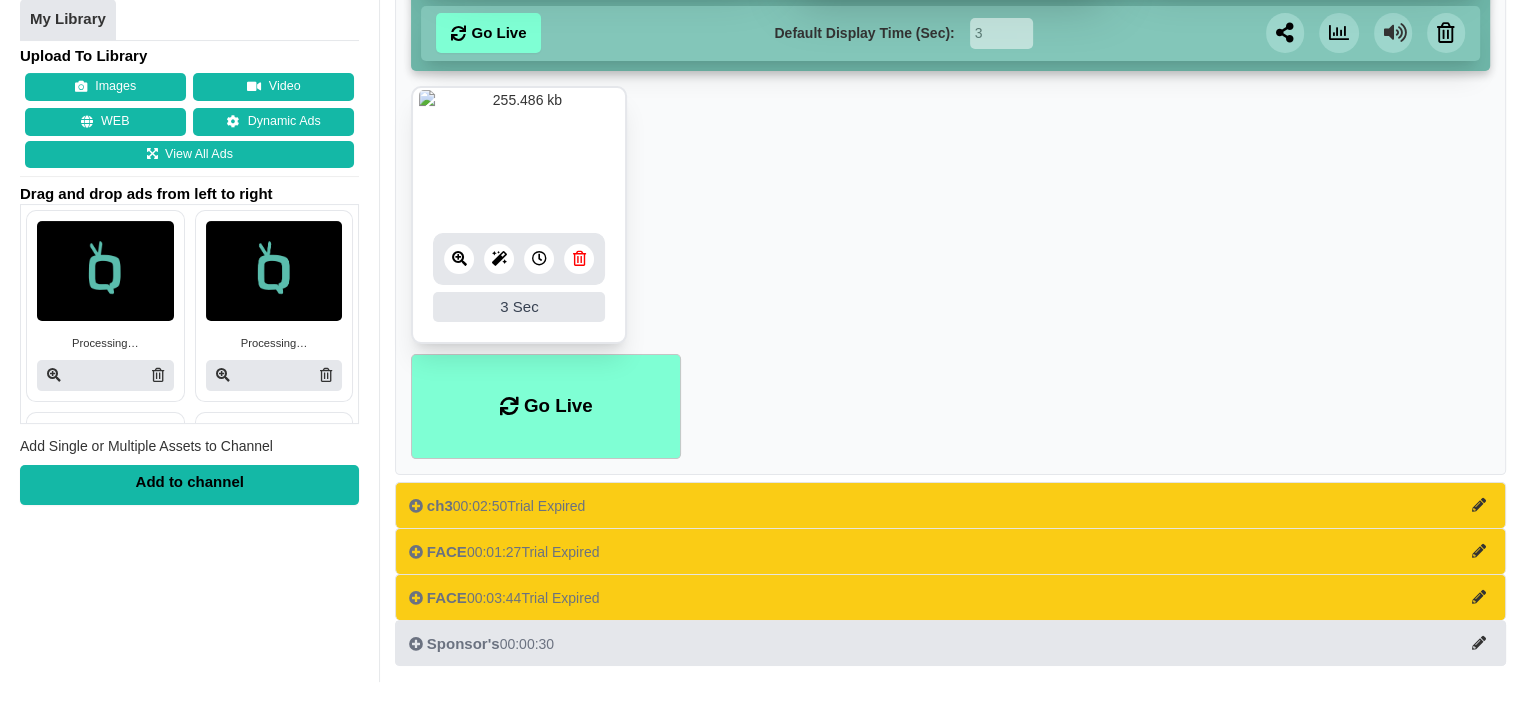 click on "Sponsor's" at bounding box center [463, 643] 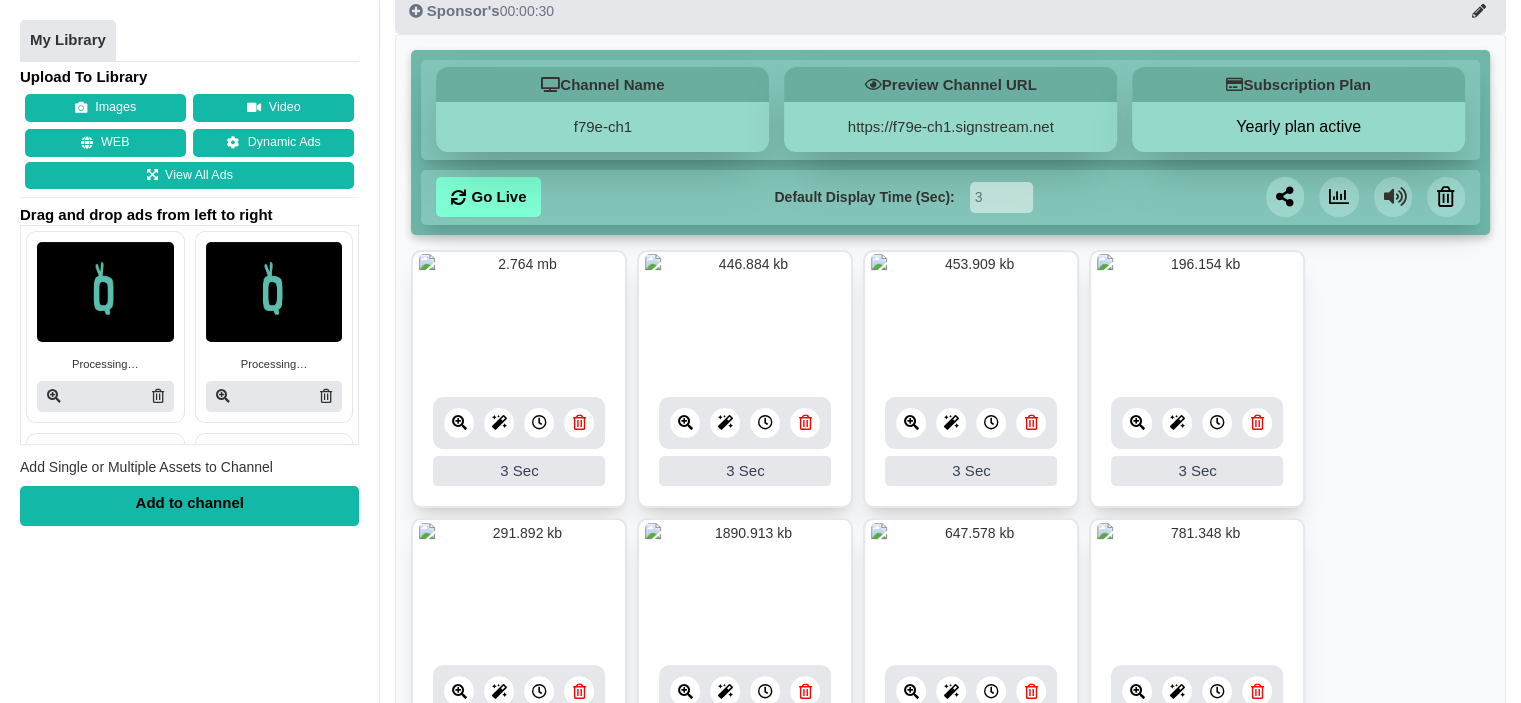 scroll, scrollTop: 0, scrollLeft: 0, axis: both 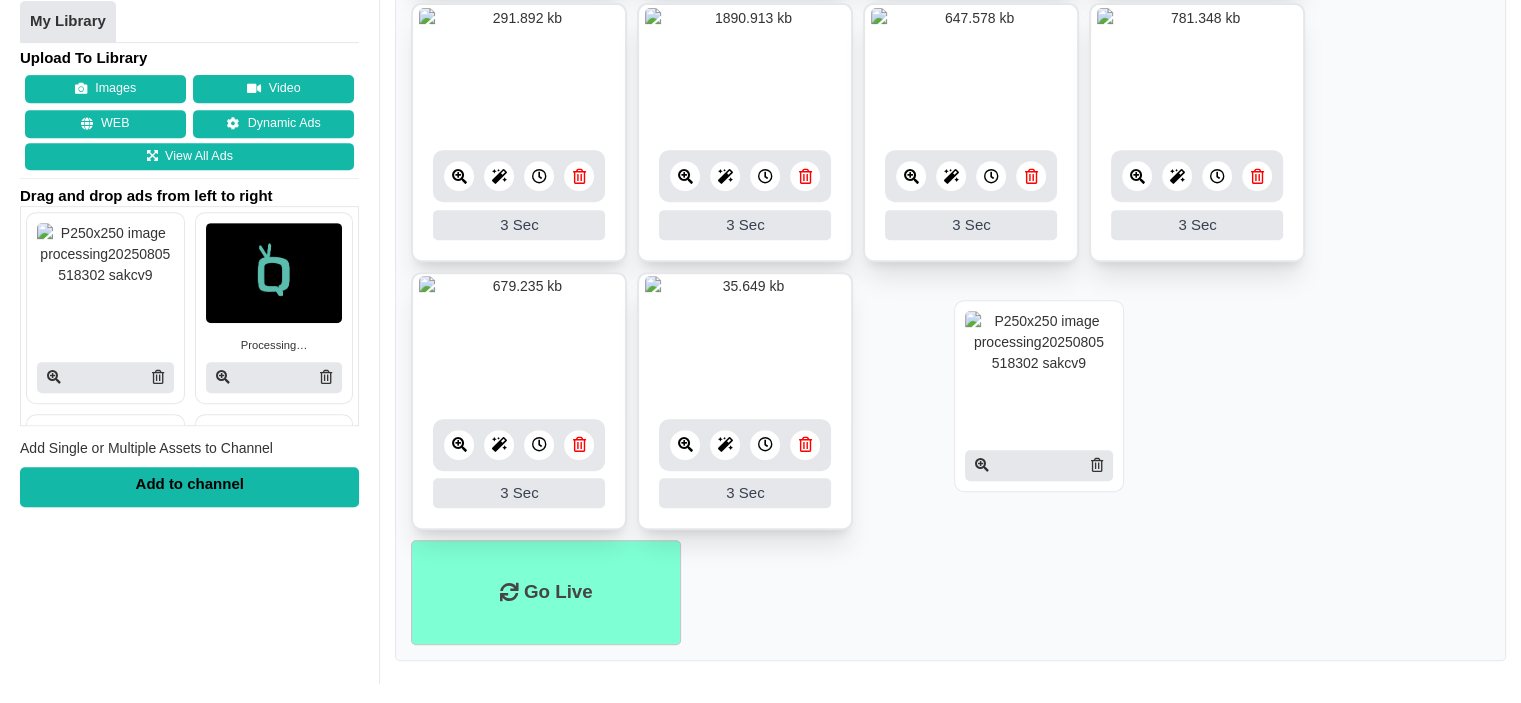 drag, startPoint x: 101, startPoint y: 305, endPoint x: 1029, endPoint y: 393, distance: 932.1631 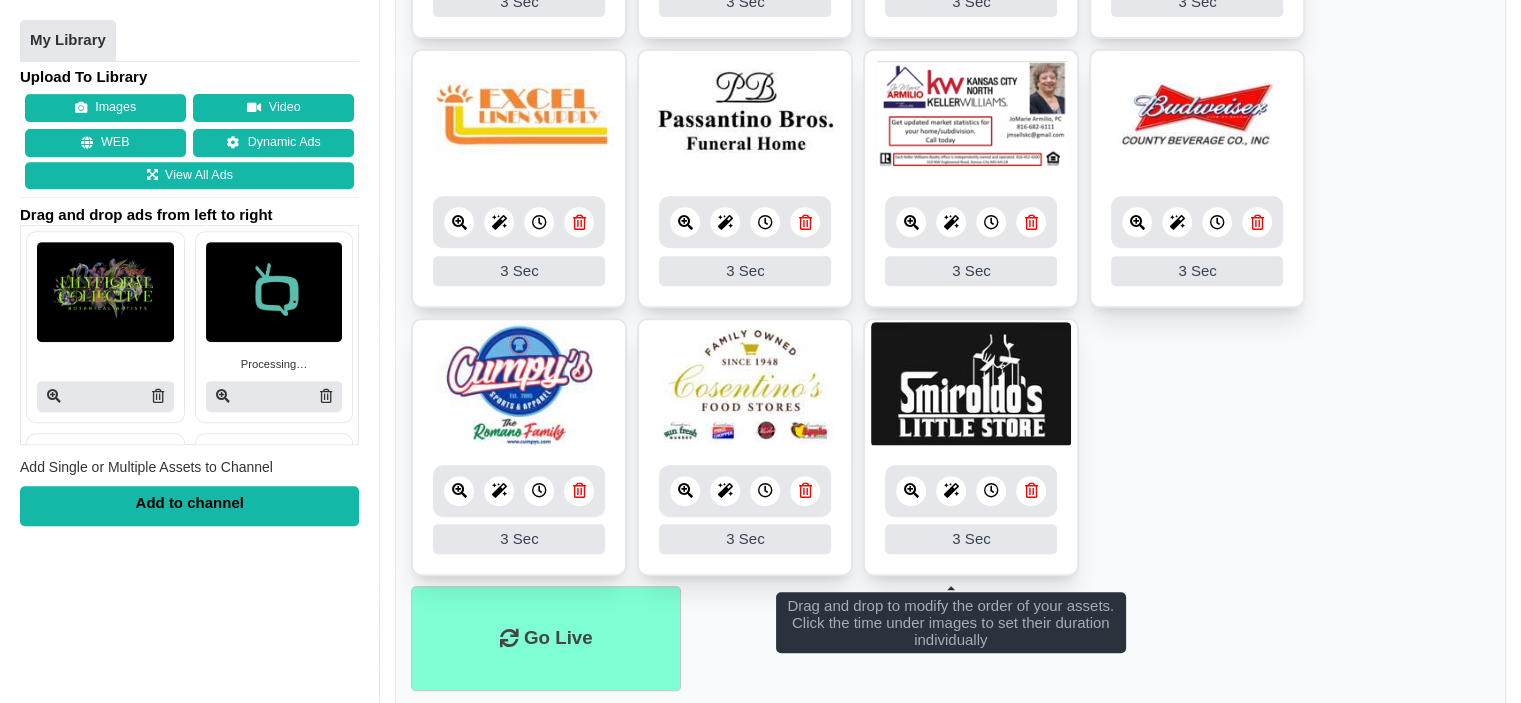 scroll, scrollTop: 849, scrollLeft: 0, axis: vertical 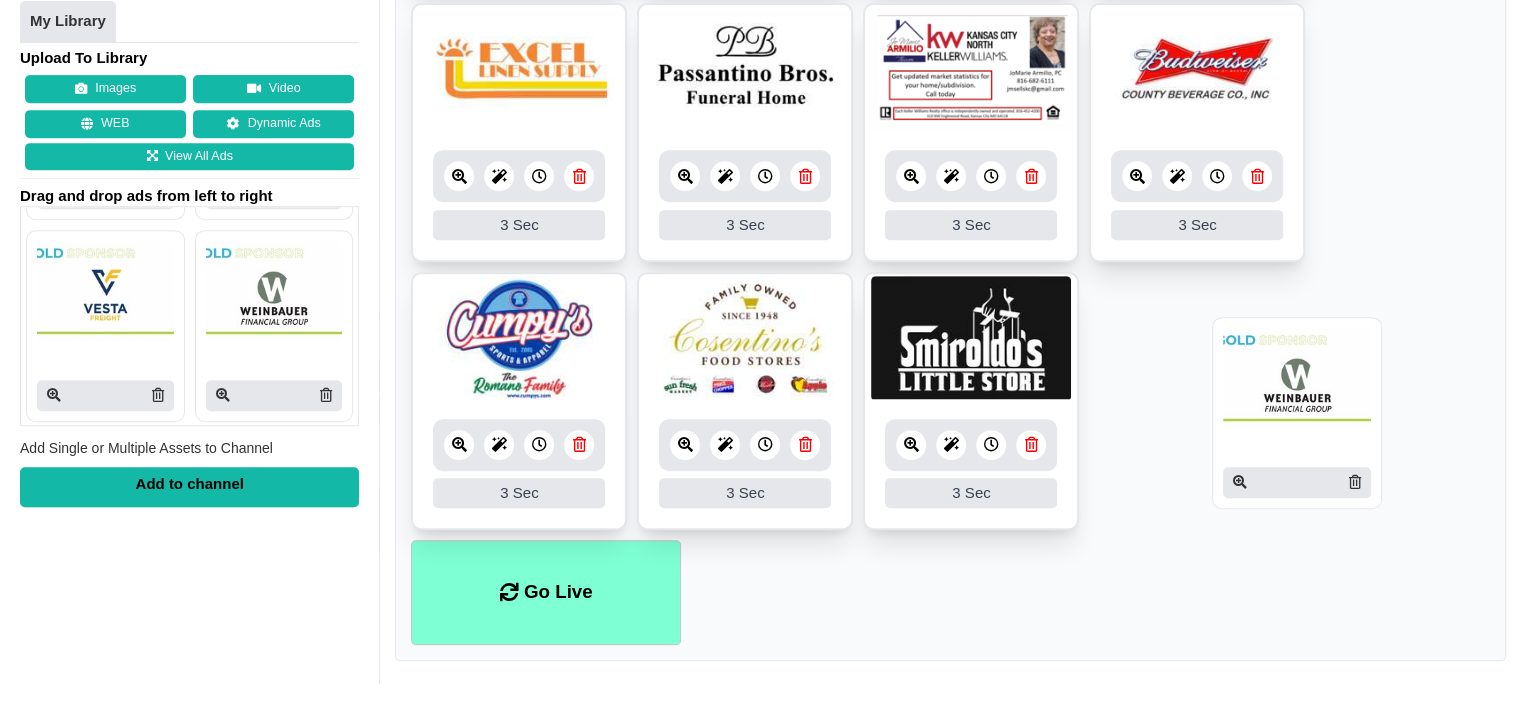 drag, startPoint x: 251, startPoint y: 300, endPoint x: 1276, endPoint y: 391, distance: 1029.0316 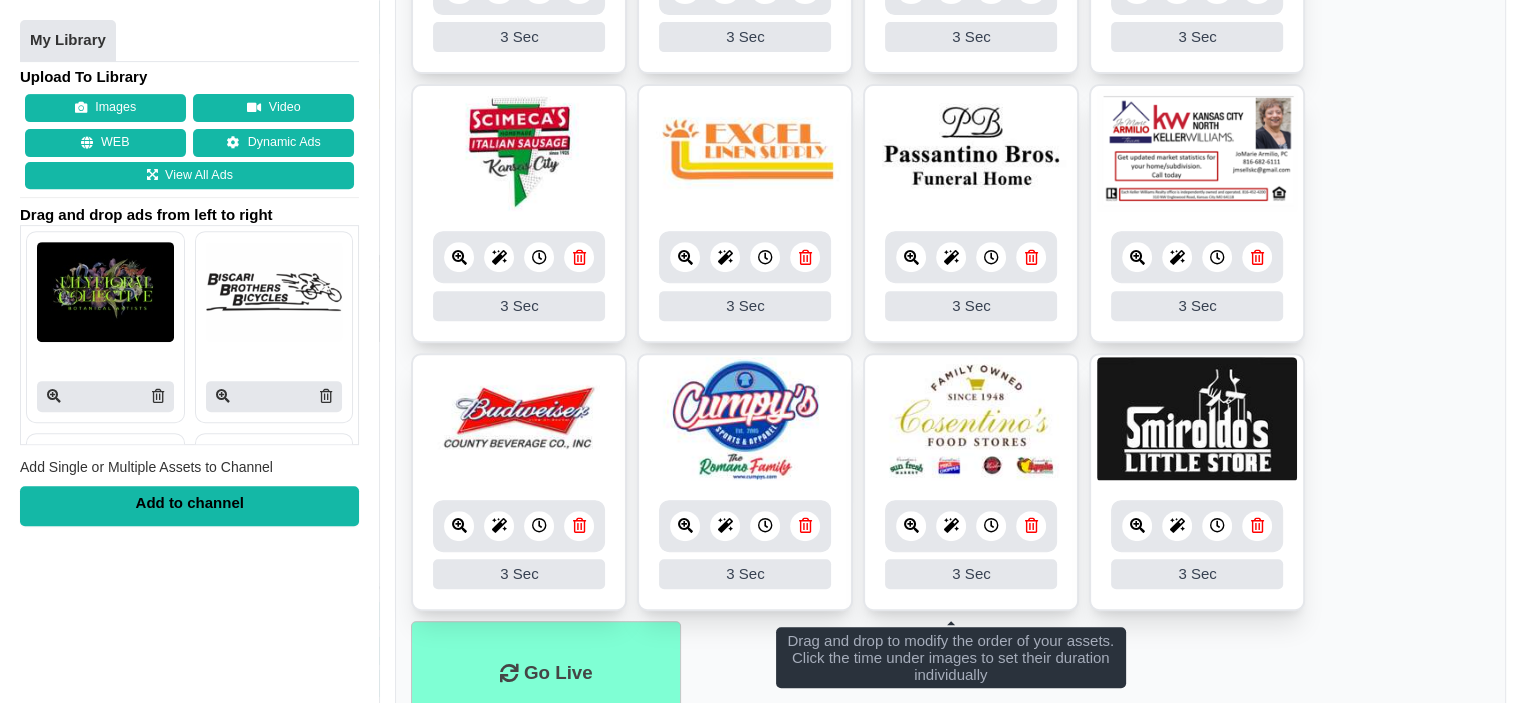 scroll, scrollTop: 849, scrollLeft: 0, axis: vertical 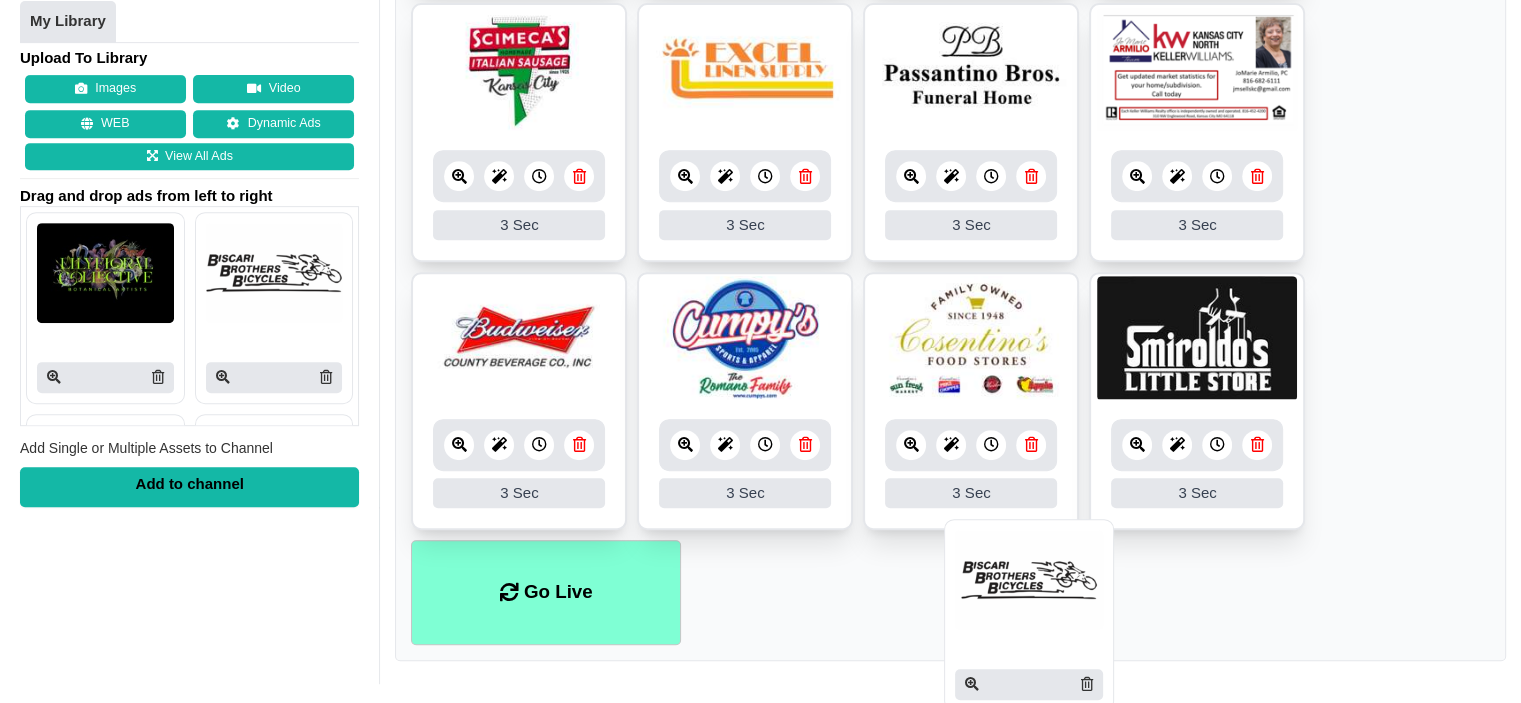 drag, startPoint x: 264, startPoint y: 290, endPoint x: 1021, endPoint y: 598, distance: 817.25946 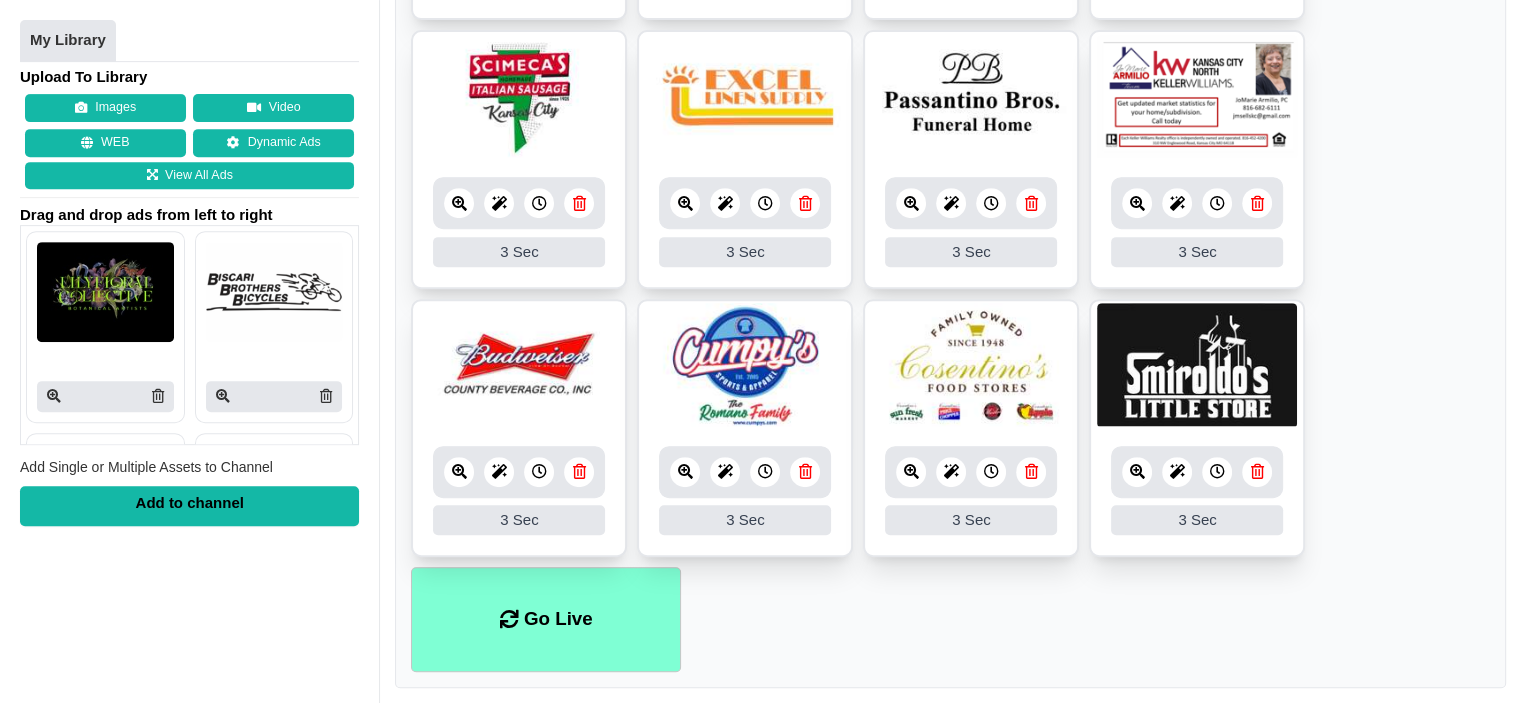 scroll, scrollTop: 811, scrollLeft: 0, axis: vertical 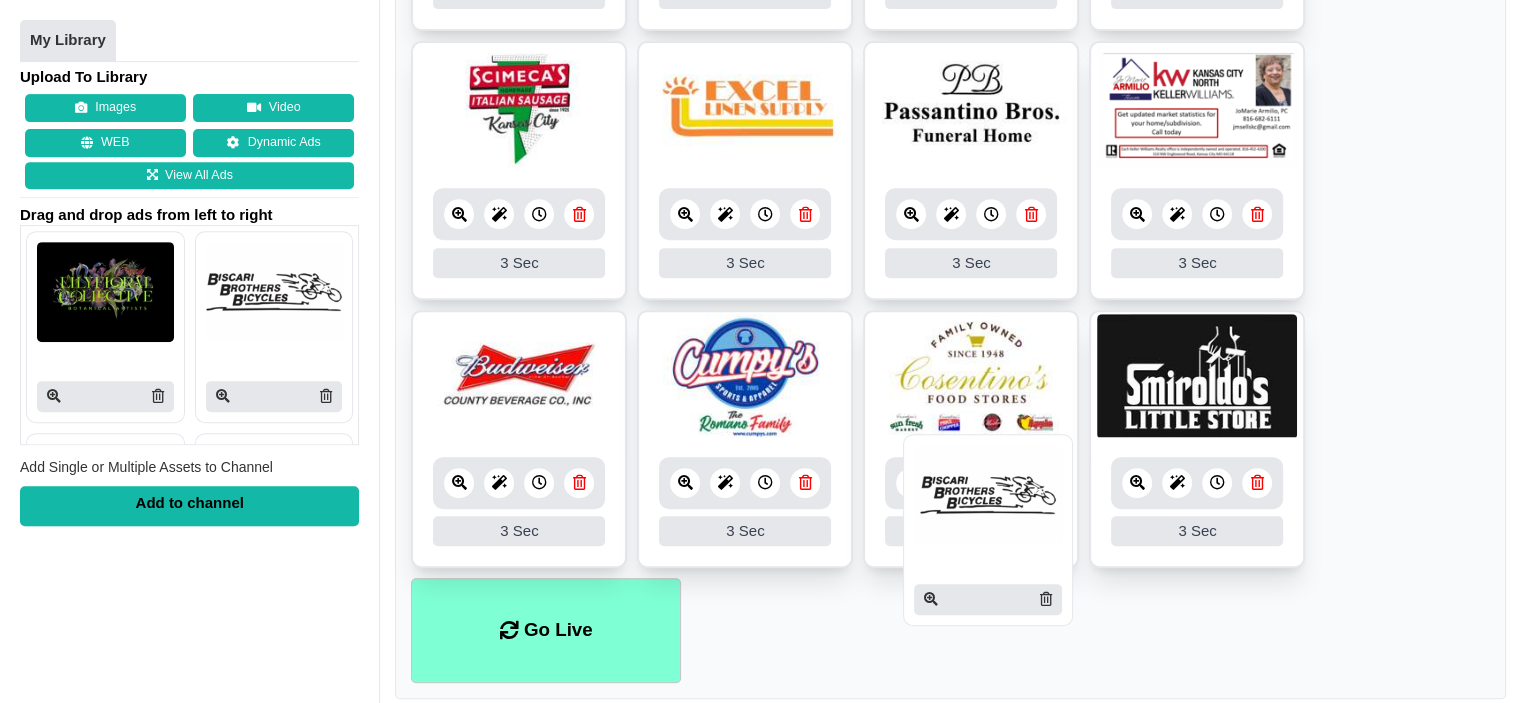drag, startPoint x: 388, startPoint y: 297, endPoint x: 945, endPoint y: 505, distance: 594.5696 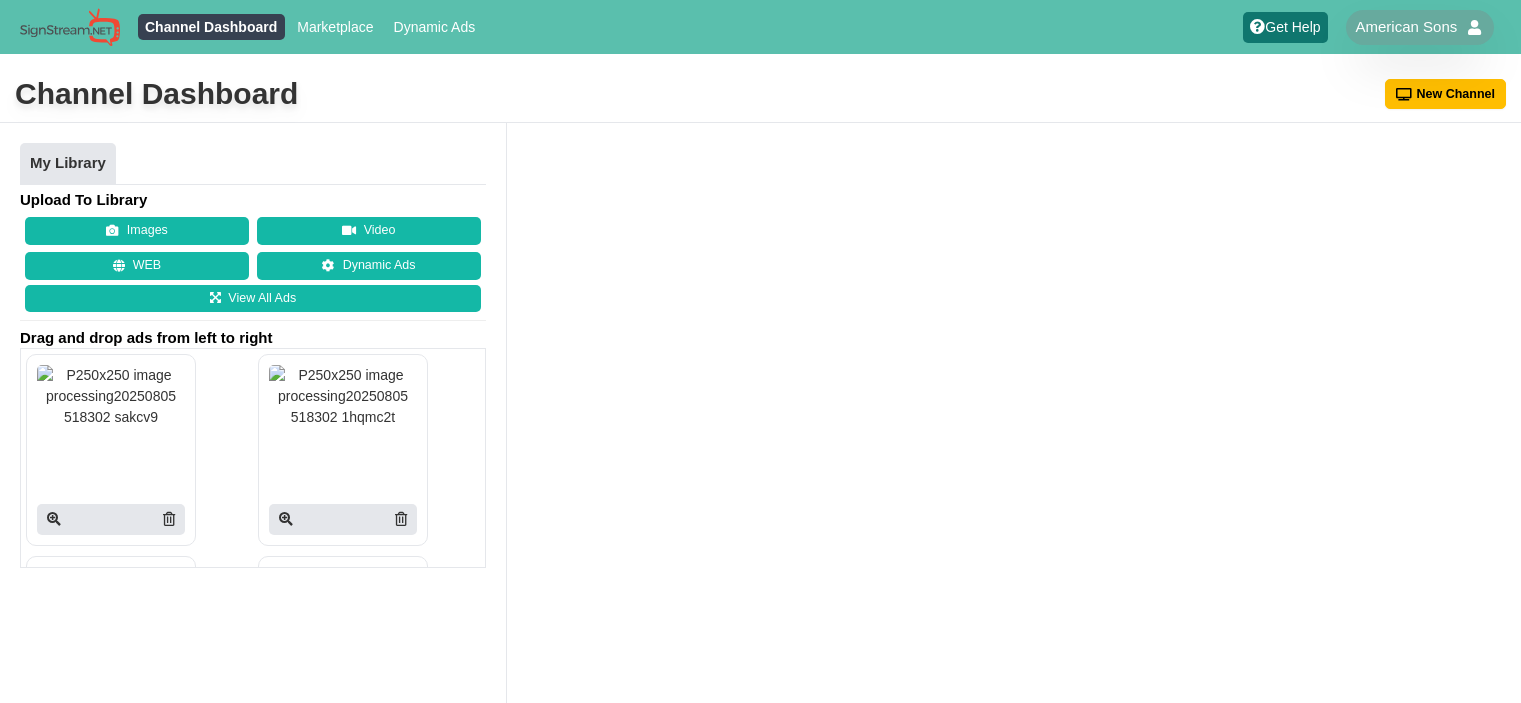 scroll, scrollTop: 0, scrollLeft: 0, axis: both 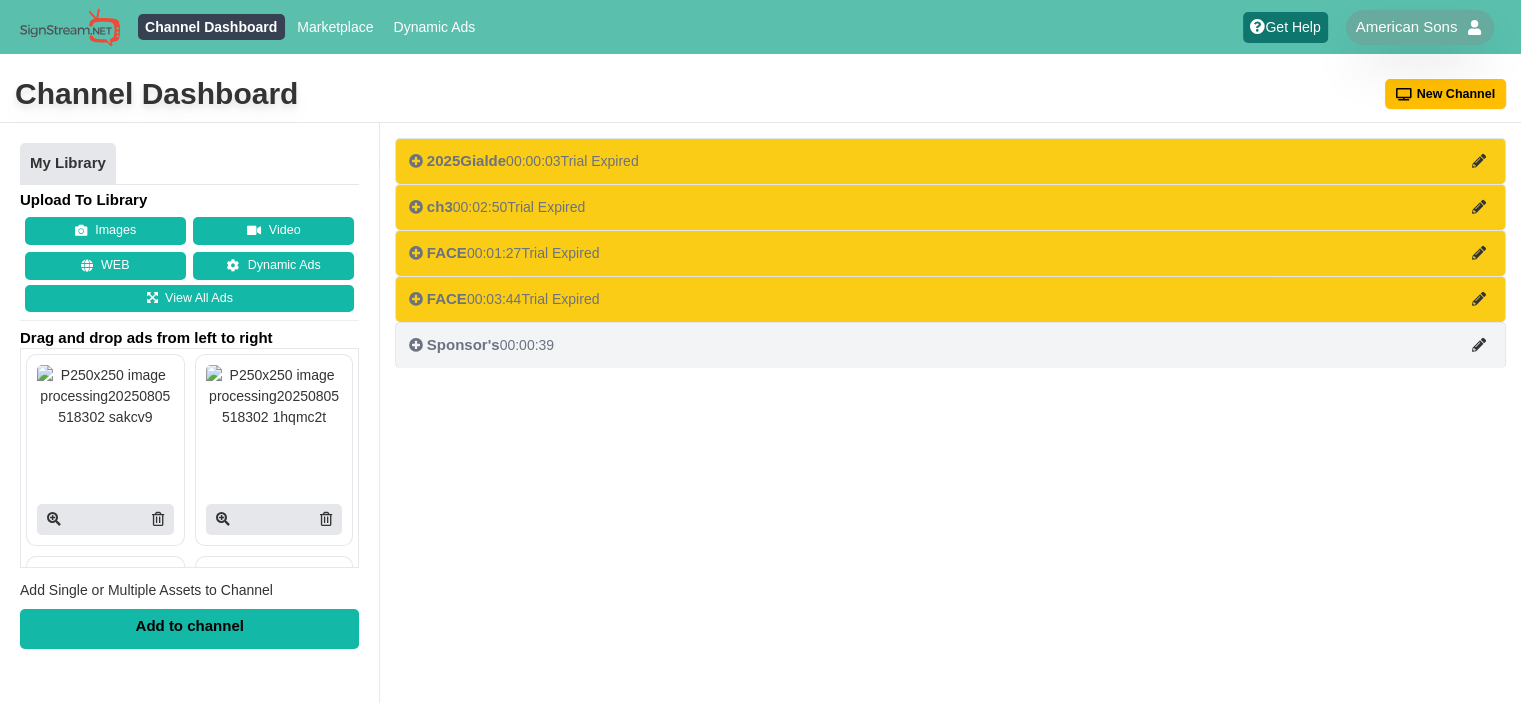 click on "Sponsor's
00:00:39" at bounding box center [950, 345] 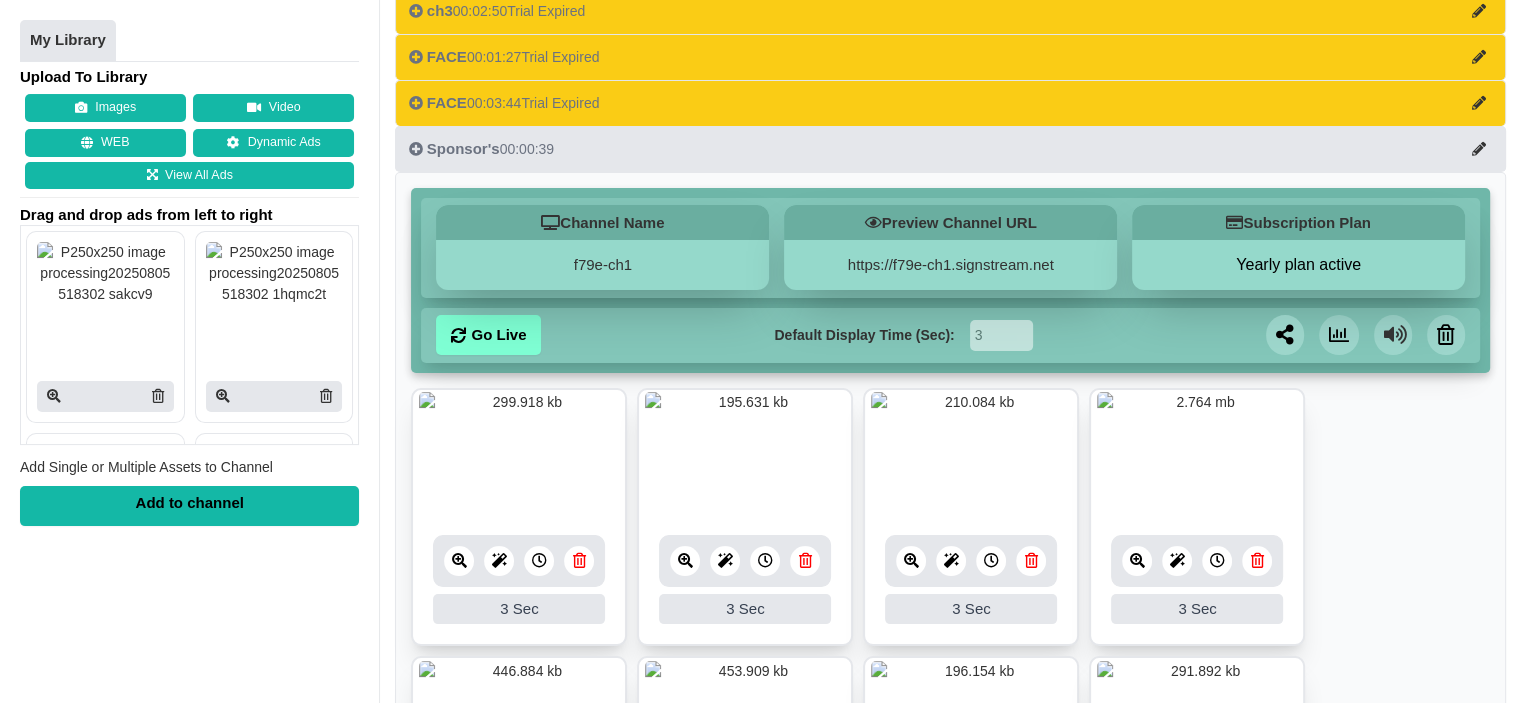 scroll, scrollTop: 100, scrollLeft: 0, axis: vertical 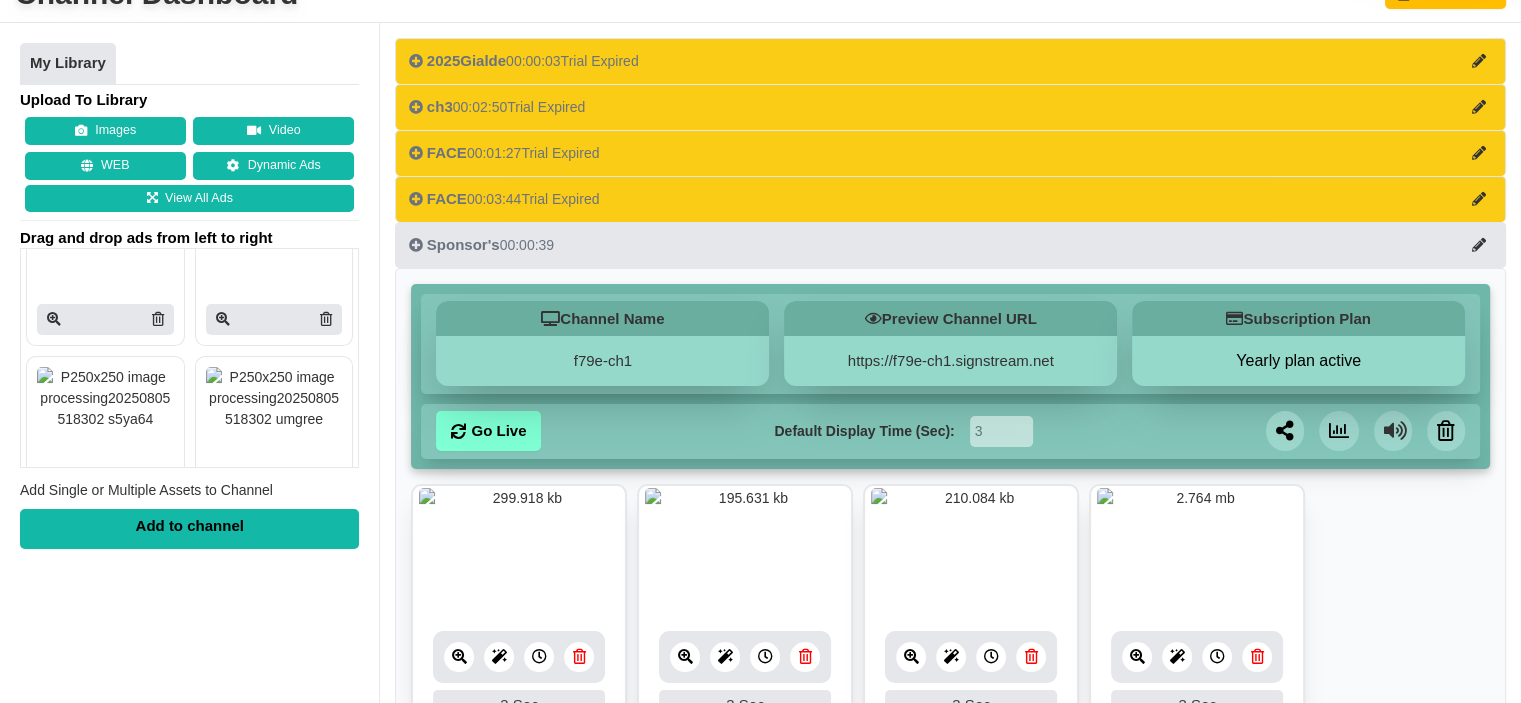 type 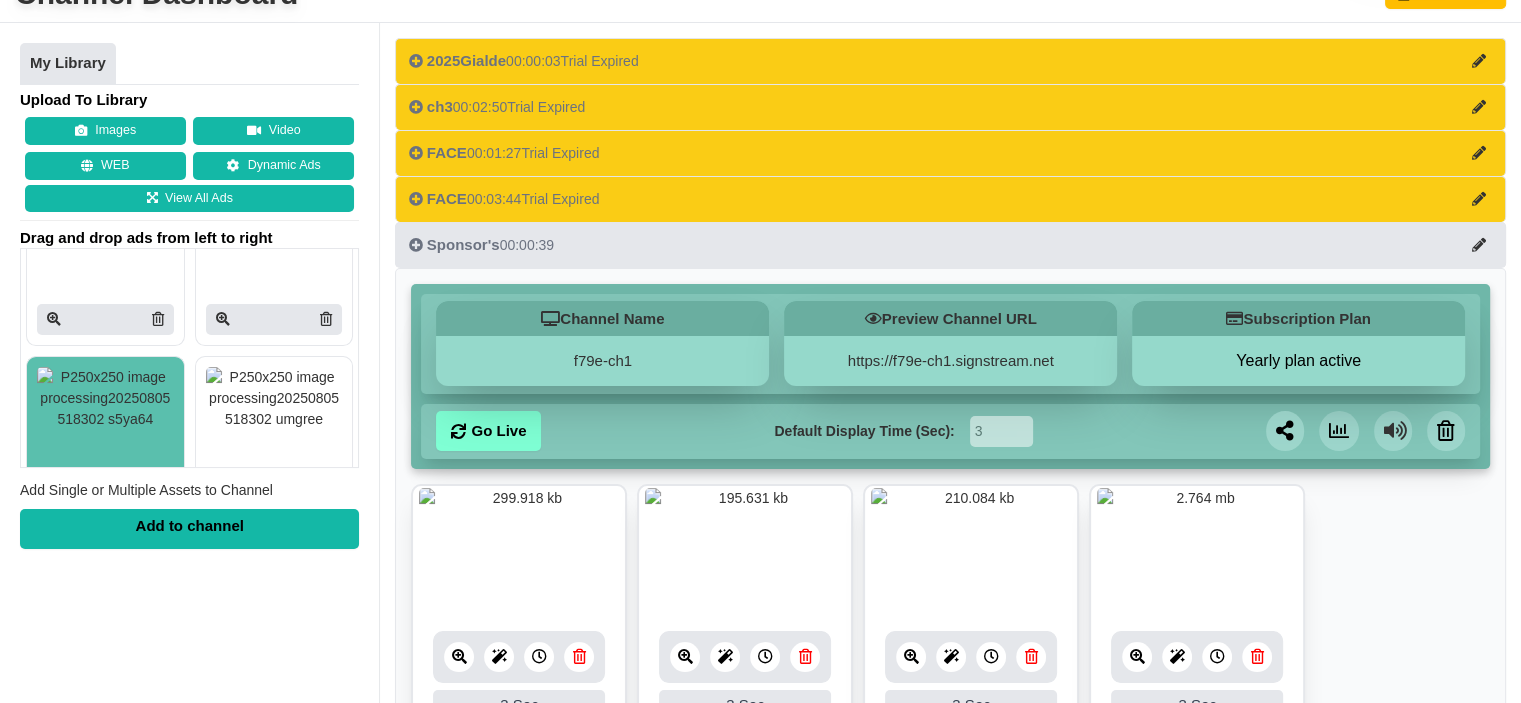 click on "1
Sec." at bounding box center [189, 9745] 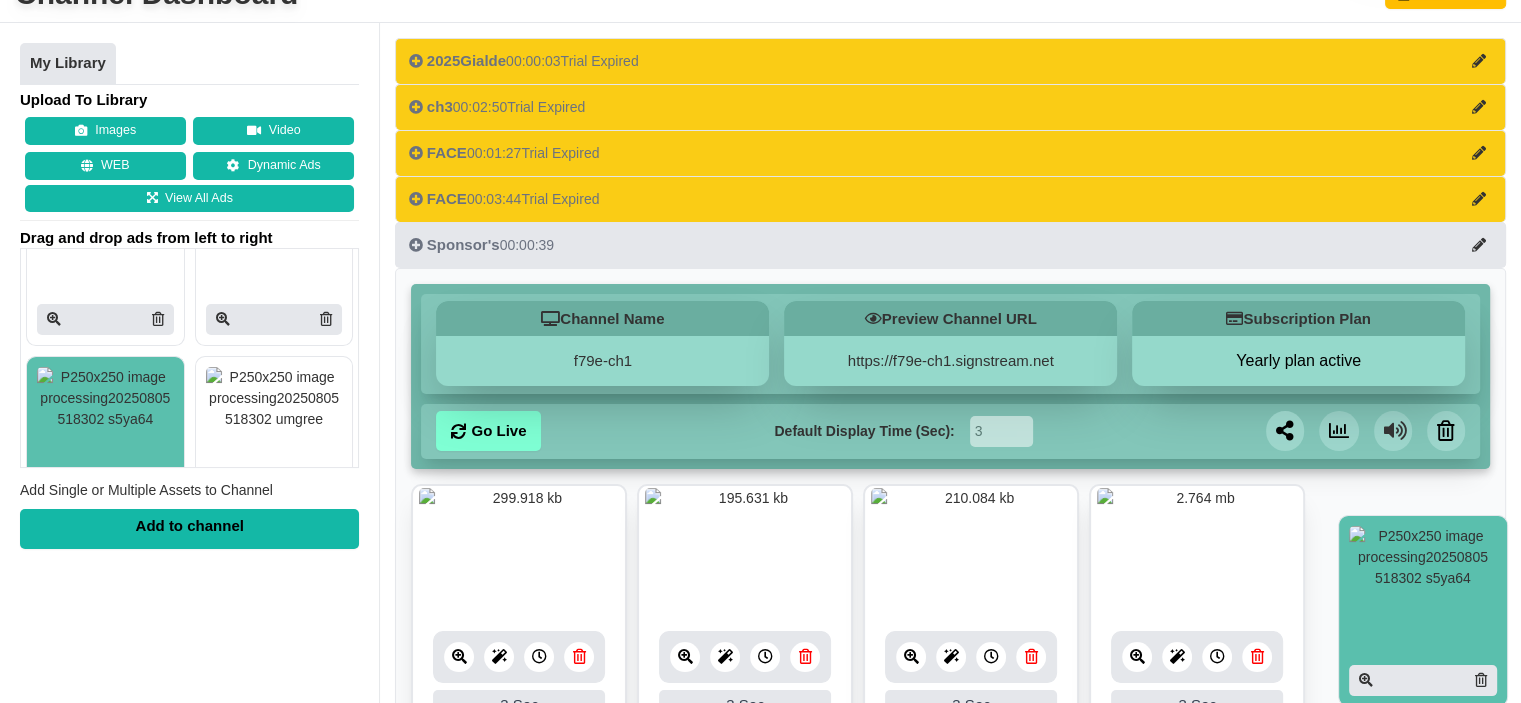 drag, startPoint x: 92, startPoint y: 391, endPoint x: 1344, endPoint y: 551, distance: 1262.1823 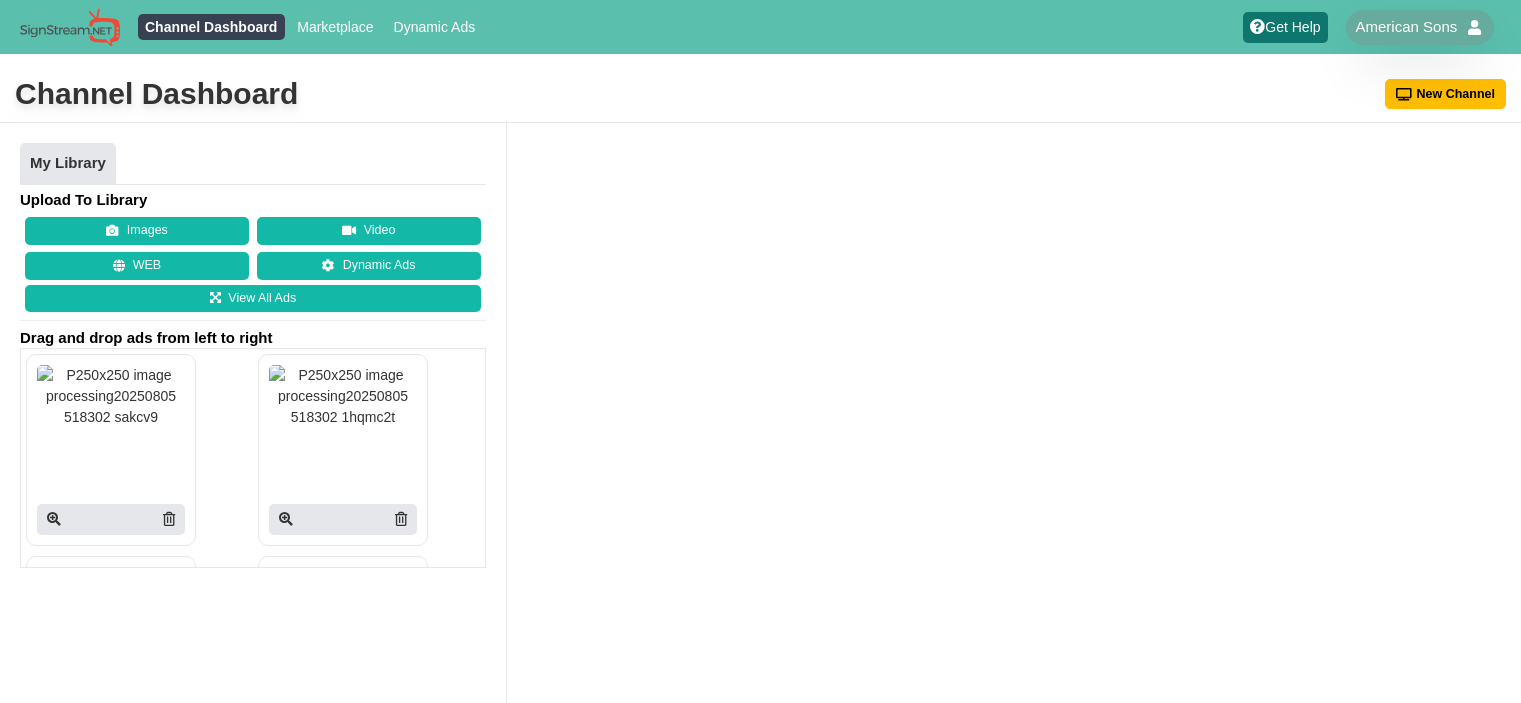 scroll, scrollTop: 0, scrollLeft: 0, axis: both 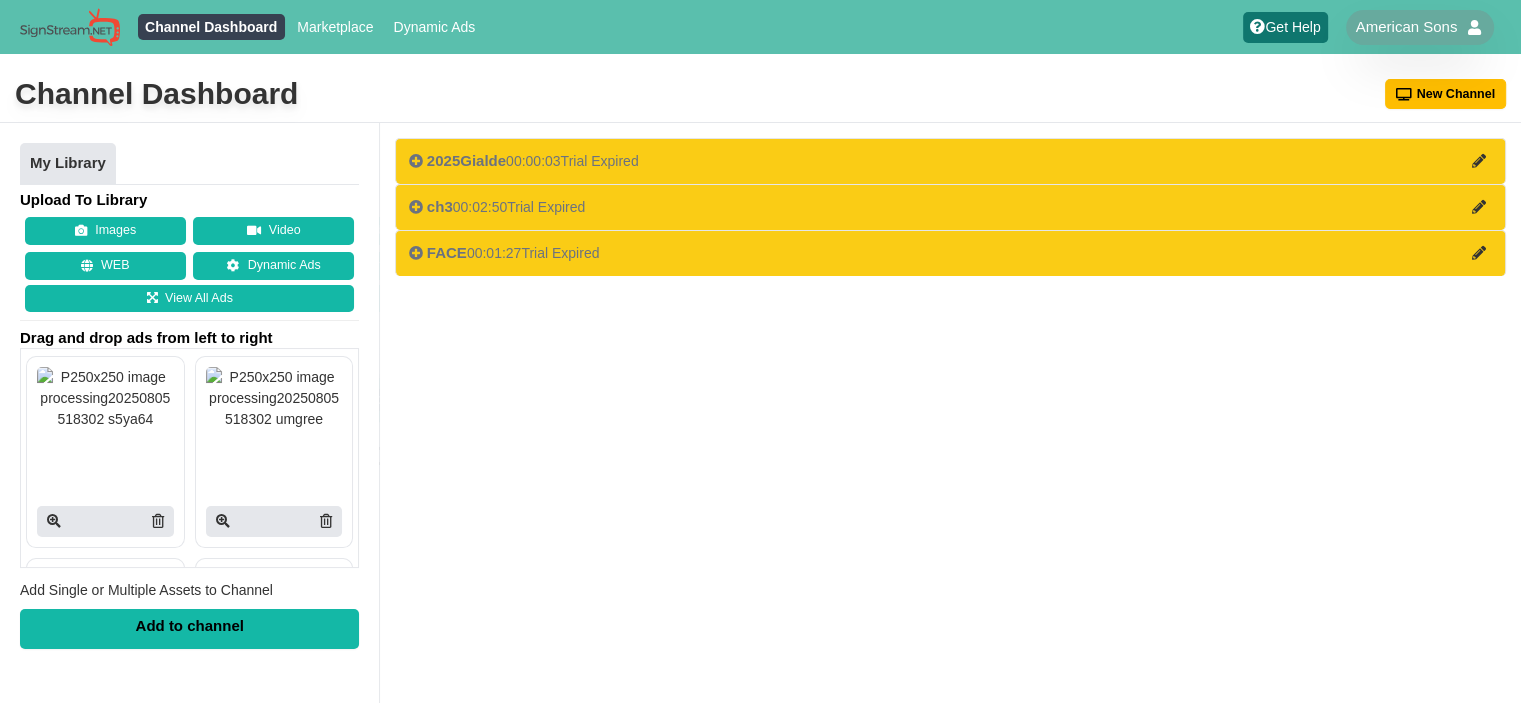 click at bounding box center [274, 417] 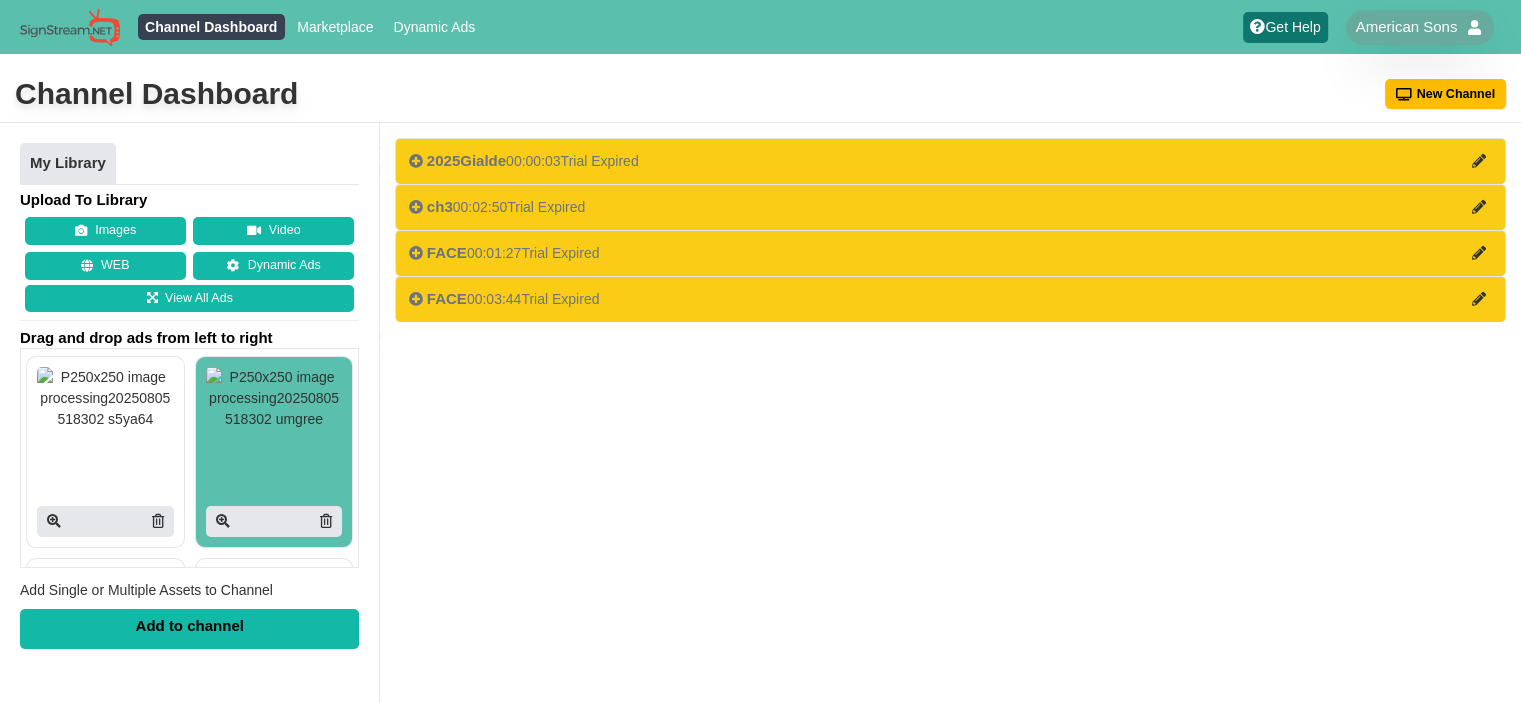 scroll, scrollTop: 100, scrollLeft: 0, axis: vertical 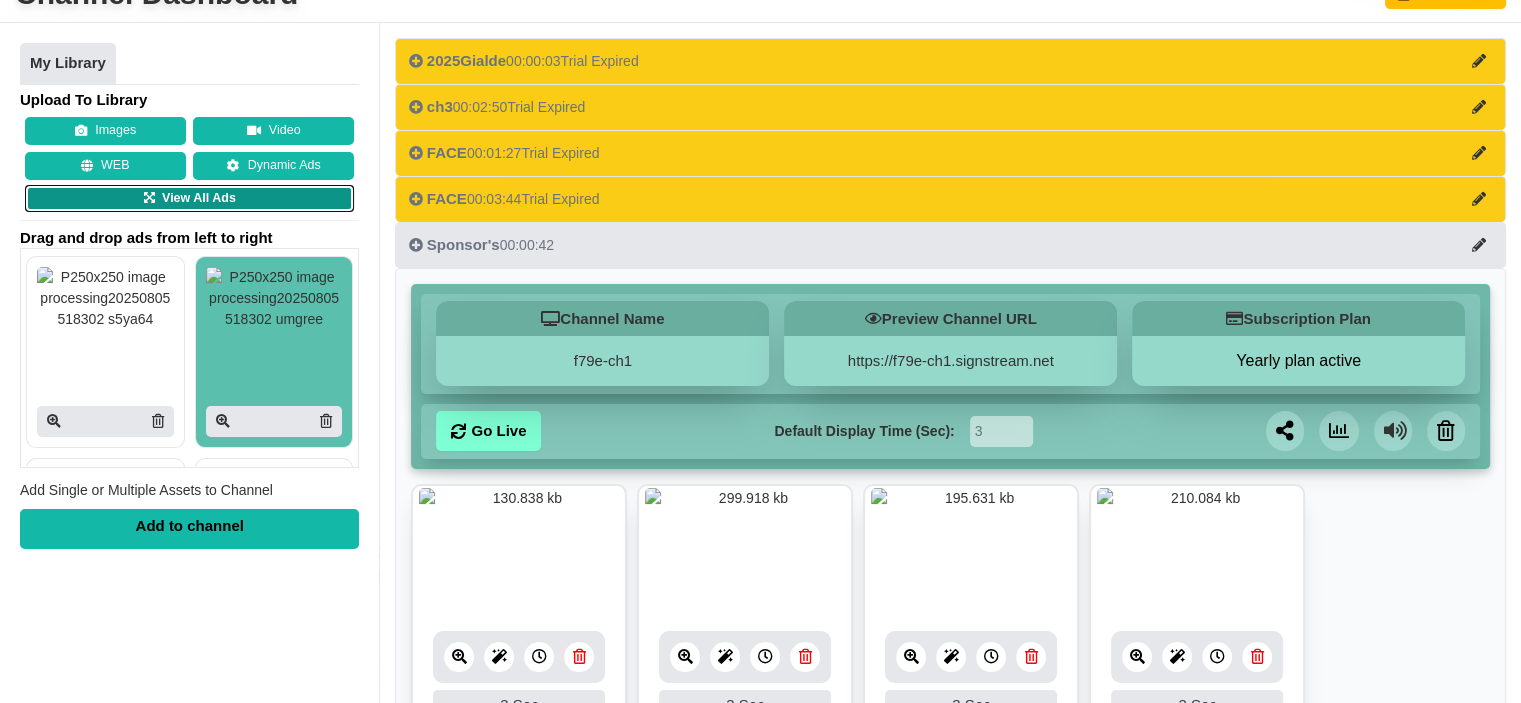 click on "View All Ads" at bounding box center (189, 199) 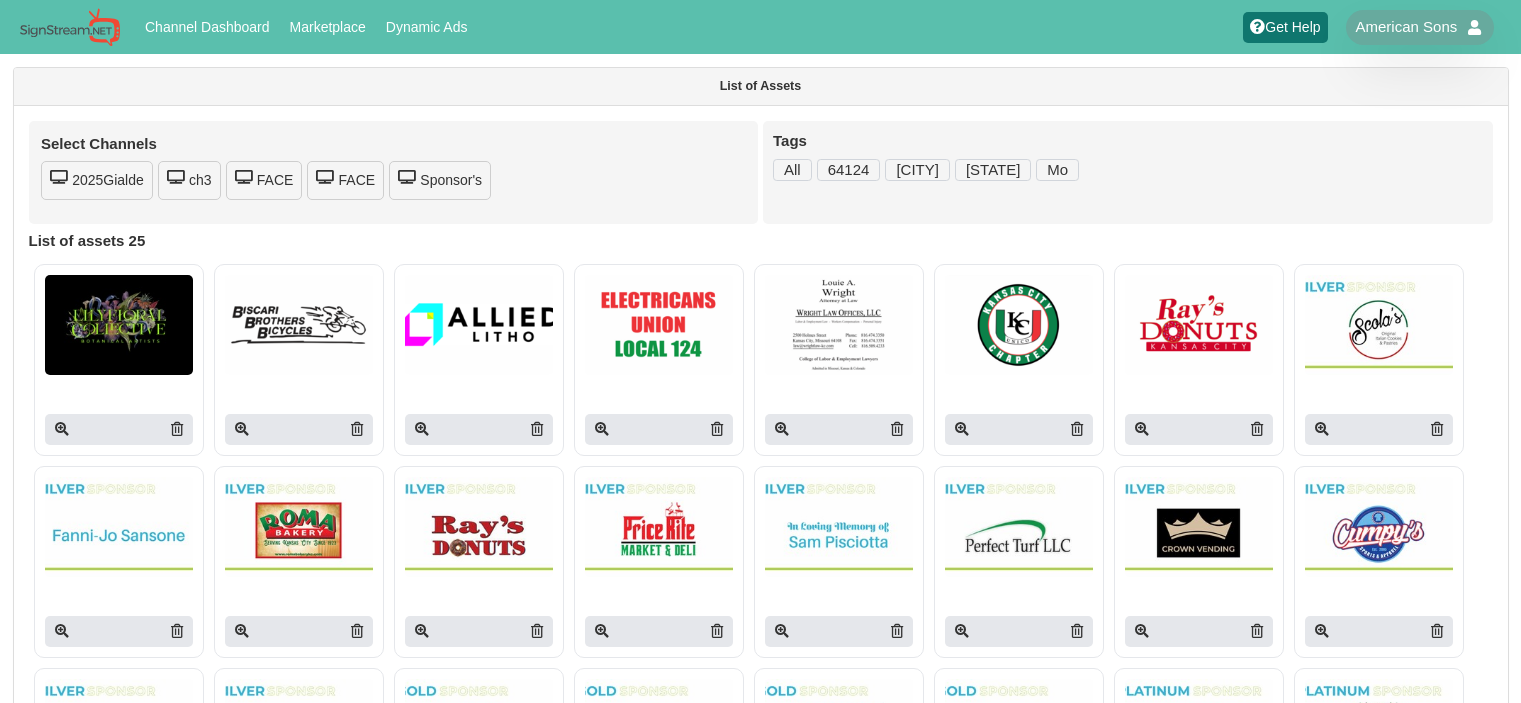 scroll, scrollTop: 0, scrollLeft: 0, axis: both 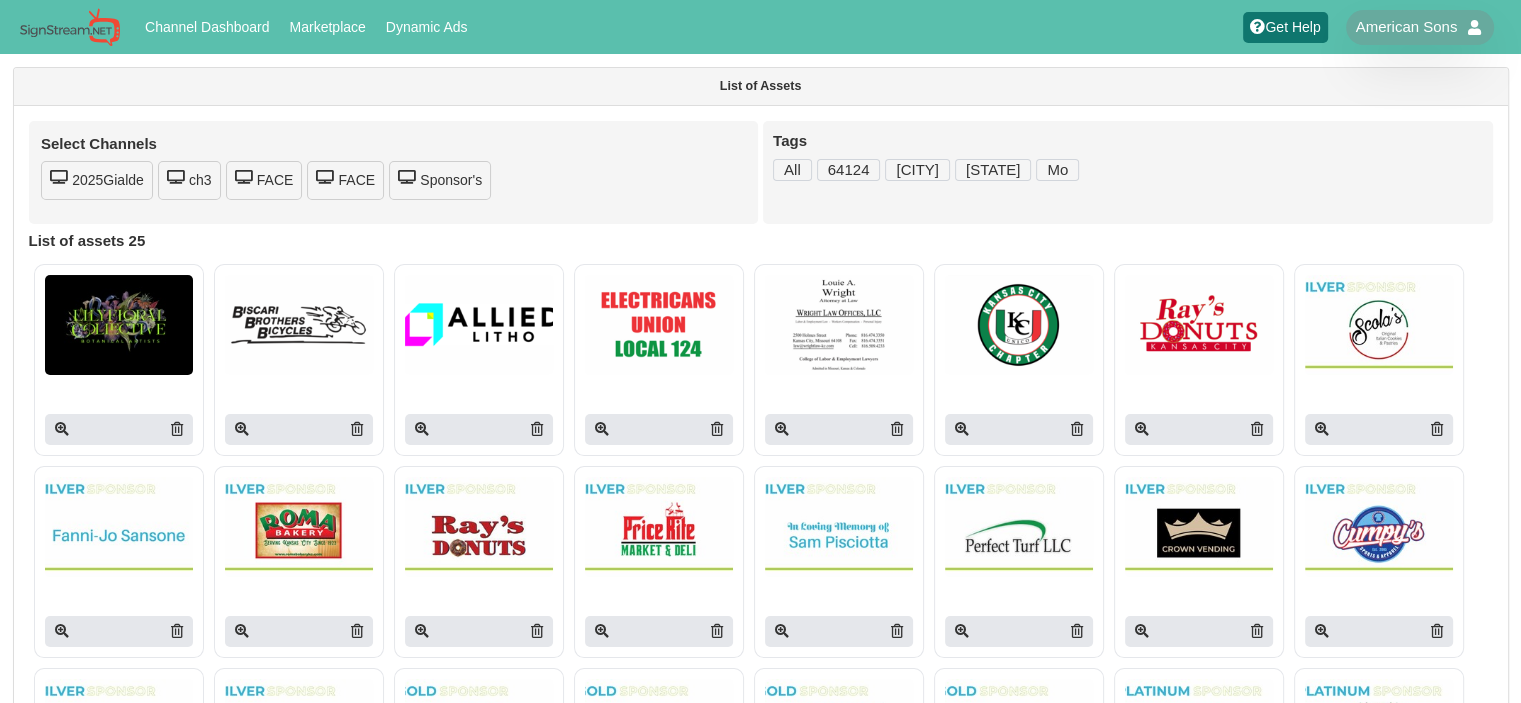 click at bounding box center [659, 325] 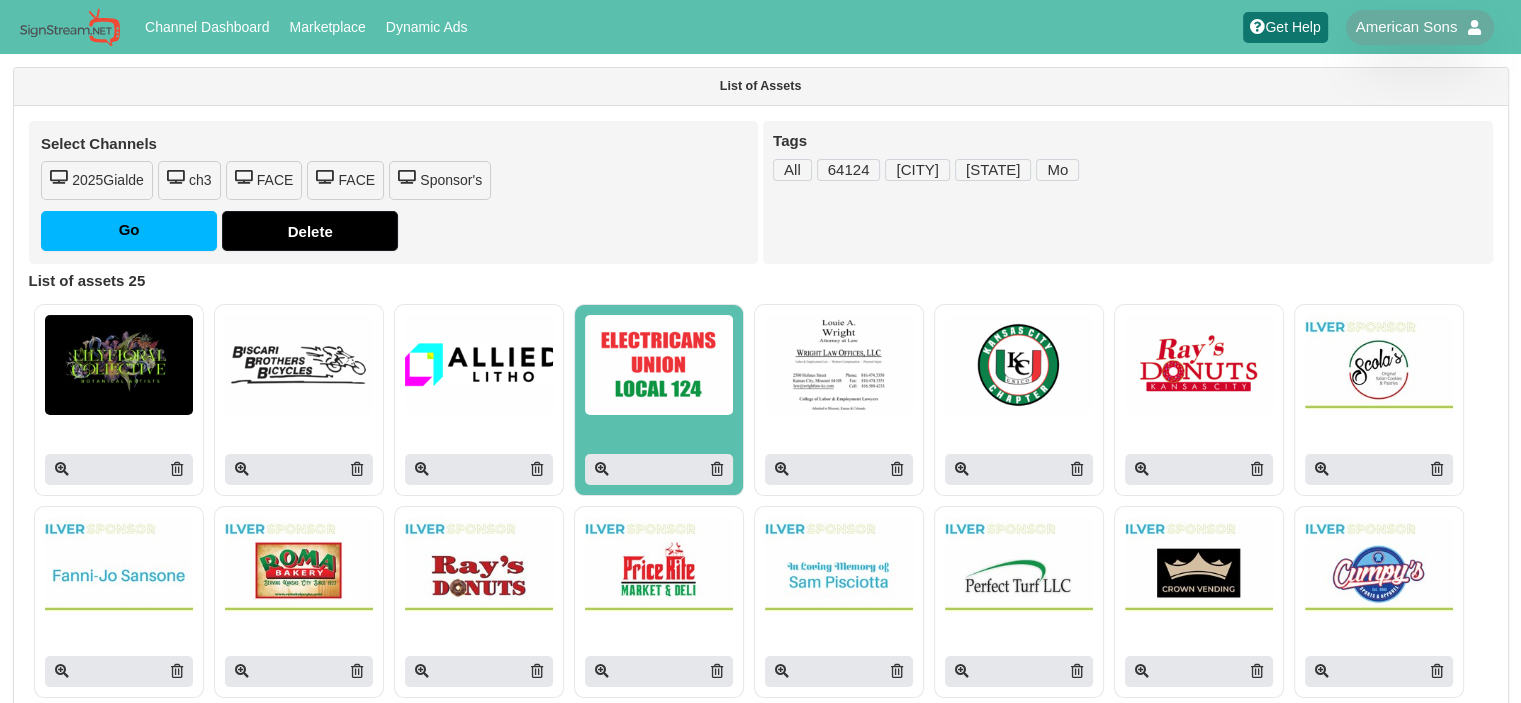 click at bounding box center [839, 365] 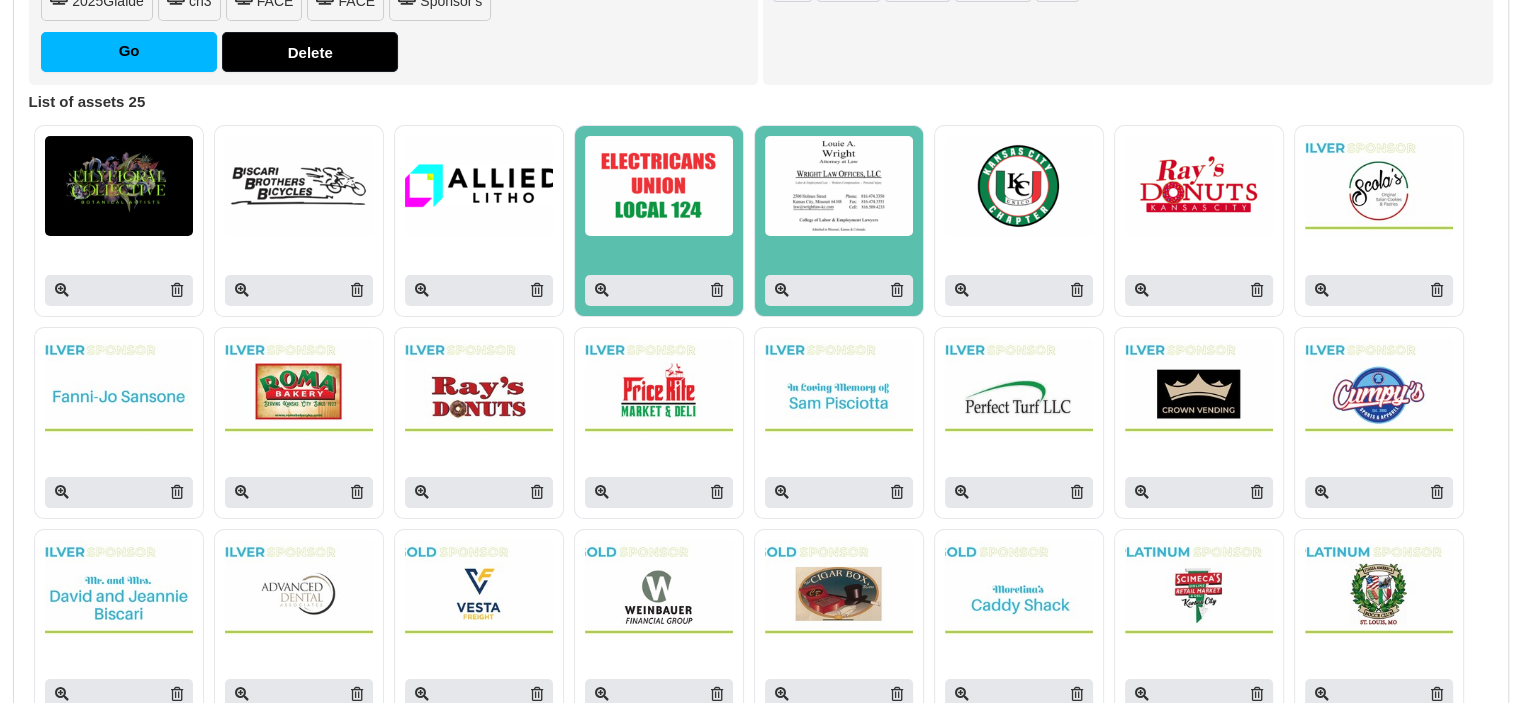 scroll, scrollTop: 200, scrollLeft: 0, axis: vertical 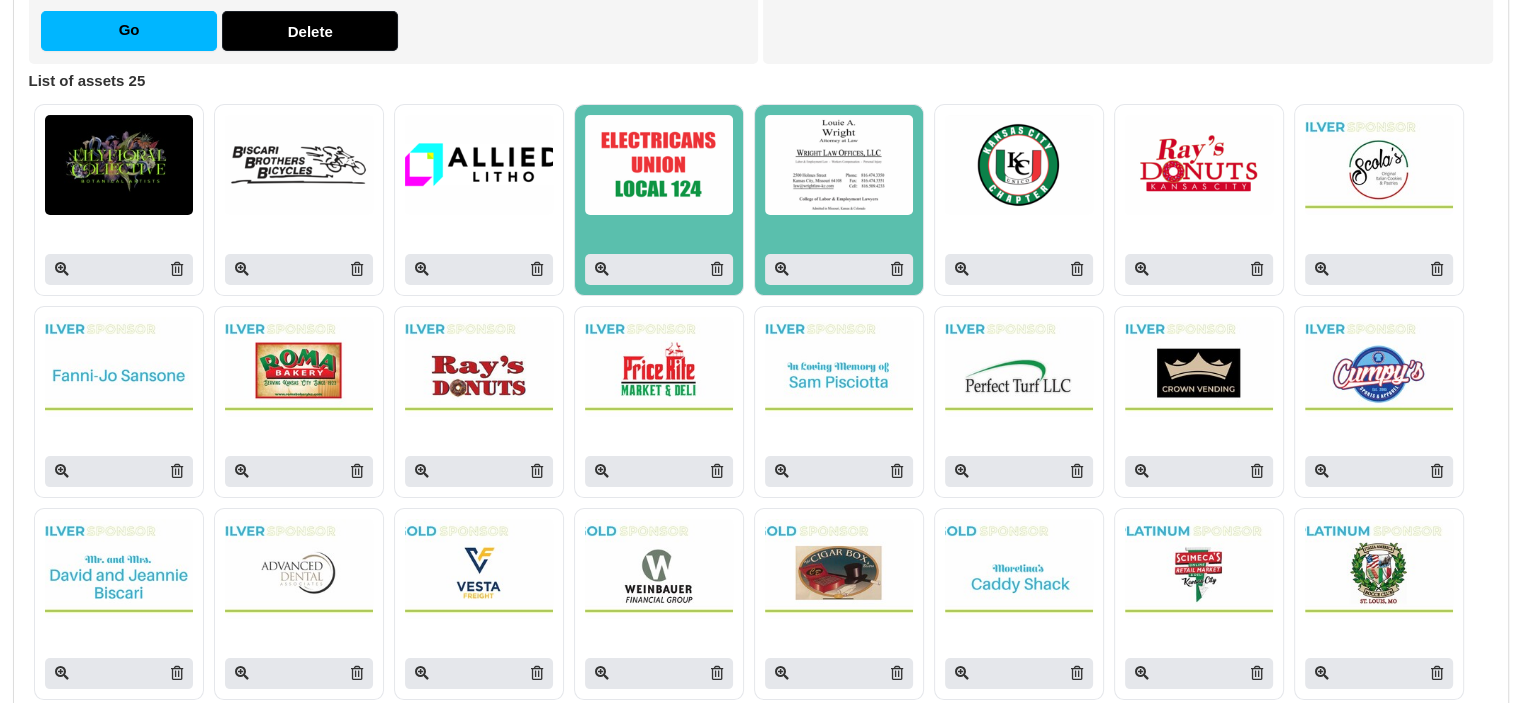 click at bounding box center (1379, 165) 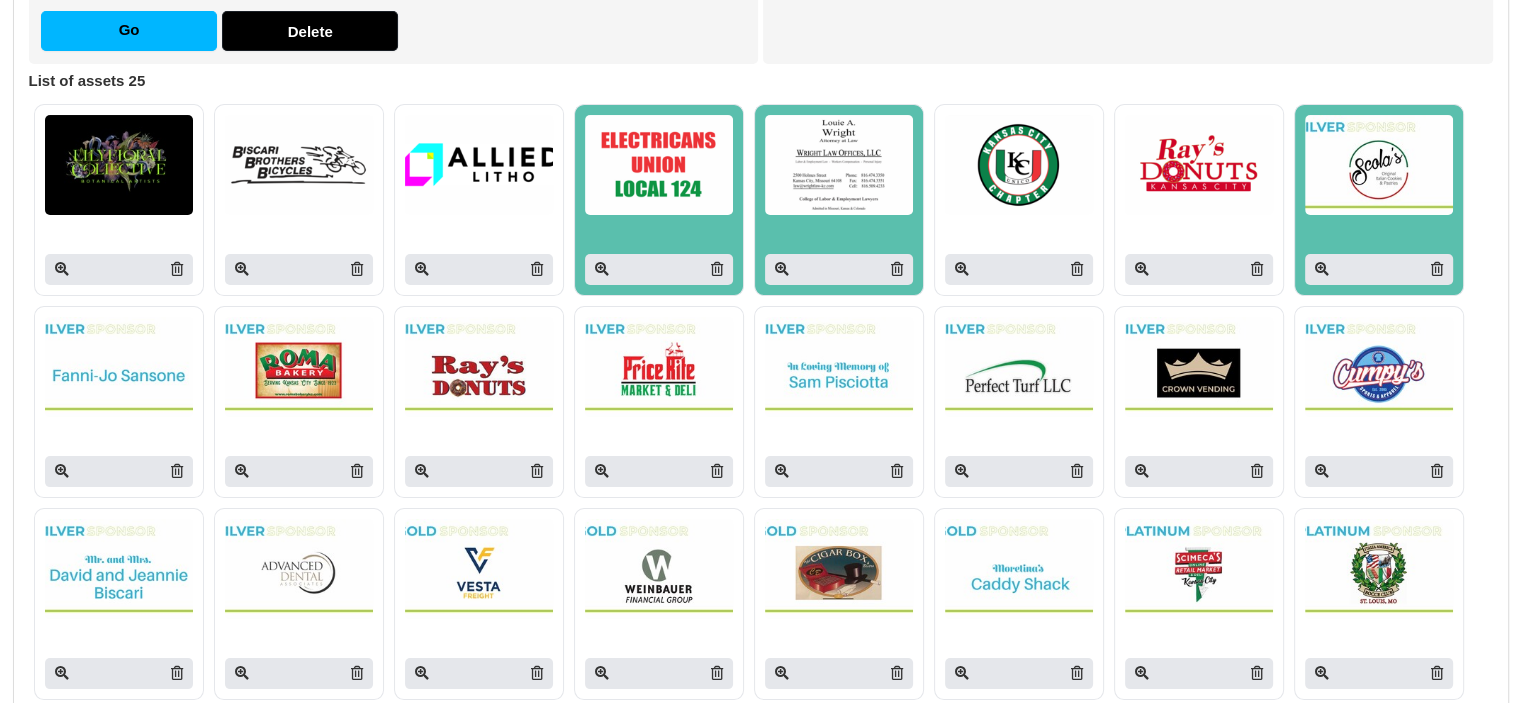 scroll, scrollTop: 0, scrollLeft: 0, axis: both 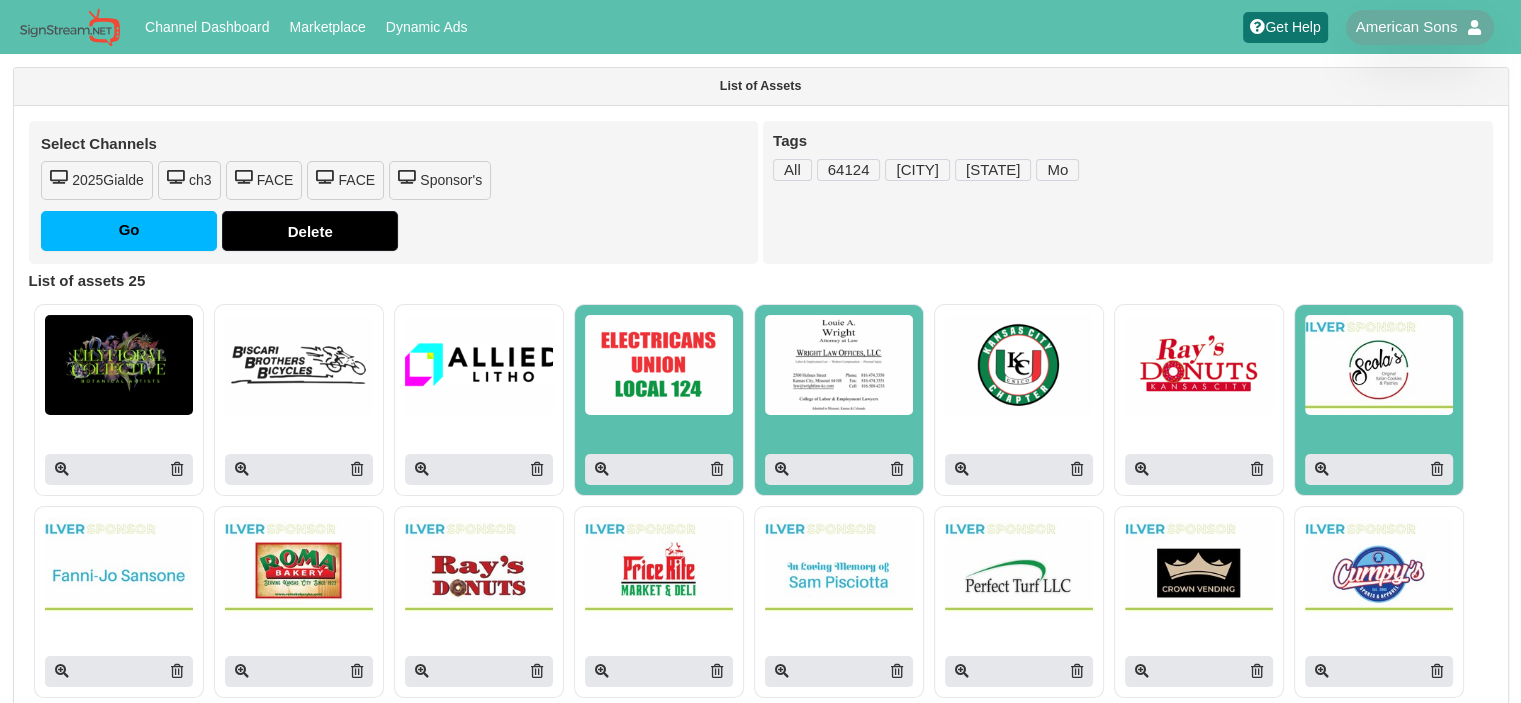 click on "2025Gialde" at bounding box center (97, 180) 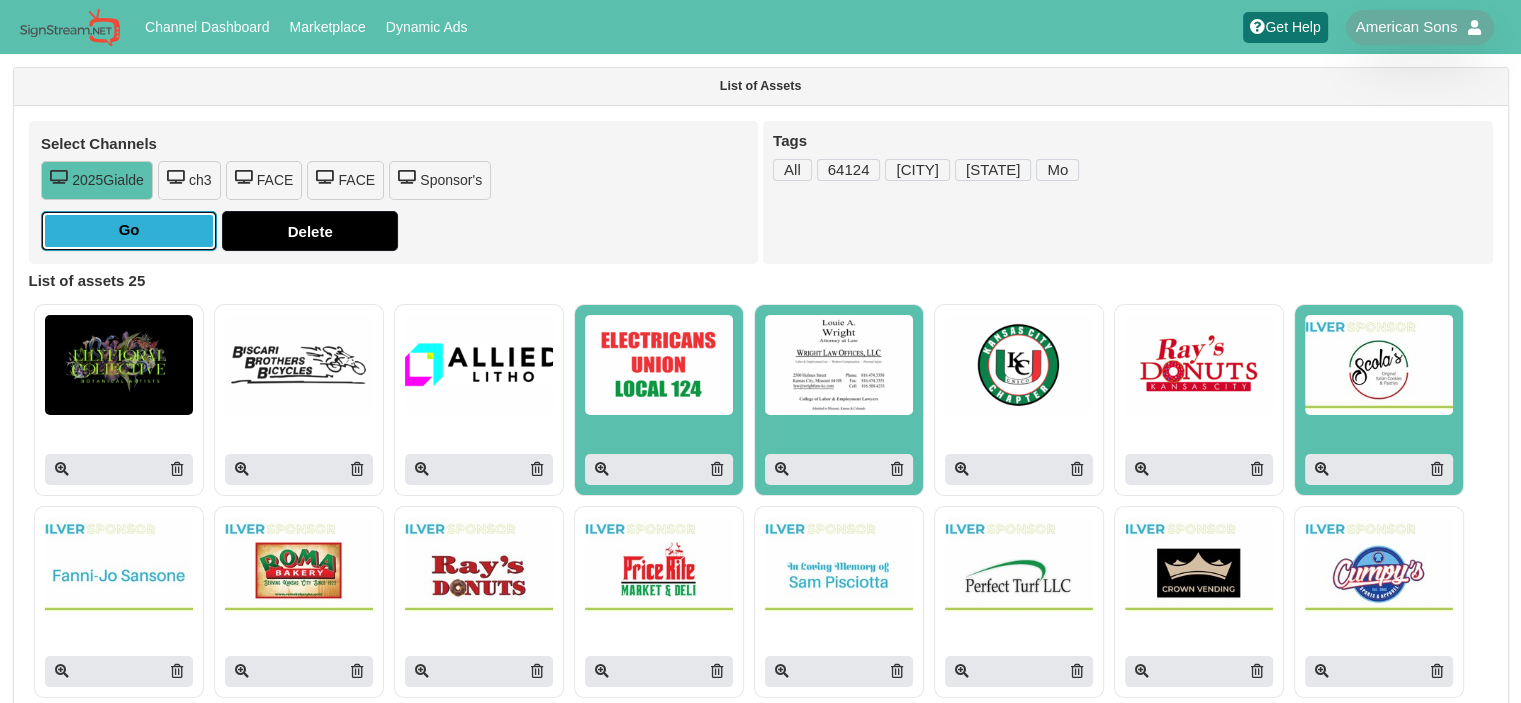 click on "Go" at bounding box center [129, 231] 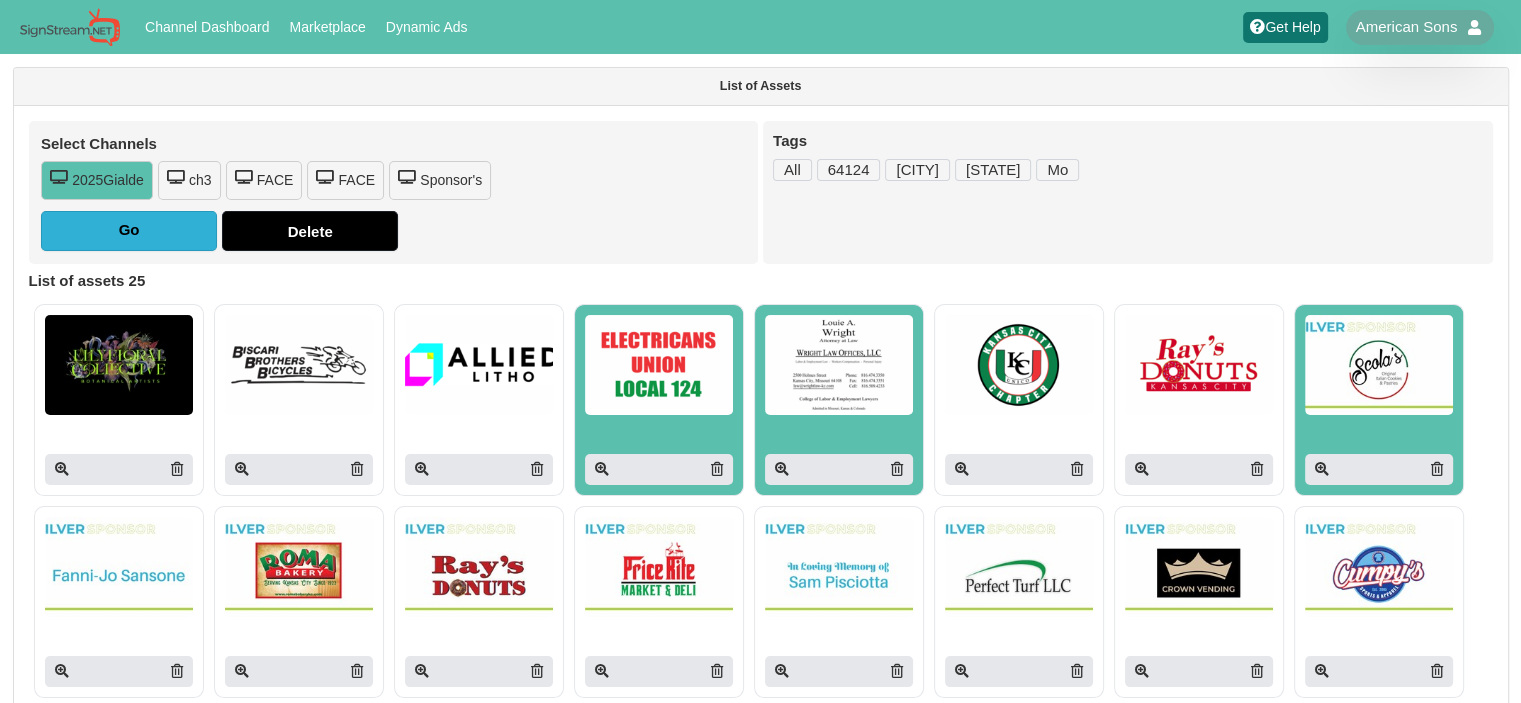 type on "Adding to channel..." 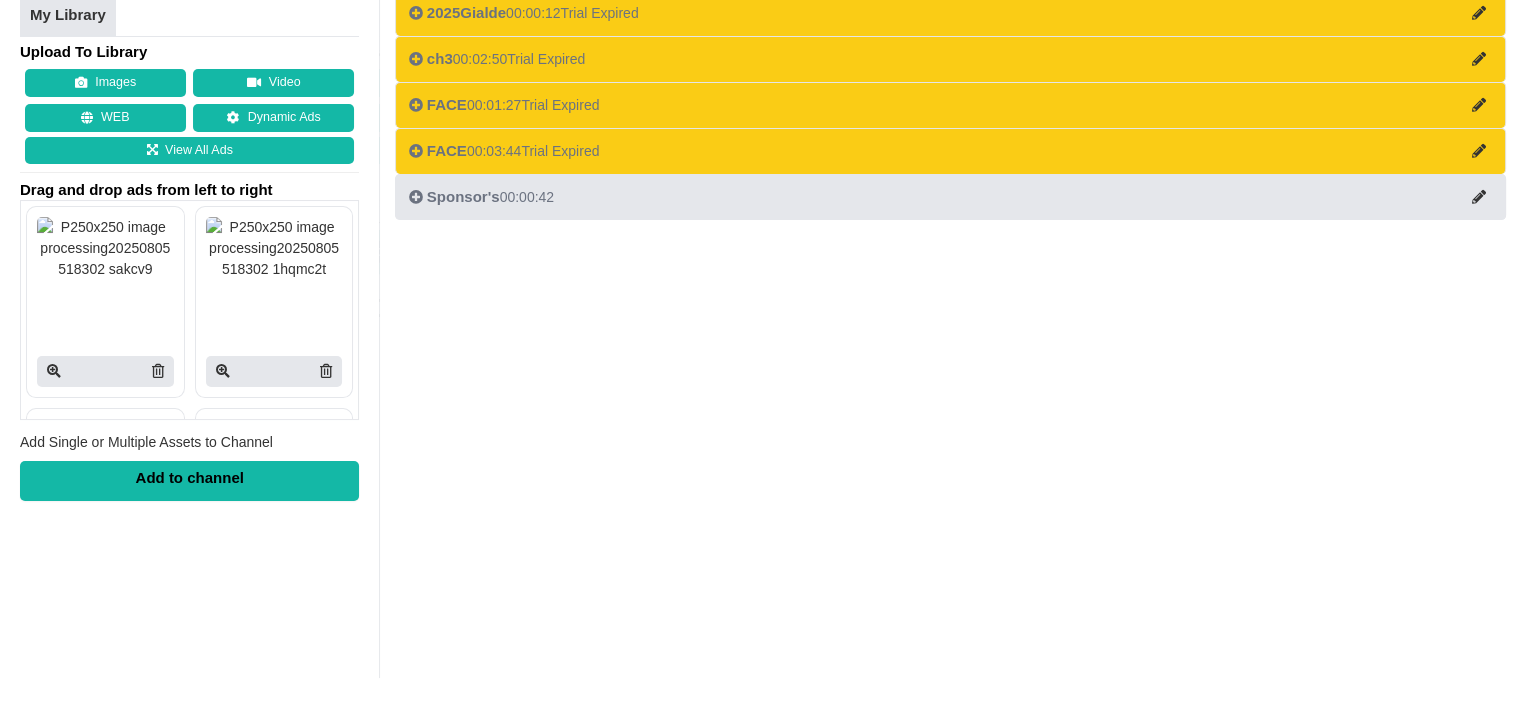 scroll, scrollTop: 48, scrollLeft: 0, axis: vertical 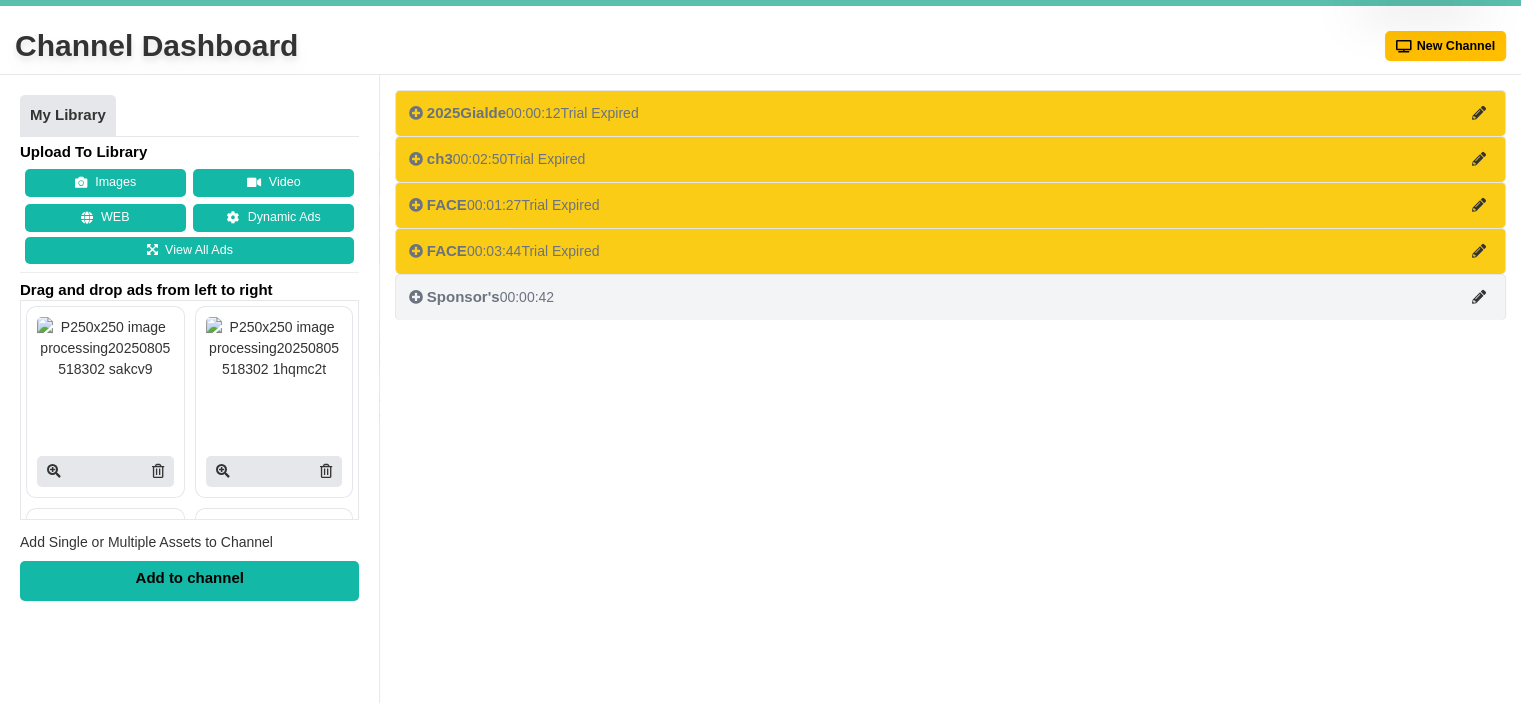 click on "Sponsor's
00:00:42" at bounding box center (481, 297) 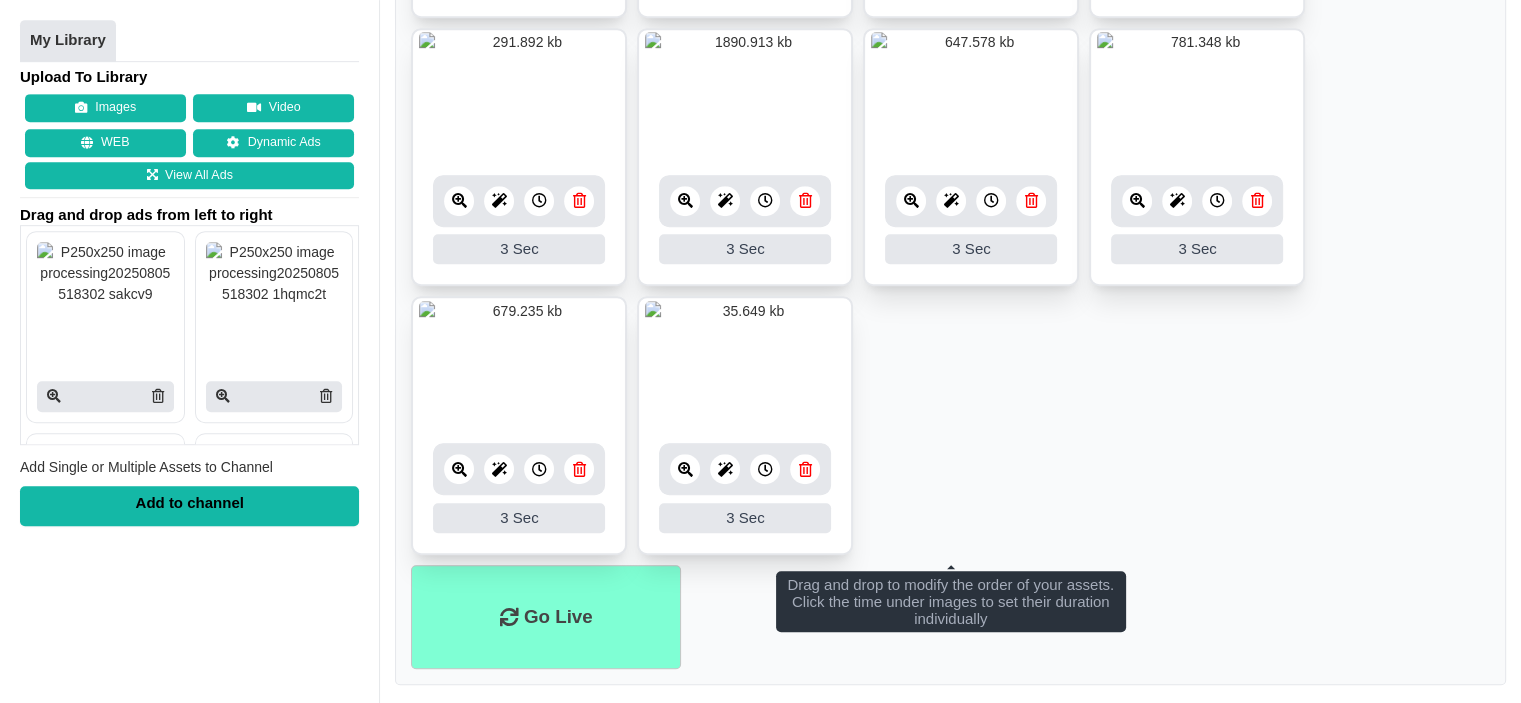 scroll, scrollTop: 1116, scrollLeft: 0, axis: vertical 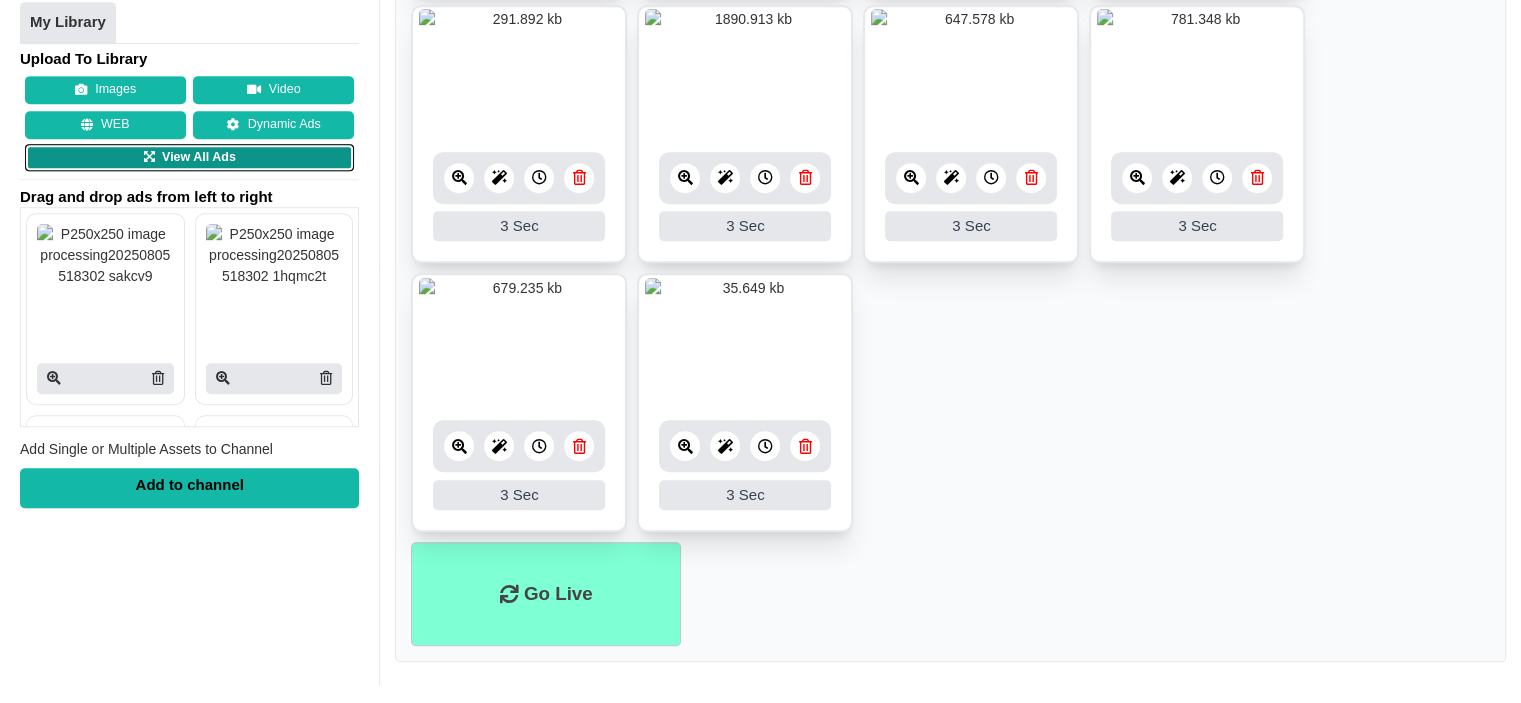 click on "View All Ads" at bounding box center (189, 158) 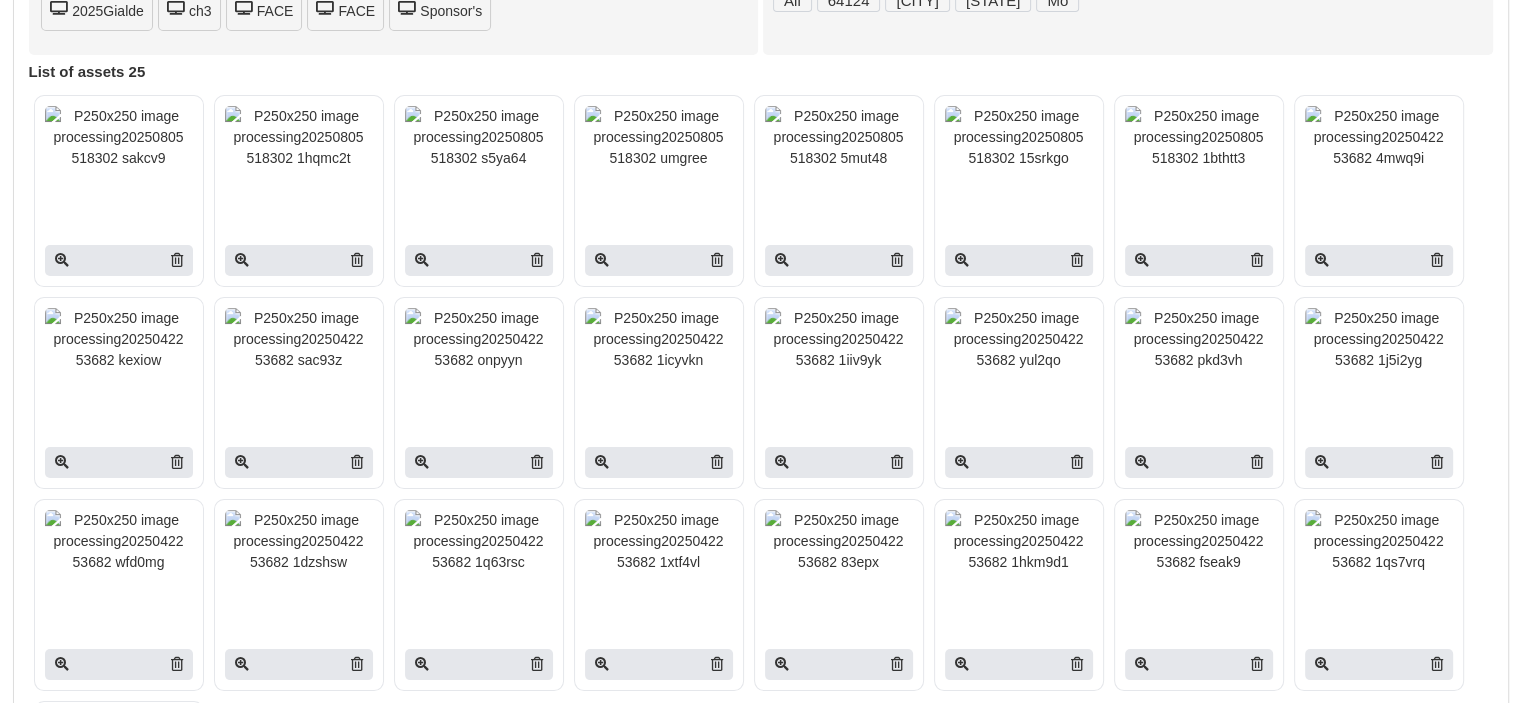 scroll, scrollTop: 200, scrollLeft: 0, axis: vertical 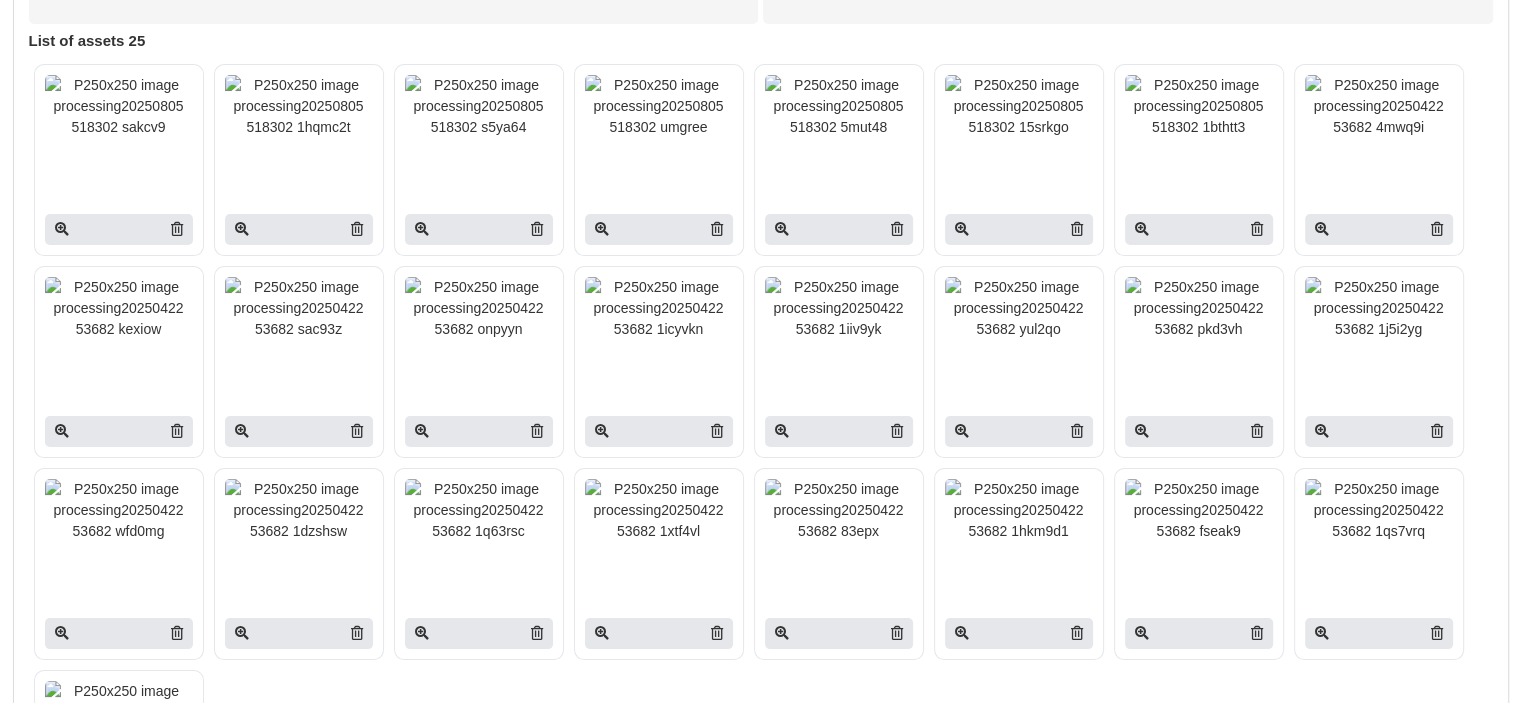 click at bounding box center [659, 327] 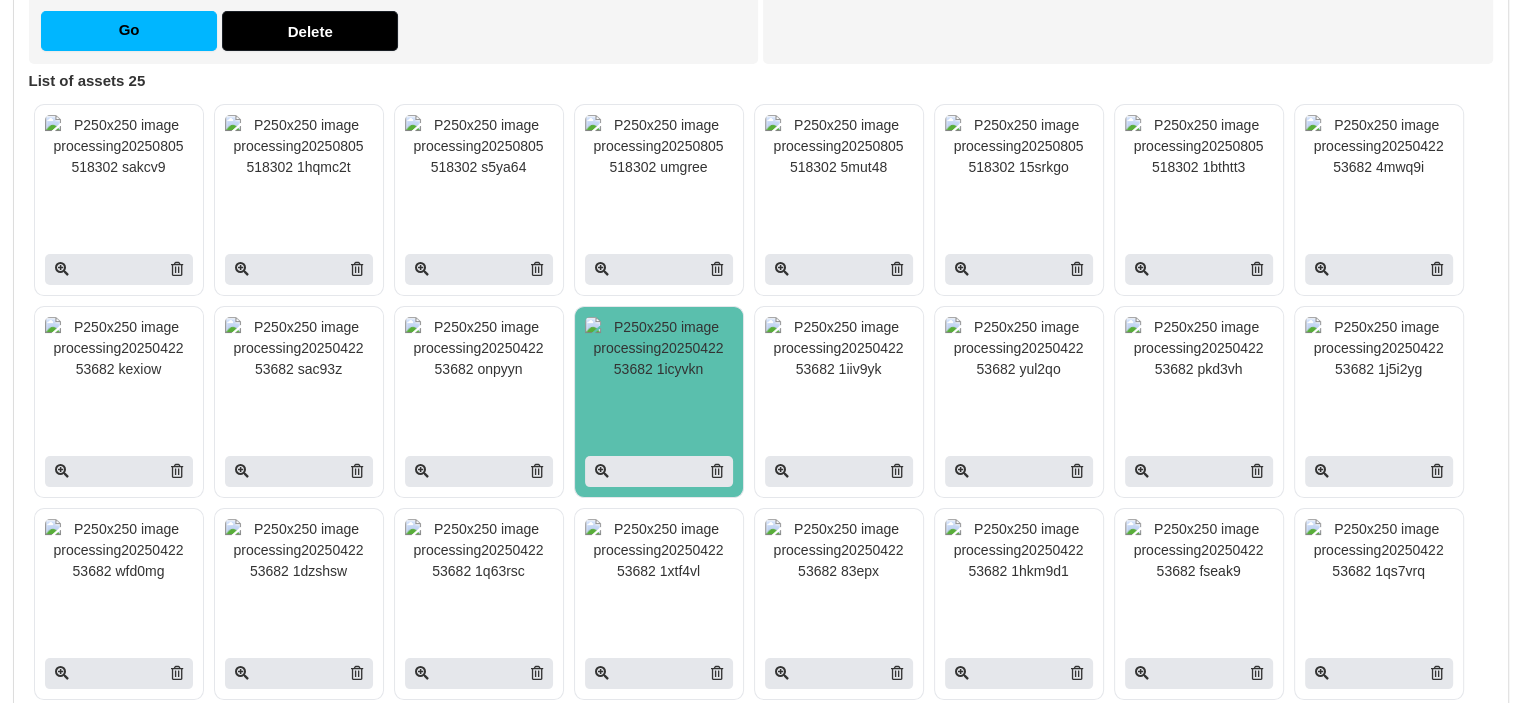 click at bounding box center (839, 367) 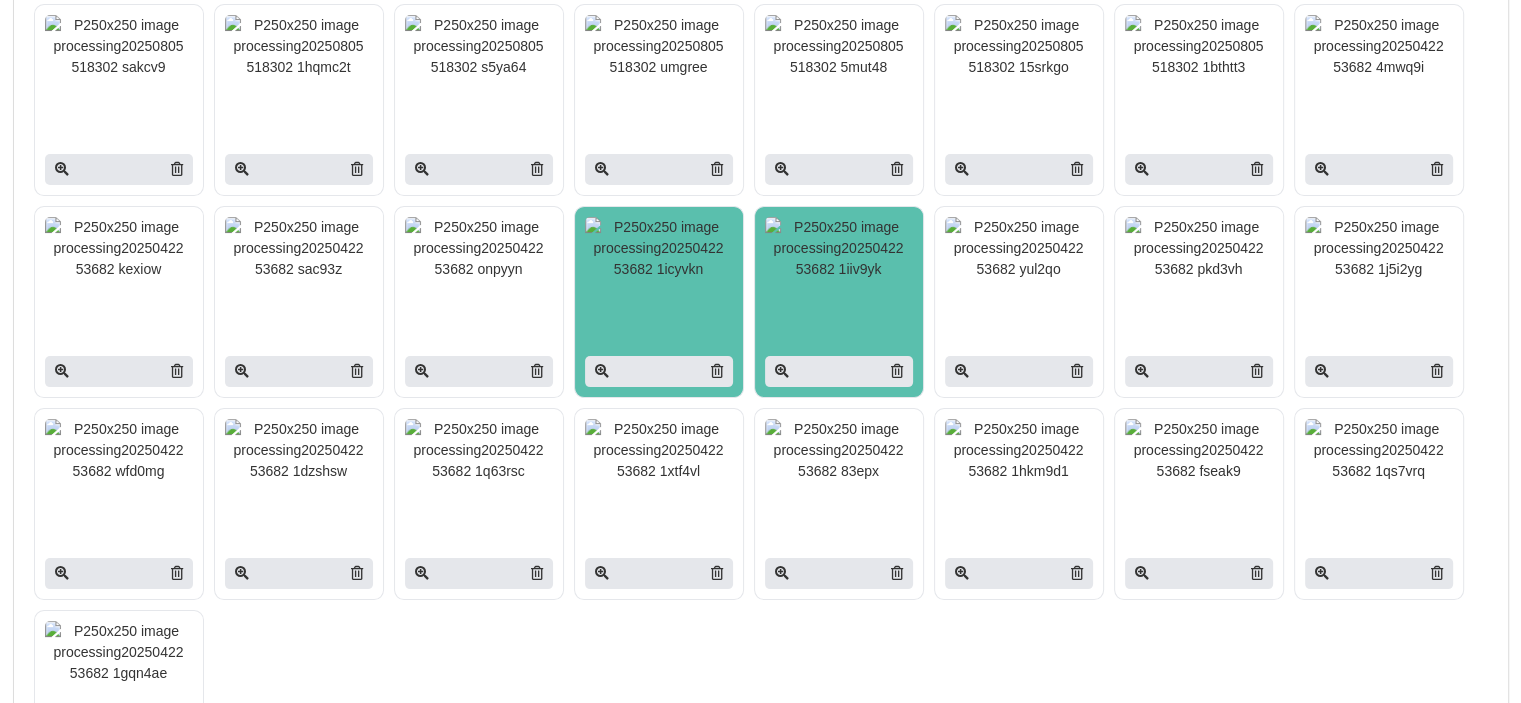 scroll, scrollTop: 400, scrollLeft: 0, axis: vertical 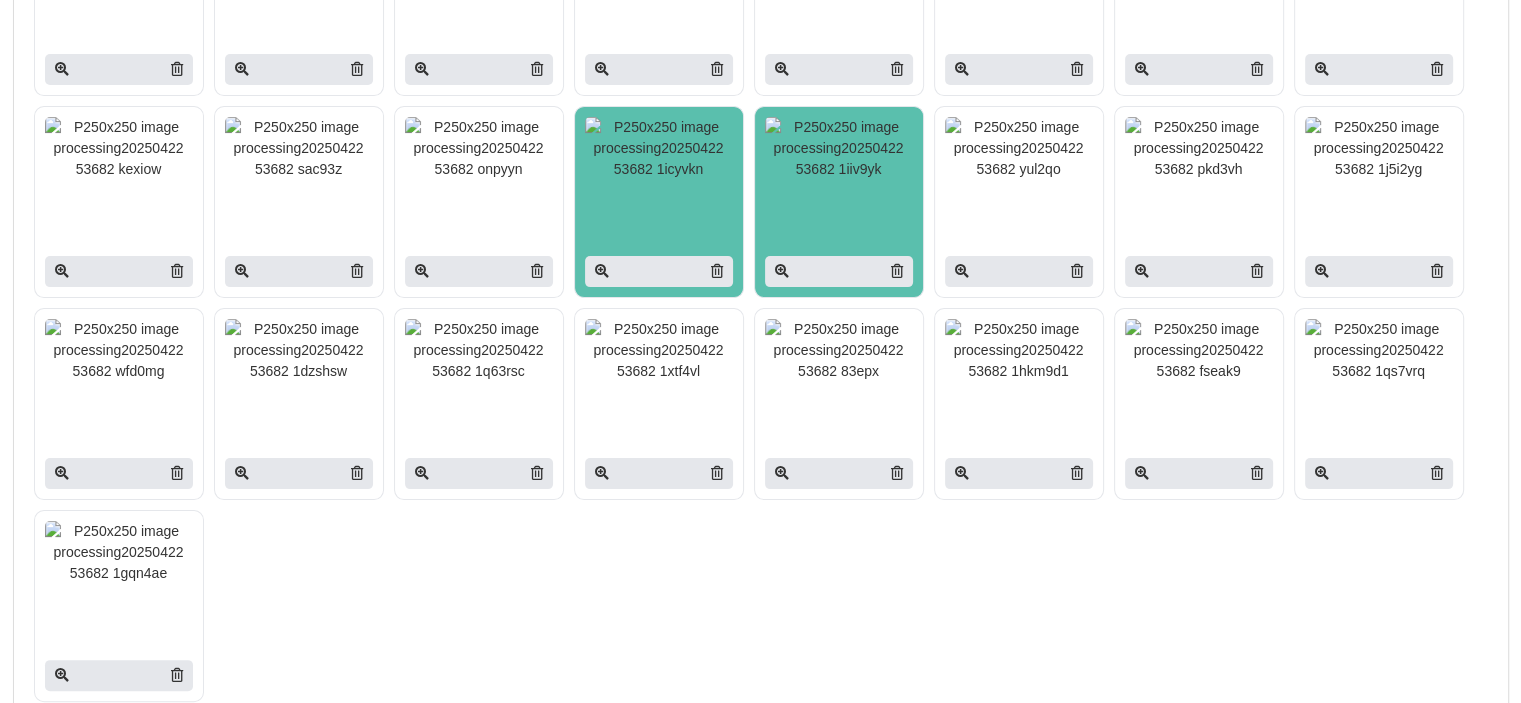 click at bounding box center (1379, 167) 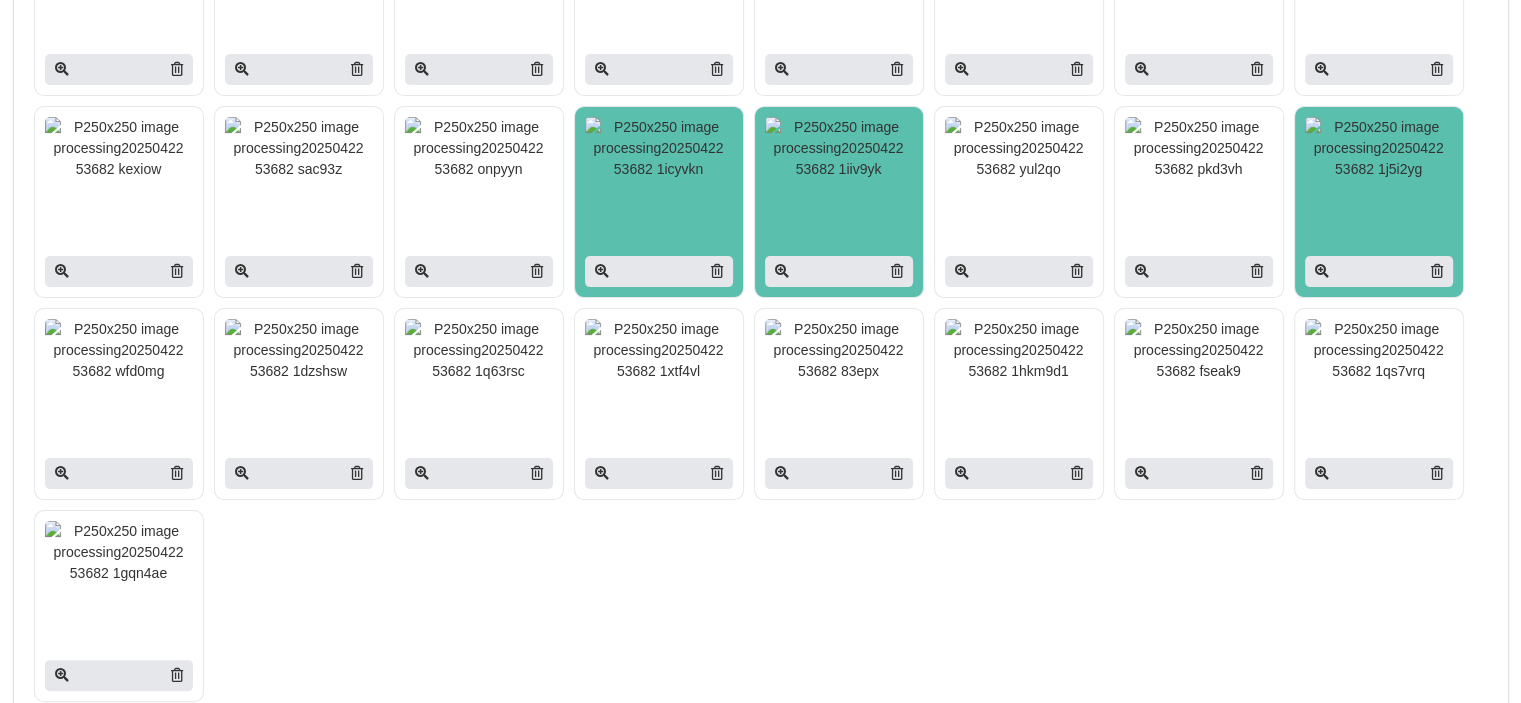 click at bounding box center [1019, 369] 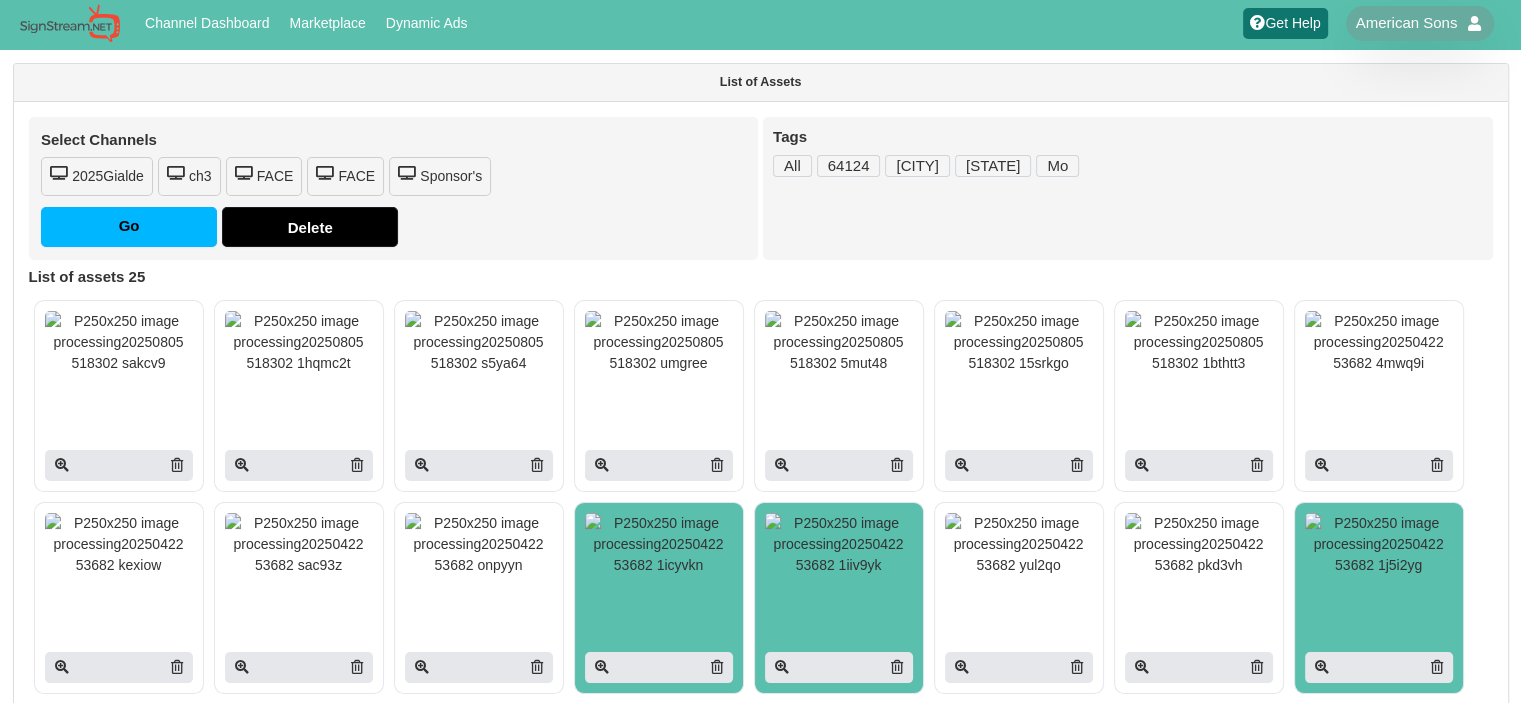 scroll, scrollTop: 0, scrollLeft: 0, axis: both 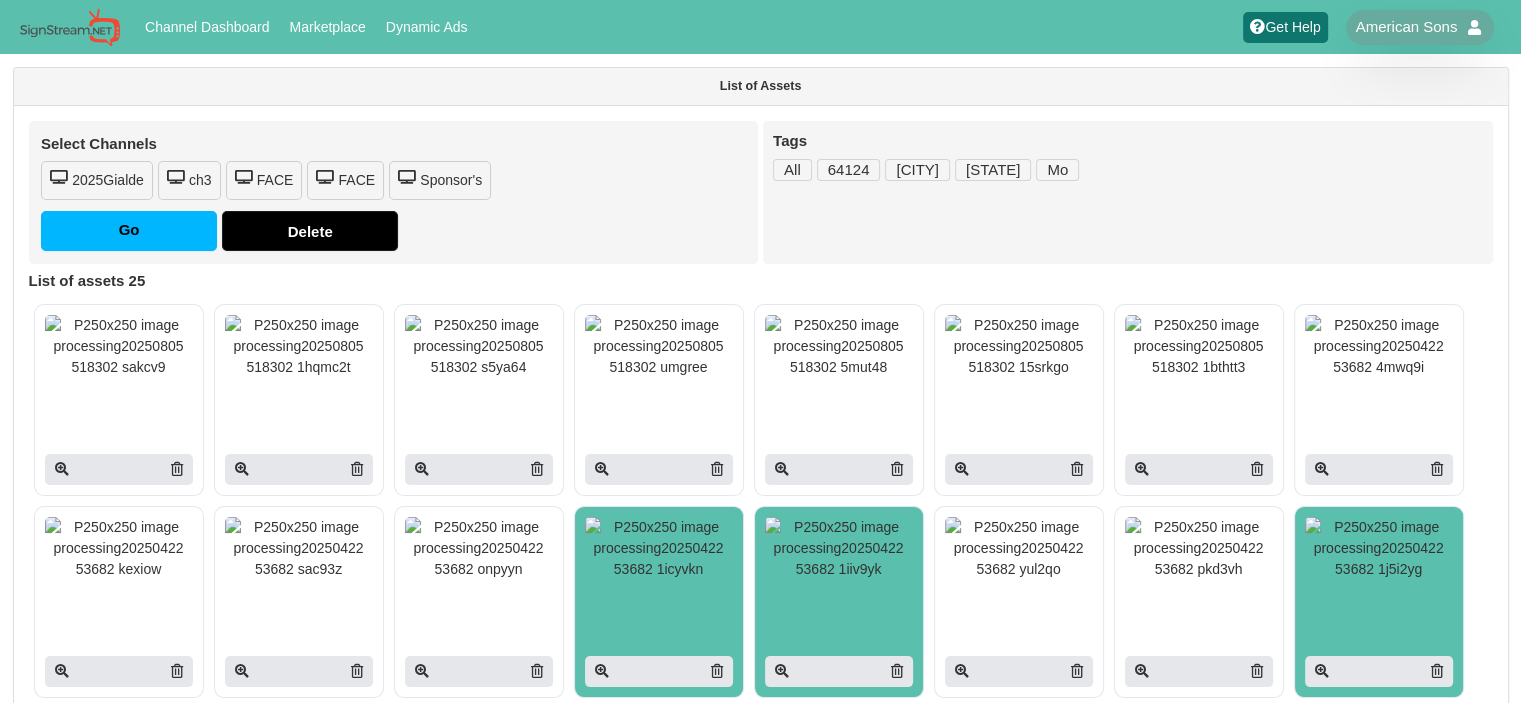 click on "2025Gialde" at bounding box center (97, 180) 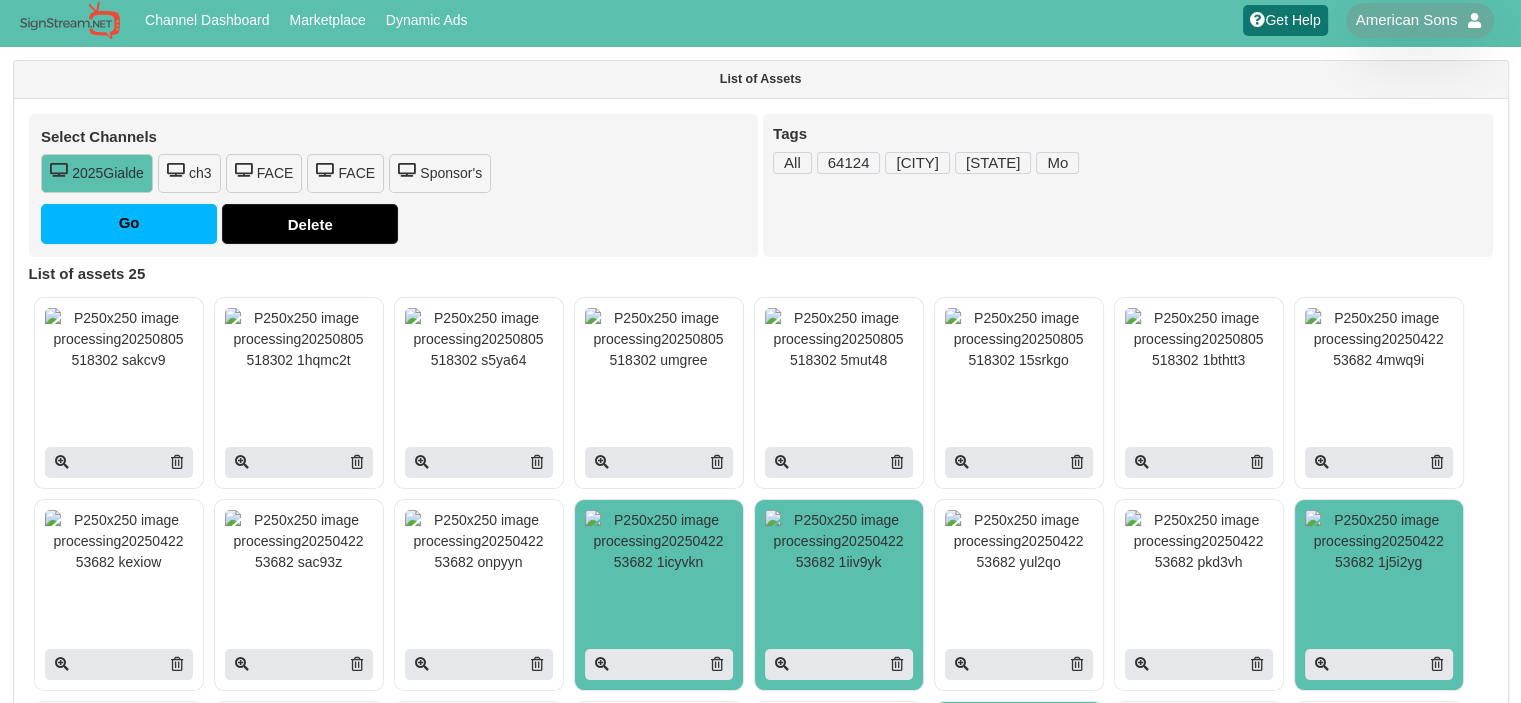 scroll, scrollTop: 0, scrollLeft: 0, axis: both 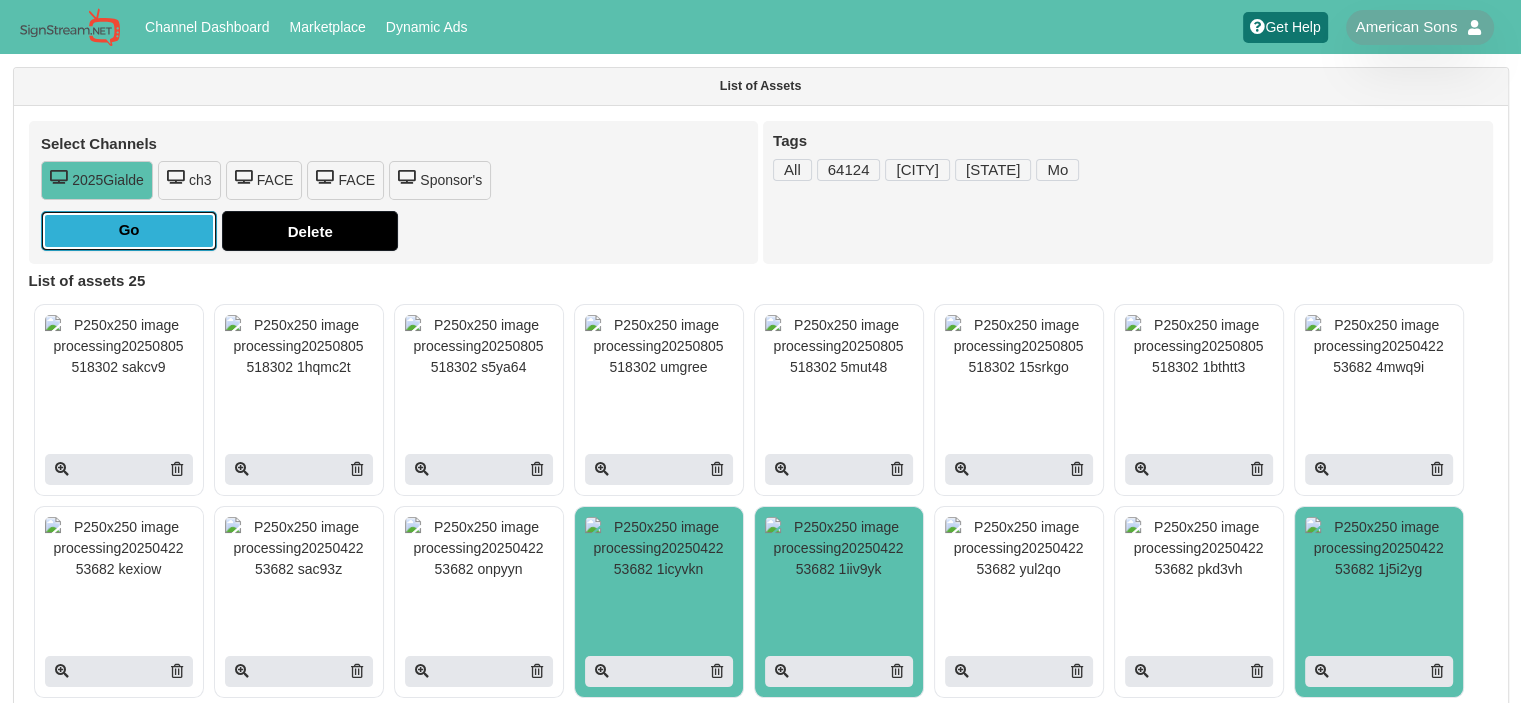 click on "Go" at bounding box center (129, 231) 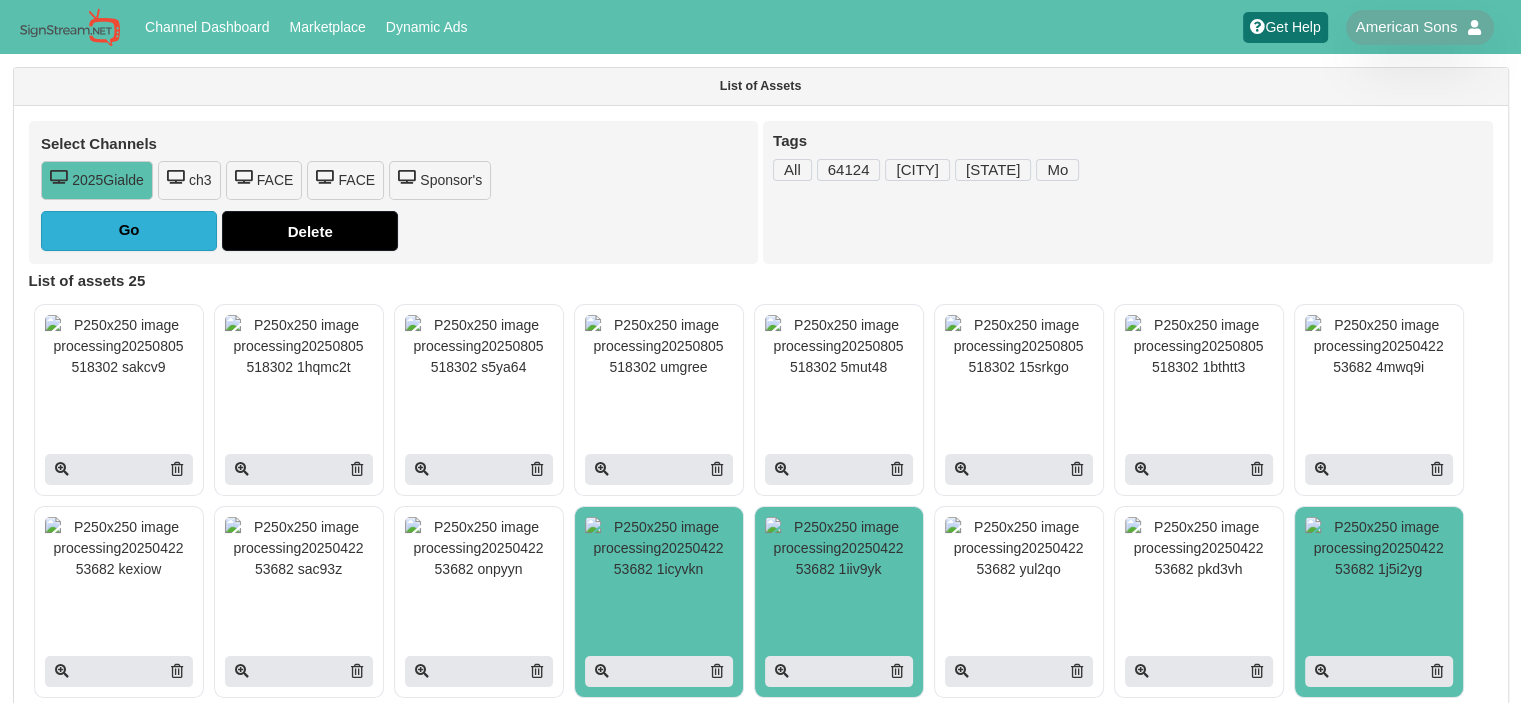 type on "Adding to channel..." 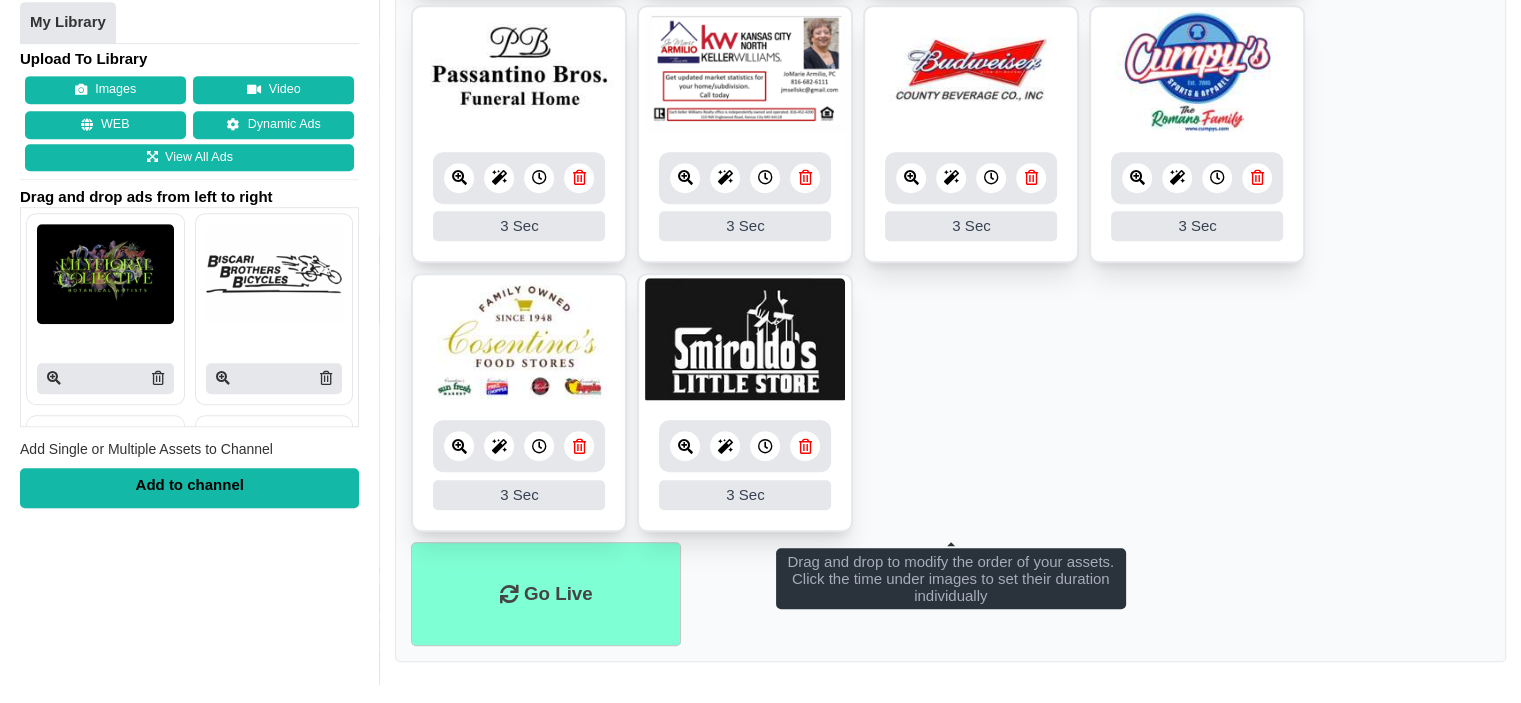 scroll, scrollTop: 1116, scrollLeft: 0, axis: vertical 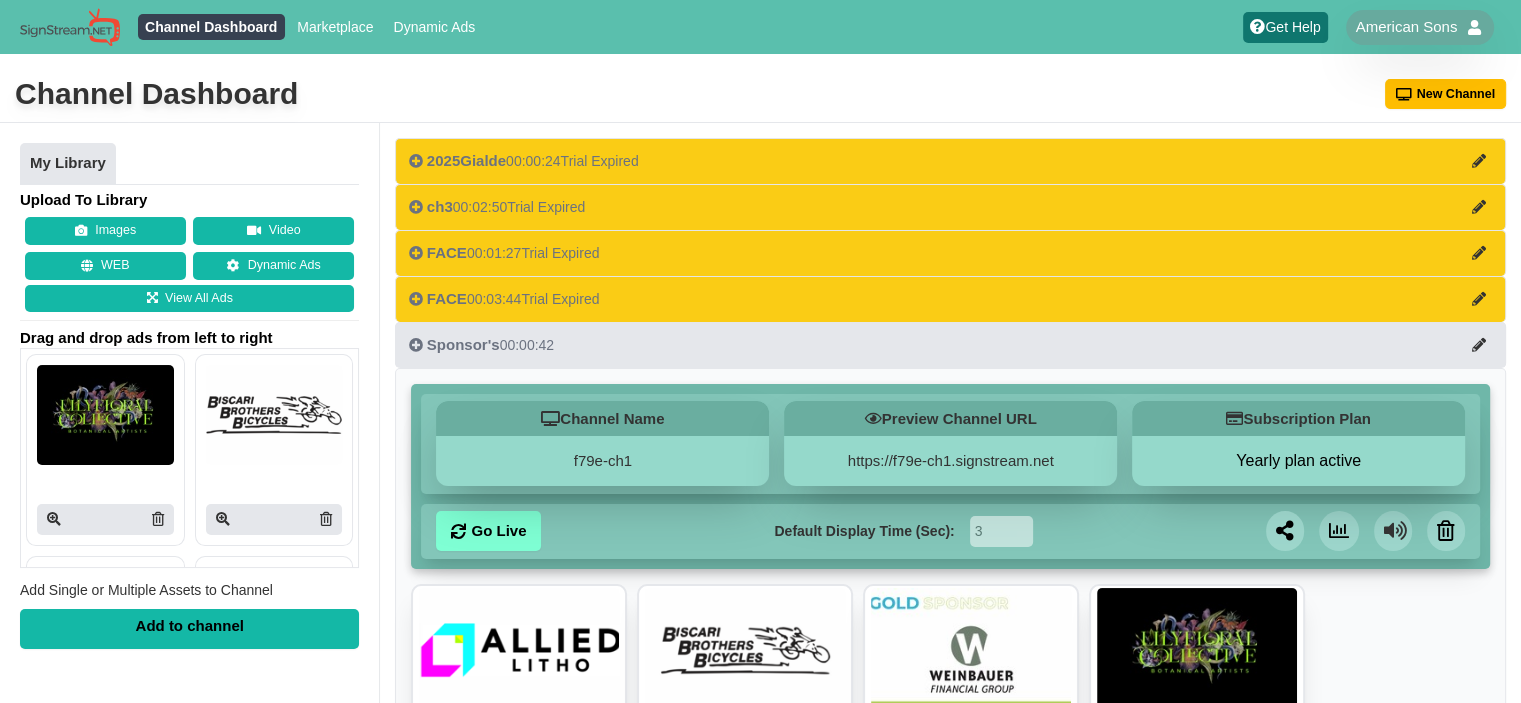 click on "2025Gialde" at bounding box center [466, 160] 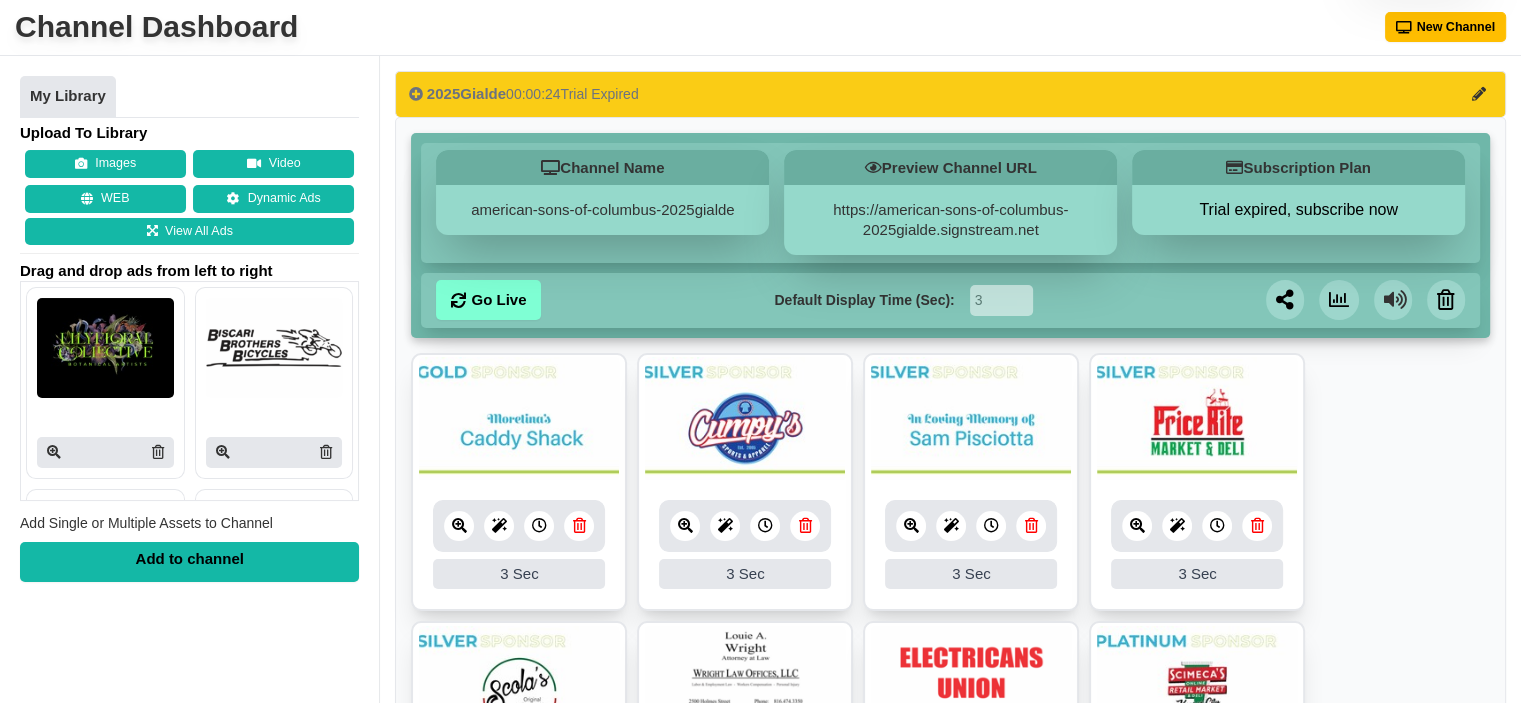 scroll, scrollTop: 0, scrollLeft: 0, axis: both 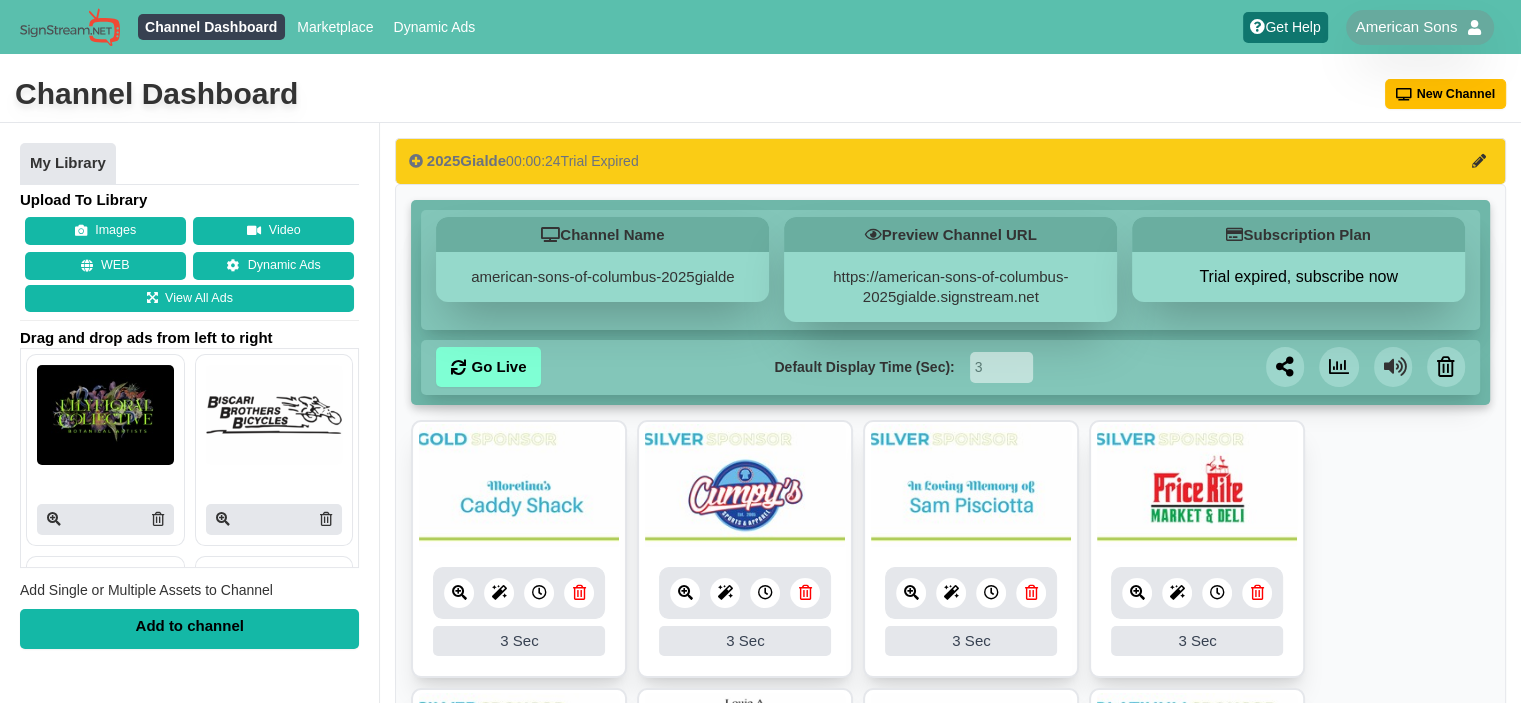 type 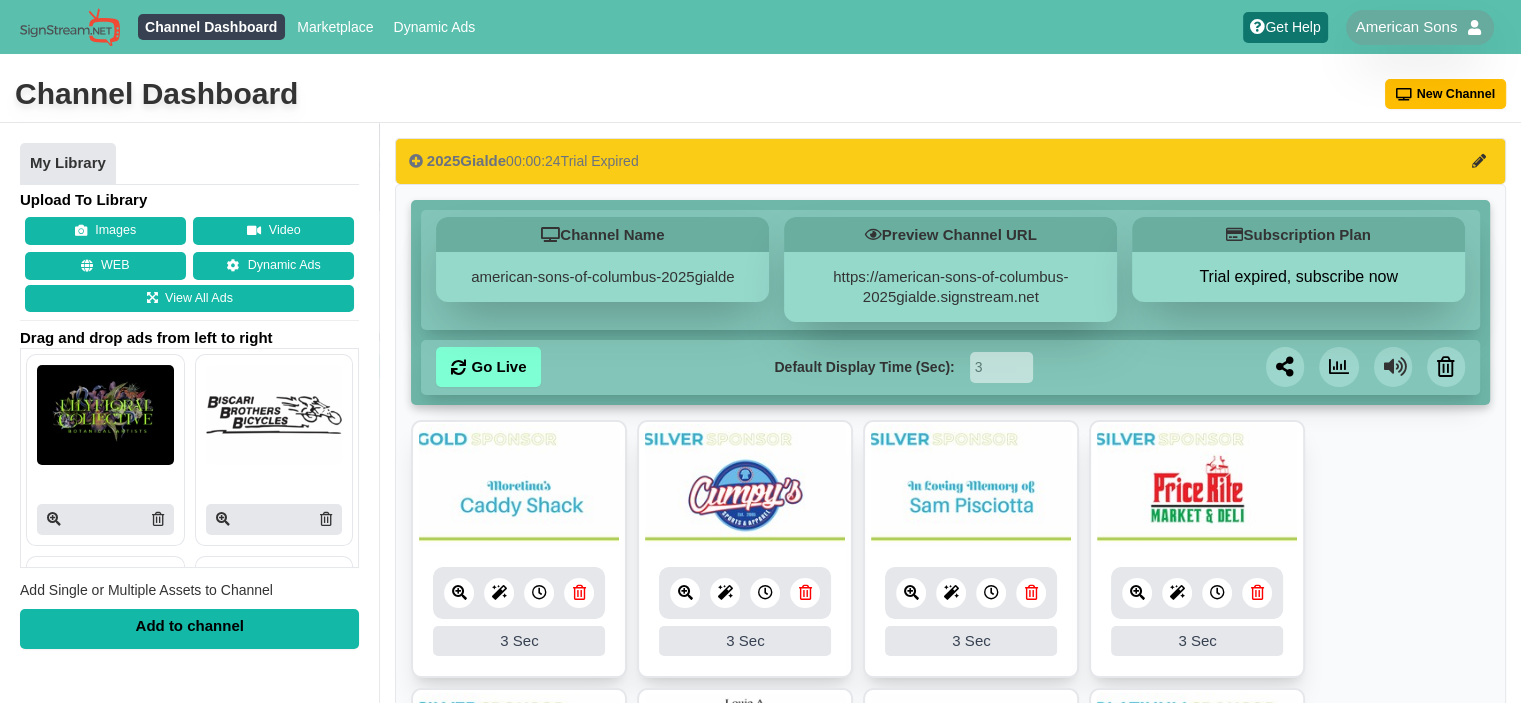 click at bounding box center (971, 486) 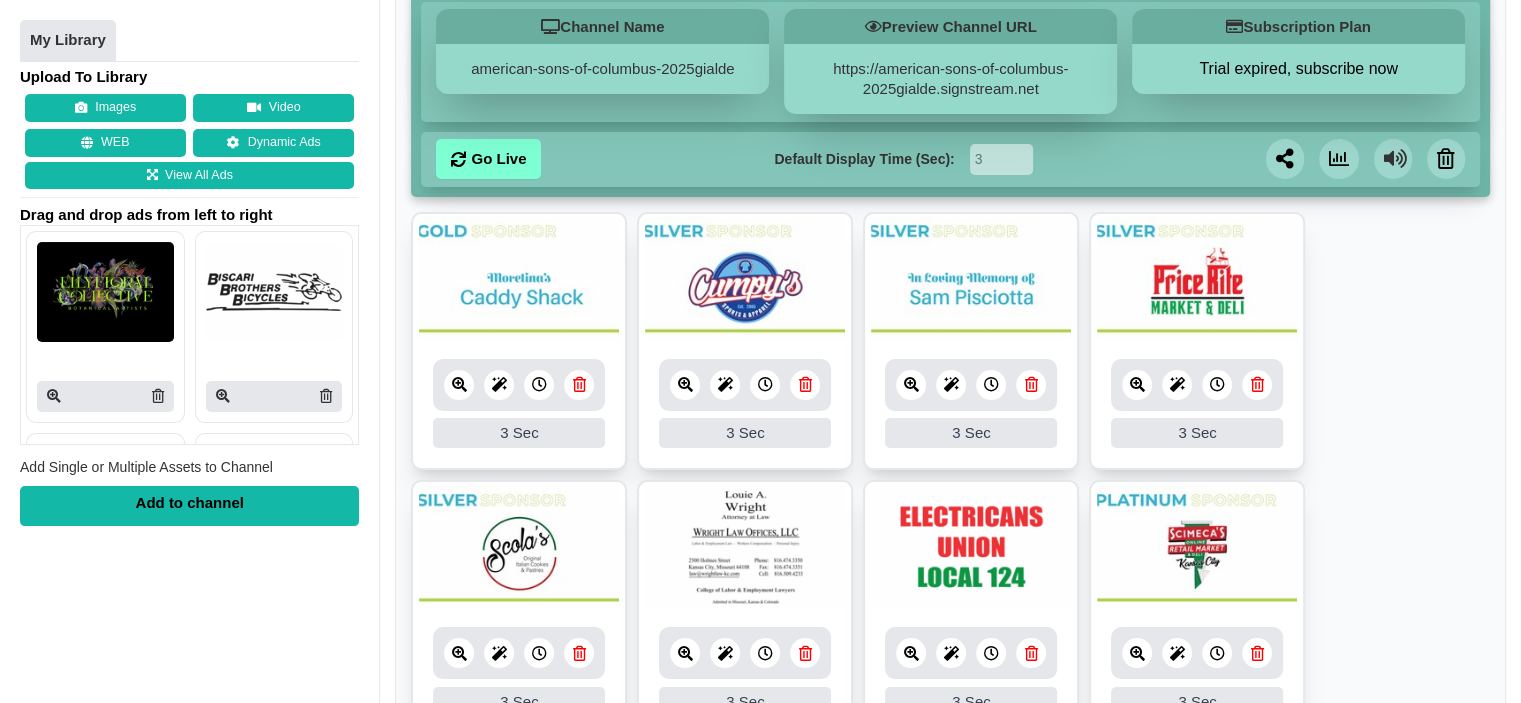 scroll, scrollTop: 200, scrollLeft: 0, axis: vertical 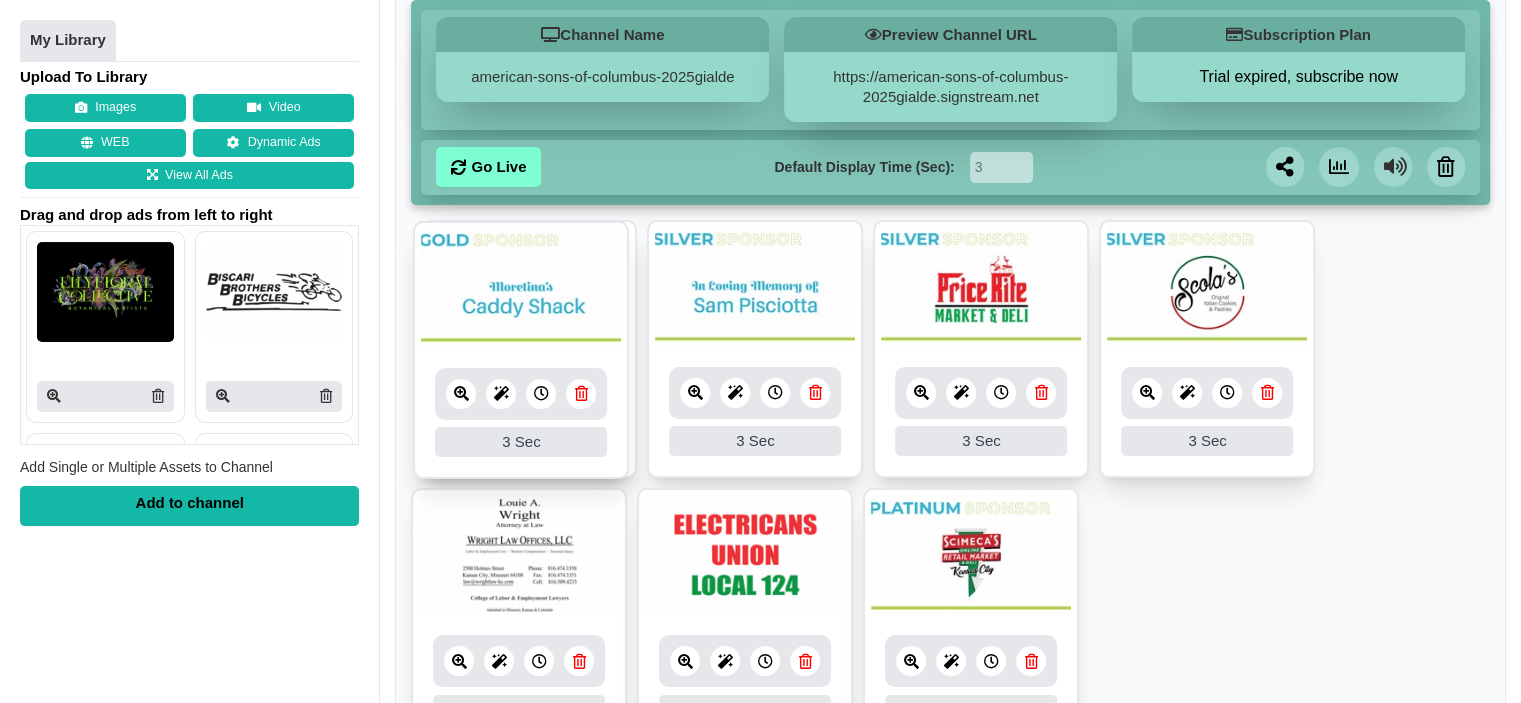 drag, startPoint x: 524, startPoint y: 286, endPoint x: 547, endPoint y: 286, distance: 23 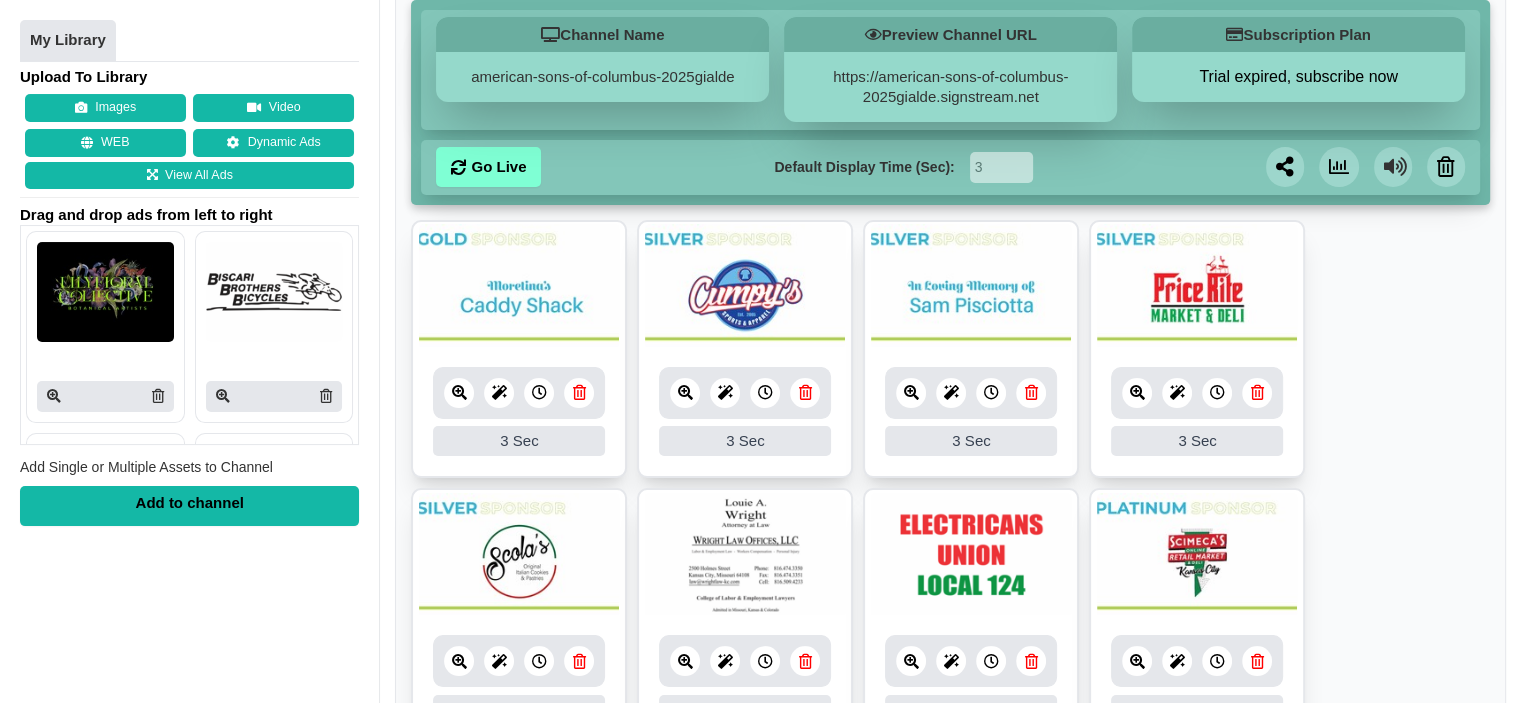 click at bounding box center [519, 286] 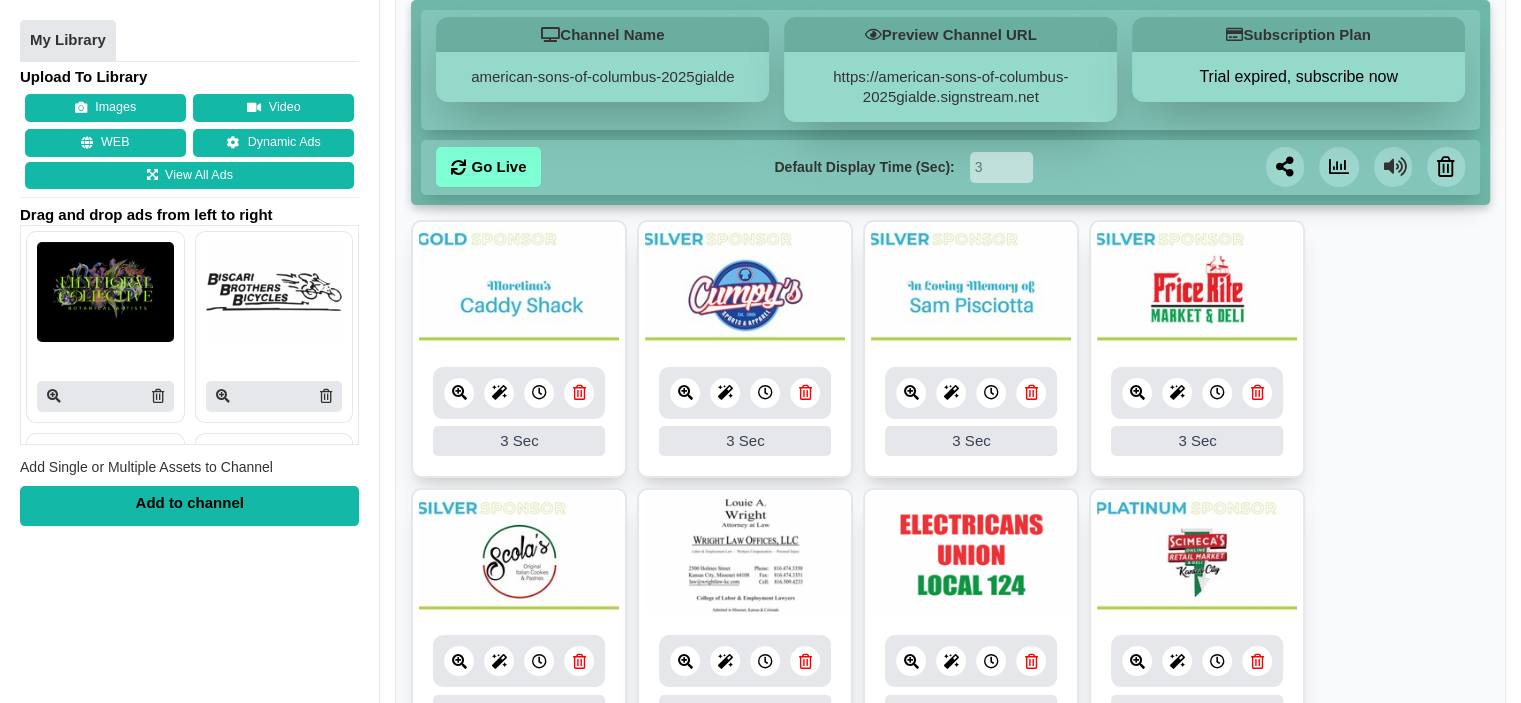 click on "3
3
Sec
Fade In
Scale In
Swirl In
Slide In
Slide Elliptic
Roll In
Swing In
Save" at bounding box center [745, 412] 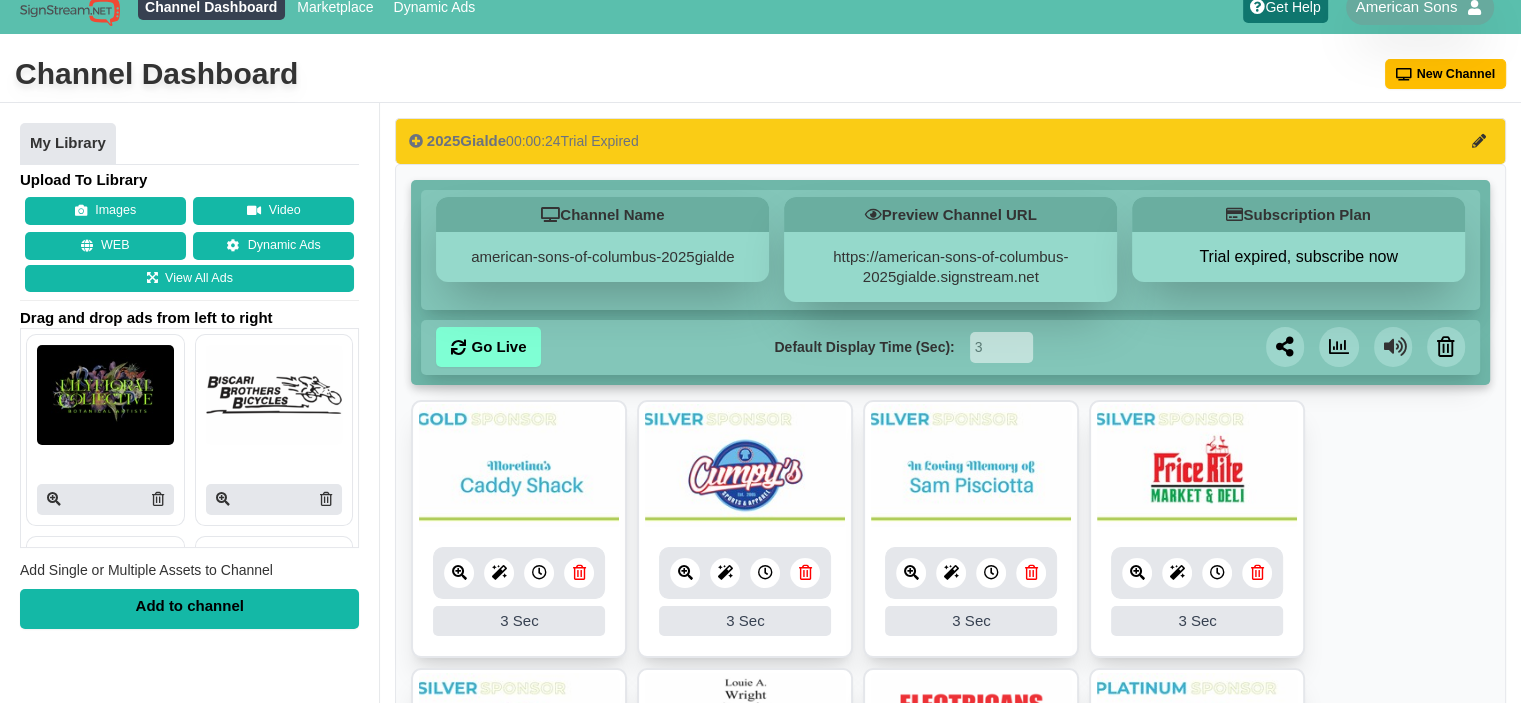 scroll, scrollTop: 2, scrollLeft: 0, axis: vertical 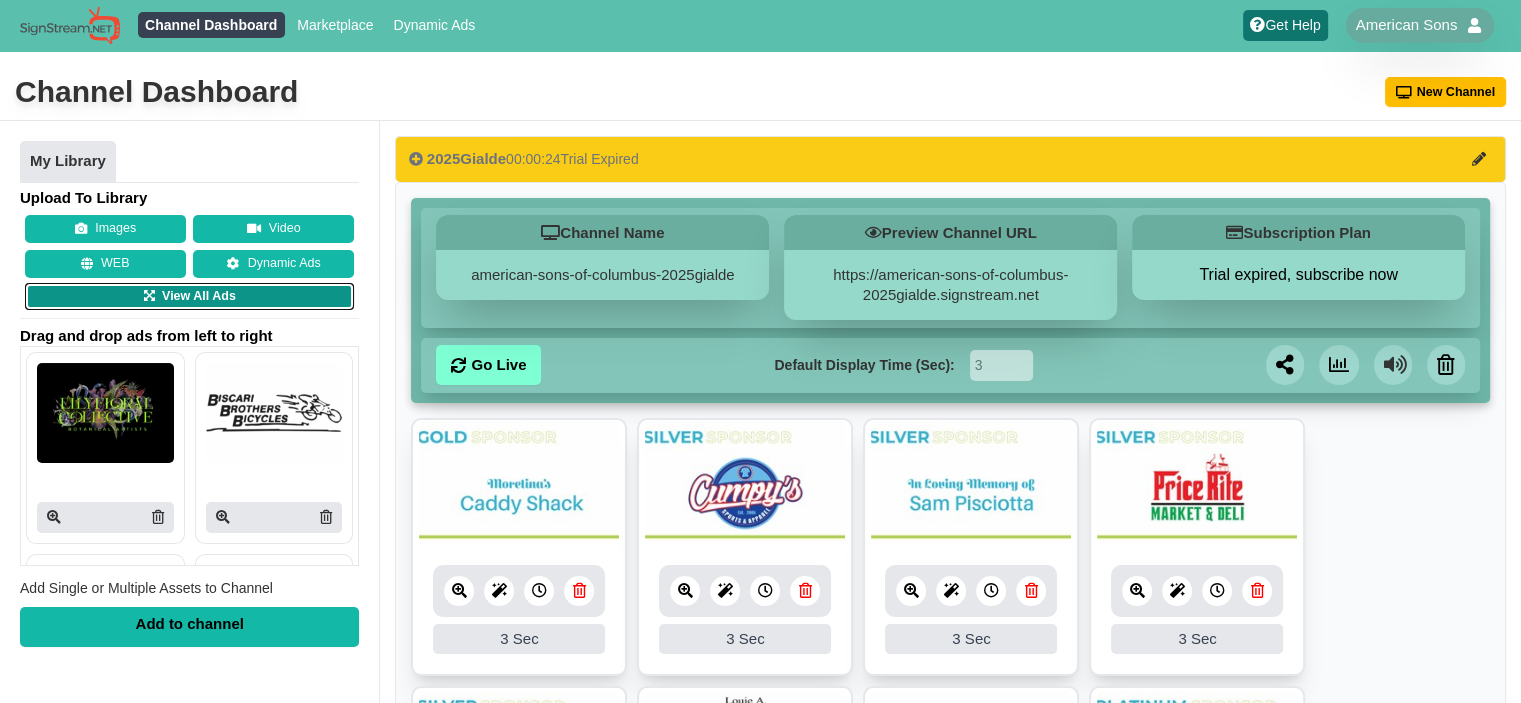 click on "View All Ads" at bounding box center (189, 297) 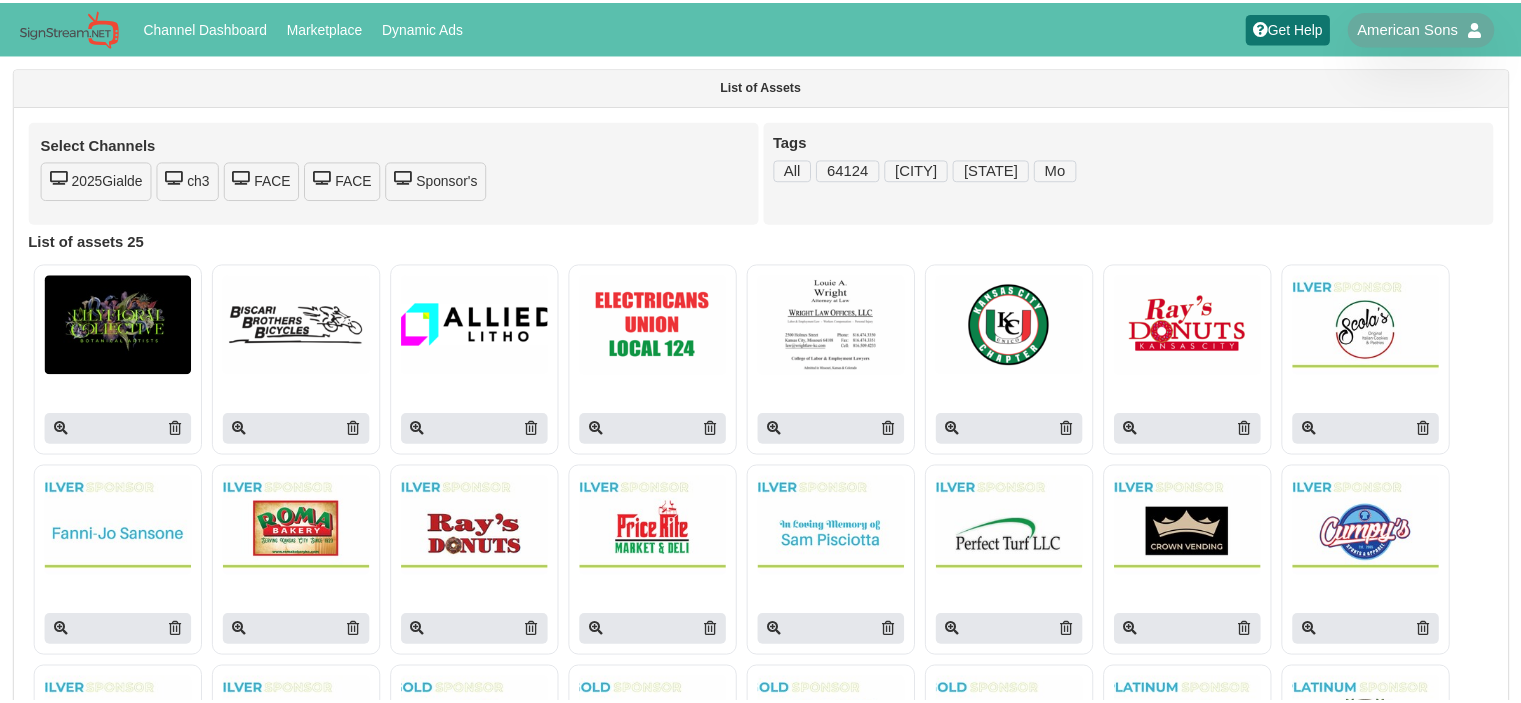 scroll, scrollTop: 0, scrollLeft: 0, axis: both 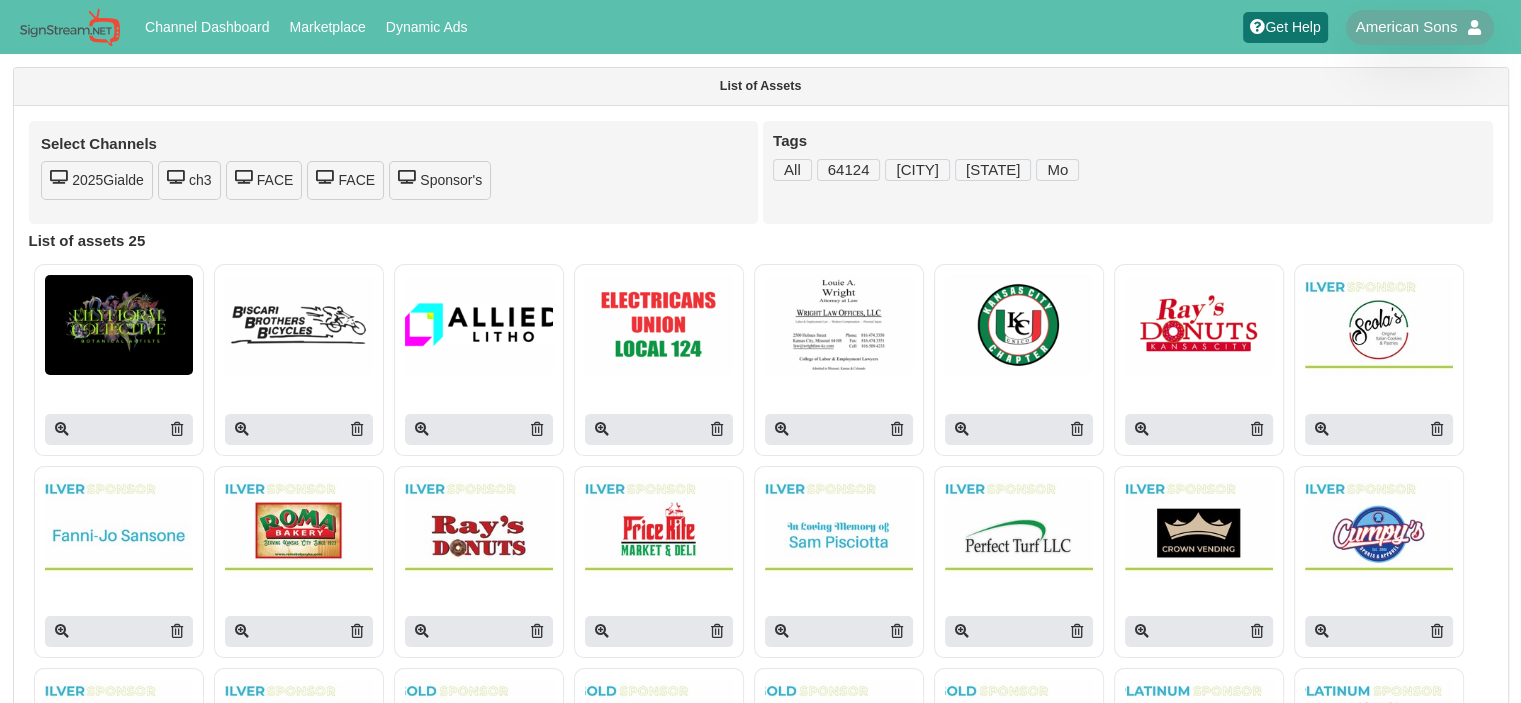 click at bounding box center [299, 325] 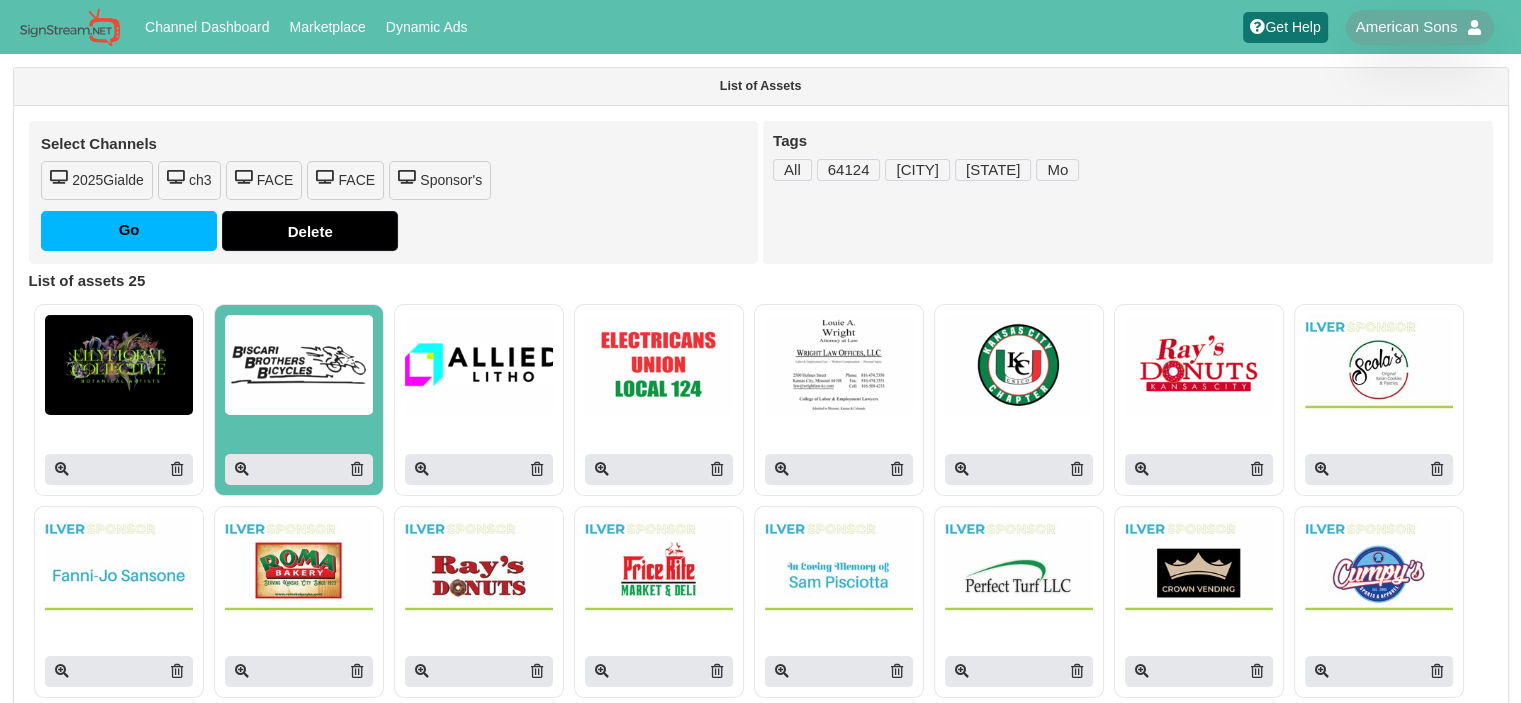 click at bounding box center (479, 365) 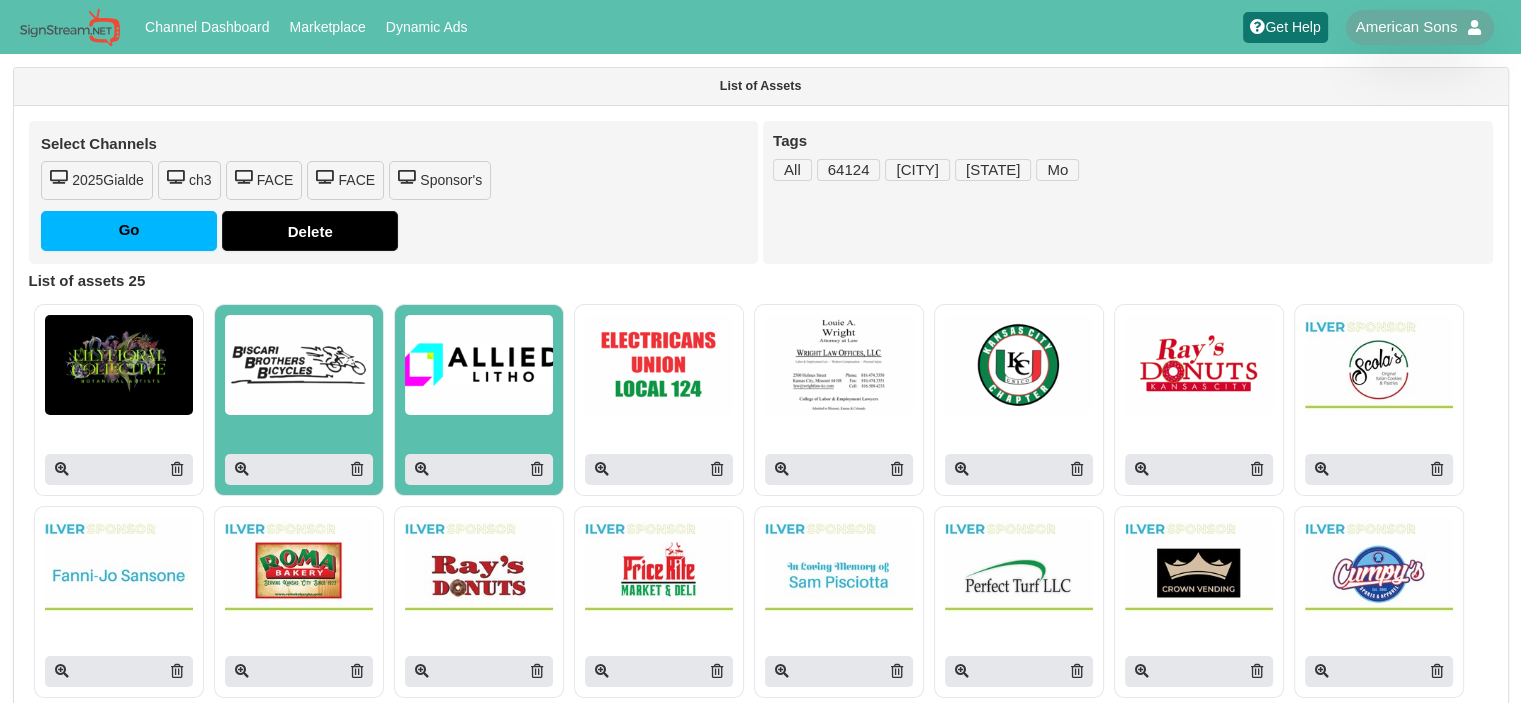 click at bounding box center [659, 365] 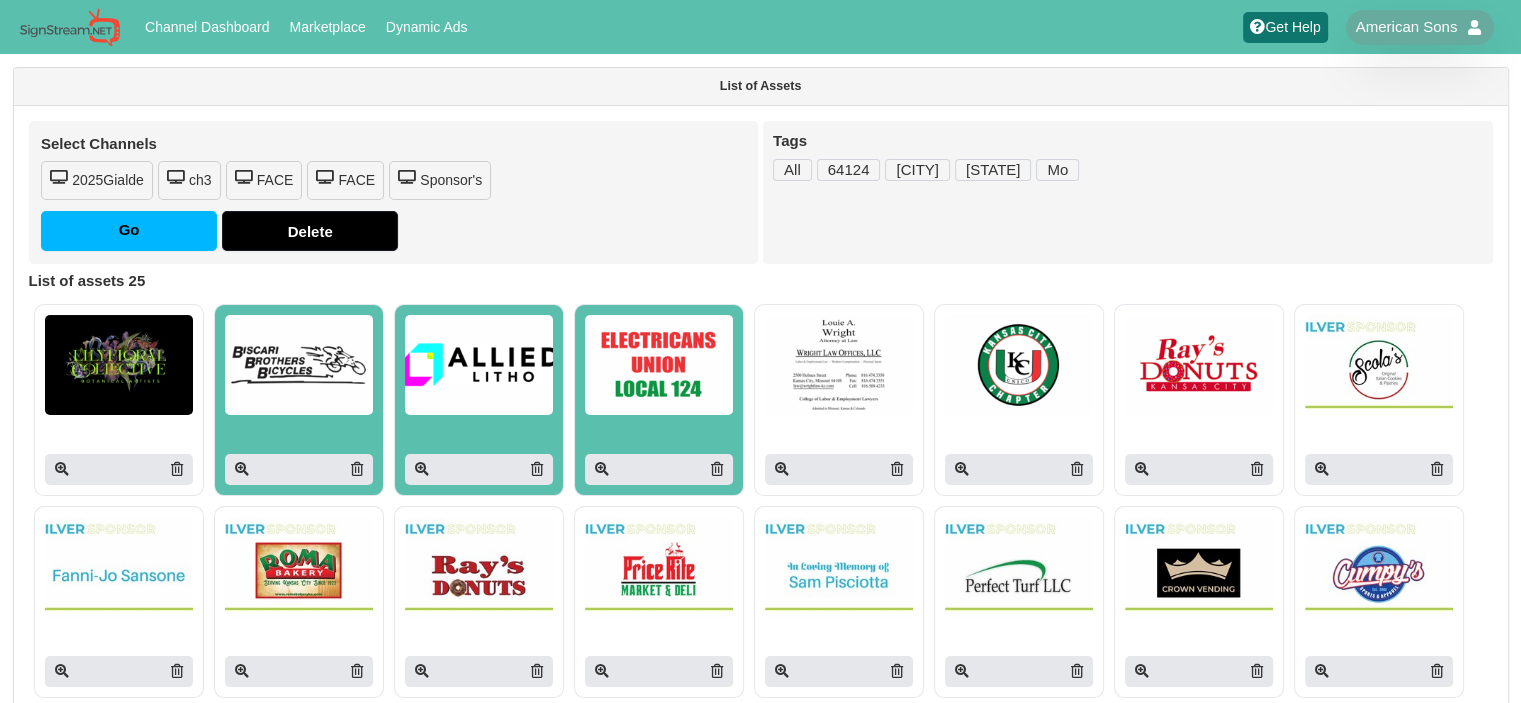 click at bounding box center [839, 365] 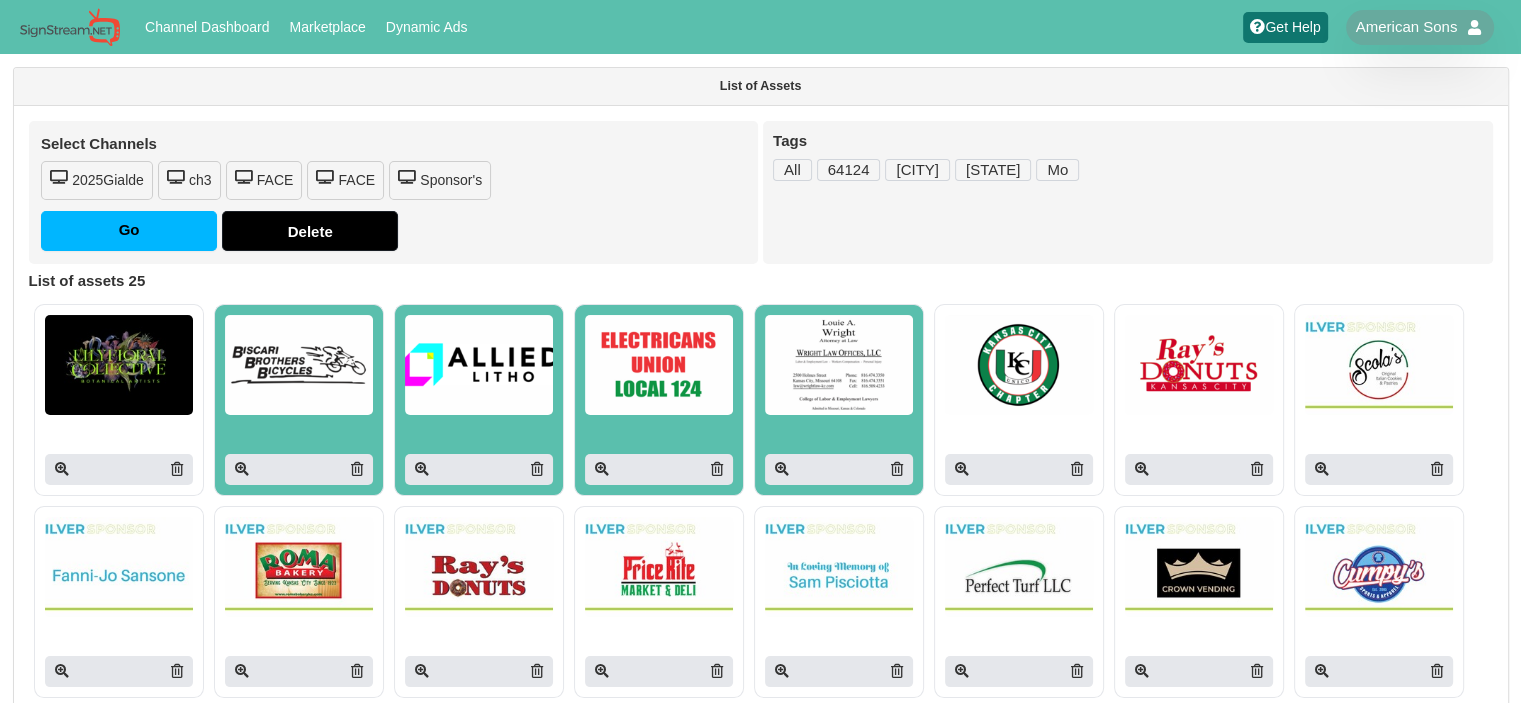 click at bounding box center [1019, 365] 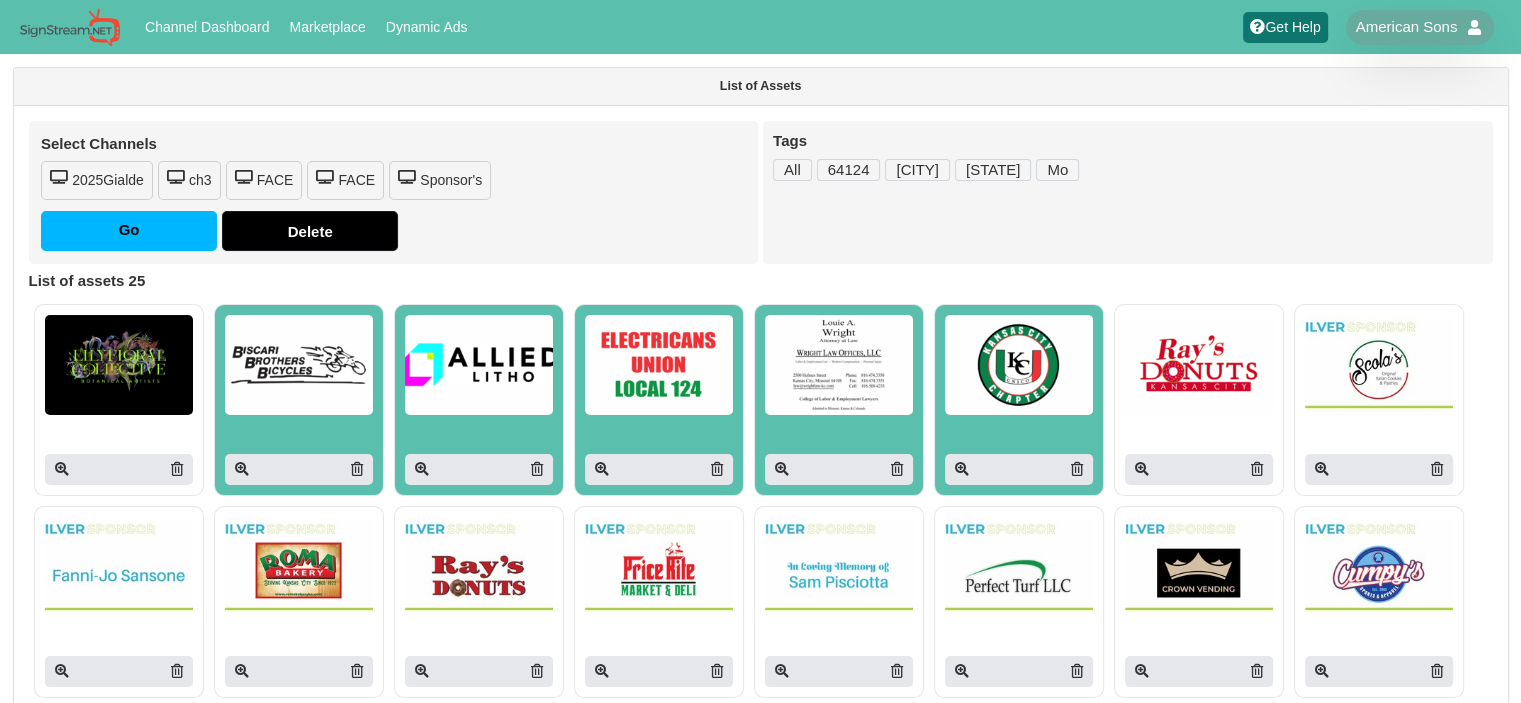click at bounding box center (1199, 365) 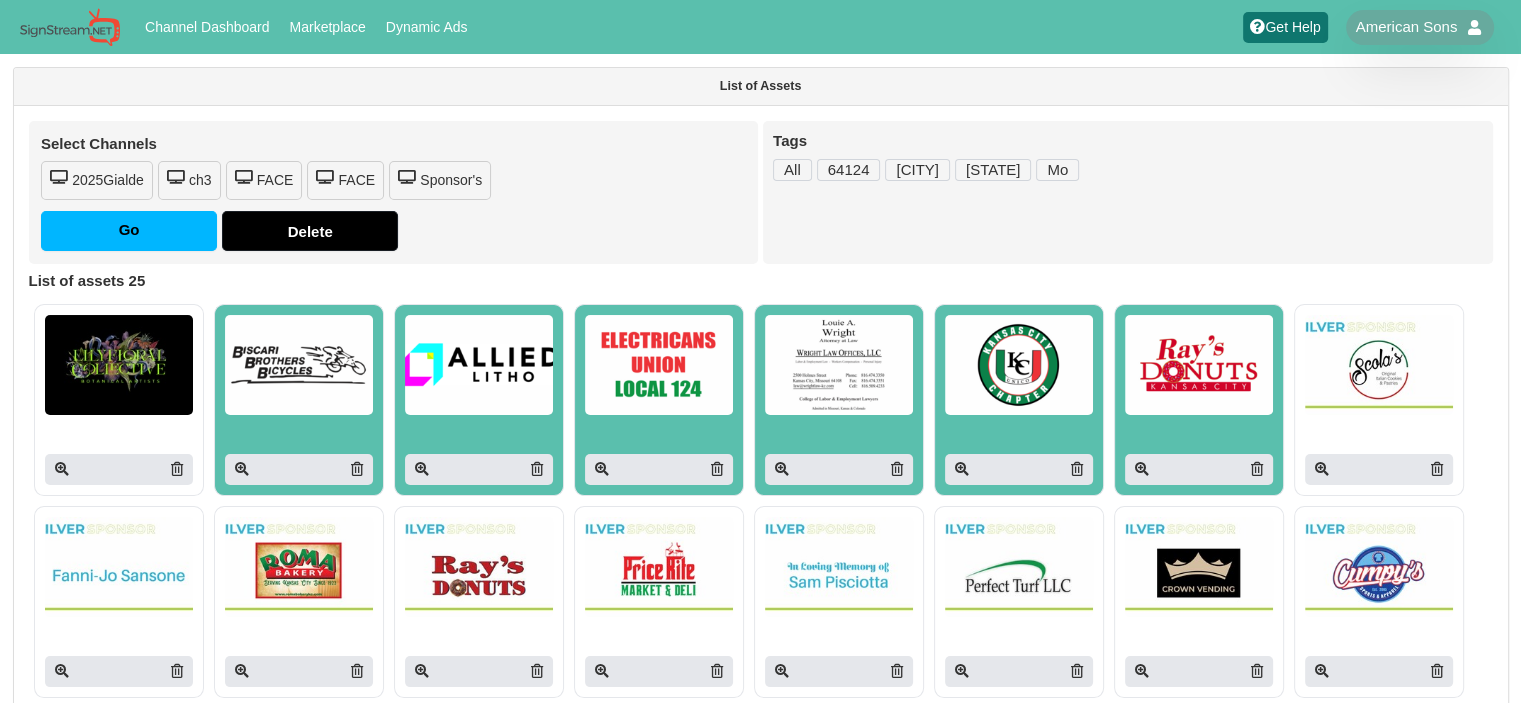 click at bounding box center [1379, 365] 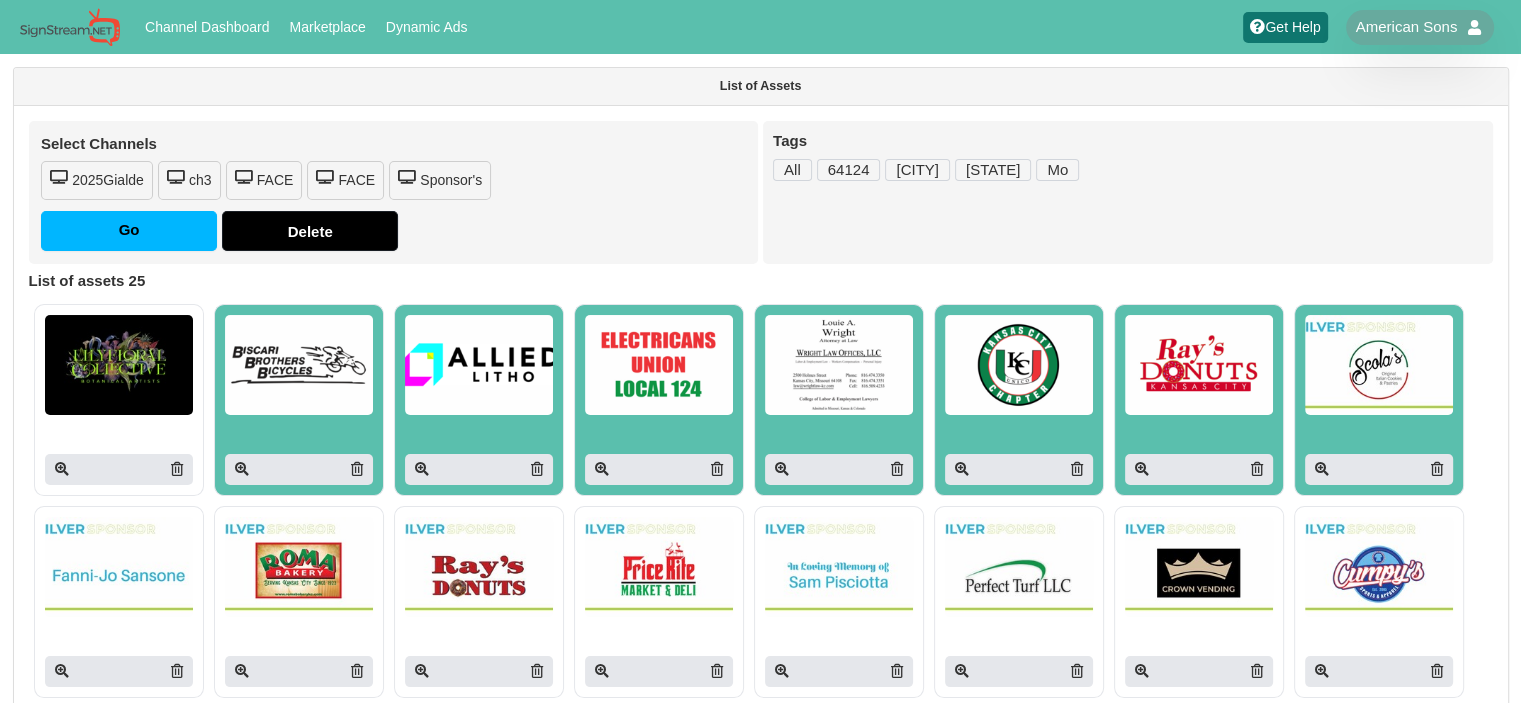 click on "Sponsor's" at bounding box center (440, 180) 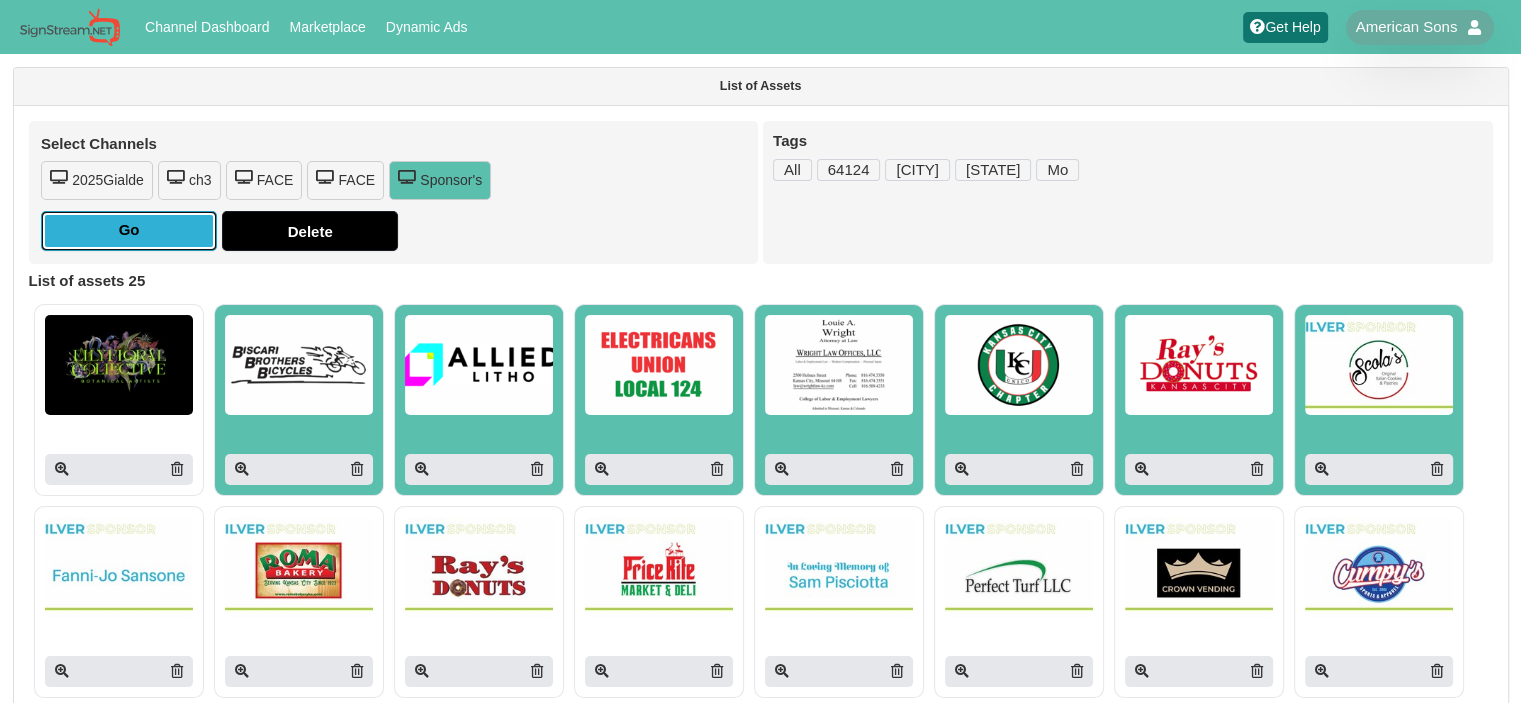 click on "Go" at bounding box center (129, 231) 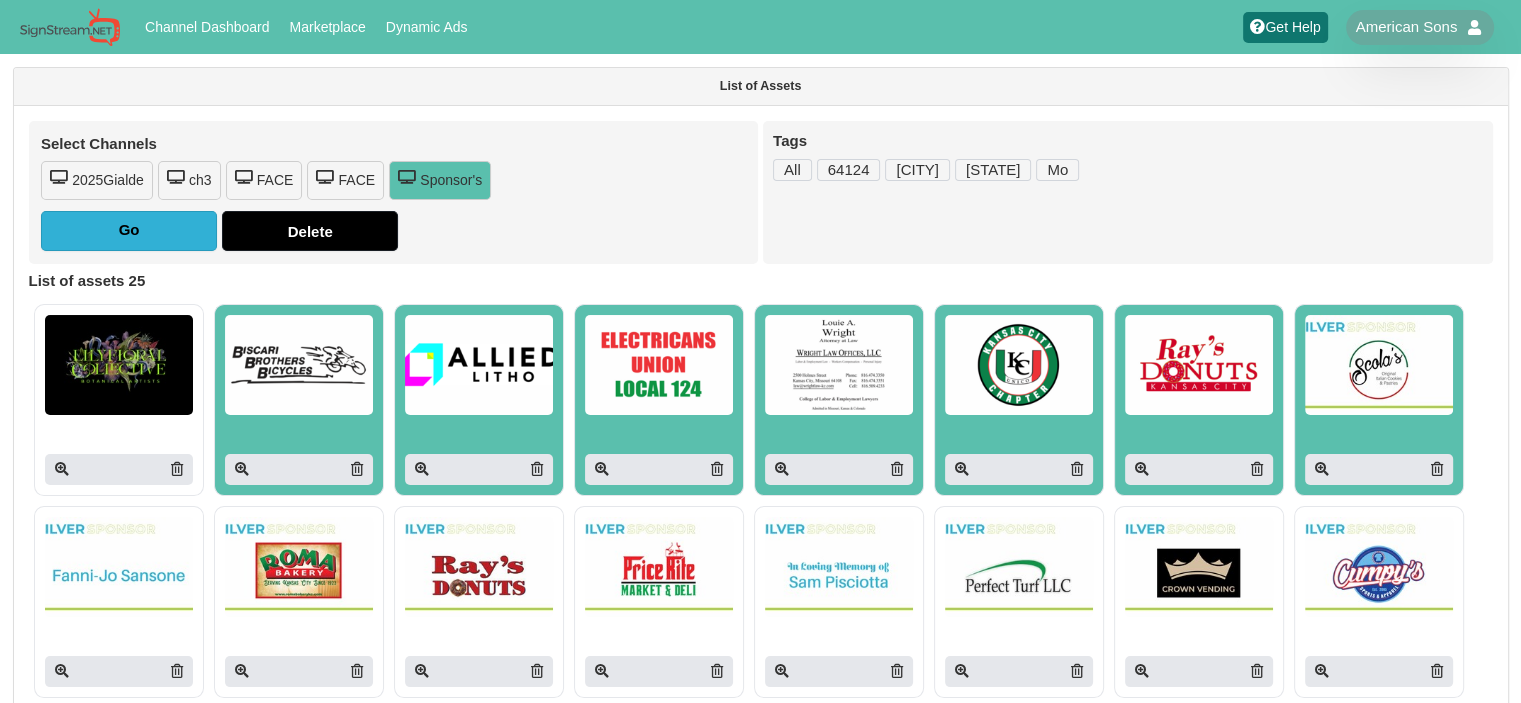 type on "Adding to channel..." 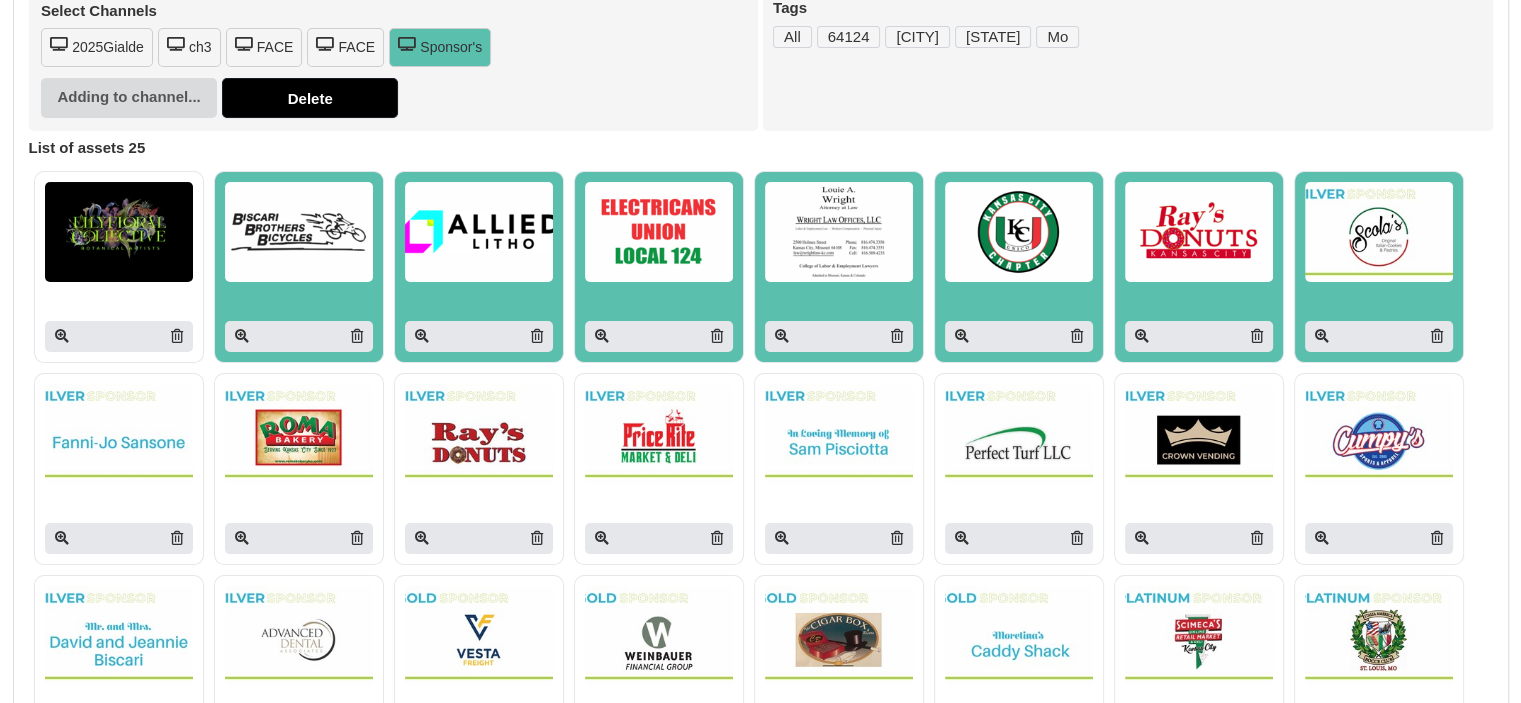 scroll, scrollTop: 100, scrollLeft: 0, axis: vertical 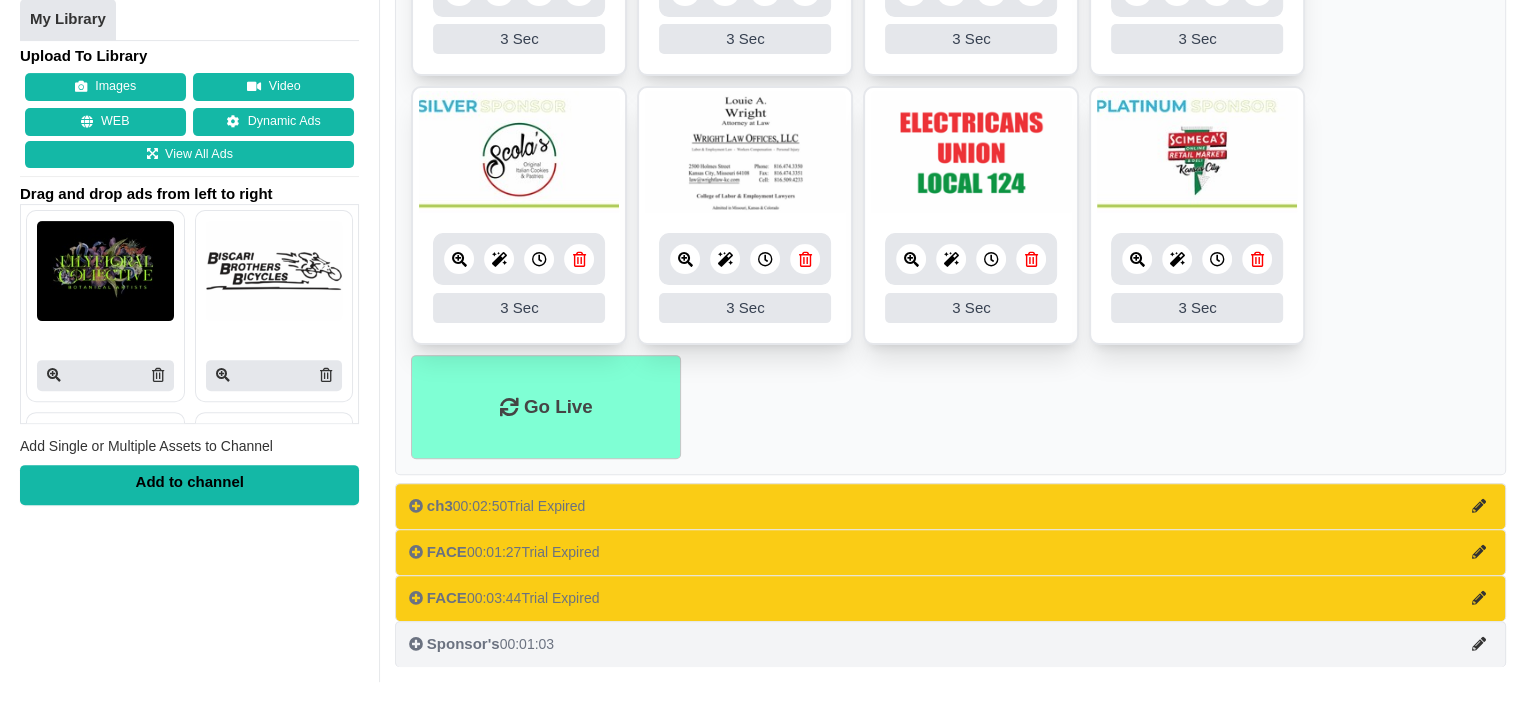 click on "Sponsor's
00:01:03" at bounding box center [481, 644] 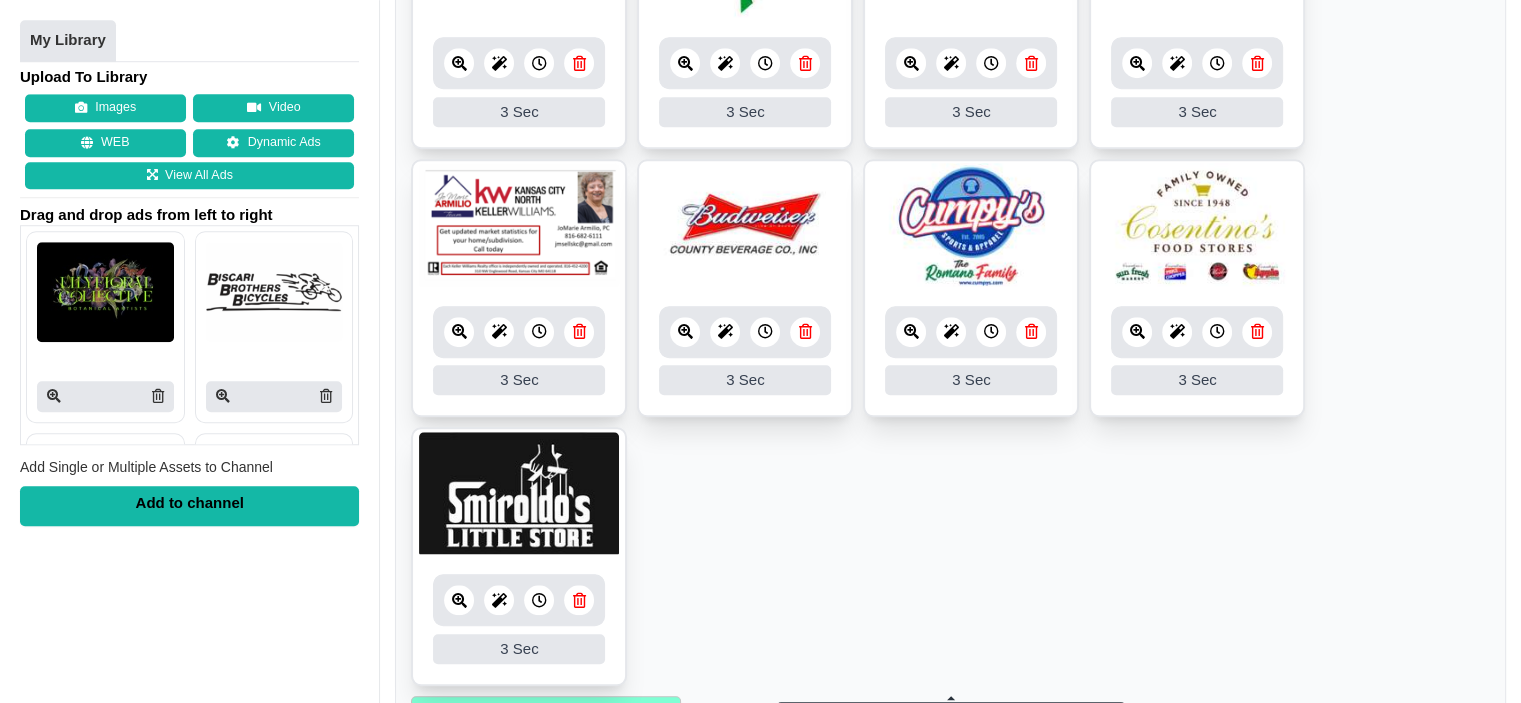 scroll, scrollTop: 1500, scrollLeft: 0, axis: vertical 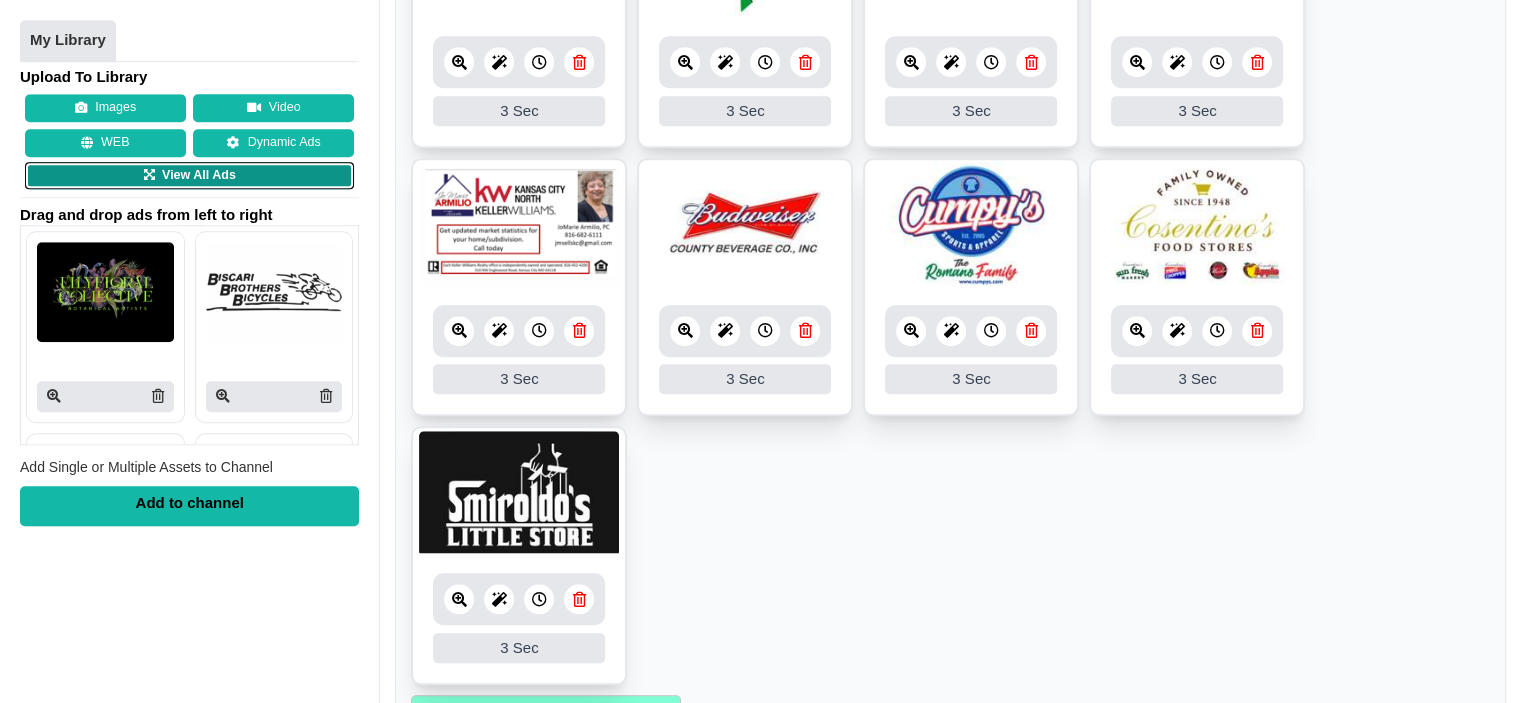 click on "View All Ads" at bounding box center (189, 176) 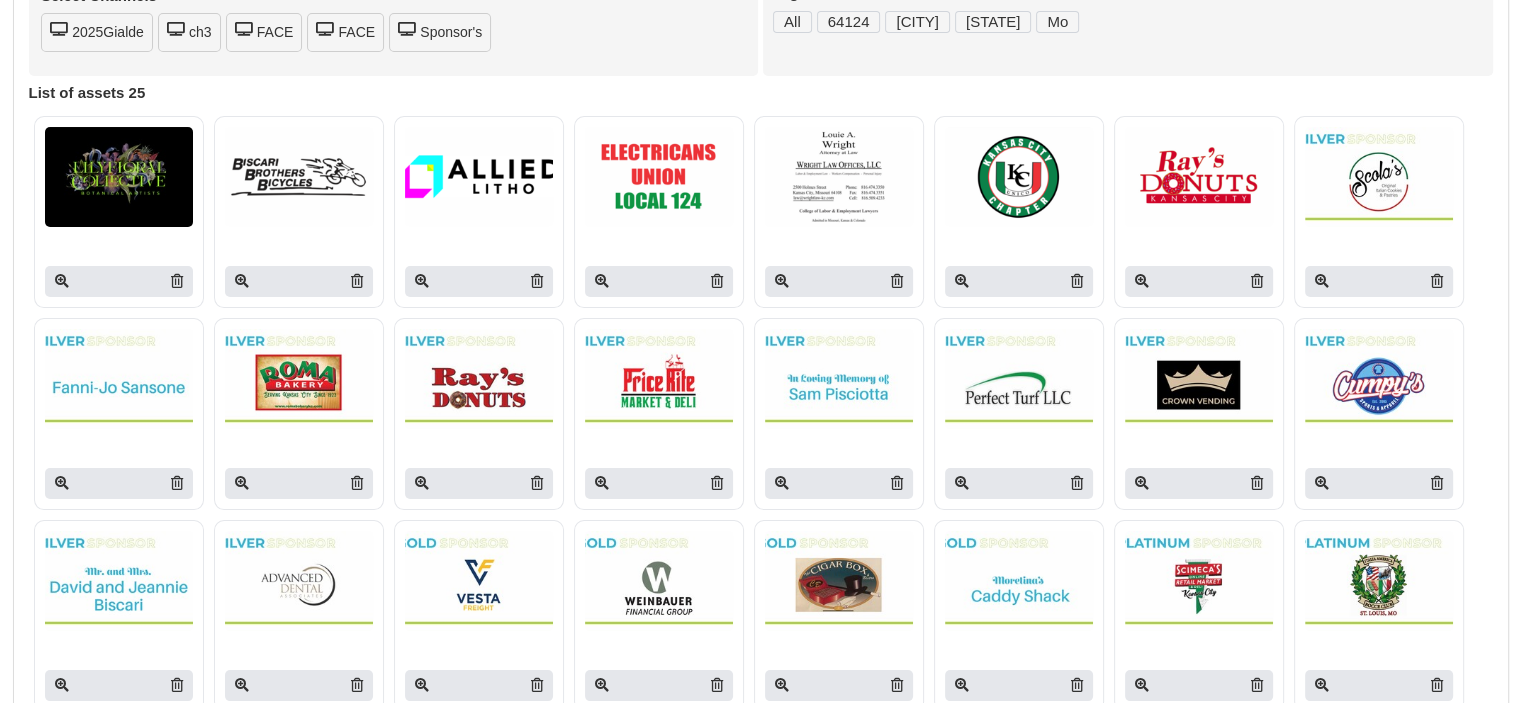 scroll, scrollTop: 200, scrollLeft: 0, axis: vertical 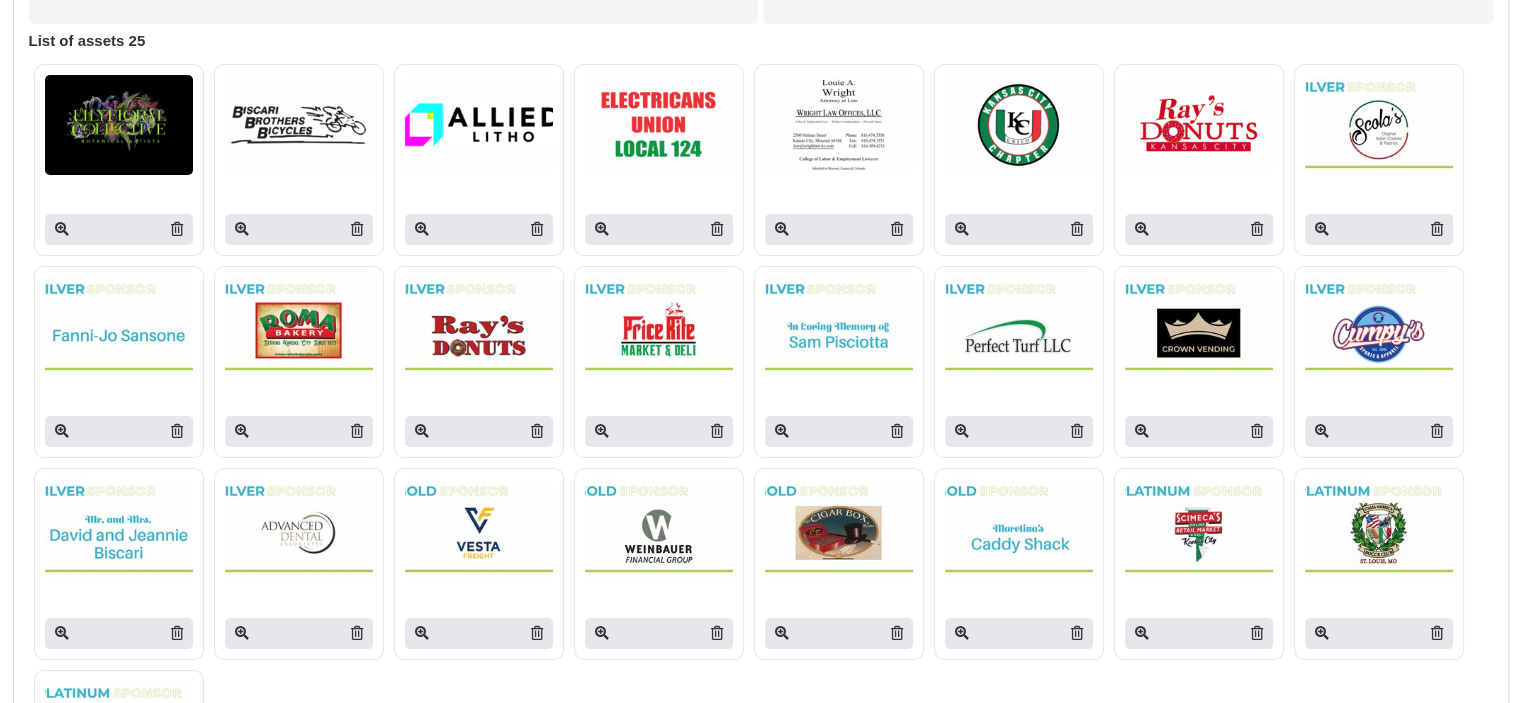 click at bounding box center (839, 327) 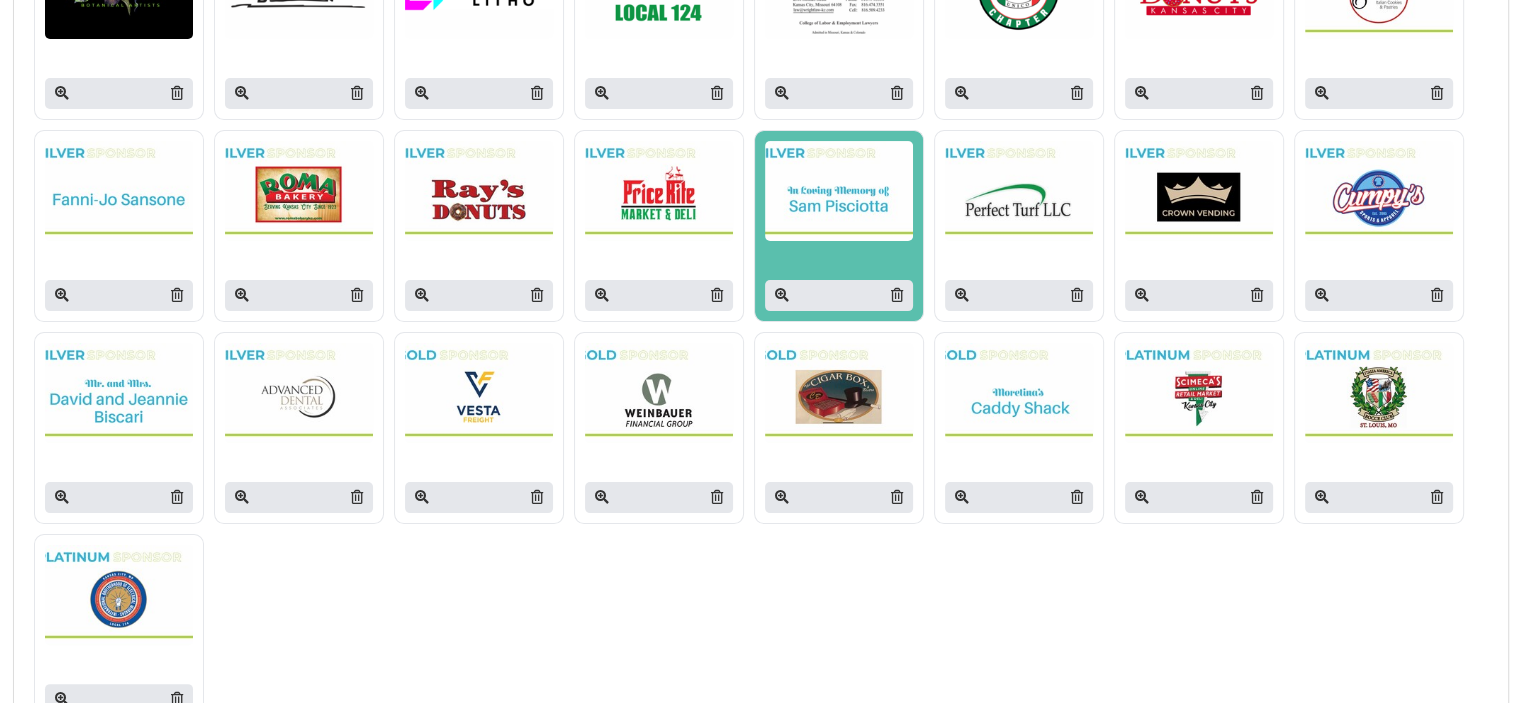 scroll, scrollTop: 400, scrollLeft: 0, axis: vertical 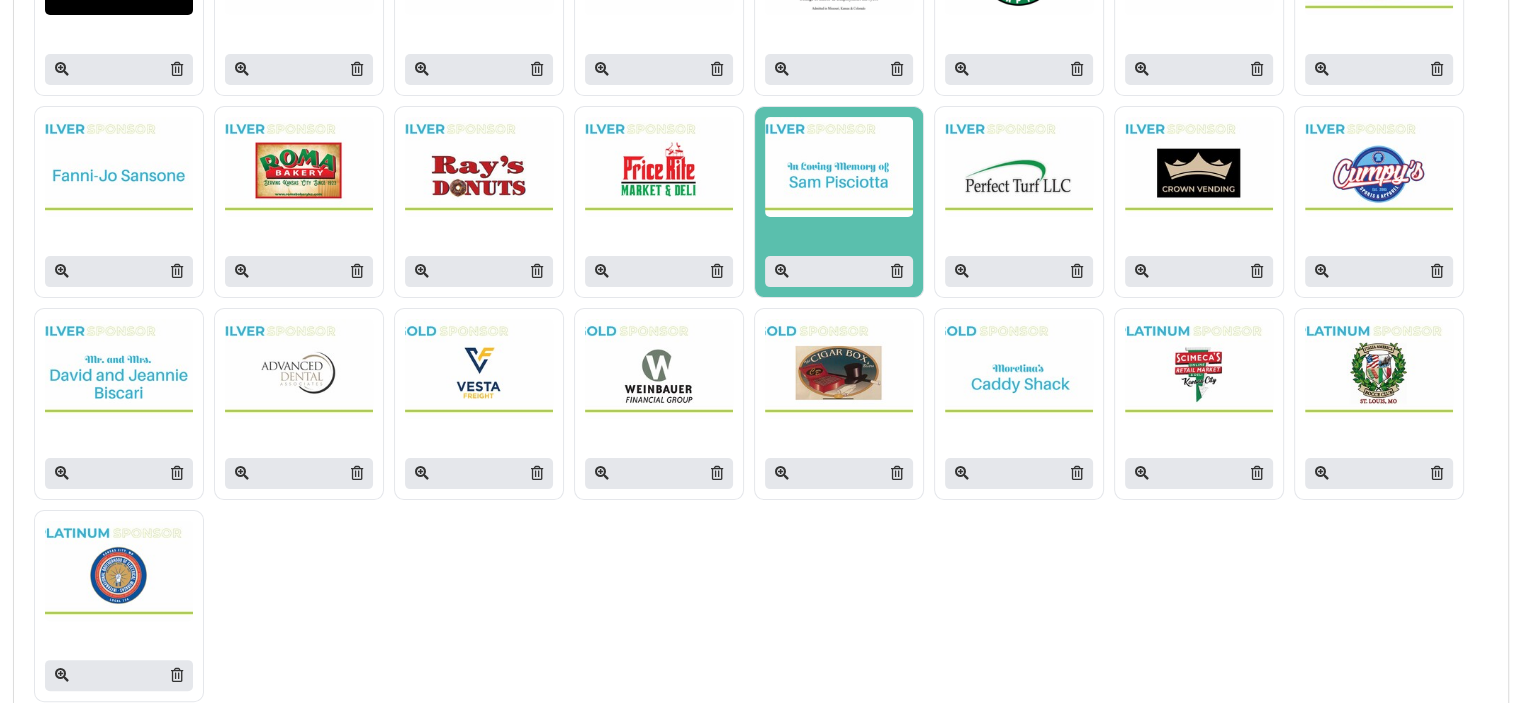 click at bounding box center (659, 369) 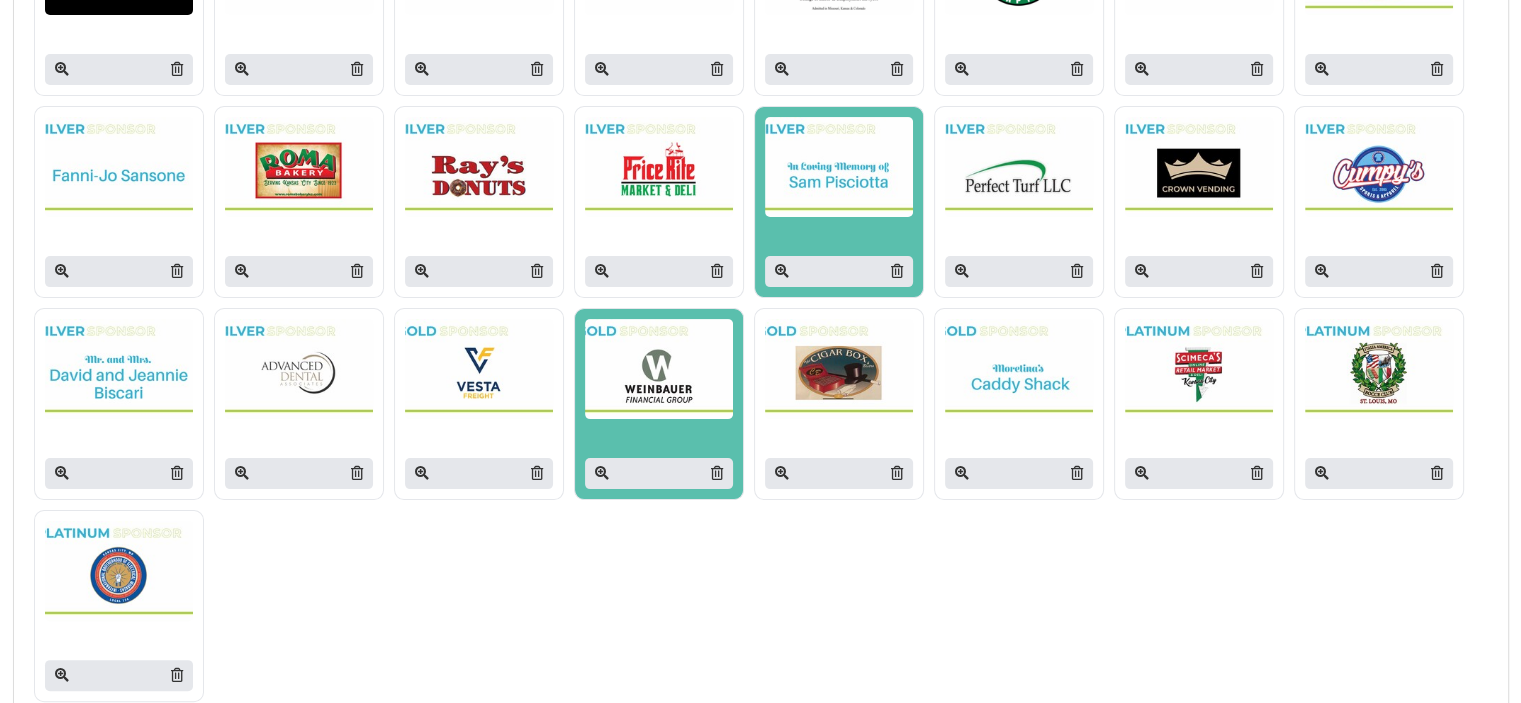 click at bounding box center [1019, 369] 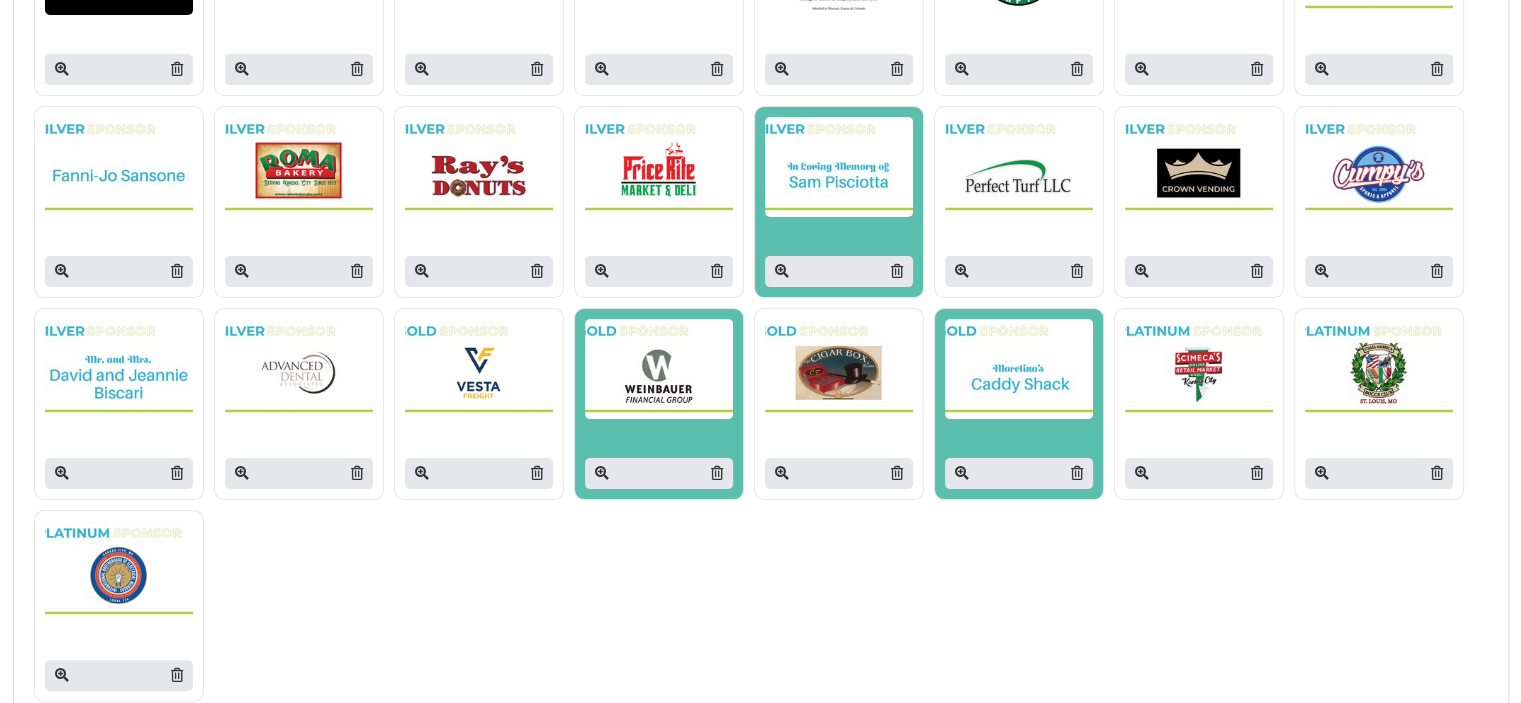 click at bounding box center (839, 369) 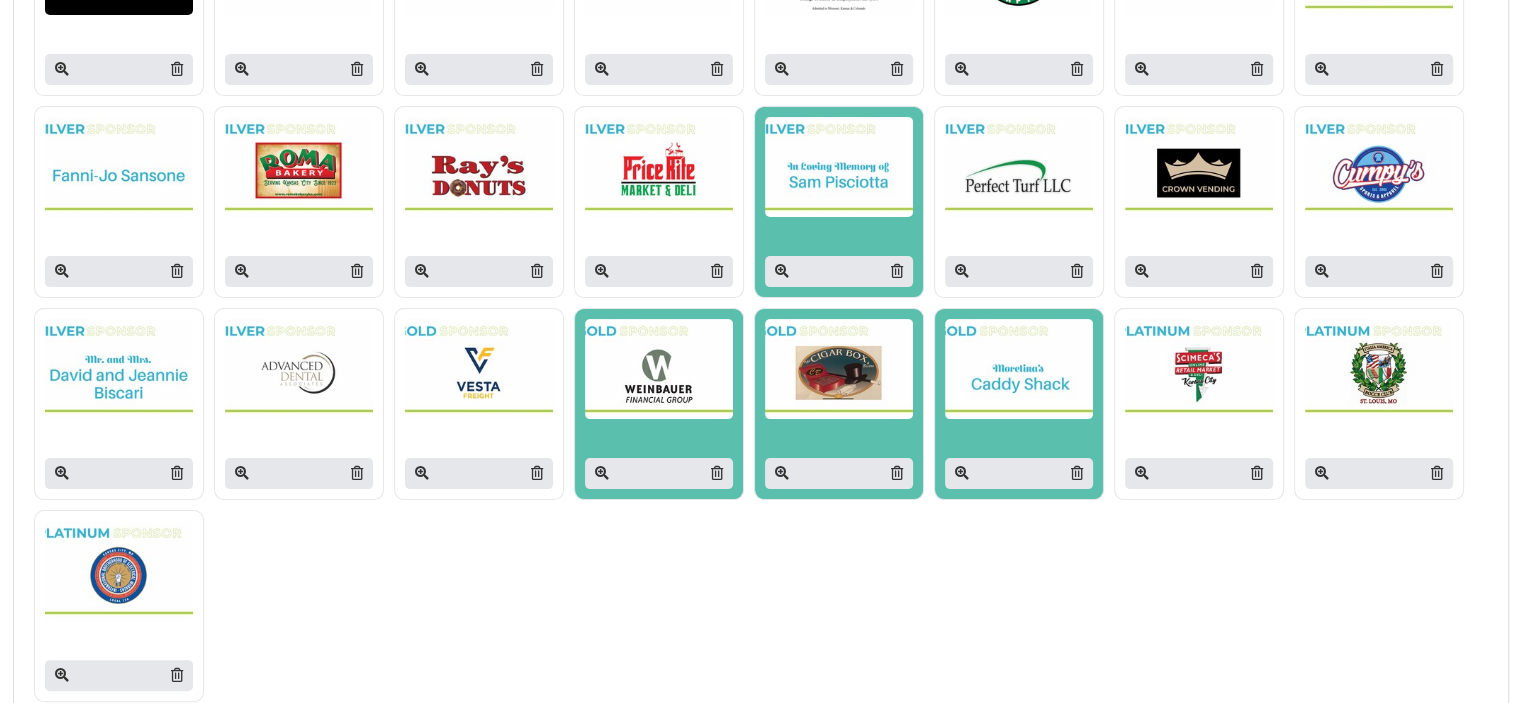 click at bounding box center [1379, 369] 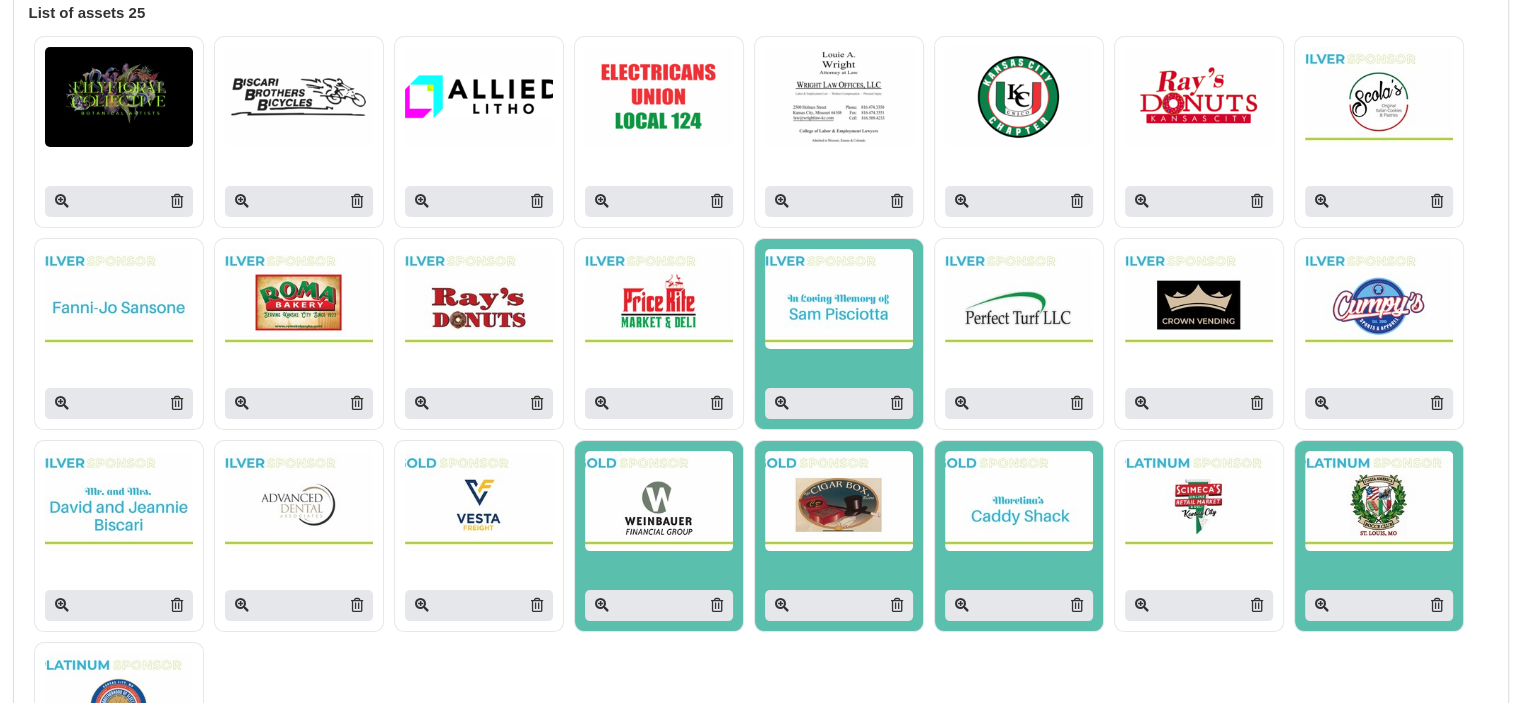 scroll, scrollTop: 16, scrollLeft: 0, axis: vertical 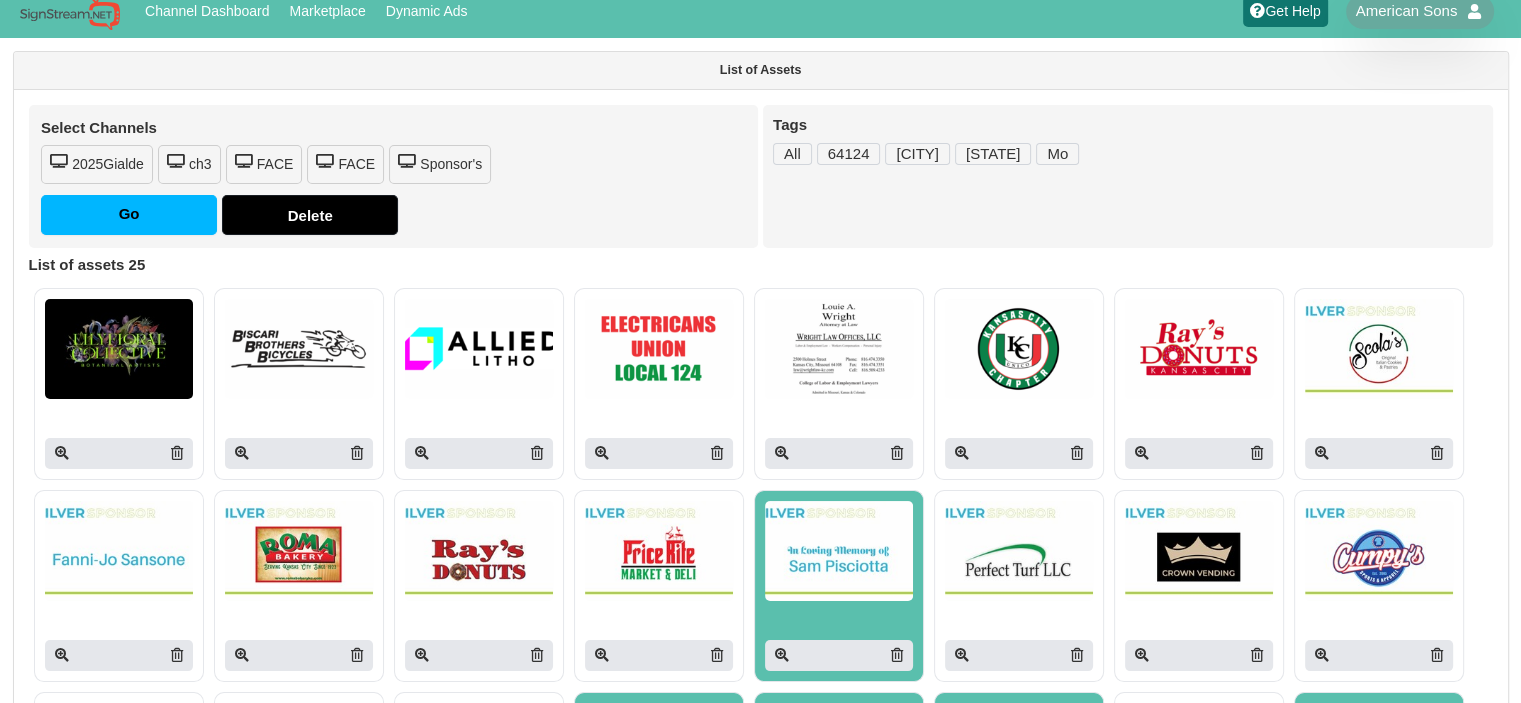 click on "Sponsor's" at bounding box center (440, 164) 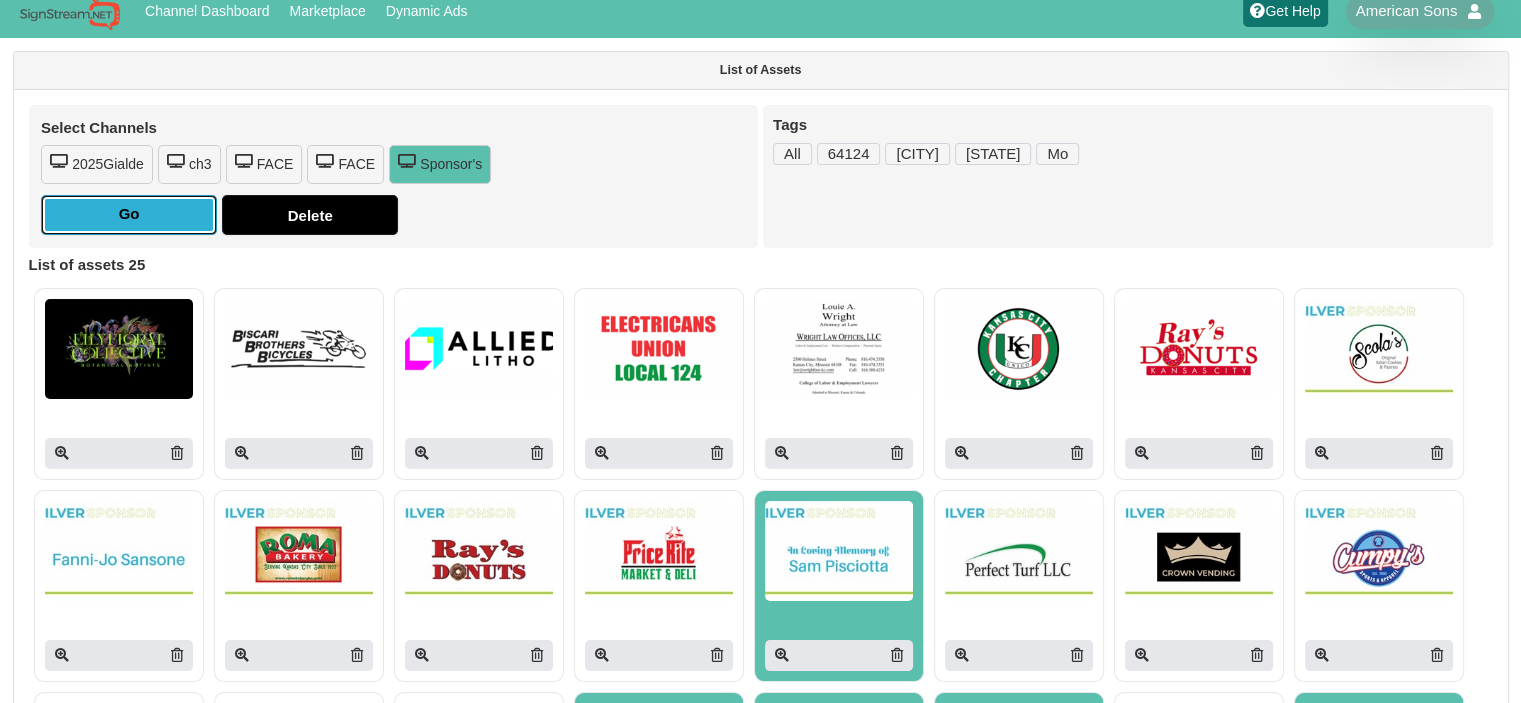 click on "Go" at bounding box center (129, 215) 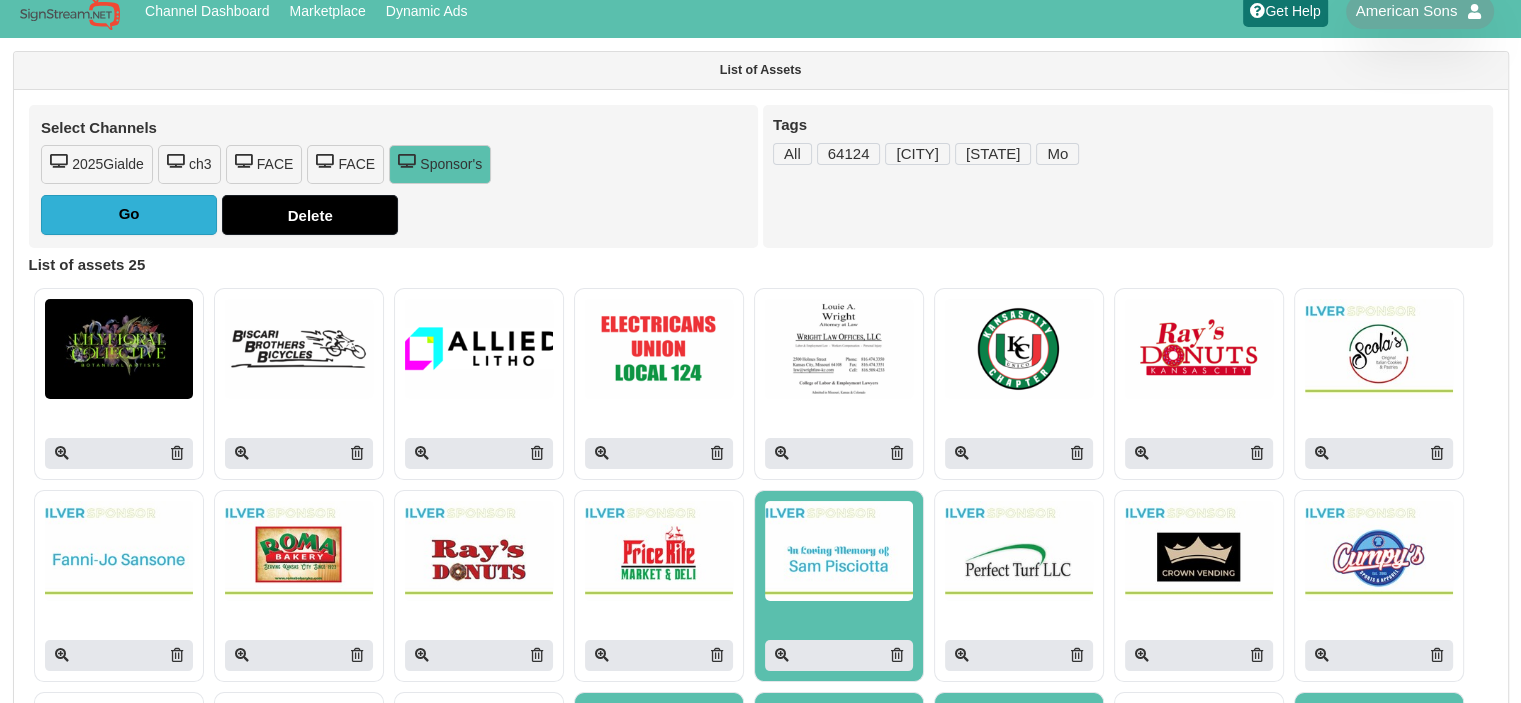 type on "Adding to channel..." 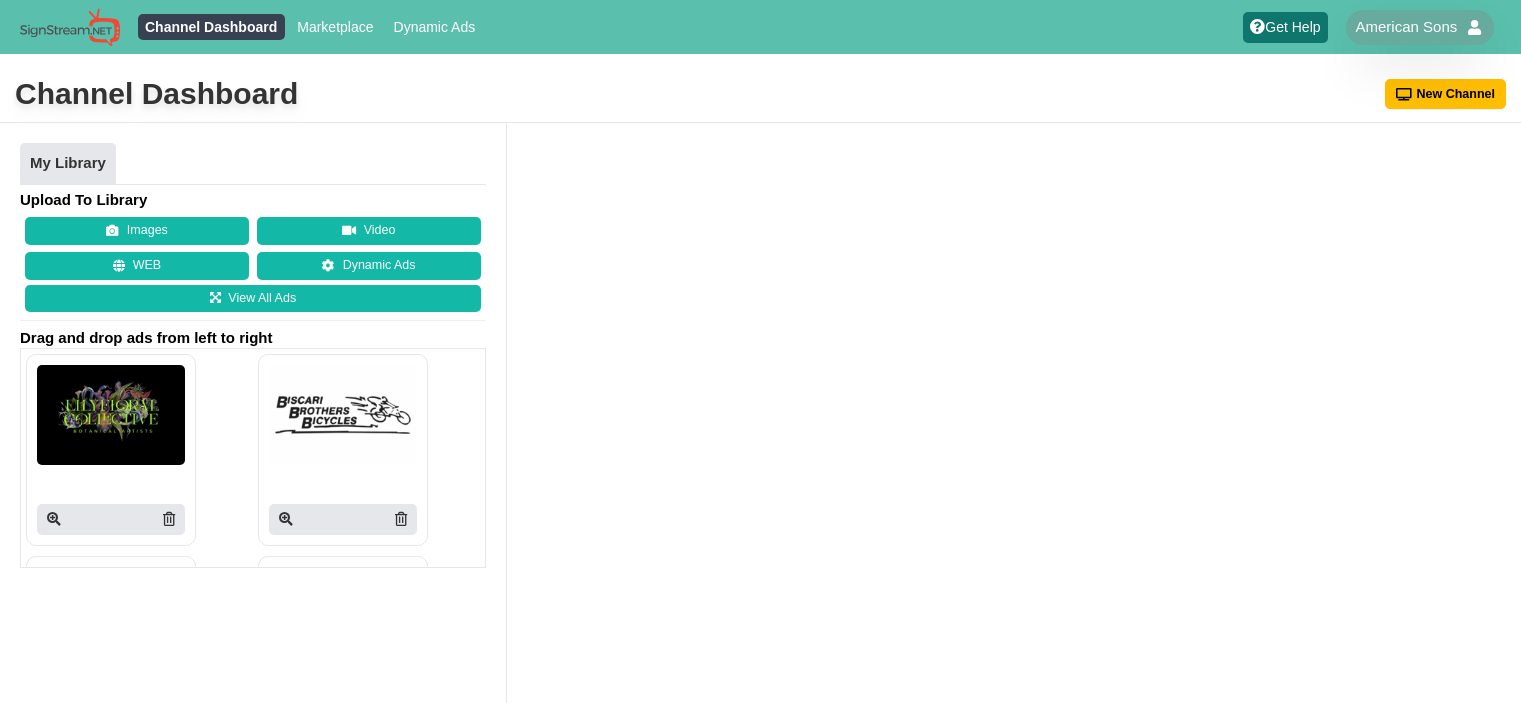 scroll, scrollTop: 0, scrollLeft: 0, axis: both 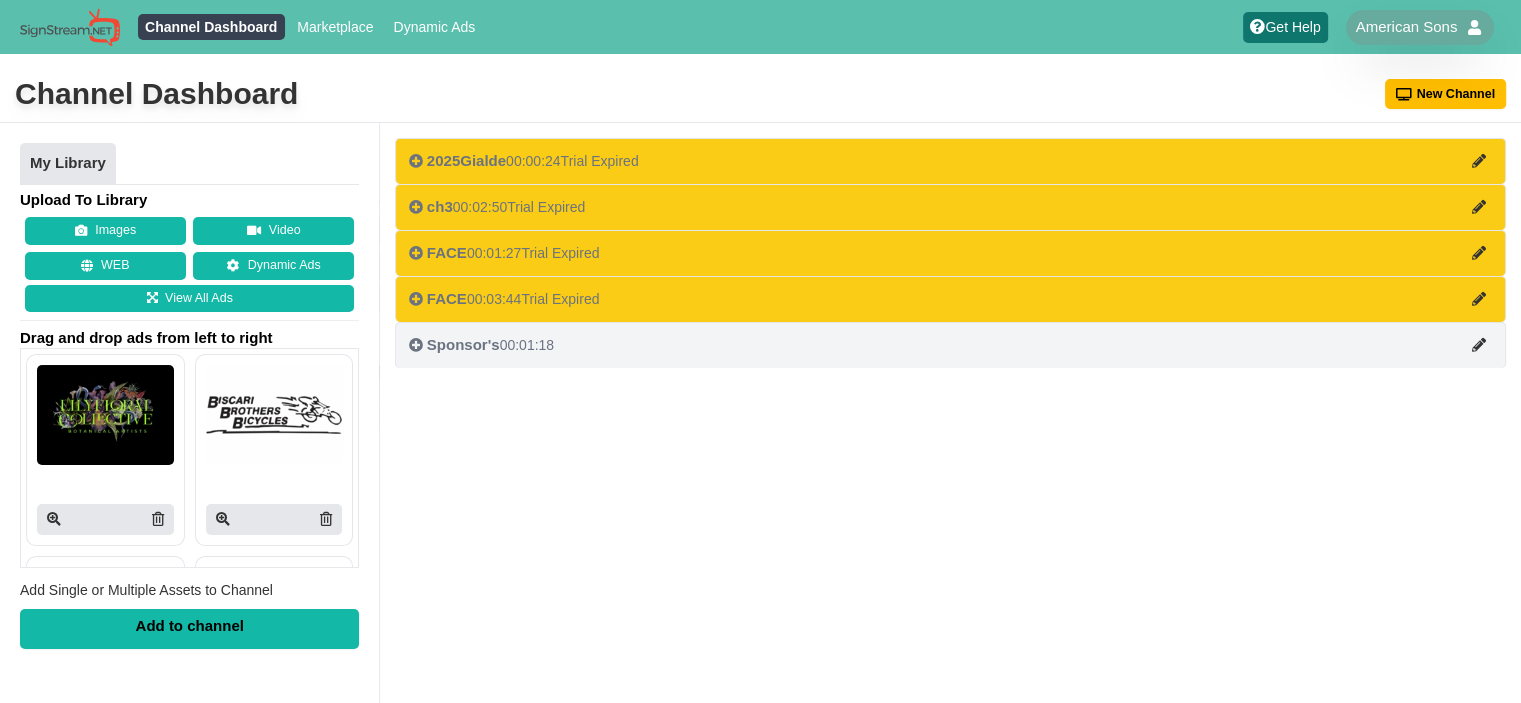 click on "Sponsor's
00:01:18" at bounding box center [481, 345] 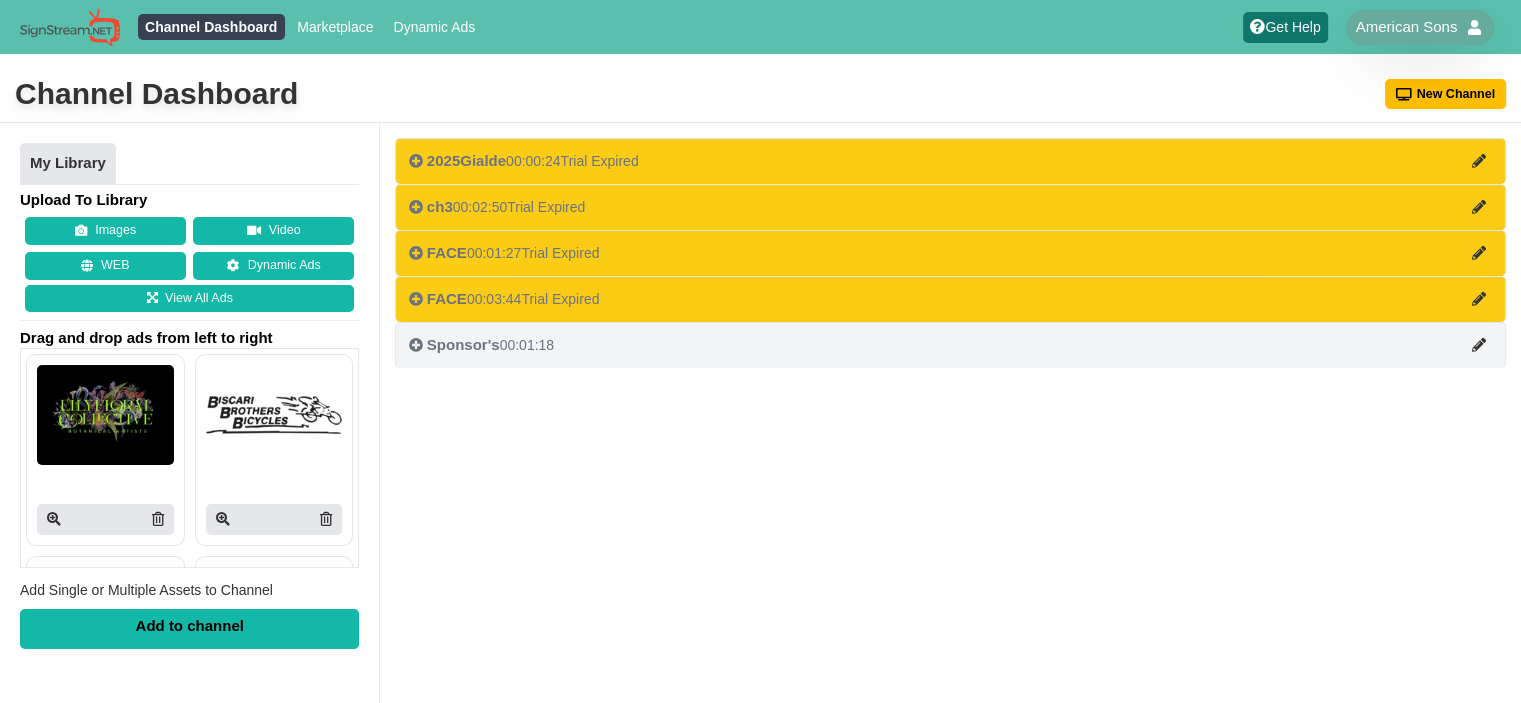 click on "Sponsor's
00:01:18" at bounding box center (481, 345) 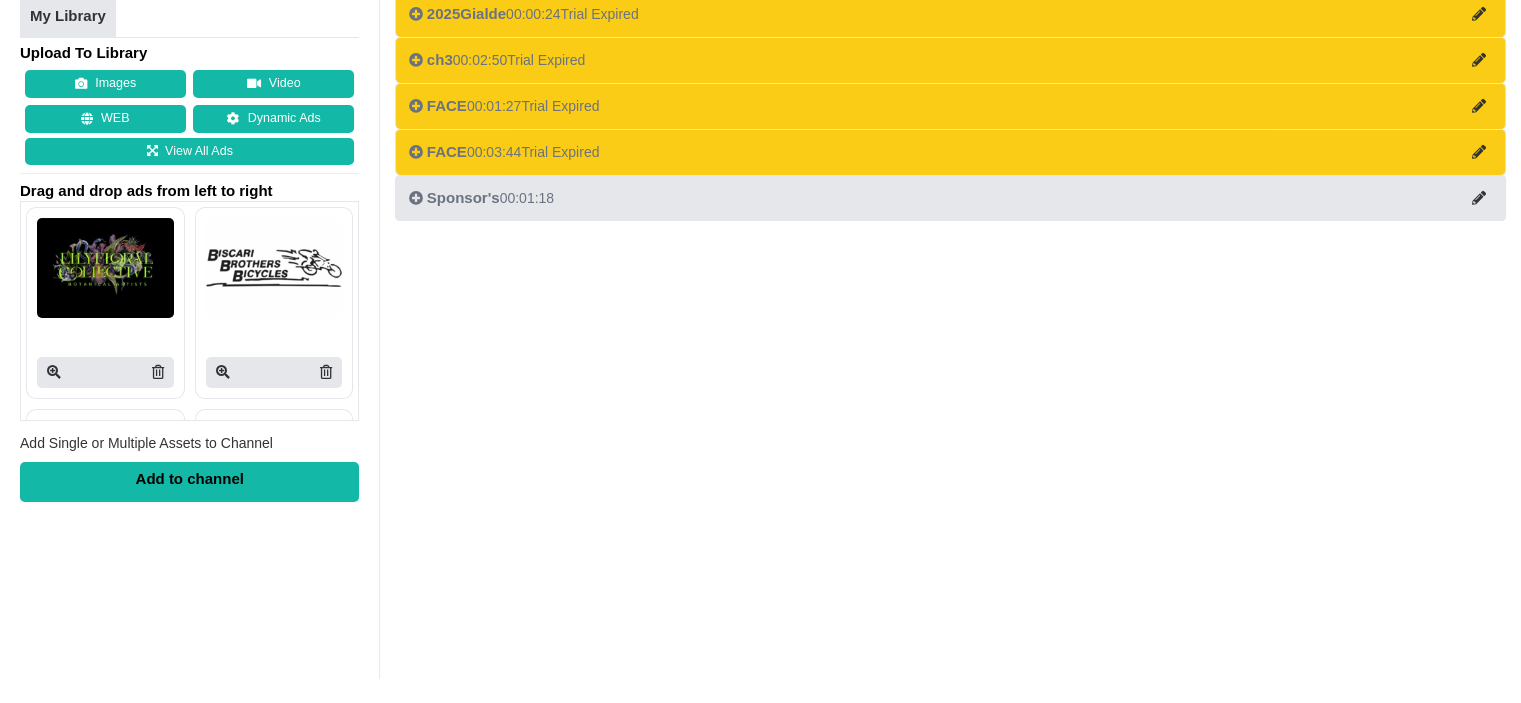 scroll, scrollTop: 148, scrollLeft: 0, axis: vertical 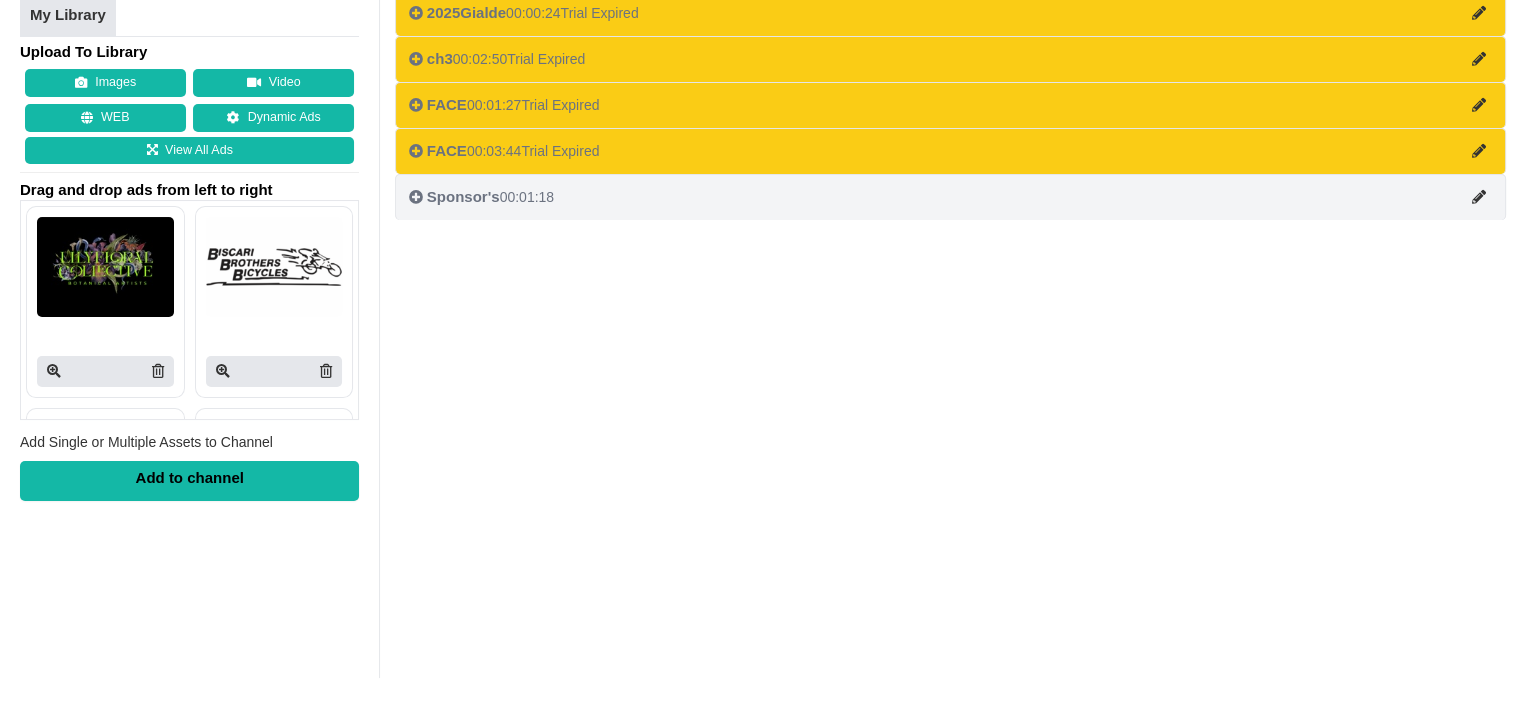 click on "Sponsor's
00:01:18" at bounding box center (950, 197) 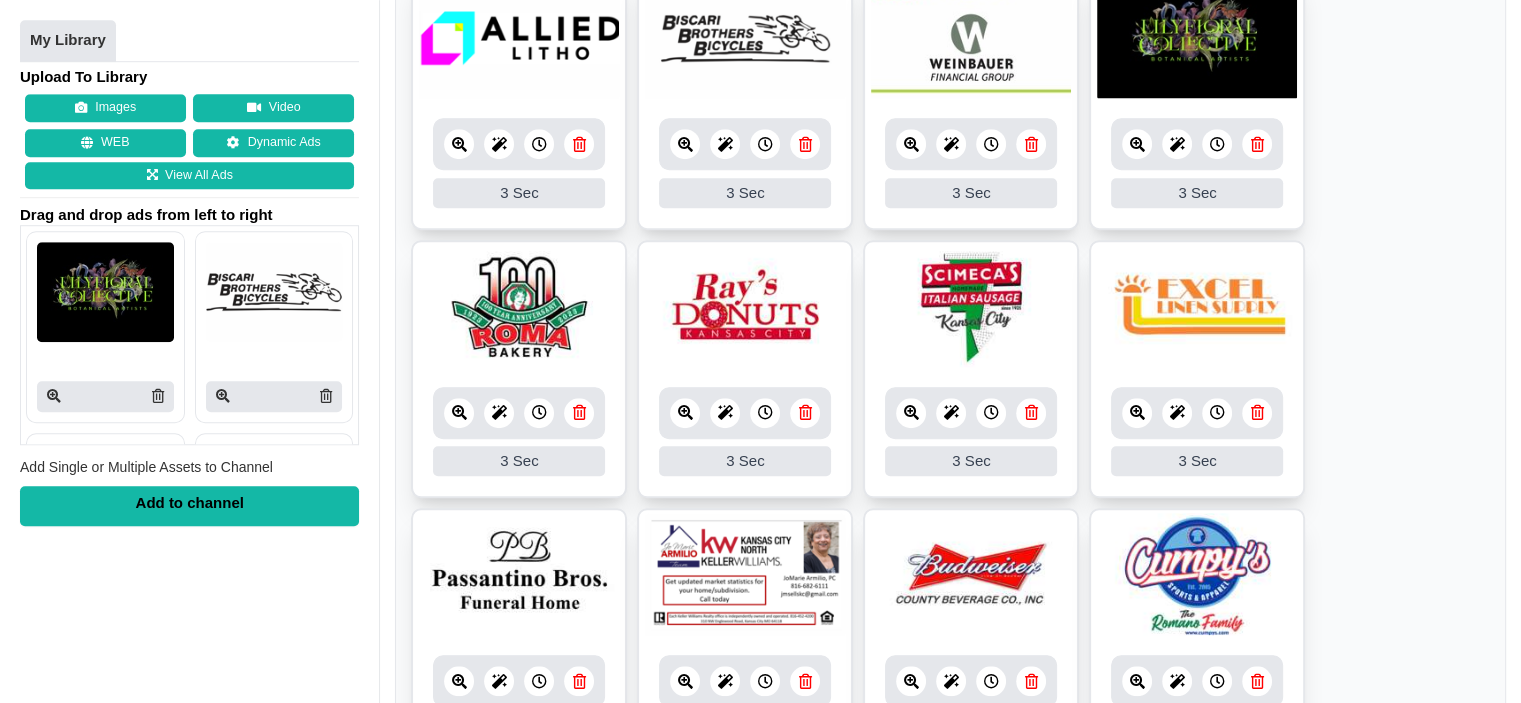 scroll, scrollTop: 1318, scrollLeft: 0, axis: vertical 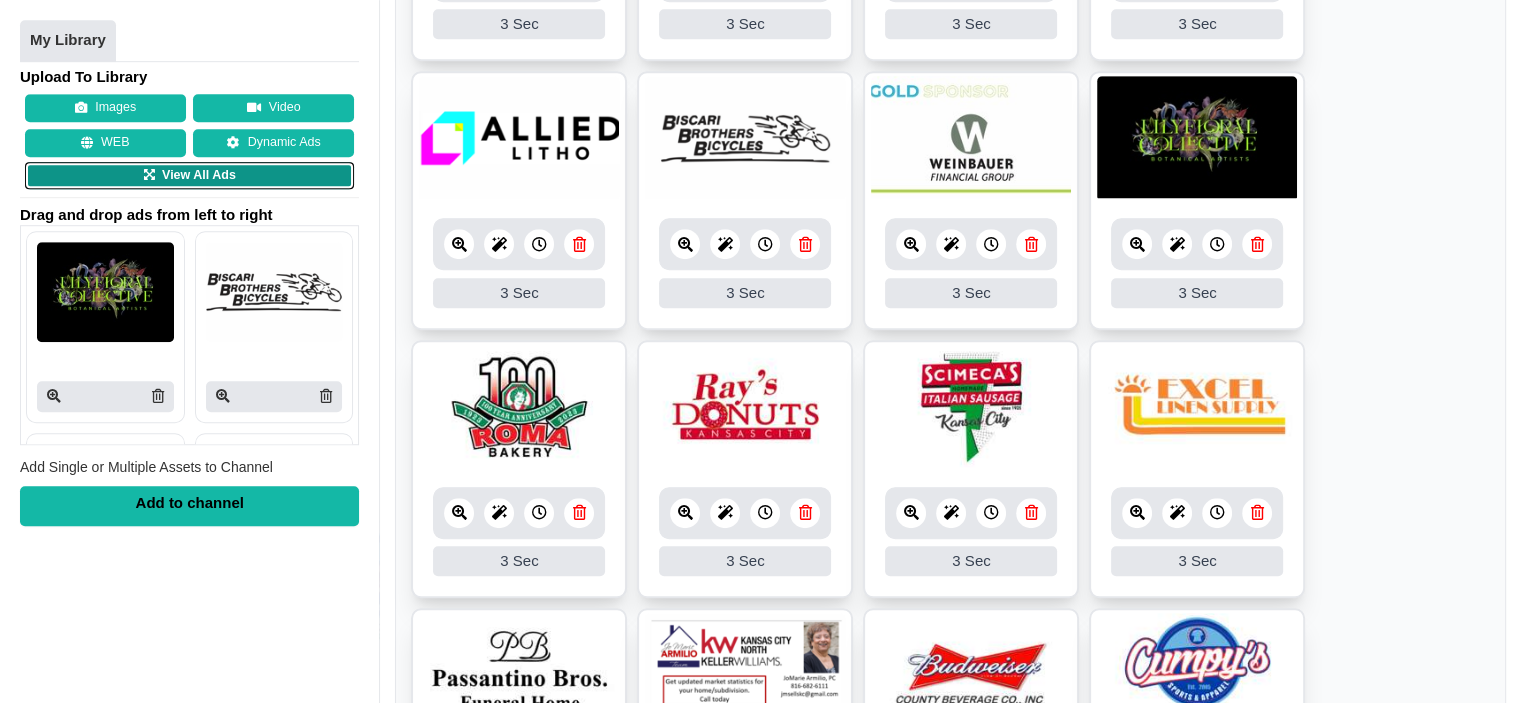 click on "View All Ads" at bounding box center (189, 176) 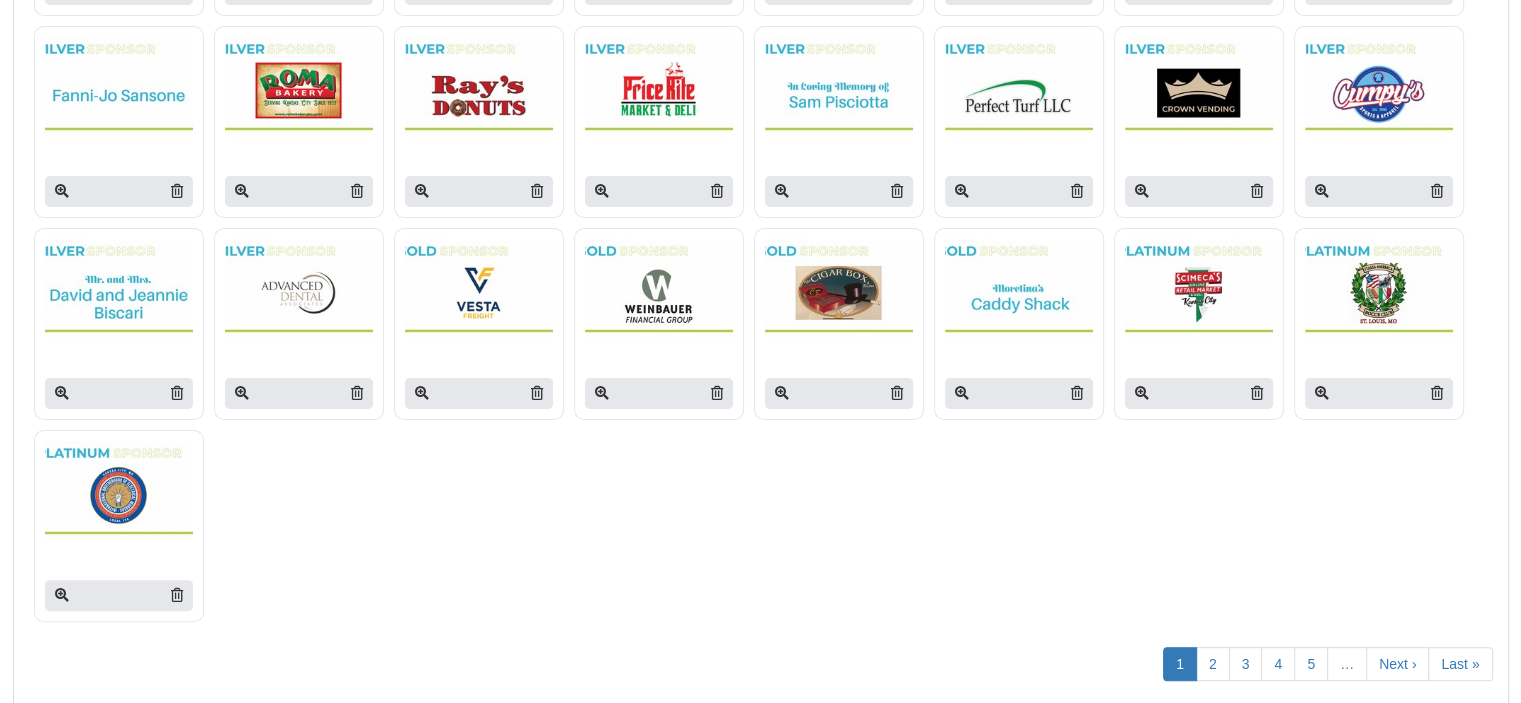scroll, scrollTop: 476, scrollLeft: 0, axis: vertical 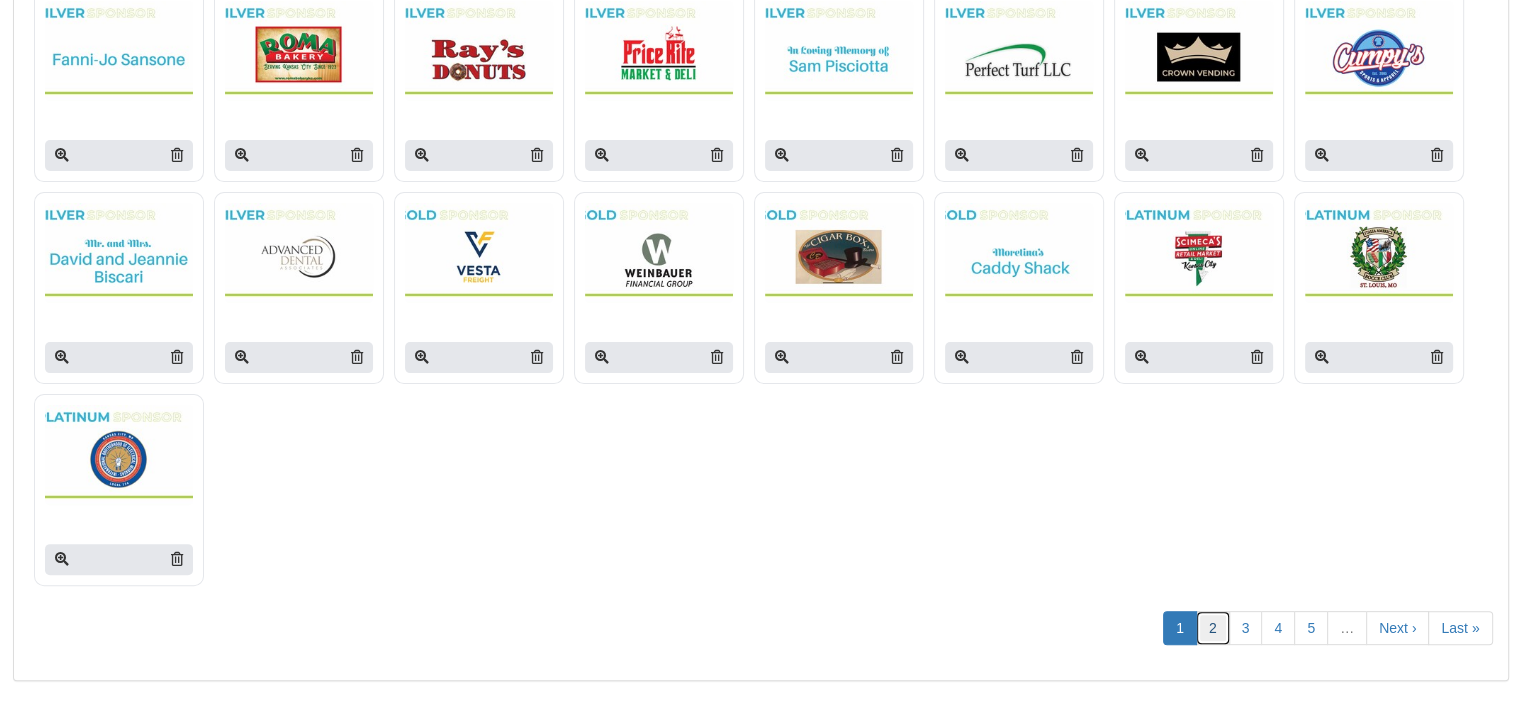 click on "2" at bounding box center (1213, 628) 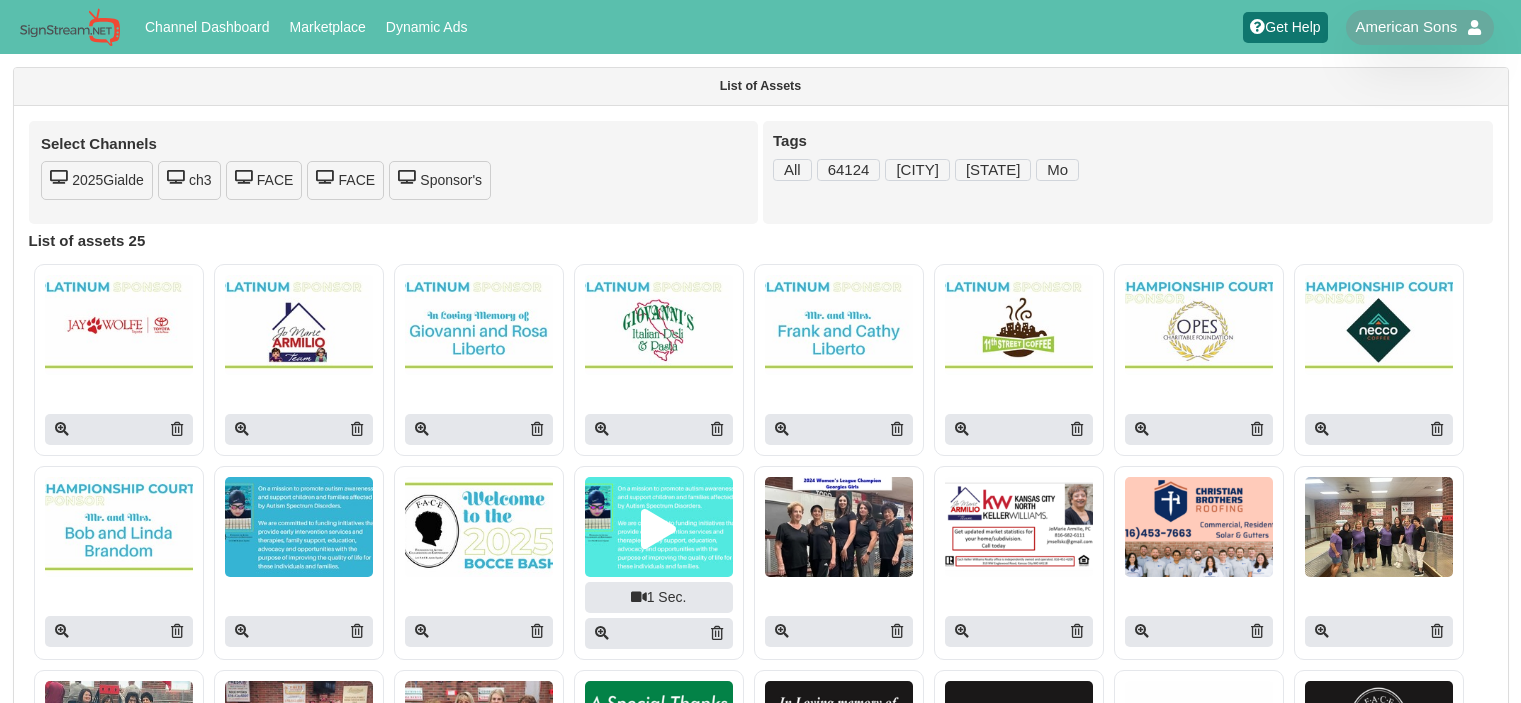 scroll, scrollTop: 0, scrollLeft: 0, axis: both 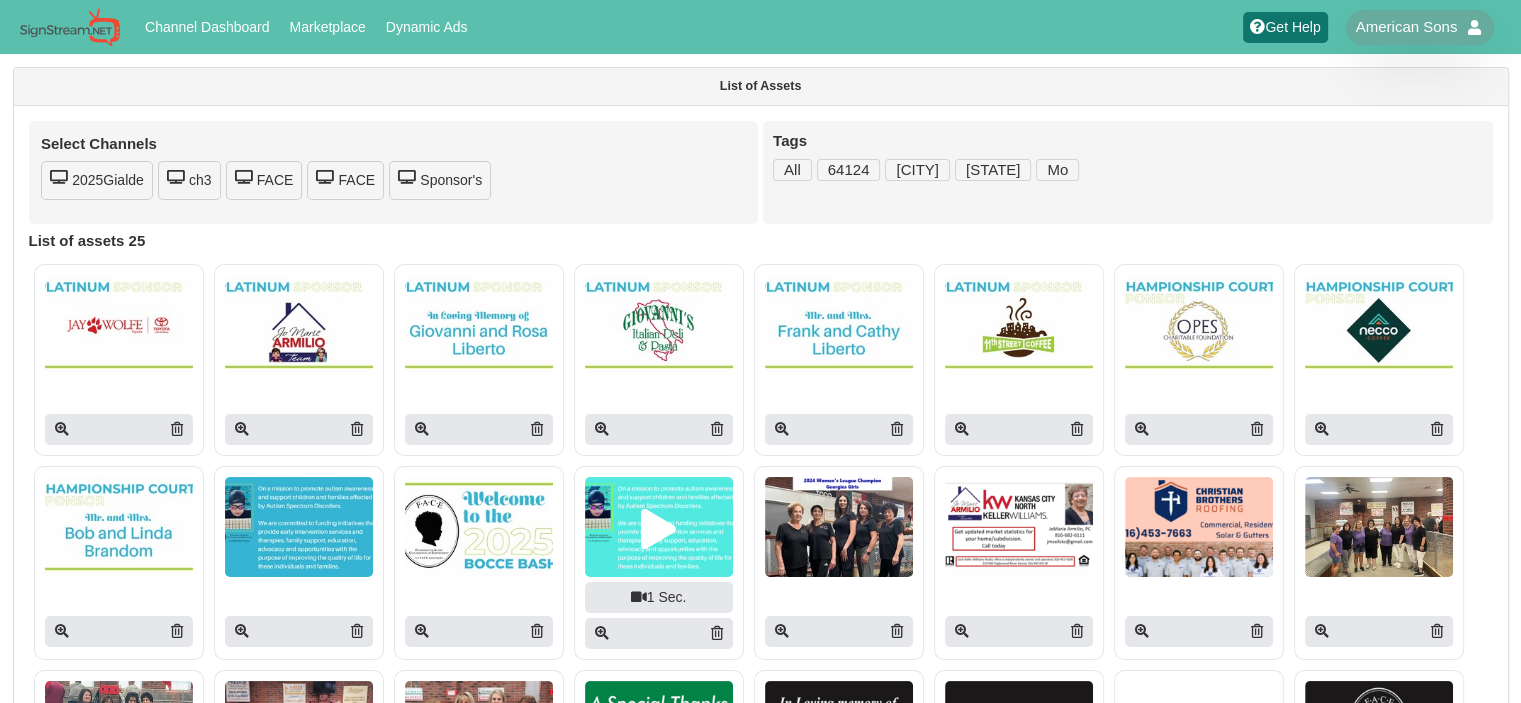 click at bounding box center (119, 325) 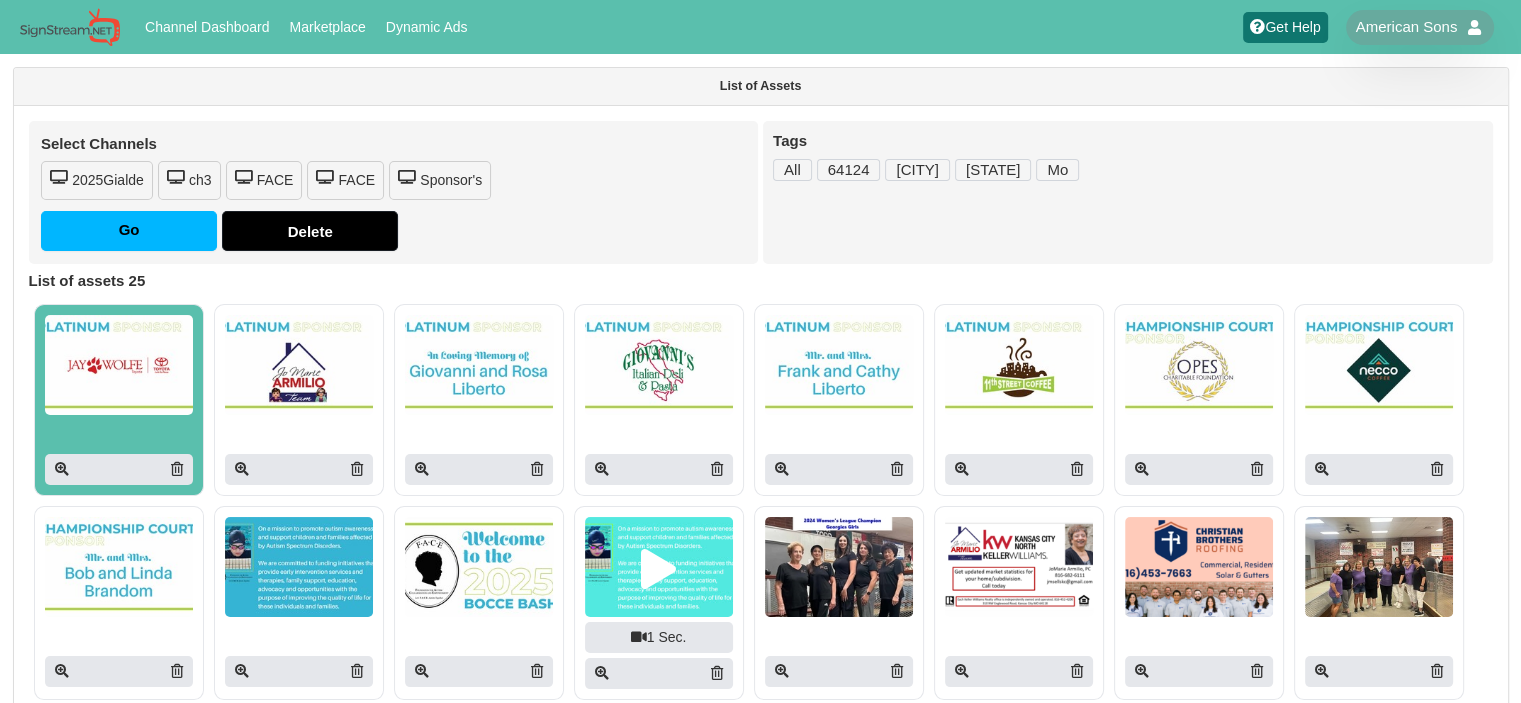 click at bounding box center (659, 365) 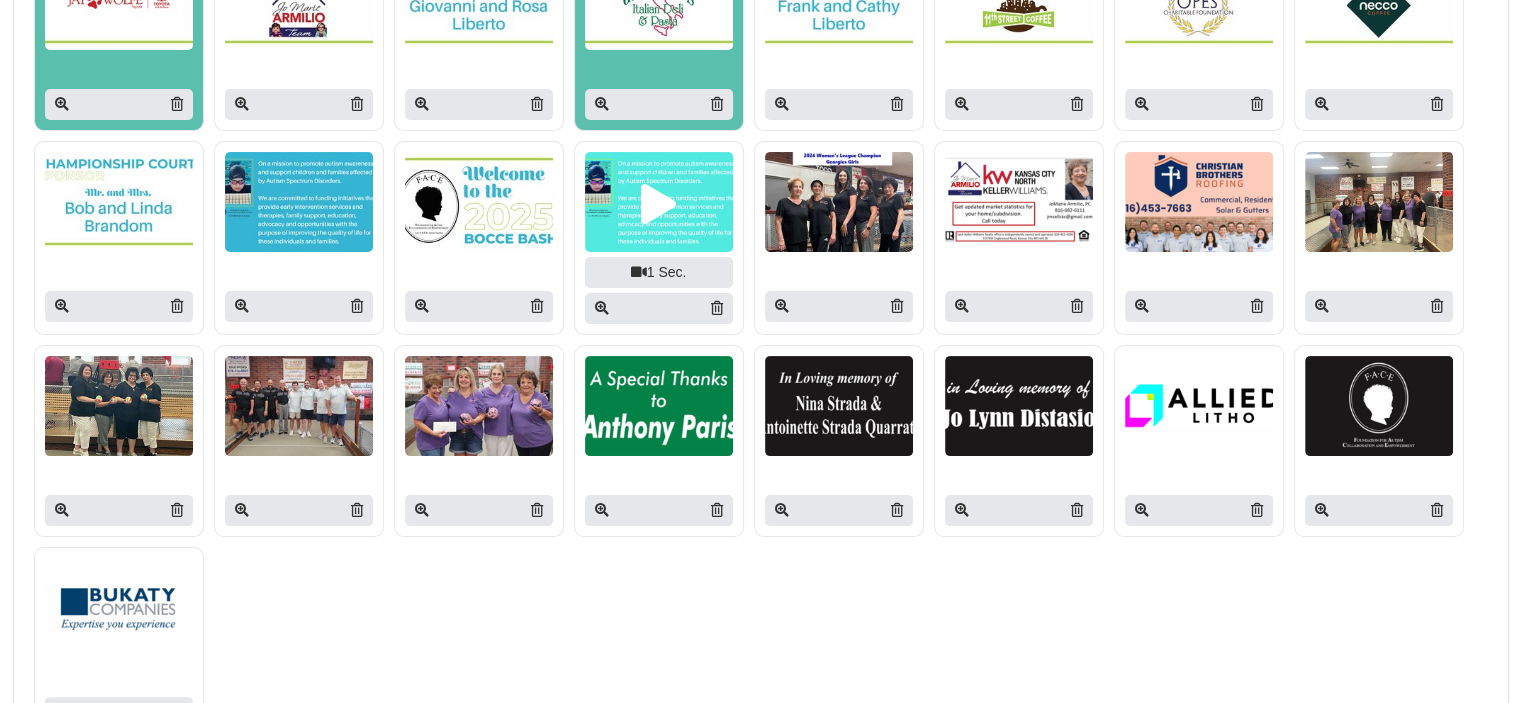scroll, scrollTop: 400, scrollLeft: 0, axis: vertical 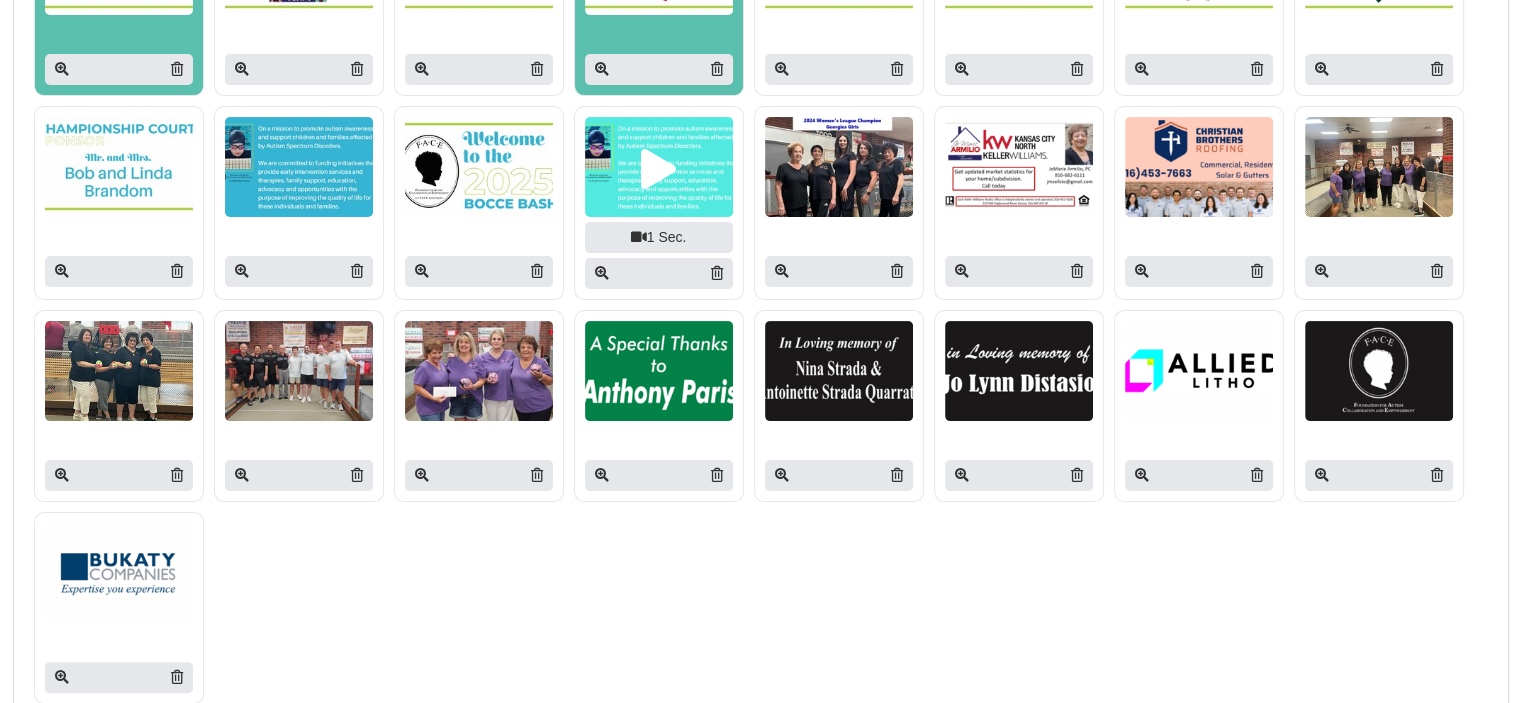 click at bounding box center (839, 371) 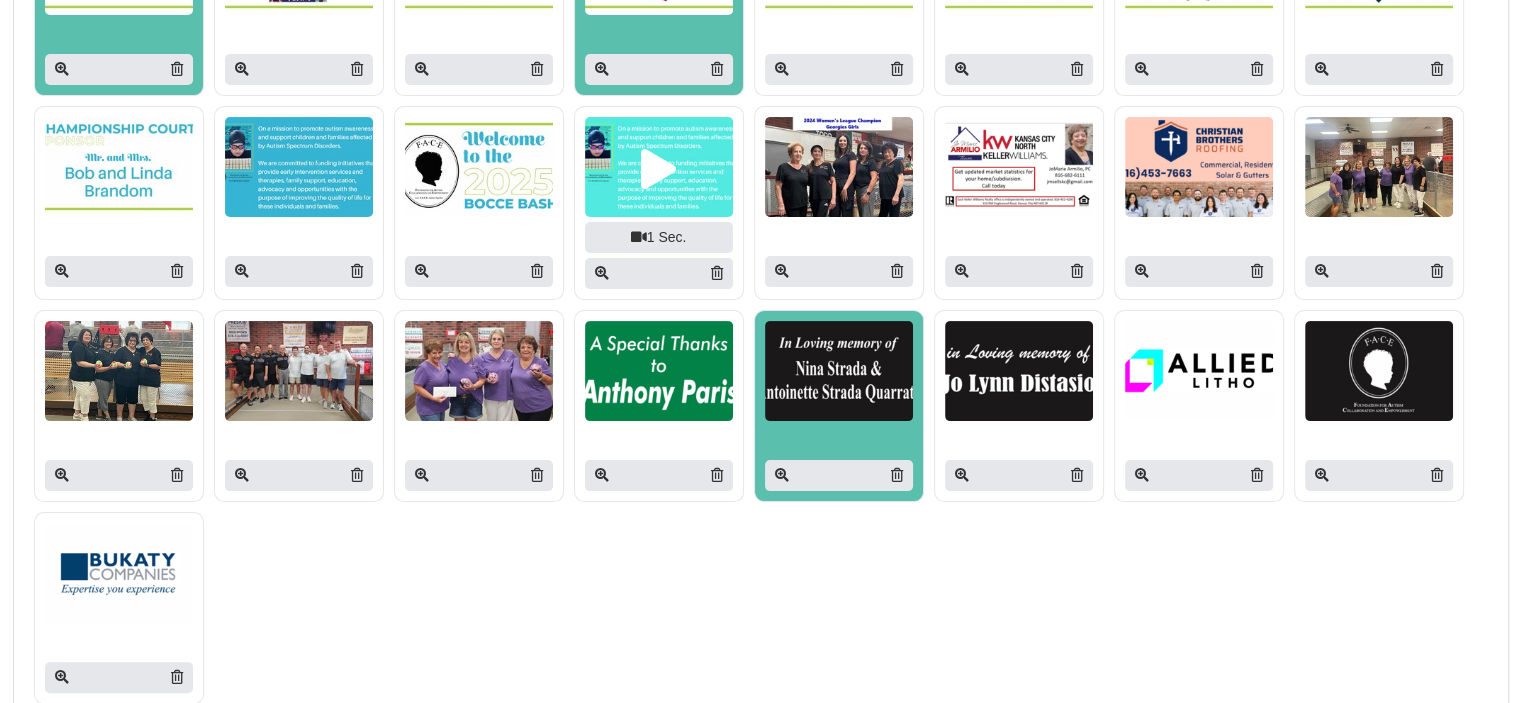 click at bounding box center (1199, 371) 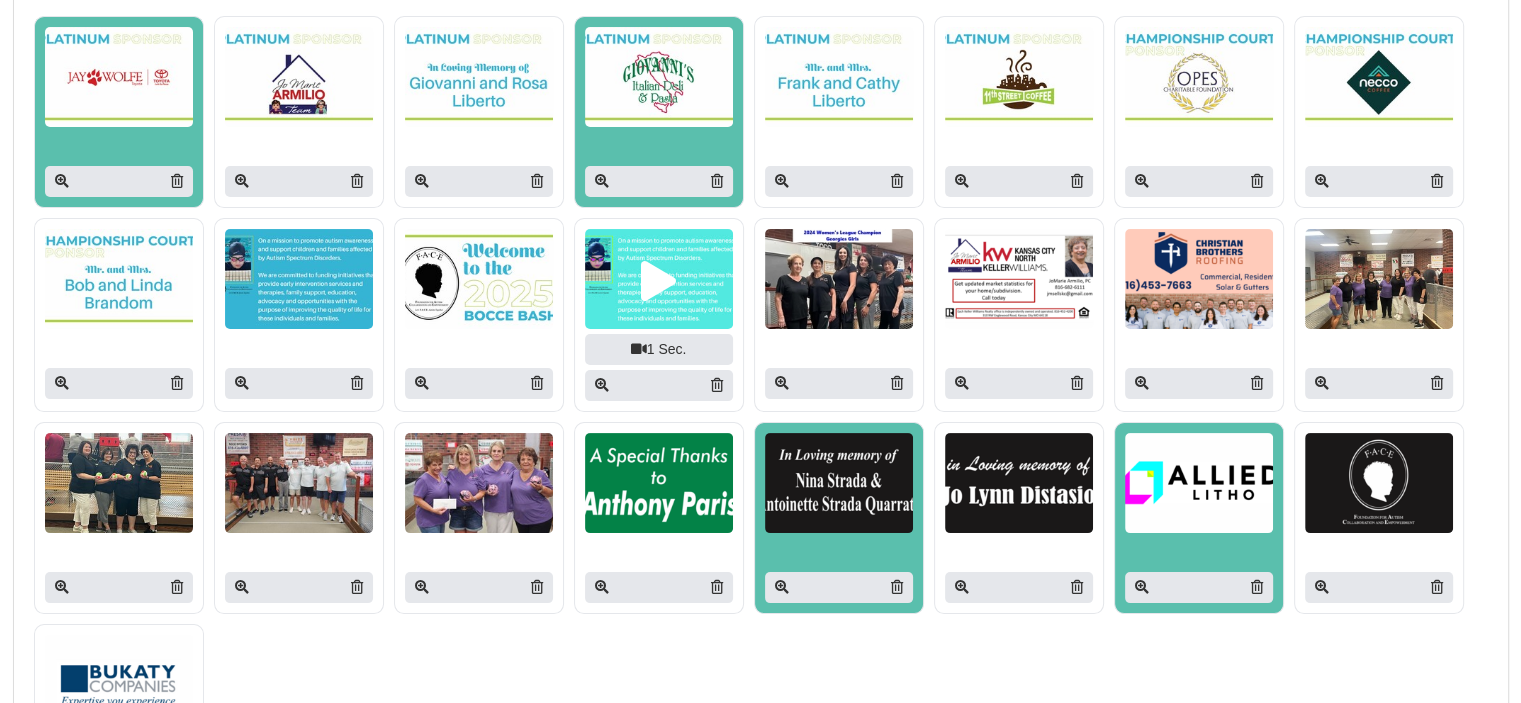 scroll, scrollTop: 118, scrollLeft: 0, axis: vertical 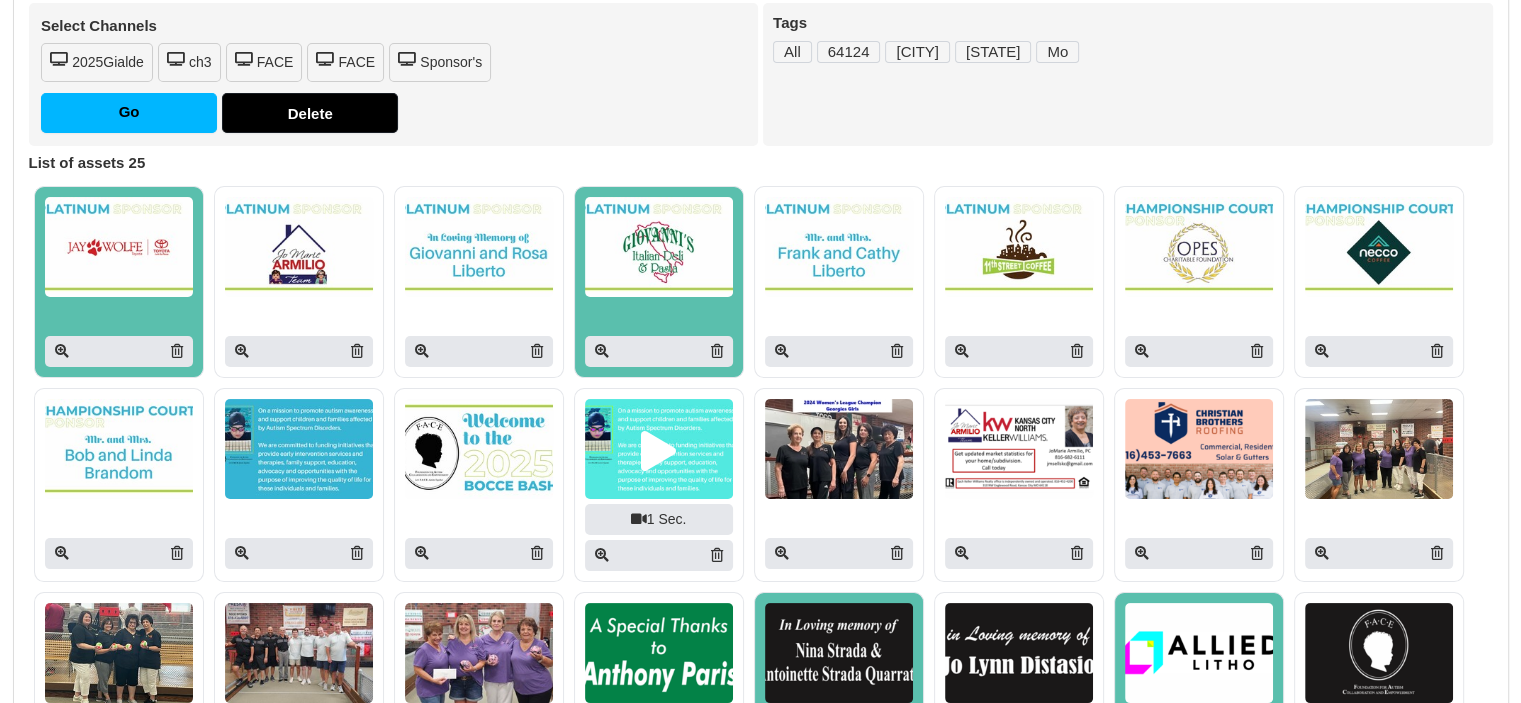 click on "Sponsor's" at bounding box center [440, 62] 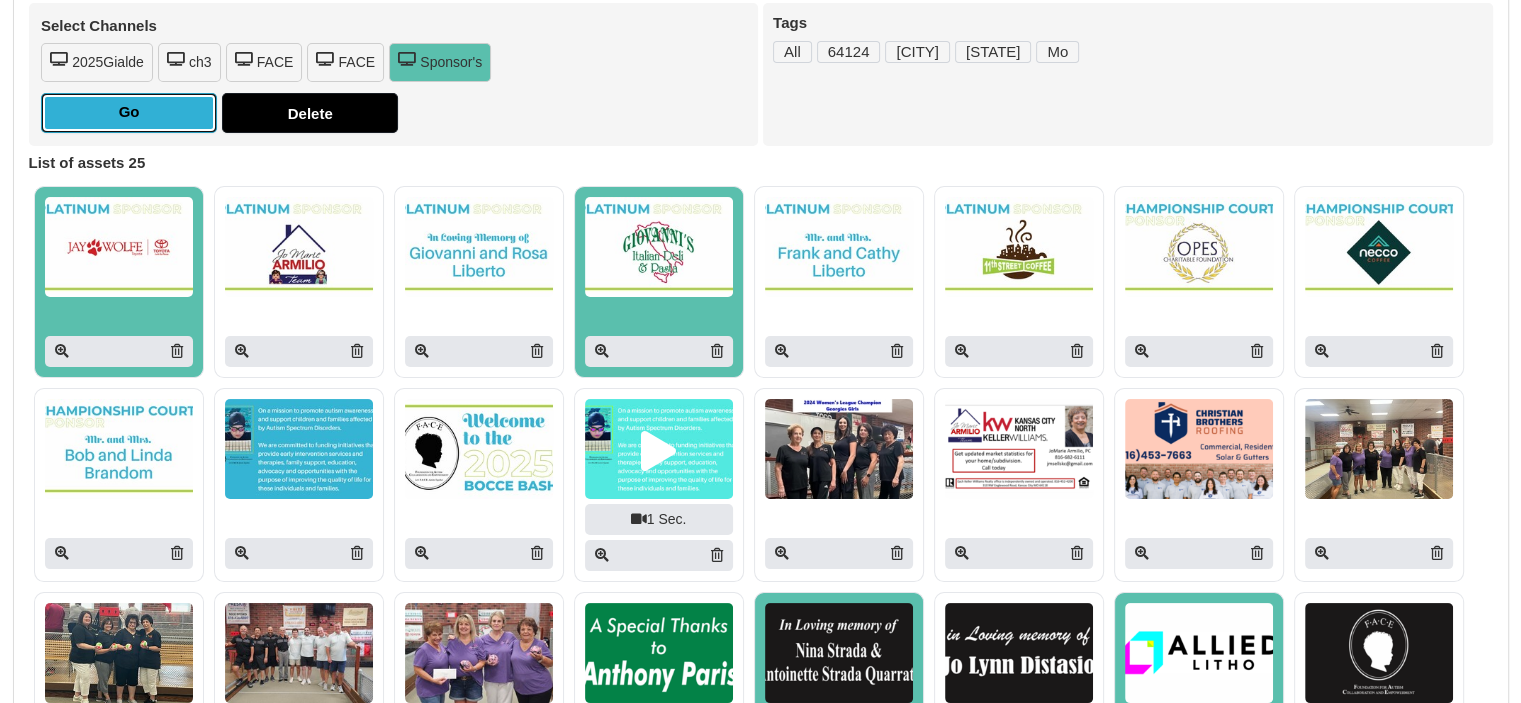 click on "Go" at bounding box center [129, 113] 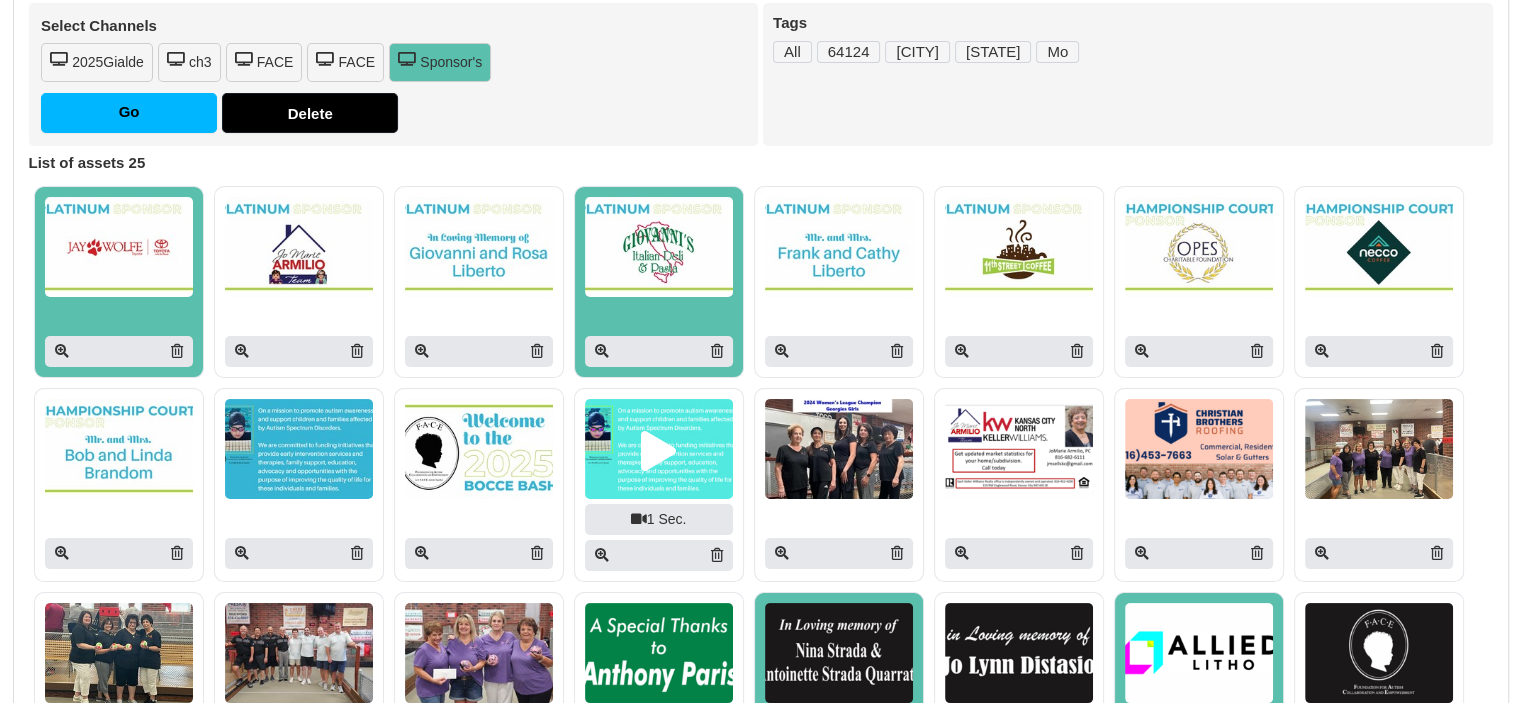 type on "Adding to channel..." 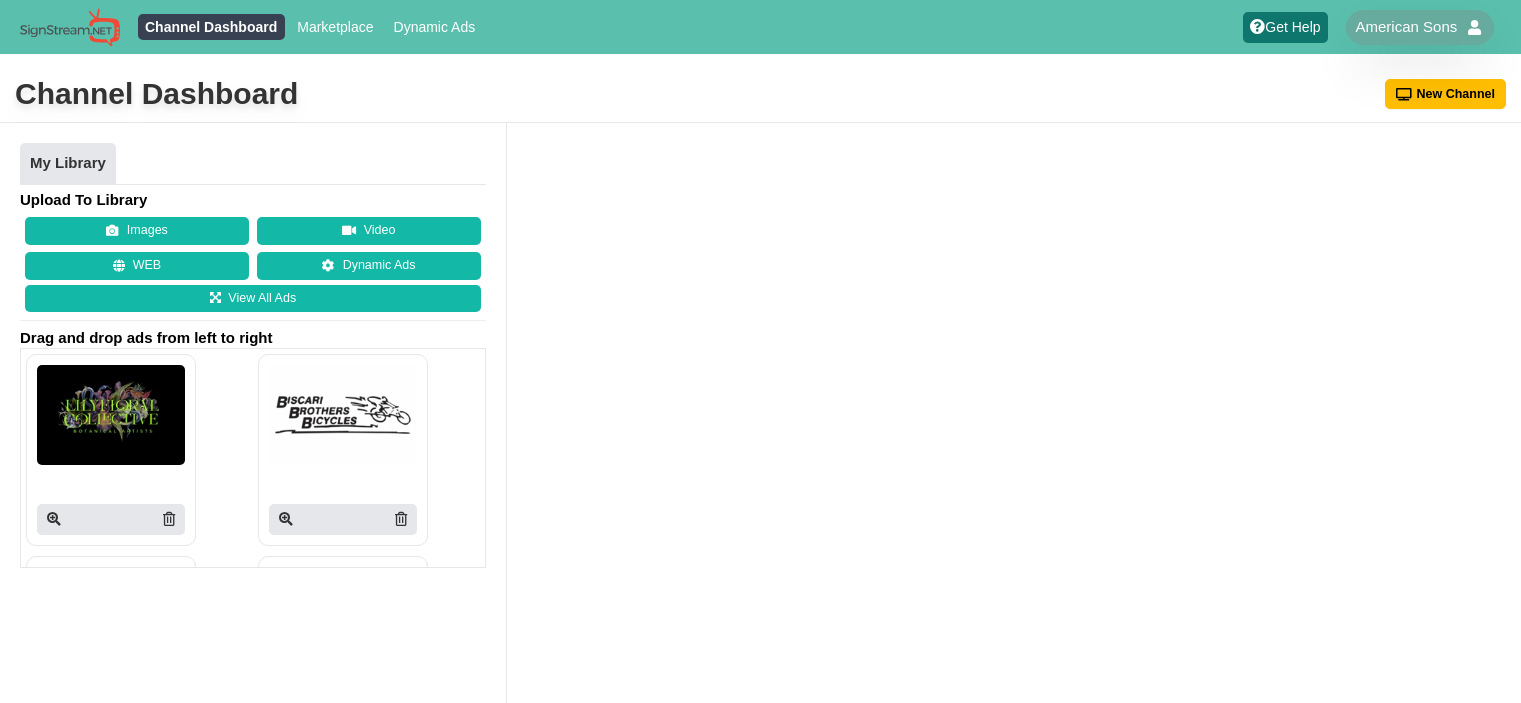 scroll, scrollTop: 0, scrollLeft: 0, axis: both 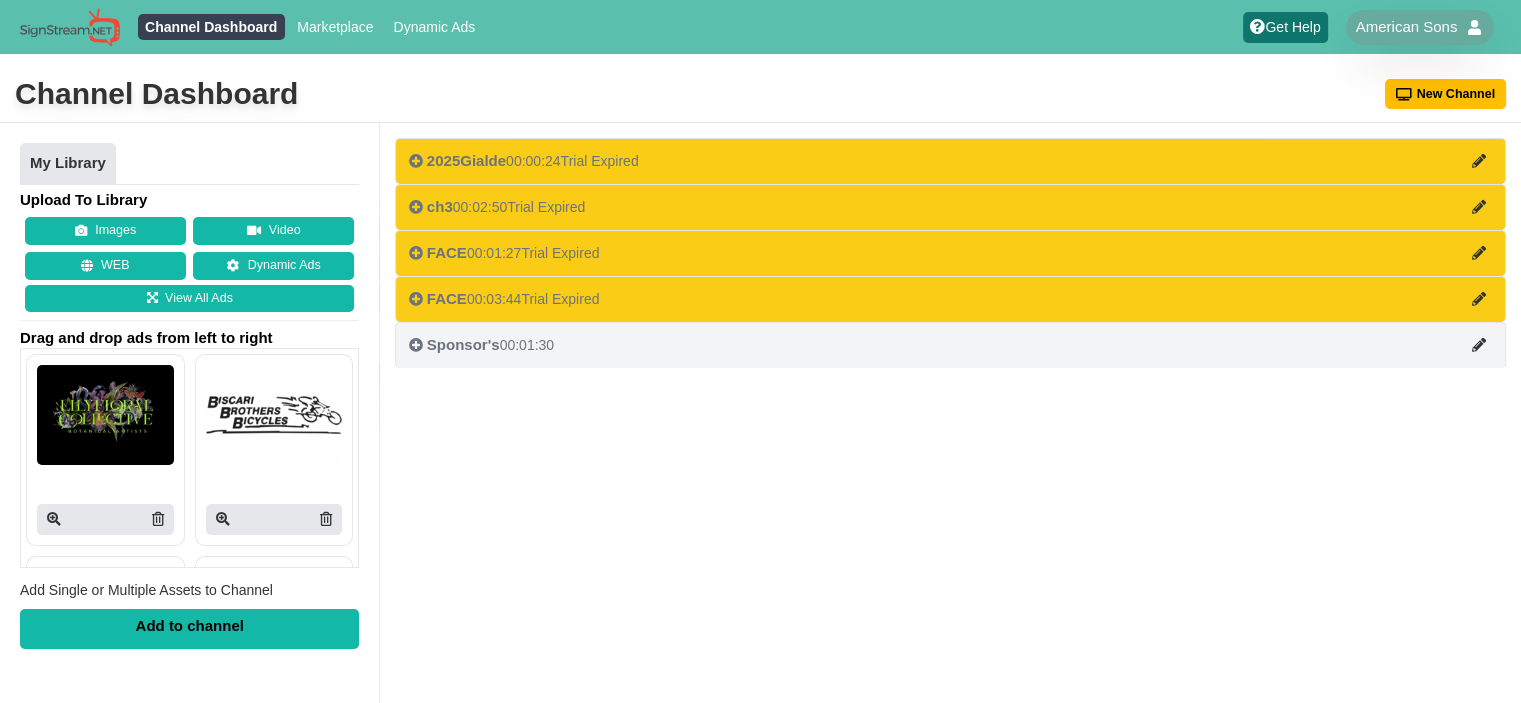click on "Sponsor's
00:01:30" at bounding box center [481, 345] 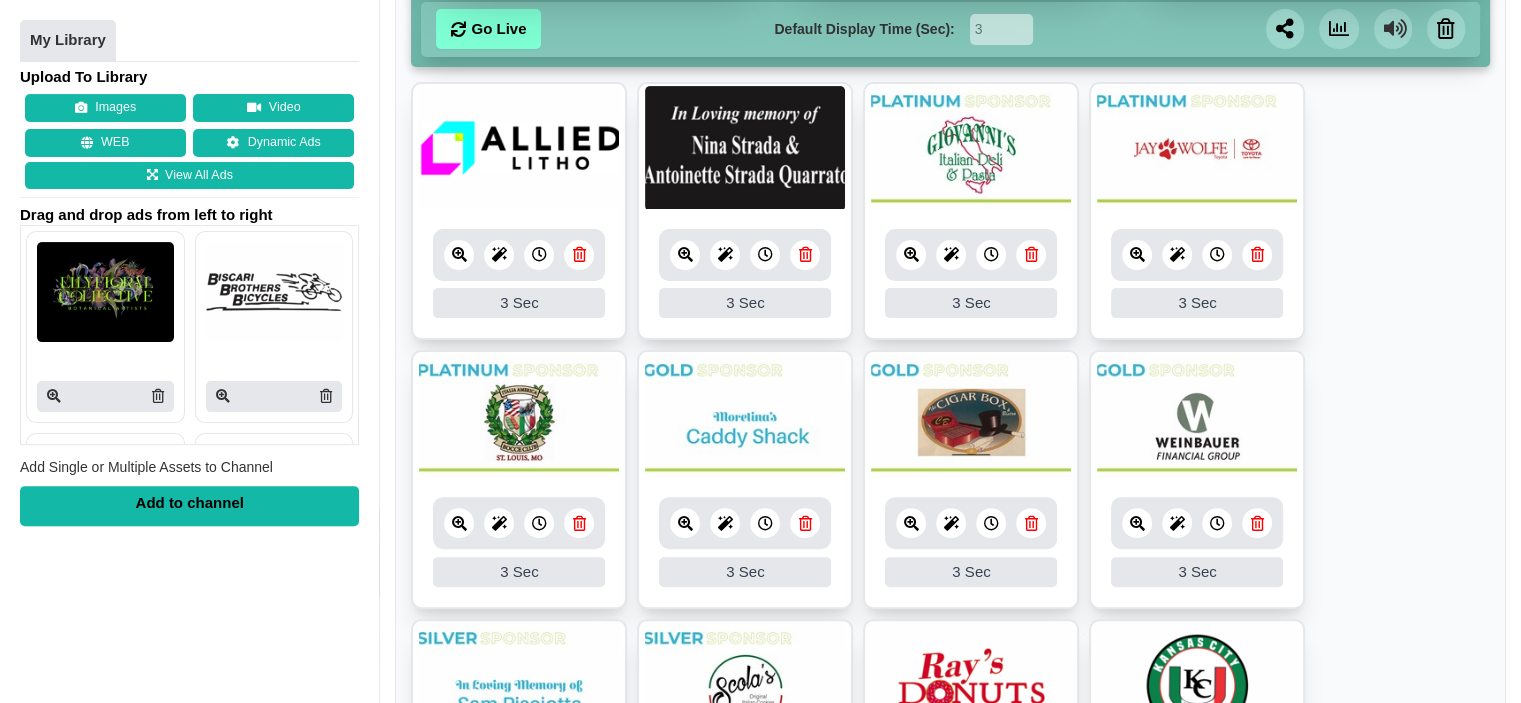 scroll, scrollTop: 485, scrollLeft: 0, axis: vertical 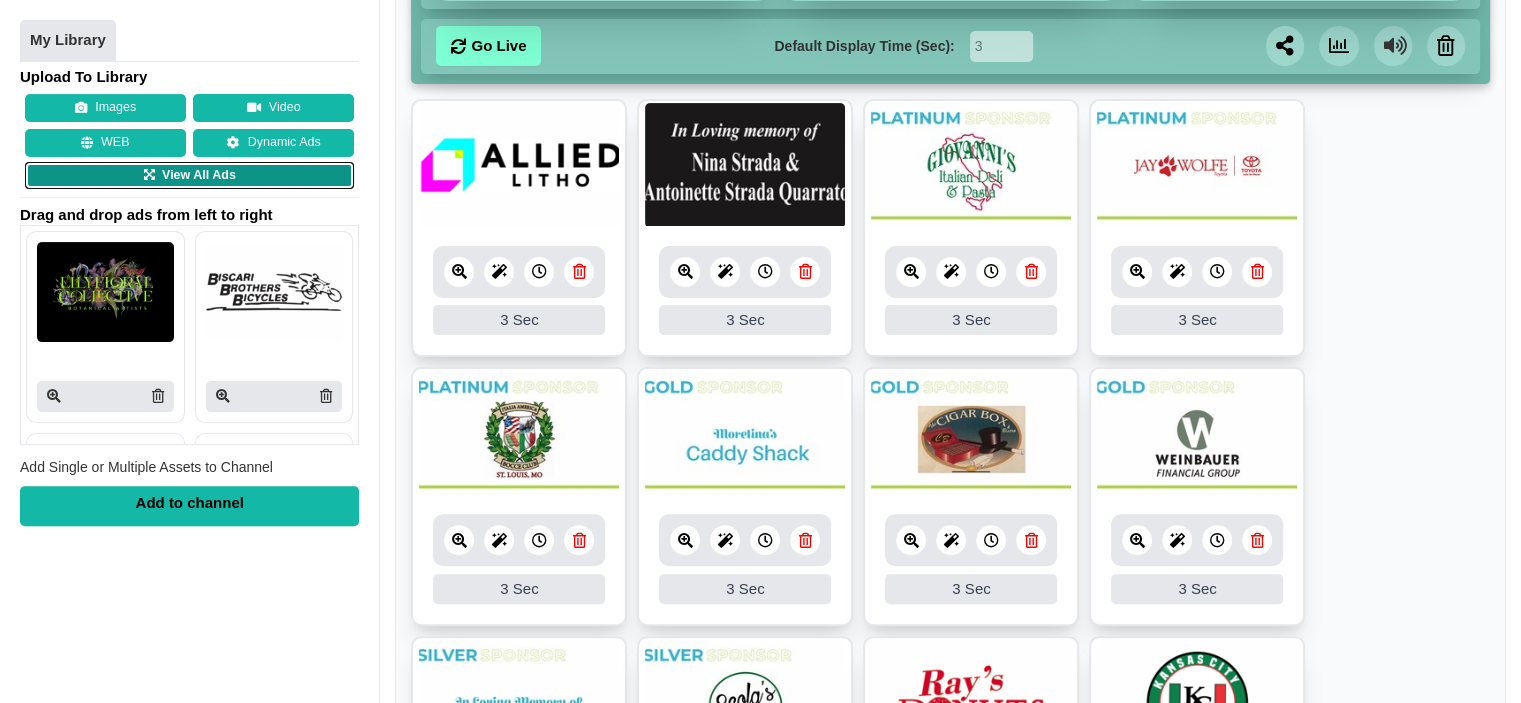 click on "View All Ads" at bounding box center (189, 176) 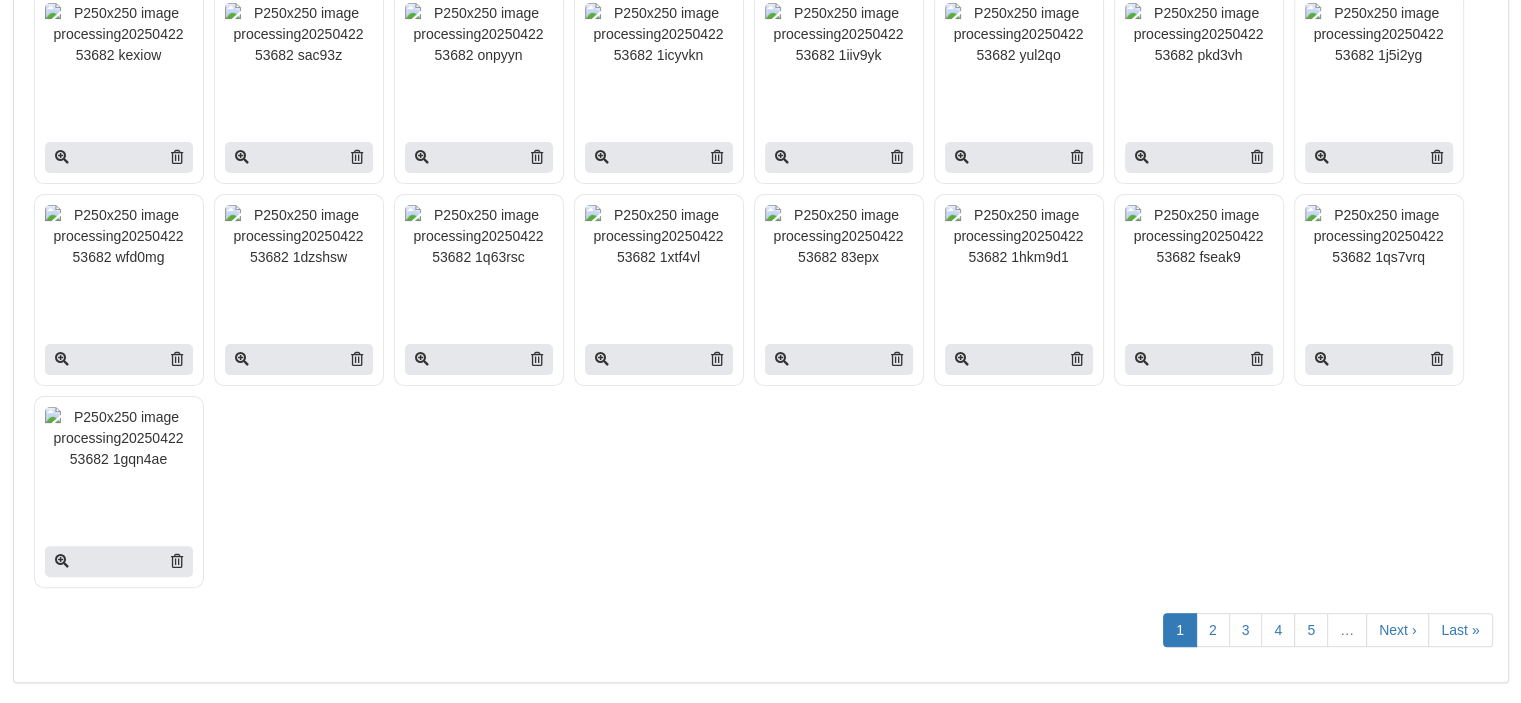 scroll, scrollTop: 476, scrollLeft: 0, axis: vertical 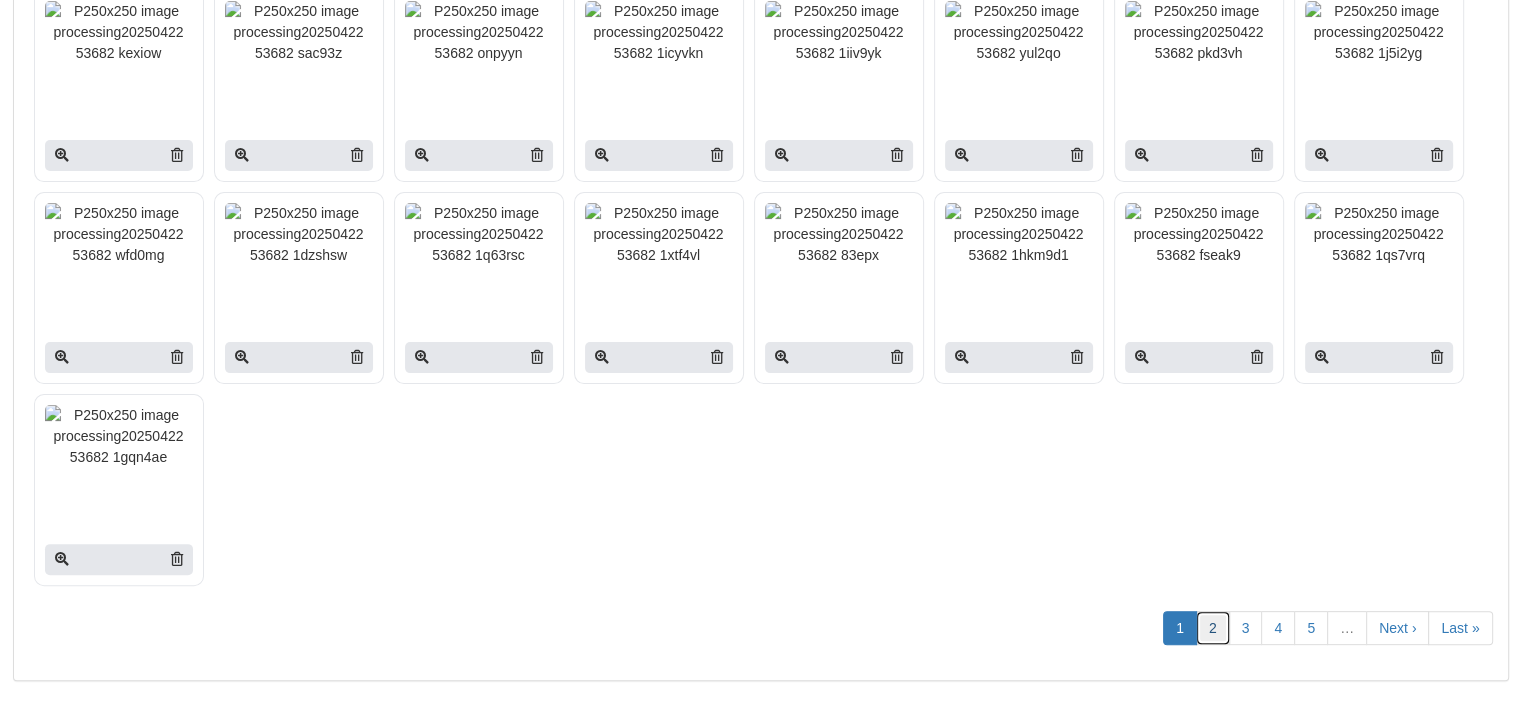 click on "2" at bounding box center (1213, 628) 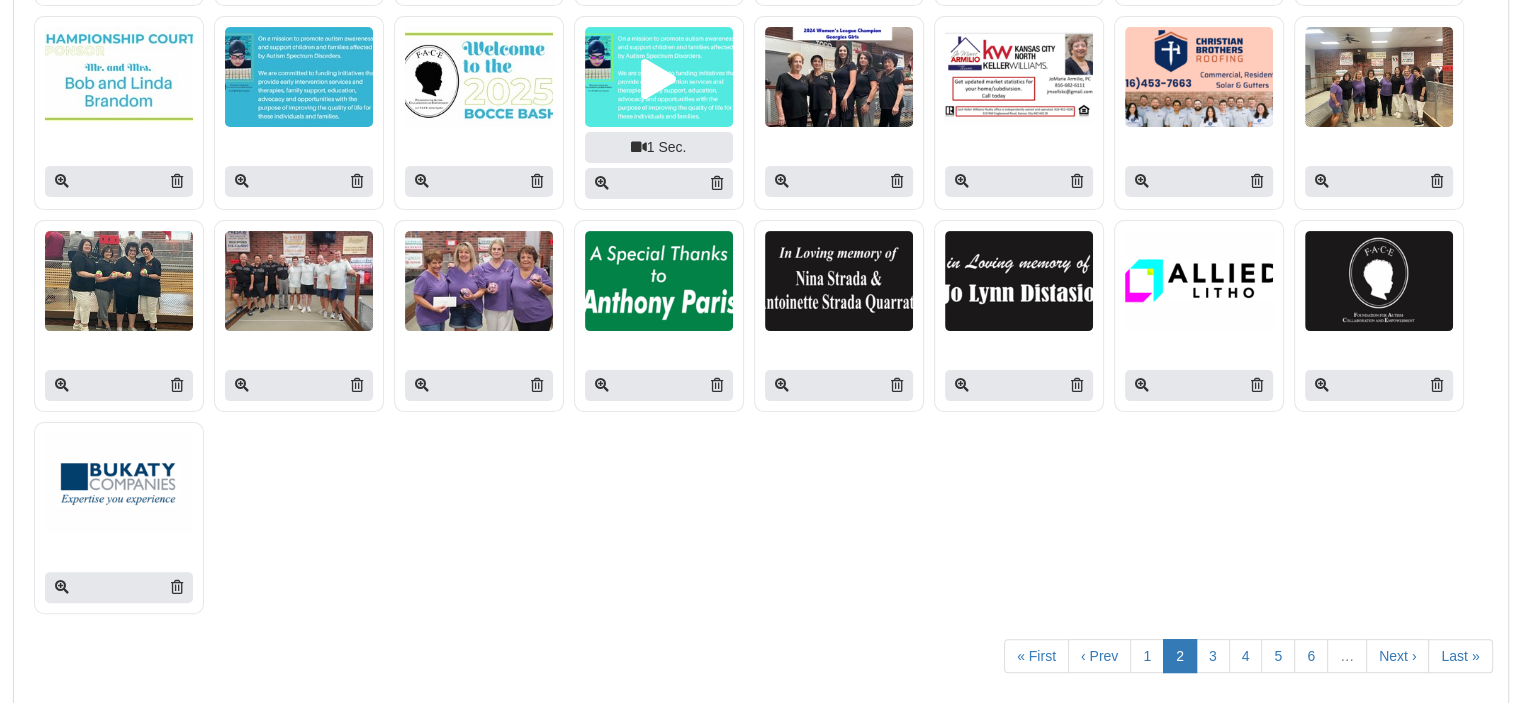 scroll, scrollTop: 478, scrollLeft: 0, axis: vertical 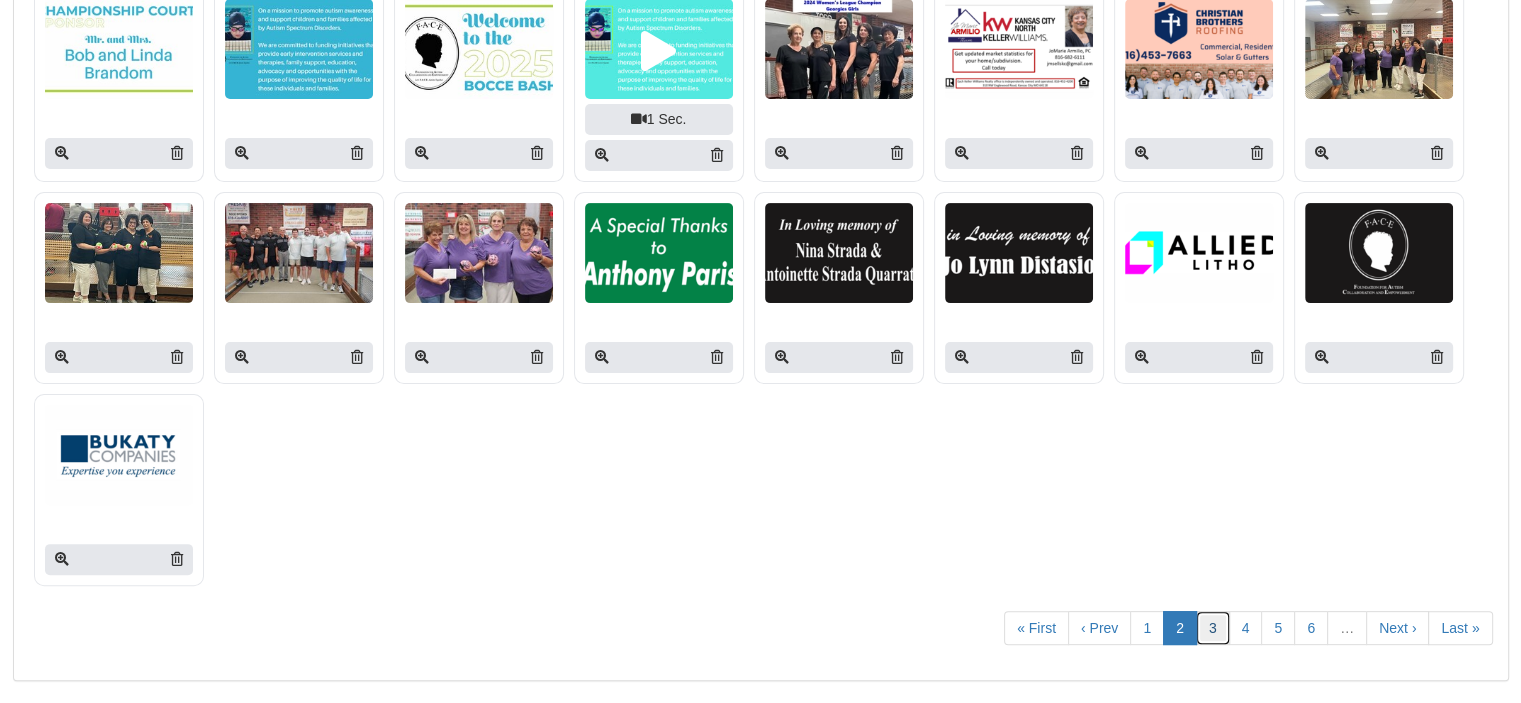 click on "3" at bounding box center (1213, 628) 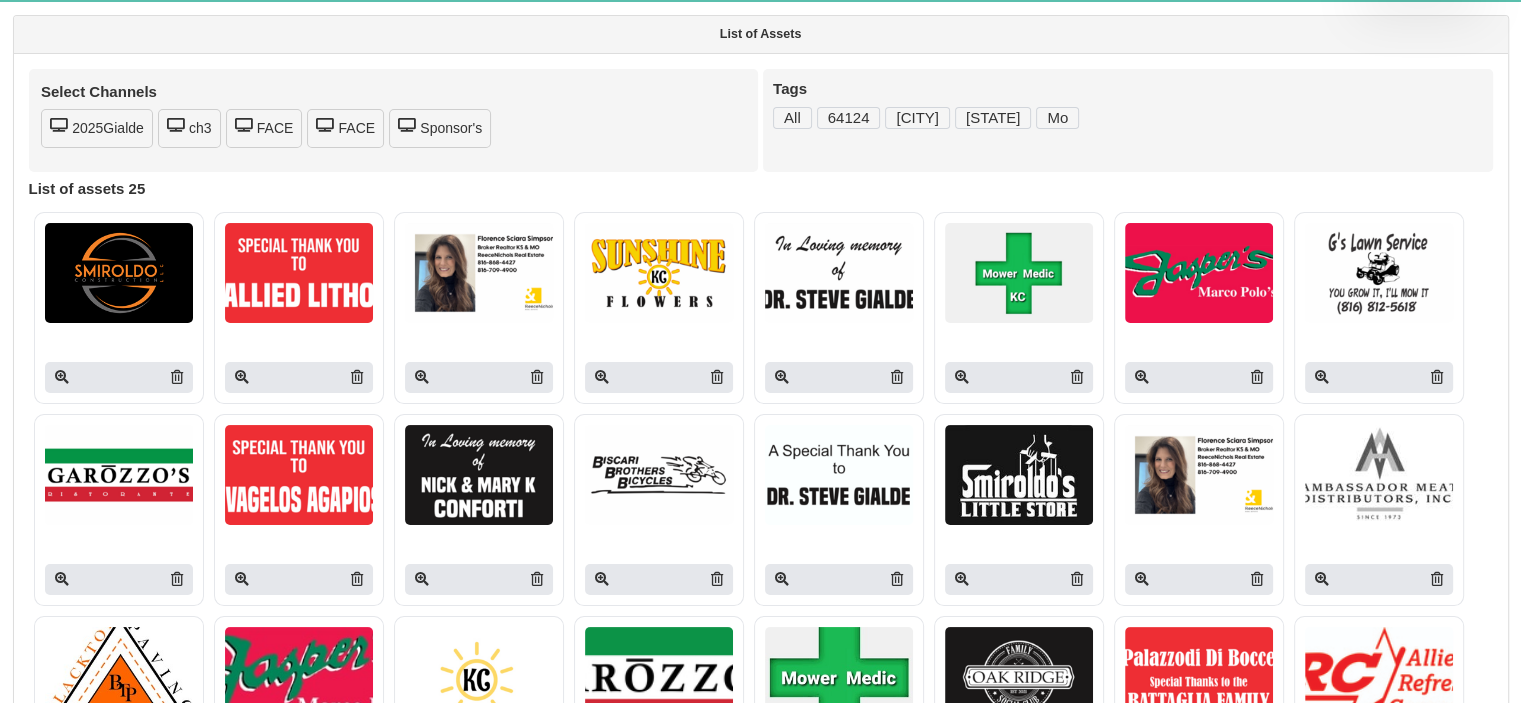 scroll, scrollTop: 100, scrollLeft: 0, axis: vertical 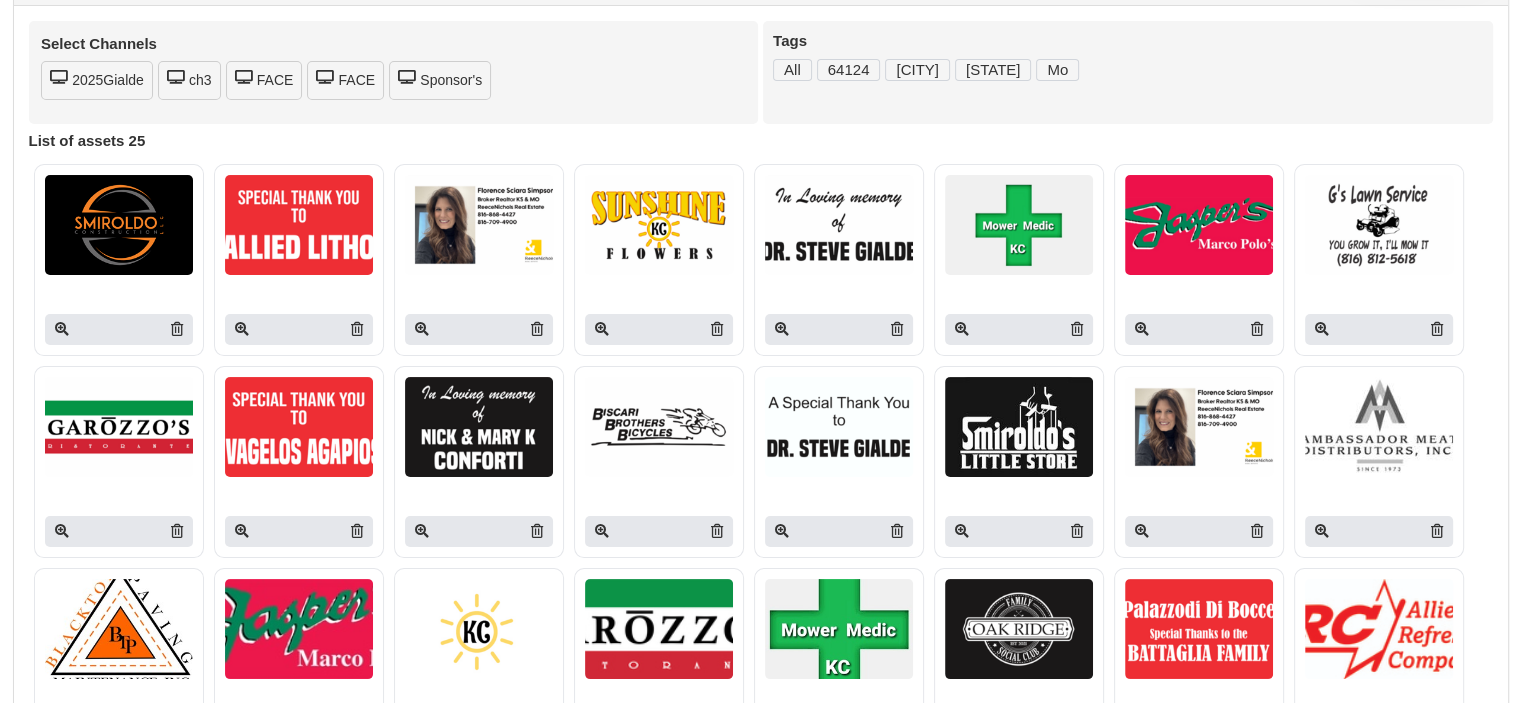 click at bounding box center (299, 225) 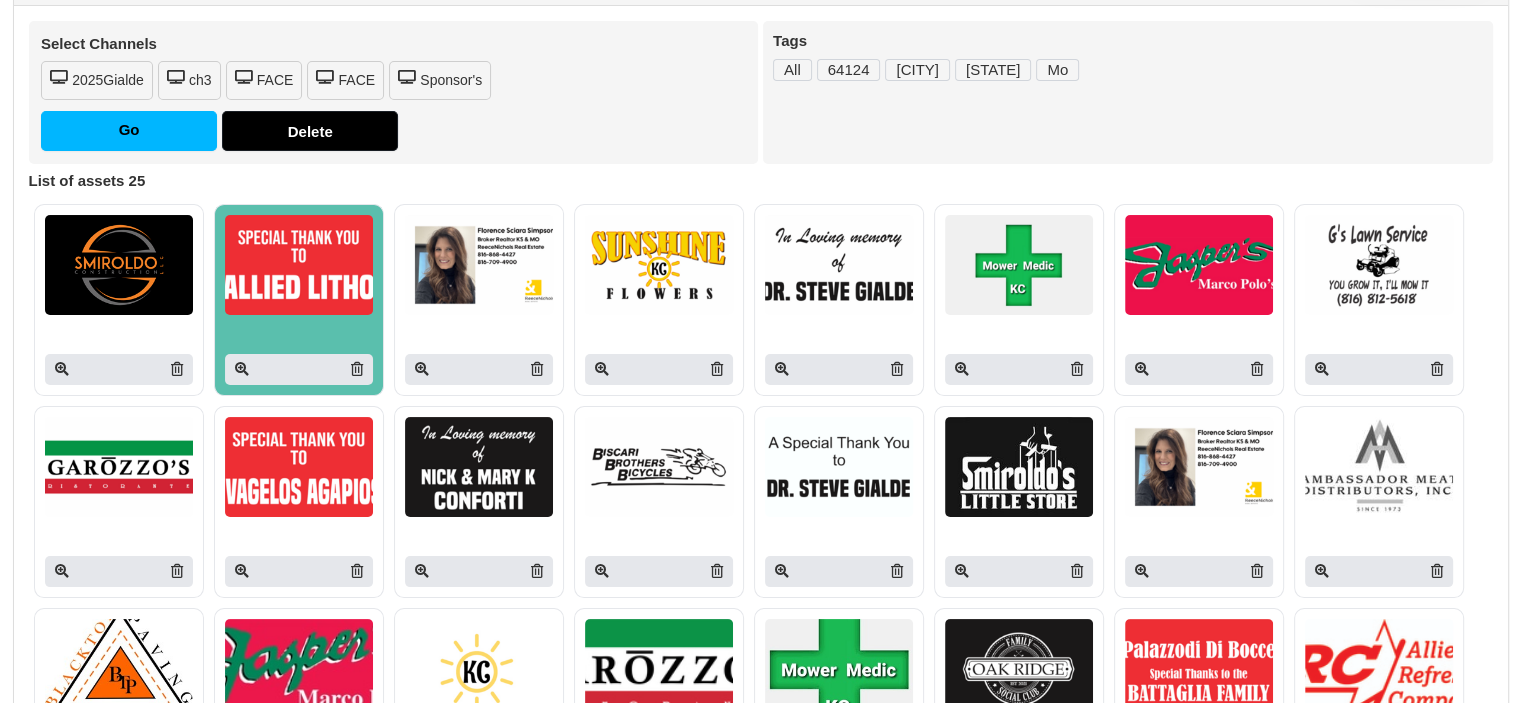 click at bounding box center (479, 265) 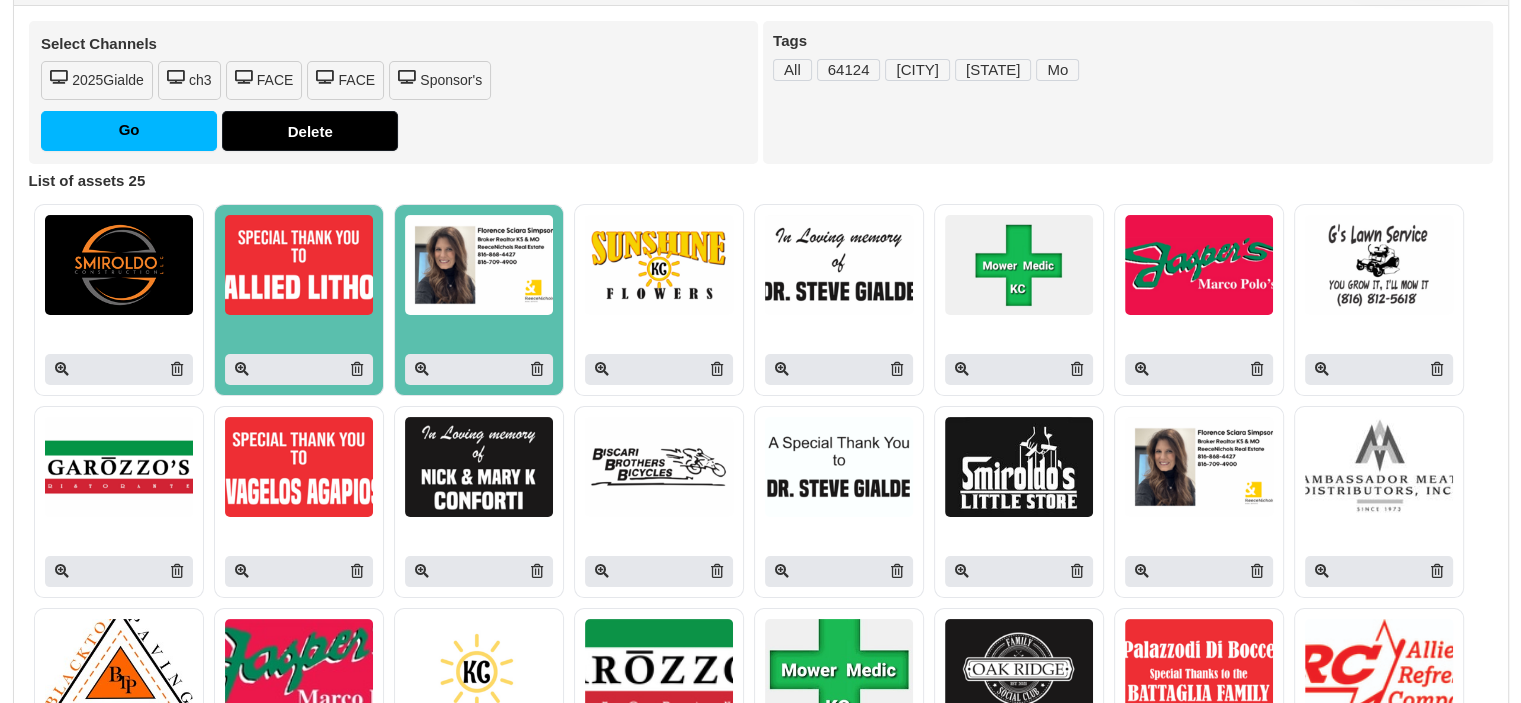 click at bounding box center [659, 265] 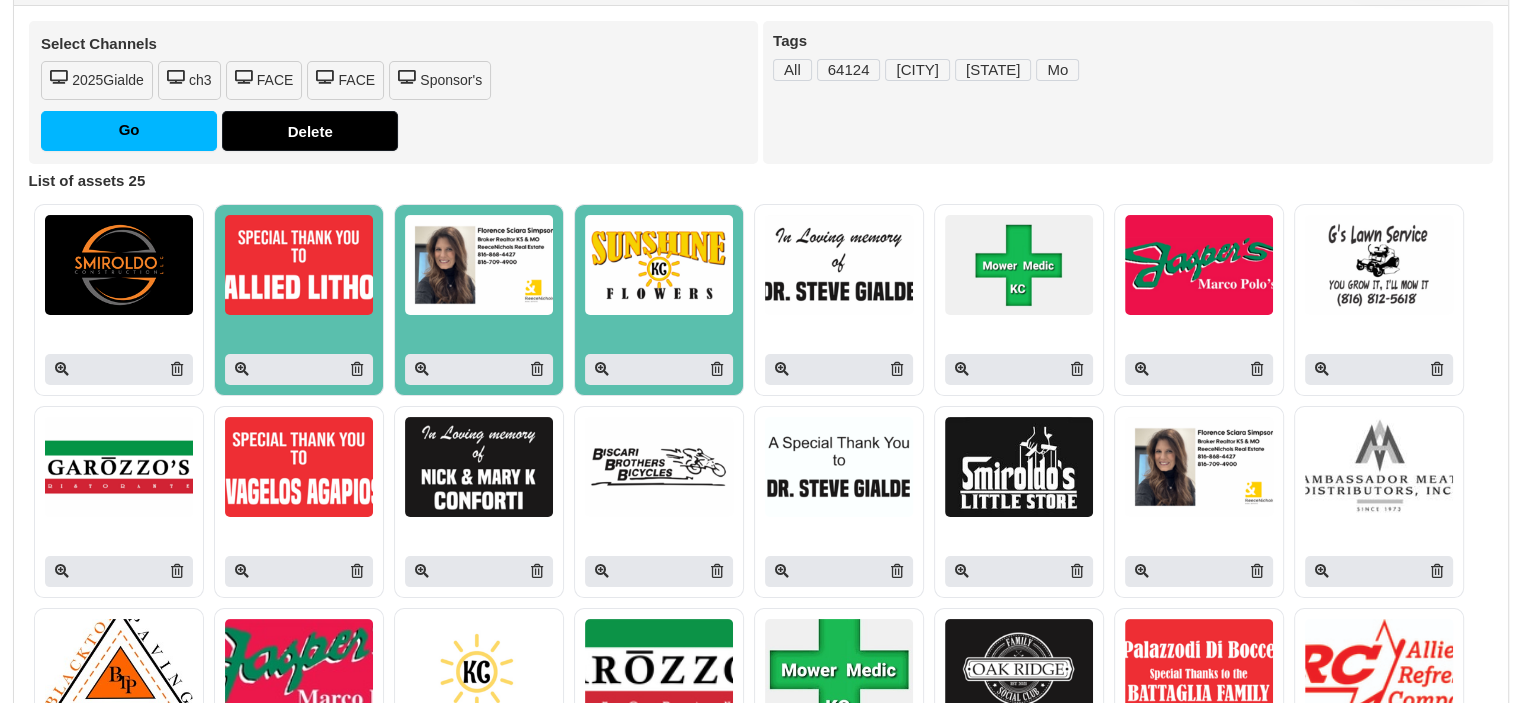 click at bounding box center (119, 467) 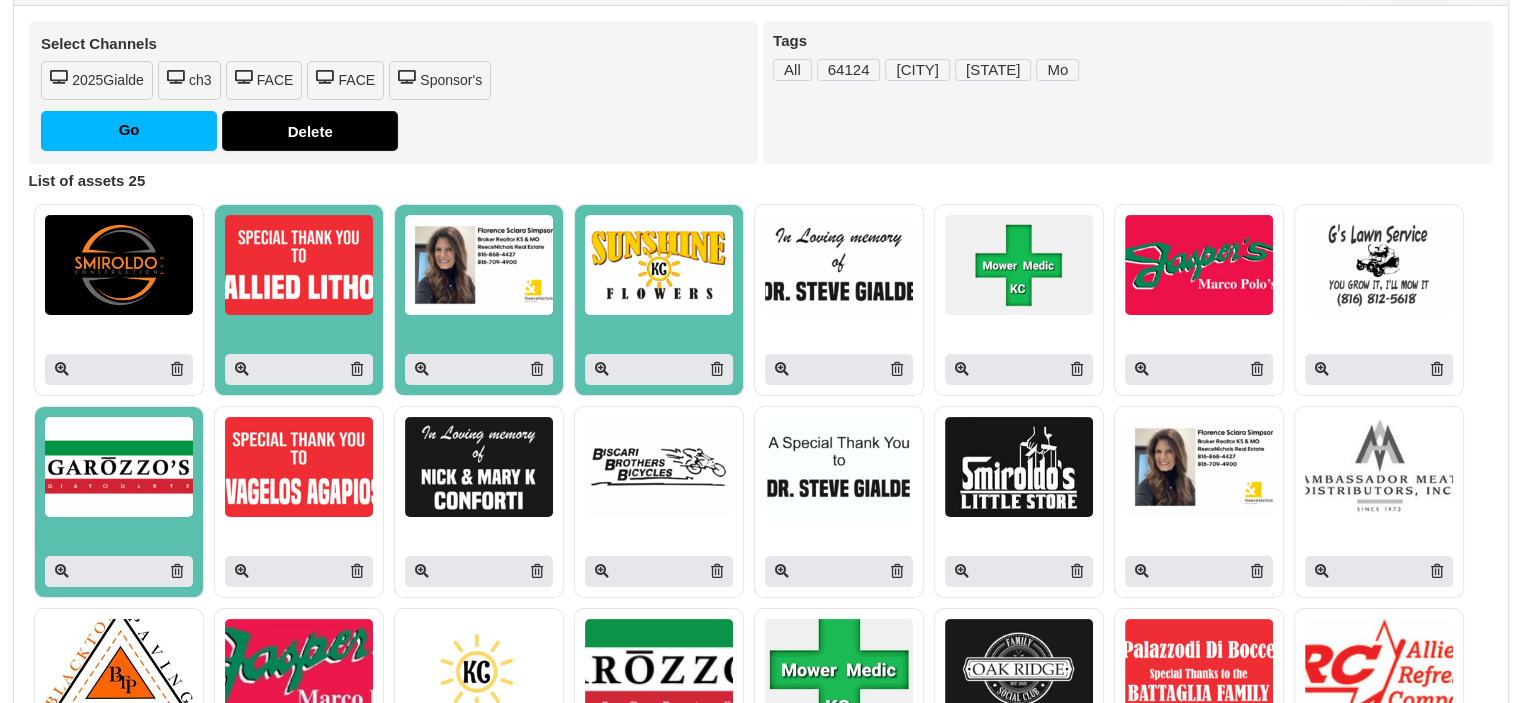 click at bounding box center (479, 467) 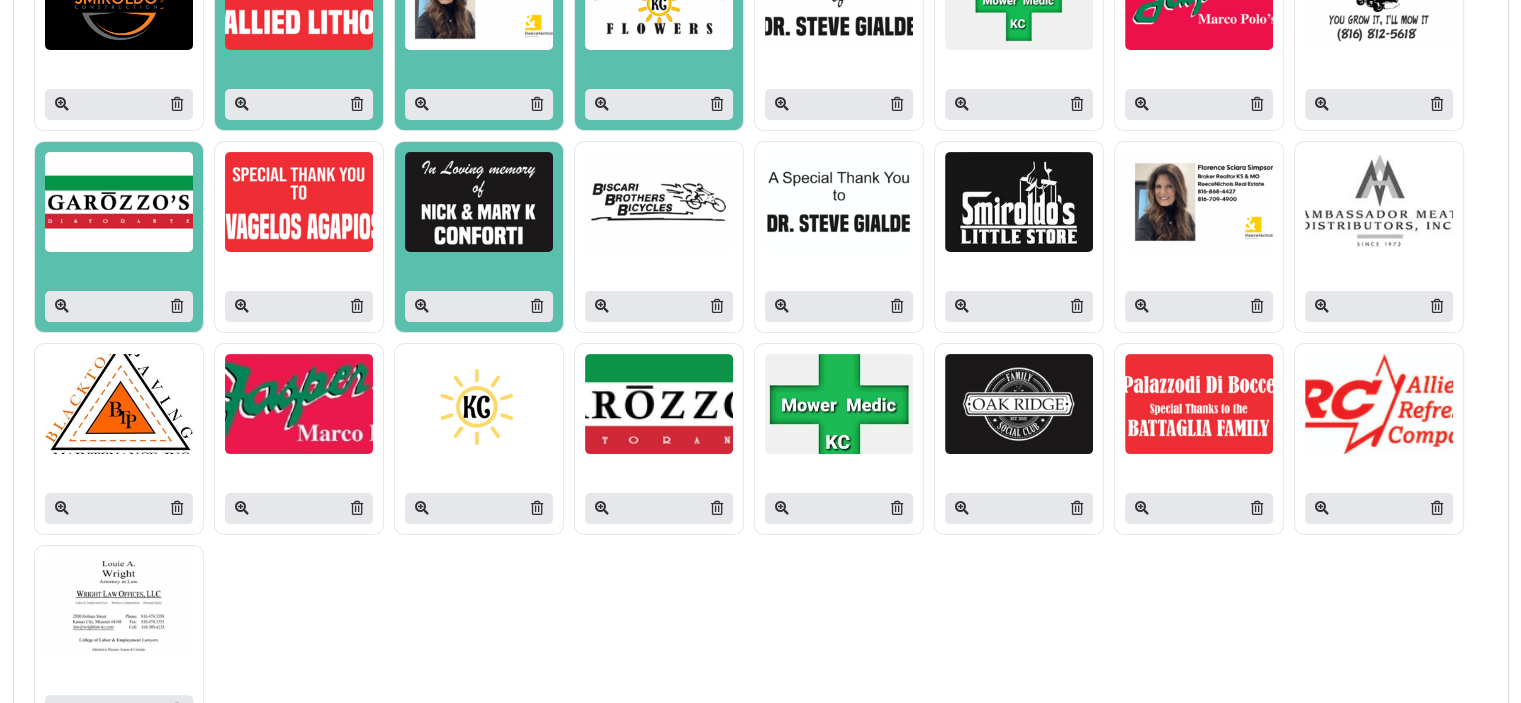 scroll, scrollTop: 400, scrollLeft: 0, axis: vertical 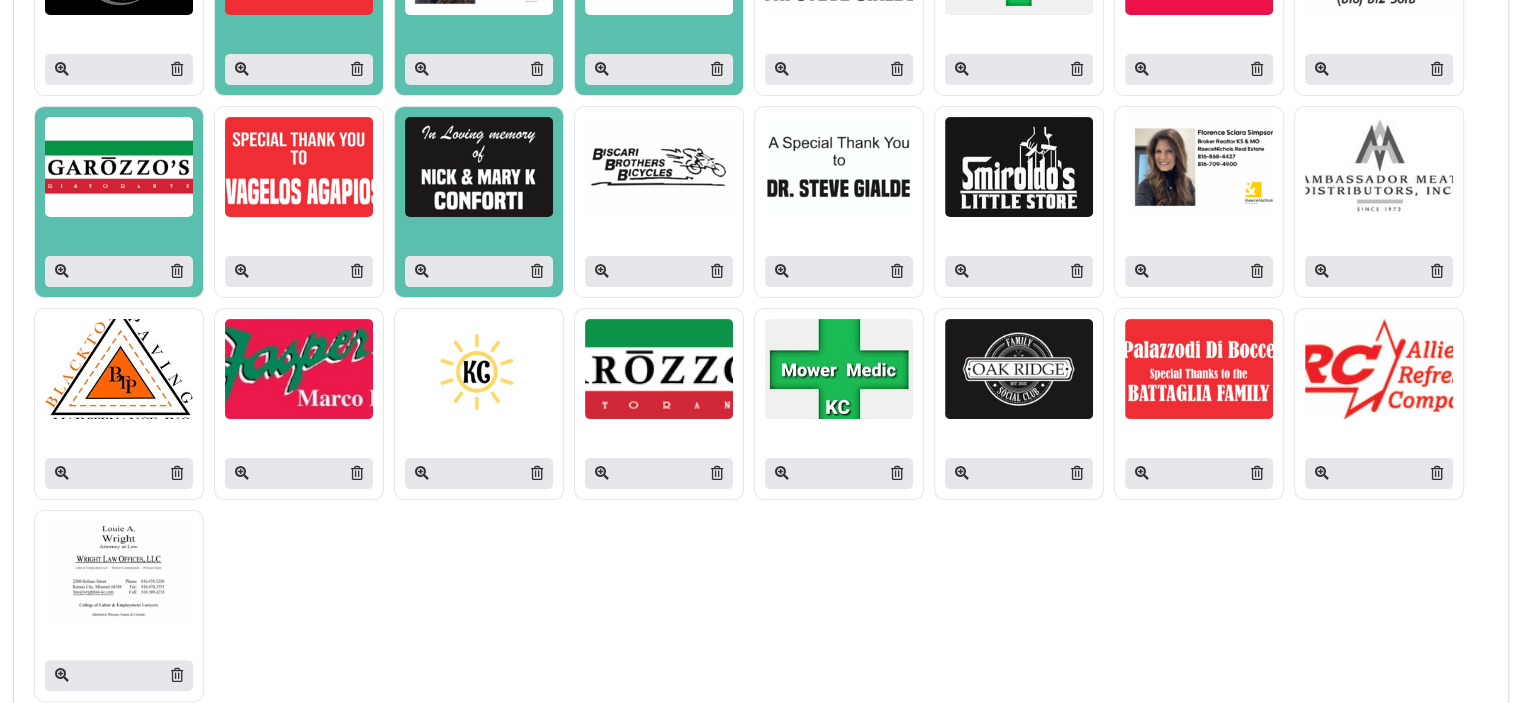 click at bounding box center [1019, 369] 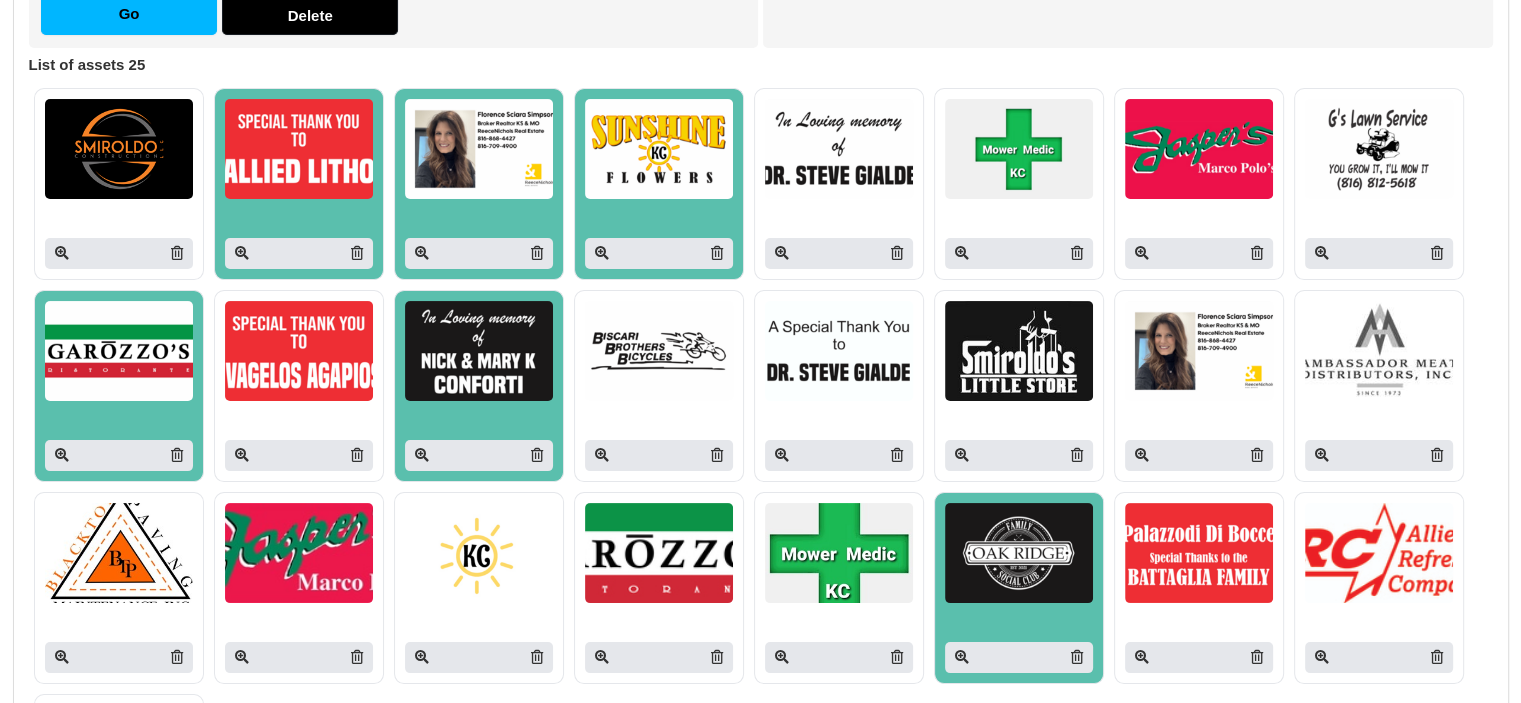 scroll, scrollTop: 0, scrollLeft: 0, axis: both 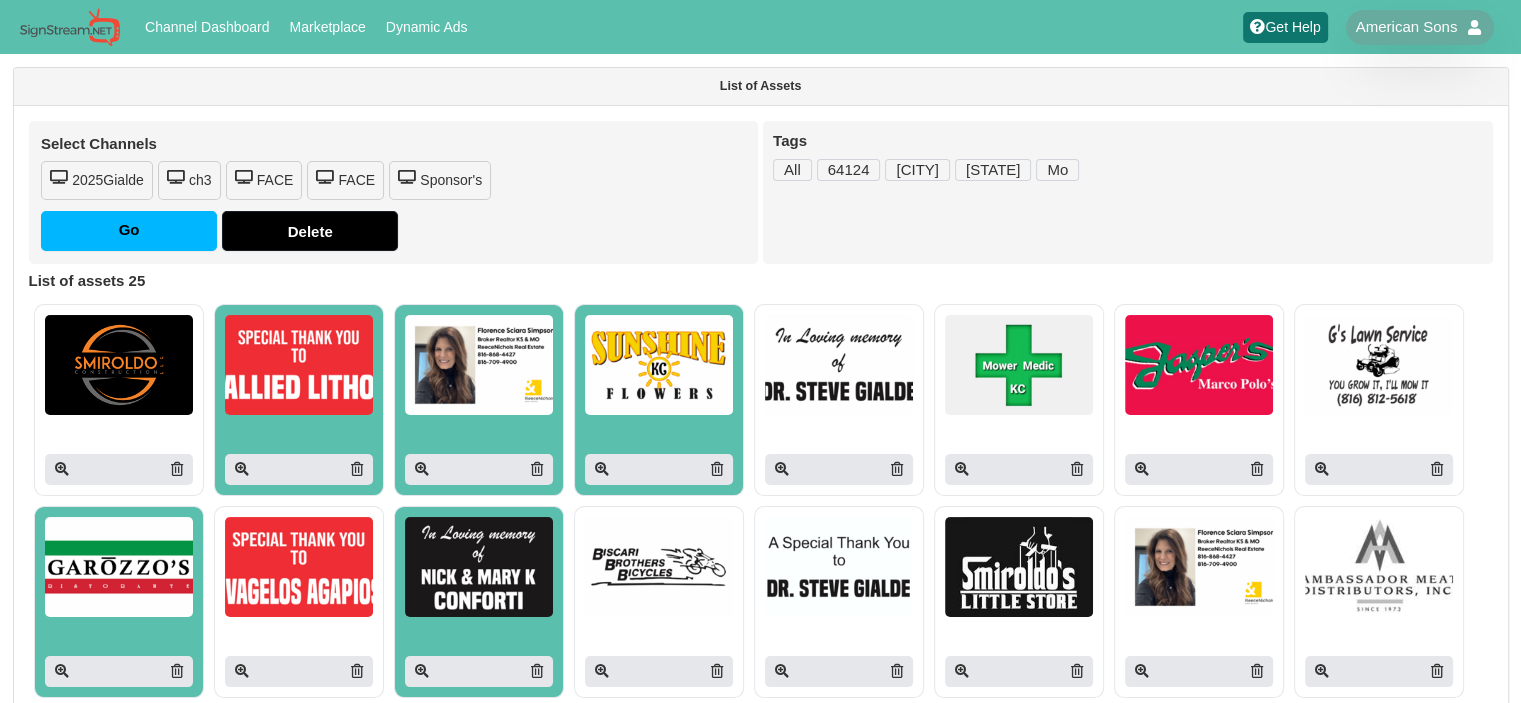 click on "Sponsor's" at bounding box center [440, 180] 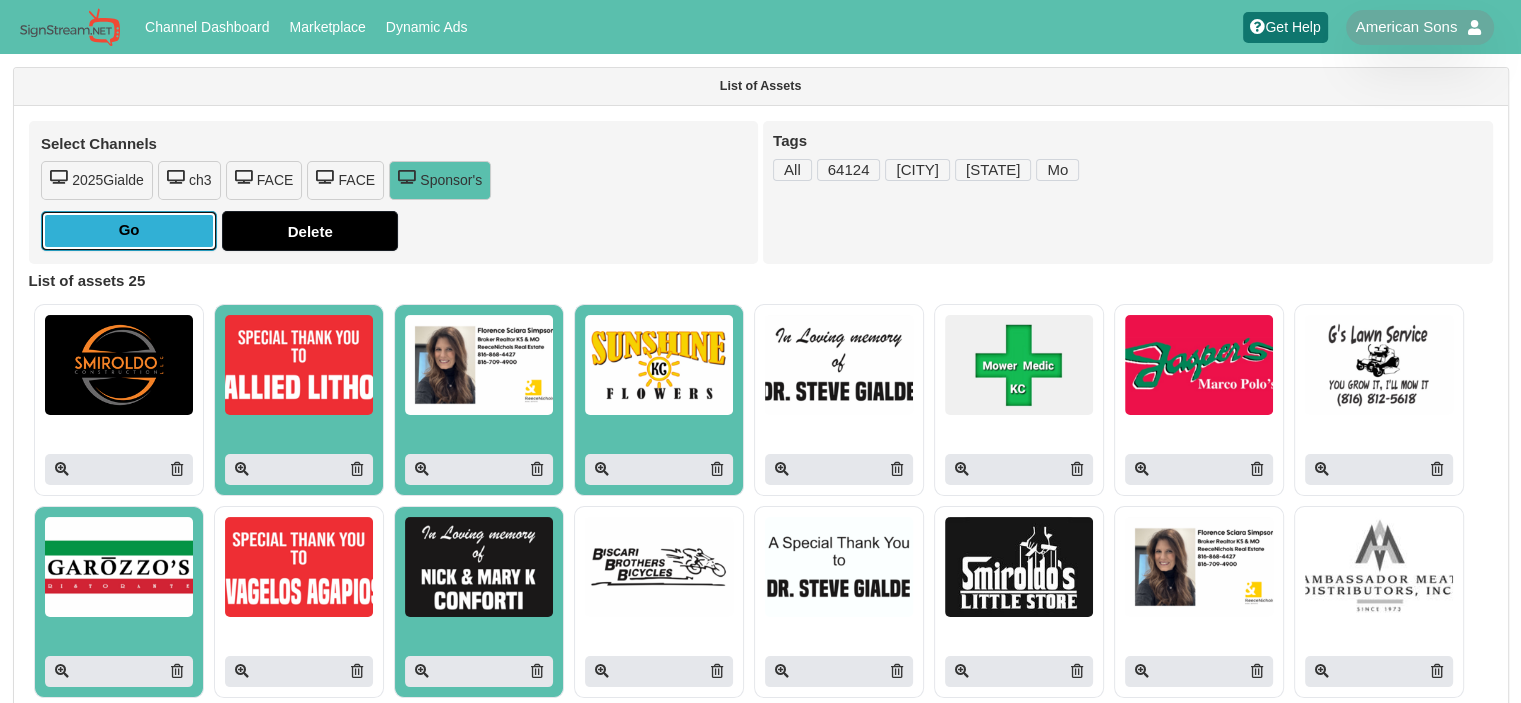 click on "Go" at bounding box center (129, 231) 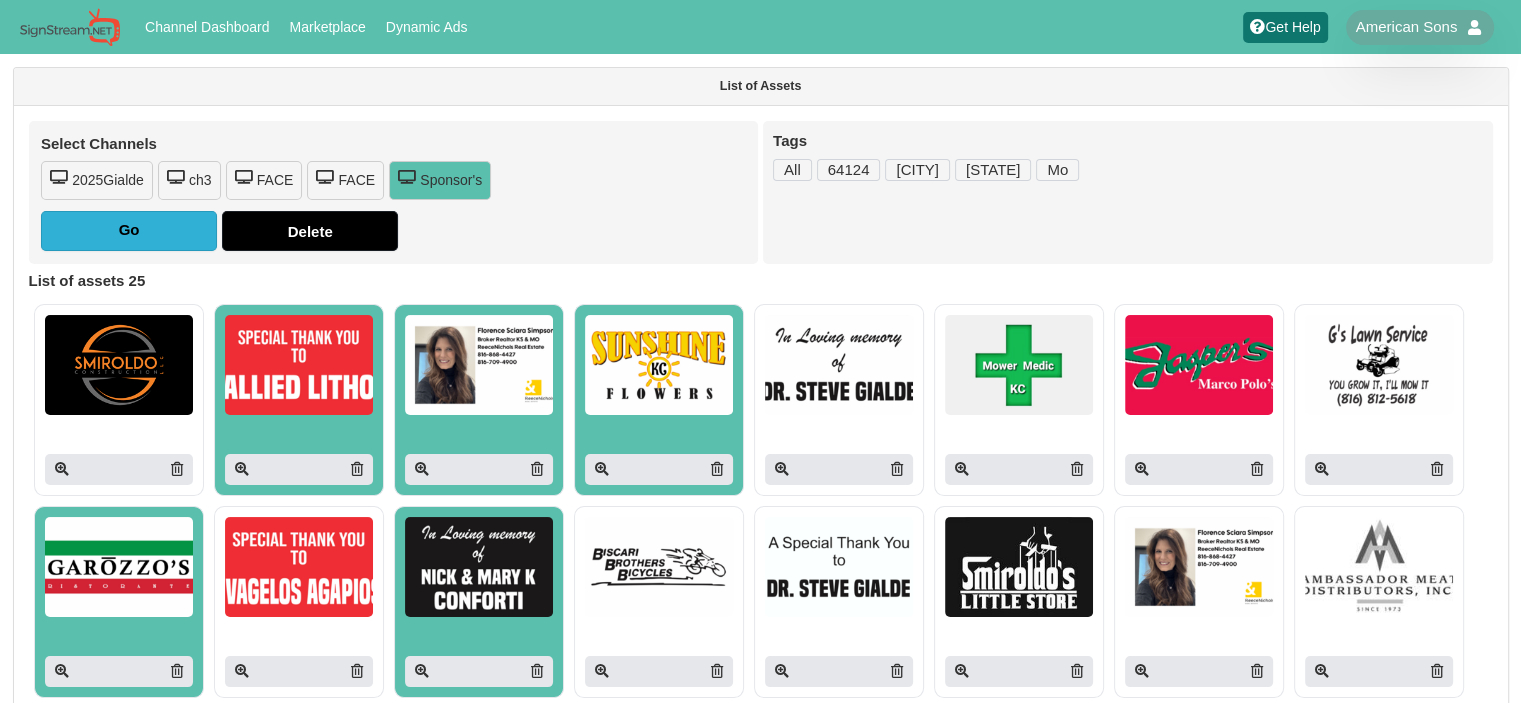 type on "Adding to channel..." 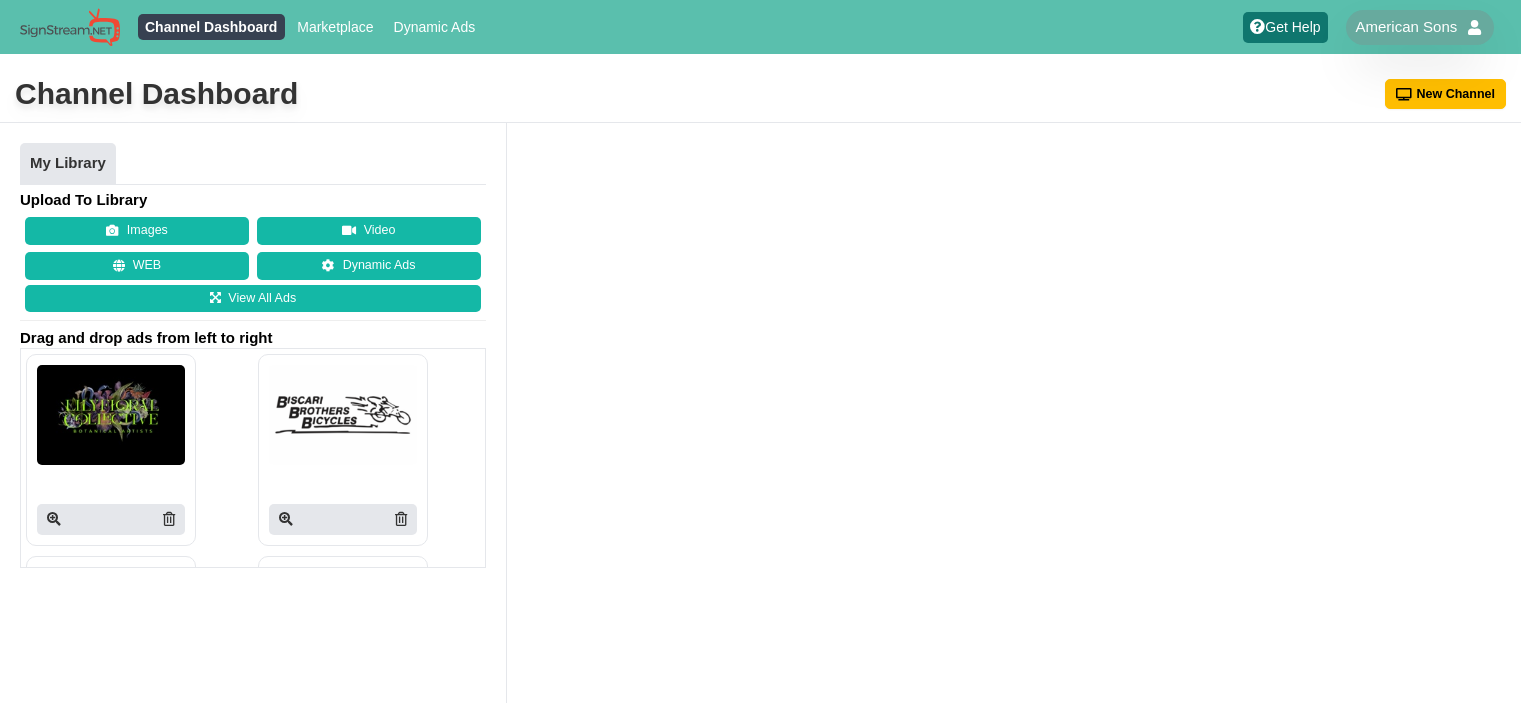 scroll, scrollTop: 0, scrollLeft: 0, axis: both 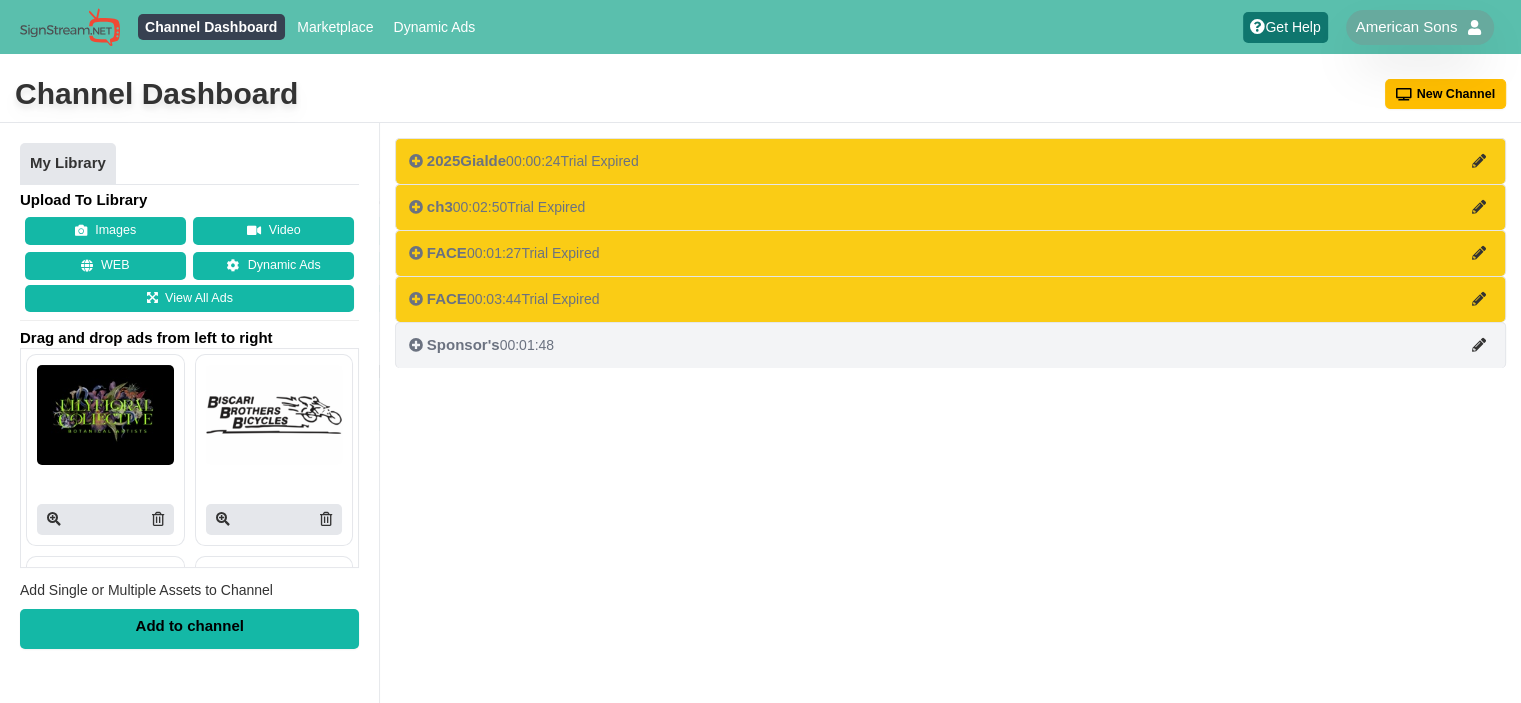 click on "Sponsor's
00:01:48" at bounding box center (481, 345) 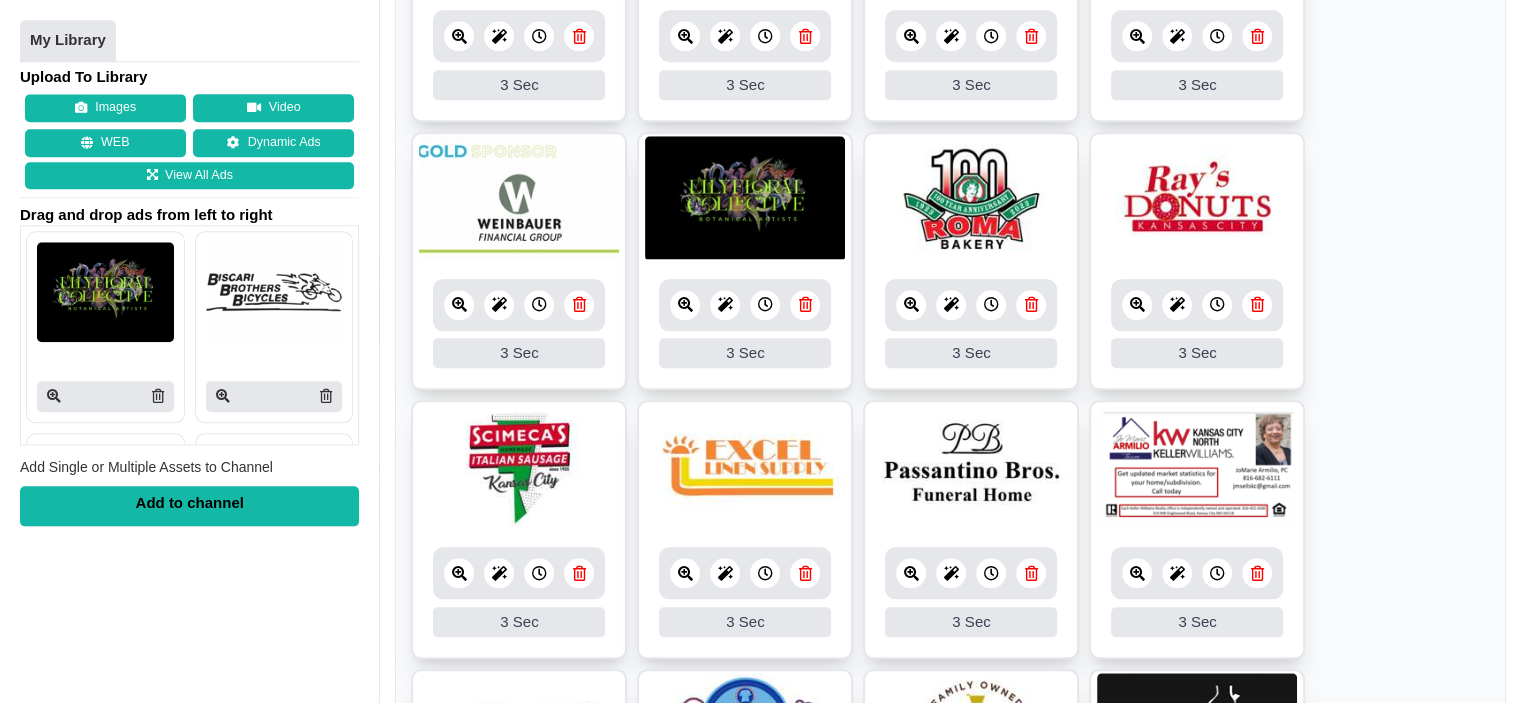 scroll, scrollTop: 2052, scrollLeft: 0, axis: vertical 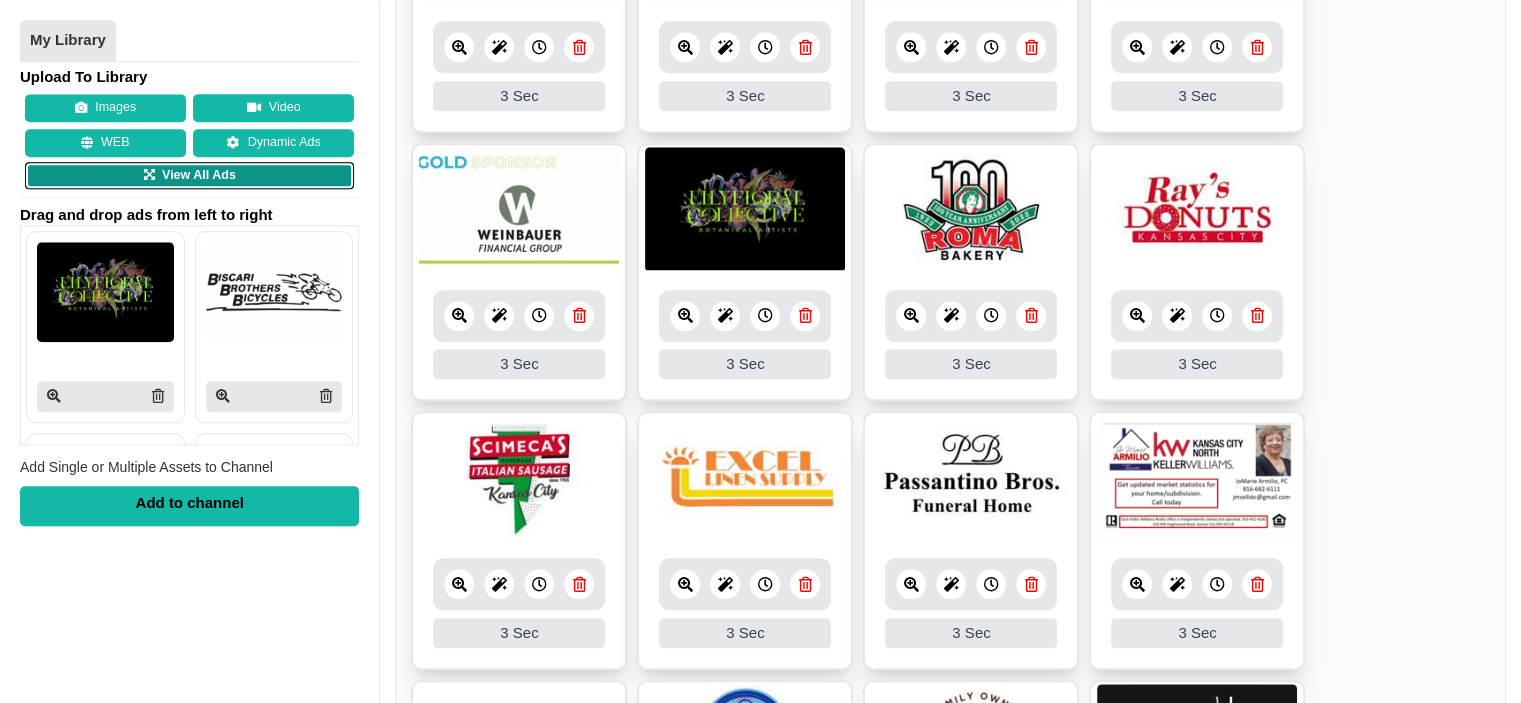 click on "View All Ads" at bounding box center (189, 176) 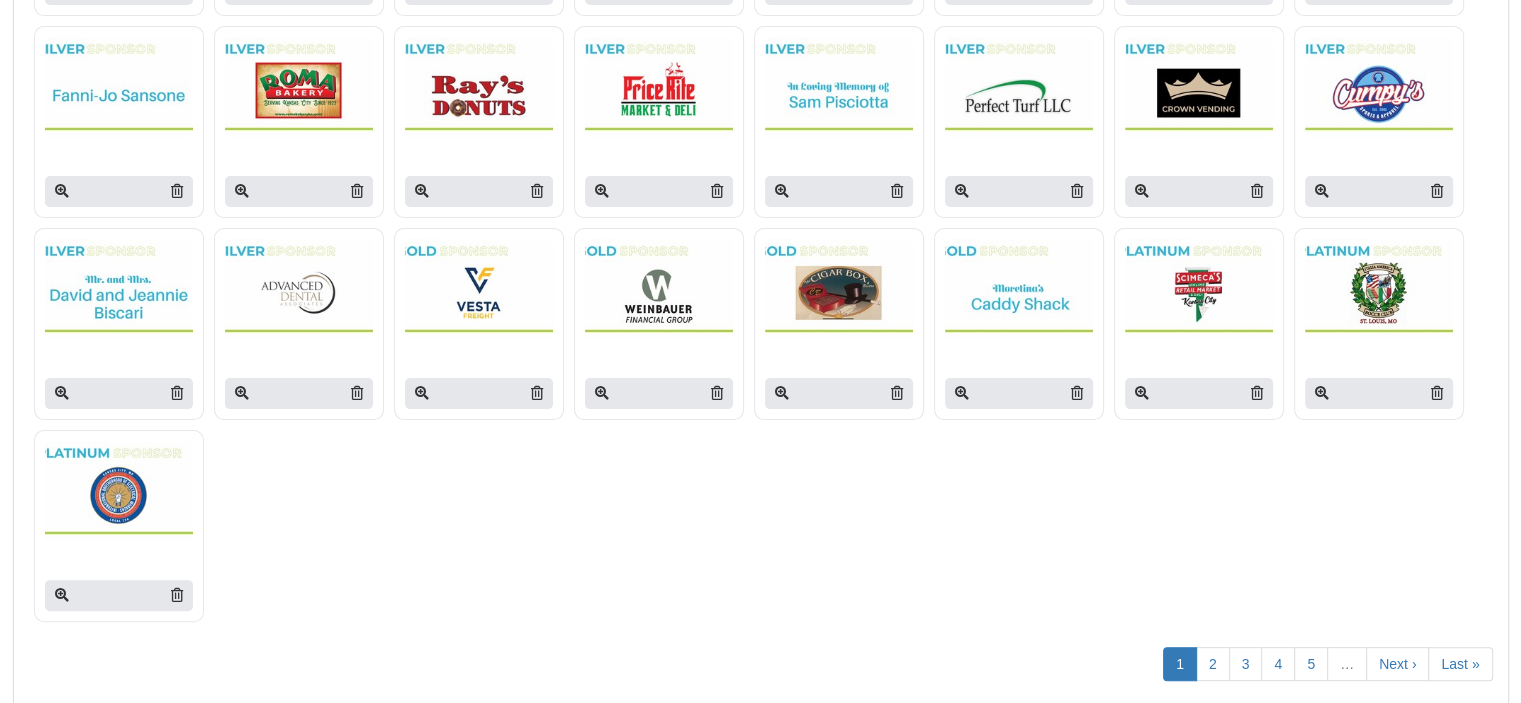 scroll, scrollTop: 476, scrollLeft: 0, axis: vertical 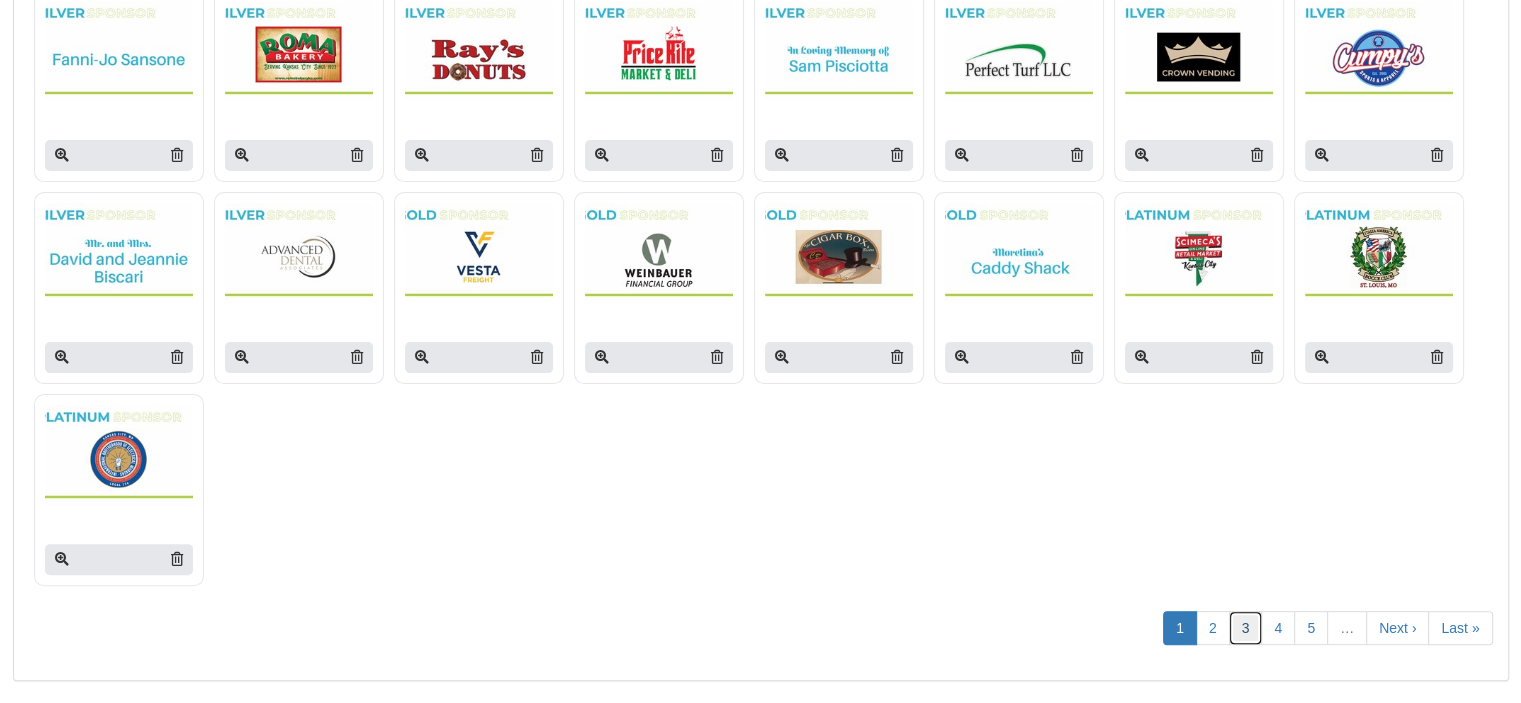 click on "3" at bounding box center (1246, 628) 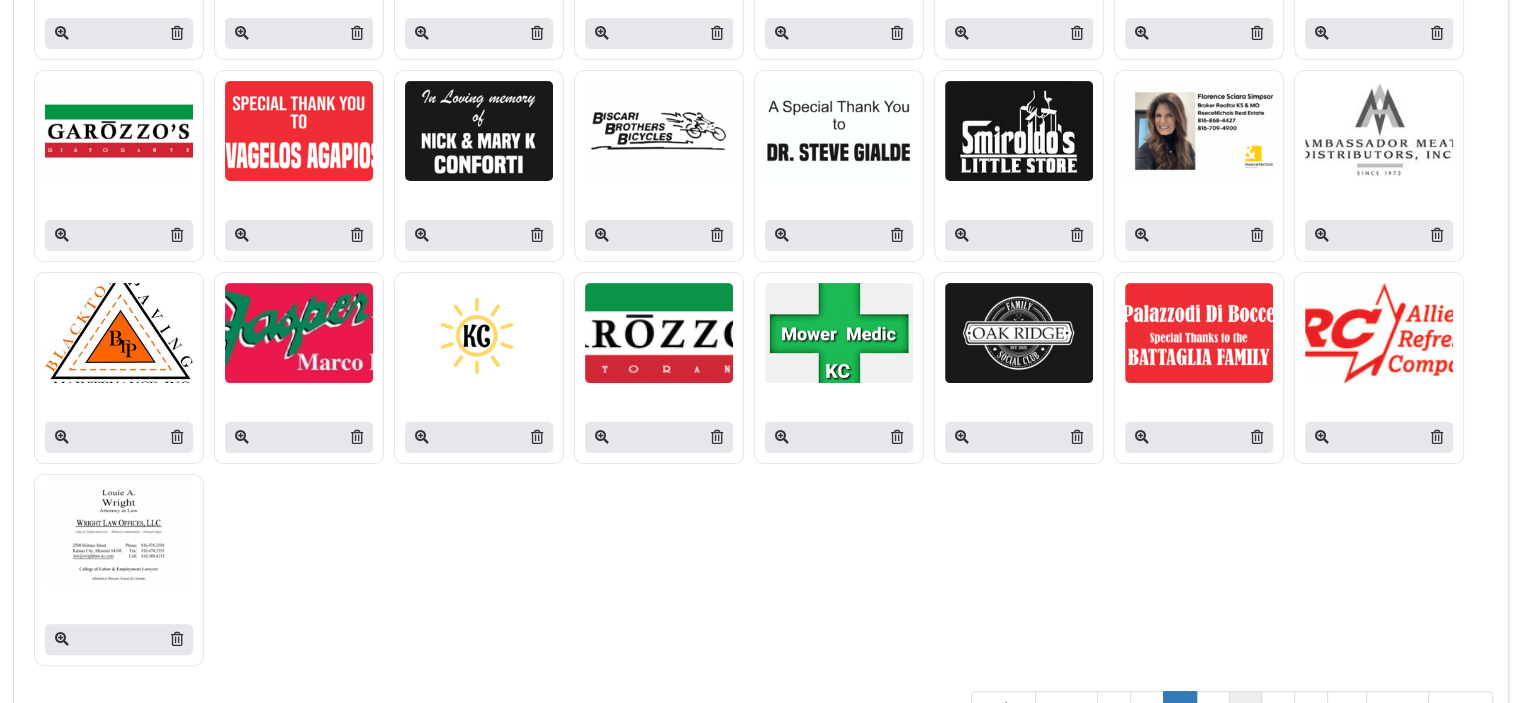 scroll, scrollTop: 476, scrollLeft: 0, axis: vertical 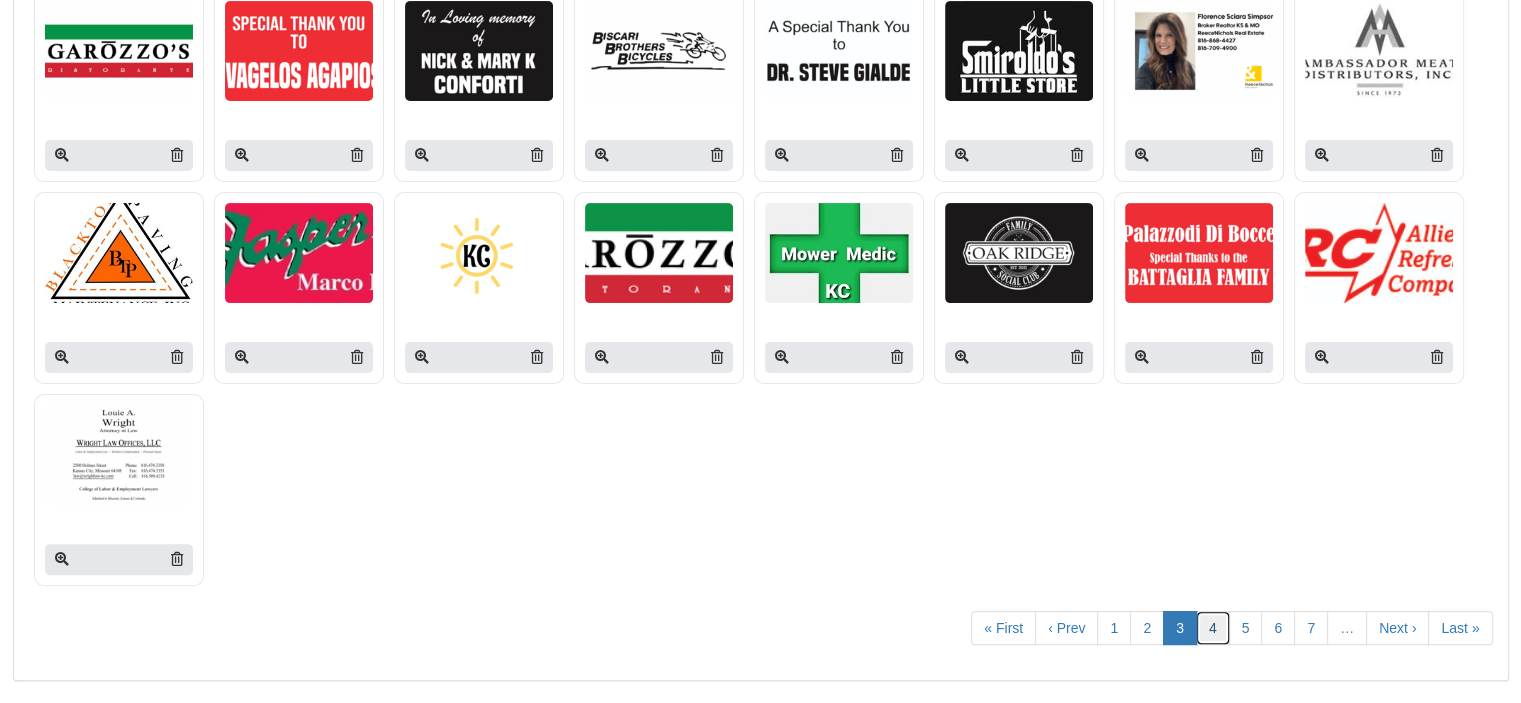 click on "4" at bounding box center [1213, 628] 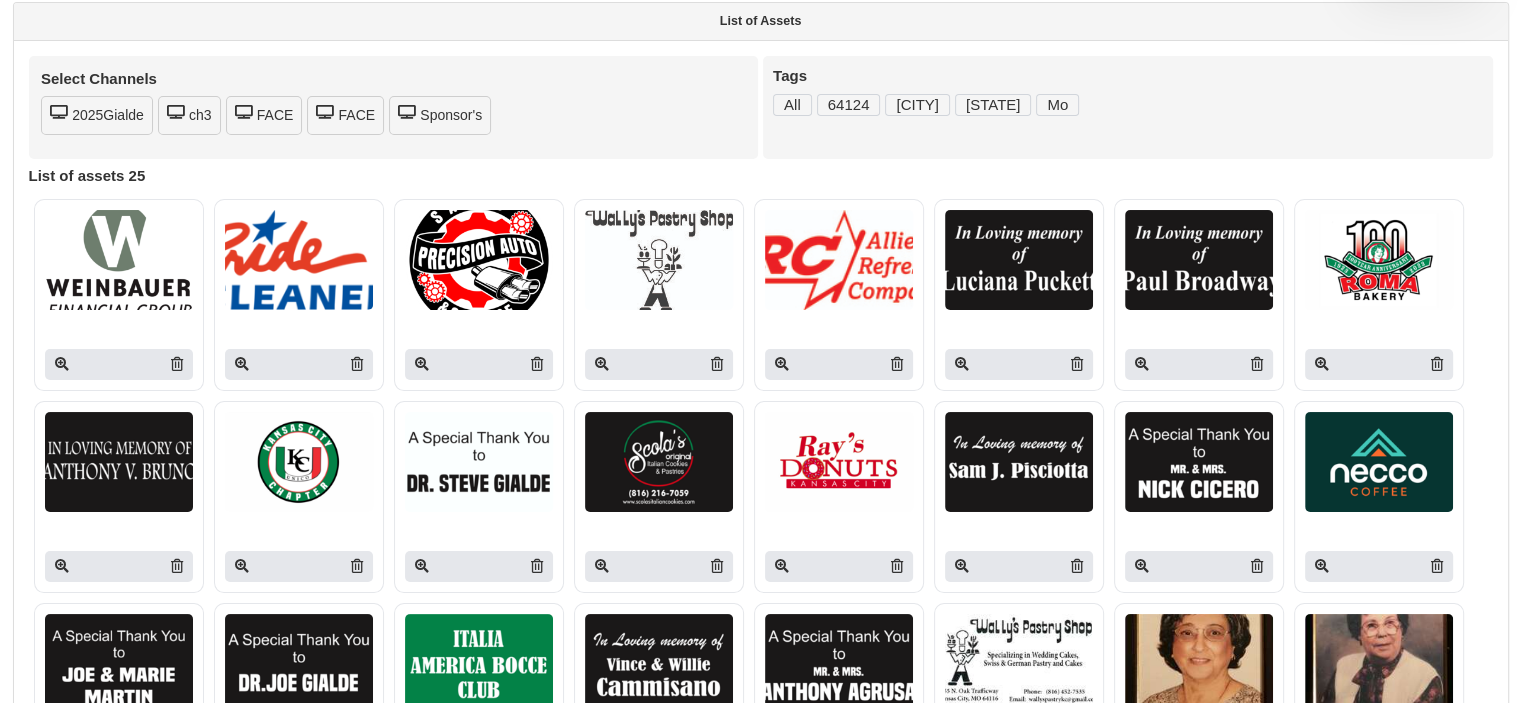 scroll, scrollTop: 100, scrollLeft: 0, axis: vertical 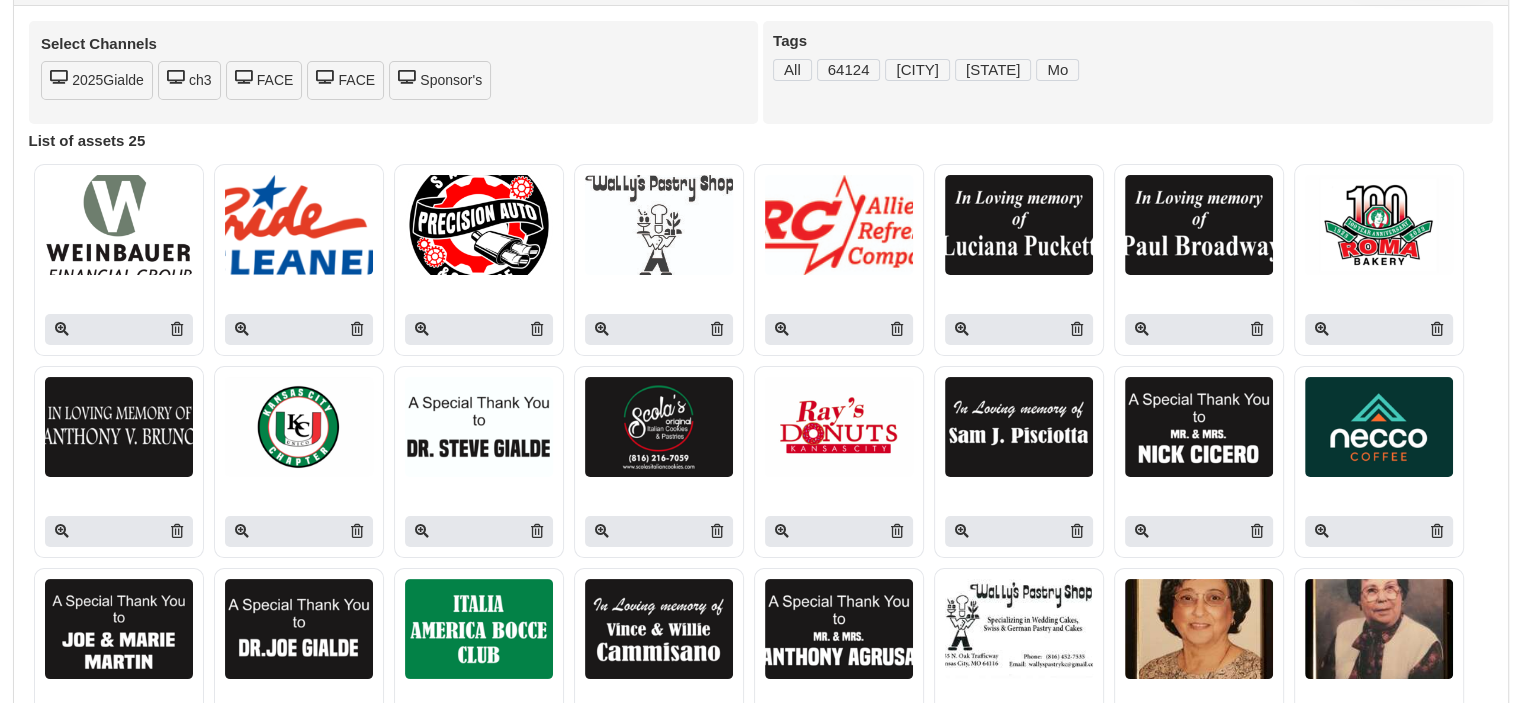 click at bounding box center (119, 225) 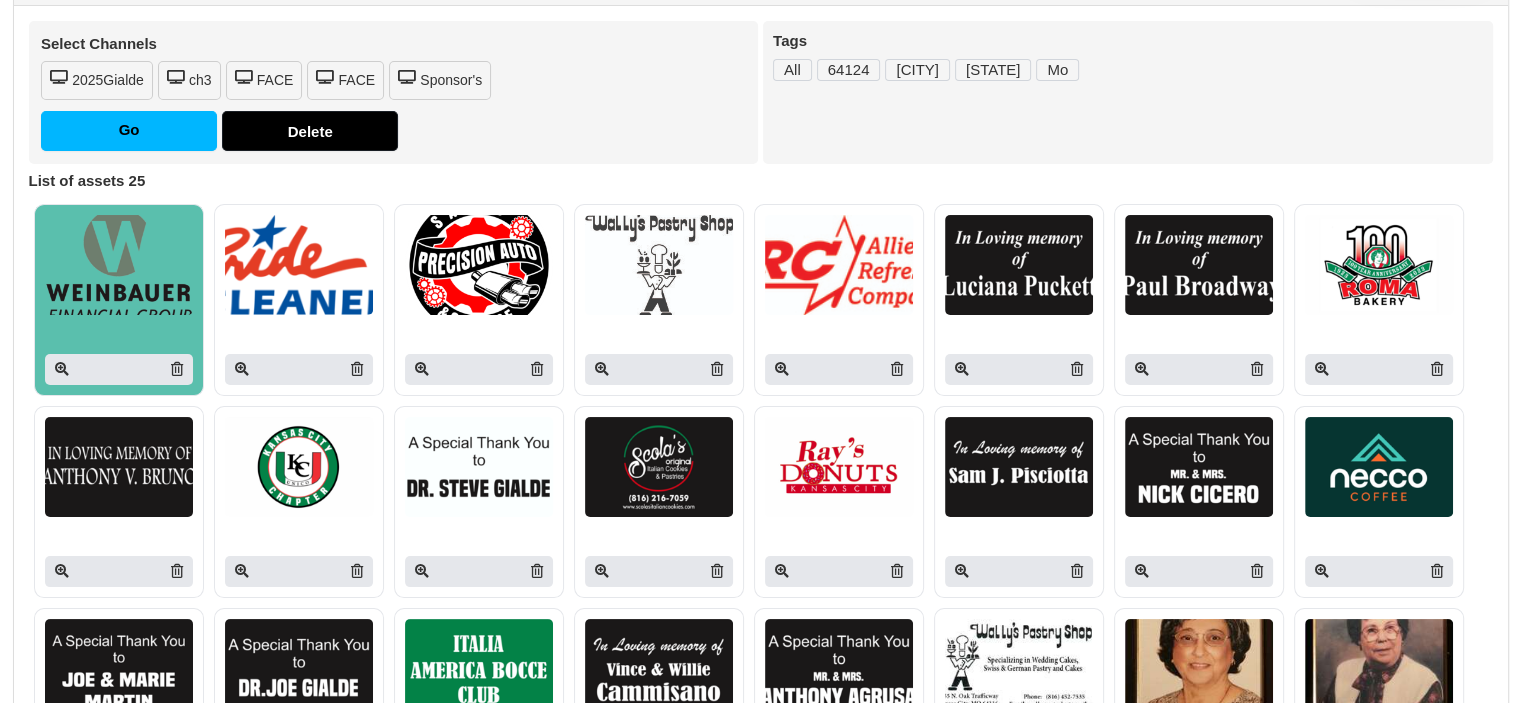 click at bounding box center (299, 265) 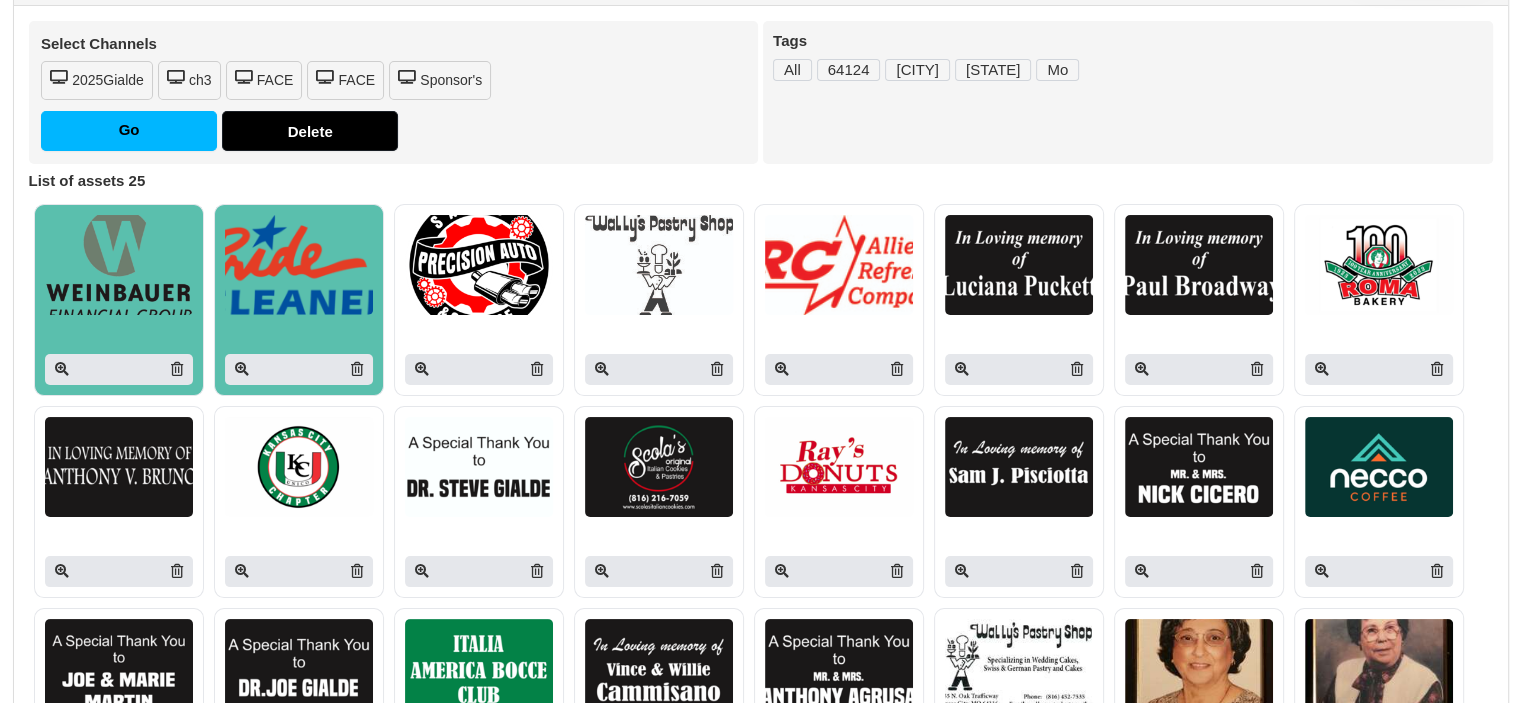click at bounding box center [479, 265] 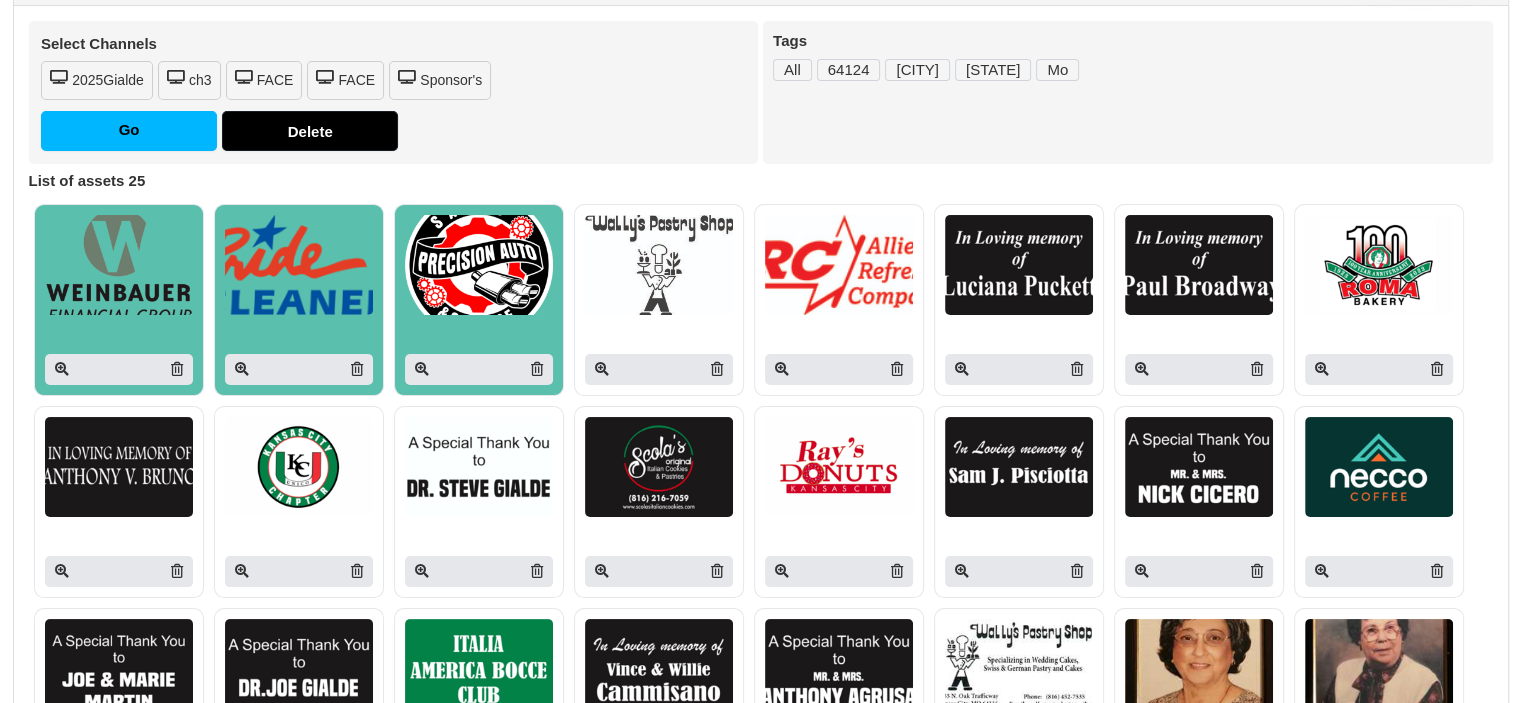 click at bounding box center [1019, 467] 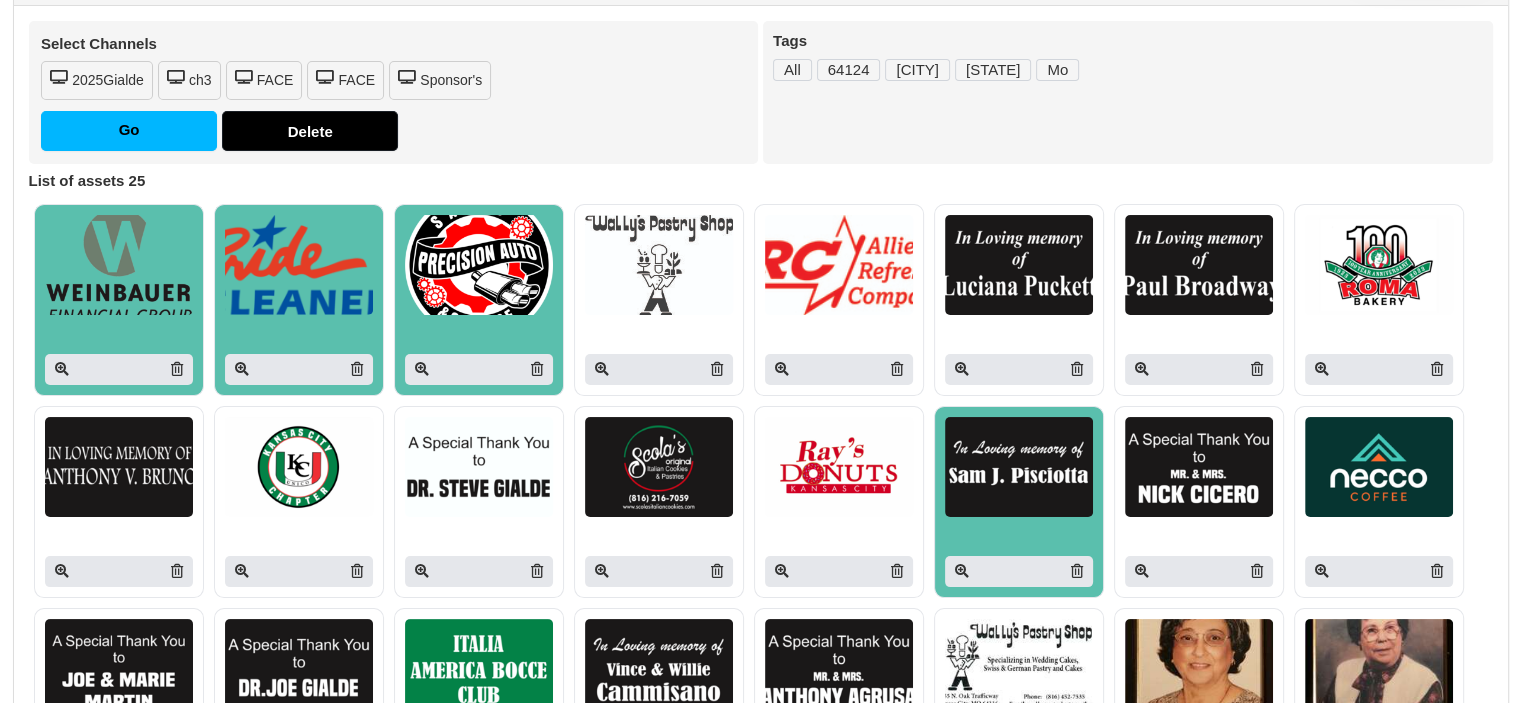 click at bounding box center [1199, 467] 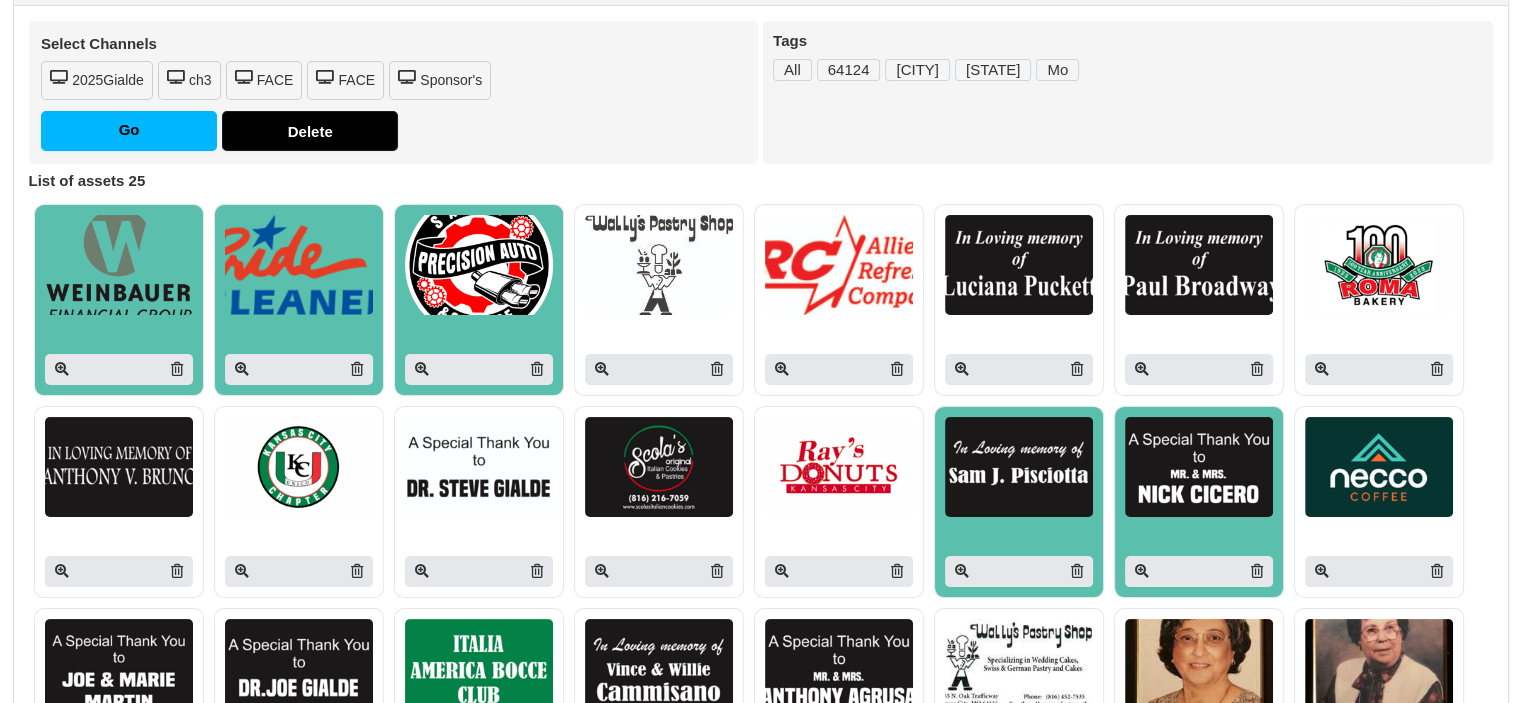 click at bounding box center [1379, 467] 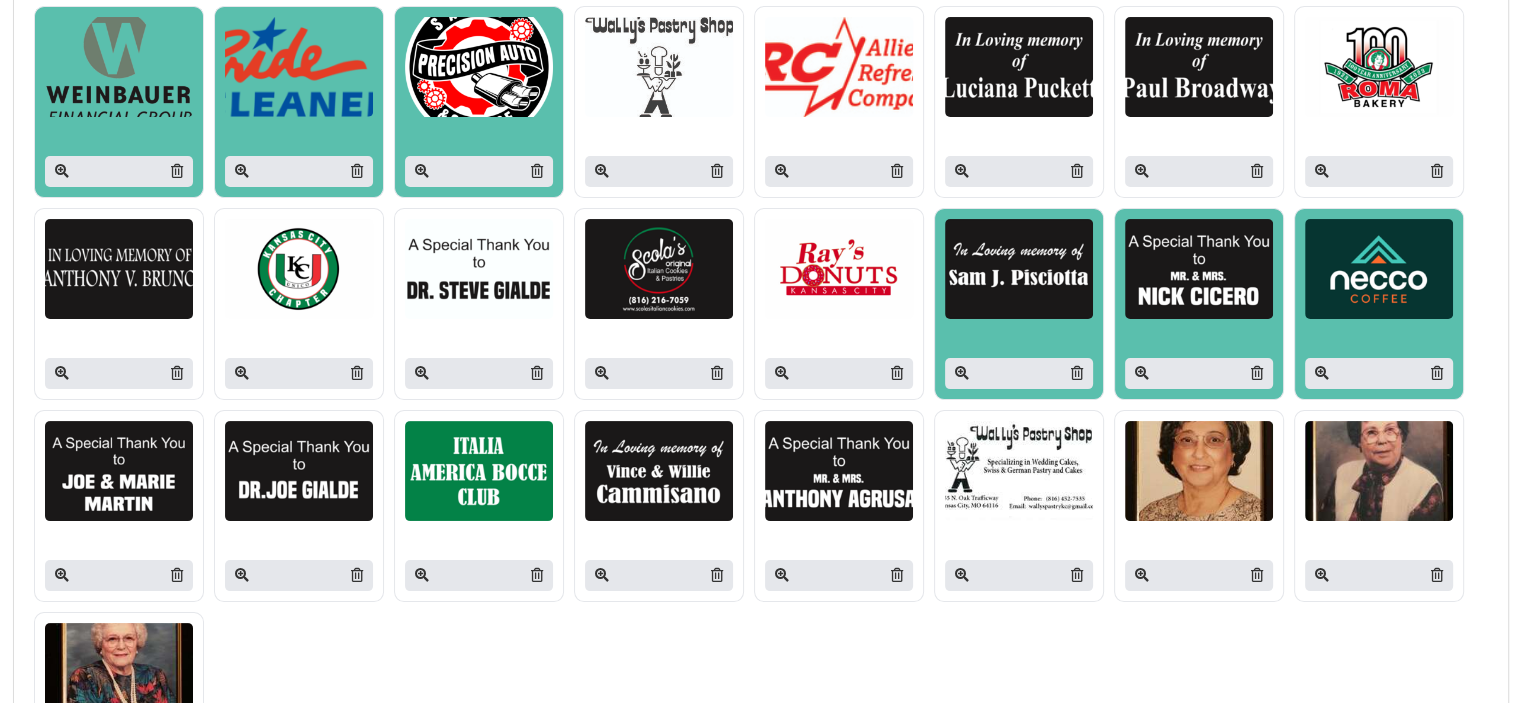 scroll, scrollTop: 300, scrollLeft: 0, axis: vertical 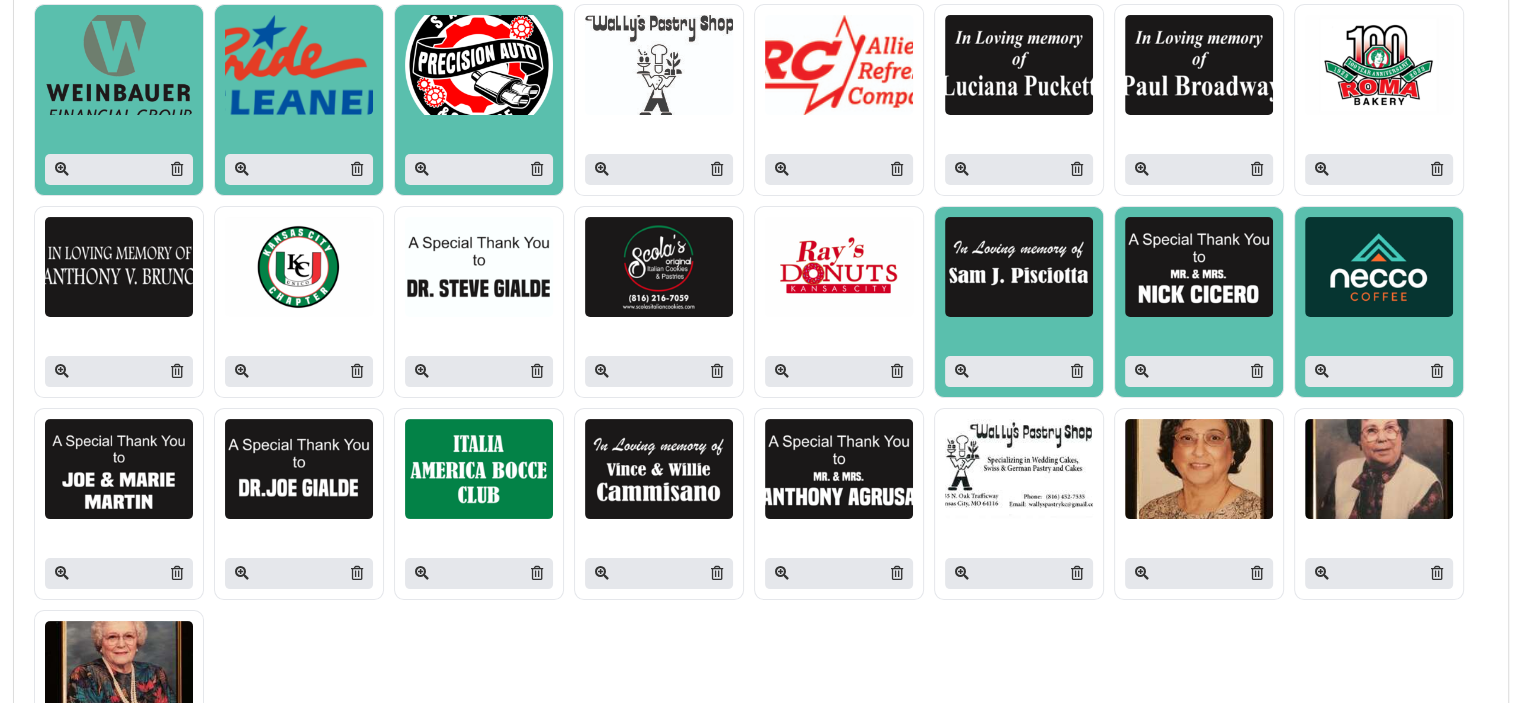 click at bounding box center [119, 469] 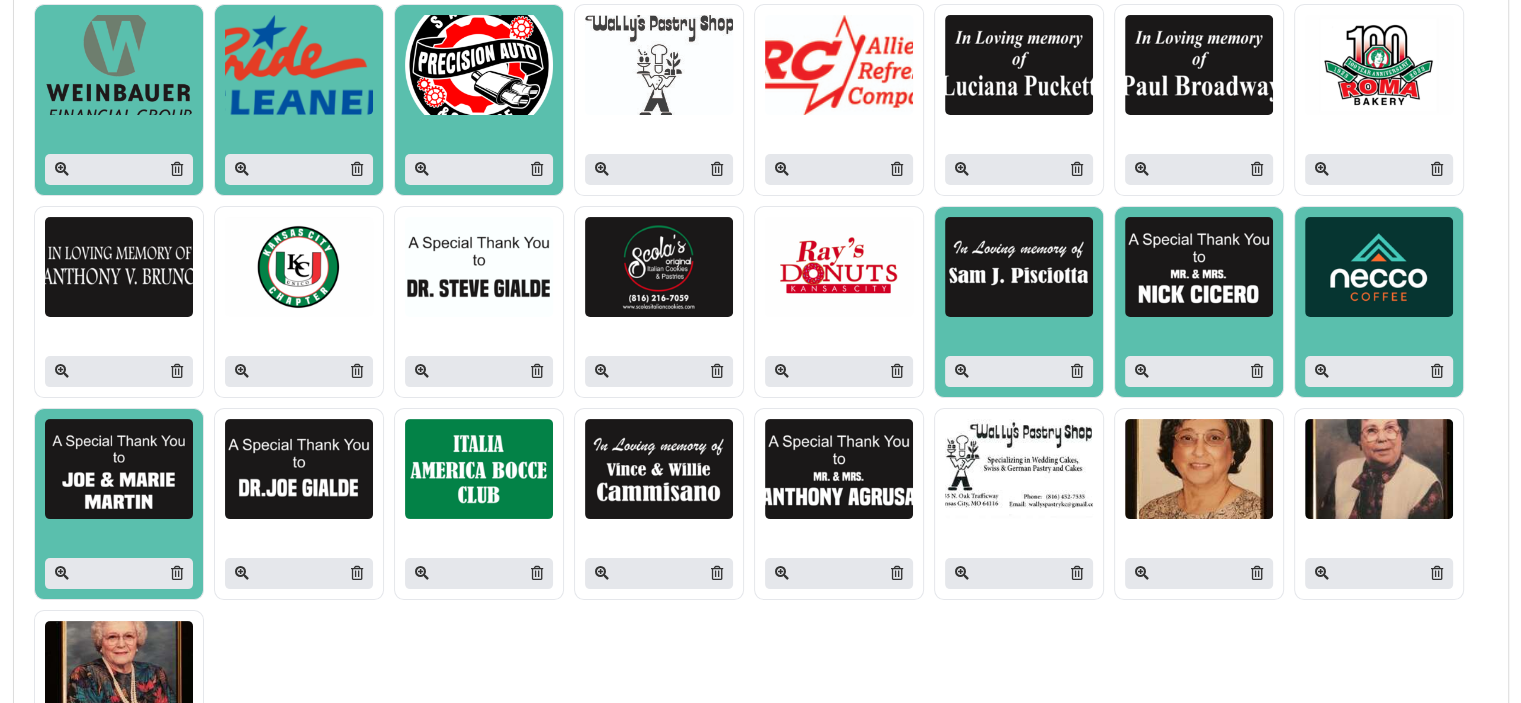 click at bounding box center (659, 469) 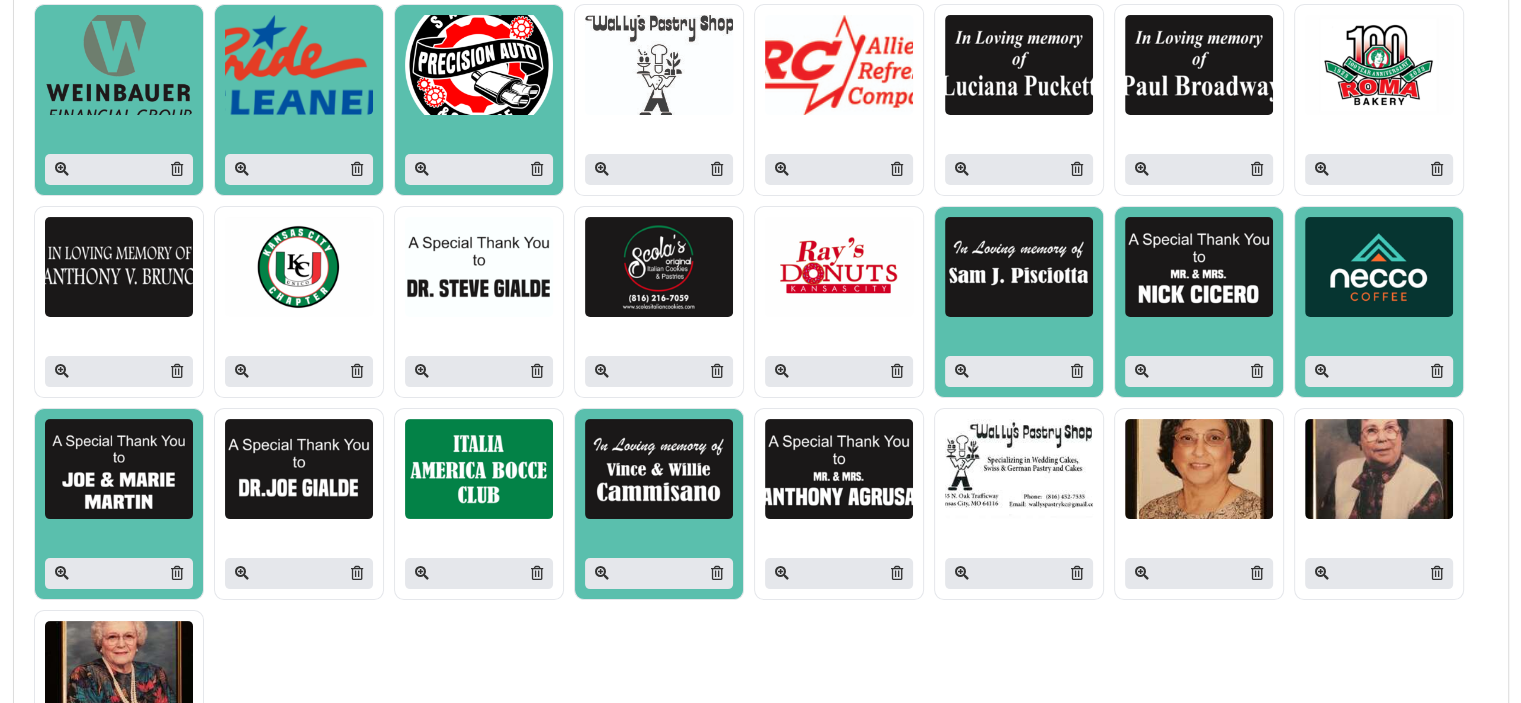 click at bounding box center [839, 469] 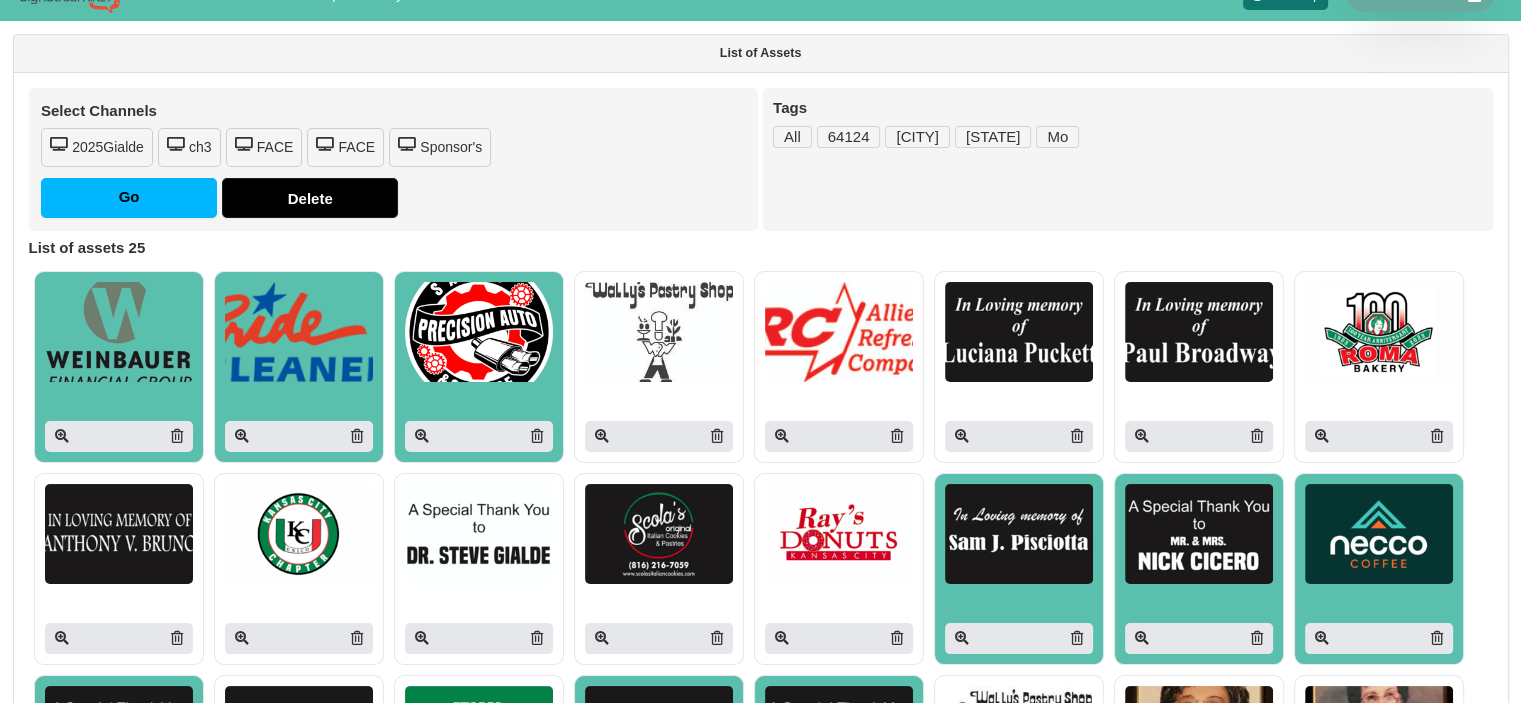 scroll, scrollTop: 0, scrollLeft: 0, axis: both 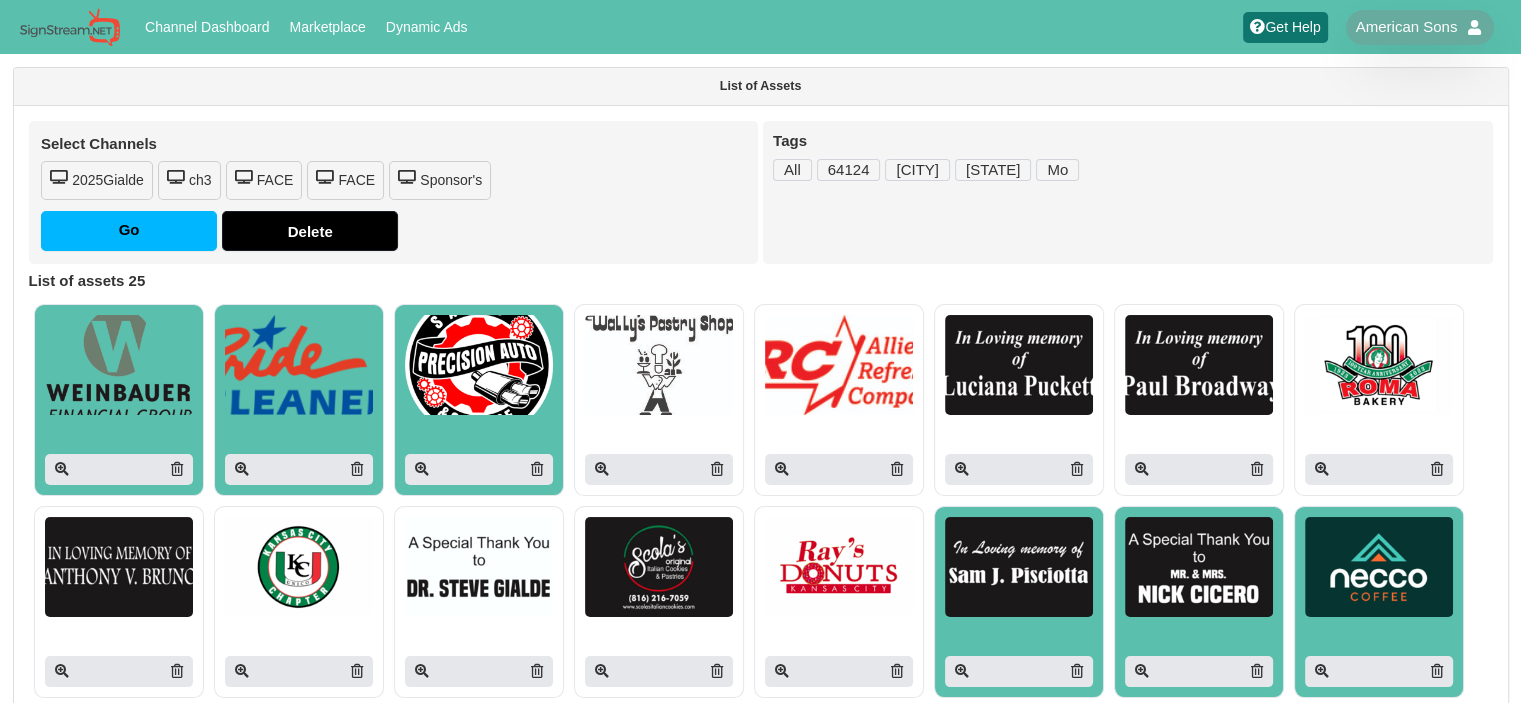 click at bounding box center (659, 567) 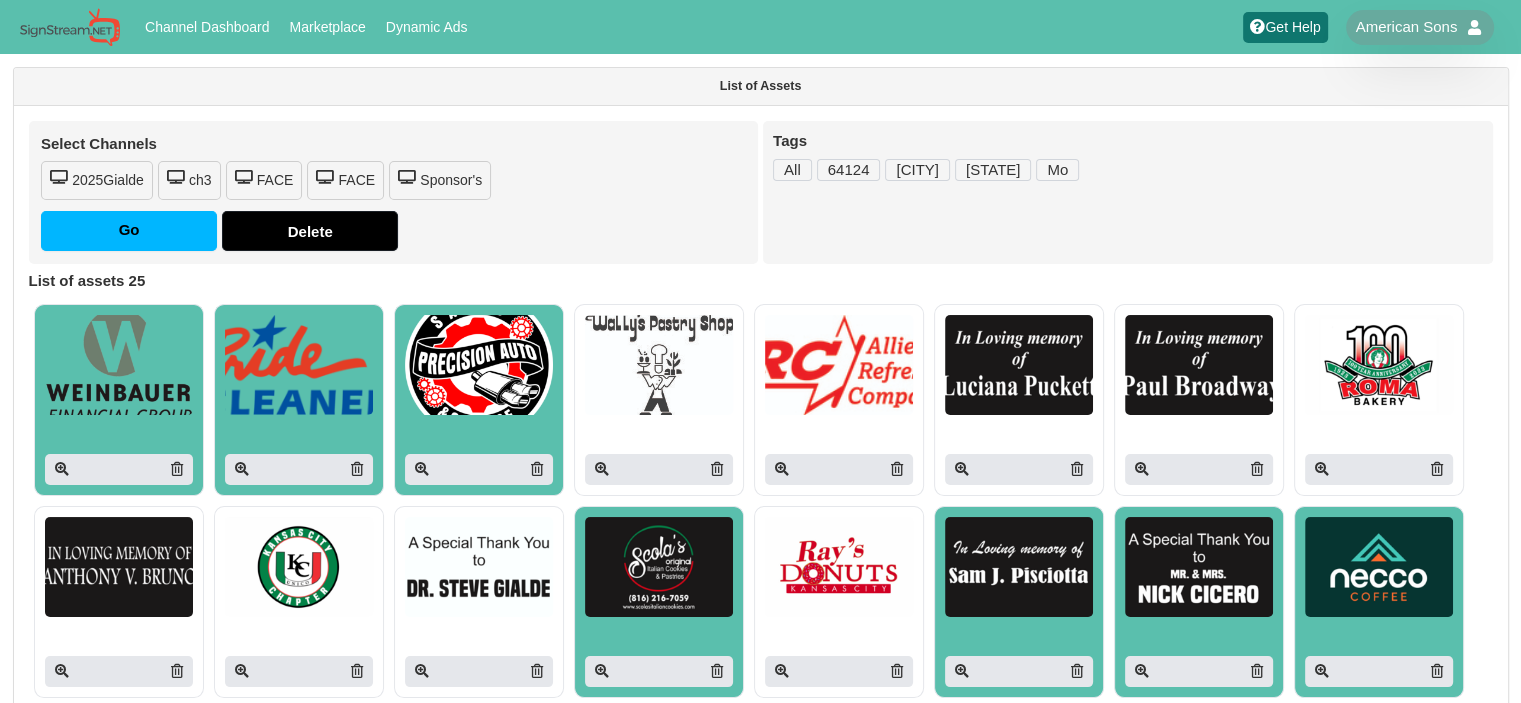 click on "Sponsor's" at bounding box center [440, 180] 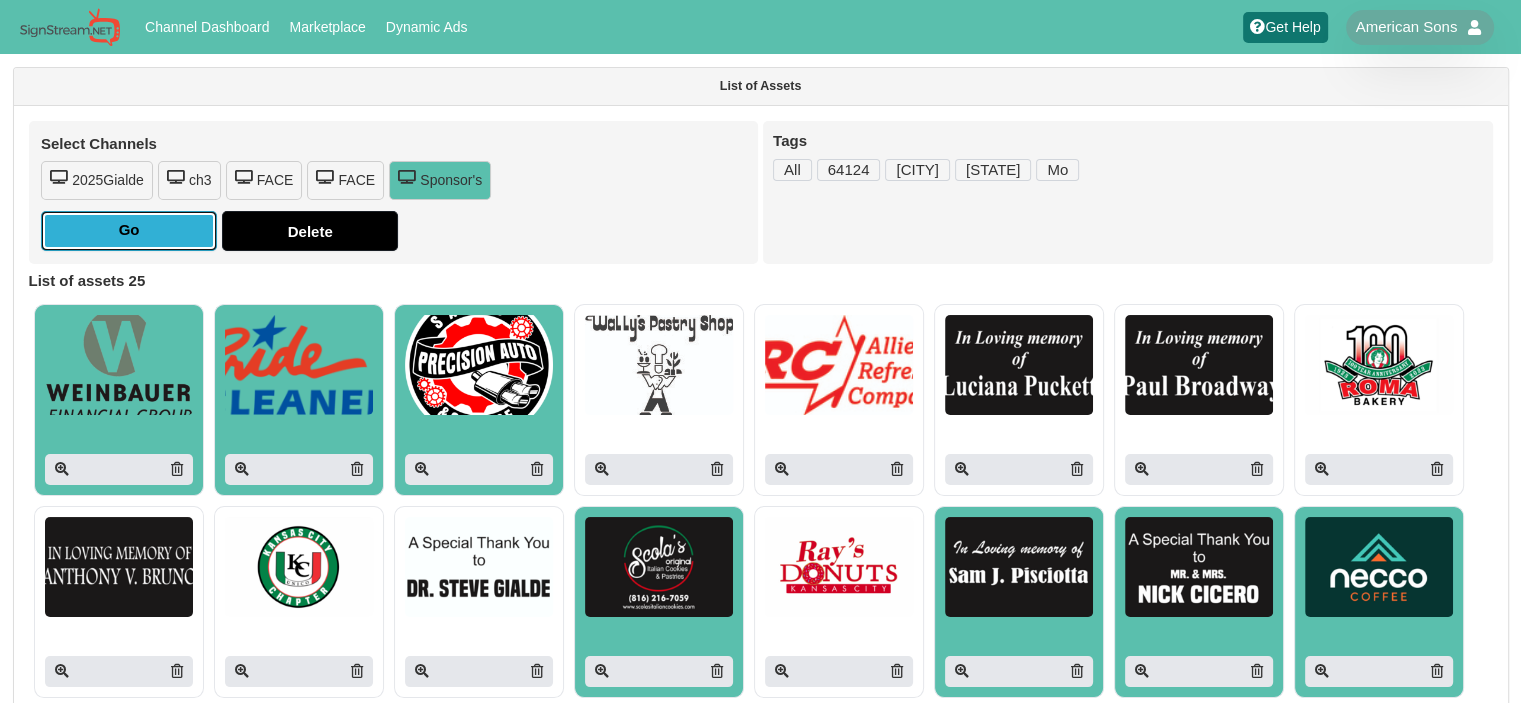 click on "Go" at bounding box center [129, 231] 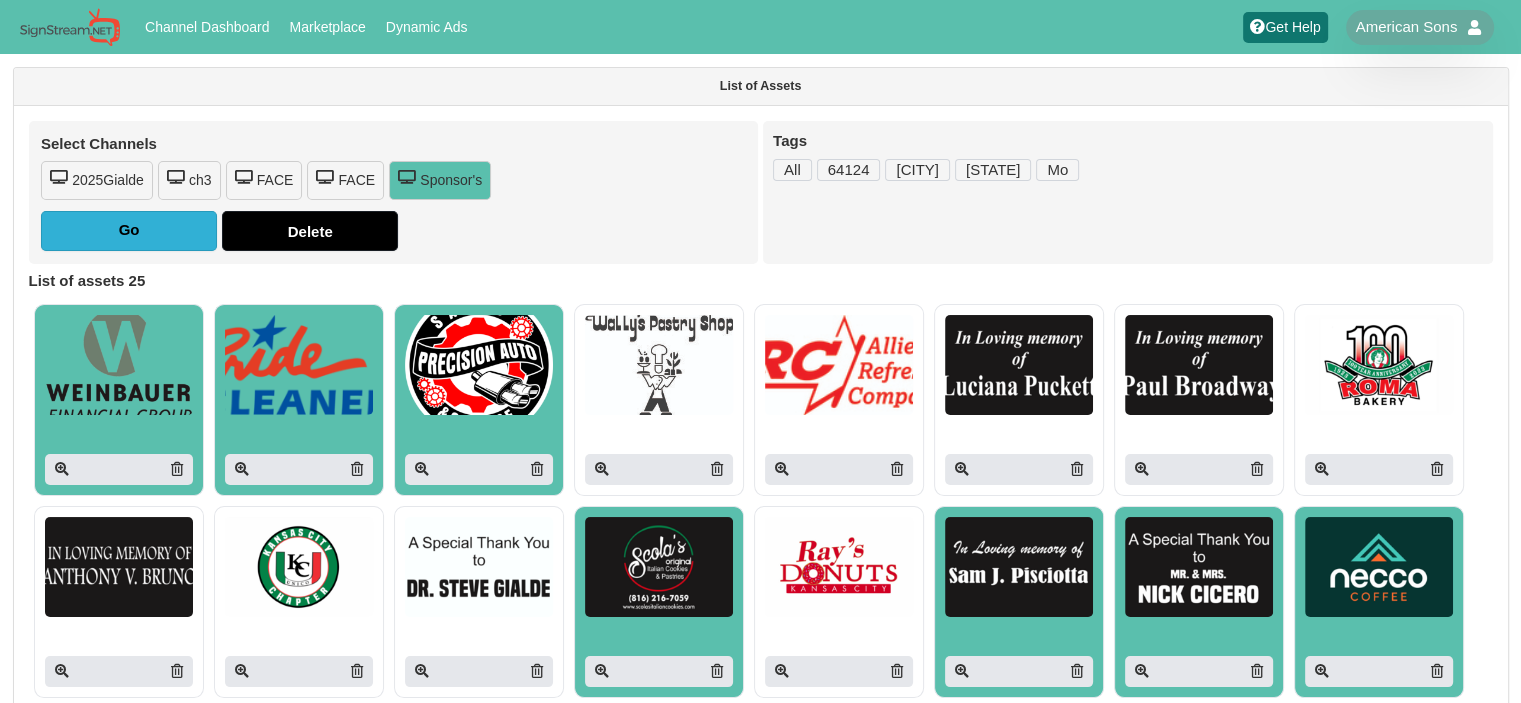 type on "Adding to channel..." 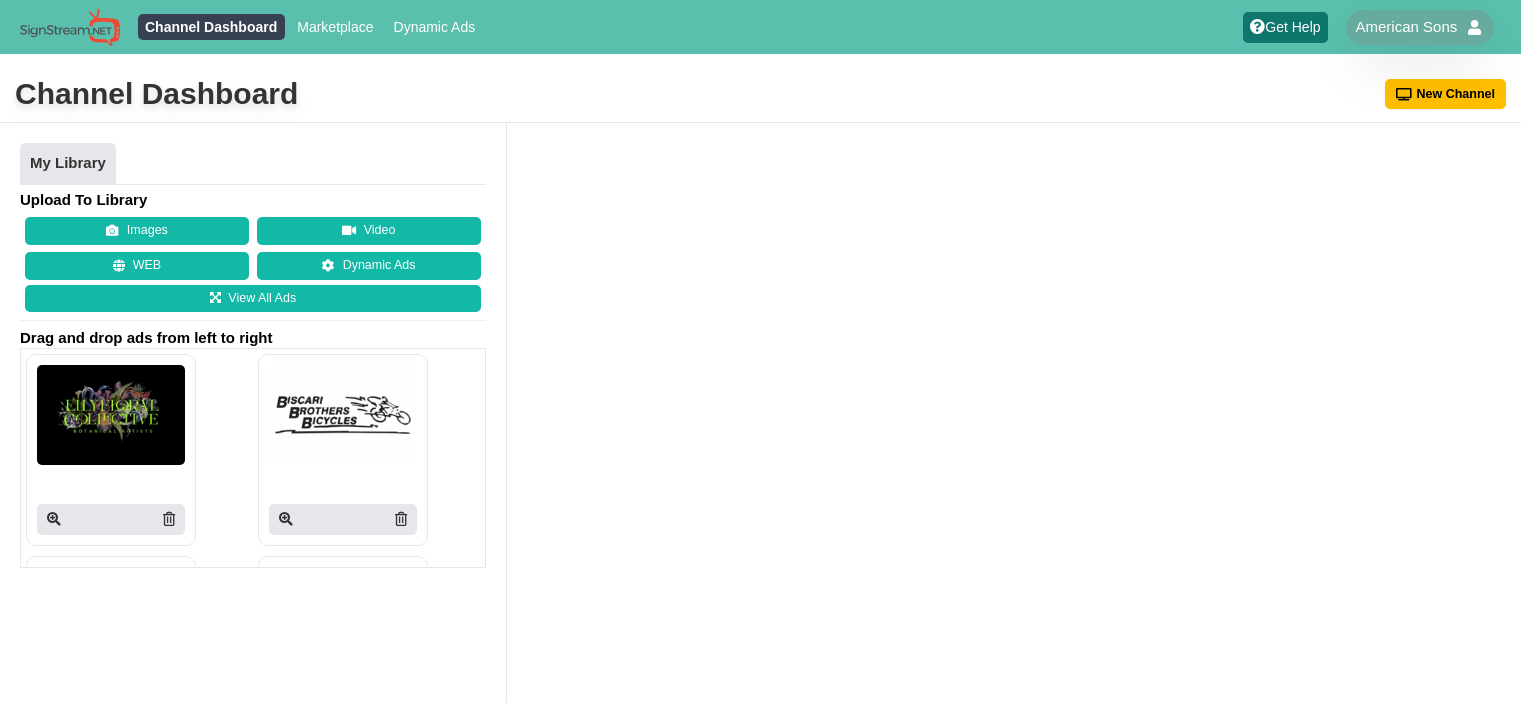 scroll, scrollTop: 0, scrollLeft: 0, axis: both 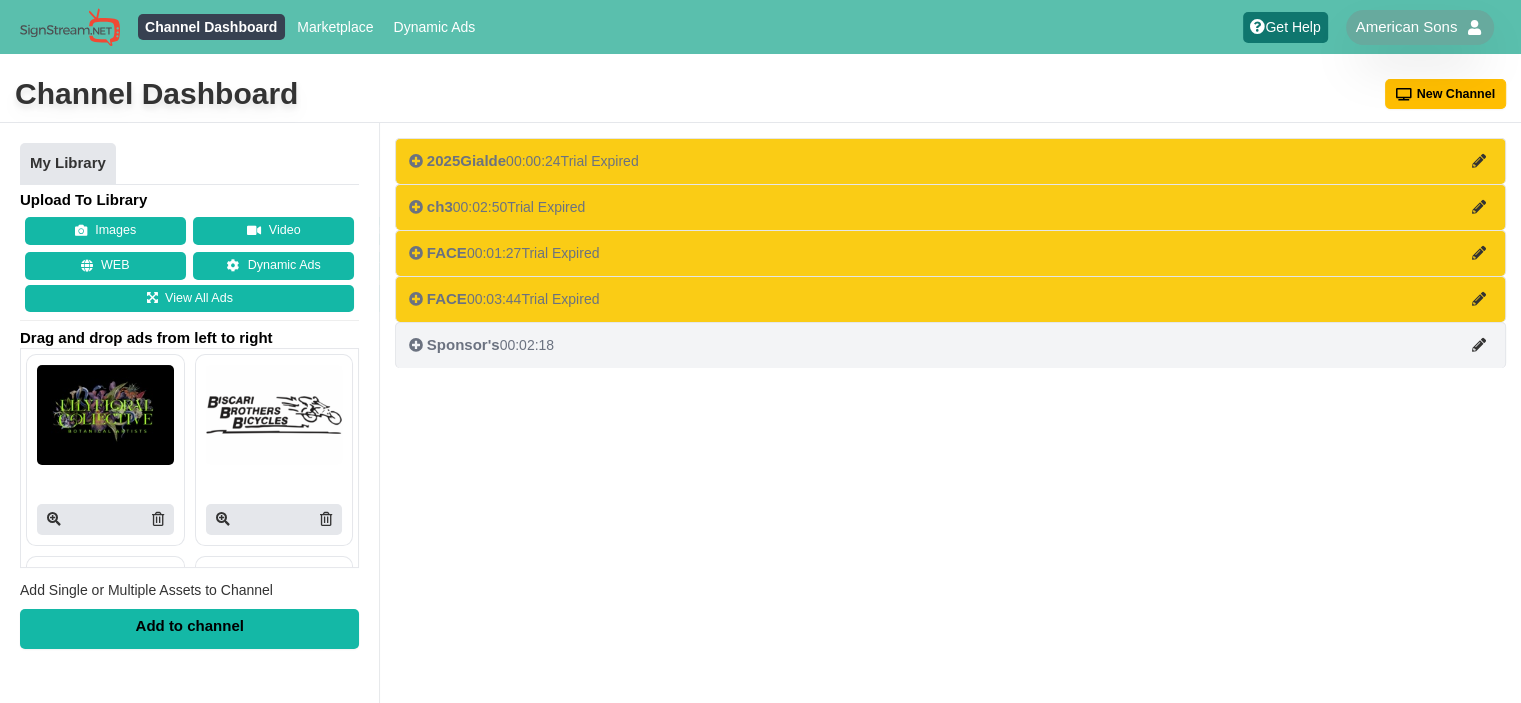 click on "Sponsor's
00:02:18" at bounding box center (950, 345) 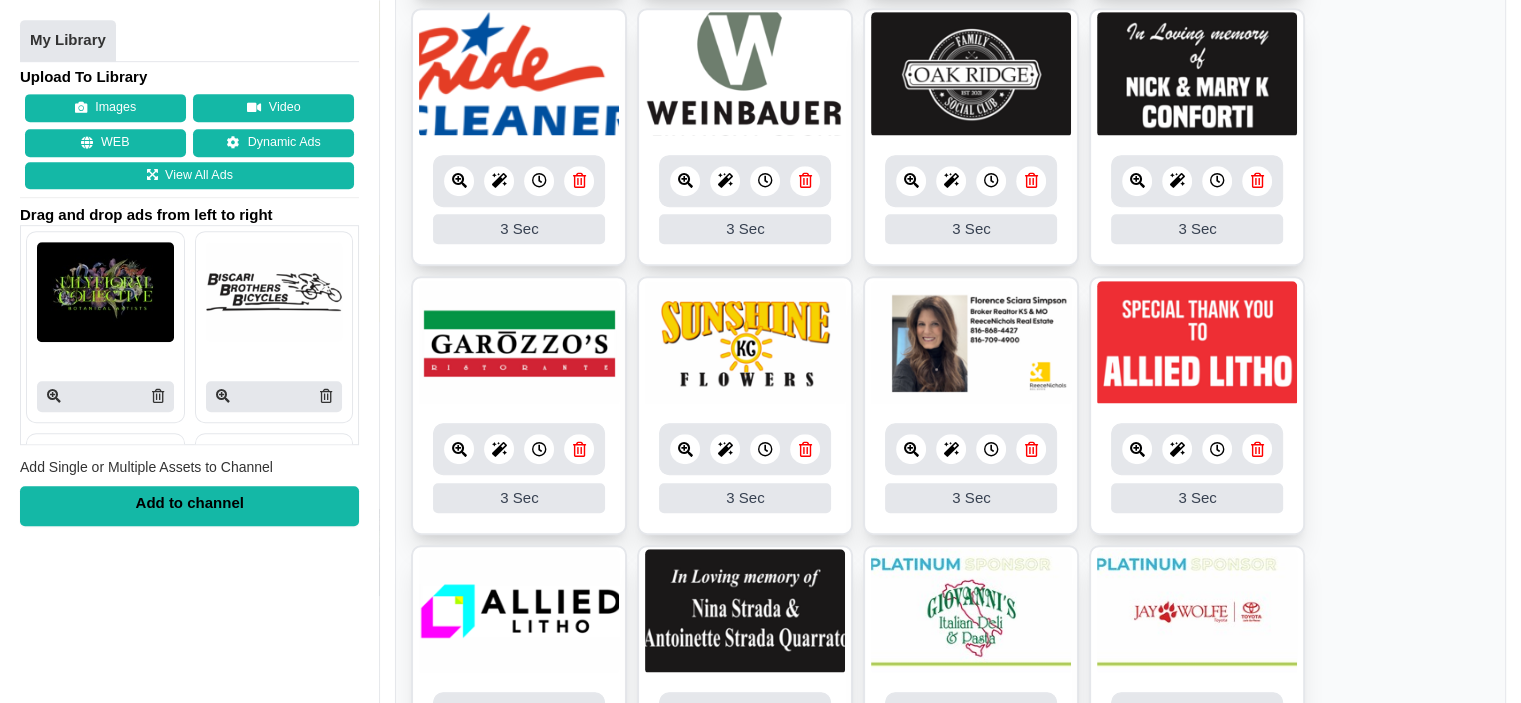 scroll, scrollTop: 1200, scrollLeft: 0, axis: vertical 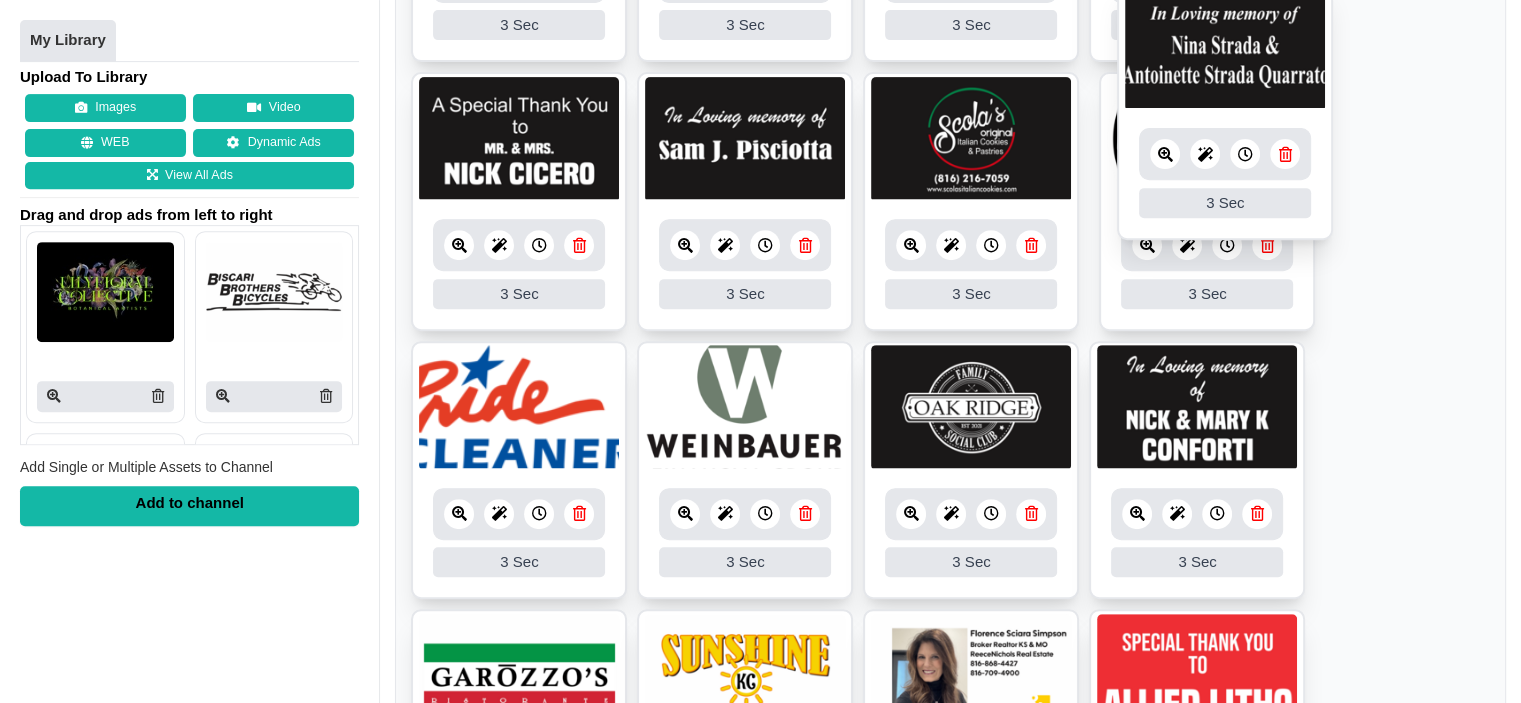 drag, startPoint x: 812, startPoint y: 503, endPoint x: 1293, endPoint y: 11, distance: 688.05884 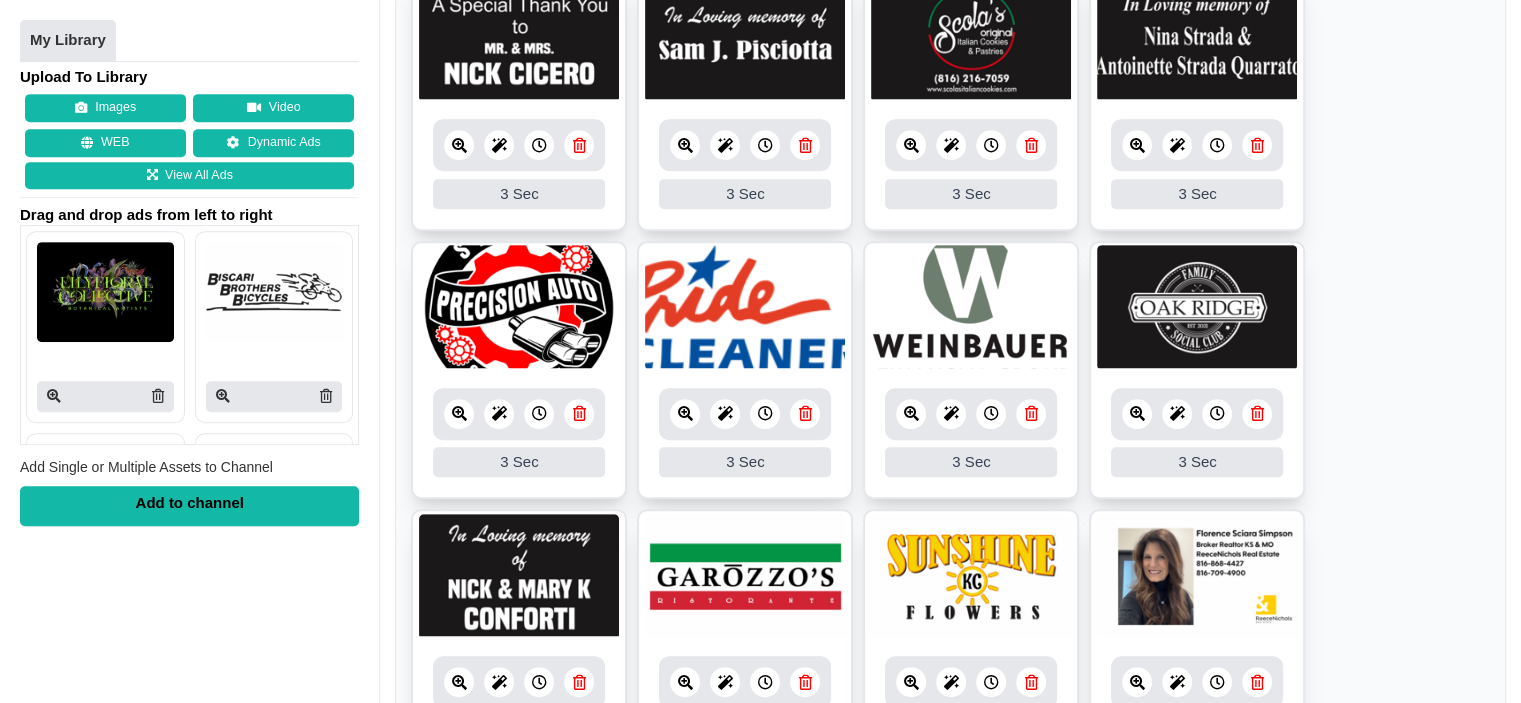 scroll, scrollTop: 980, scrollLeft: 0, axis: vertical 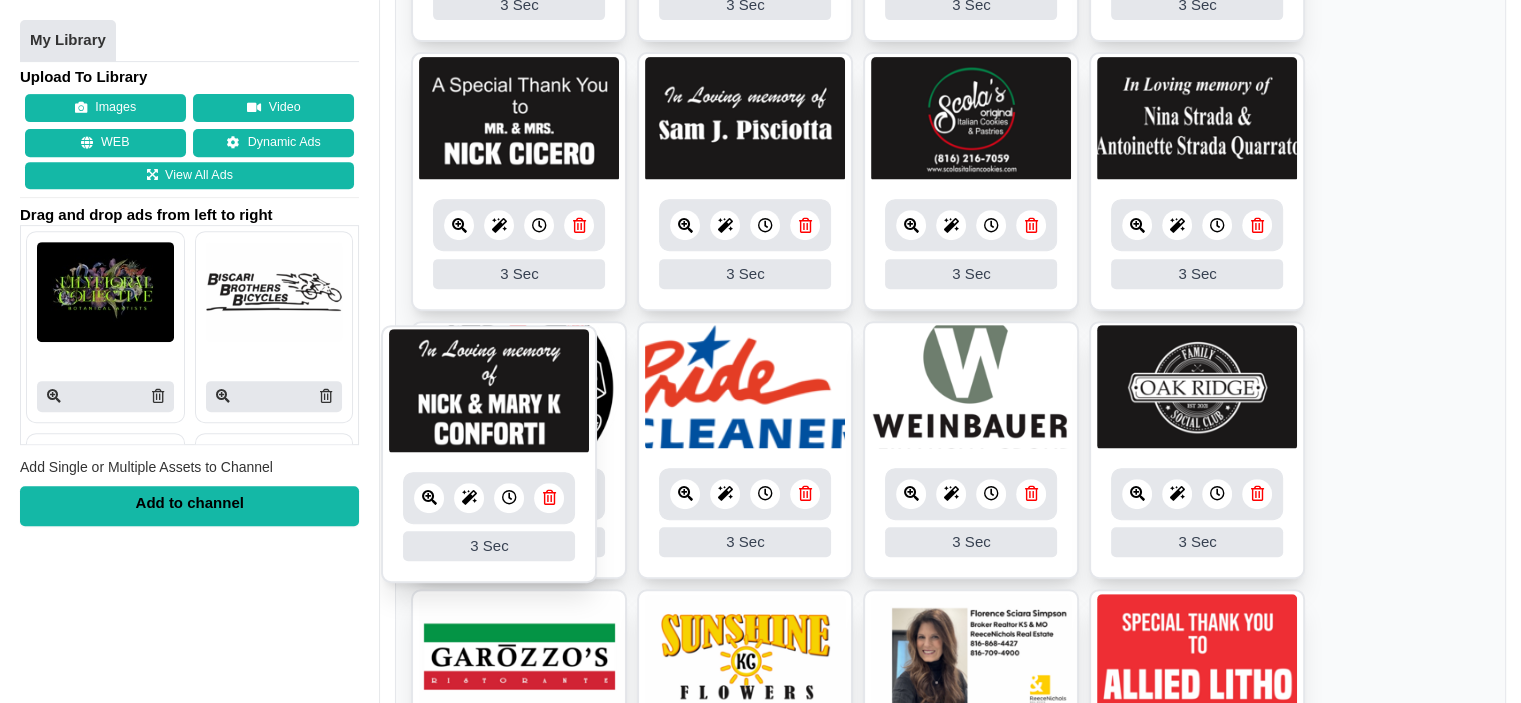 drag, startPoint x: 506, startPoint y: 495, endPoint x: 478, endPoint y: 403, distance: 96.16652 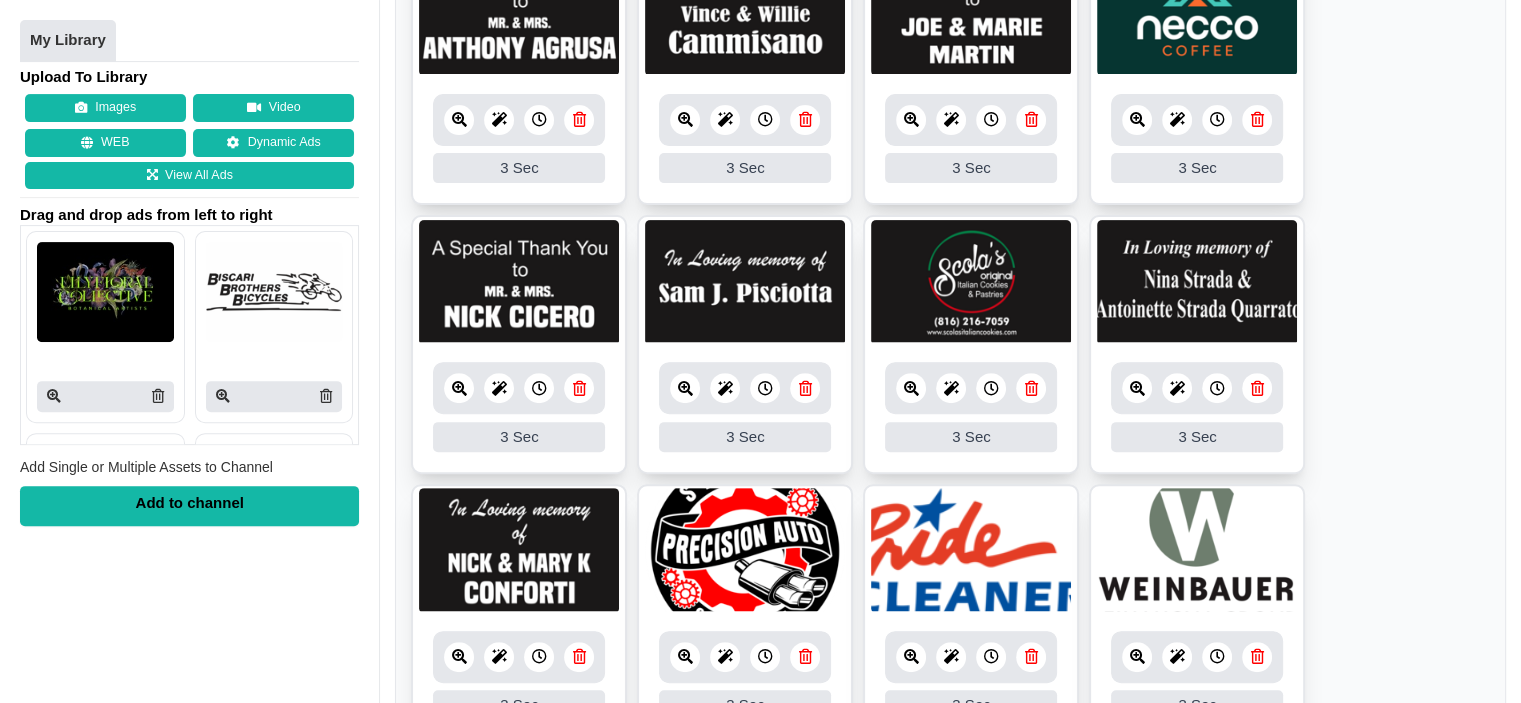 scroll, scrollTop: 316, scrollLeft: 0, axis: vertical 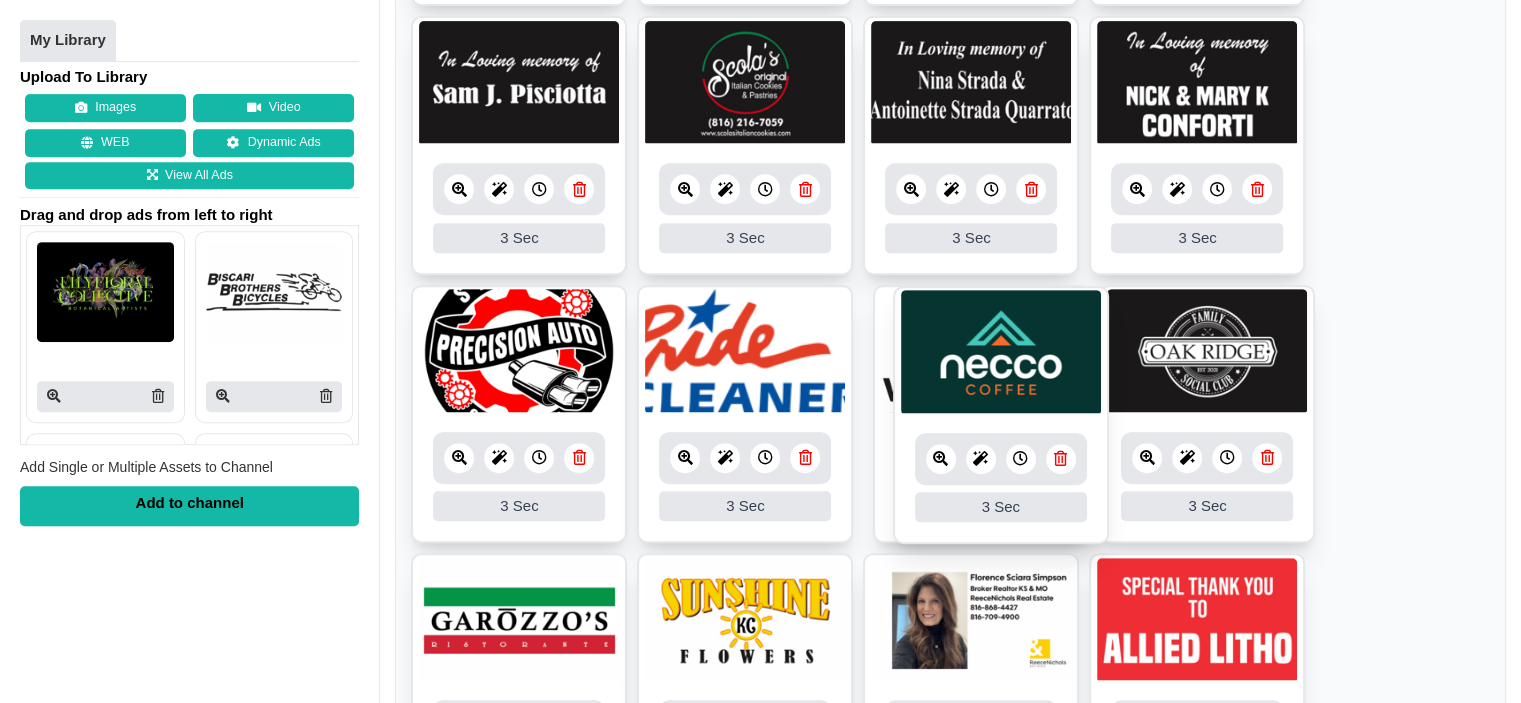 drag, startPoint x: 1213, startPoint y: 351, endPoint x: 1034, endPoint y: 361, distance: 179.27911 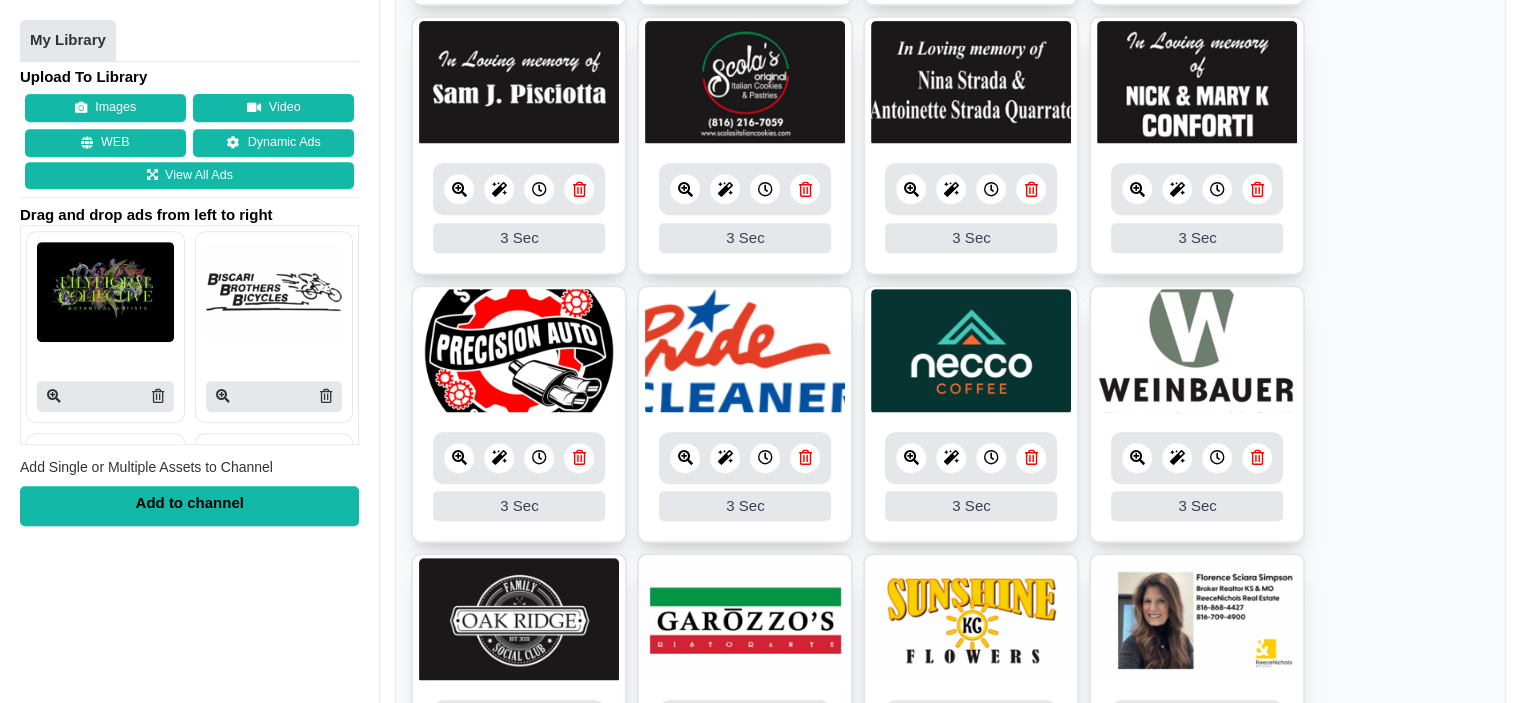 scroll, scrollTop: 536, scrollLeft: 0, axis: vertical 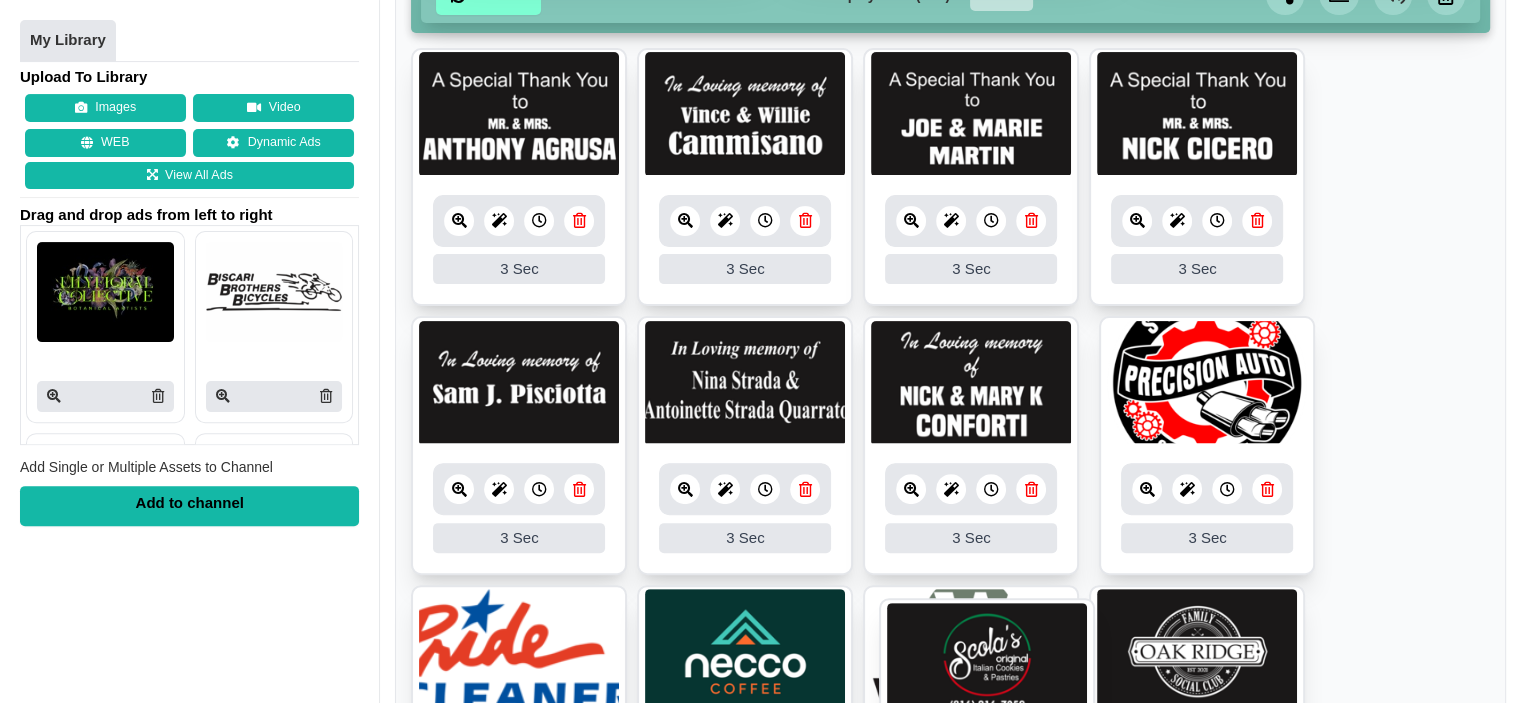 drag, startPoint x: 773, startPoint y: 367, endPoint x: 1012, endPoint y: 649, distance: 369.65524 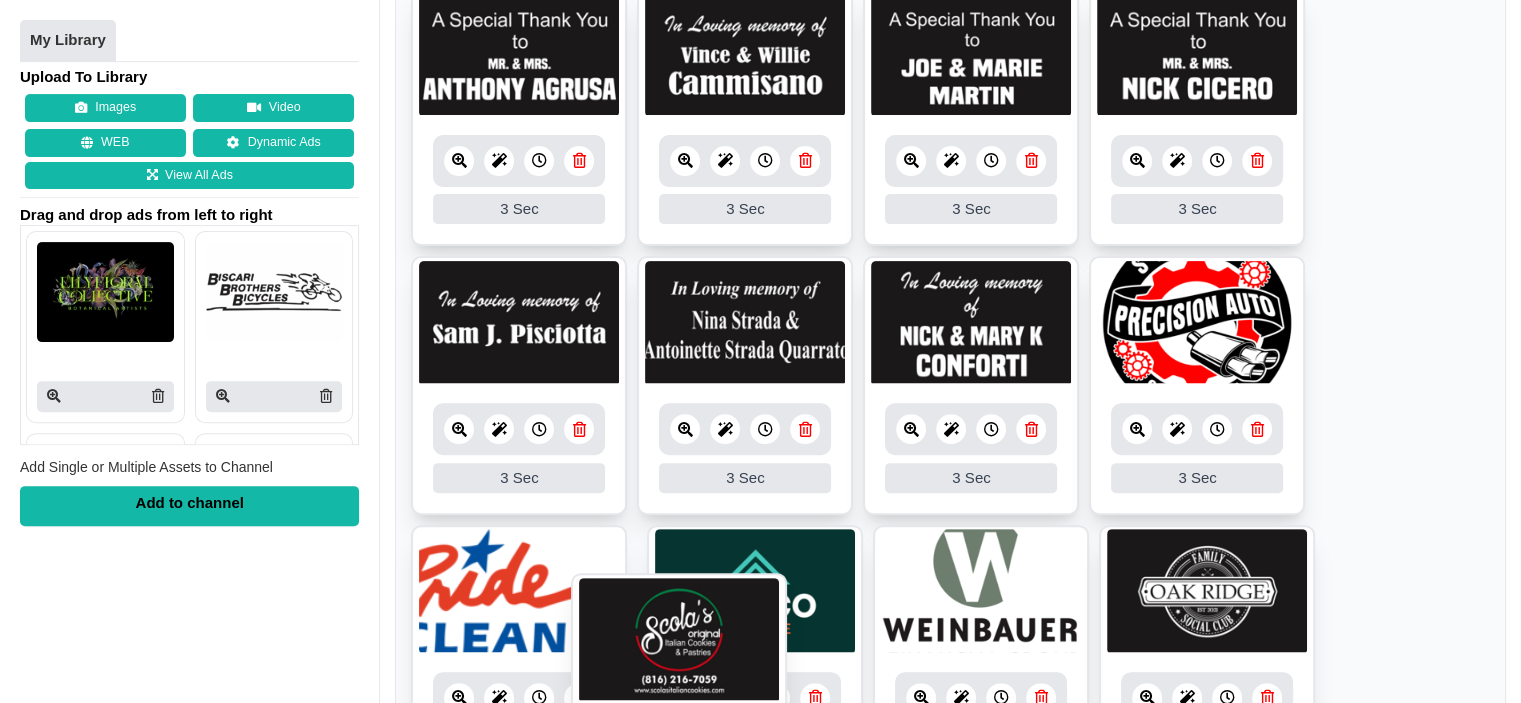 scroll, scrollTop: 616, scrollLeft: 0, axis: vertical 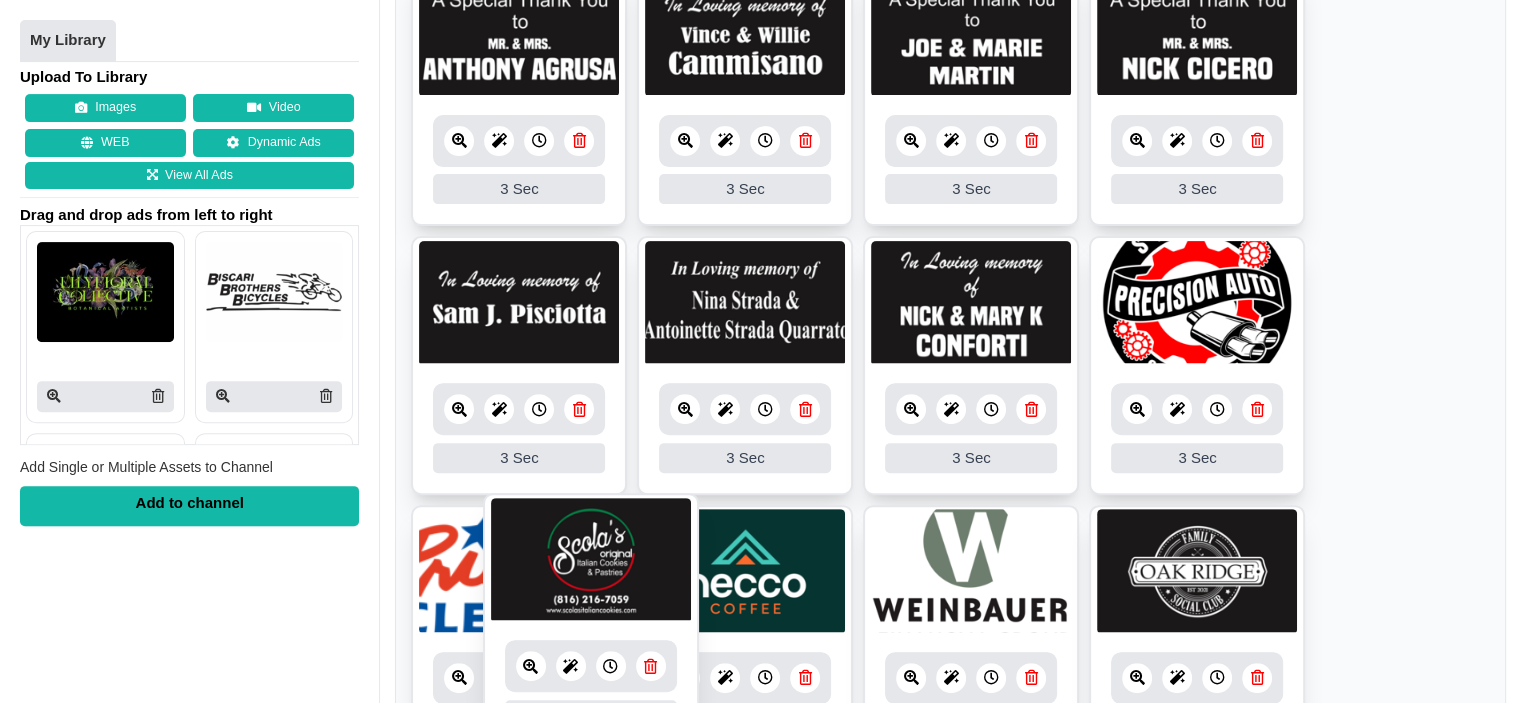 drag, startPoint x: 1203, startPoint y: 408, endPoint x: 585, endPoint y: 588, distance: 643.68005 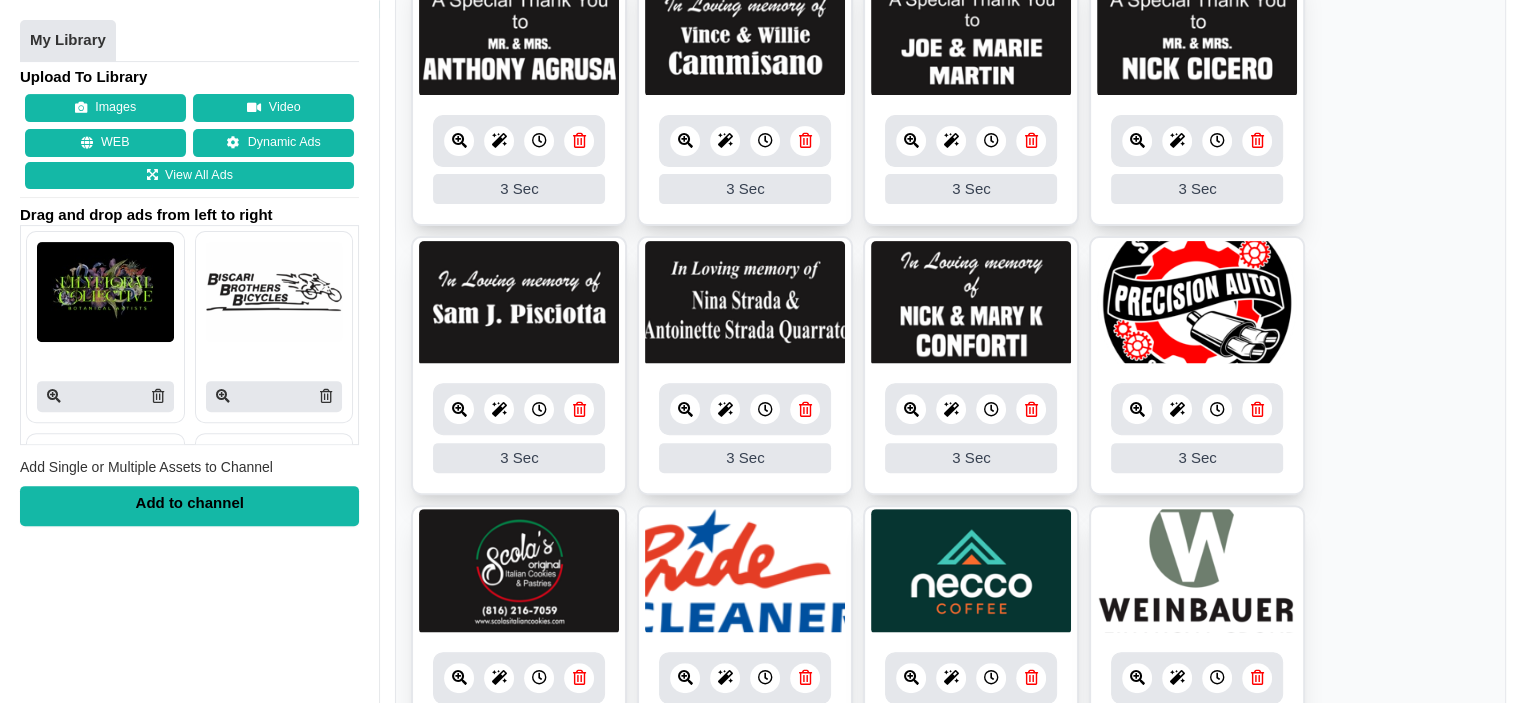 click at bounding box center [745, 571] 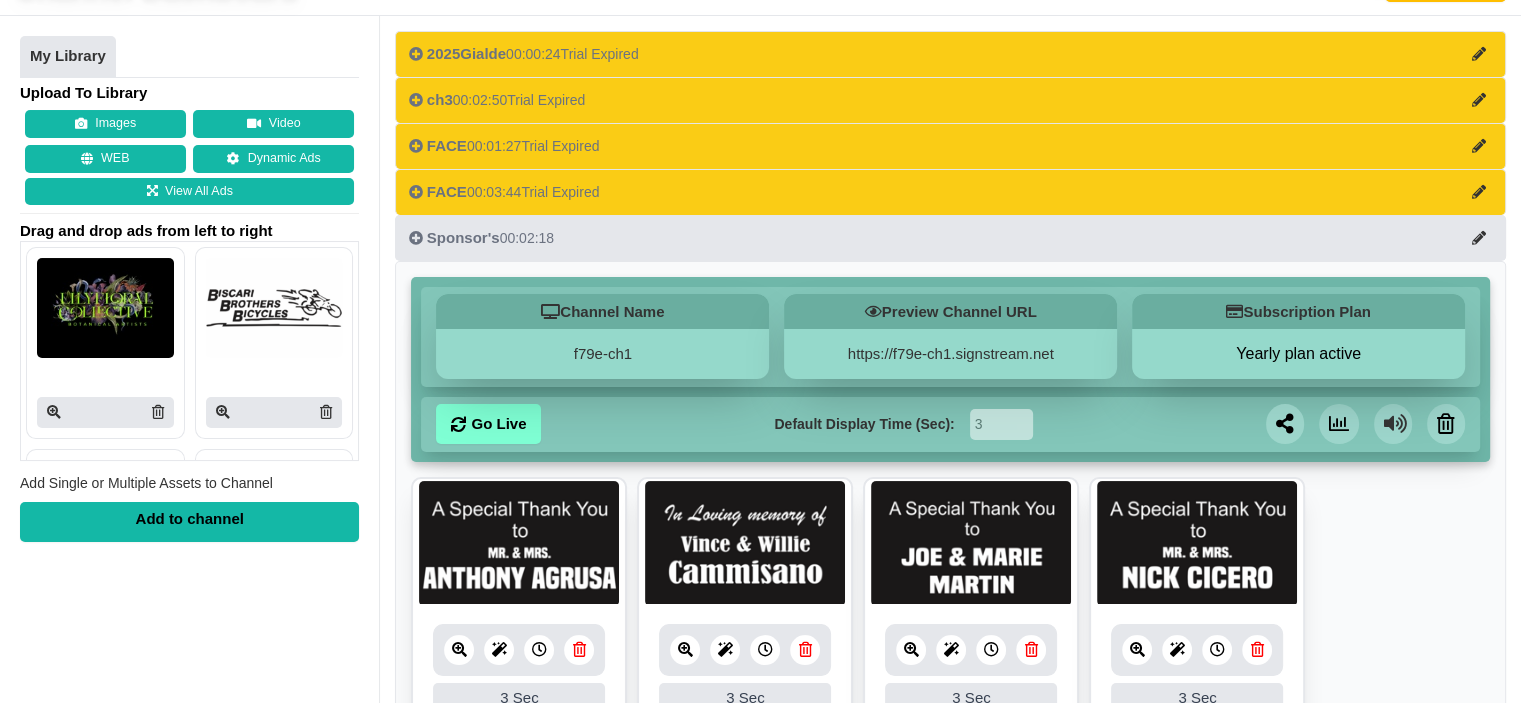 scroll, scrollTop: 0, scrollLeft: 0, axis: both 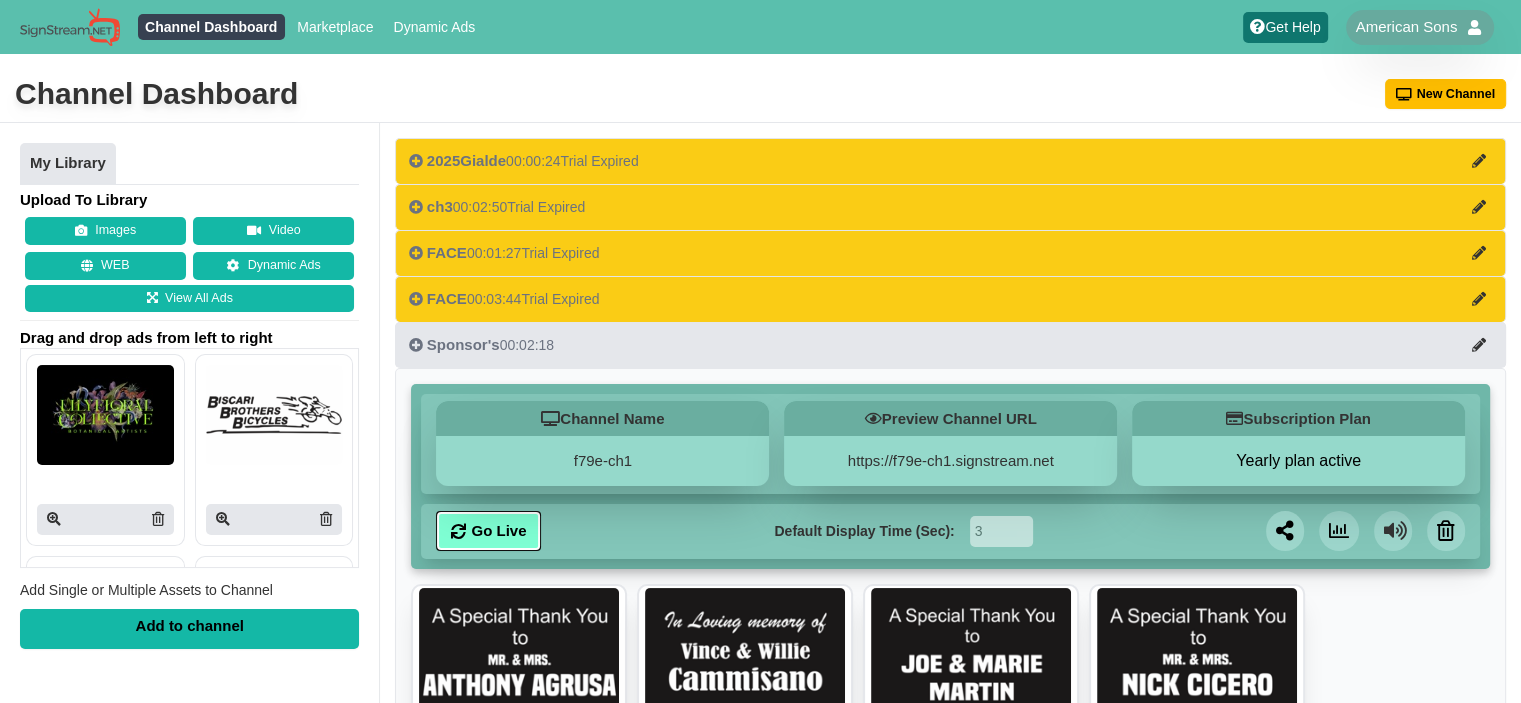 click on "Go Live" at bounding box center [488, 531] 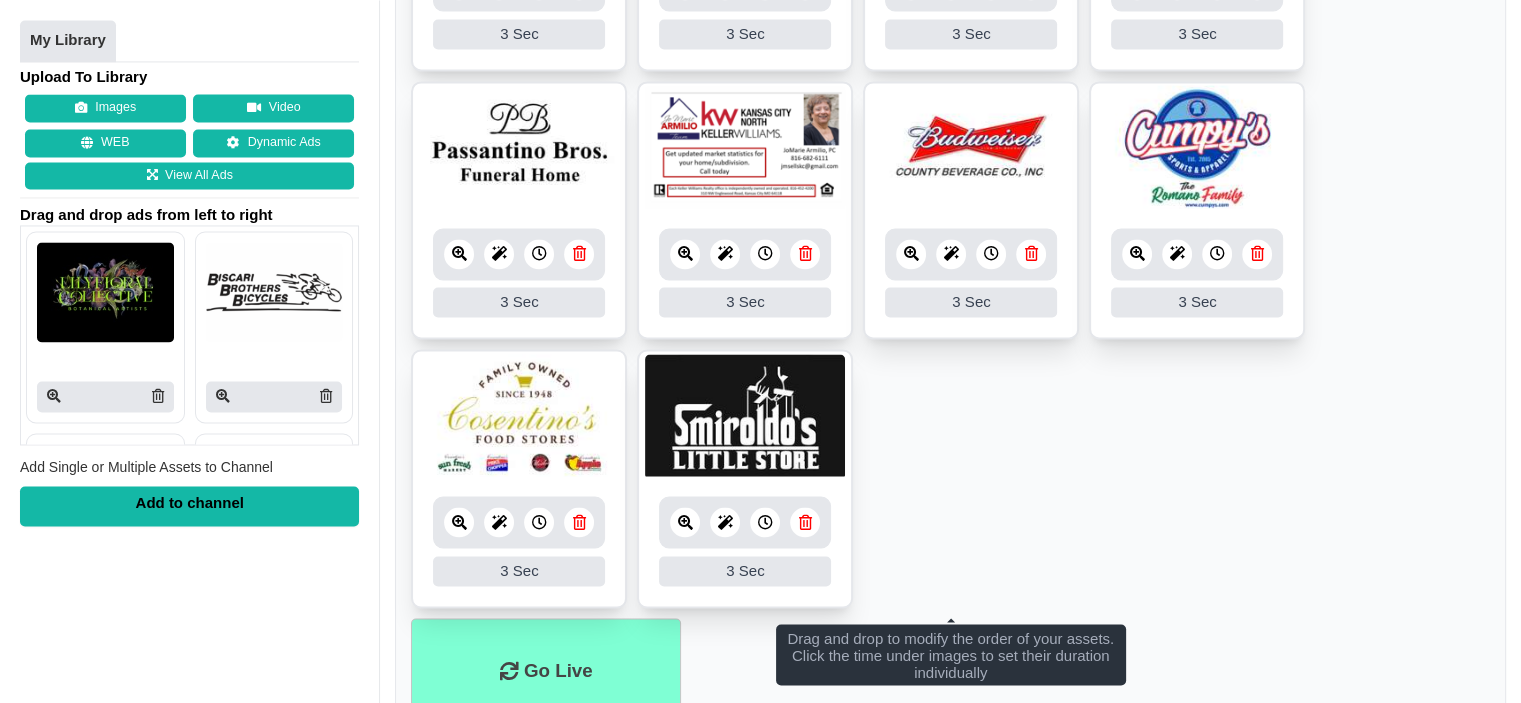 scroll, scrollTop: 3255, scrollLeft: 0, axis: vertical 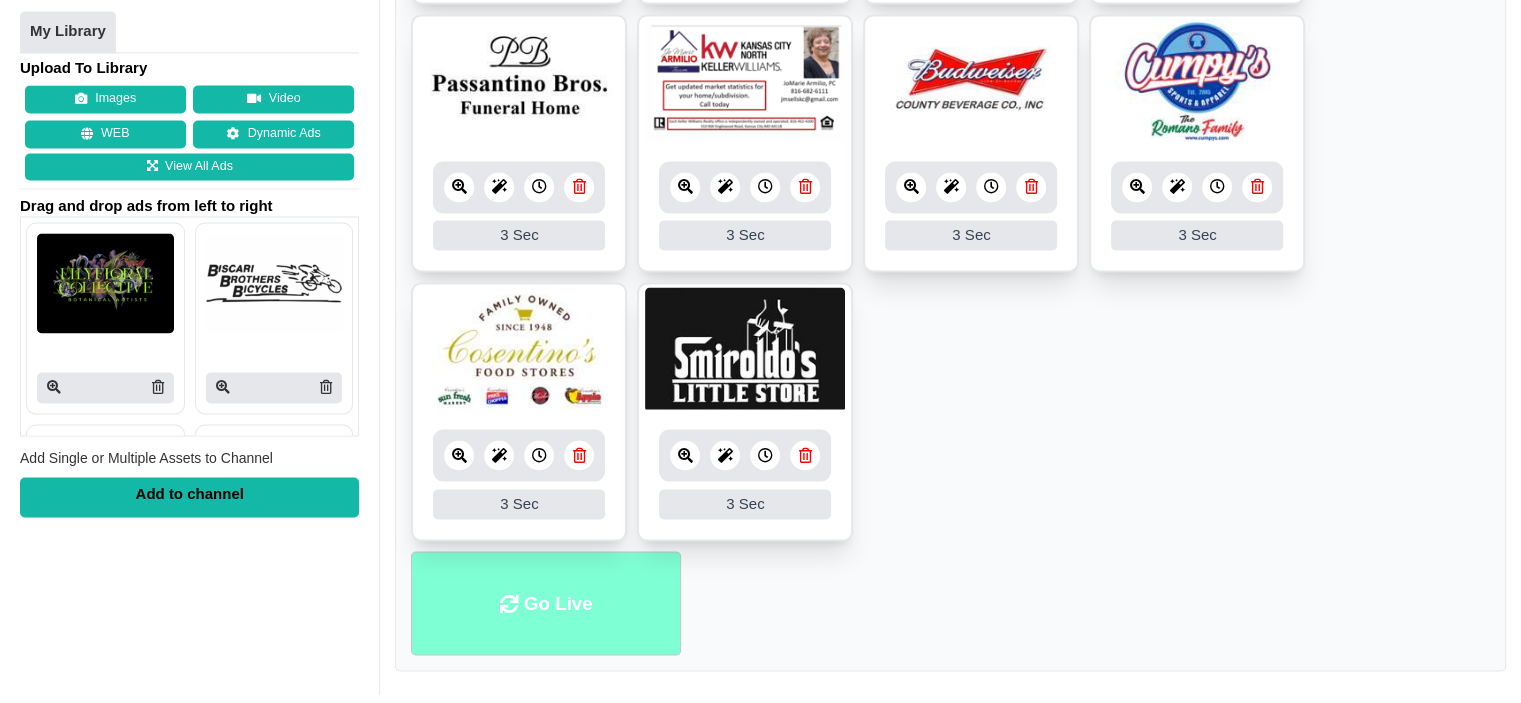 click on "Go Live" at bounding box center [546, 603] 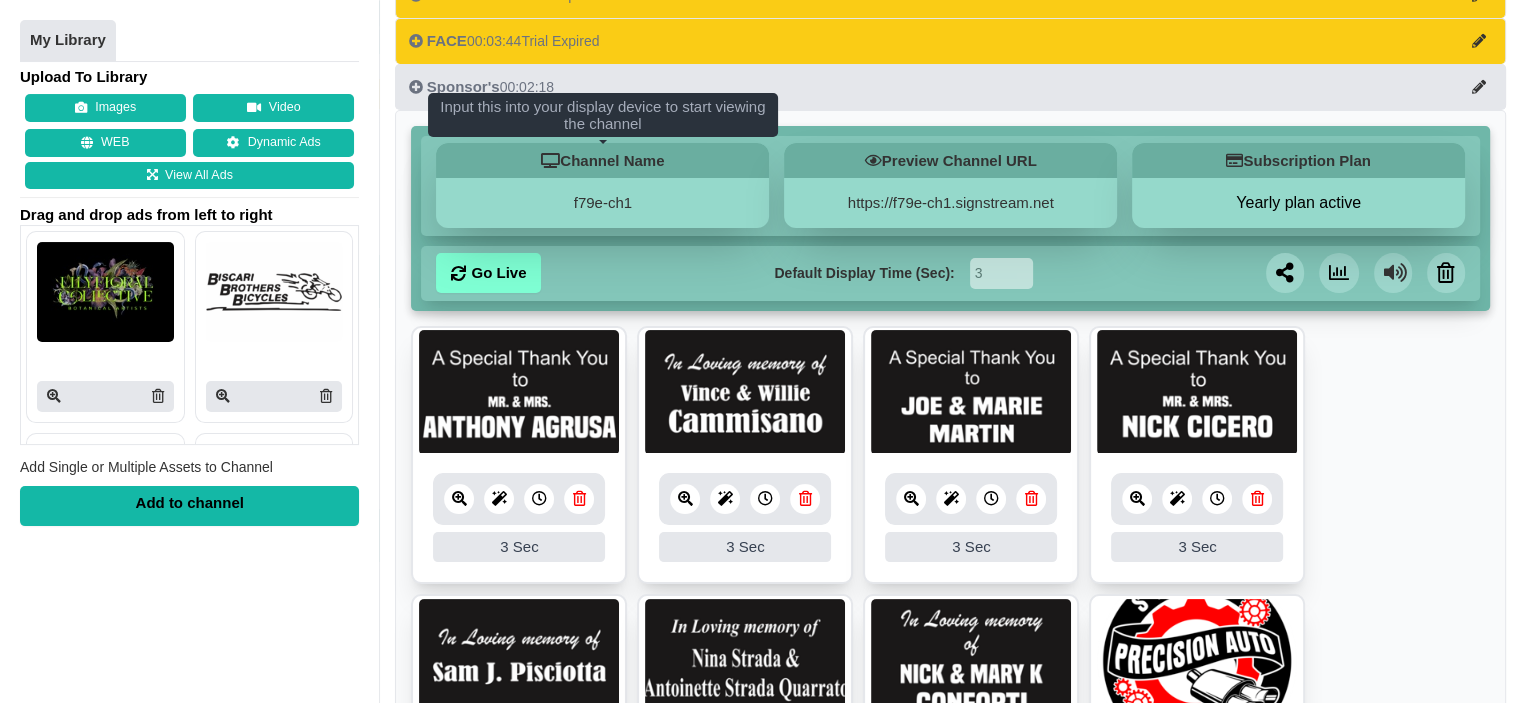 scroll, scrollTop: 100, scrollLeft: 0, axis: vertical 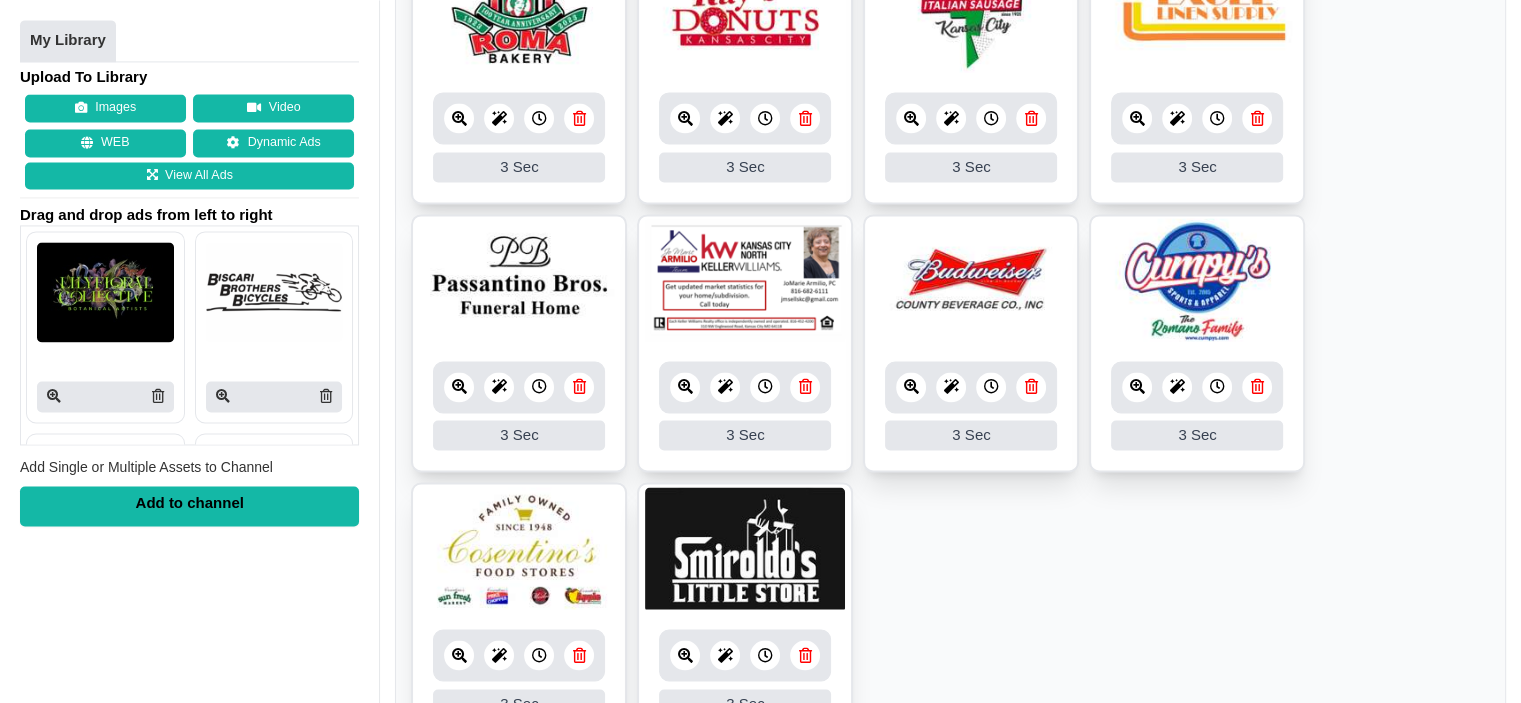 click on "3
3
Sec
Fade In
Scale In
Swirl In
Slide In
Slide Elliptic
Roll In
Swing In
Save
3
3
Sec
Fade In
Scale In
Swirl In
Slide In
Slide Elliptic
Roll In
Swing In
Save
3
3
Sec
Fade In
Scale In
Swirl In
Slide In
Slide Elliptic
Roll In
Swing In
Save
3
3
Sec
Fade In
Scale In
Swirl In
Slide In
Slide Elliptic
Roll In
Swing In
Save
3
3
Sec
Fade In
Scale In
Swirl In
Slide In
Slide Elliptic
Roll In
Swing In
Save
3
3
Sec
Fade In
Scale In
Swirl In
Slide In
Slide Elliptic
Roll In" at bounding box center (950, -860) 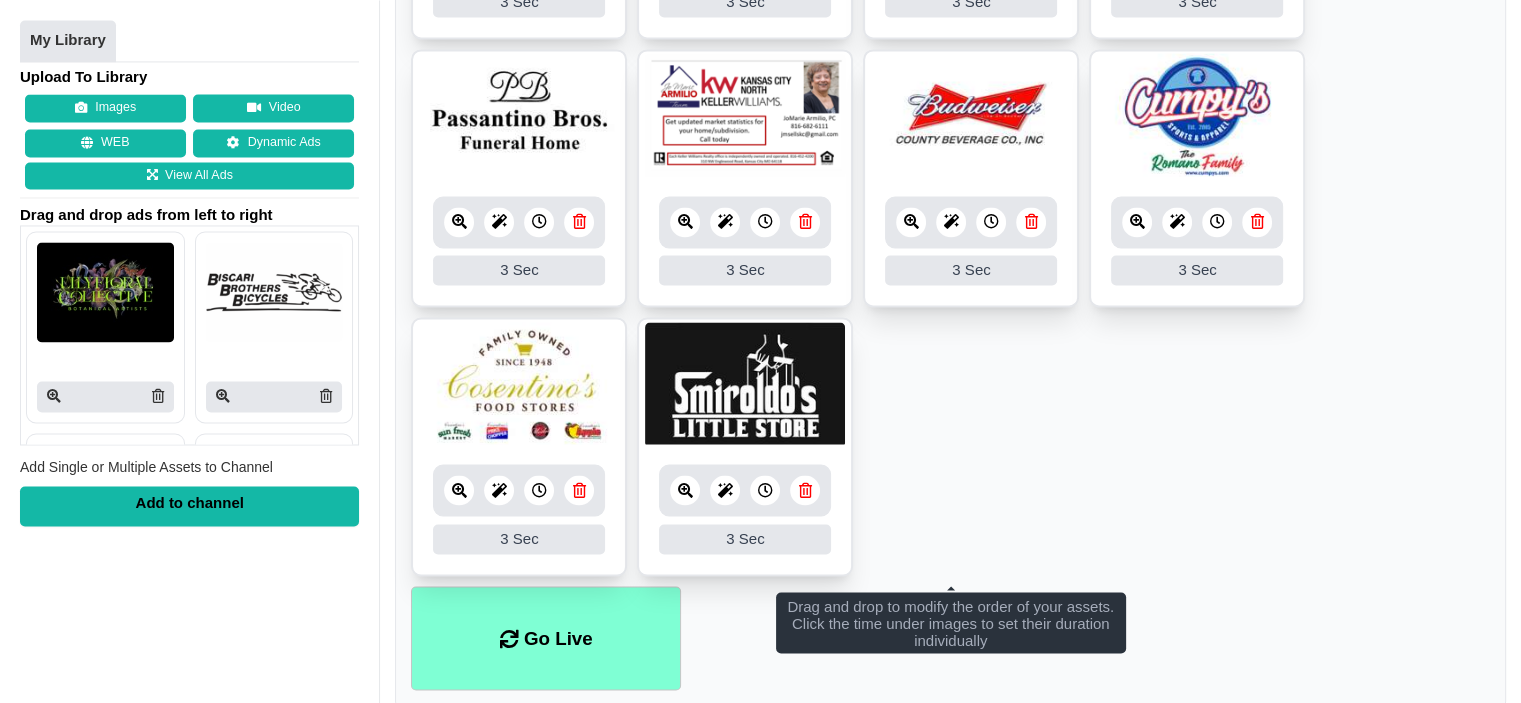 scroll, scrollTop: 3255, scrollLeft: 0, axis: vertical 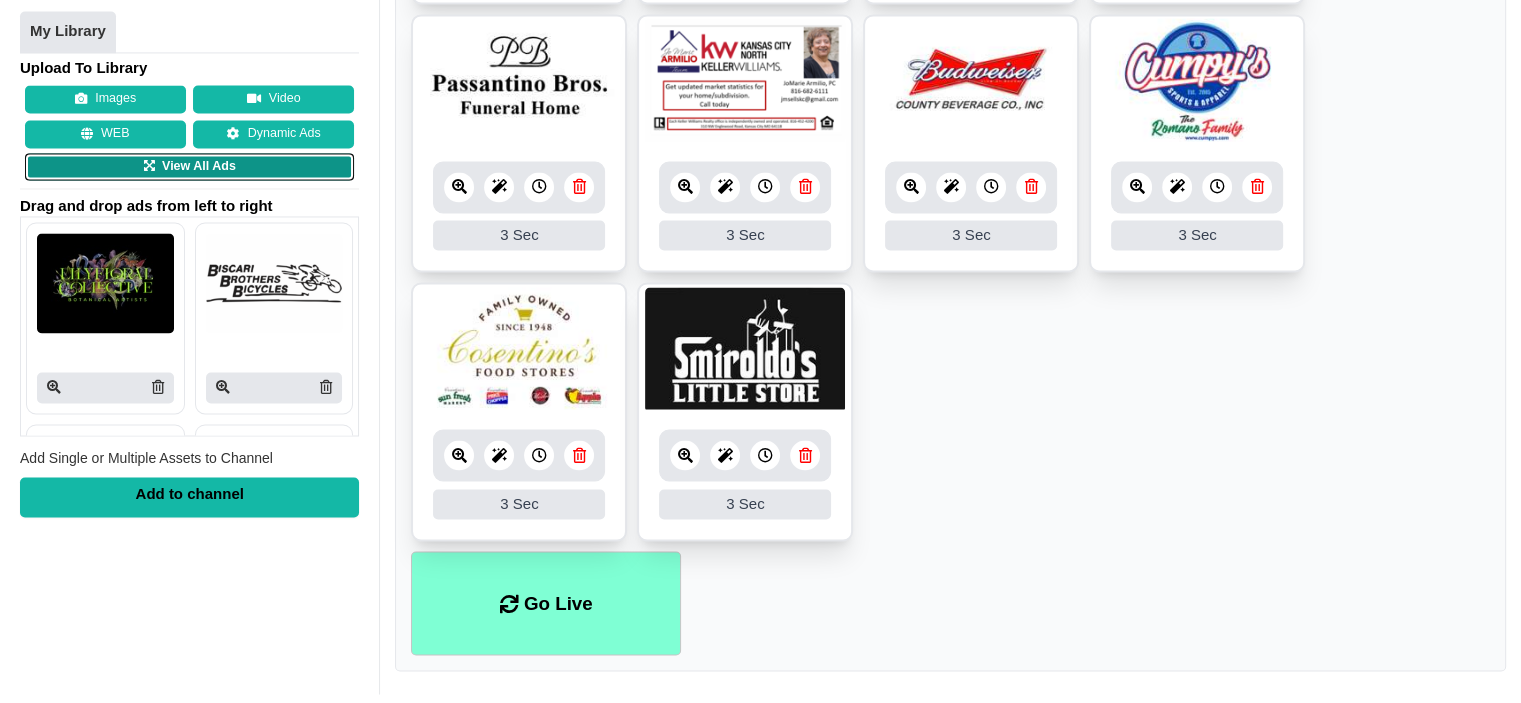 click on "View All Ads" at bounding box center (189, 167) 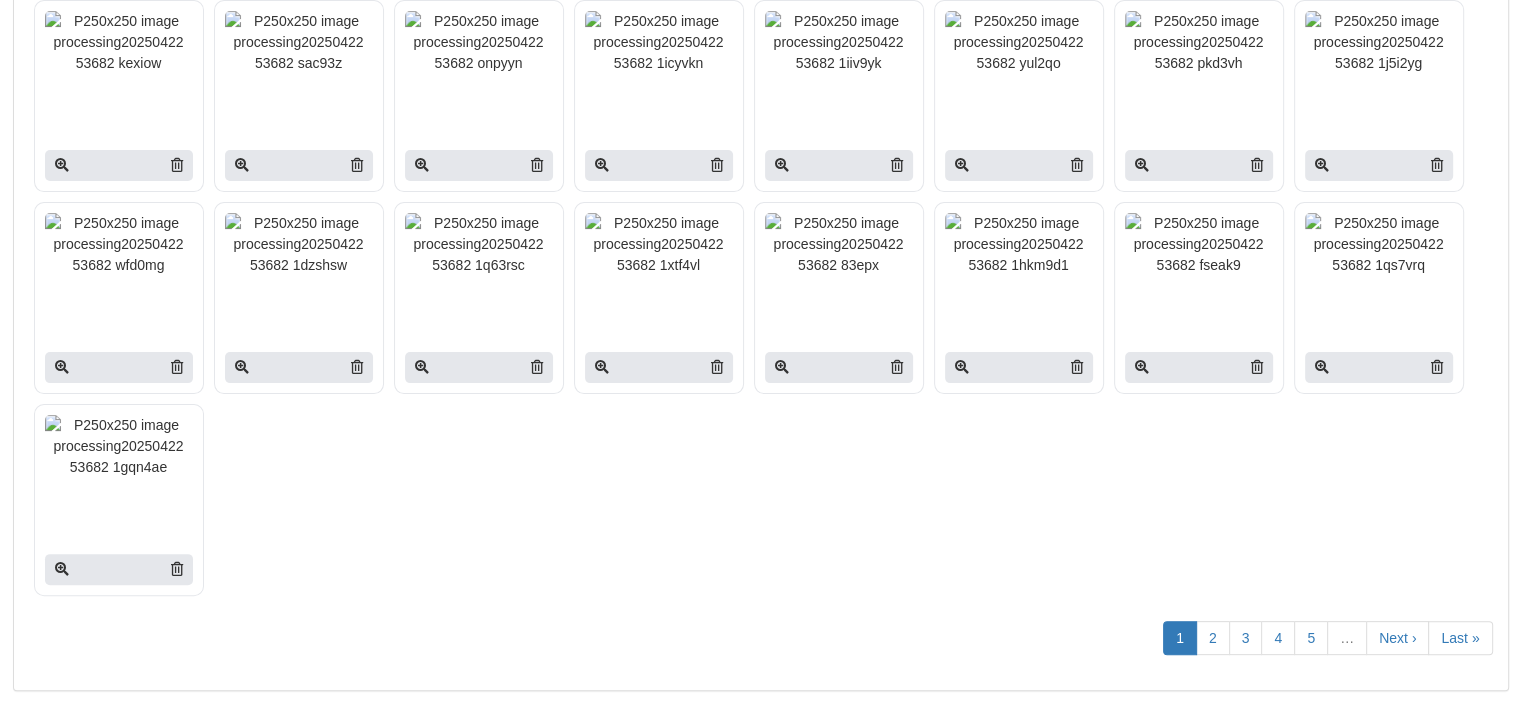 scroll, scrollTop: 476, scrollLeft: 0, axis: vertical 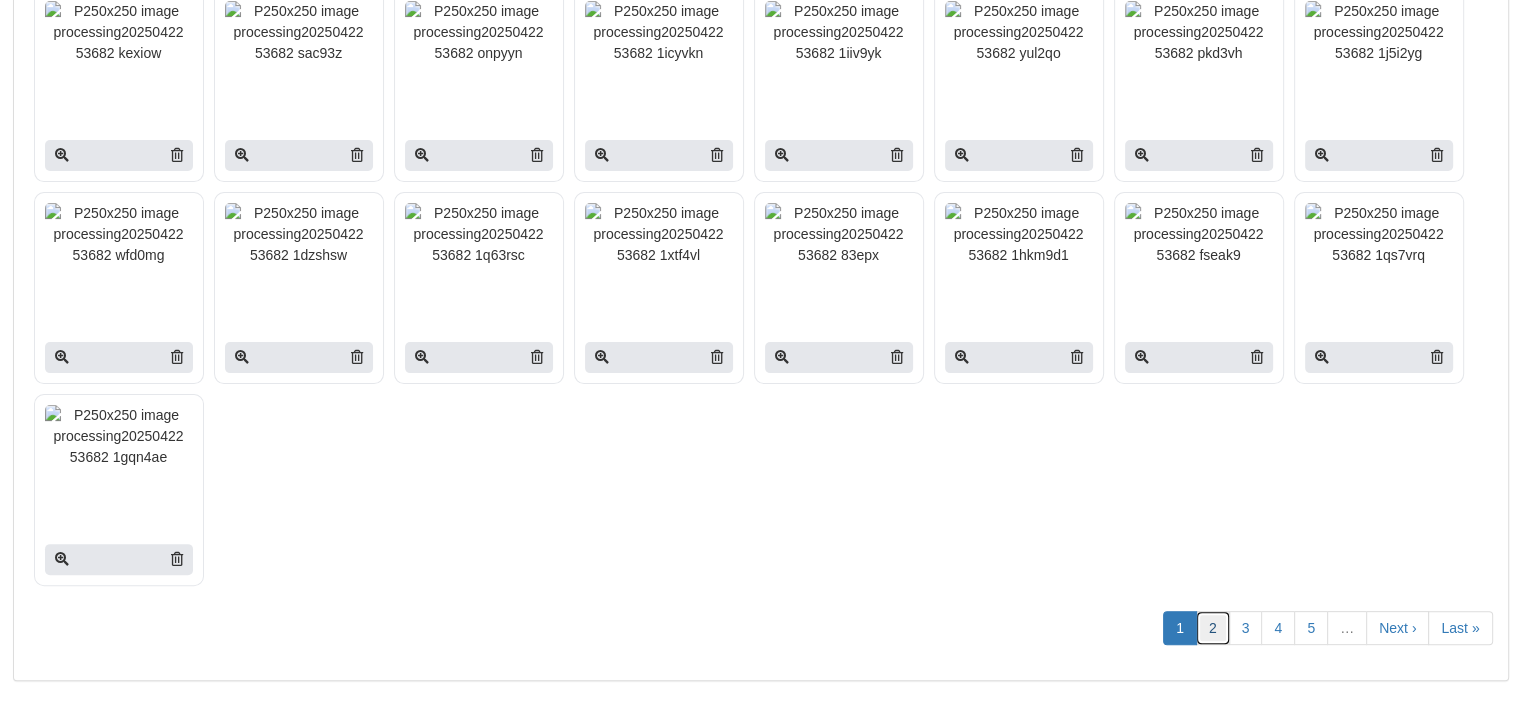 click on "2" at bounding box center (1213, 628) 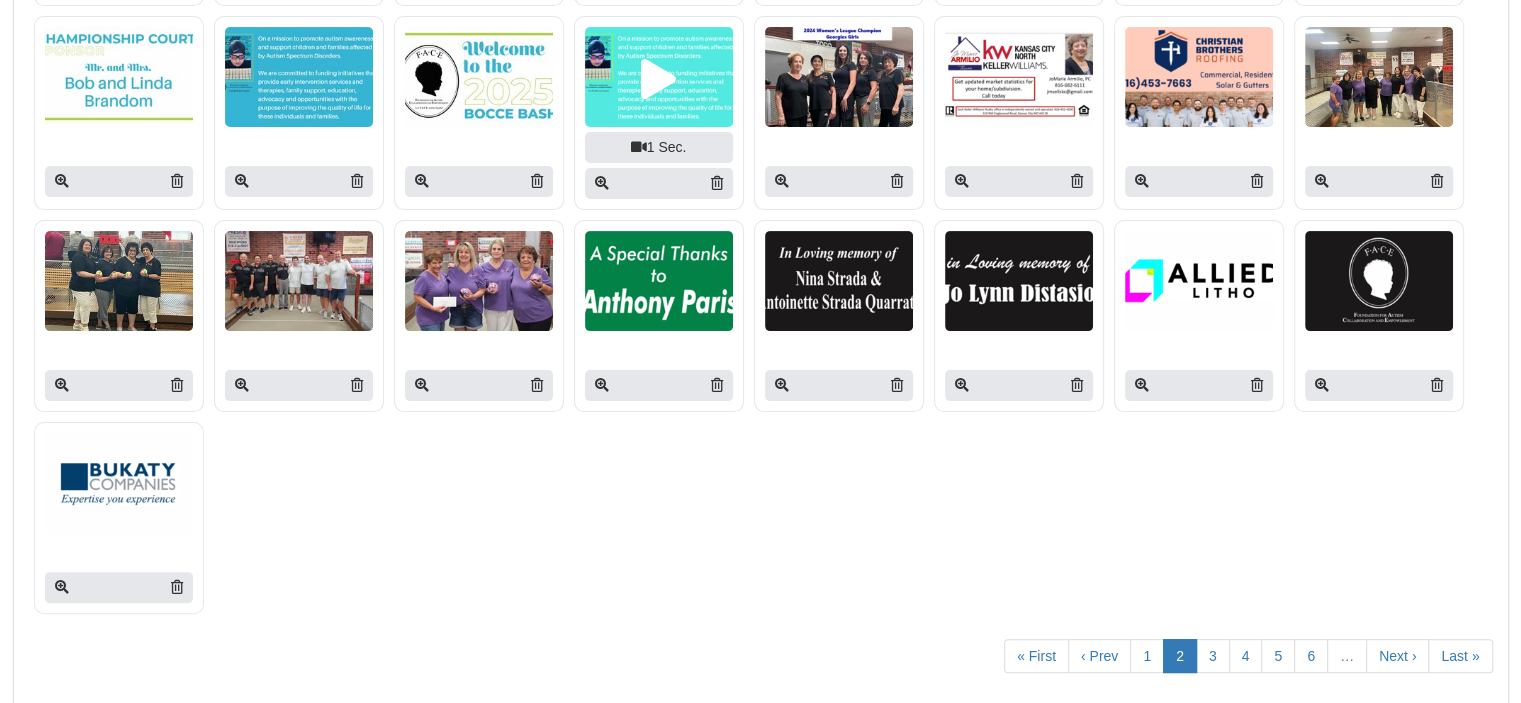 scroll, scrollTop: 478, scrollLeft: 0, axis: vertical 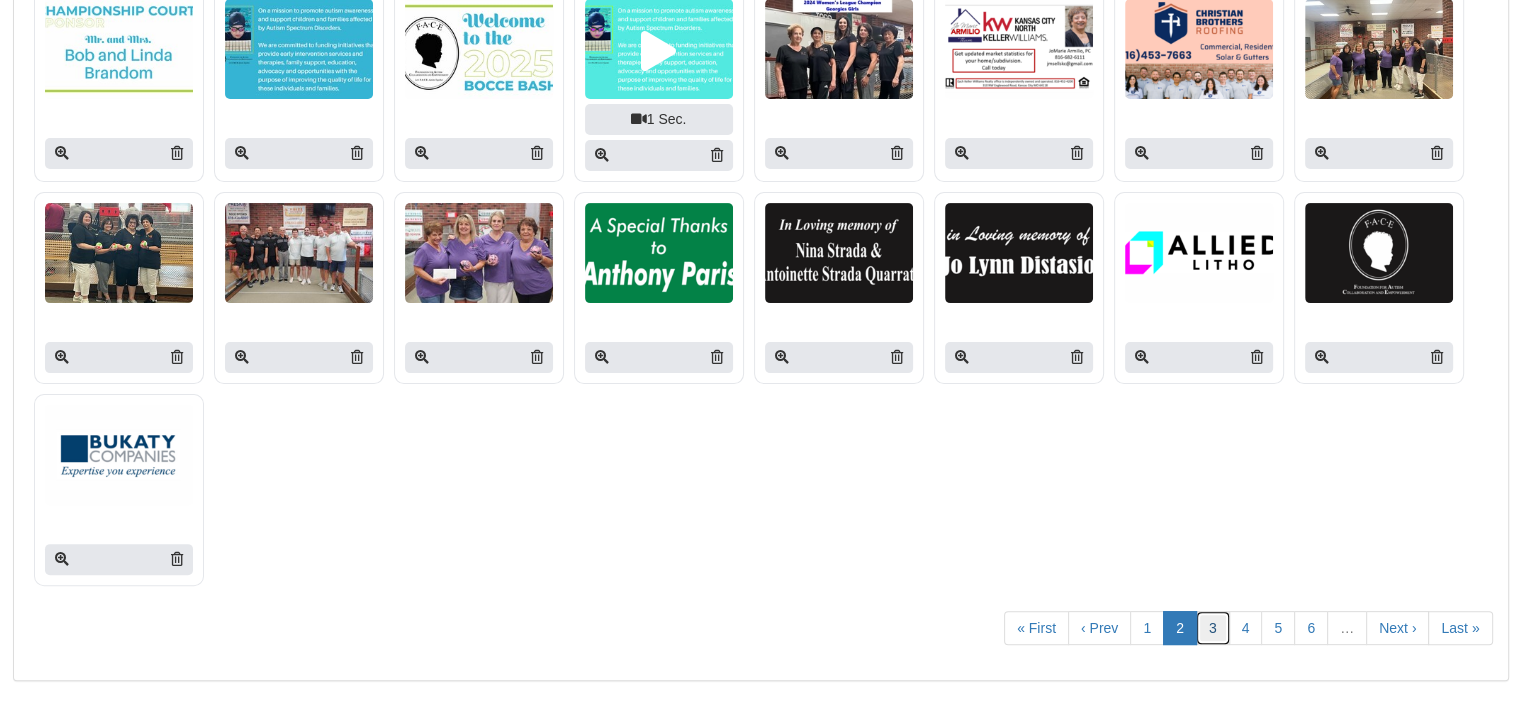 click on "3" at bounding box center (1213, 628) 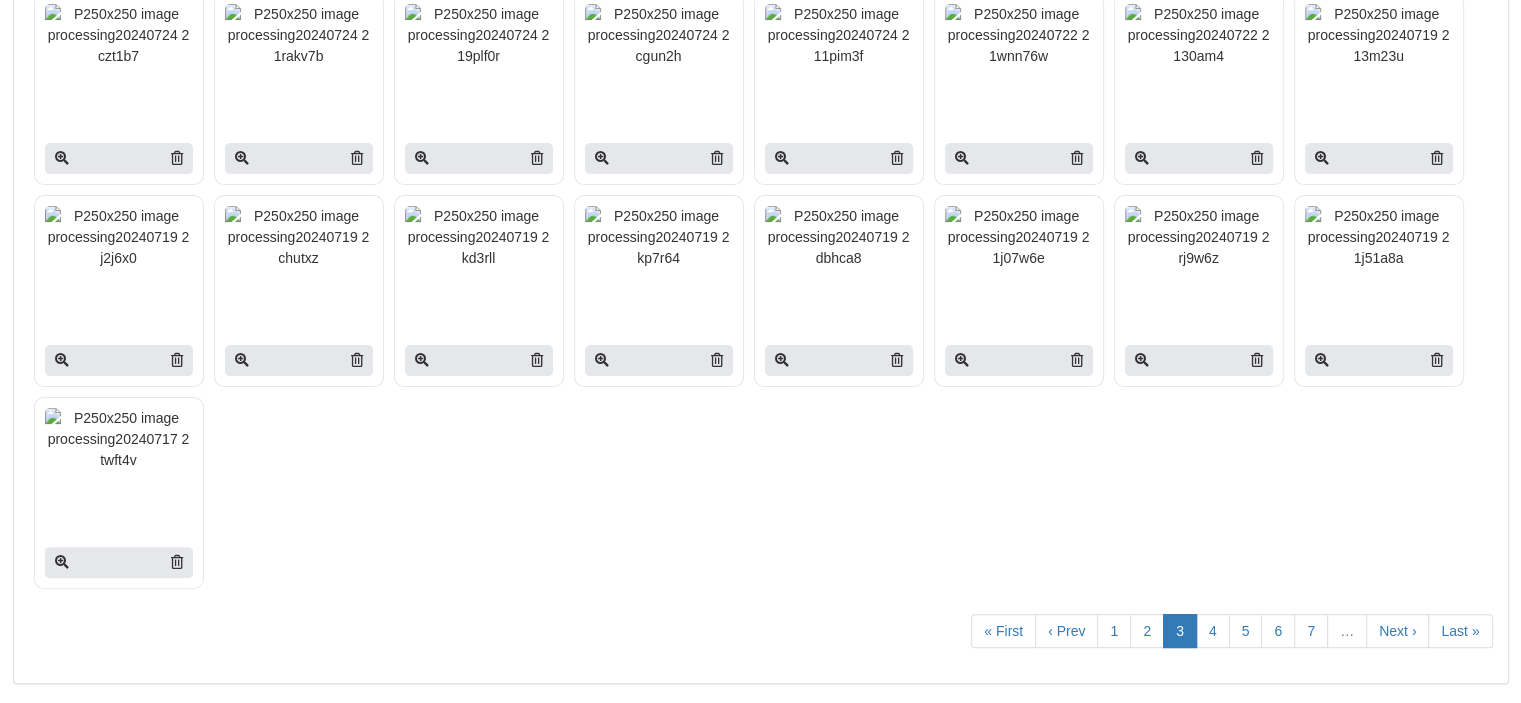 scroll, scrollTop: 476, scrollLeft: 0, axis: vertical 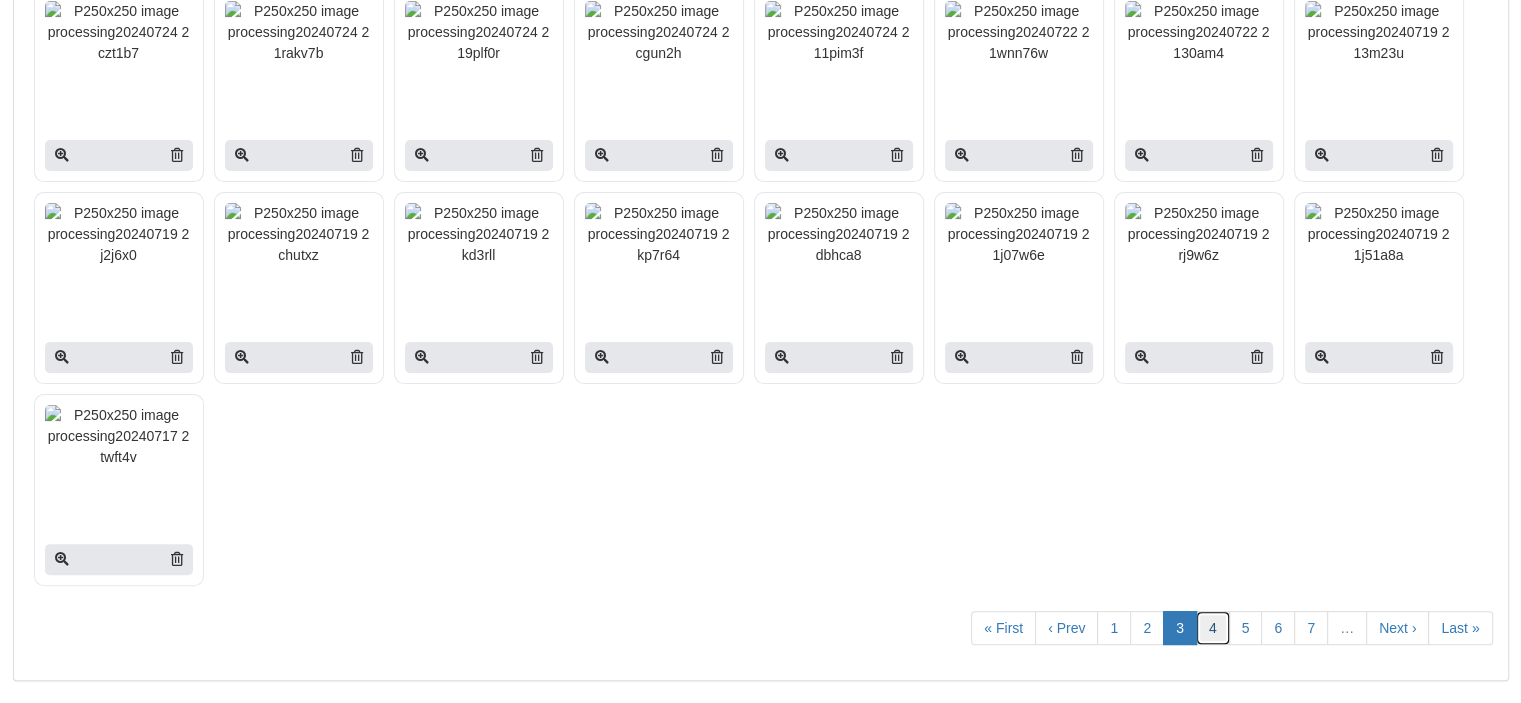 click on "4" at bounding box center [1213, 628] 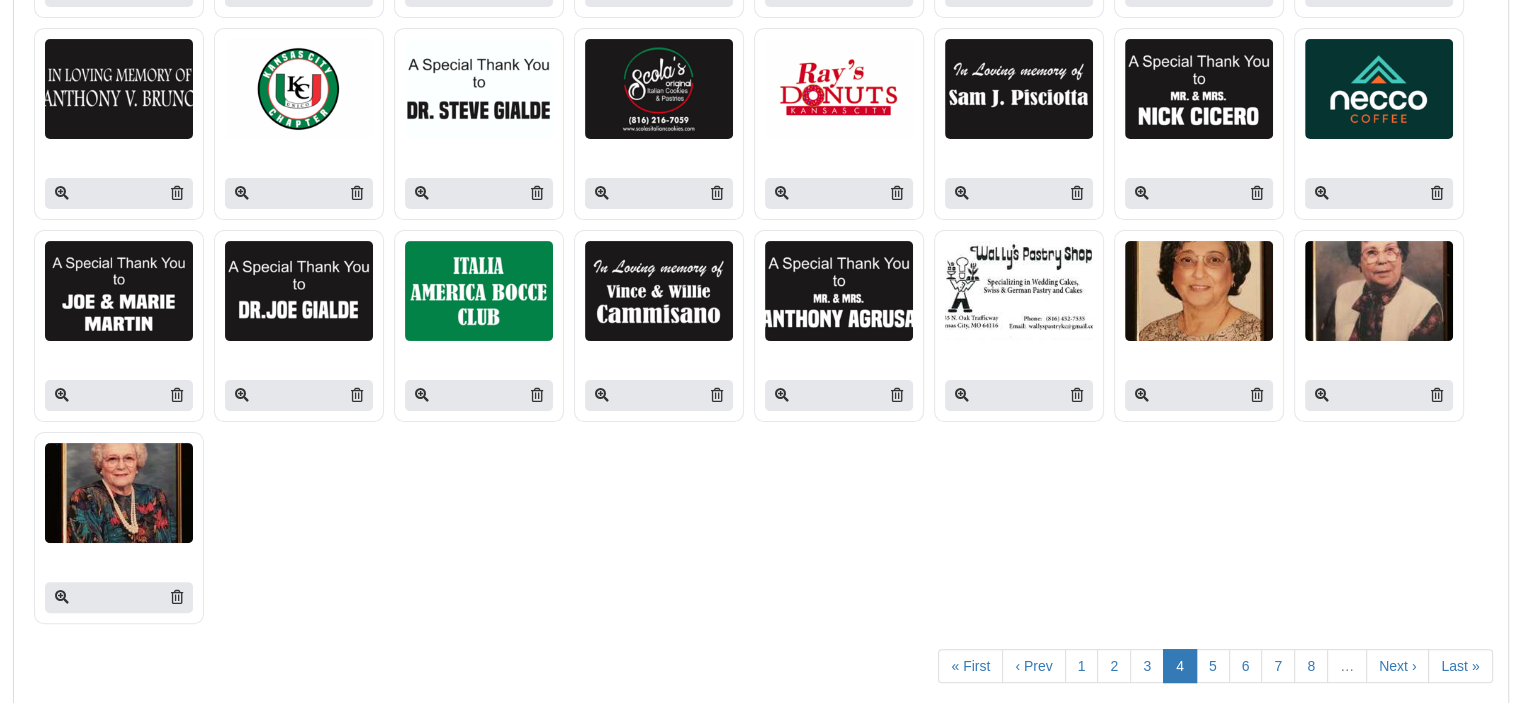 scroll, scrollTop: 476, scrollLeft: 0, axis: vertical 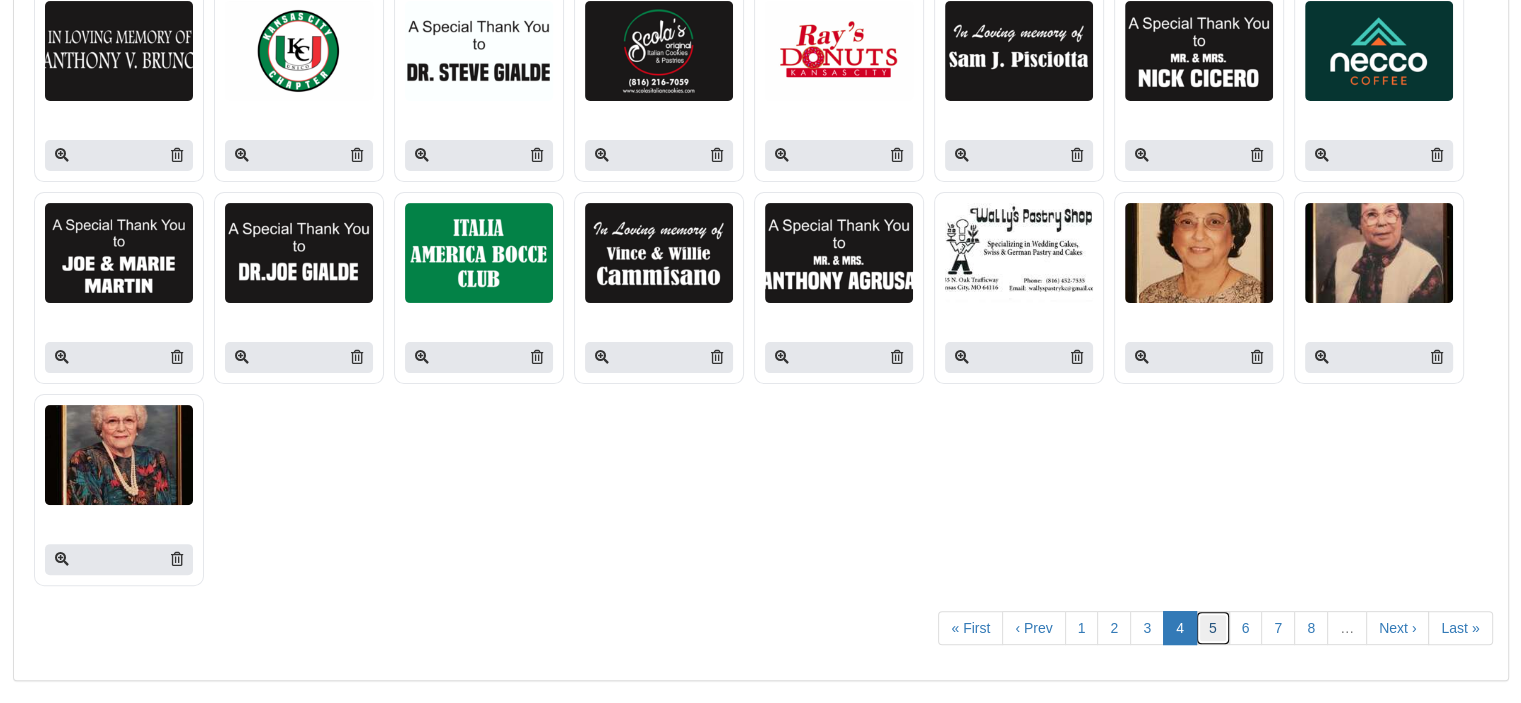 click on "5" at bounding box center (1213, 628) 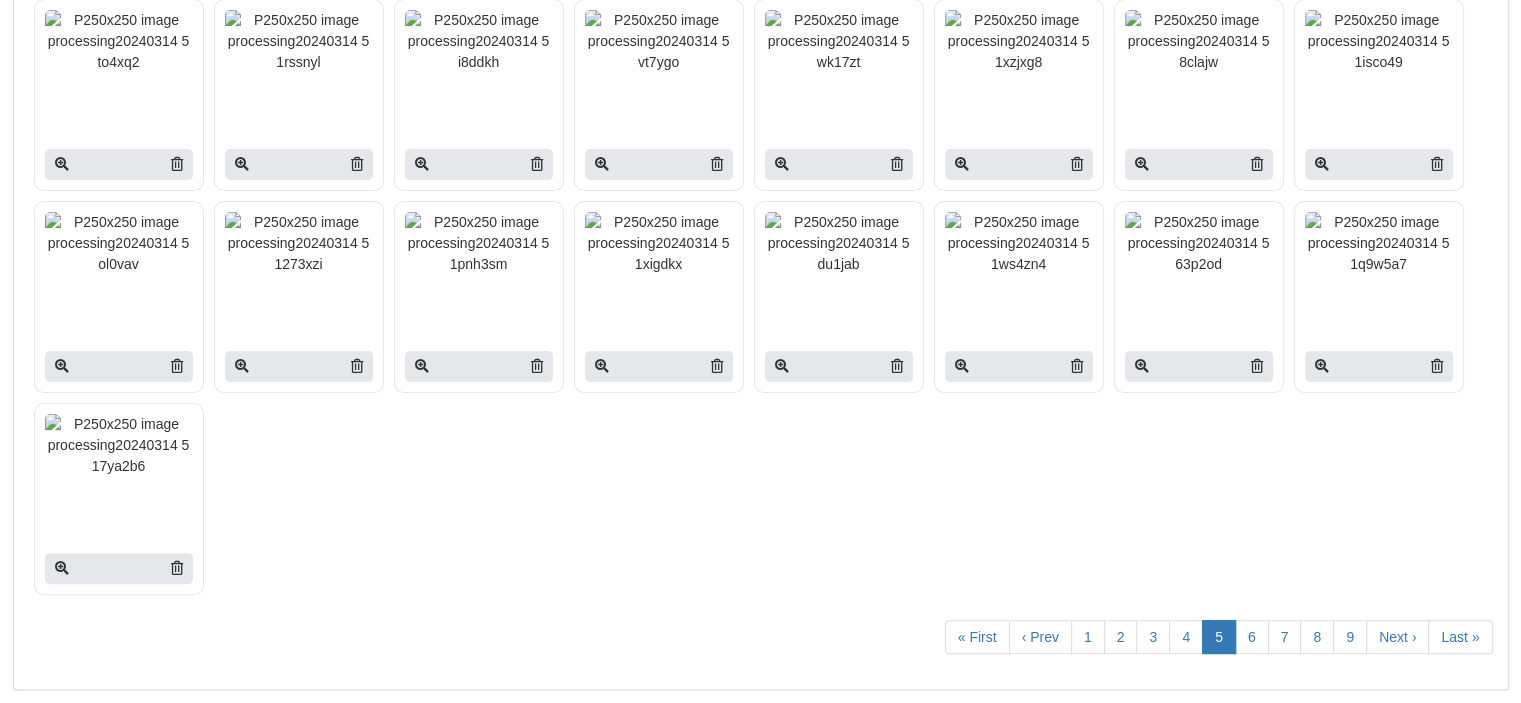 scroll, scrollTop: 476, scrollLeft: 0, axis: vertical 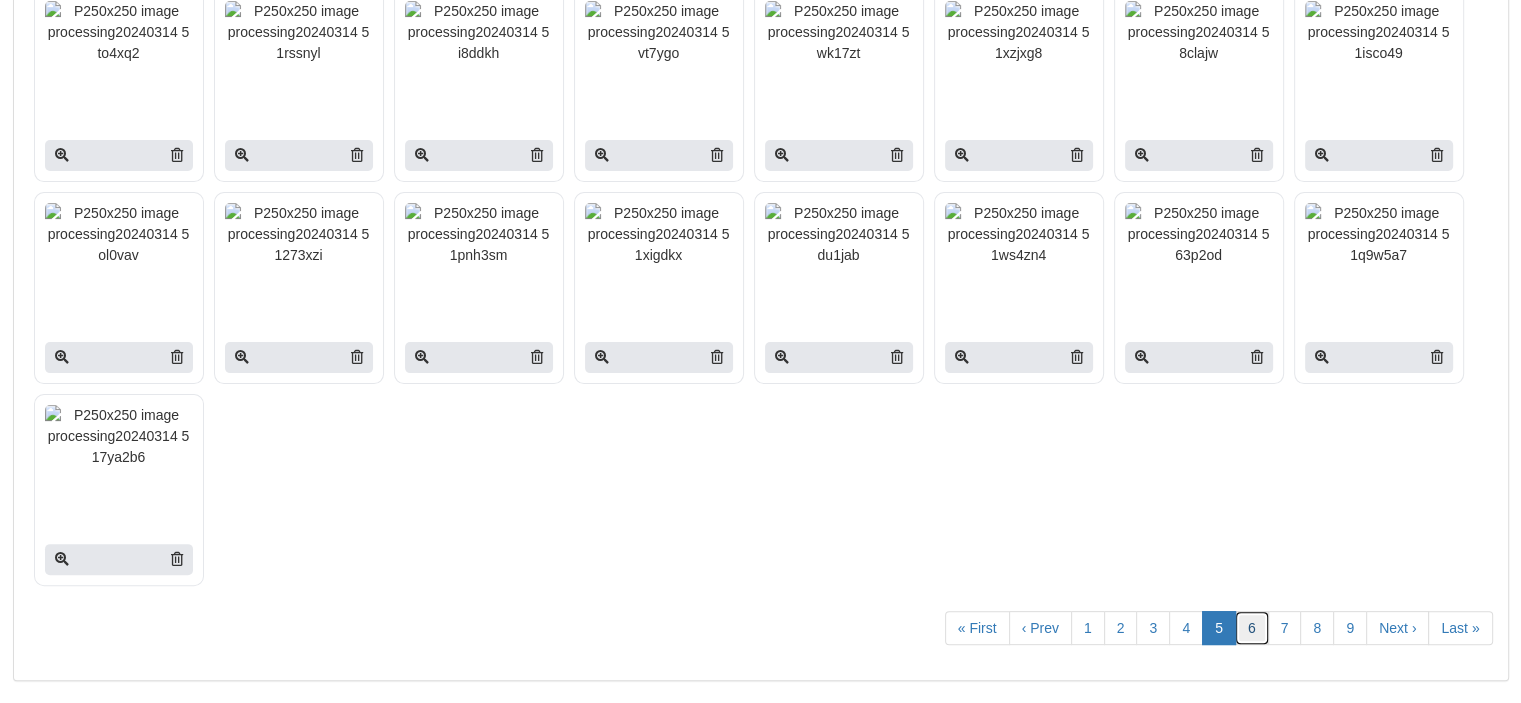 click on "6" at bounding box center [1252, 628] 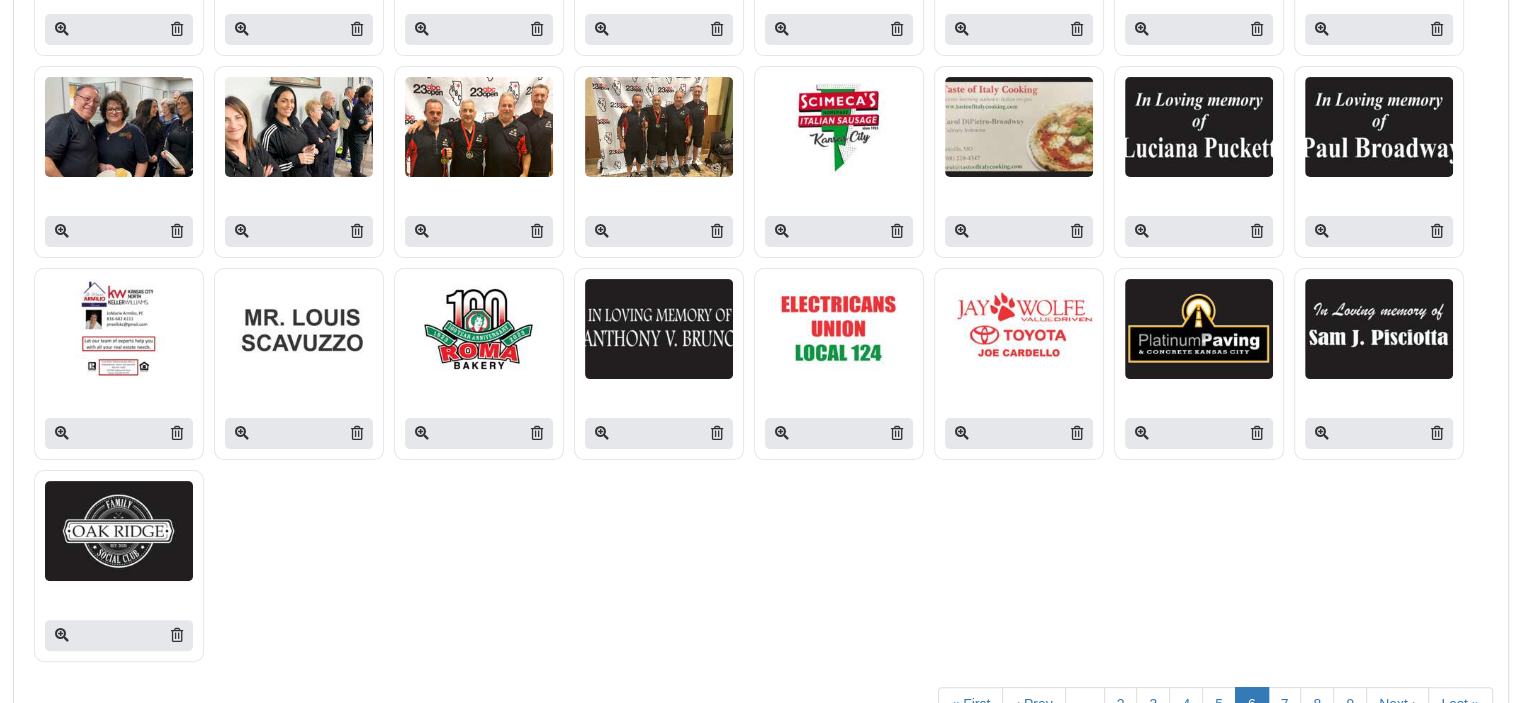 scroll, scrollTop: 476, scrollLeft: 0, axis: vertical 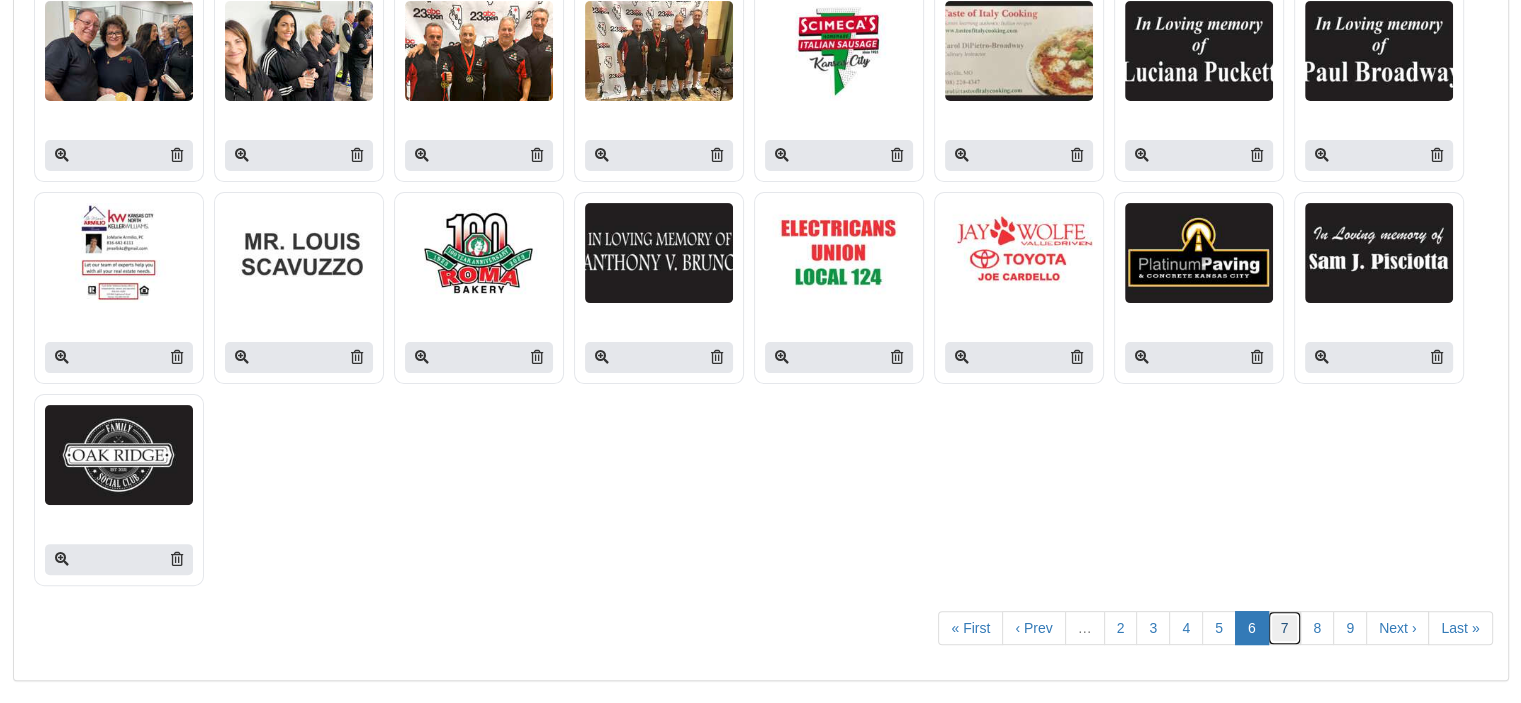 click on "7" at bounding box center [1285, 628] 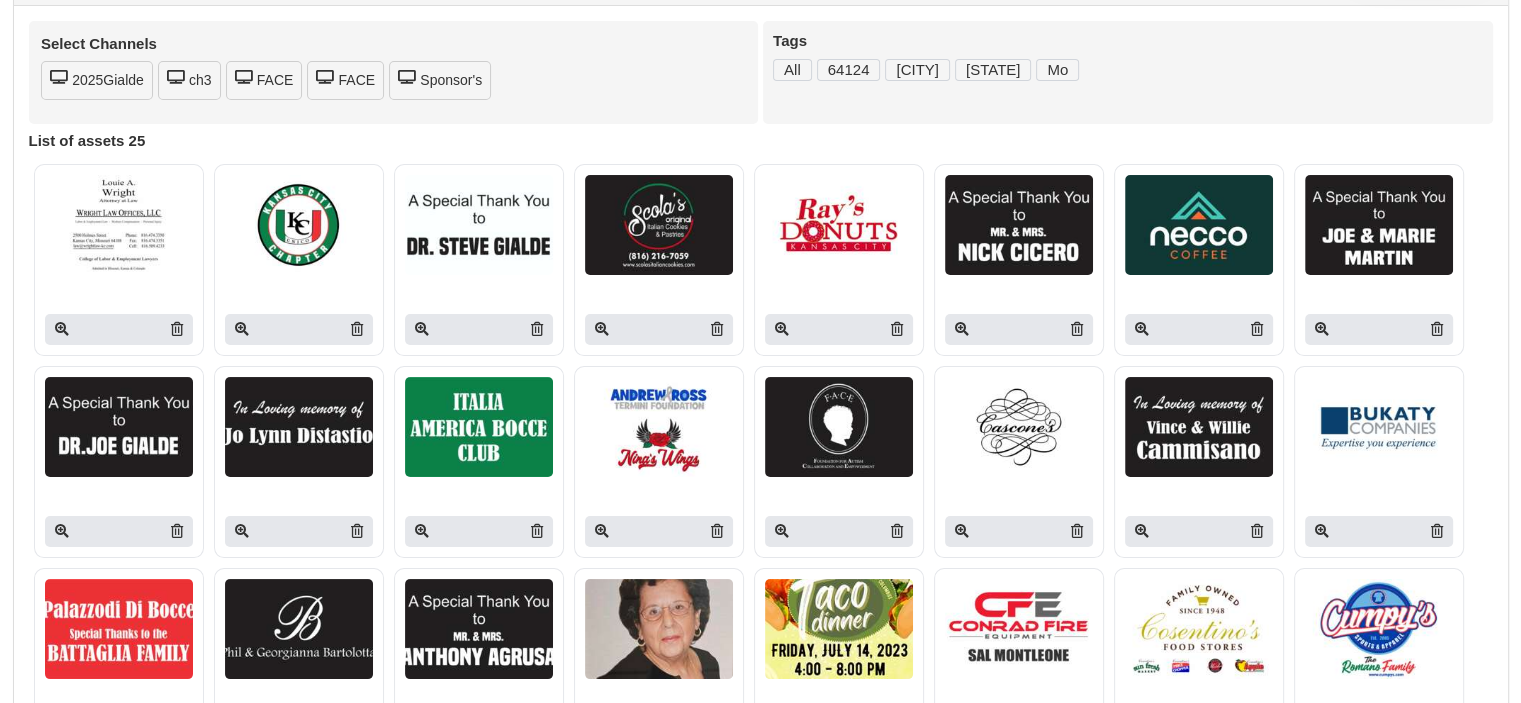 scroll, scrollTop: 200, scrollLeft: 0, axis: vertical 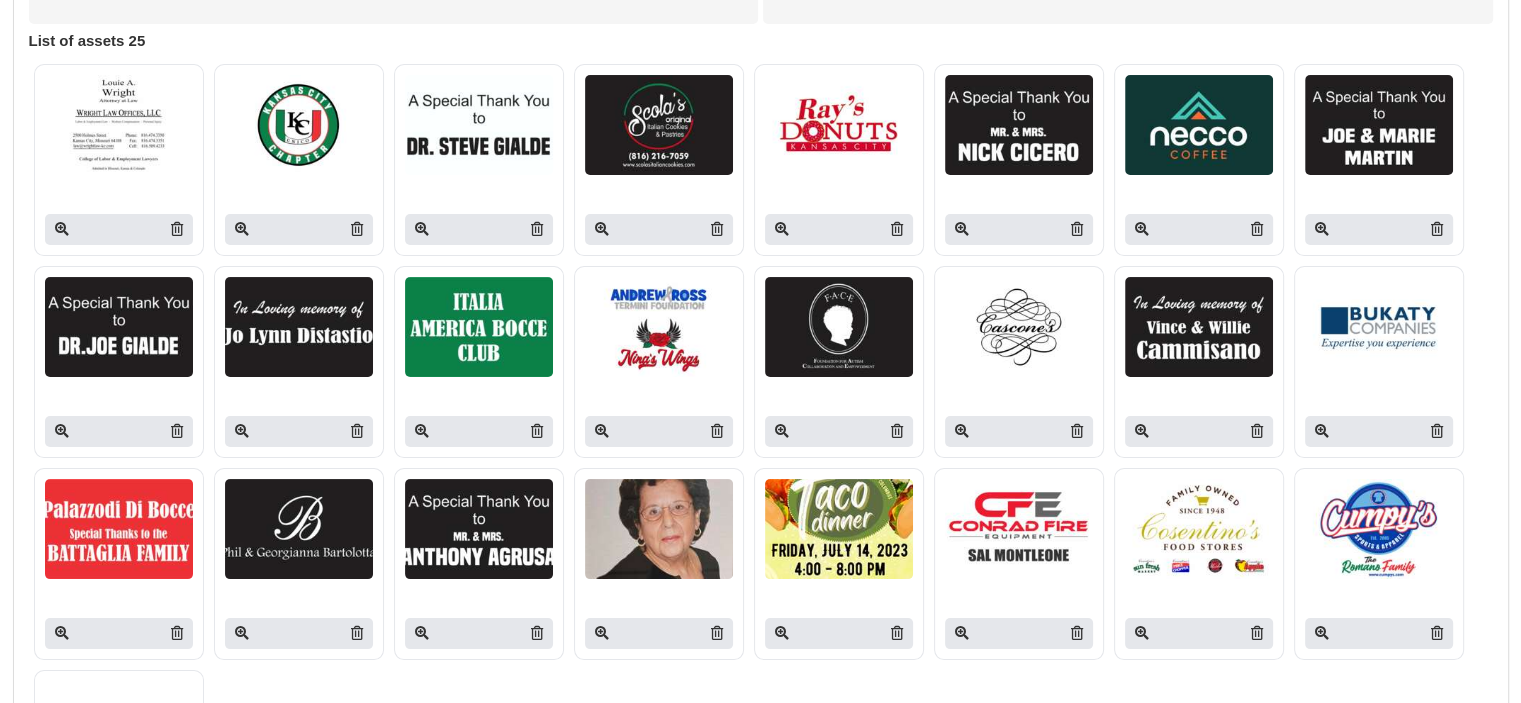 click at bounding box center (1019, 327) 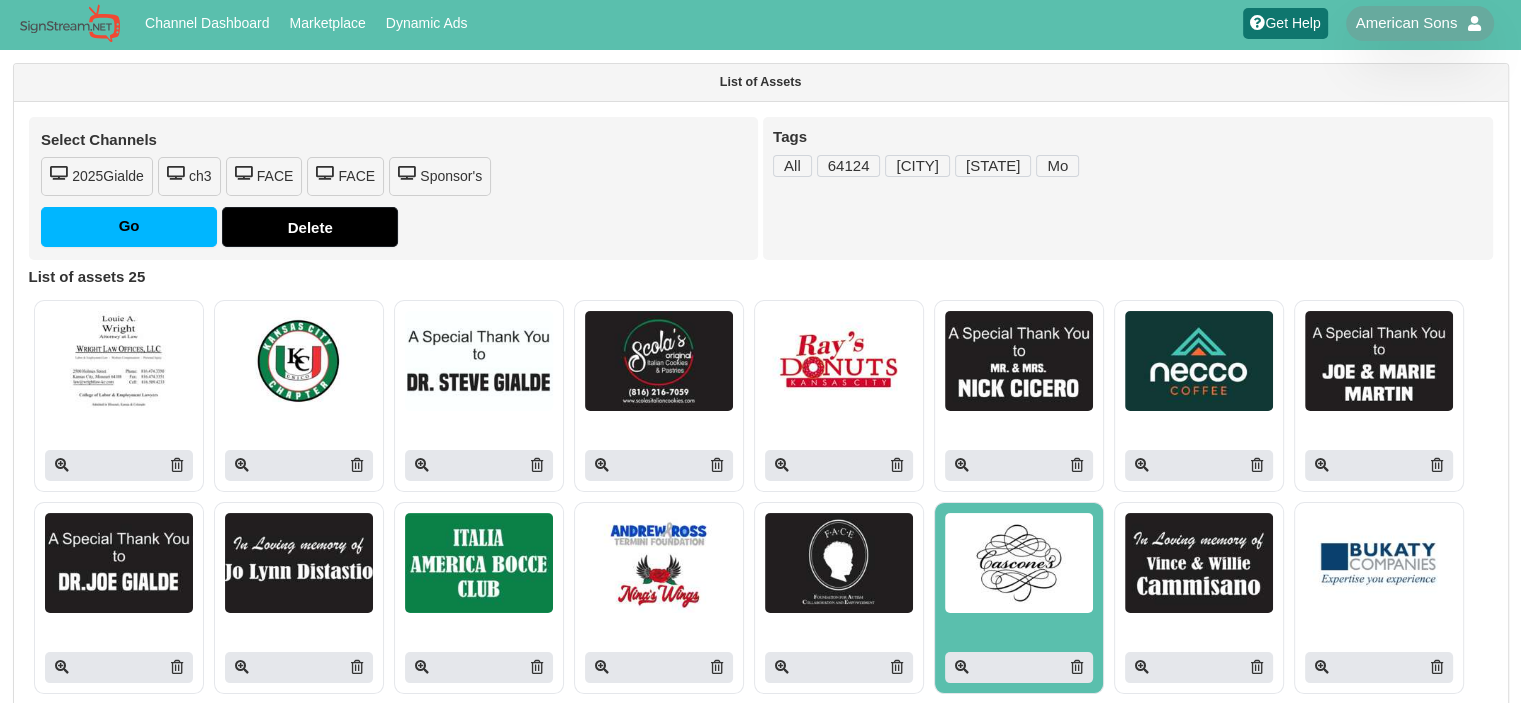 scroll, scrollTop: 0, scrollLeft: 0, axis: both 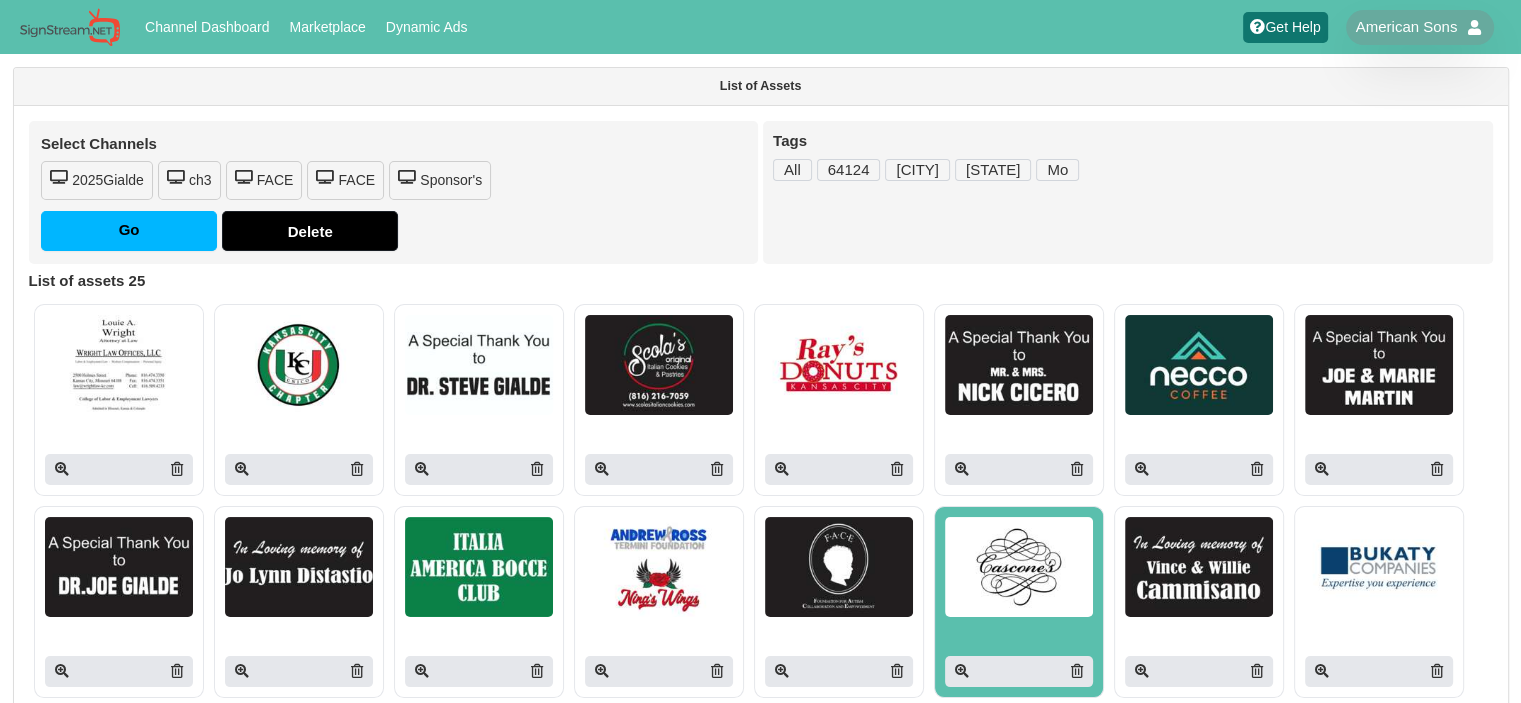 click on "Sponsor's" at bounding box center [440, 180] 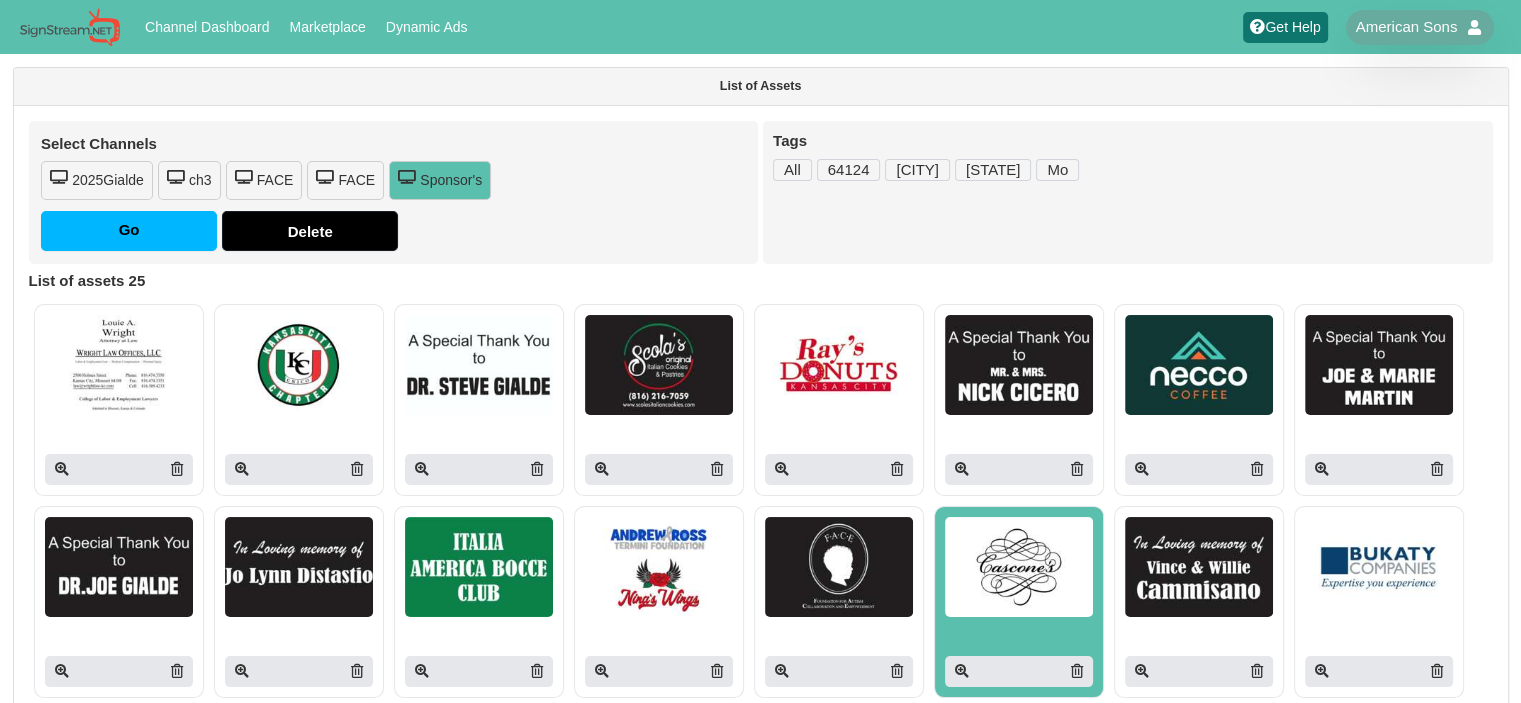 click on "Sponsor's" at bounding box center (440, 180) 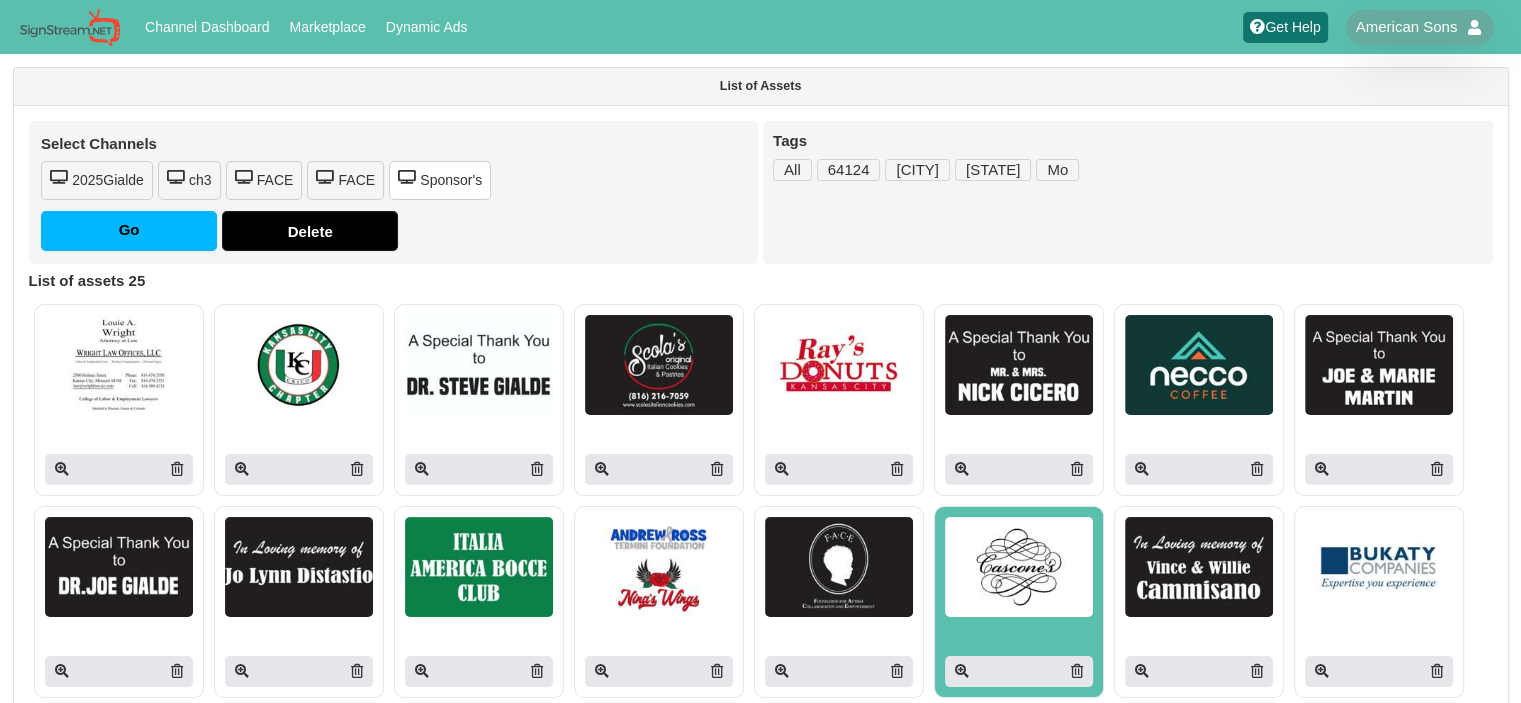 click on "Sponsor's" at bounding box center [440, 180] 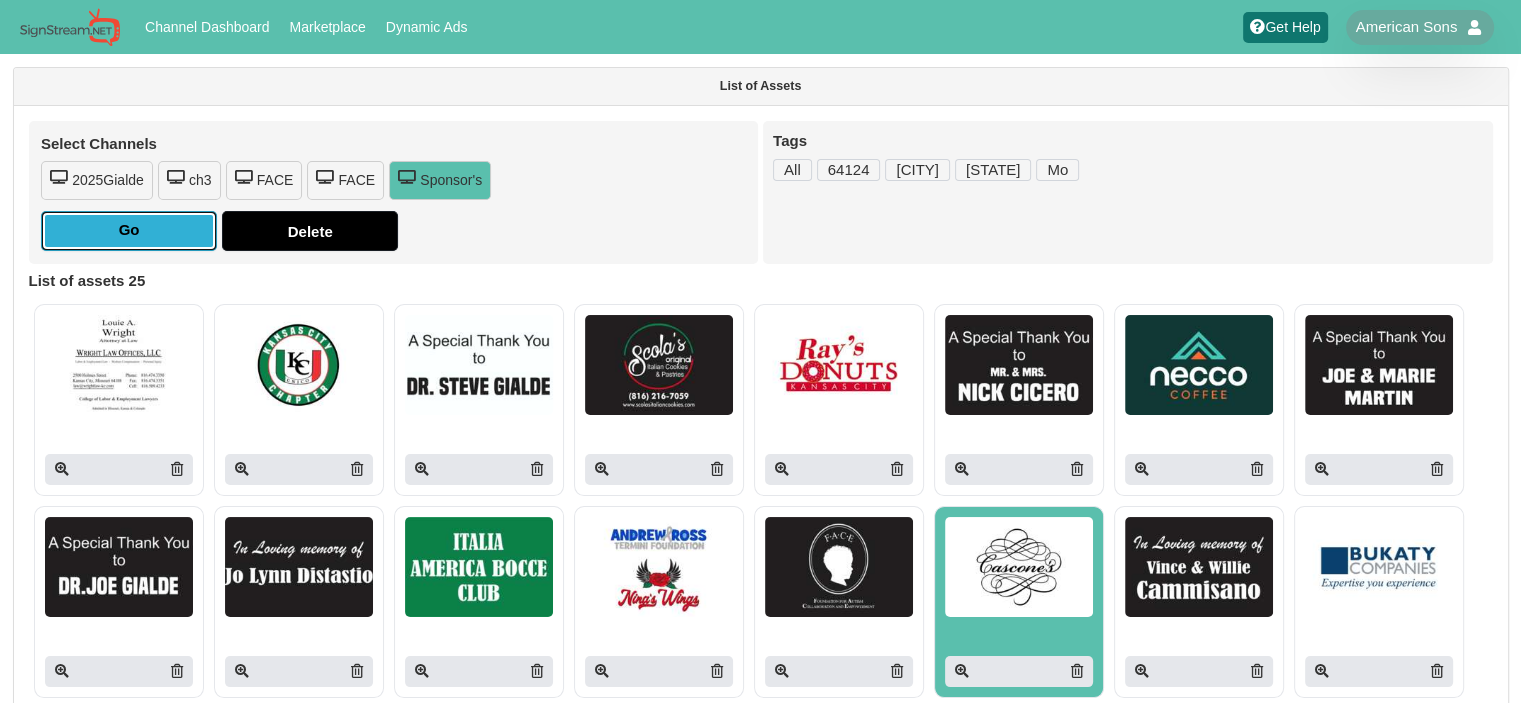 click on "Go" at bounding box center [129, 231] 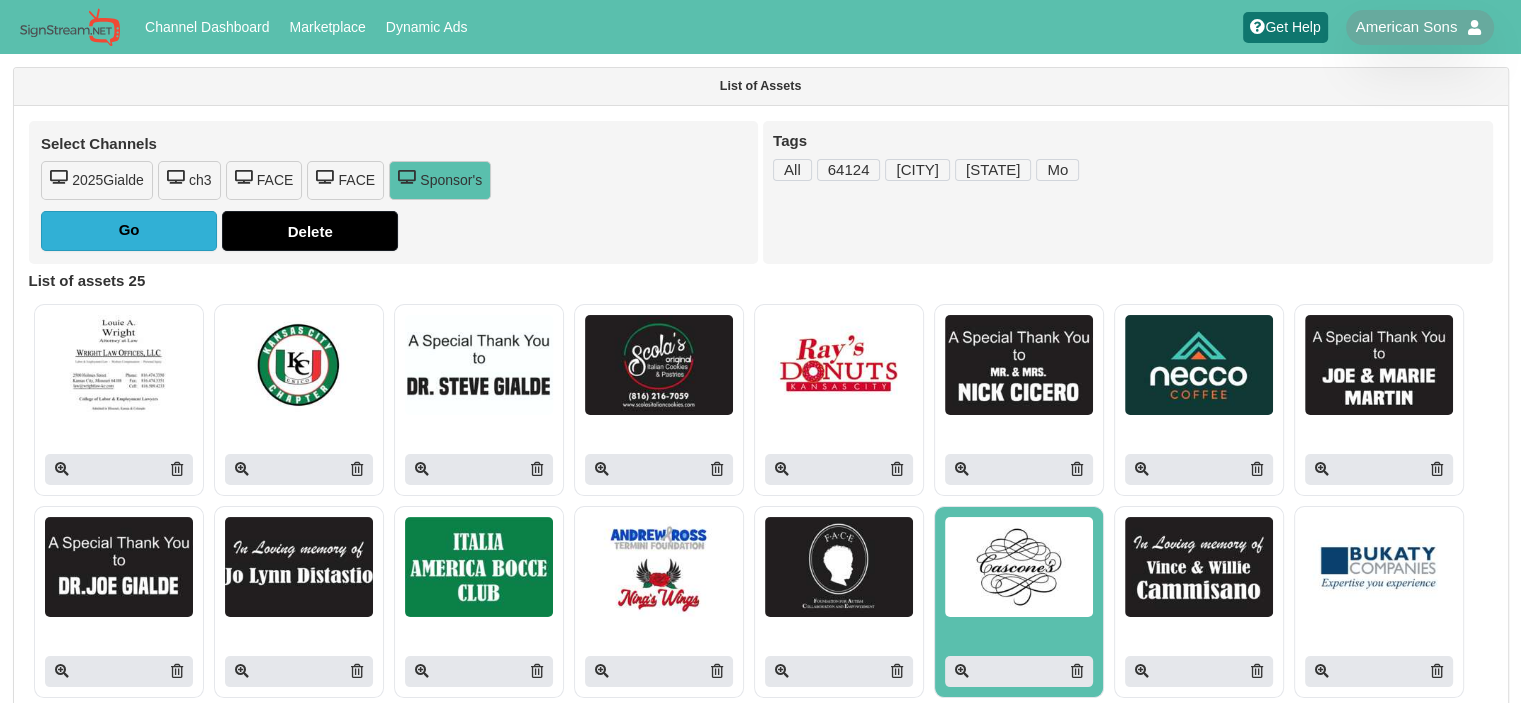 type on "Adding to channel..." 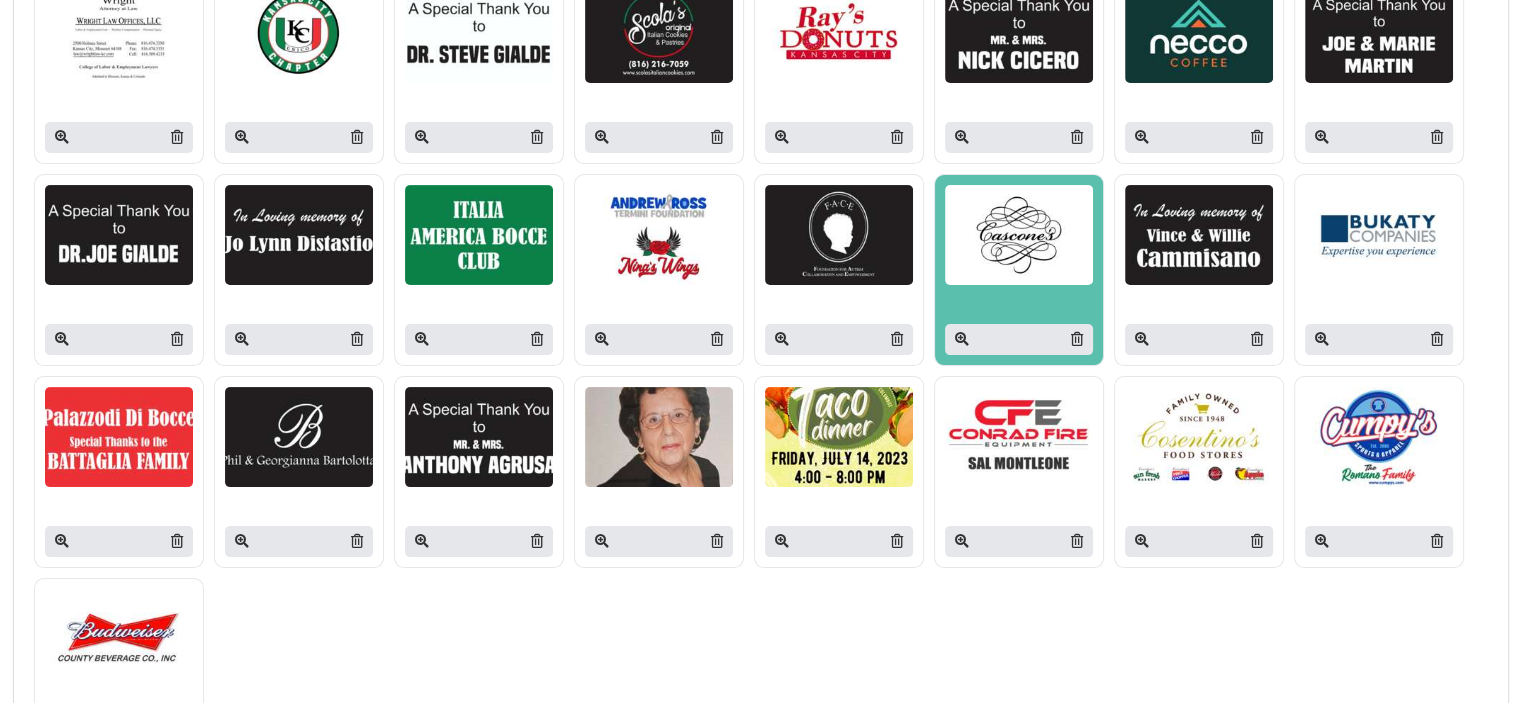 scroll, scrollTop: 300, scrollLeft: 0, axis: vertical 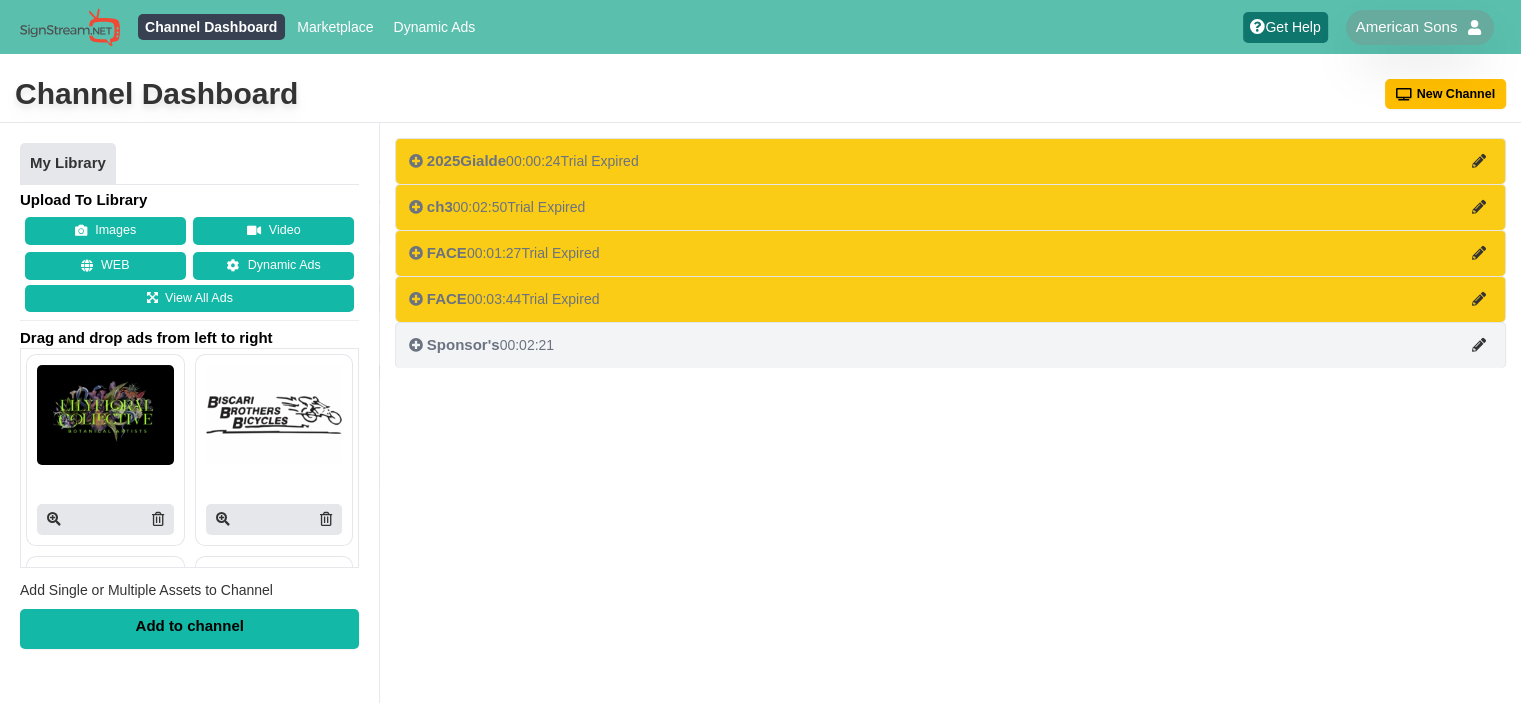 click on "Sponsor's" at bounding box center (463, 344) 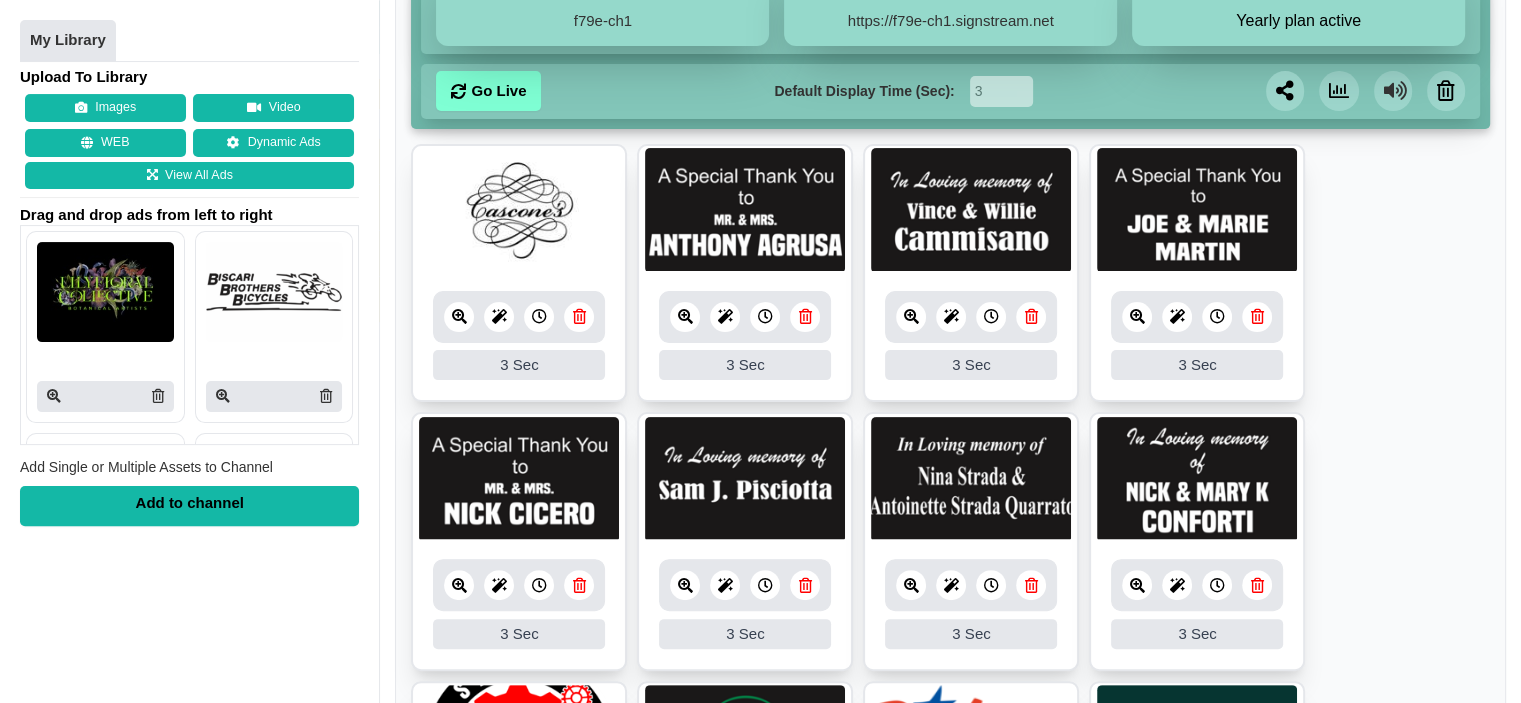 scroll, scrollTop: 500, scrollLeft: 0, axis: vertical 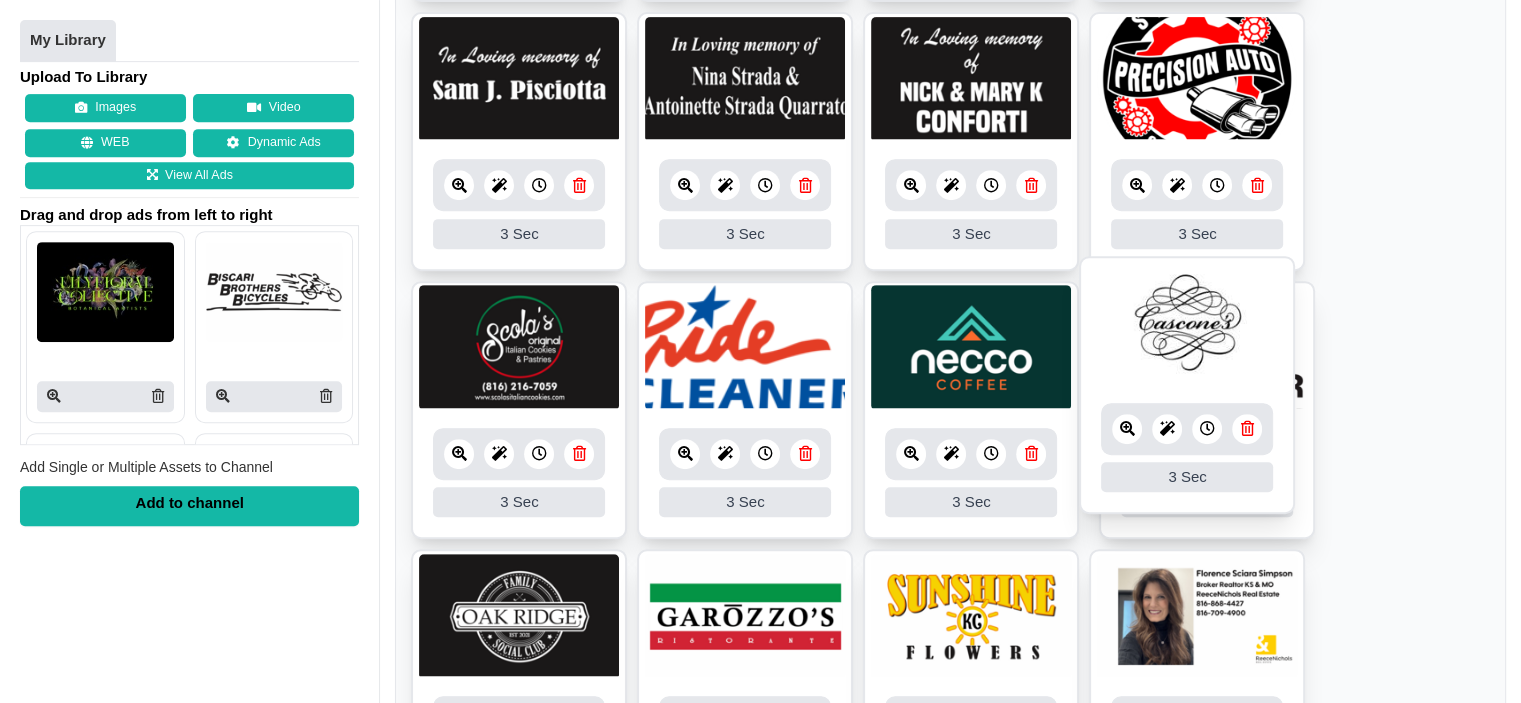 drag, startPoint x: 576, startPoint y: 185, endPoint x: 1246, endPoint y: 359, distance: 692.2254 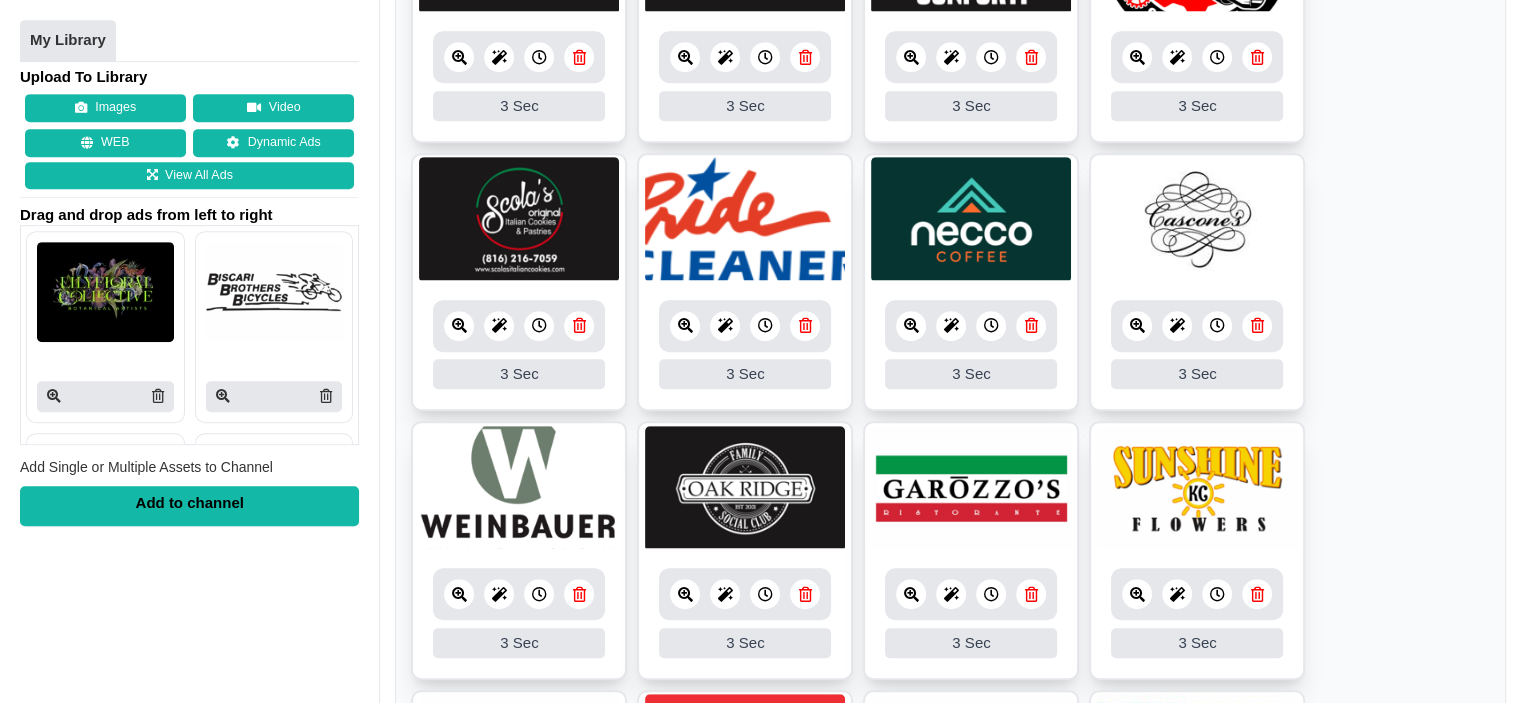 scroll, scrollTop: 840, scrollLeft: 0, axis: vertical 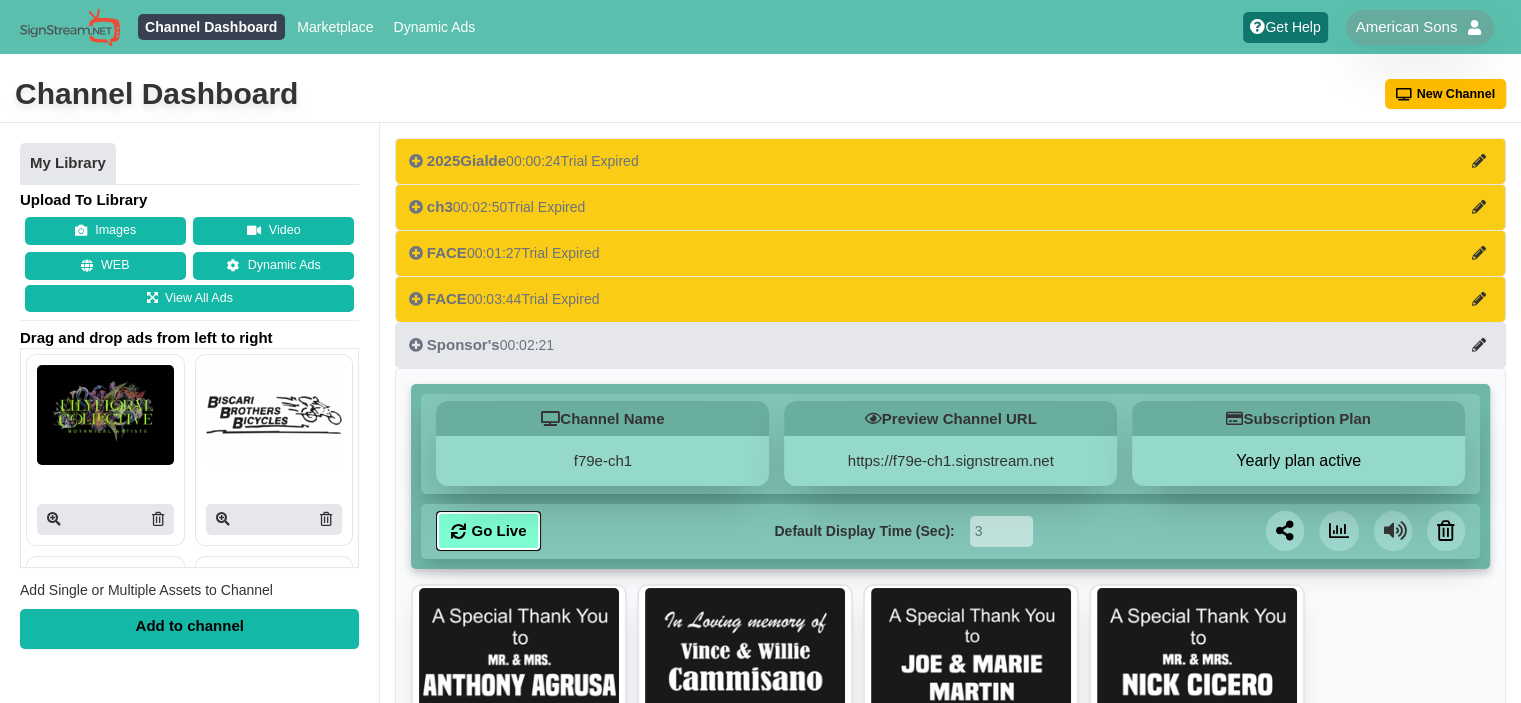 click on "Go Live" at bounding box center (488, 531) 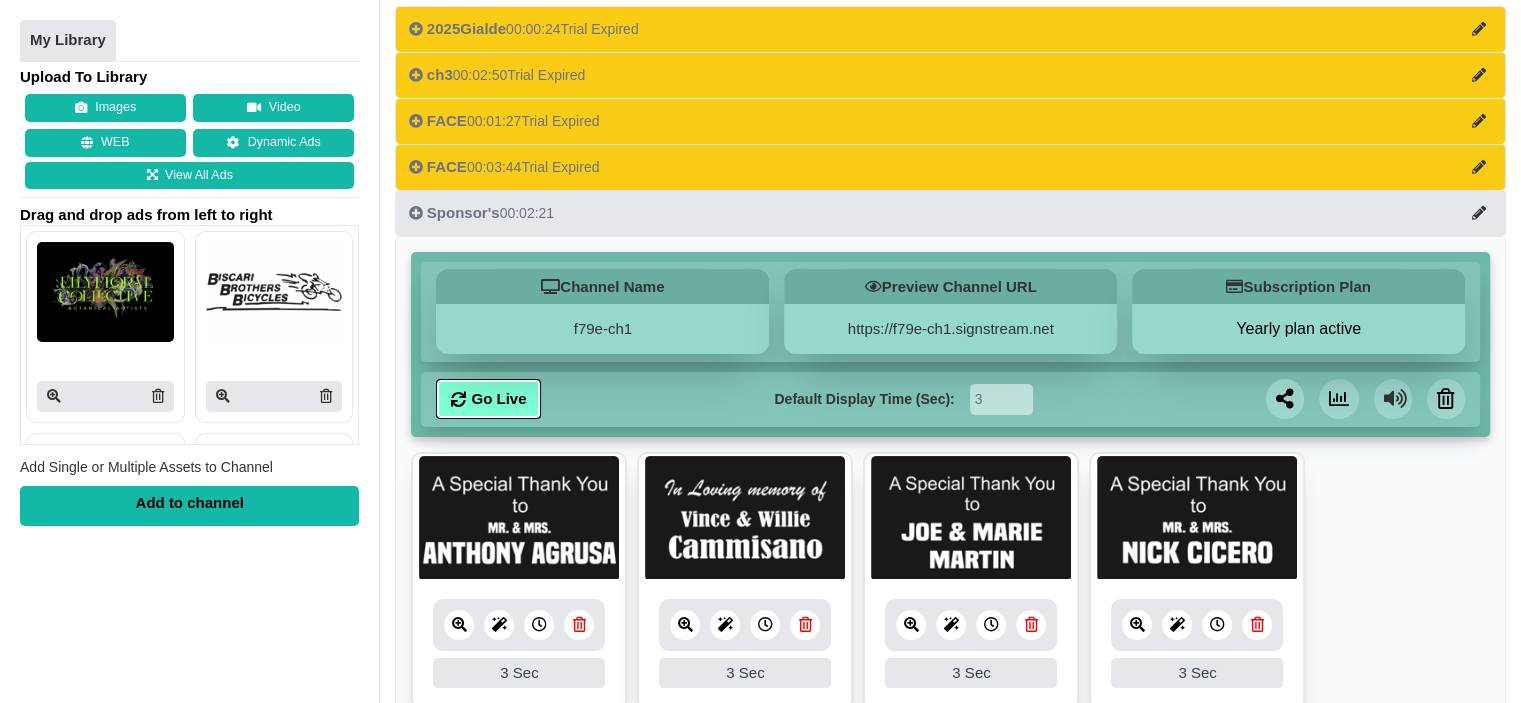 scroll, scrollTop: 0, scrollLeft: 0, axis: both 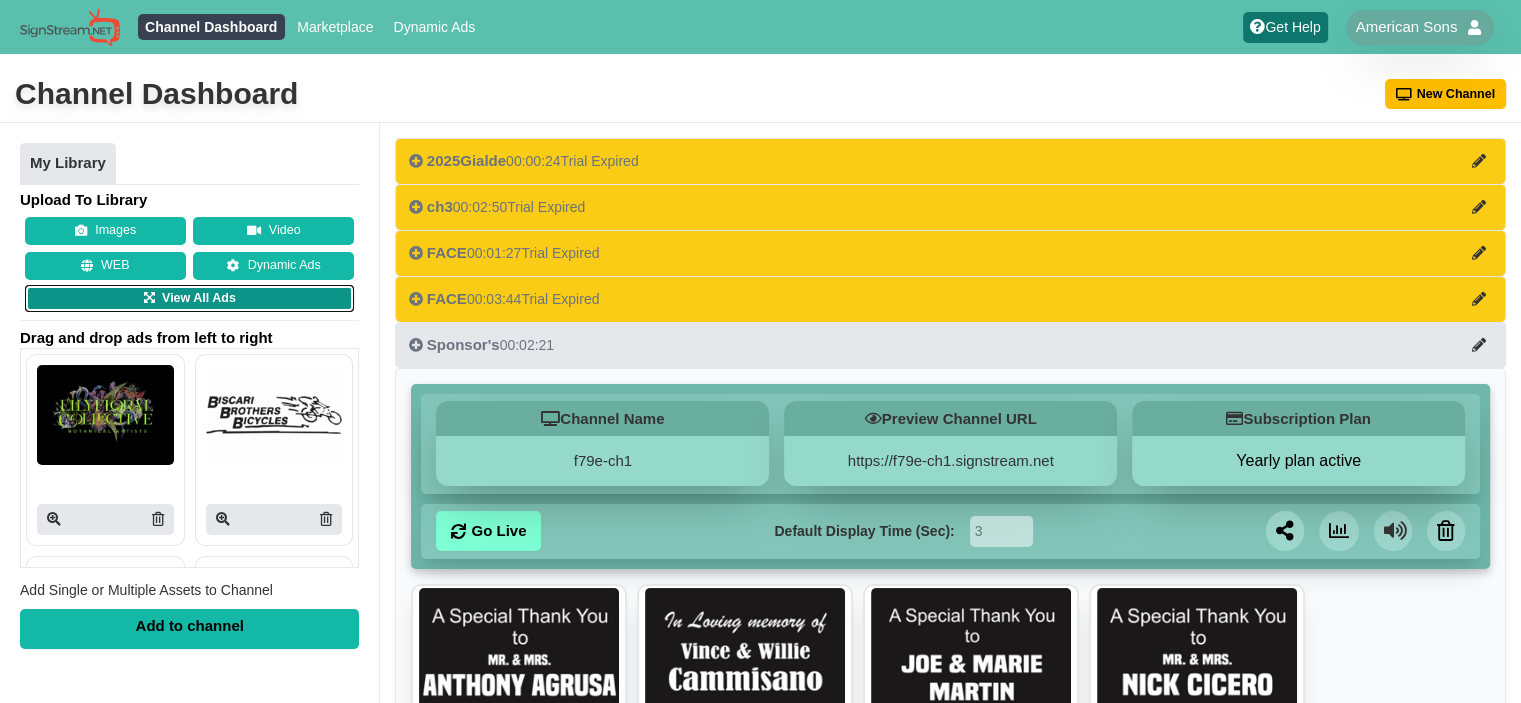 click on "View All Ads" at bounding box center [189, 299] 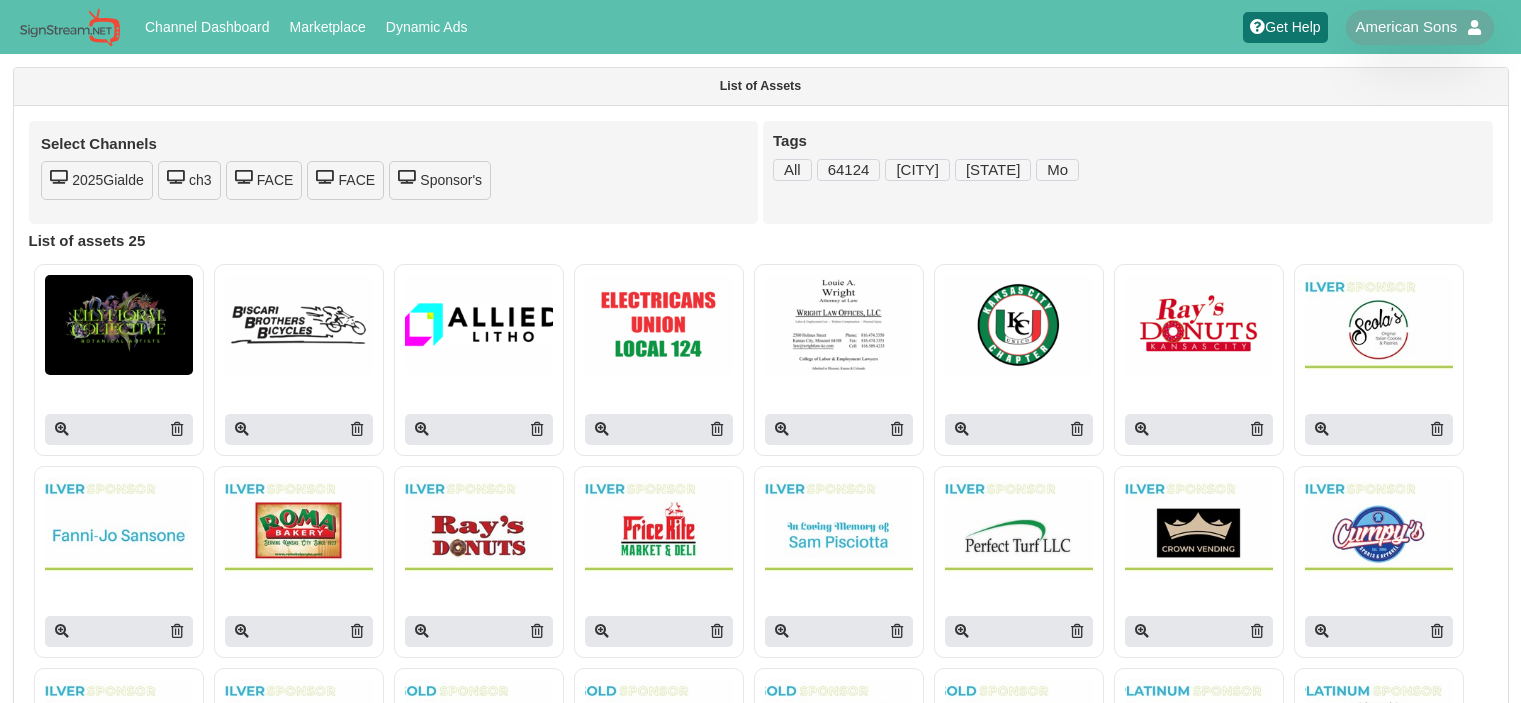 scroll, scrollTop: 0, scrollLeft: 0, axis: both 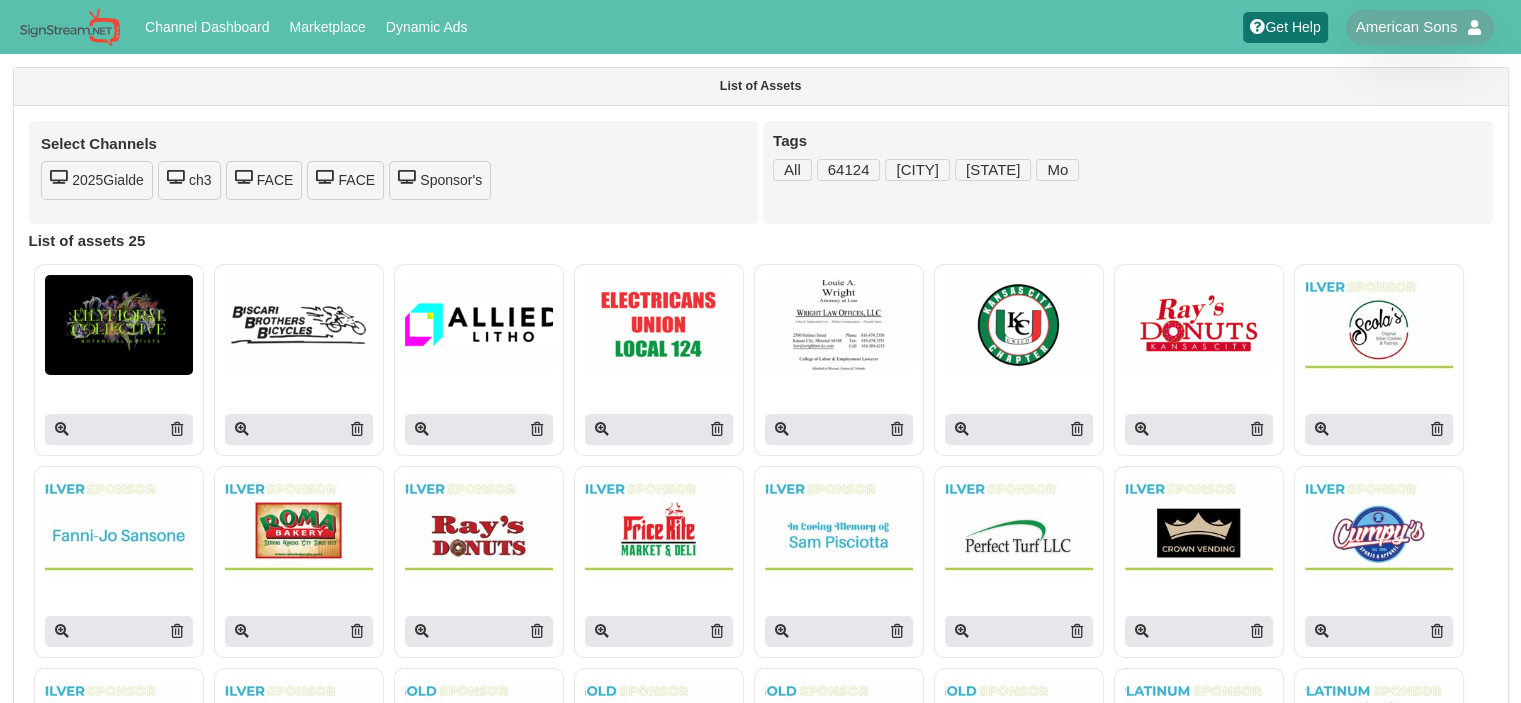 click at bounding box center (479, 325) 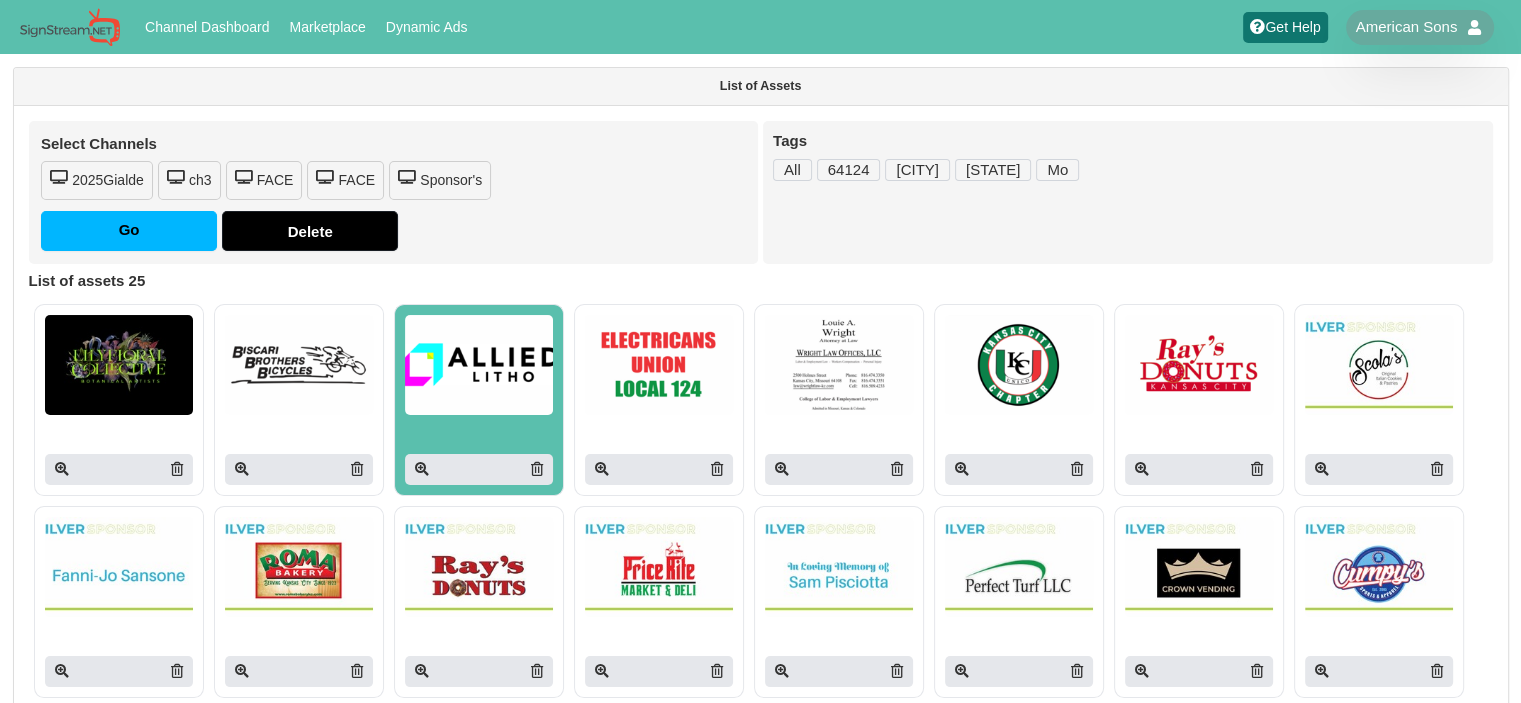 click on "Sponsor's" at bounding box center (440, 180) 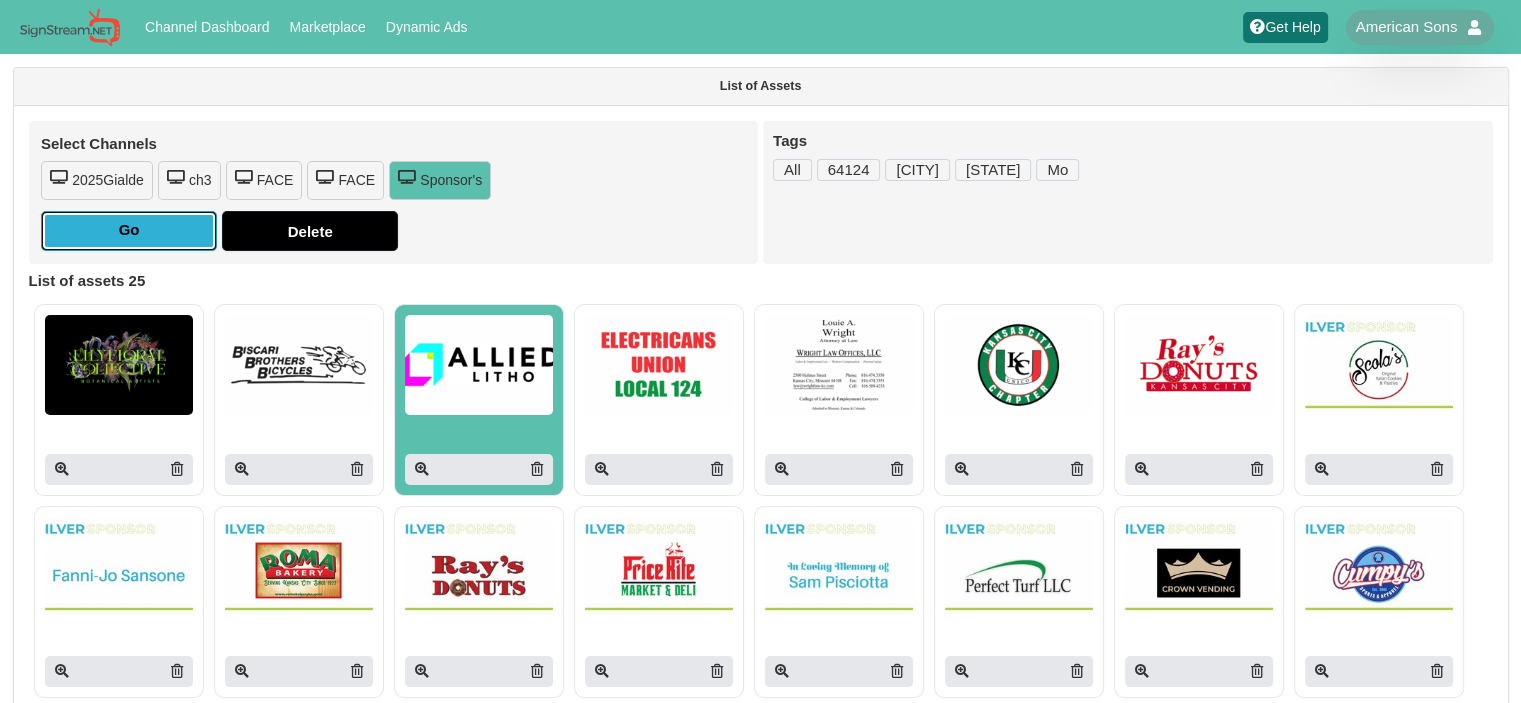 click on "Go" at bounding box center (129, 231) 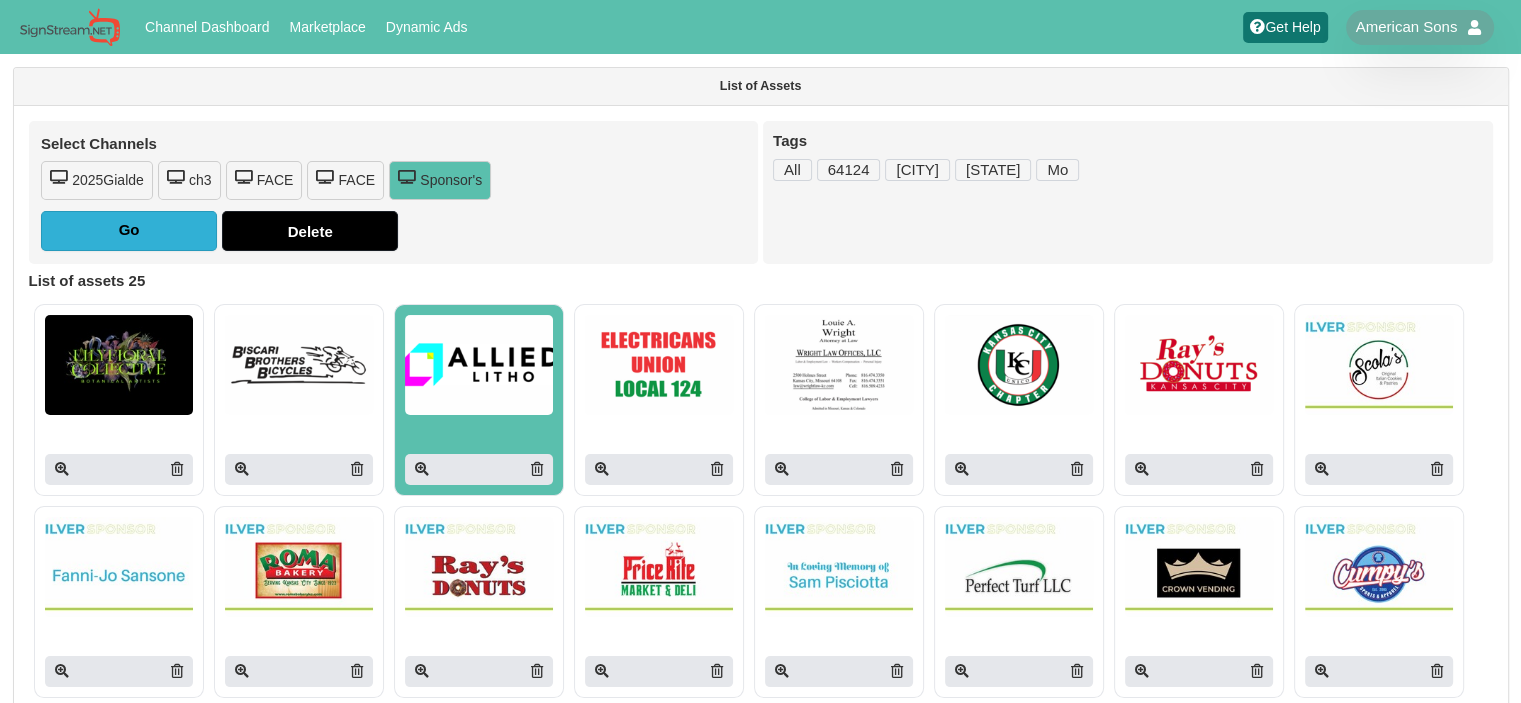 type on "Adding to channel..." 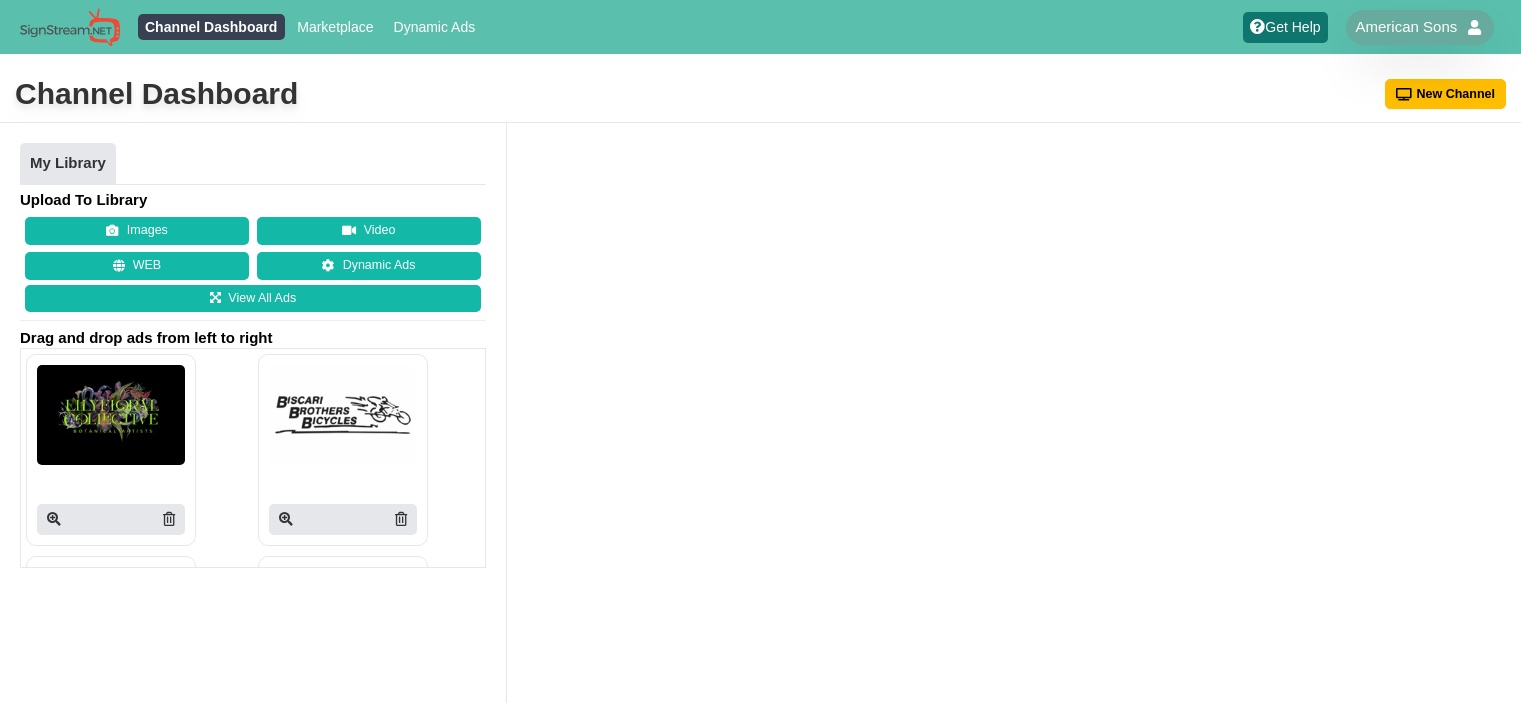 scroll, scrollTop: 0, scrollLeft: 0, axis: both 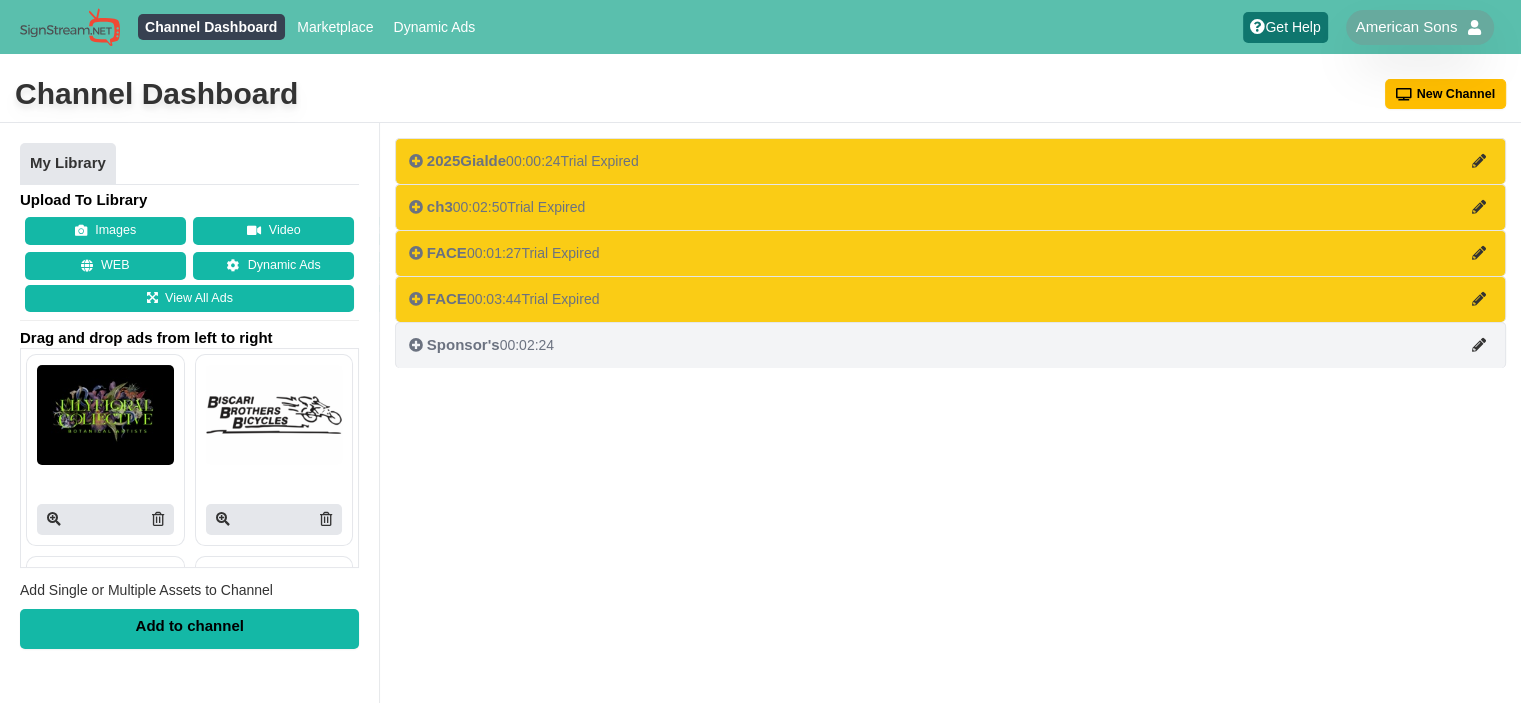 click on "Sponsor's" at bounding box center [463, 344] 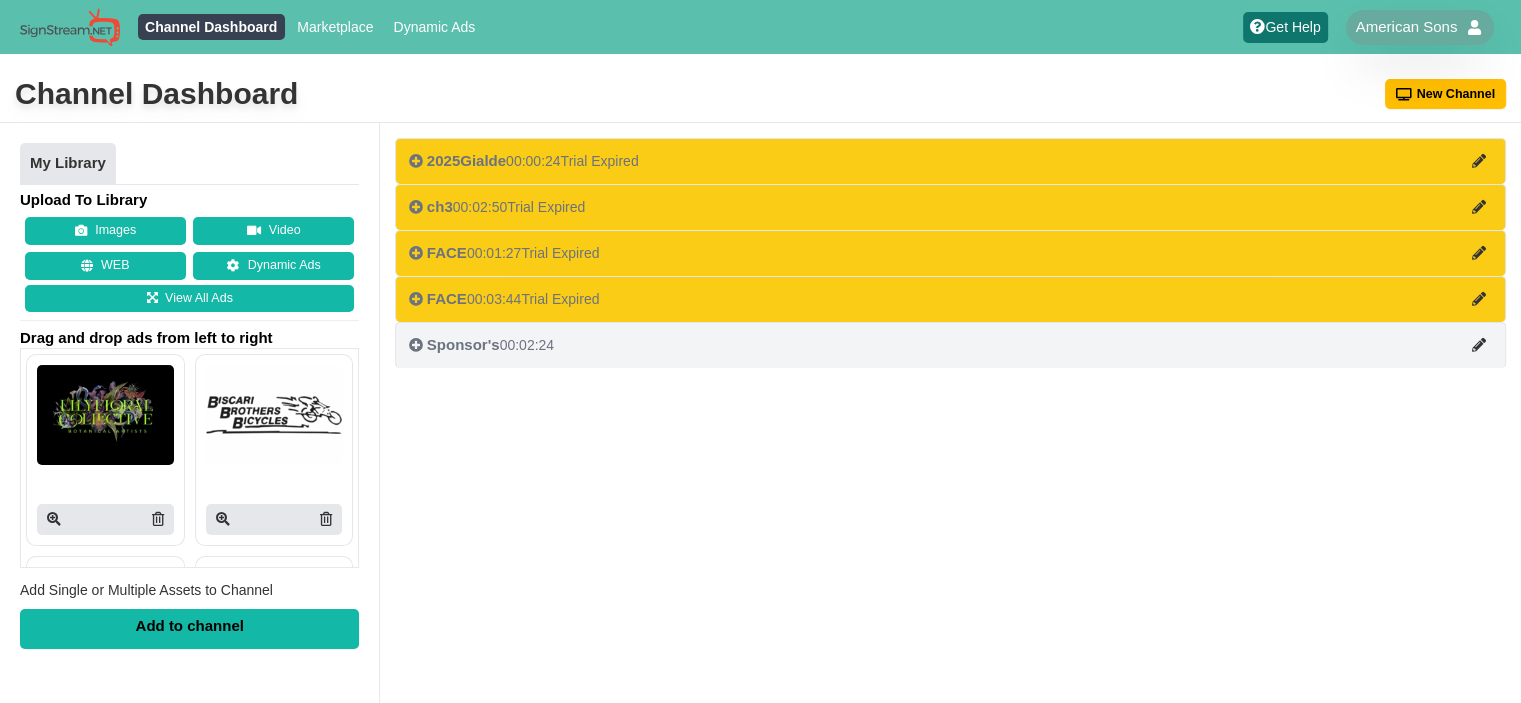 click on "Sponsor's" at bounding box center [463, 344] 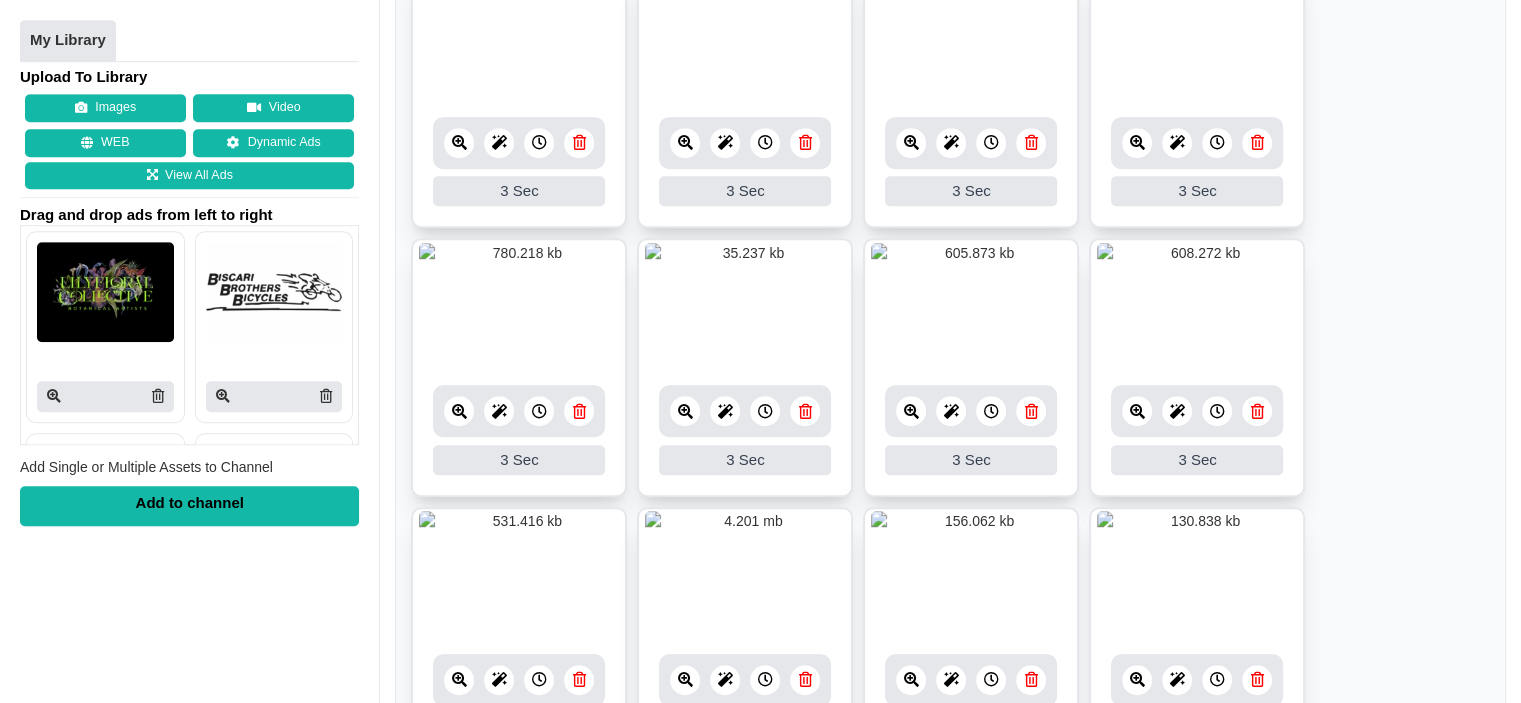 scroll, scrollTop: 1200, scrollLeft: 0, axis: vertical 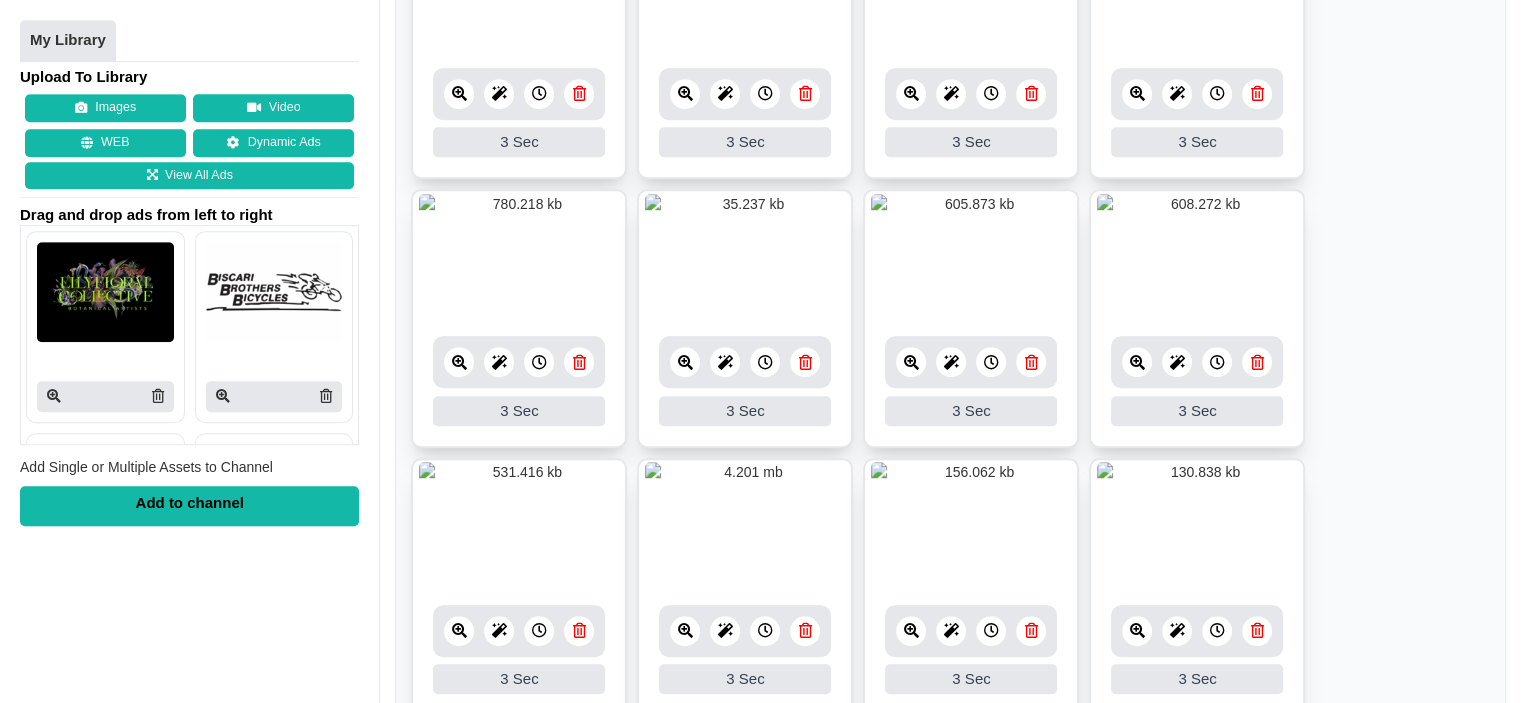 click at bounding box center (1257, 630) 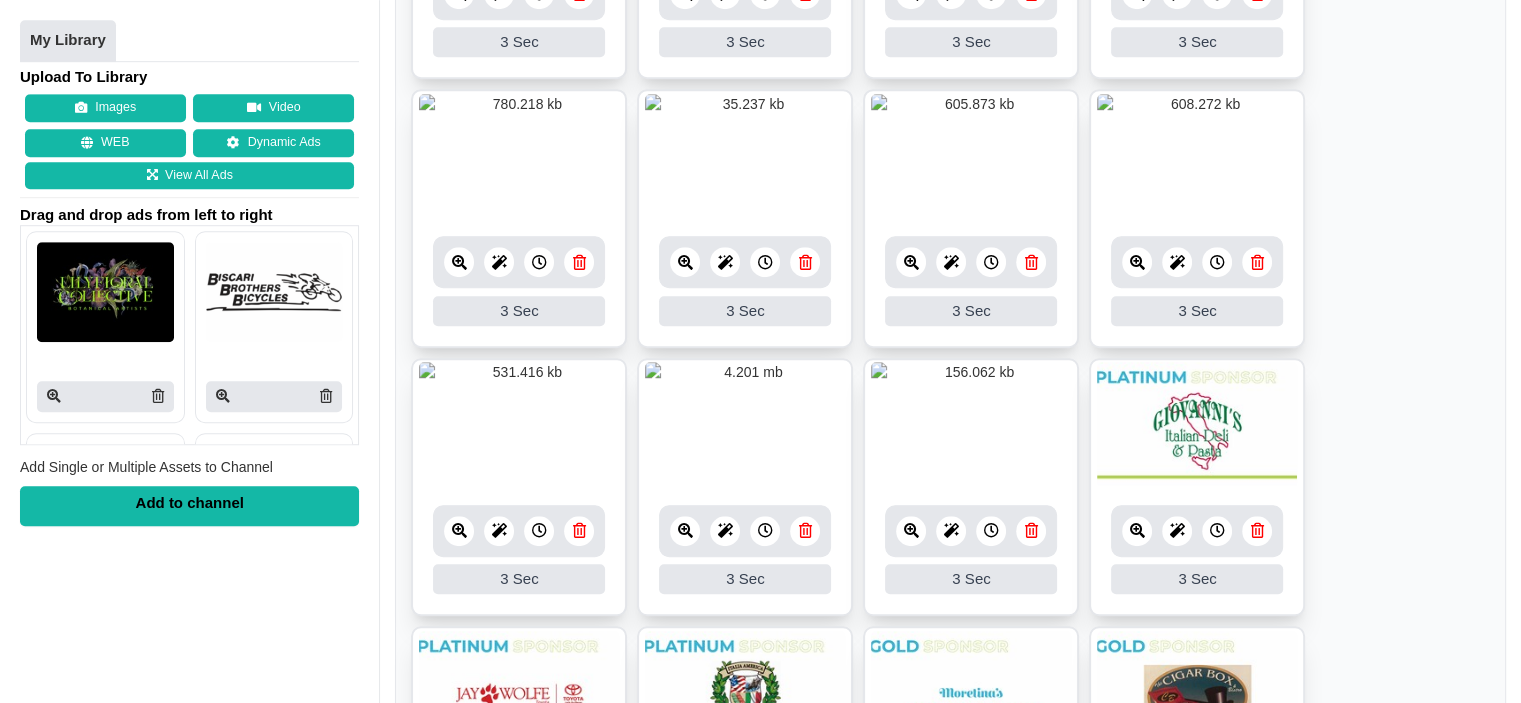 scroll, scrollTop: 1400, scrollLeft: 0, axis: vertical 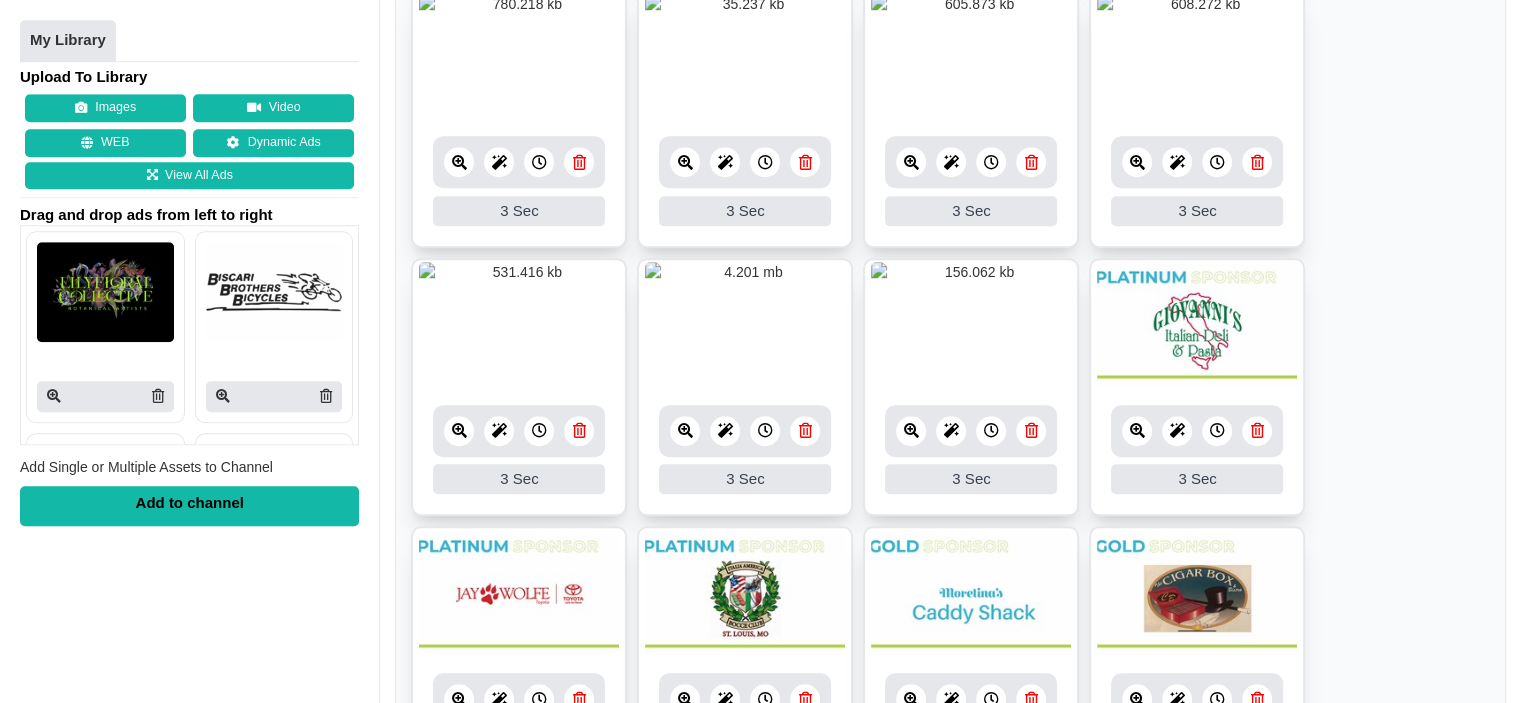 click at bounding box center (1031, 430) 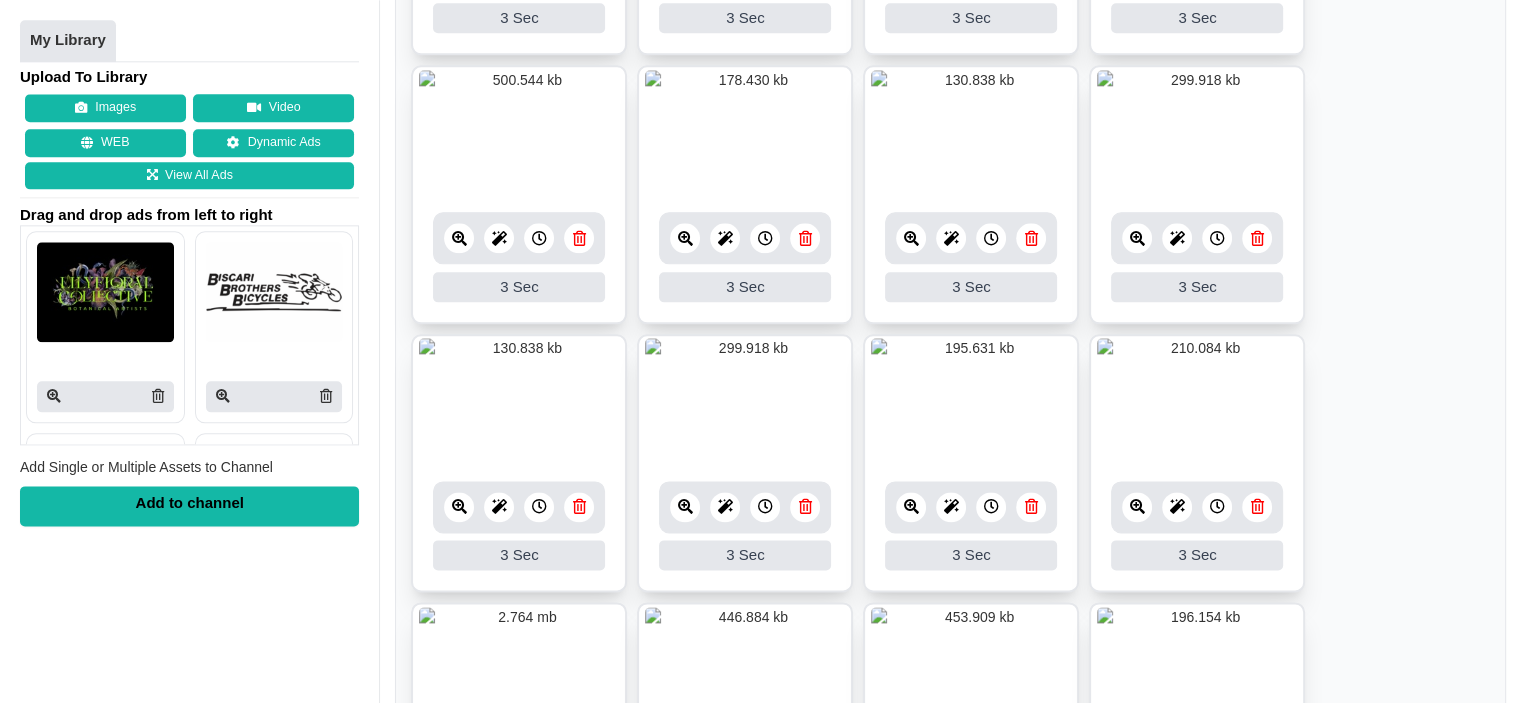 scroll, scrollTop: 2400, scrollLeft: 0, axis: vertical 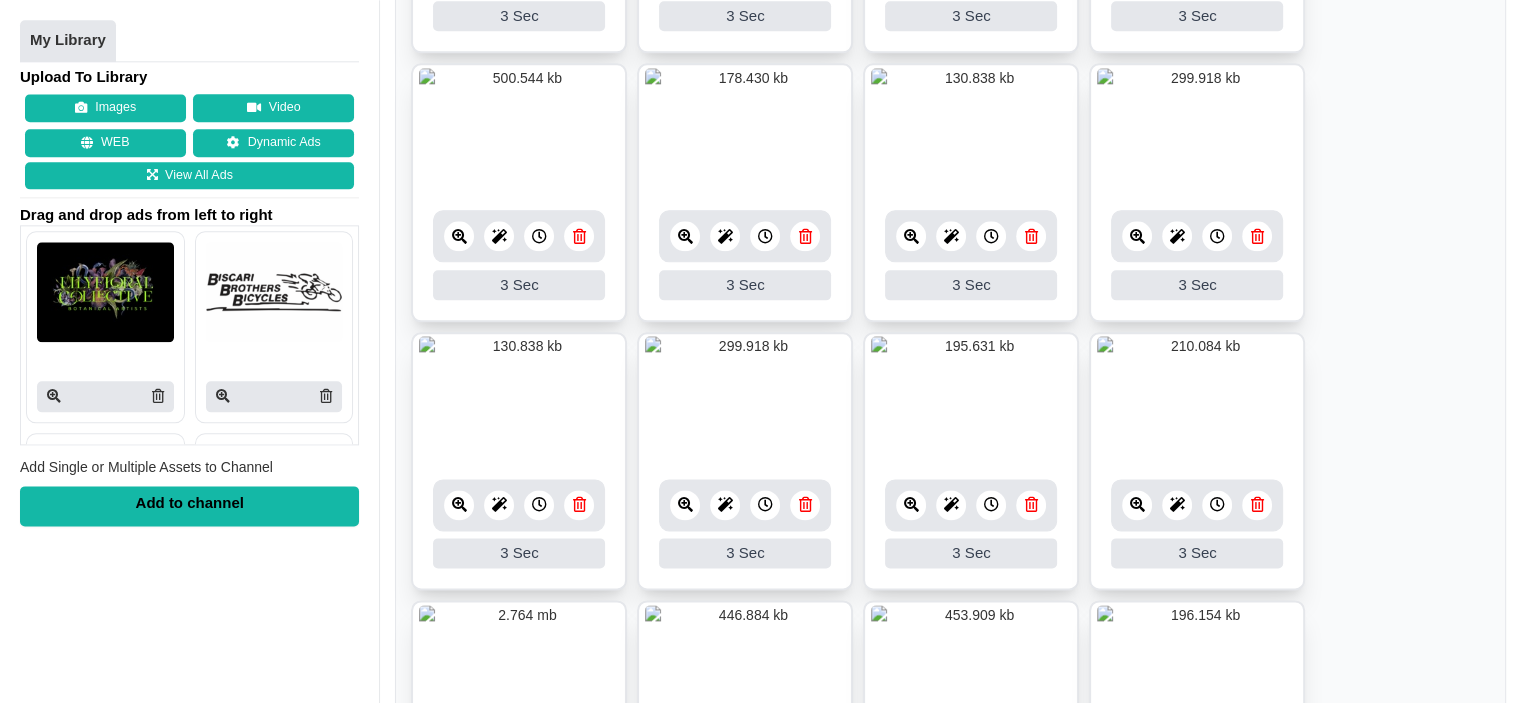 click at bounding box center (579, 504) 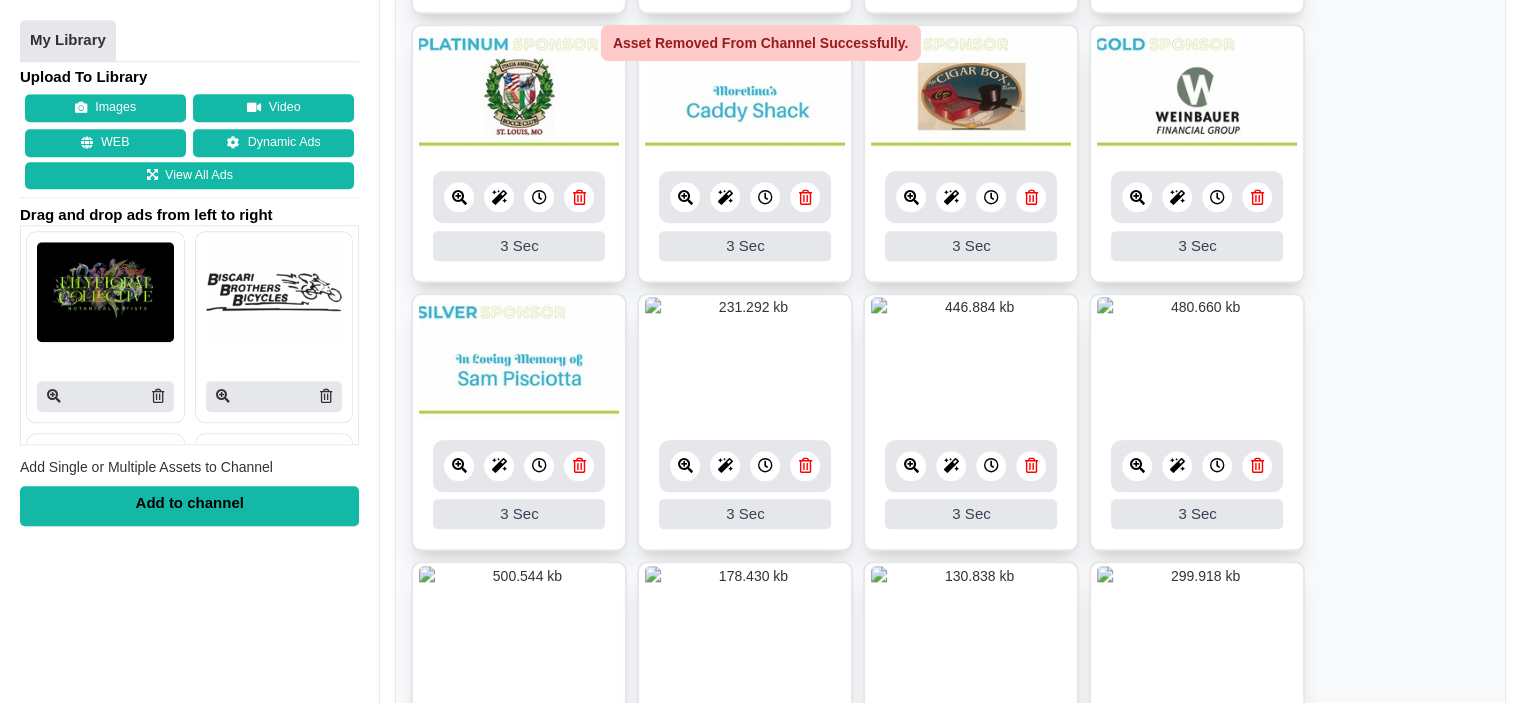 scroll, scrollTop: 1900, scrollLeft: 0, axis: vertical 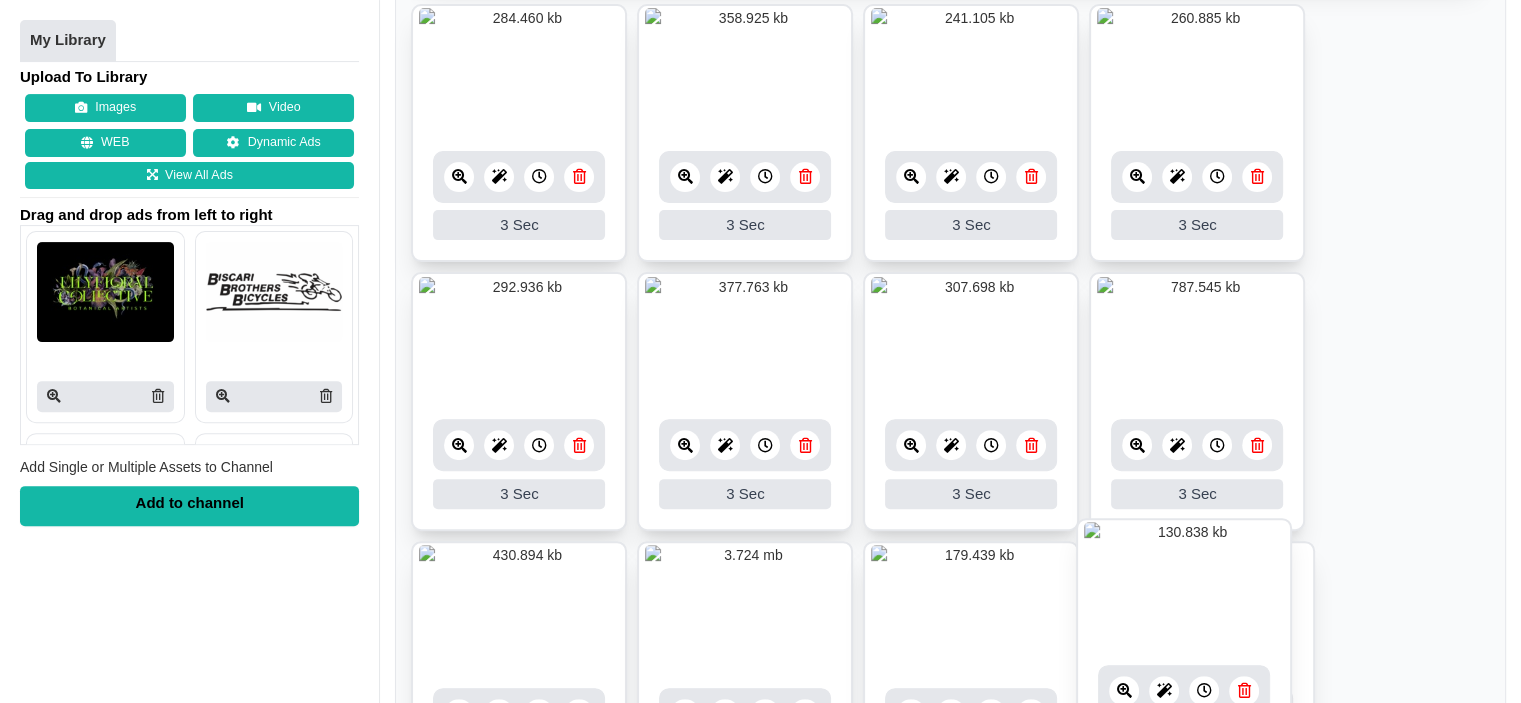 drag, startPoint x: 545, startPoint y: 429, endPoint x: 1210, endPoint y: 563, distance: 678.3664 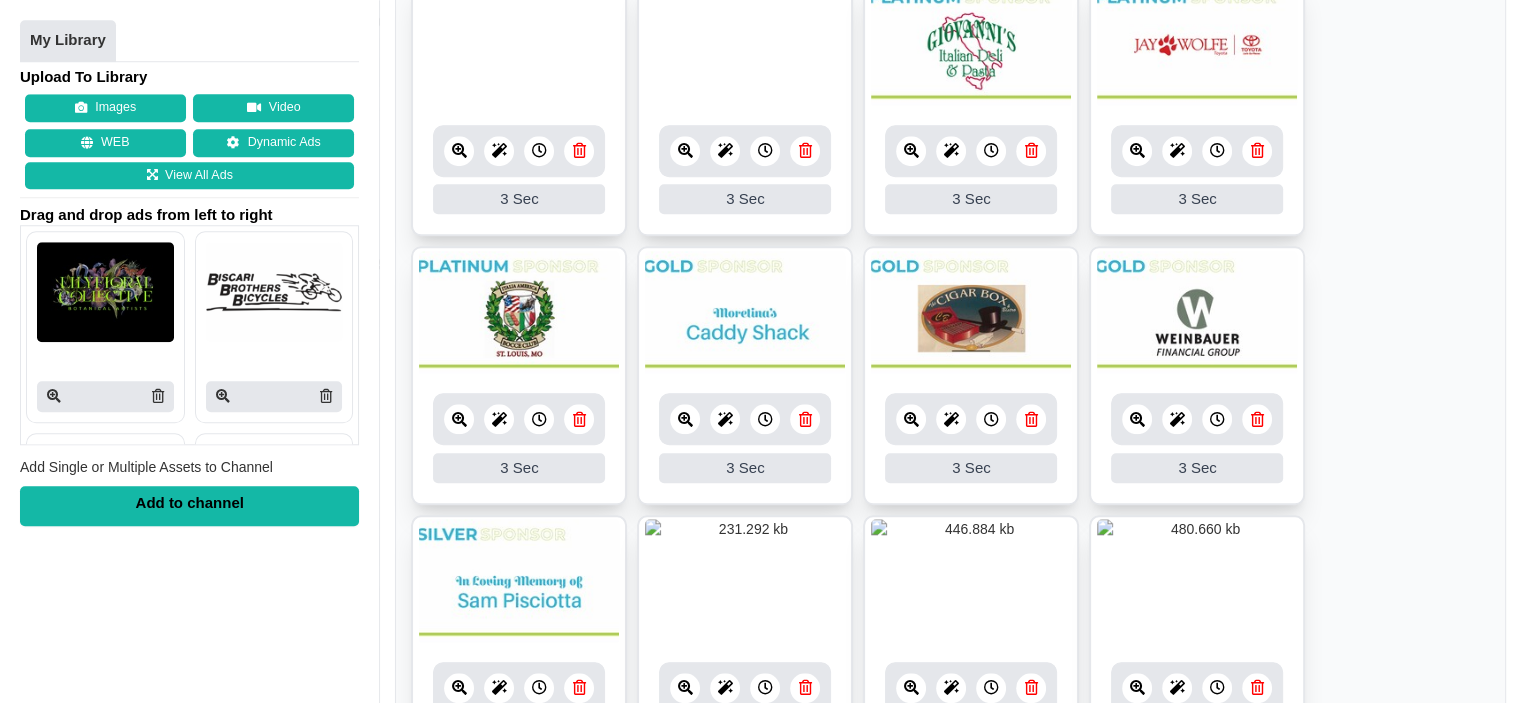 scroll, scrollTop: 1780, scrollLeft: 0, axis: vertical 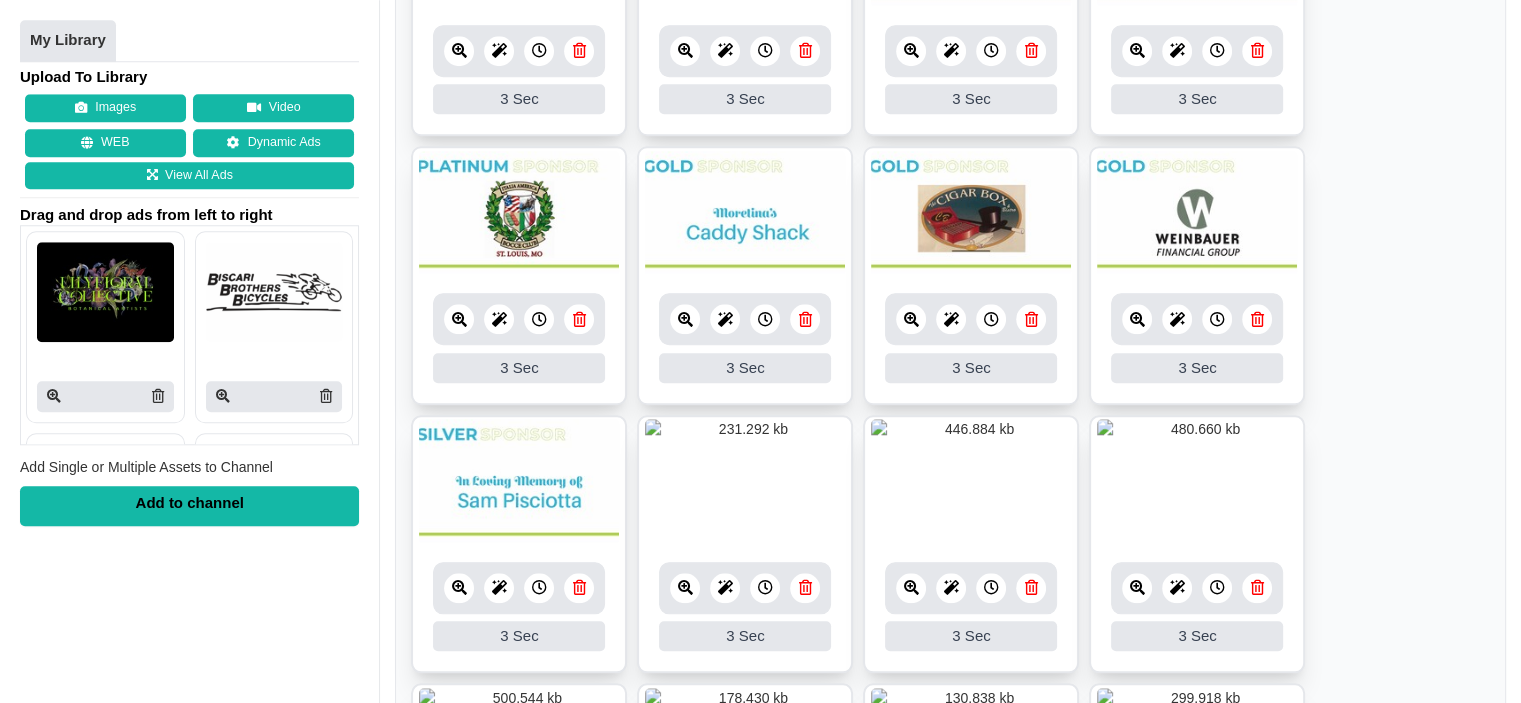 click at bounding box center [745, 213] 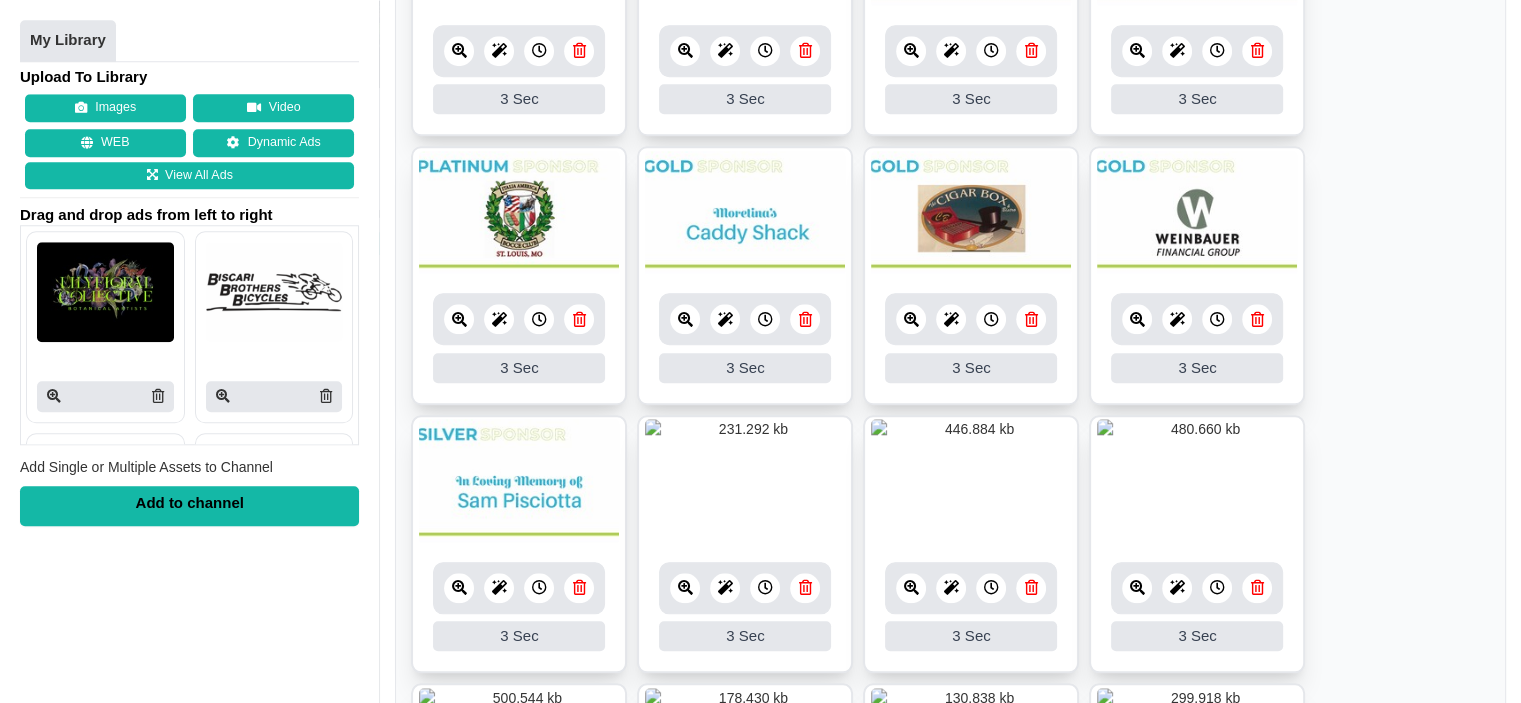 click at bounding box center [805, 319] 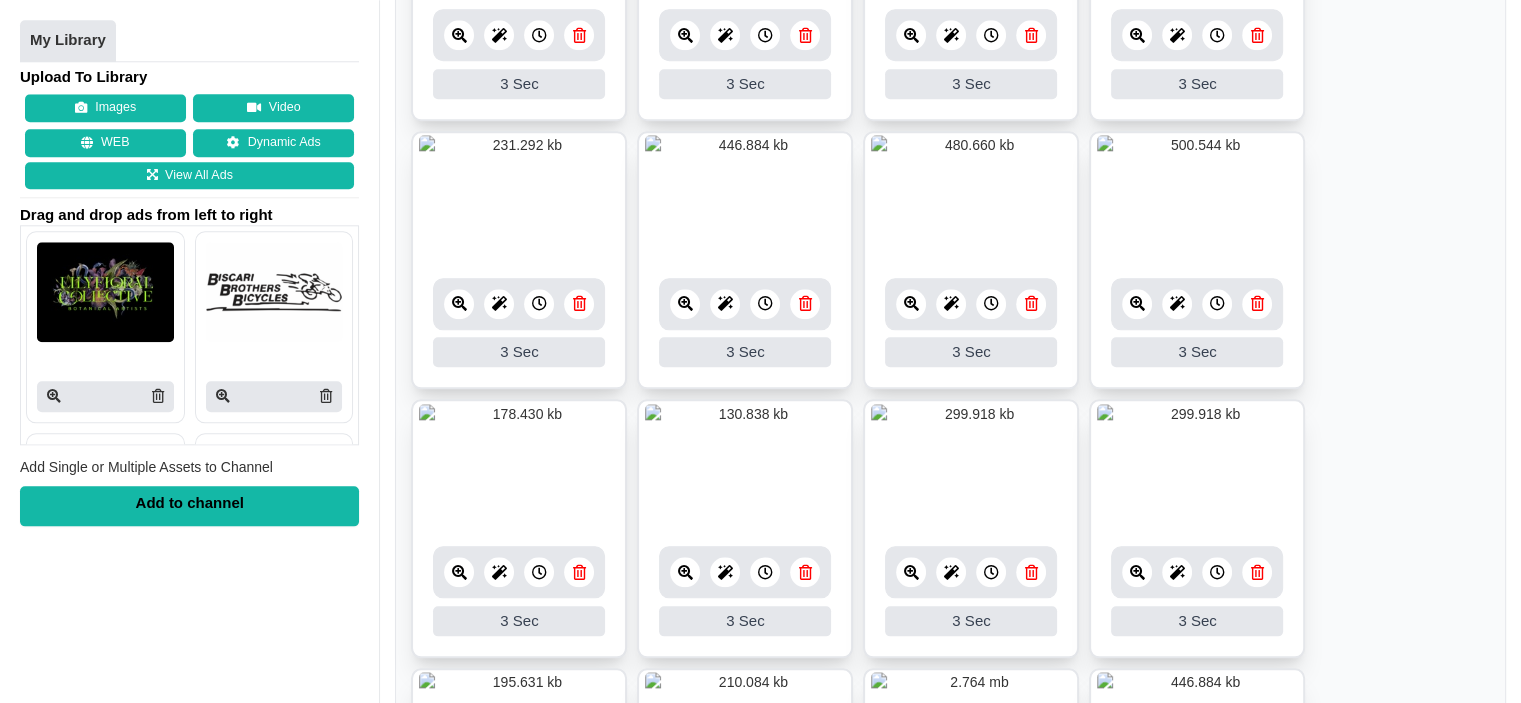 scroll, scrollTop: 2180, scrollLeft: 0, axis: vertical 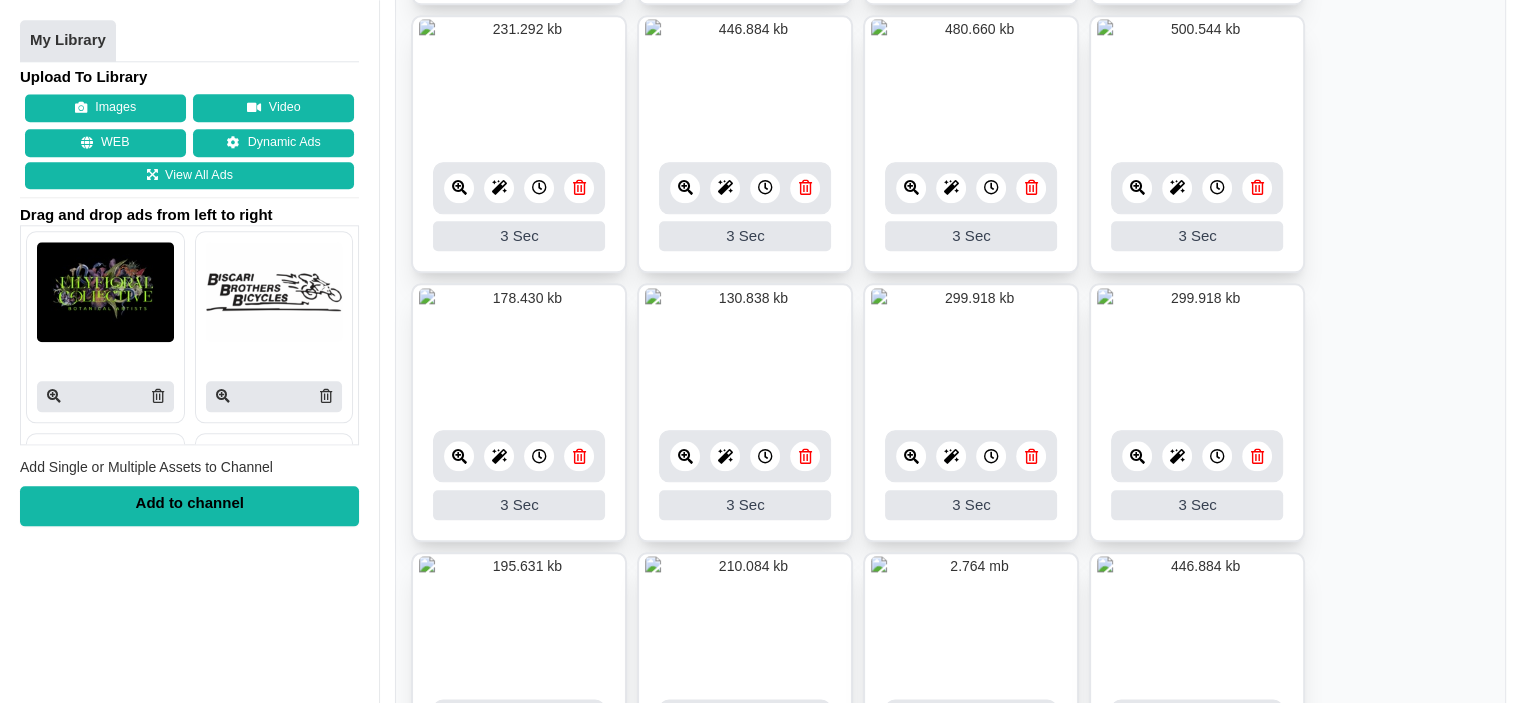 click at bounding box center [1257, 456] 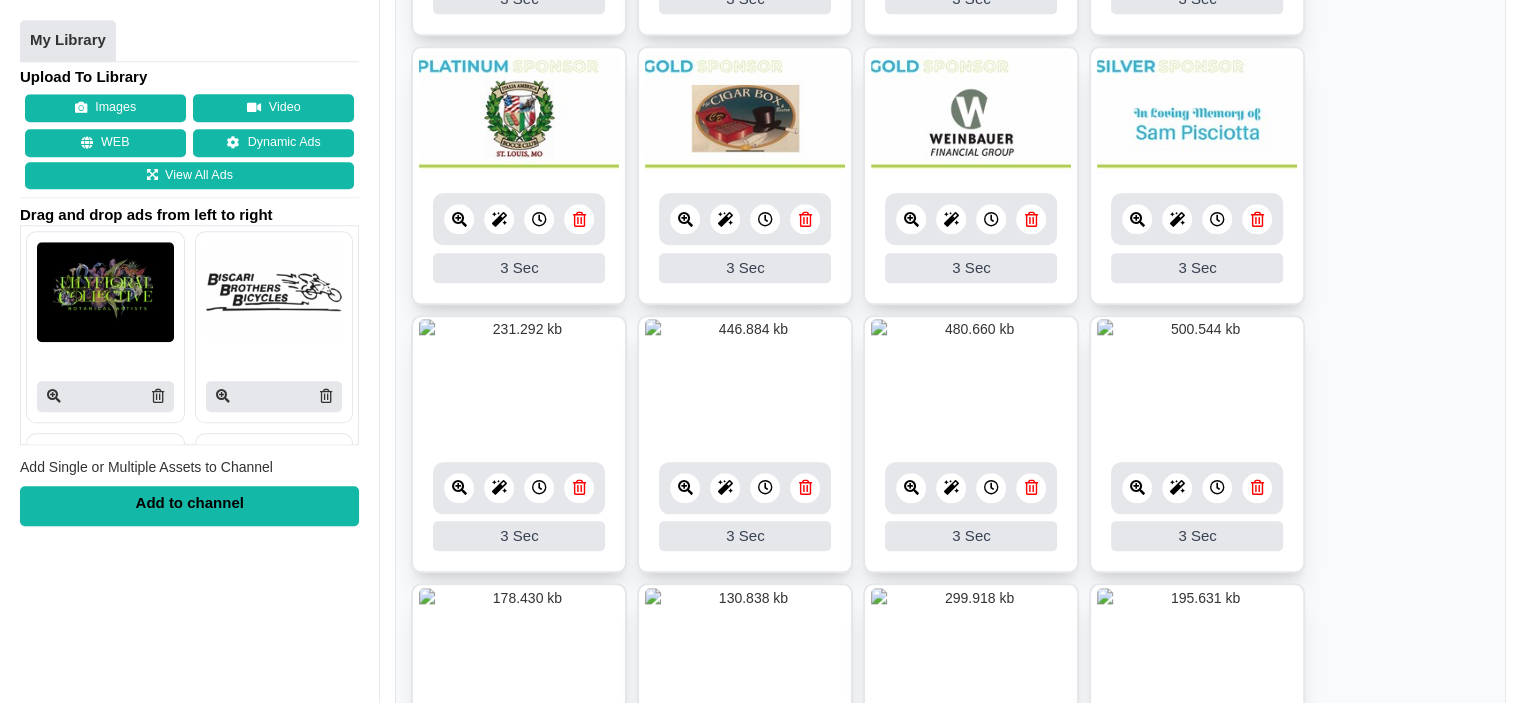 scroll, scrollTop: 1780, scrollLeft: 0, axis: vertical 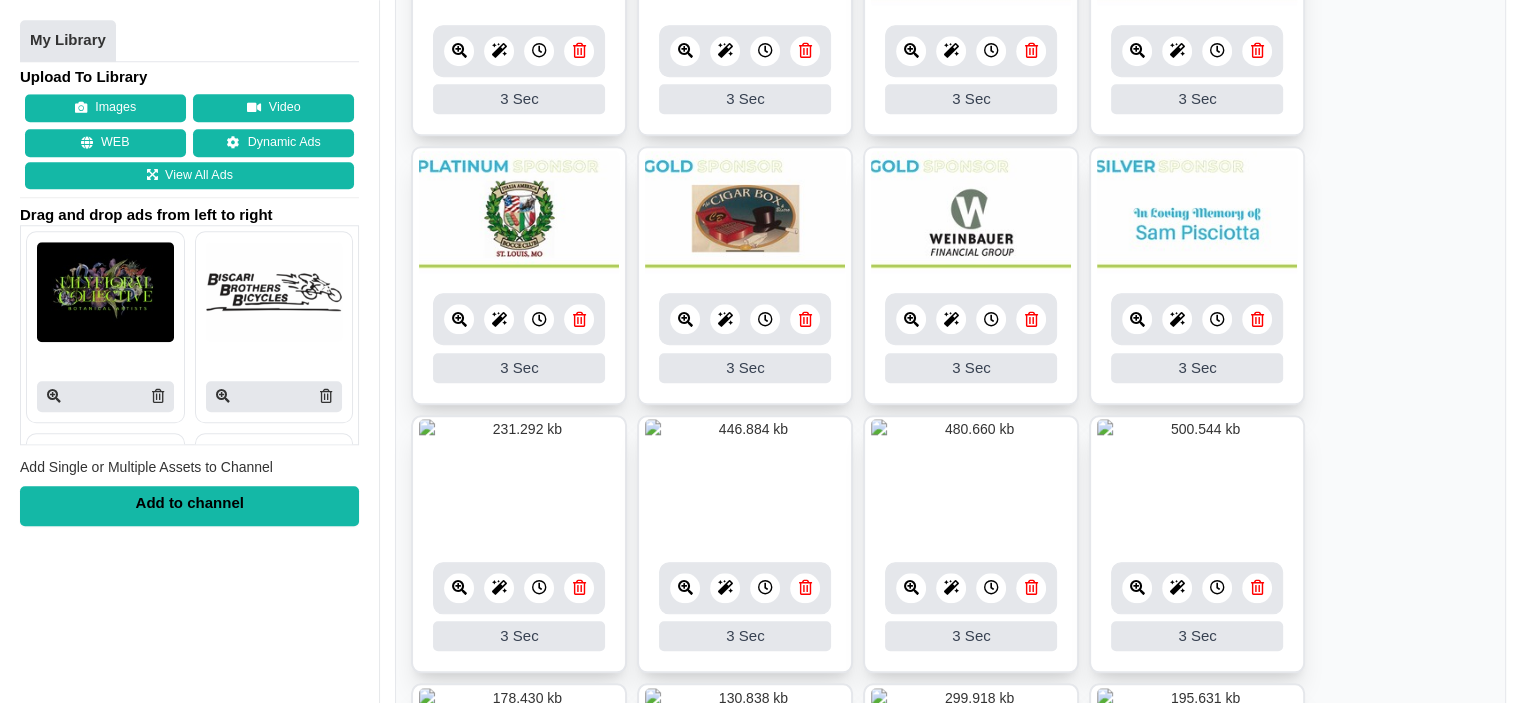 click at bounding box center (745, 213) 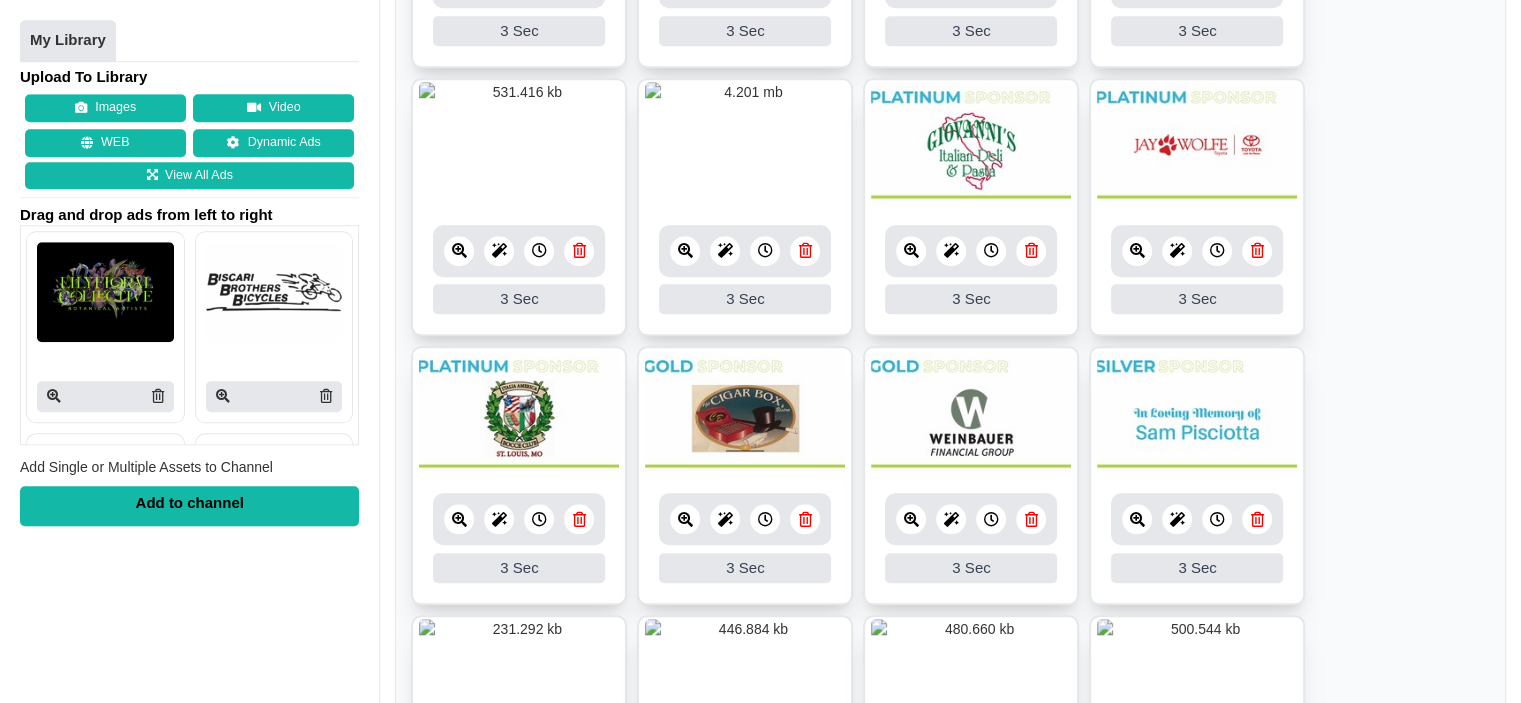 scroll, scrollTop: 1480, scrollLeft: 0, axis: vertical 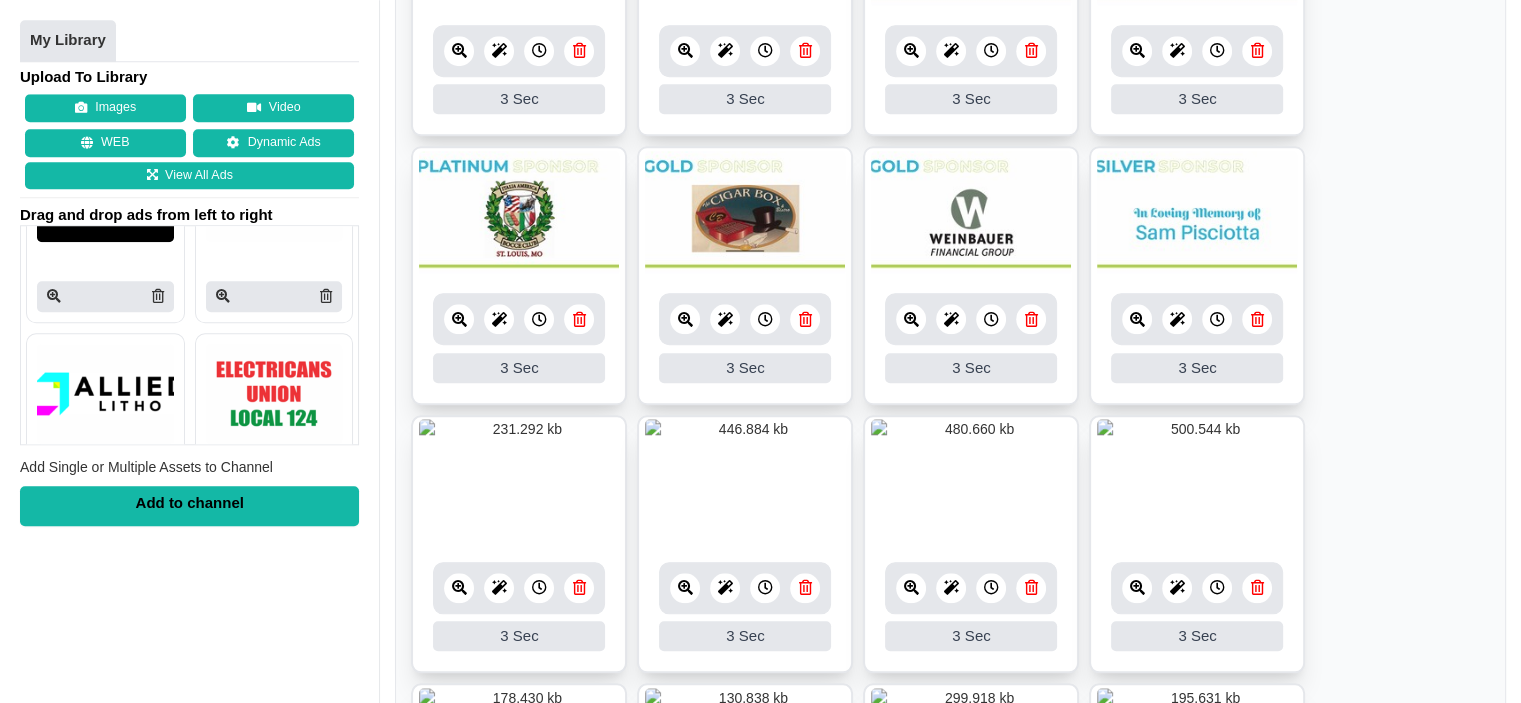 drag, startPoint x: 723, startPoint y: 459, endPoint x: 364, endPoint y: 517, distance: 363.65506 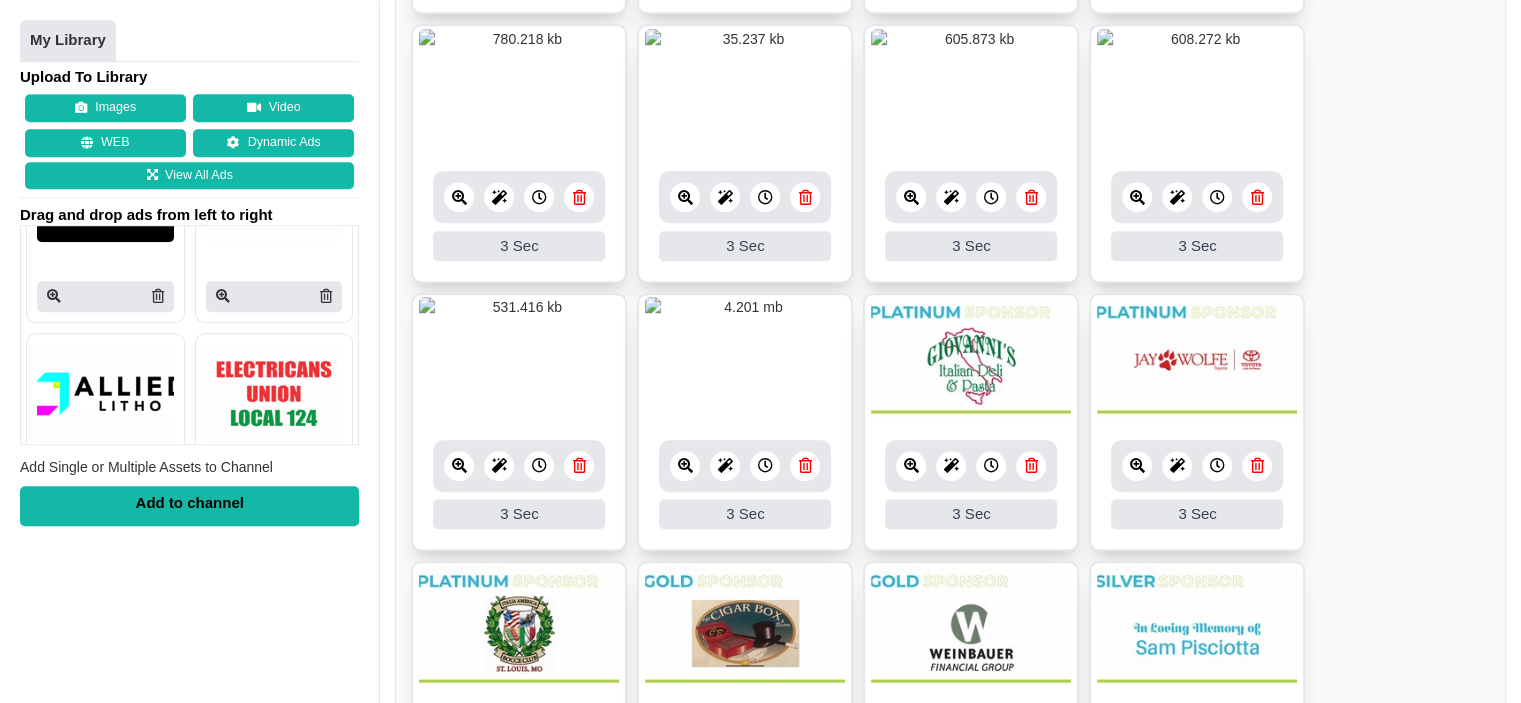 scroll, scrollTop: 1400, scrollLeft: 0, axis: vertical 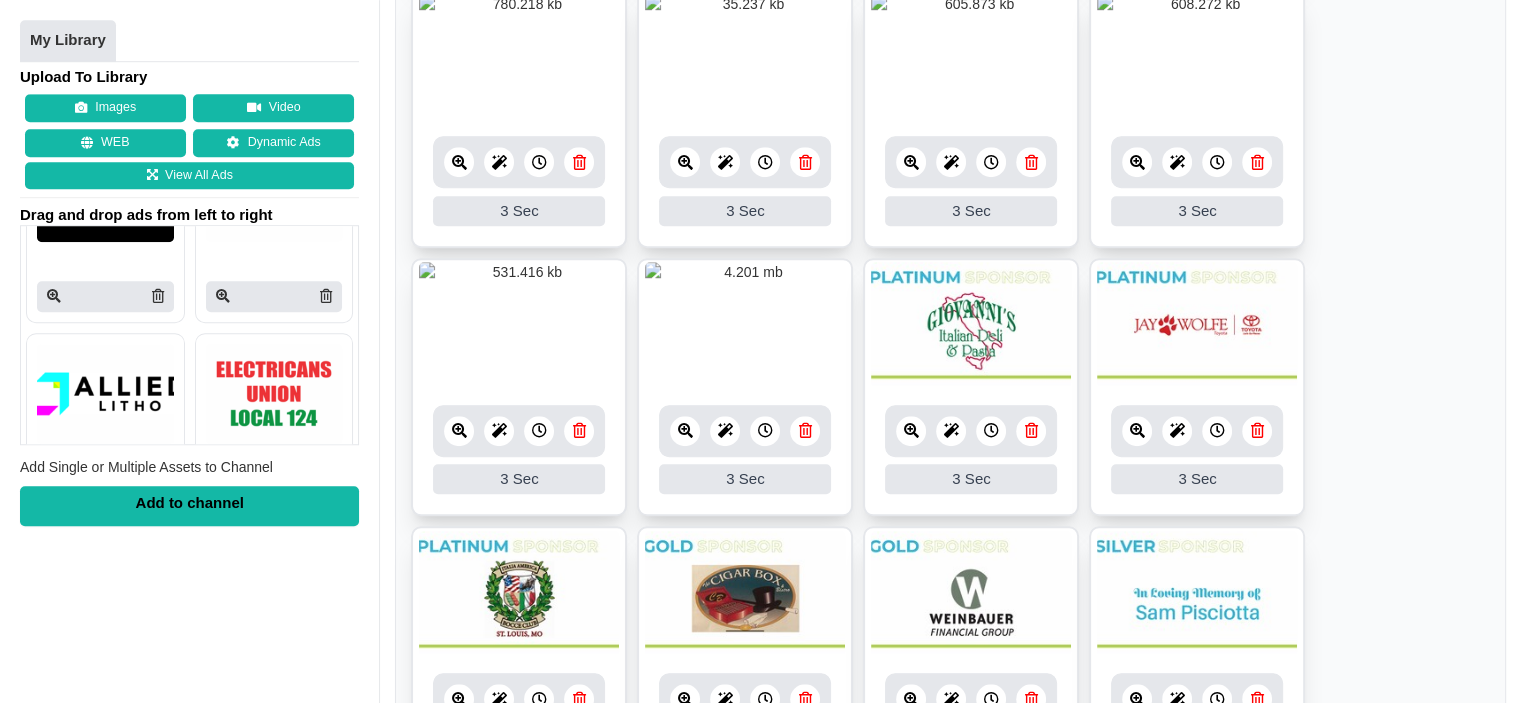 click at bounding box center (805, 162) 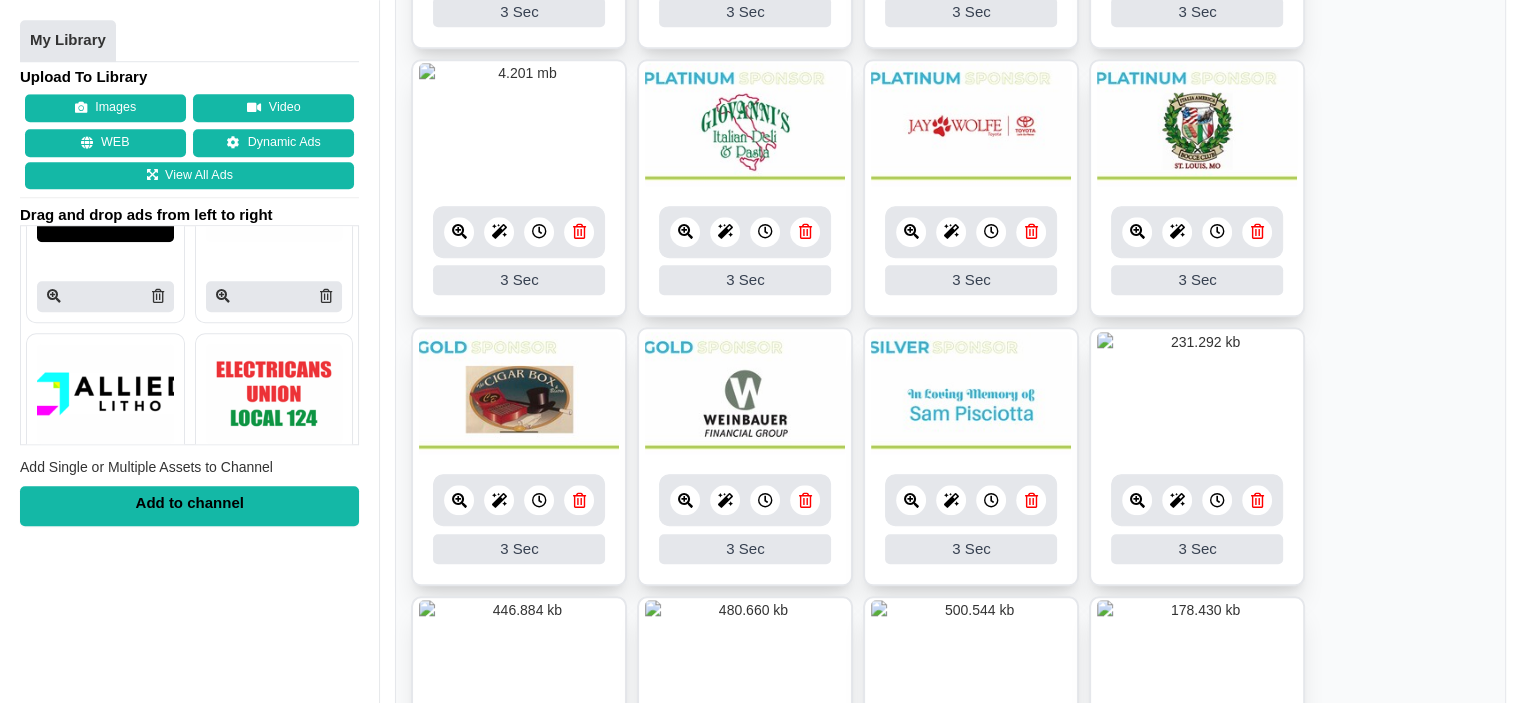 scroll, scrollTop: 1600, scrollLeft: 0, axis: vertical 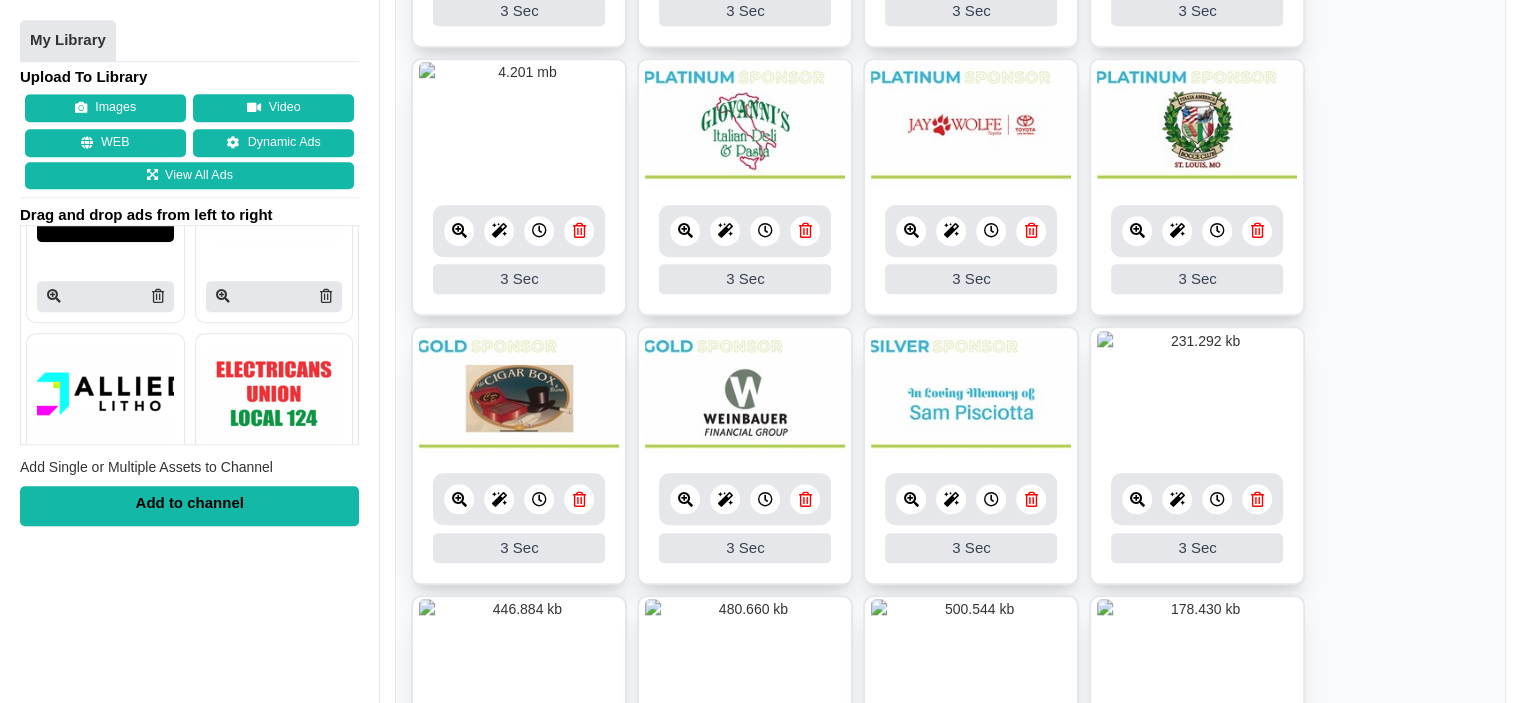 click at bounding box center [971, 393] 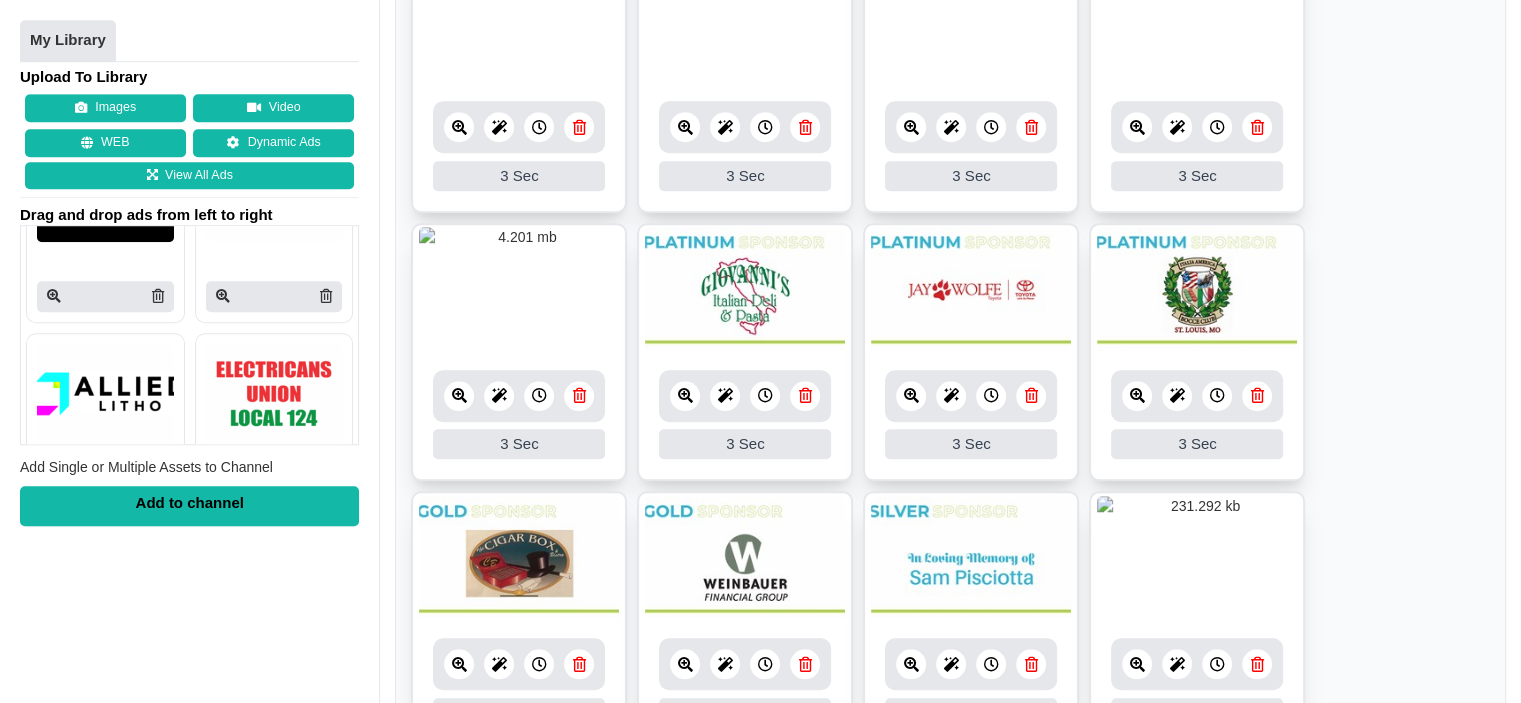 scroll, scrollTop: 1300, scrollLeft: 0, axis: vertical 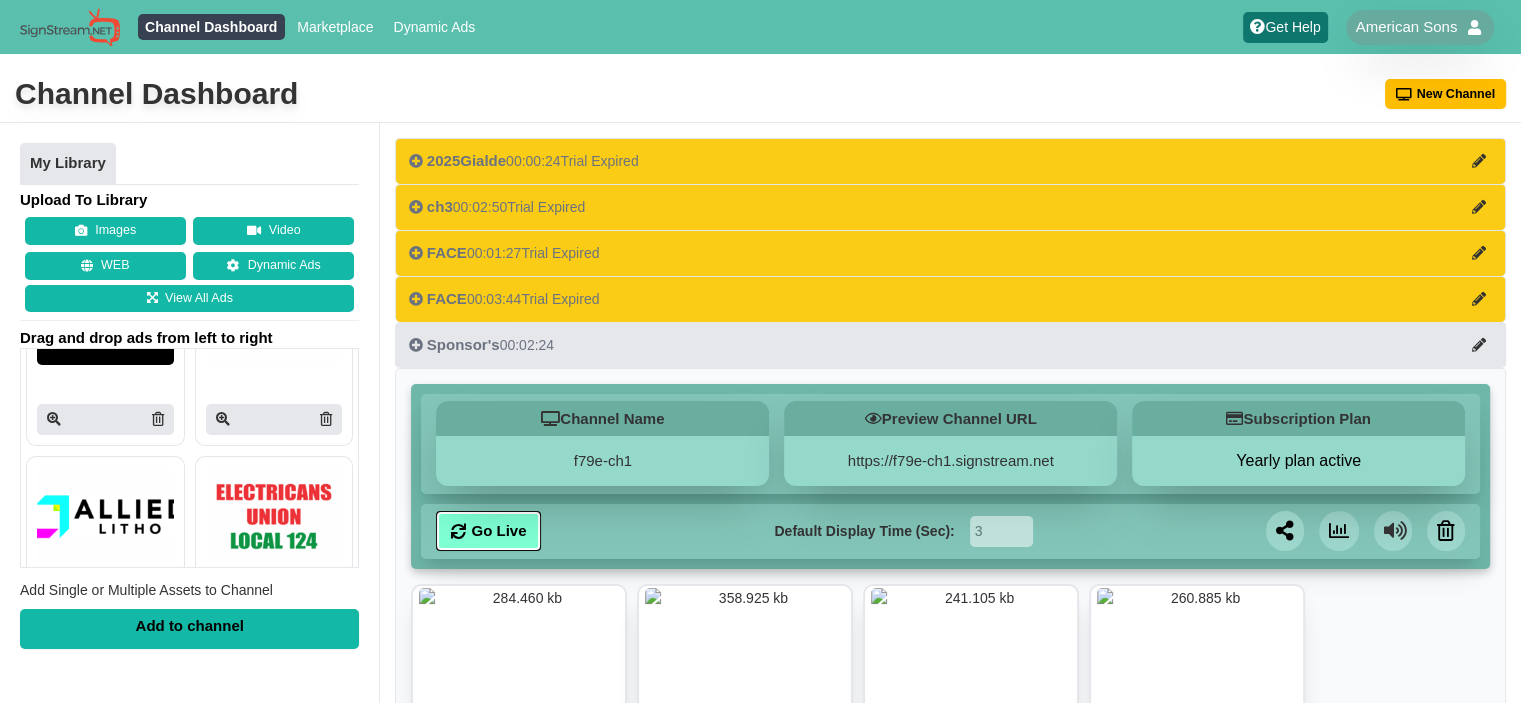 click on "Go Live" at bounding box center [488, 531] 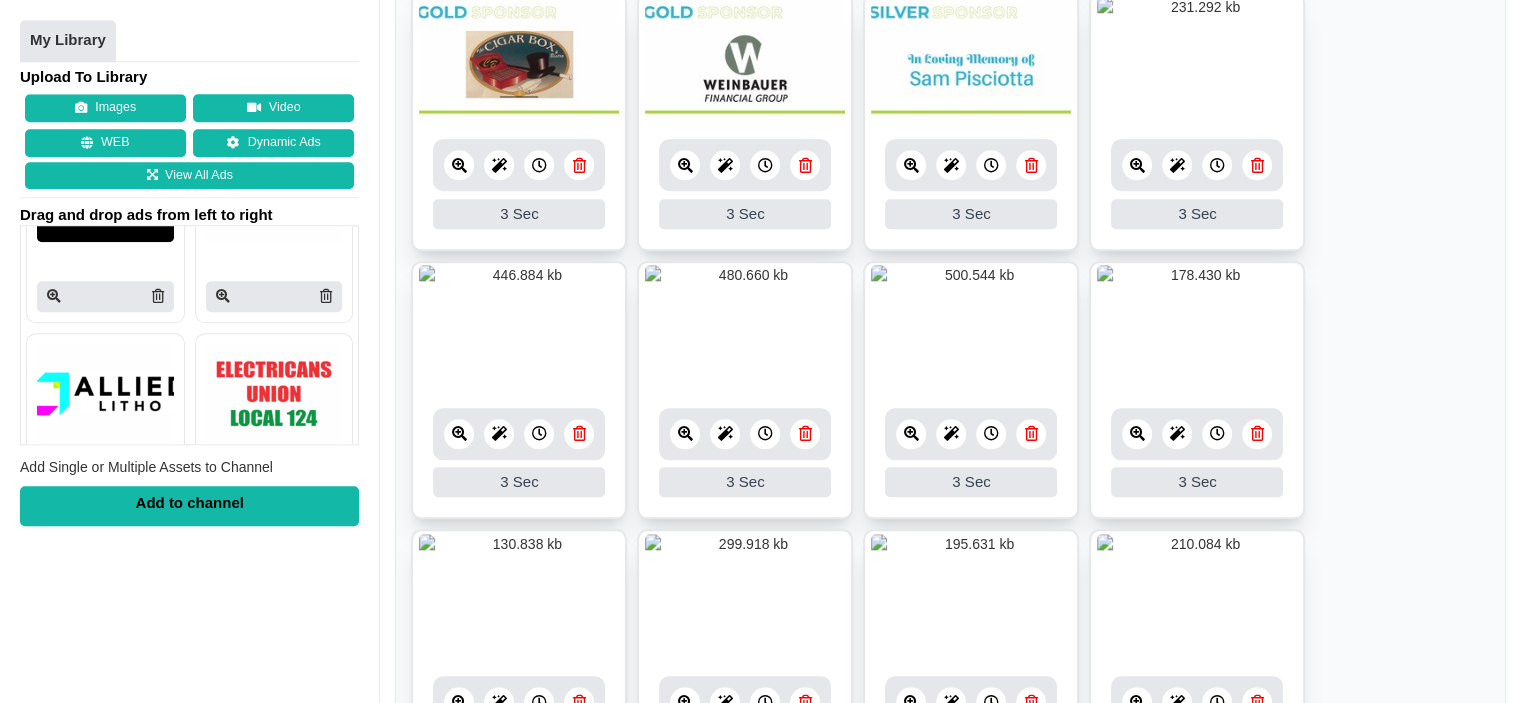 scroll, scrollTop: 1900, scrollLeft: 0, axis: vertical 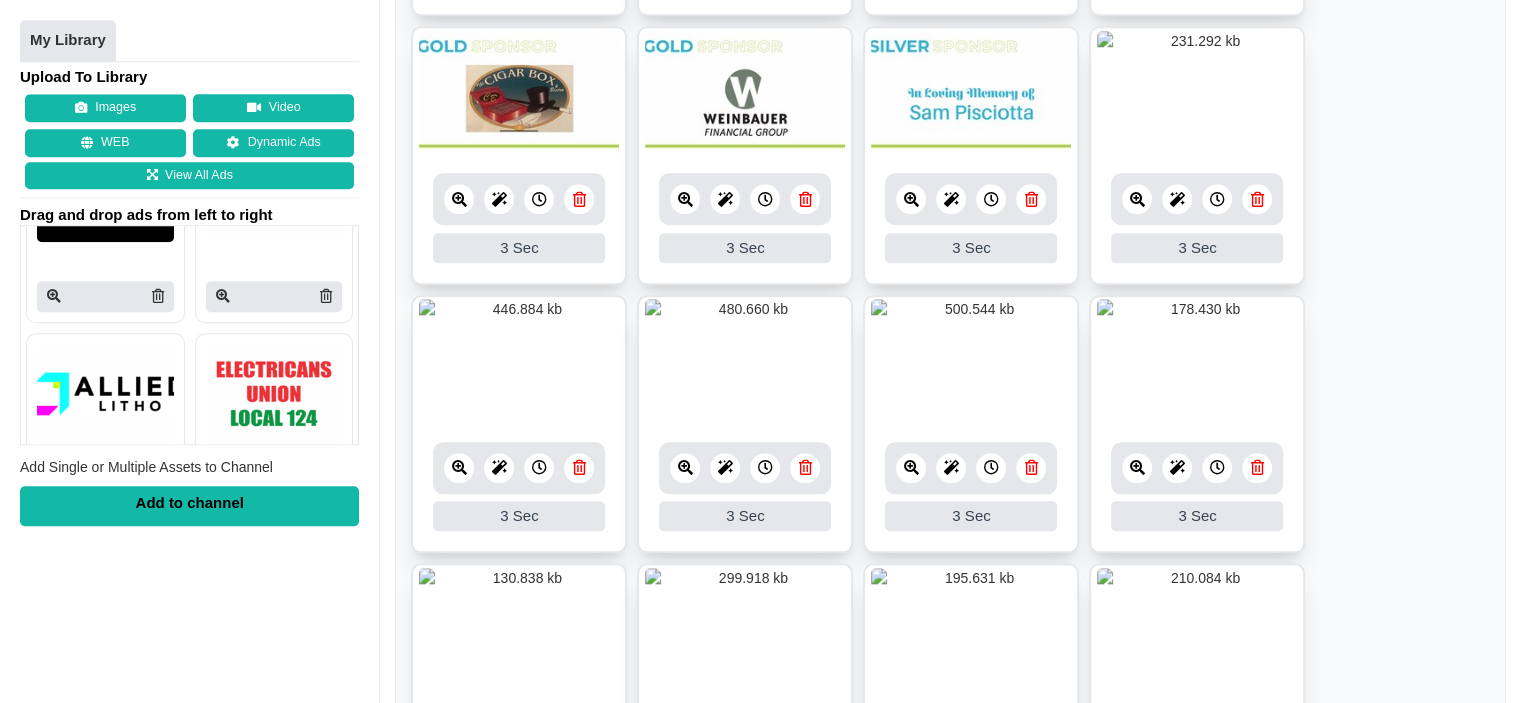 click at bounding box center (1031, 199) 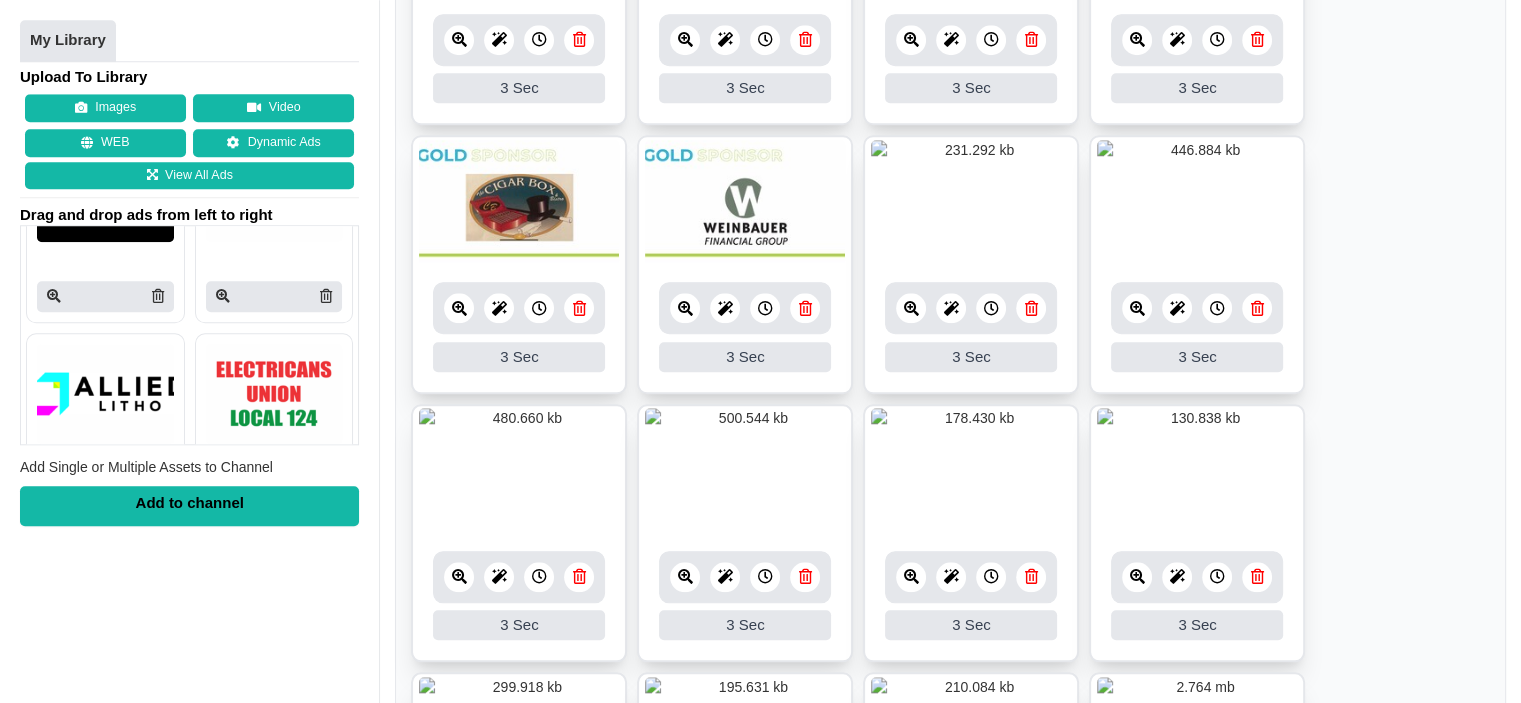 scroll, scrollTop: 1800, scrollLeft: 0, axis: vertical 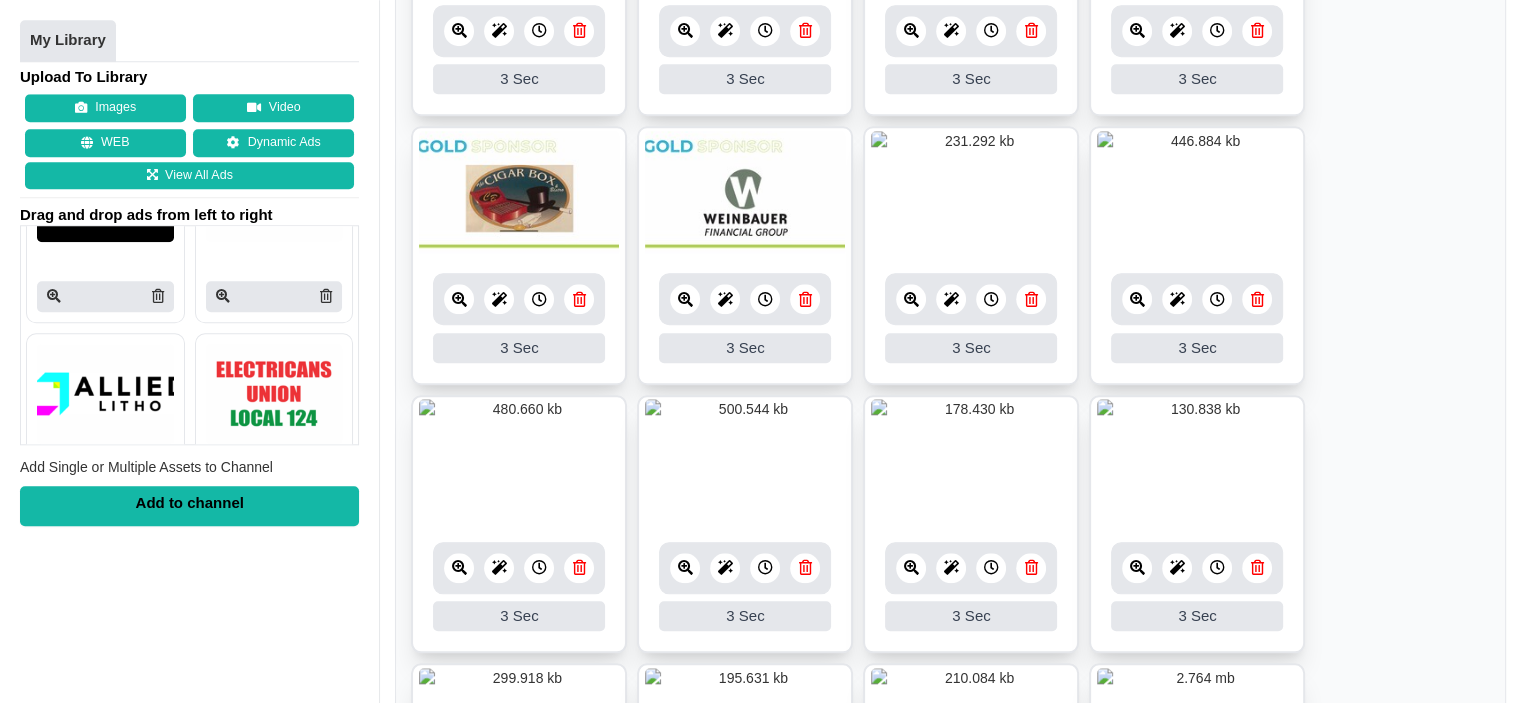 click at bounding box center (1257, 567) 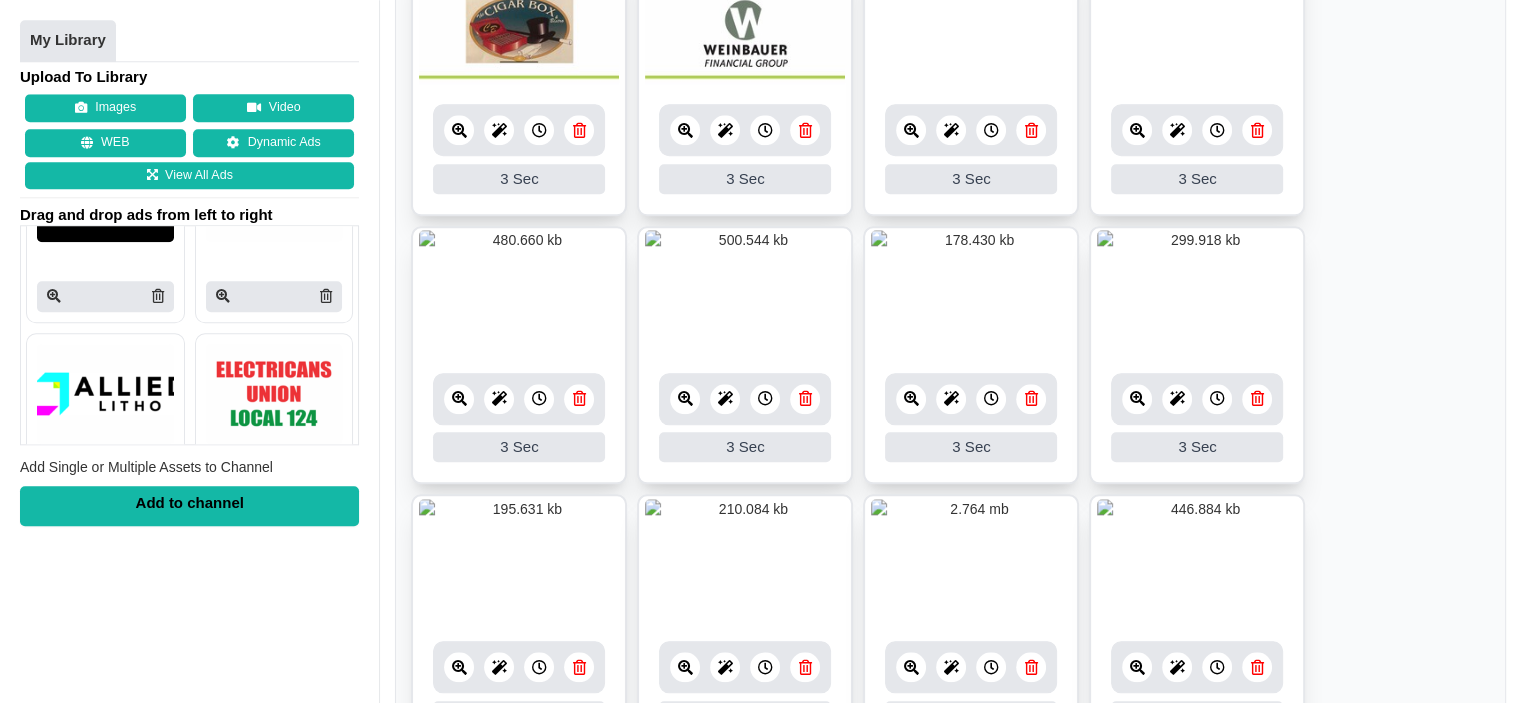 scroll, scrollTop: 2100, scrollLeft: 0, axis: vertical 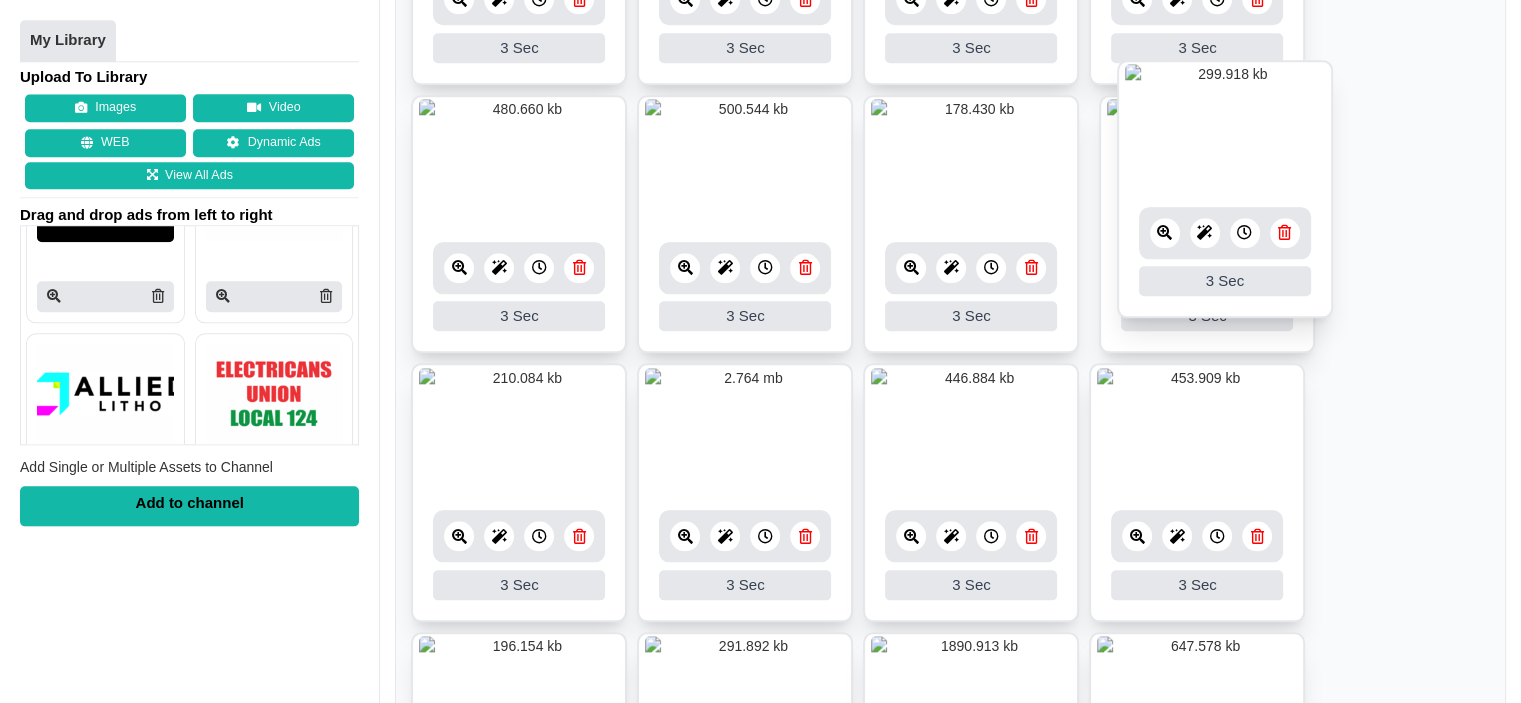 drag, startPoint x: 1177, startPoint y: 207, endPoint x: 1208, endPoint y: 179, distance: 41.773197 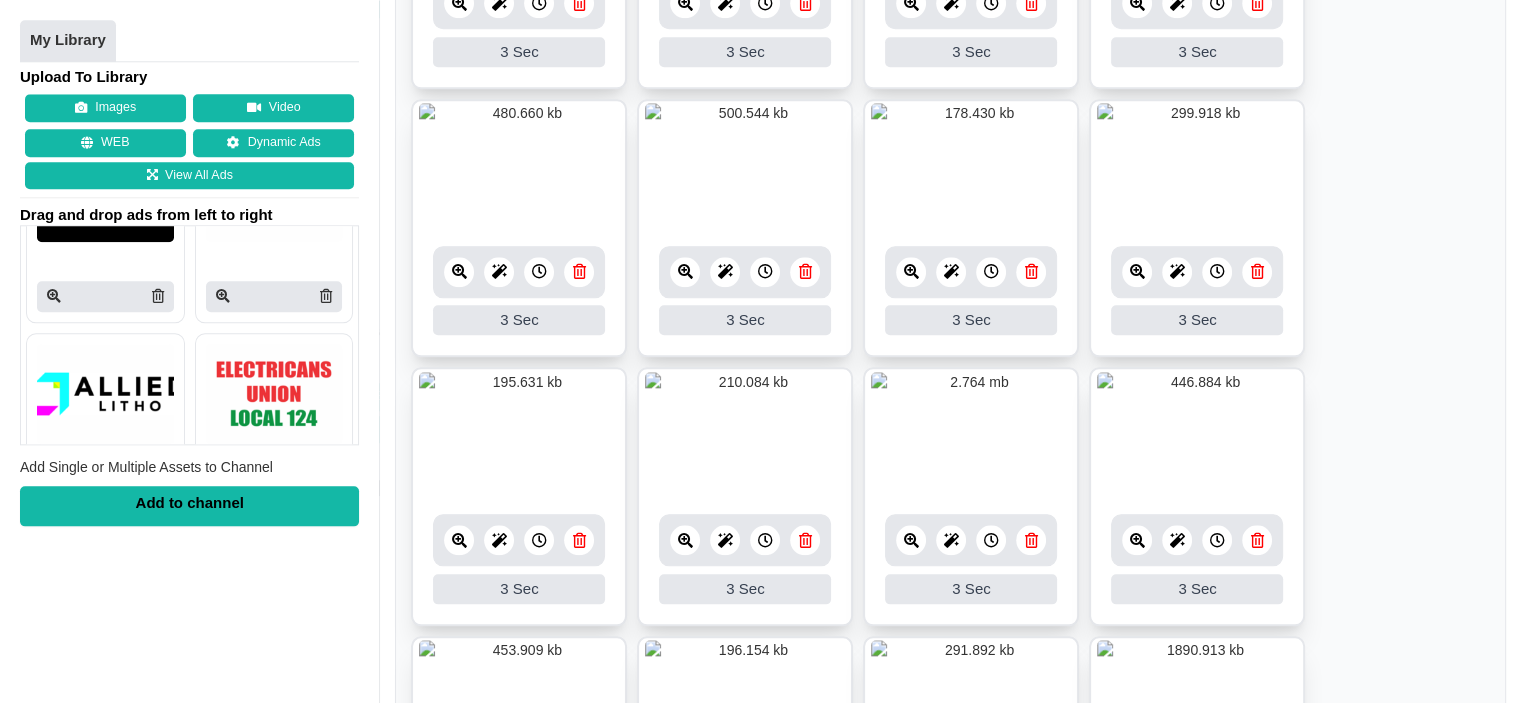 scroll, scrollTop: 2100, scrollLeft: 0, axis: vertical 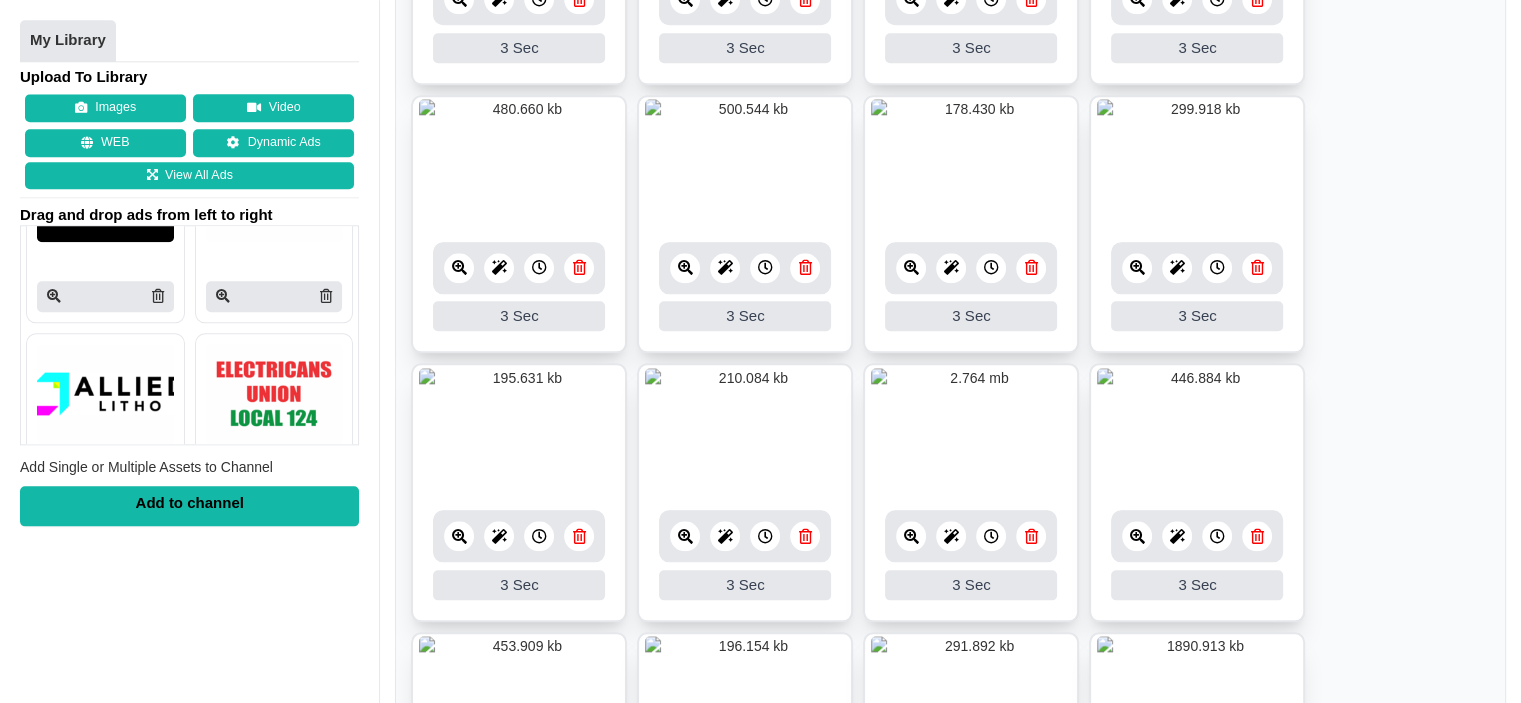 click at bounding box center (579, 536) 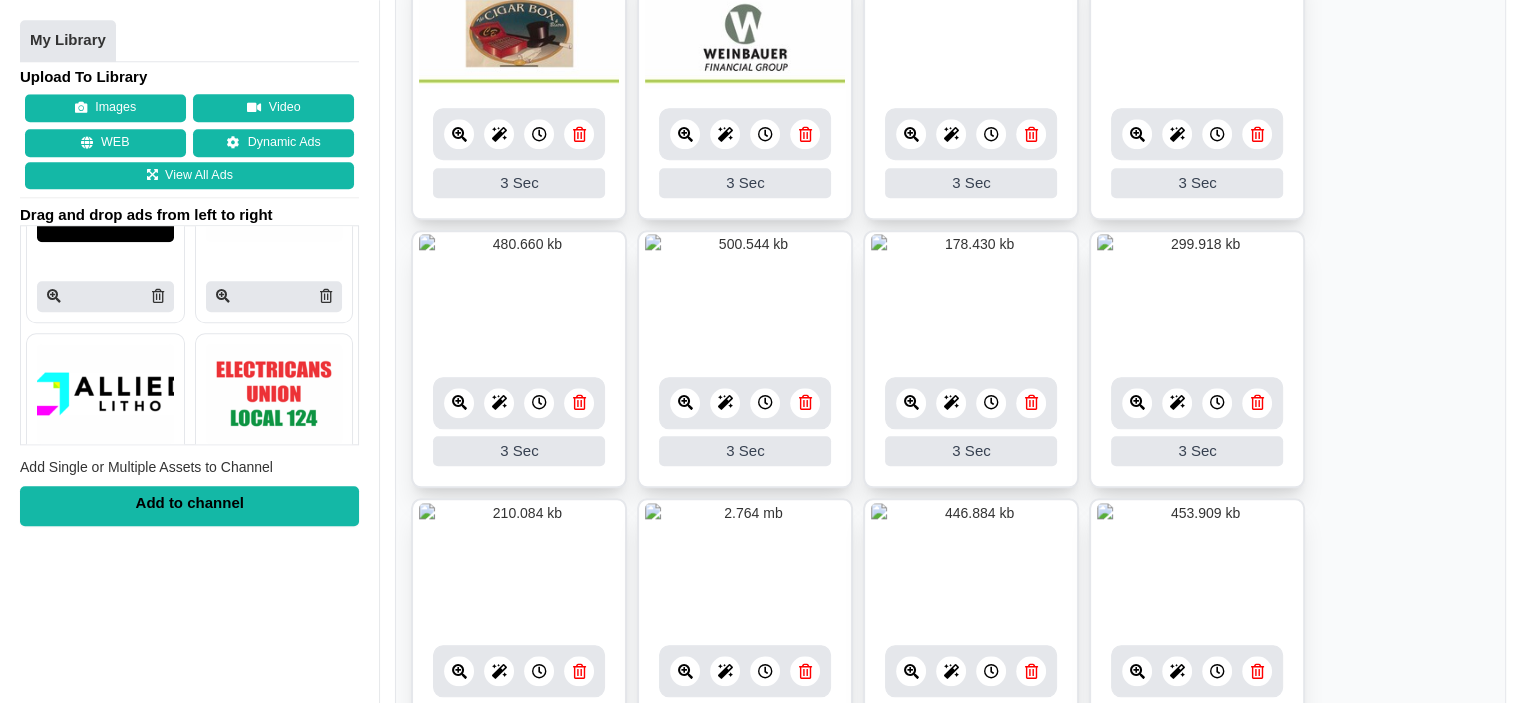 scroll, scrollTop: 2000, scrollLeft: 0, axis: vertical 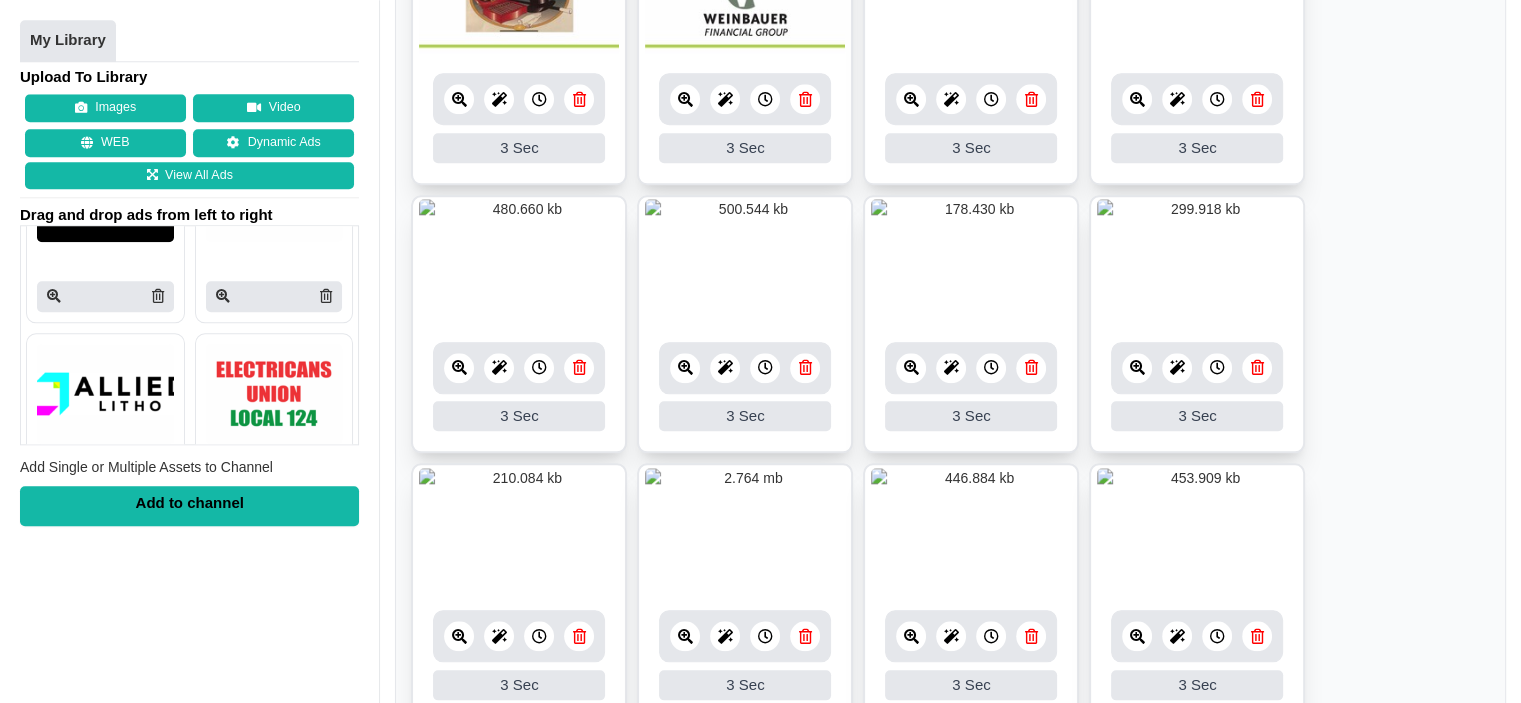 click at bounding box center (1031, 636) 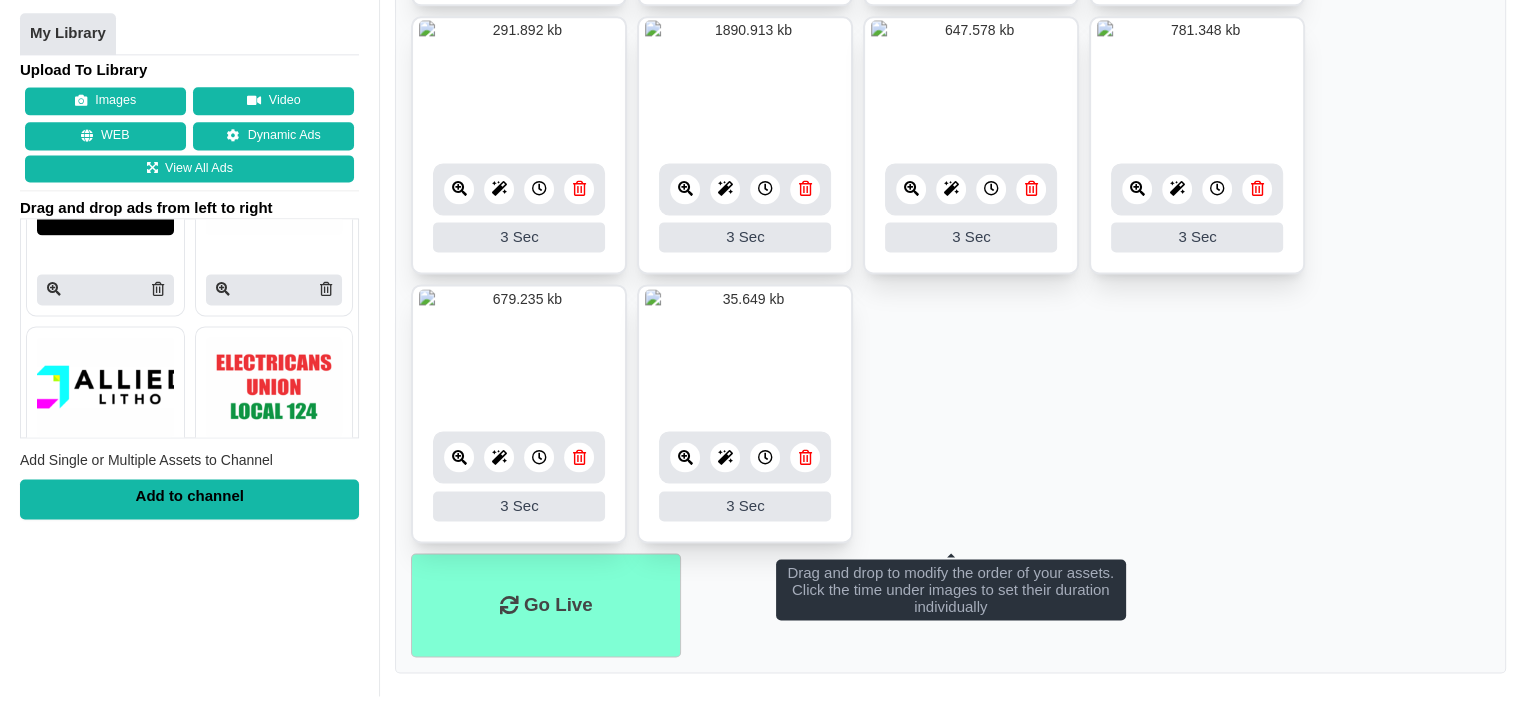 scroll, scrollTop: 2720, scrollLeft: 0, axis: vertical 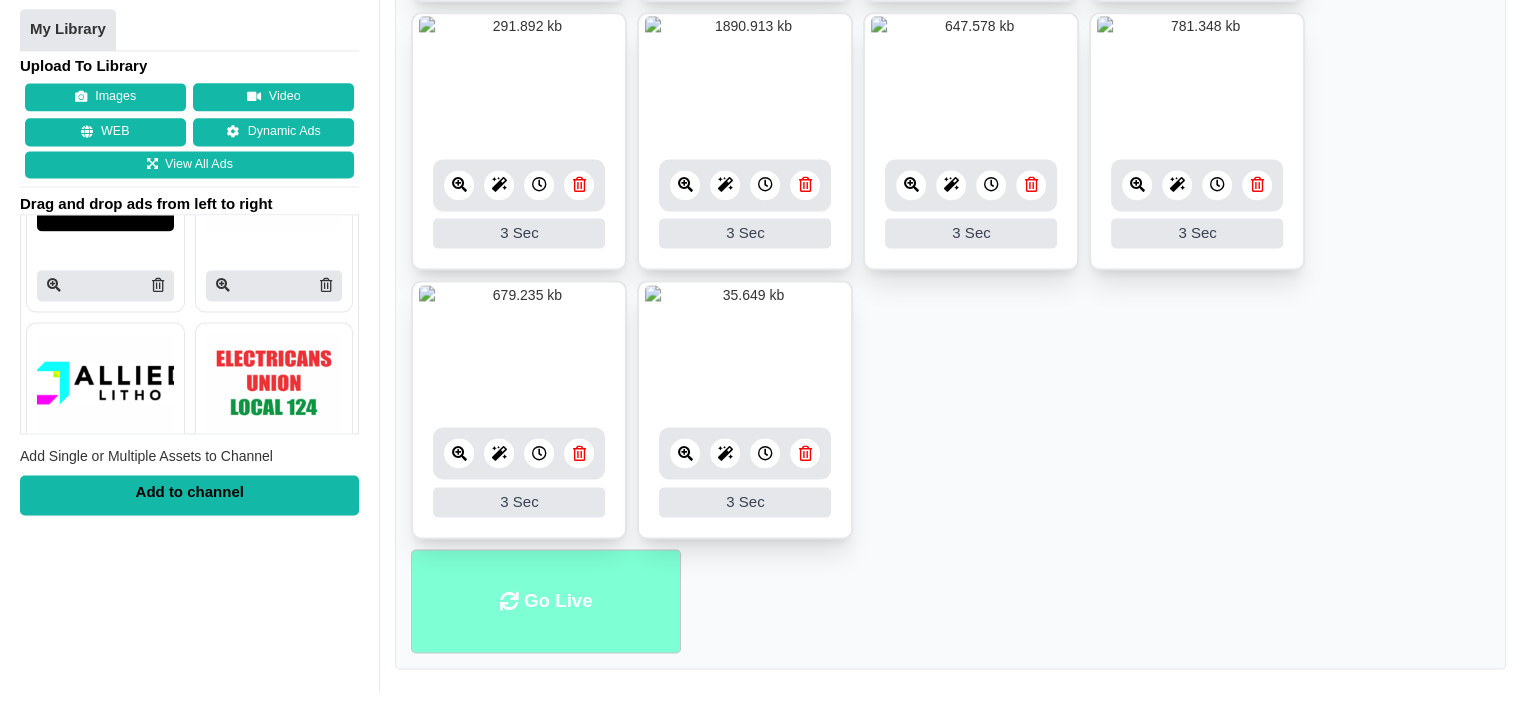 click on "Go Live" at bounding box center (546, 601) 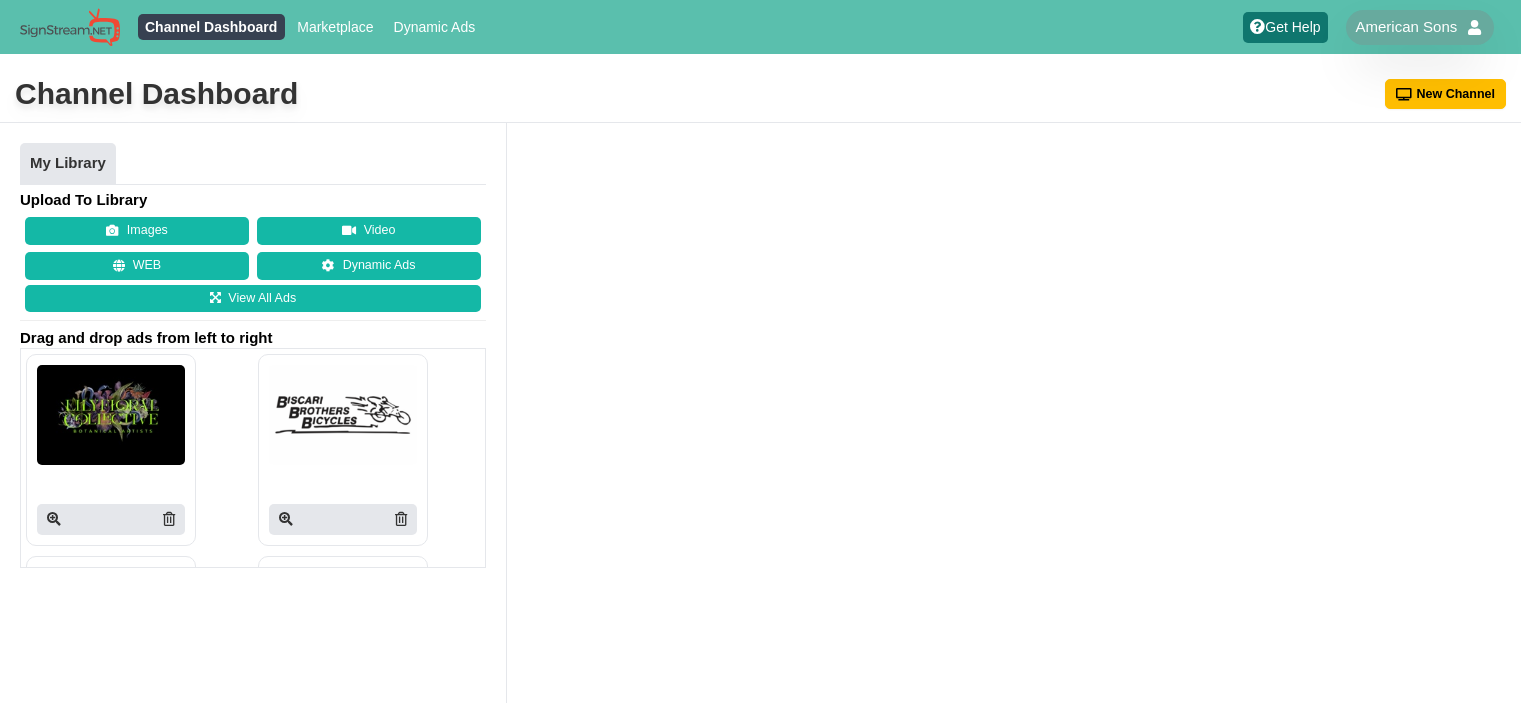 scroll, scrollTop: 0, scrollLeft: 0, axis: both 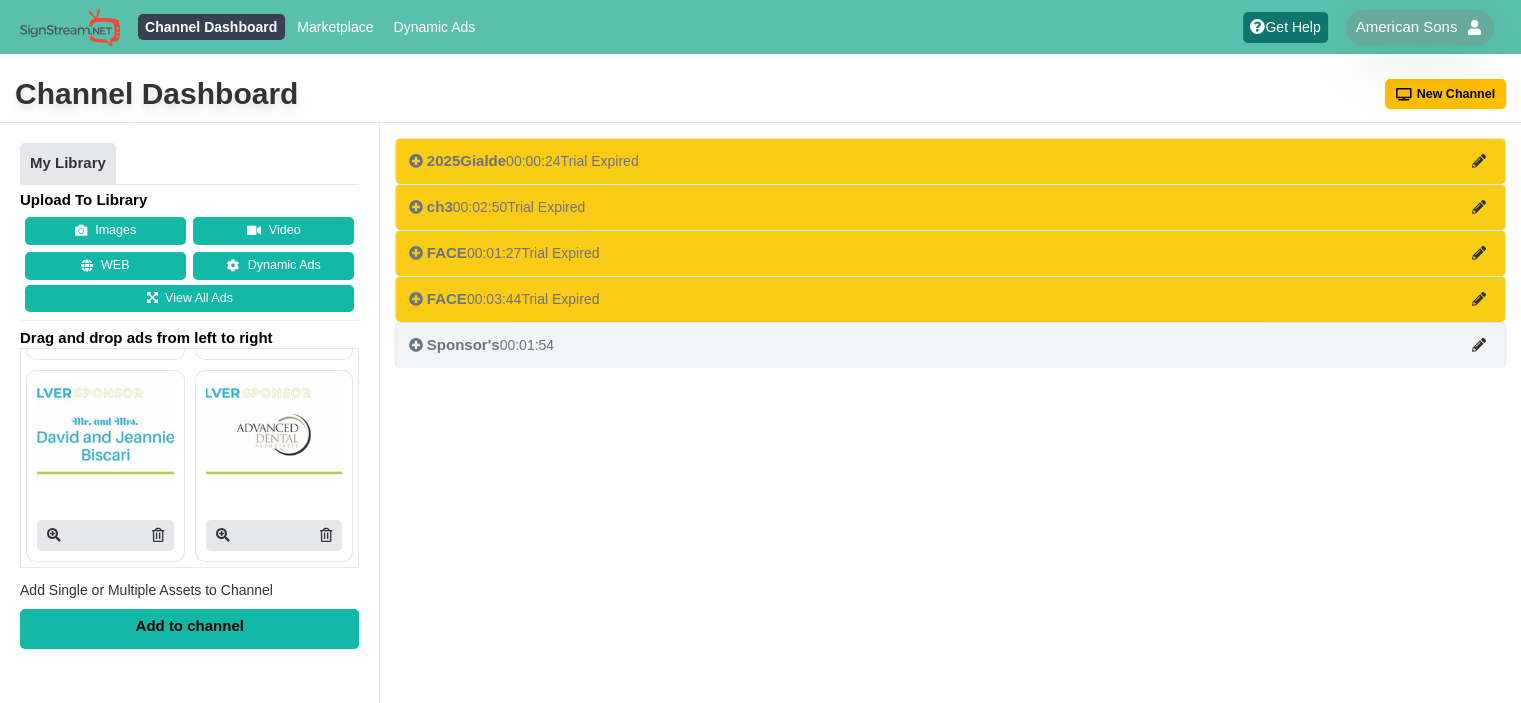 click on "Sponsor's
00:01:54" at bounding box center (481, 345) 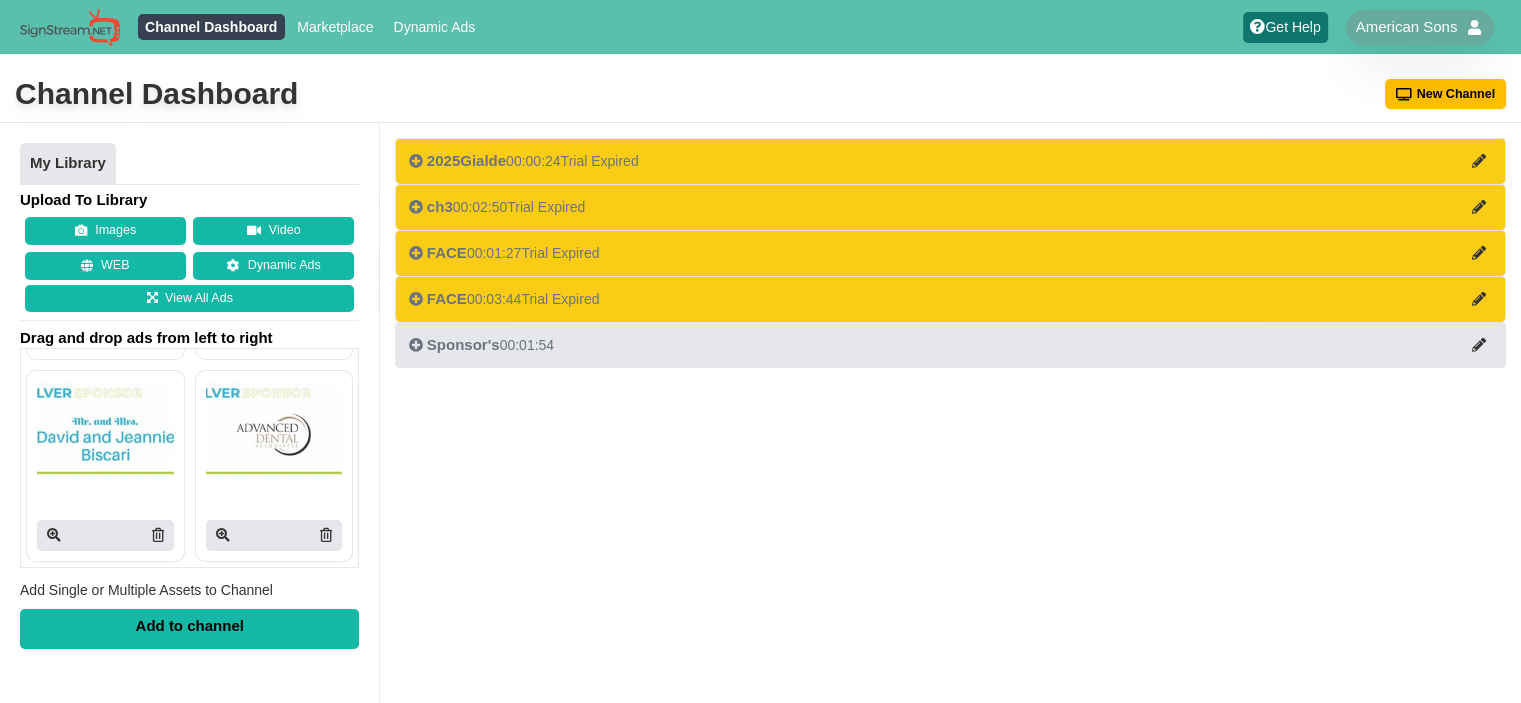 scroll, scrollTop: 148, scrollLeft: 0, axis: vertical 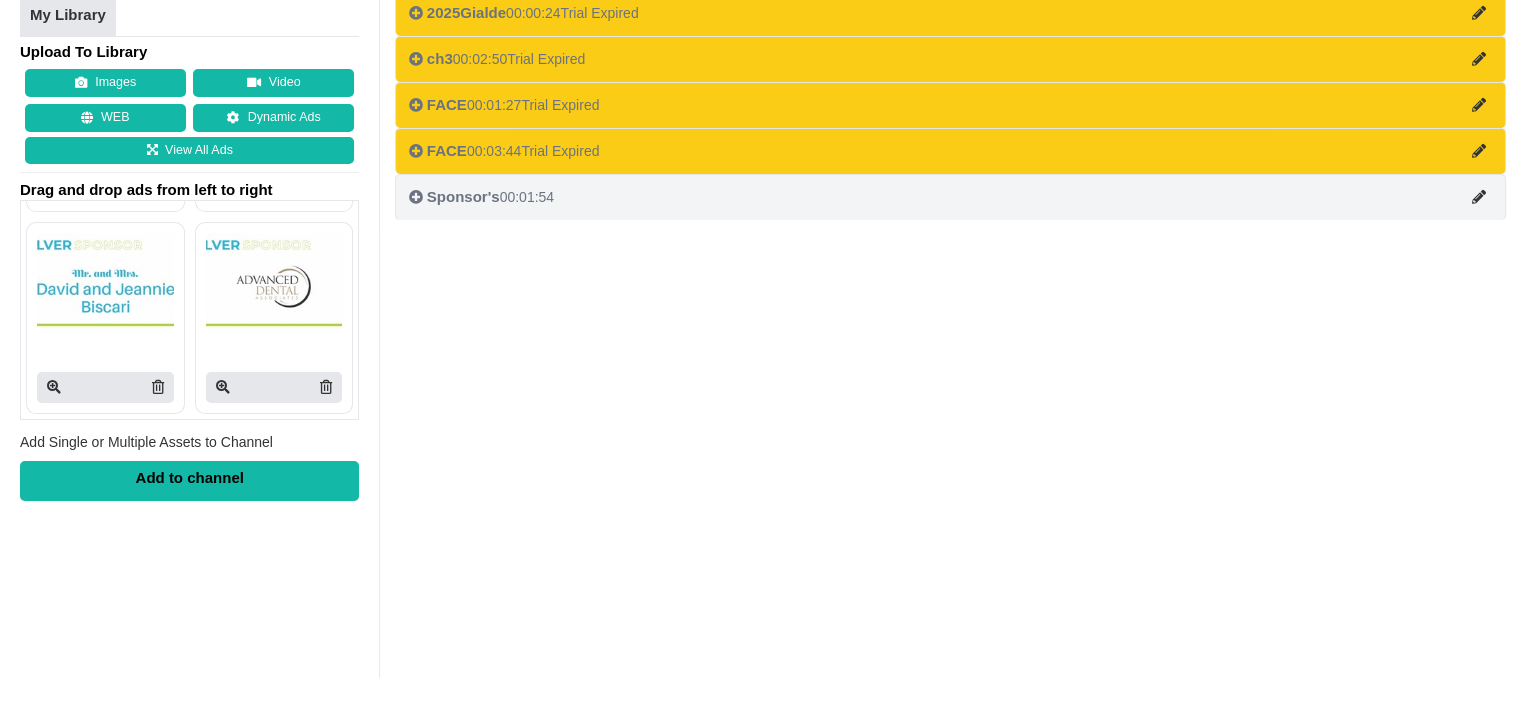 click on "Sponsor's" at bounding box center (463, 196) 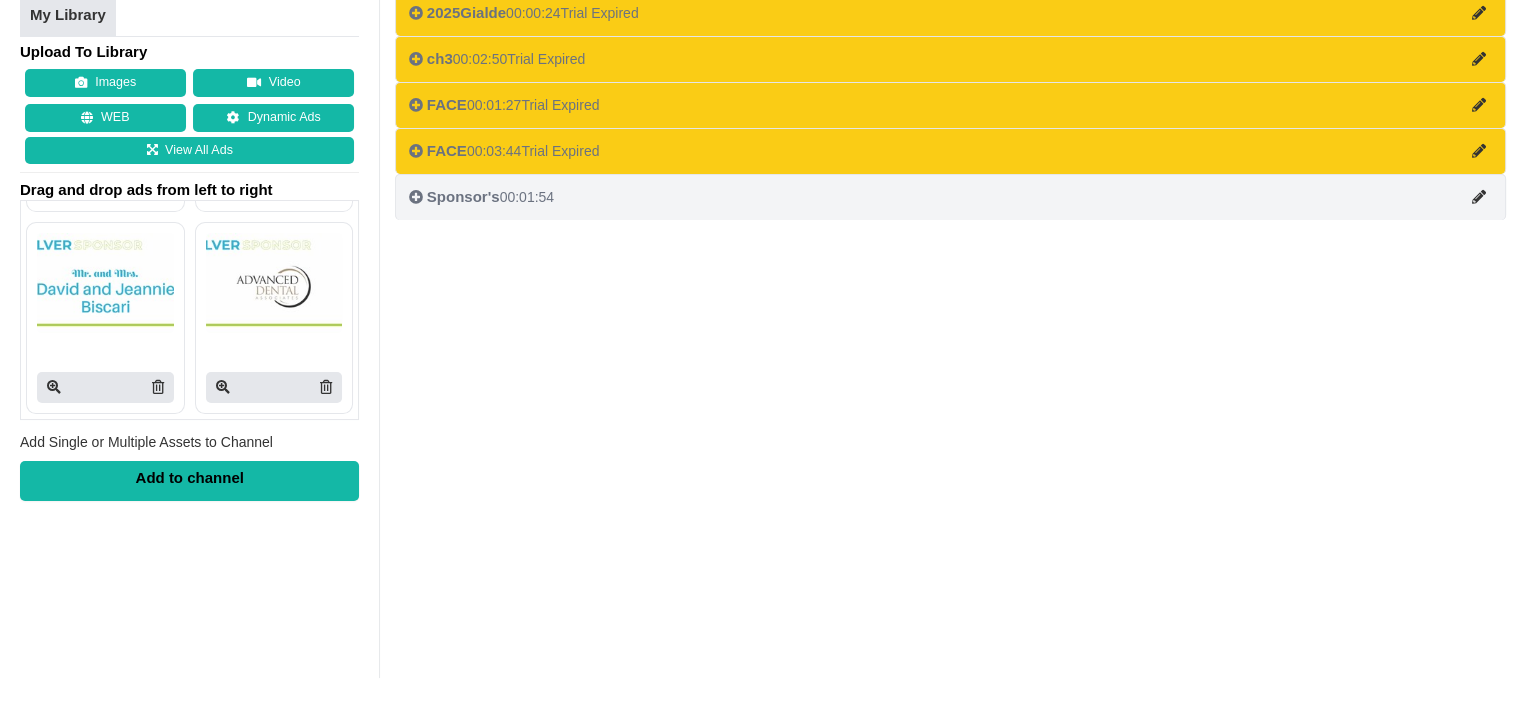click on "Sponsor's" at bounding box center (463, 196) 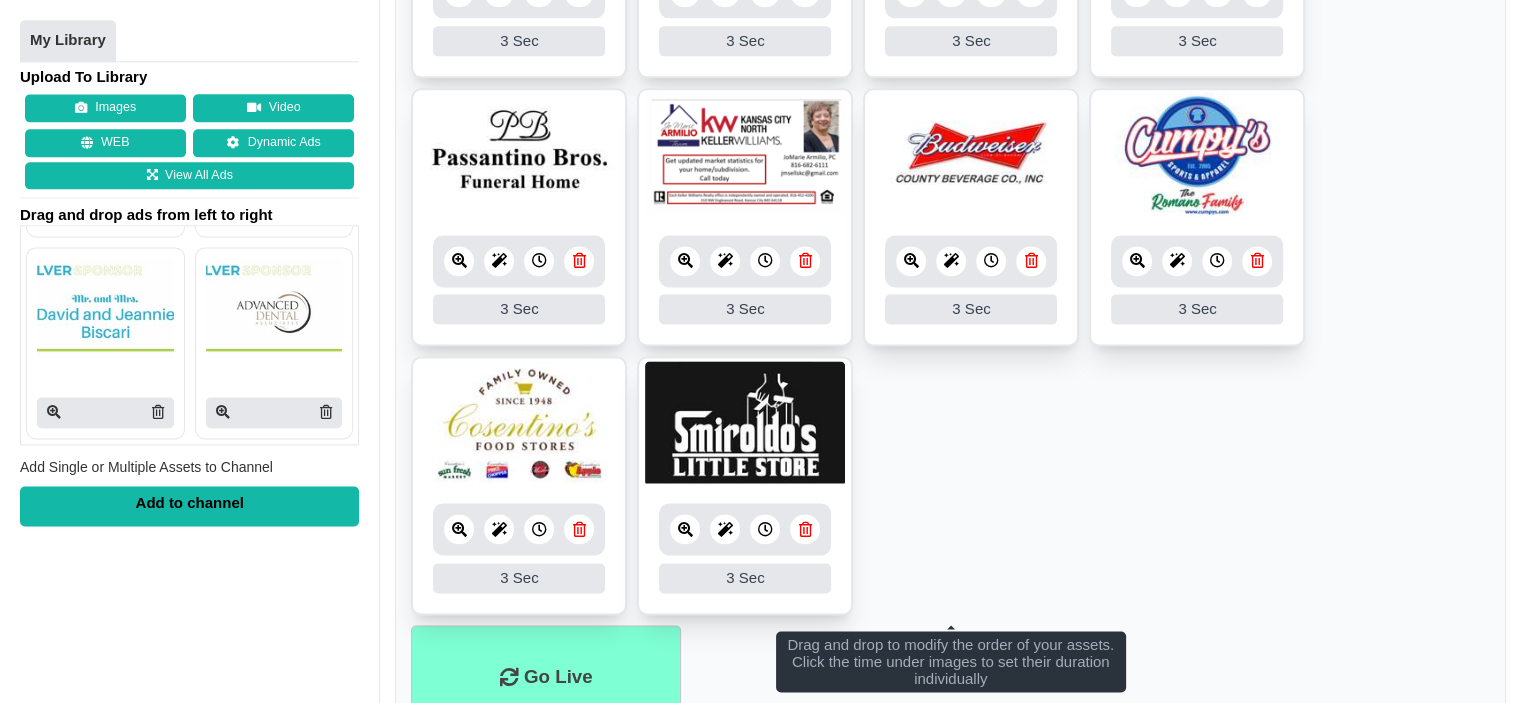 scroll, scrollTop: 2720, scrollLeft: 0, axis: vertical 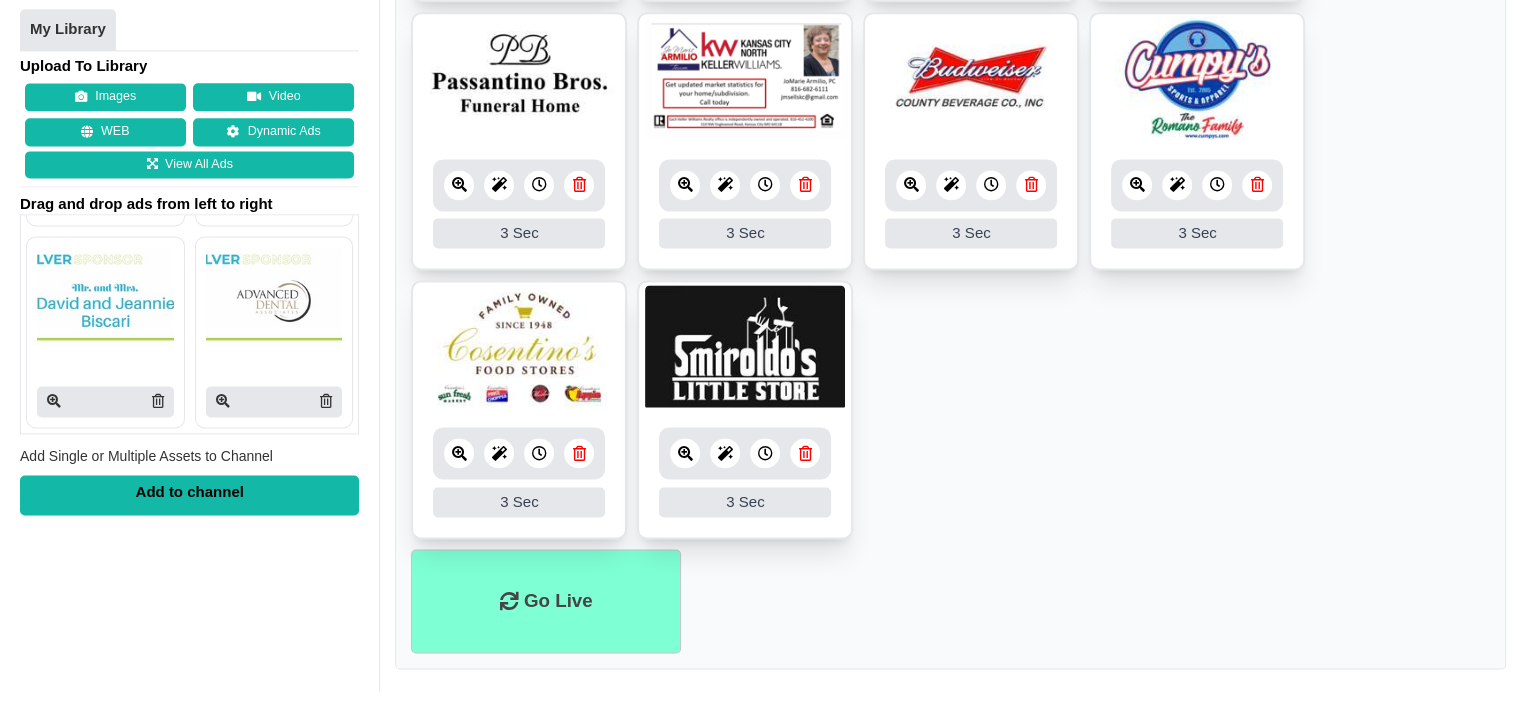 type 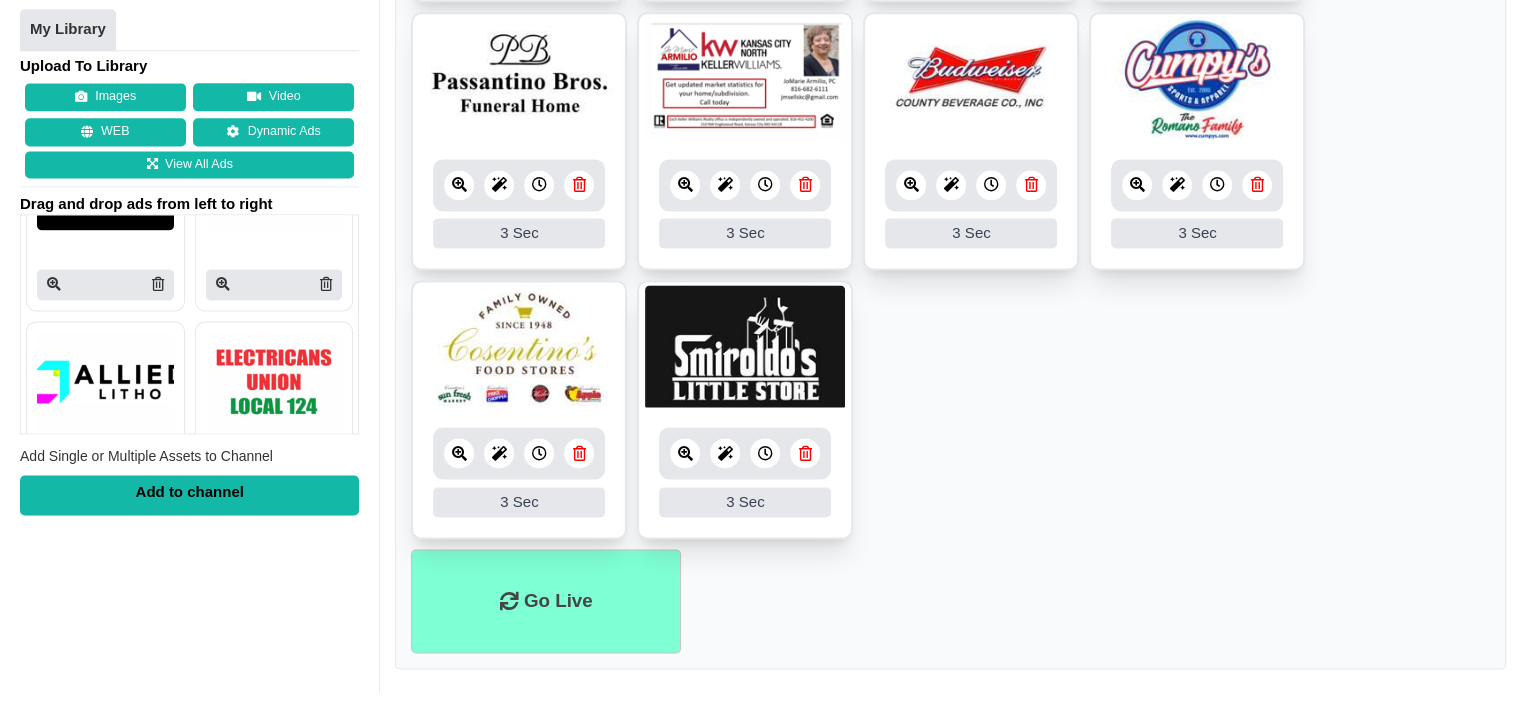 scroll, scrollTop: 100, scrollLeft: 0, axis: vertical 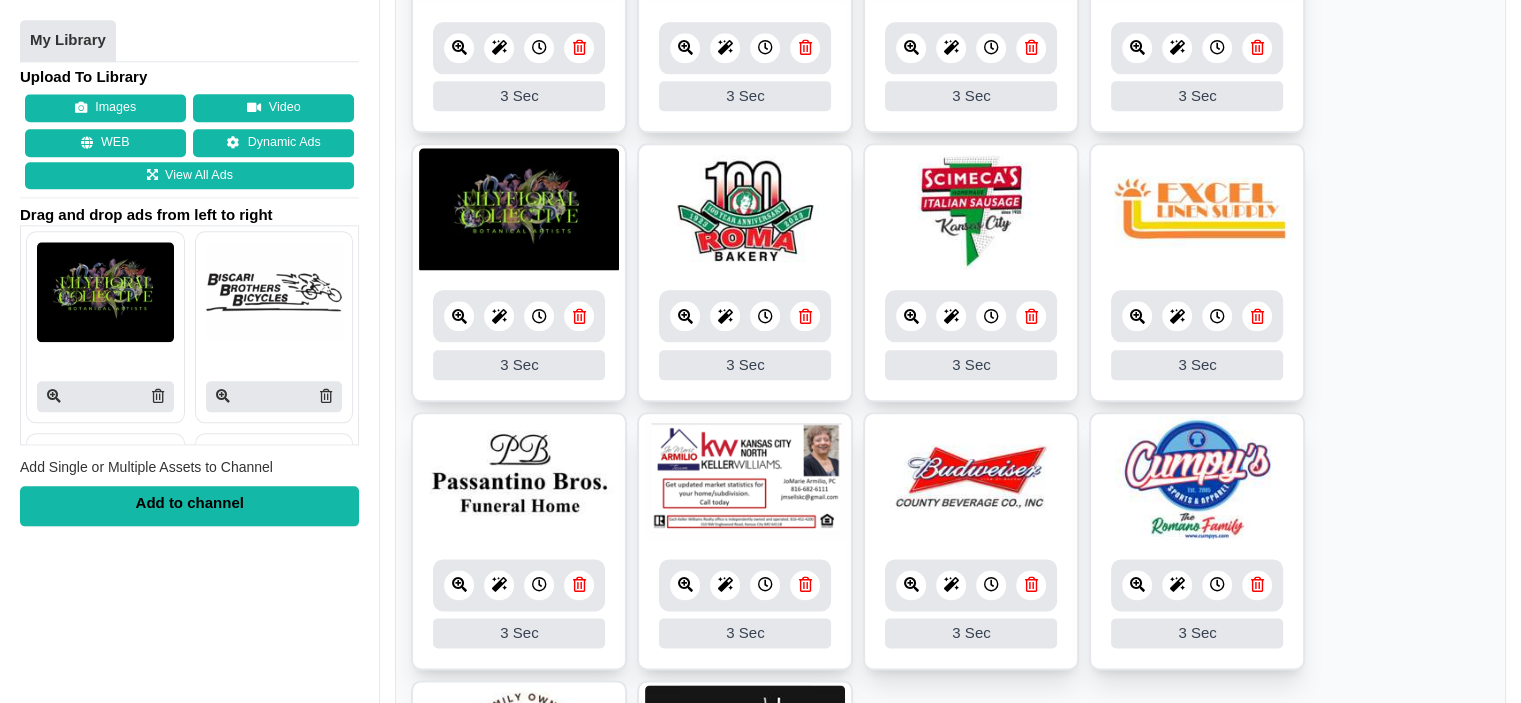 click at bounding box center (274, 293) 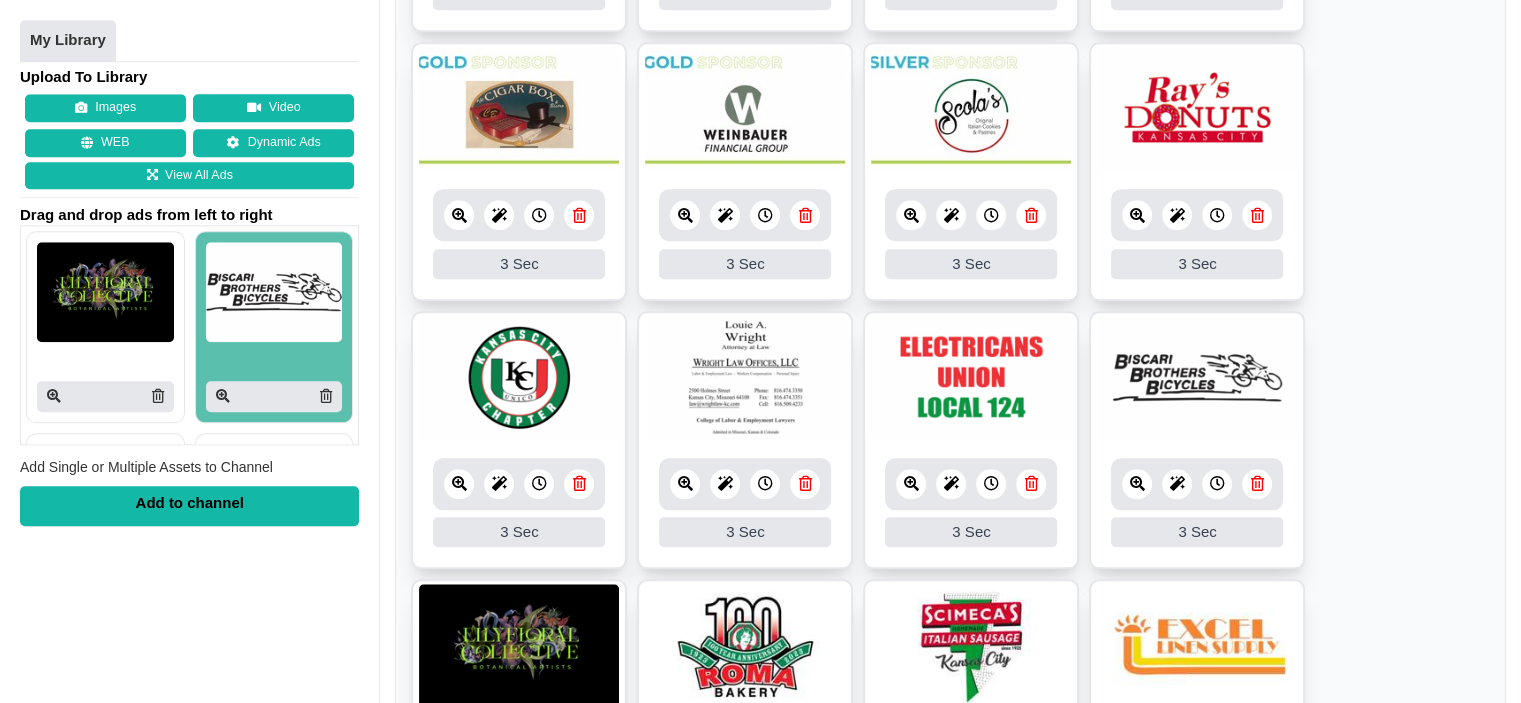 scroll, scrollTop: 1820, scrollLeft: 0, axis: vertical 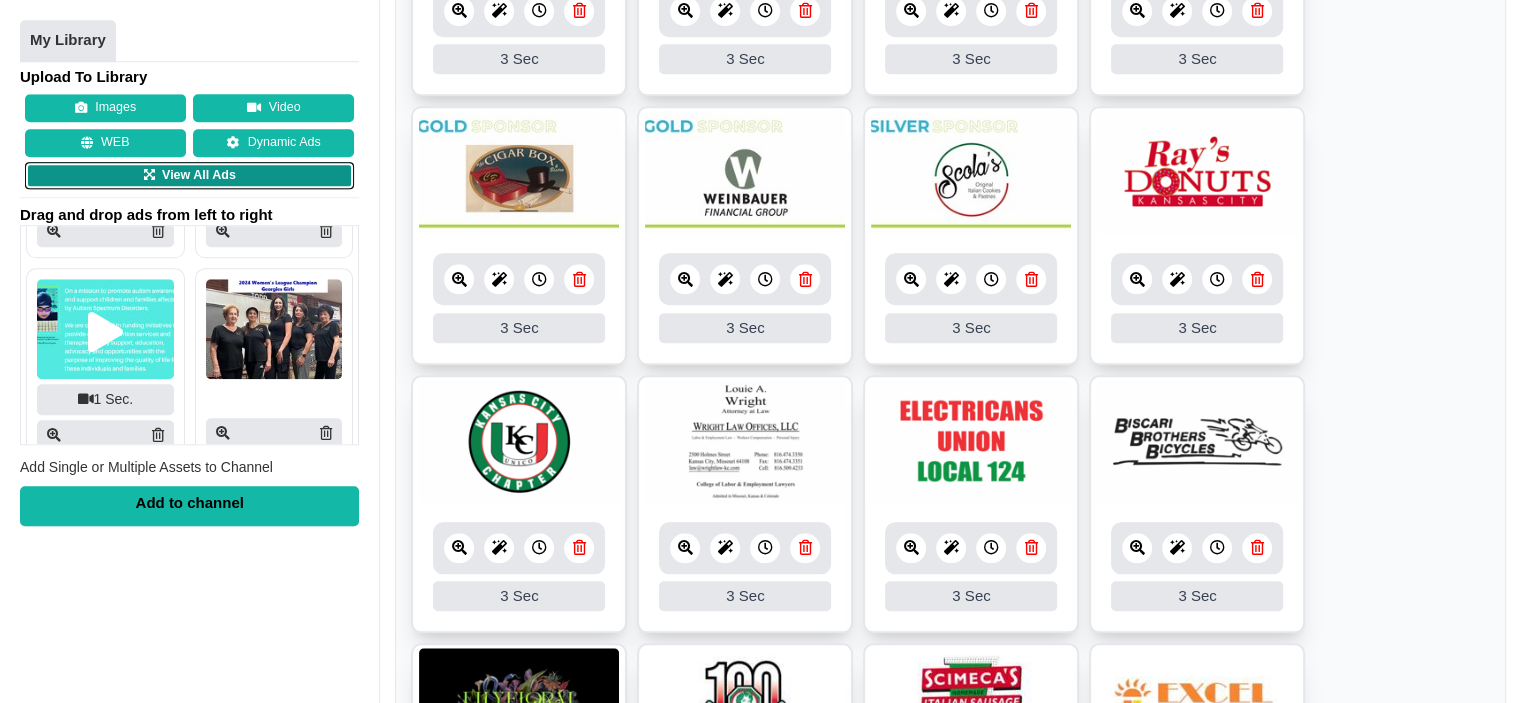 click on "View All Ads" at bounding box center (189, 176) 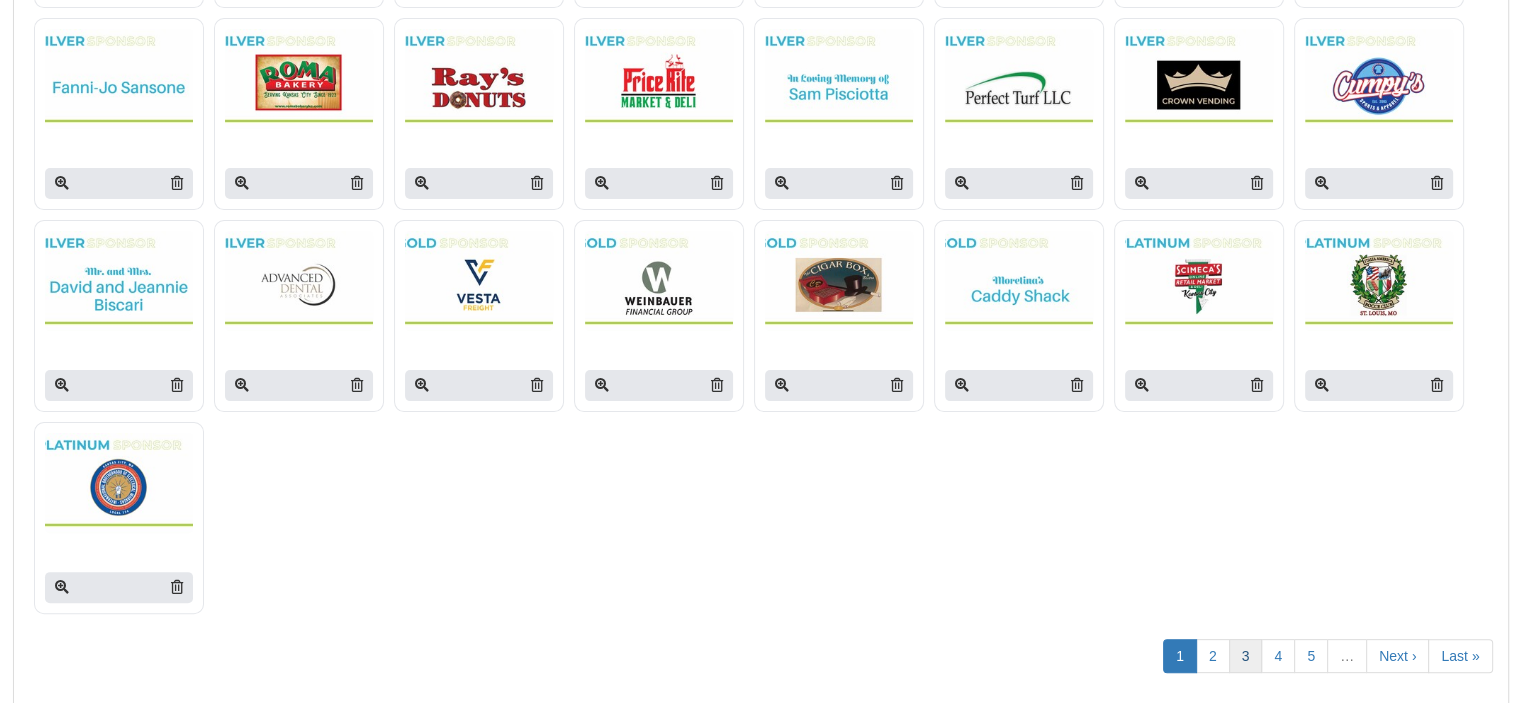 scroll, scrollTop: 476, scrollLeft: 0, axis: vertical 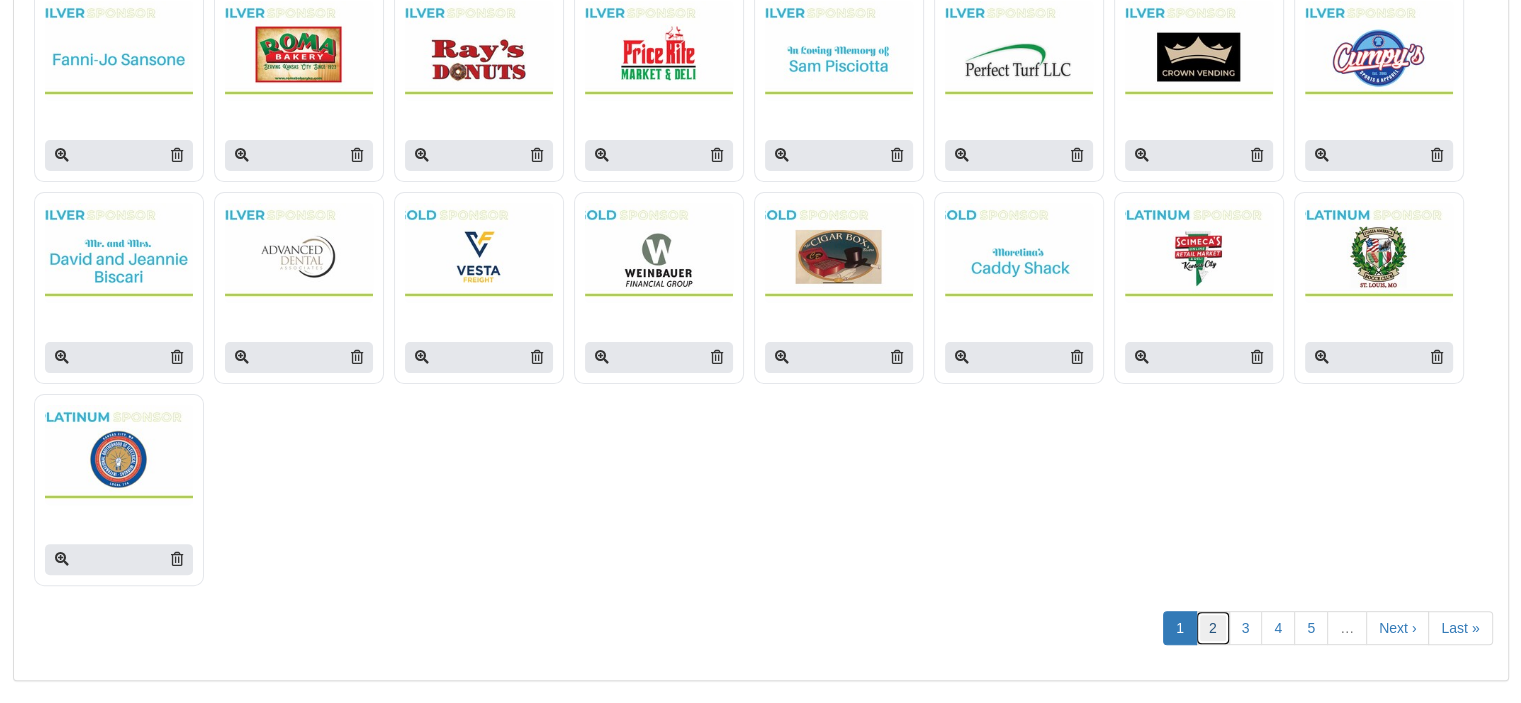 click on "2" at bounding box center [1213, 628] 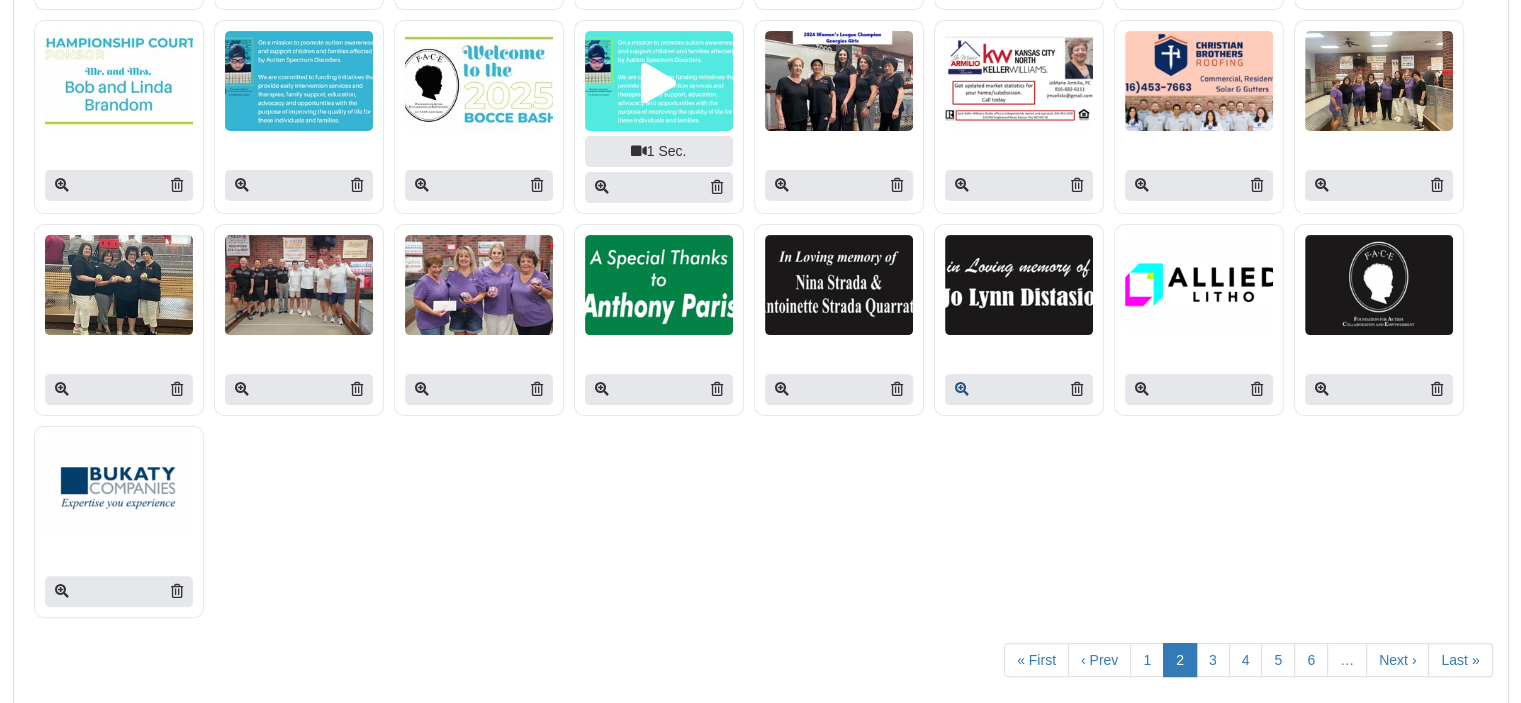 scroll, scrollTop: 478, scrollLeft: 0, axis: vertical 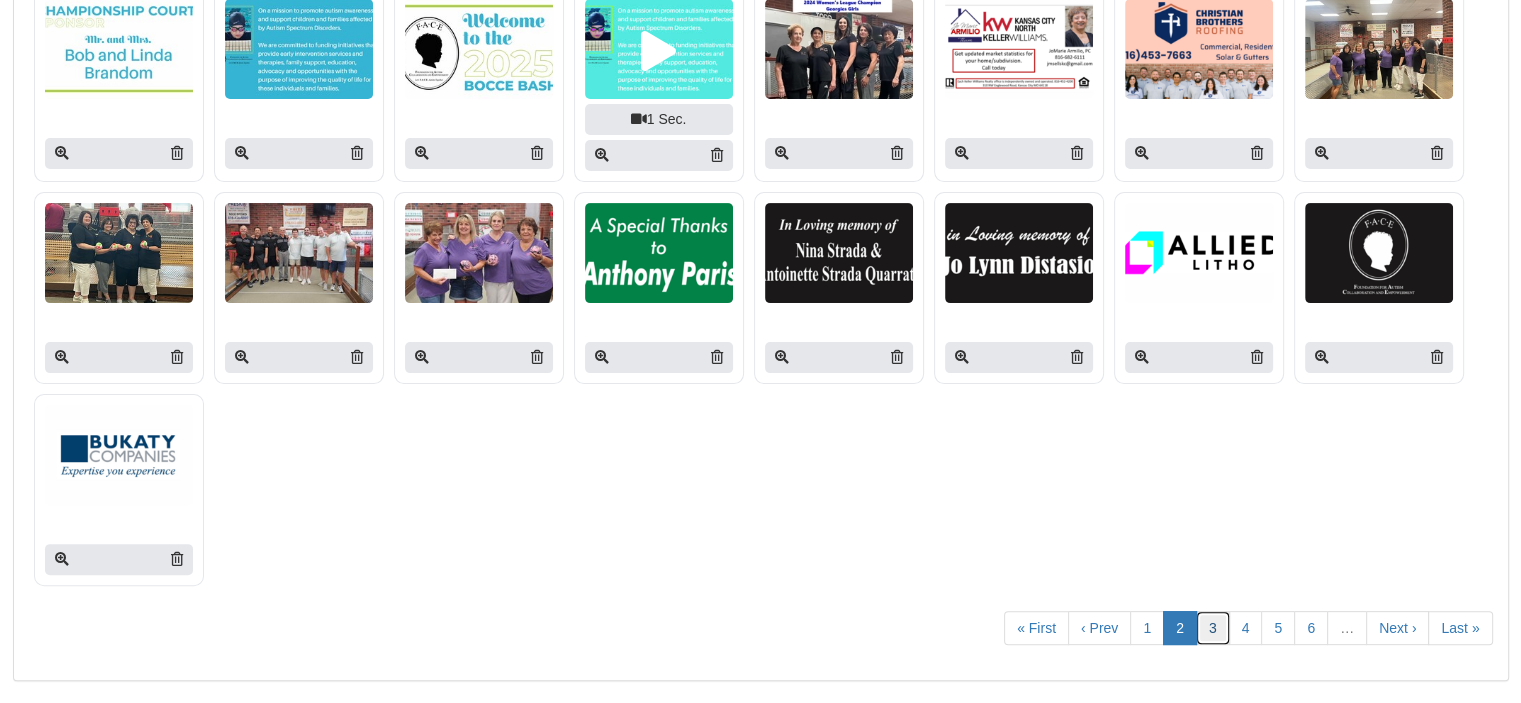 click on "3" at bounding box center [1213, 628] 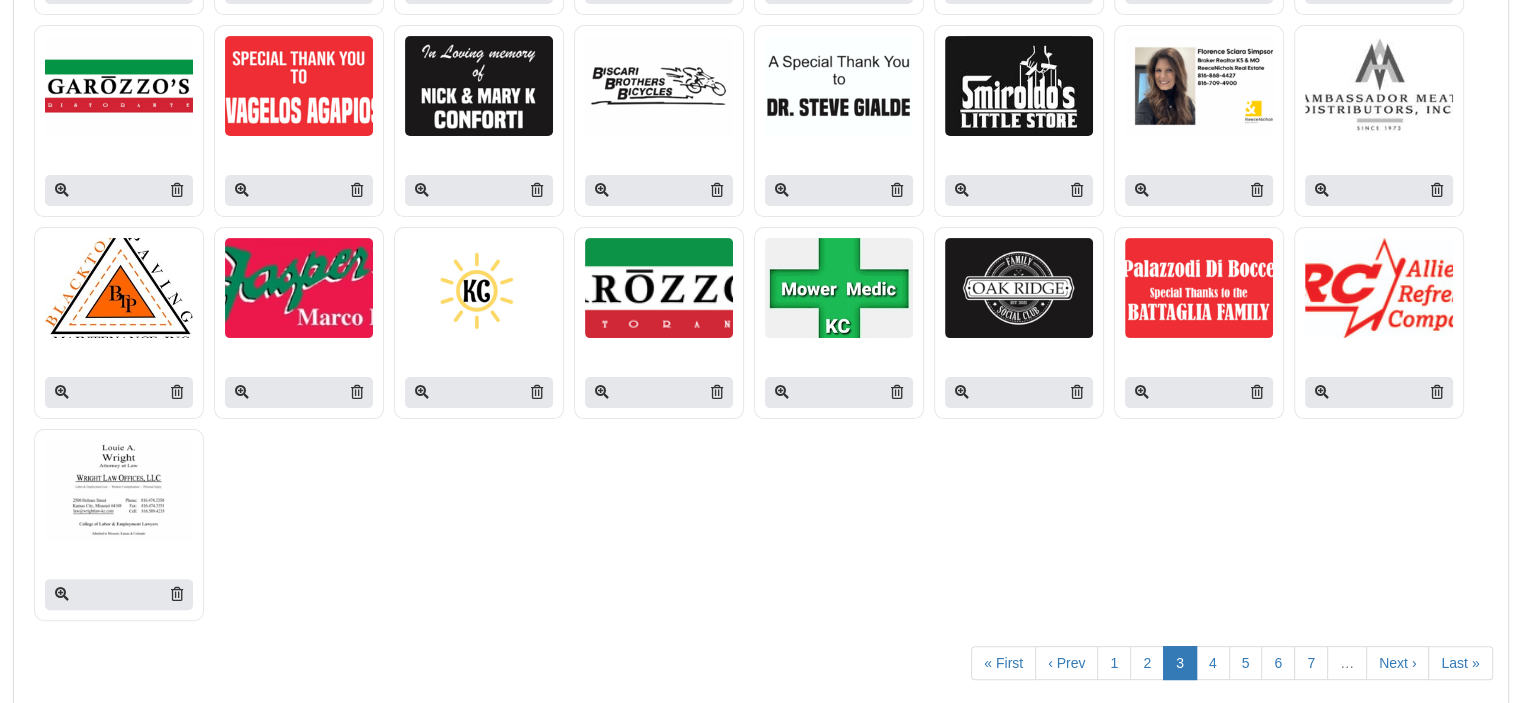 scroll, scrollTop: 476, scrollLeft: 0, axis: vertical 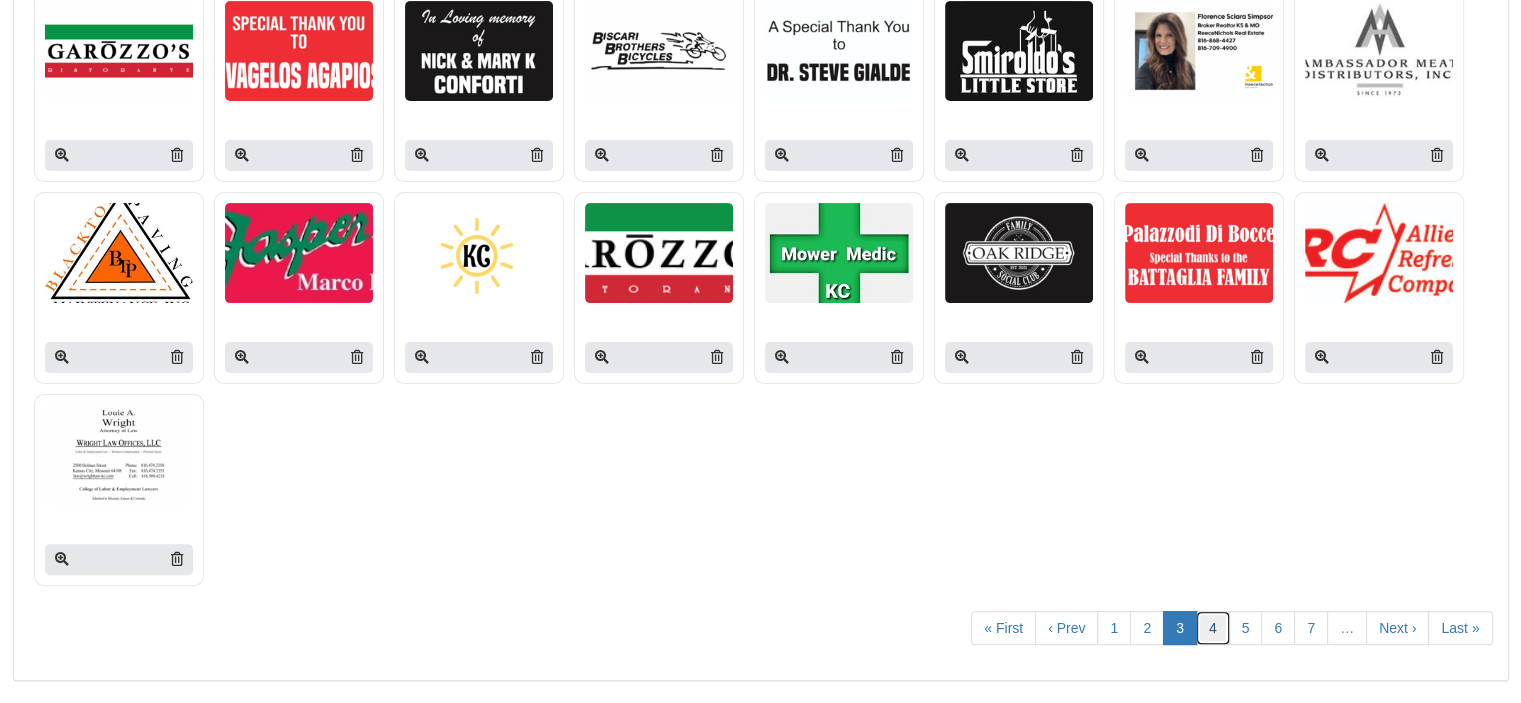 click on "4" at bounding box center (1213, 628) 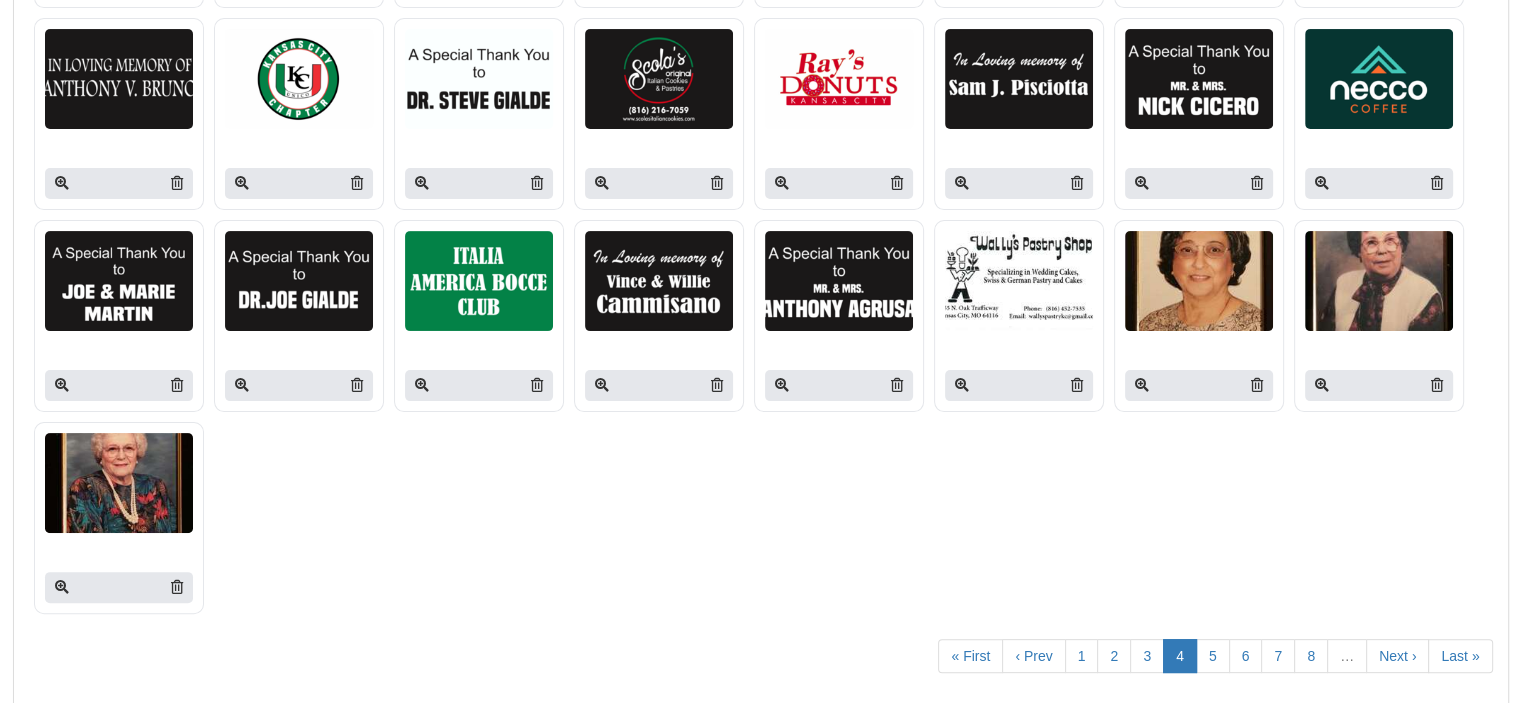 scroll, scrollTop: 476, scrollLeft: 0, axis: vertical 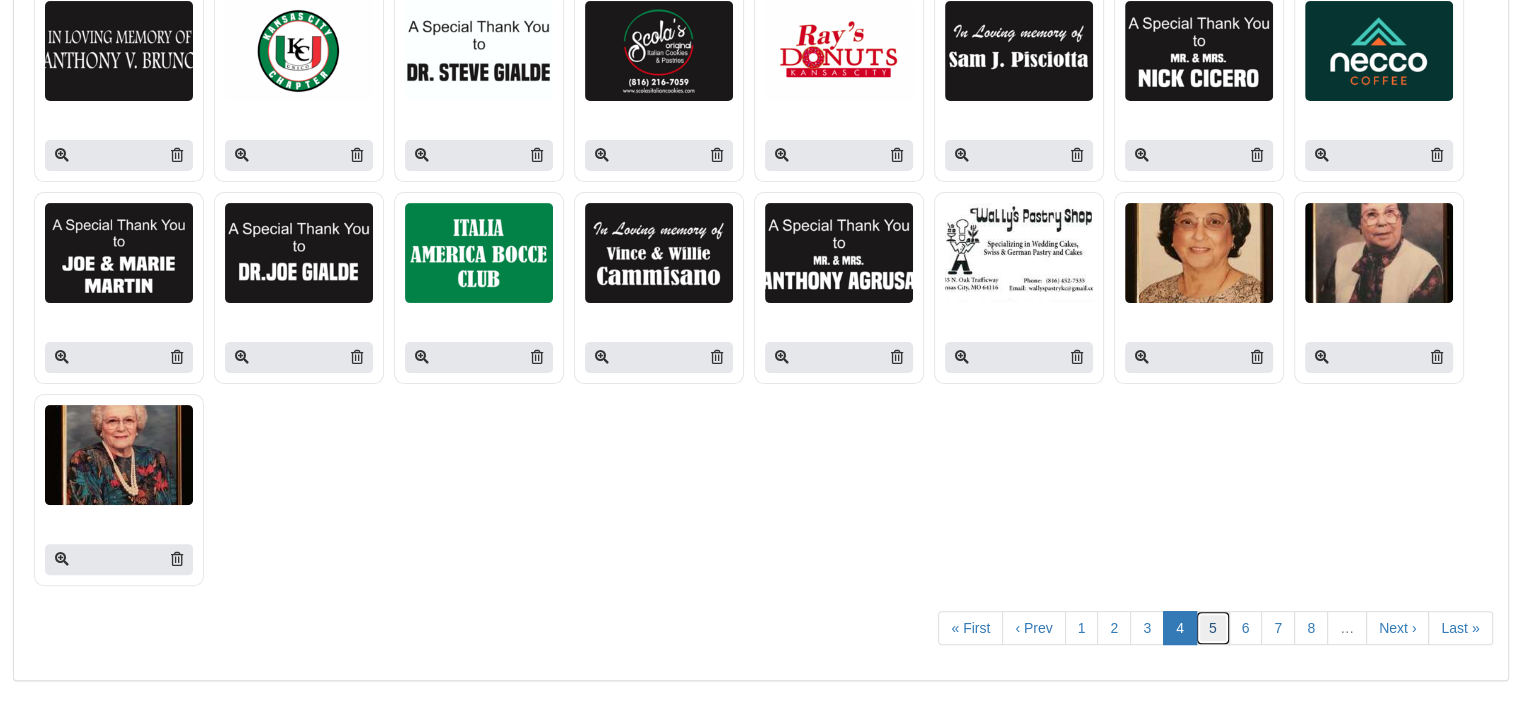 click on "5" at bounding box center [1213, 628] 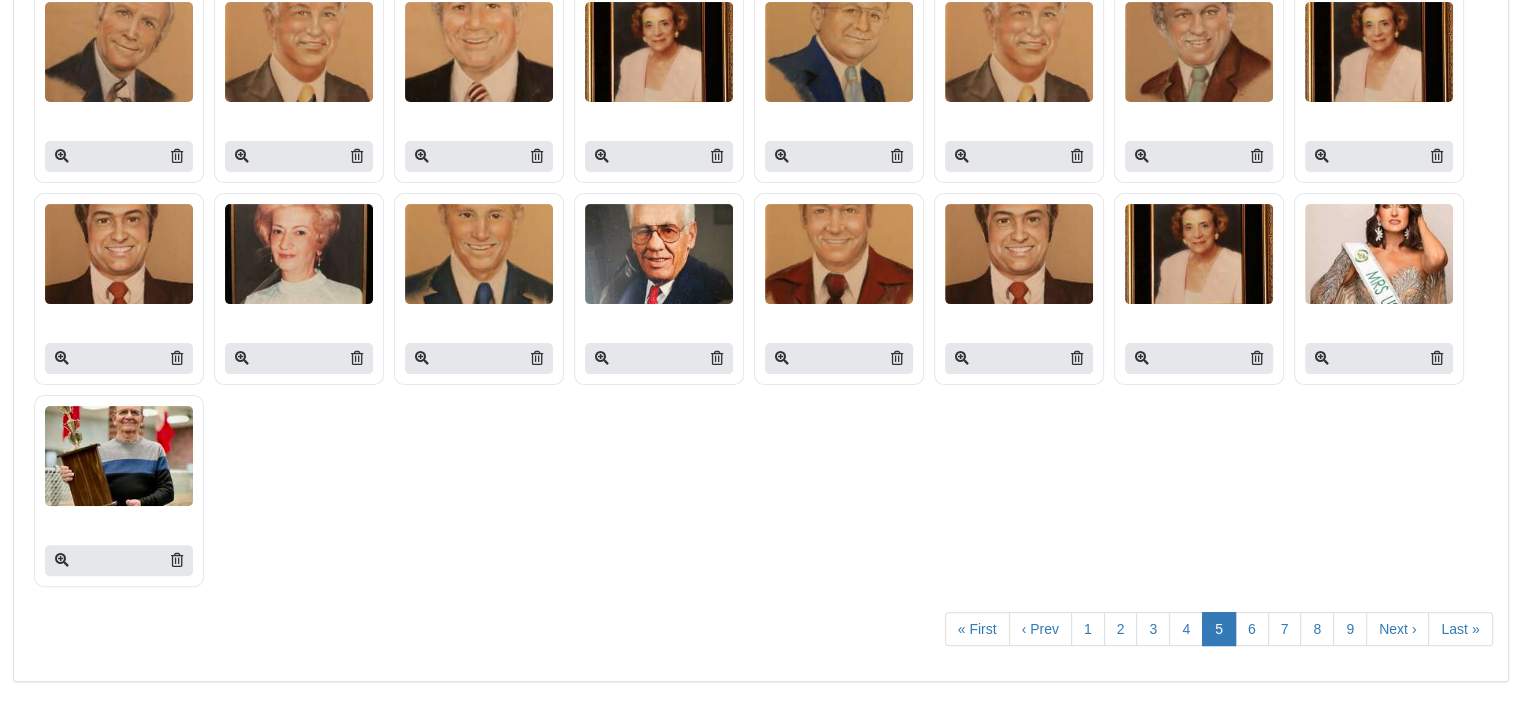scroll, scrollTop: 476, scrollLeft: 0, axis: vertical 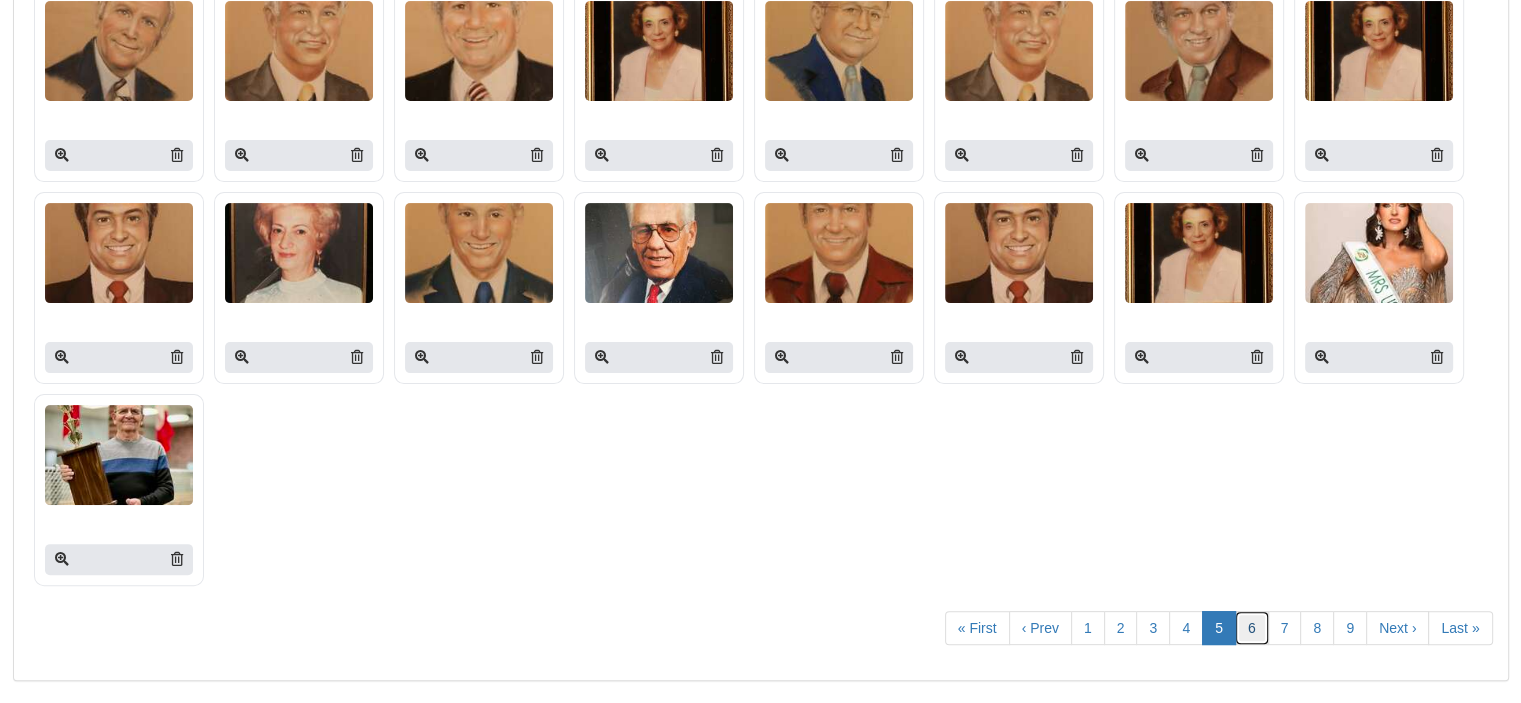 click on "6" at bounding box center (1252, 628) 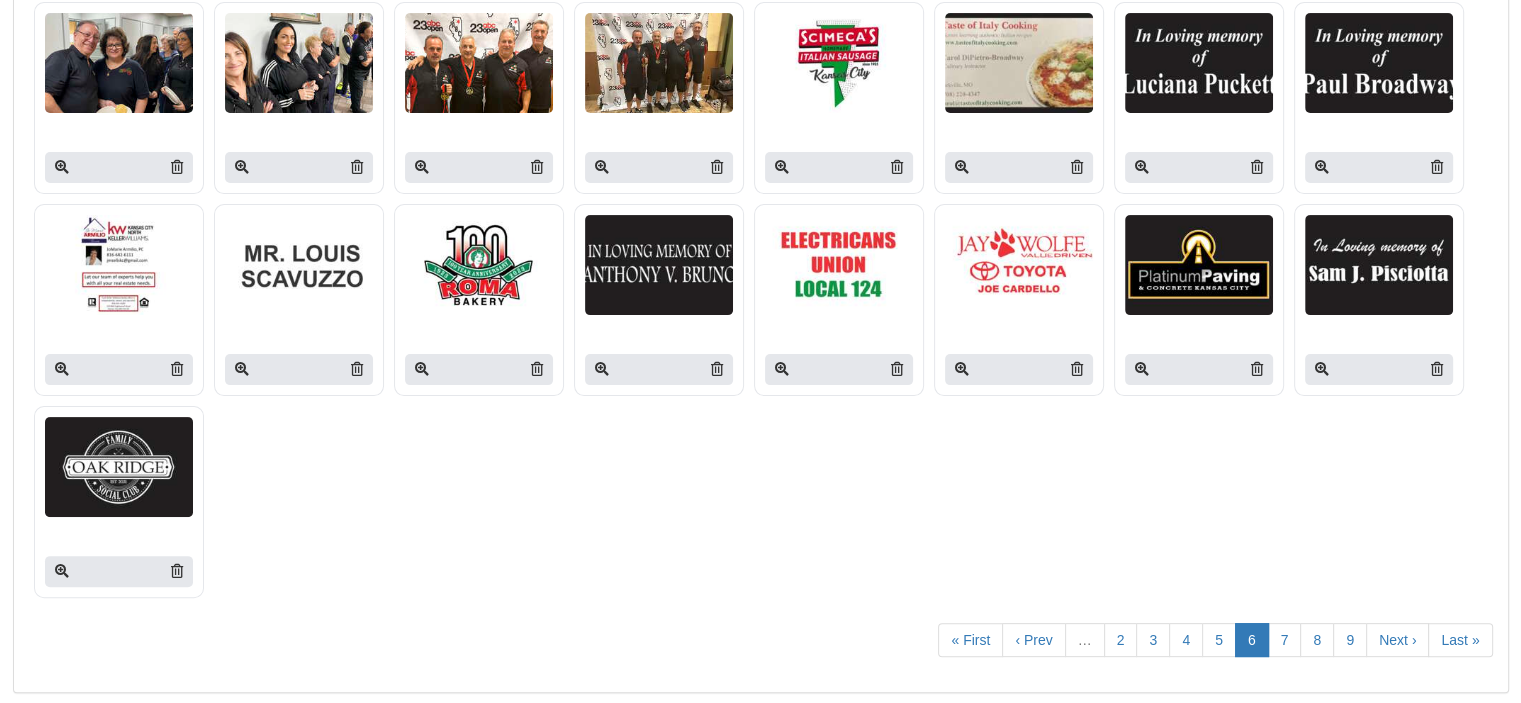 scroll, scrollTop: 476, scrollLeft: 0, axis: vertical 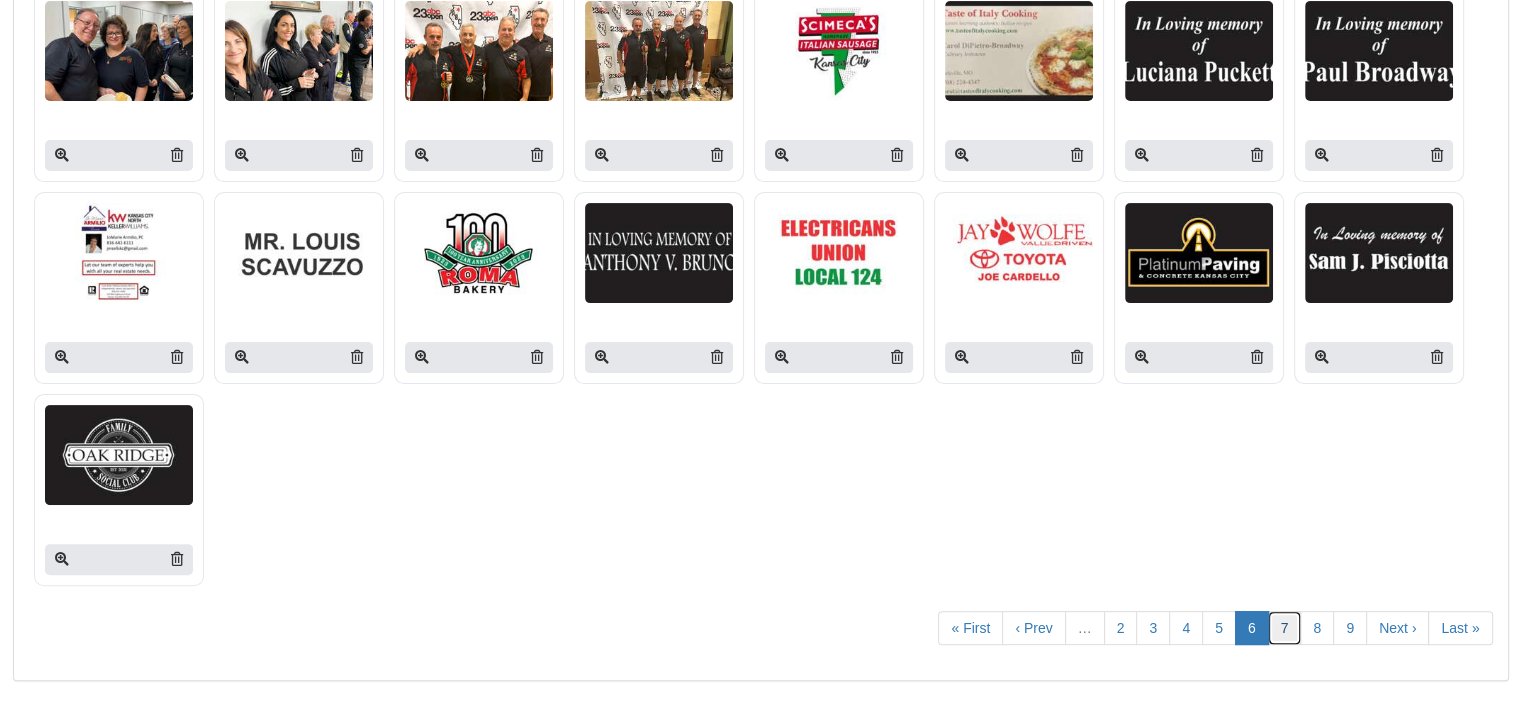 click on "7" at bounding box center (1285, 628) 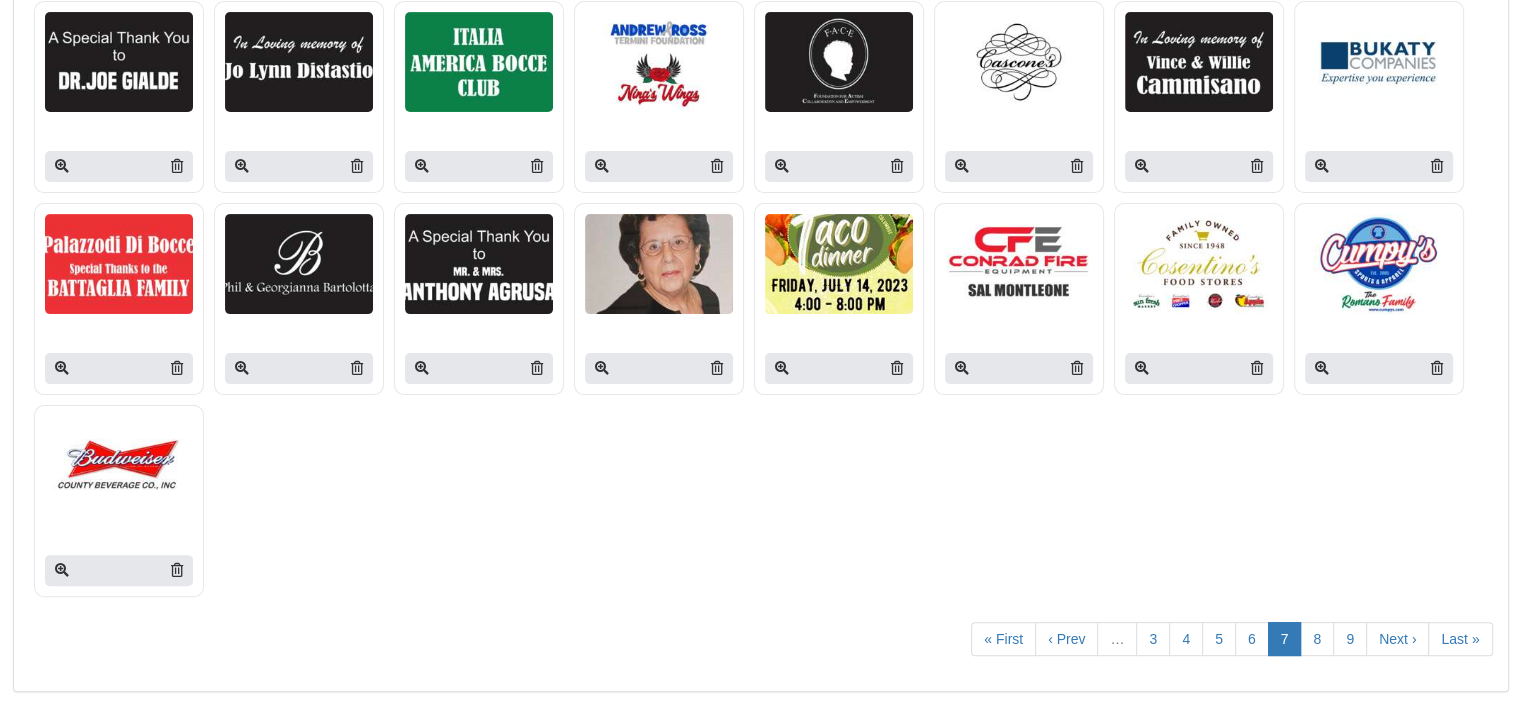 scroll, scrollTop: 476, scrollLeft: 0, axis: vertical 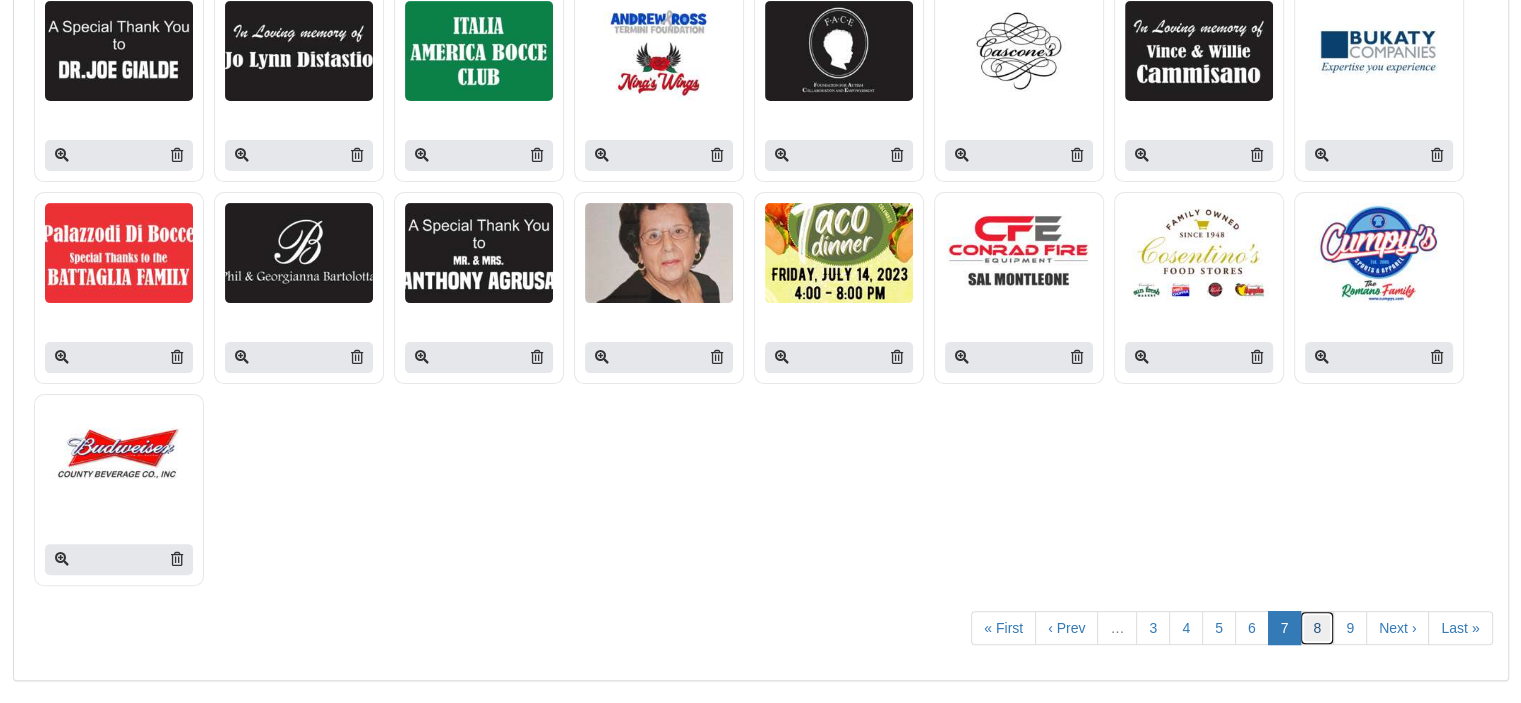 click on "8" at bounding box center (1317, 628) 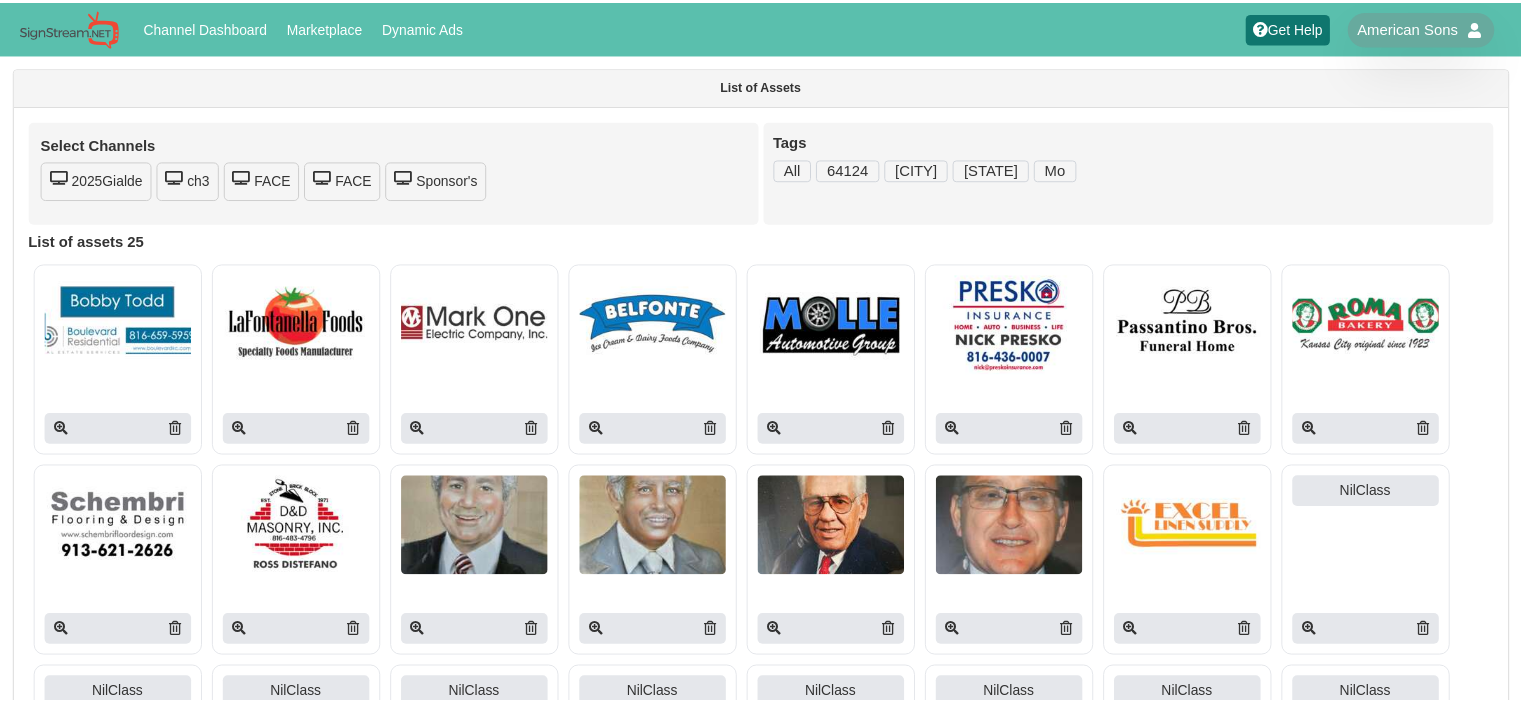 scroll, scrollTop: 0, scrollLeft: 0, axis: both 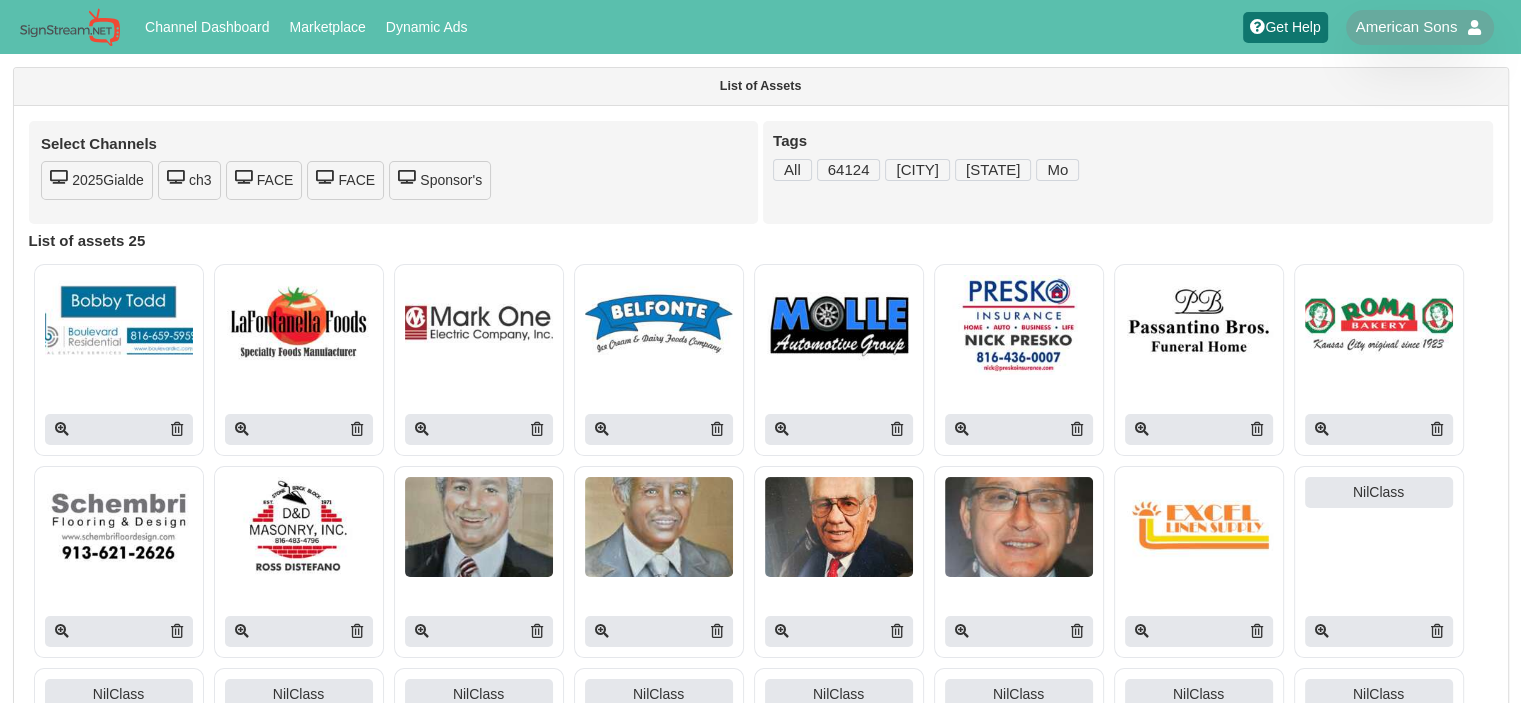 click on "Sponsor's" at bounding box center (440, 180) 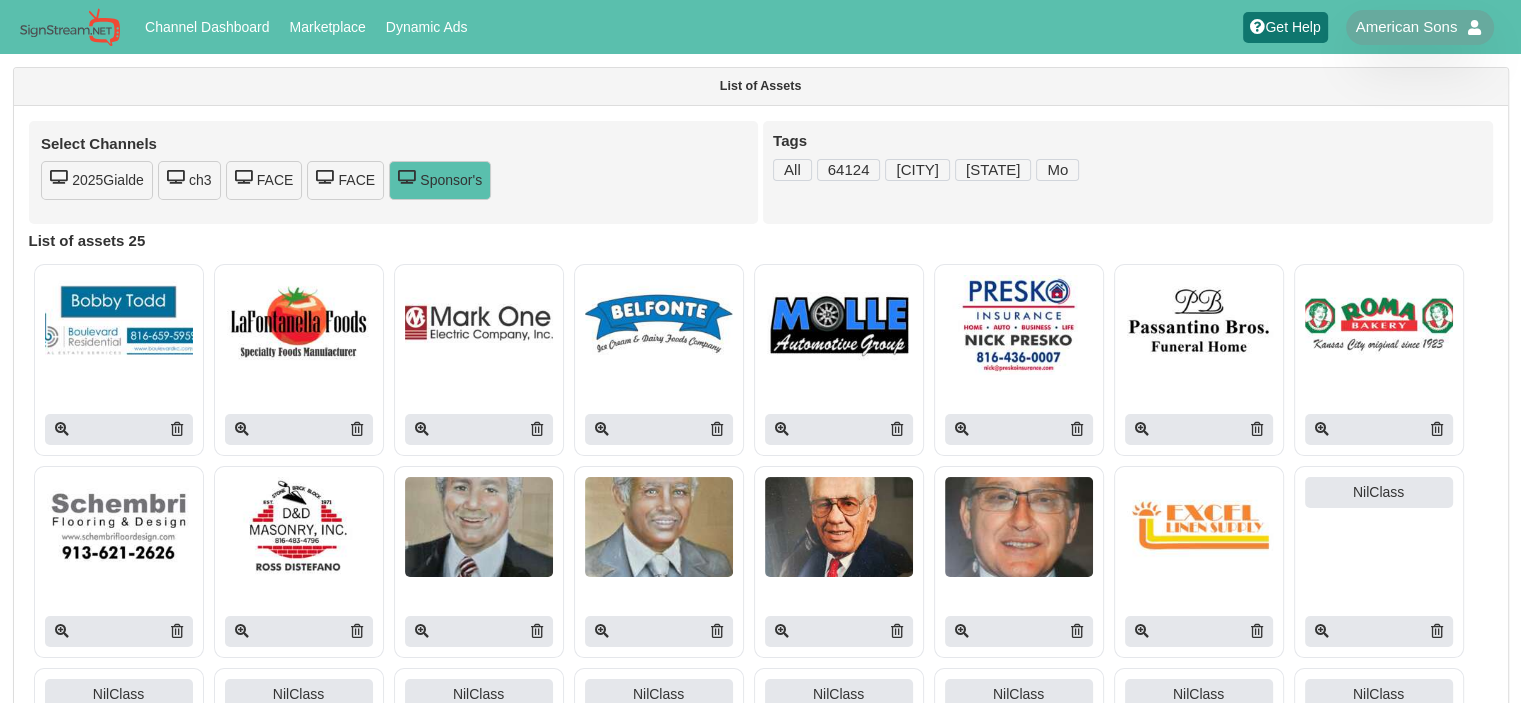 click on "Sponsor's" at bounding box center [440, 180] 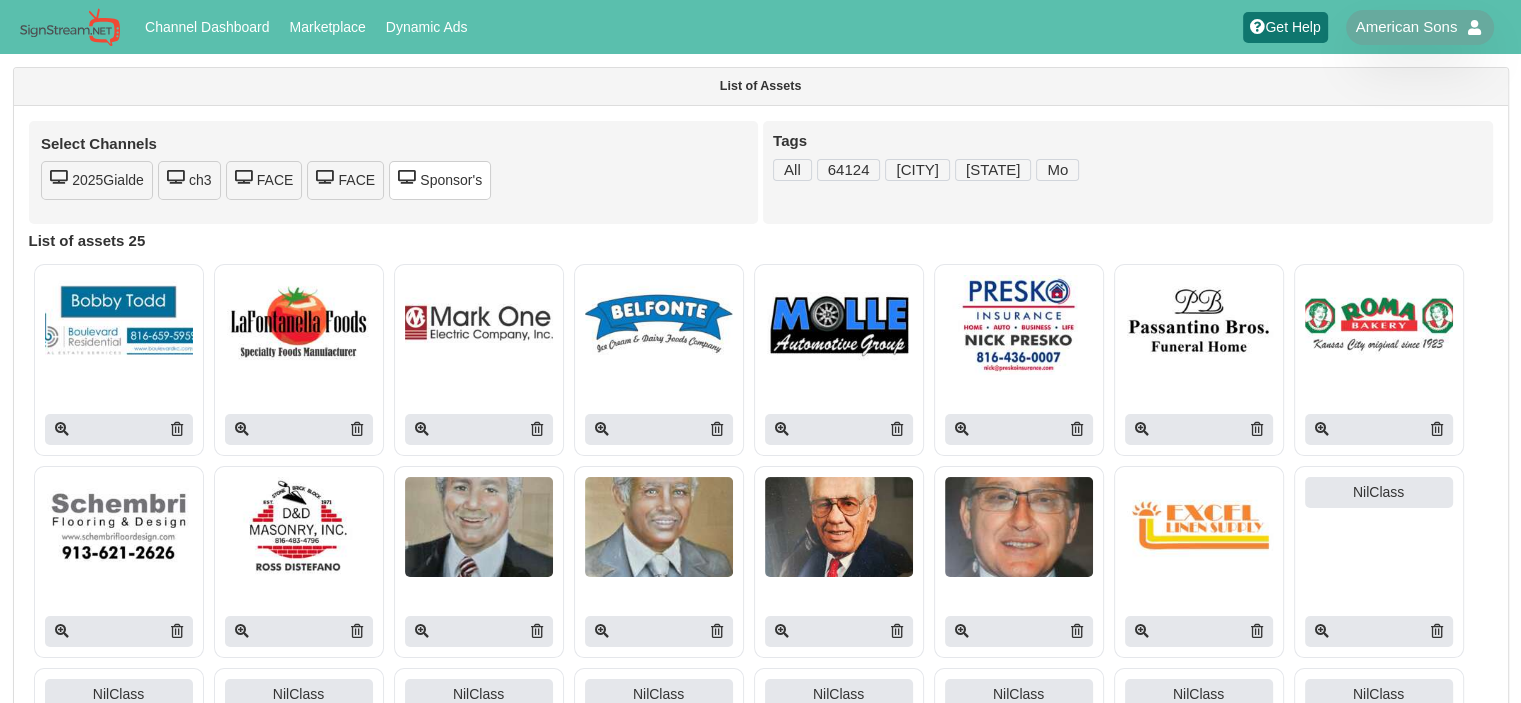 click on "Sponsor's" at bounding box center [440, 180] 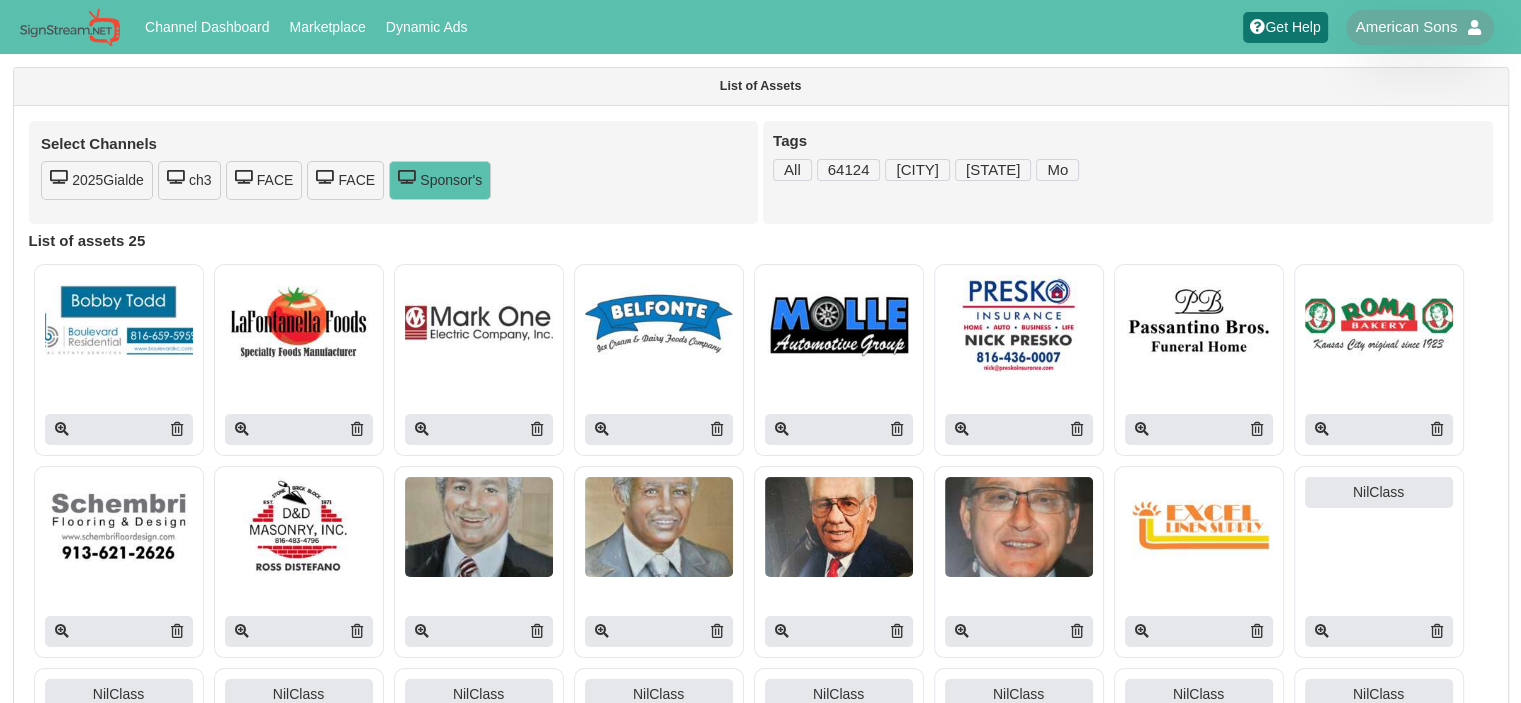 click on "2025Gialde
ch3
FACE
FACE
Sponsor's" at bounding box center [393, 186] 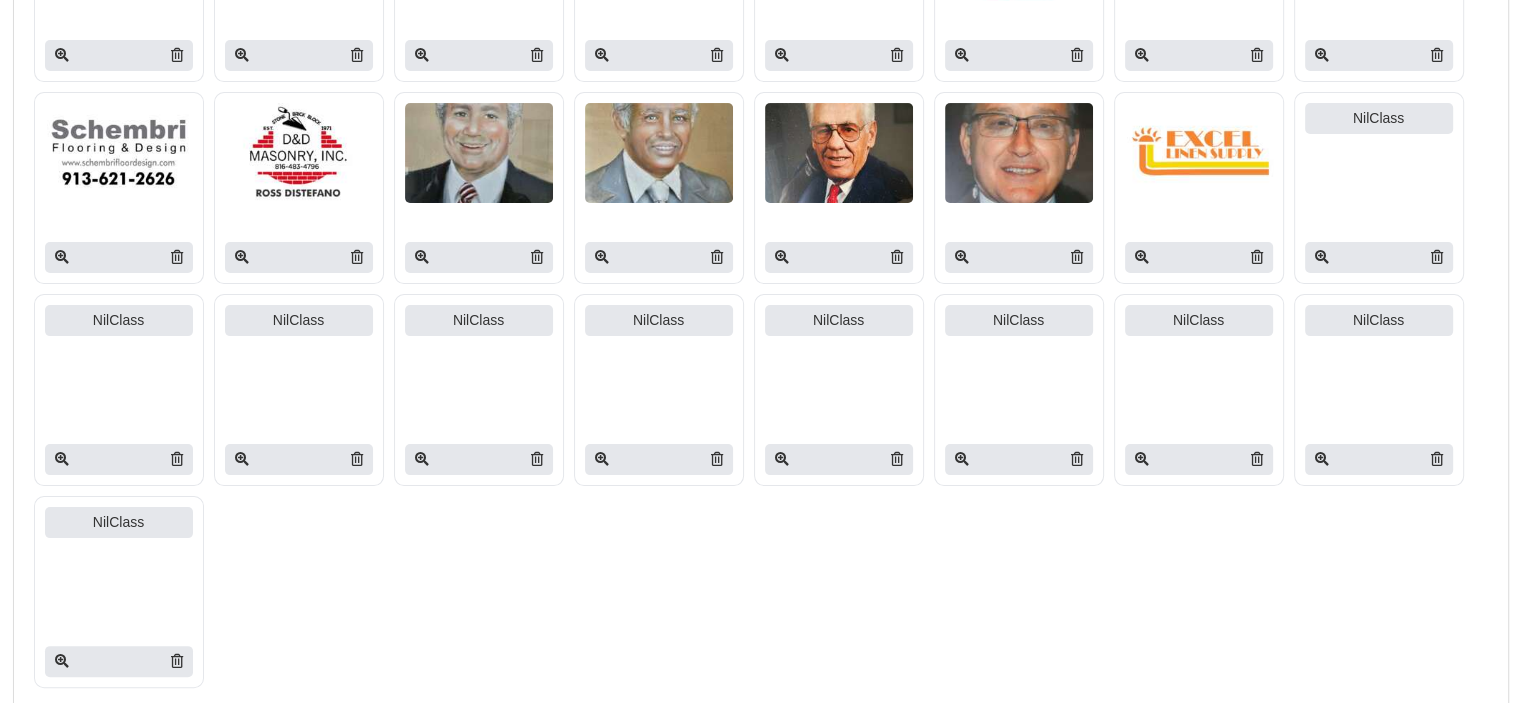 scroll, scrollTop: 0, scrollLeft: 0, axis: both 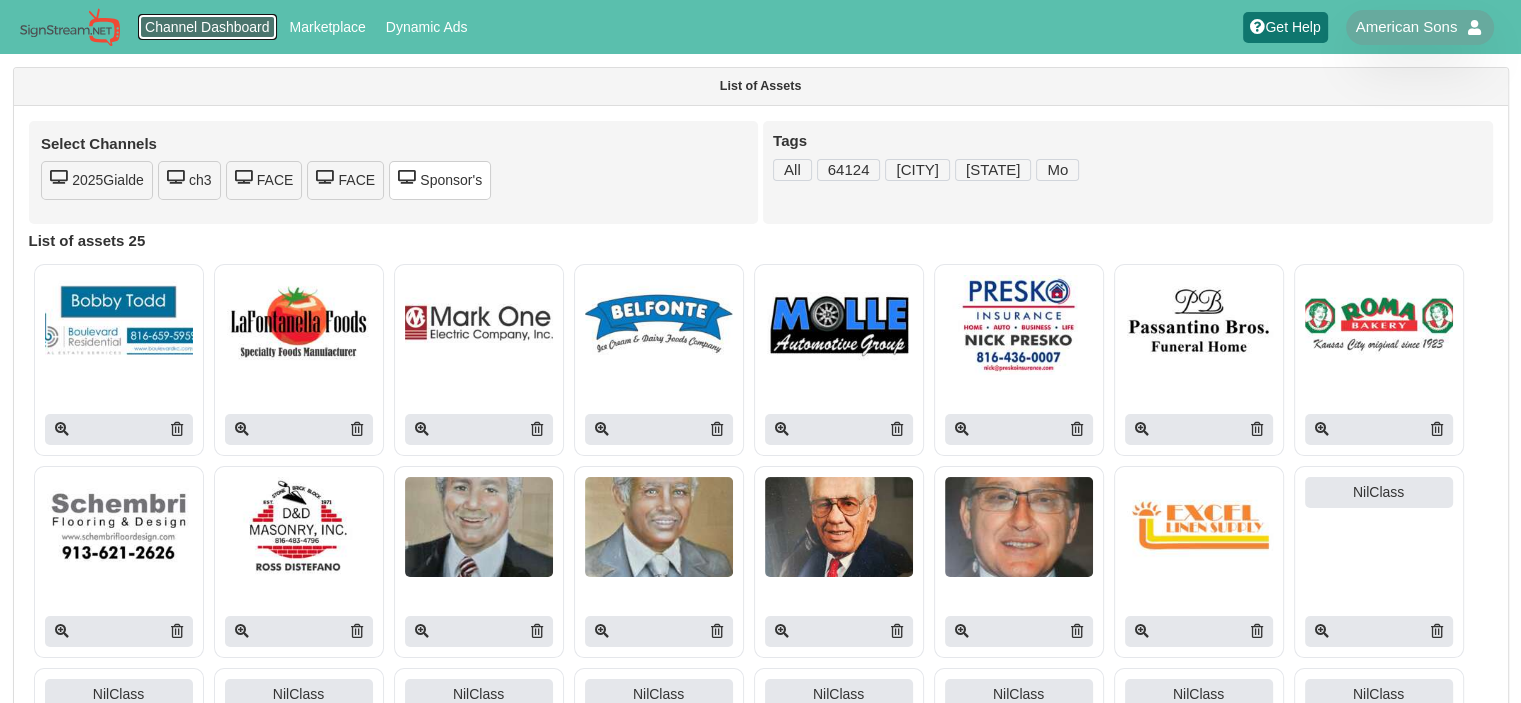 click on "Channel Dashboard" at bounding box center [208, 27] 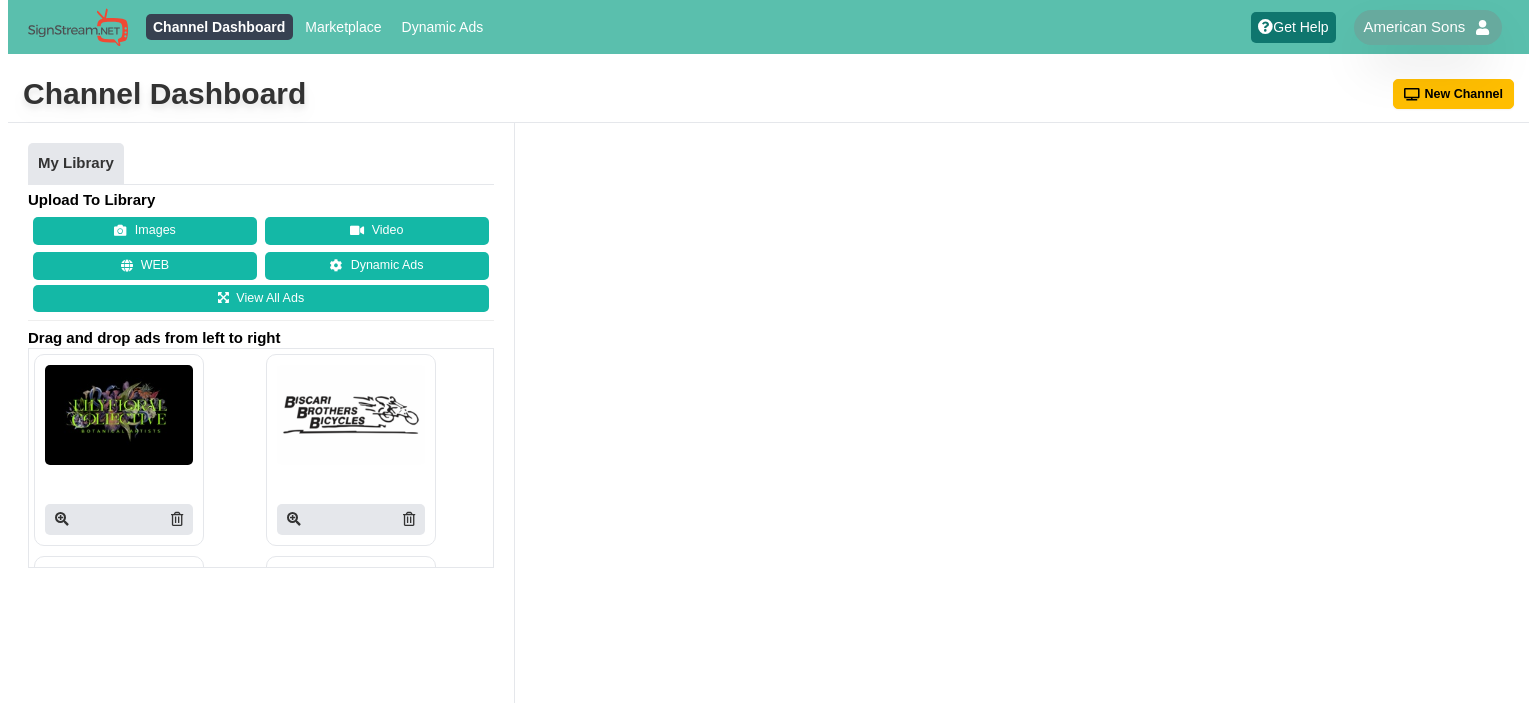 scroll, scrollTop: 0, scrollLeft: 0, axis: both 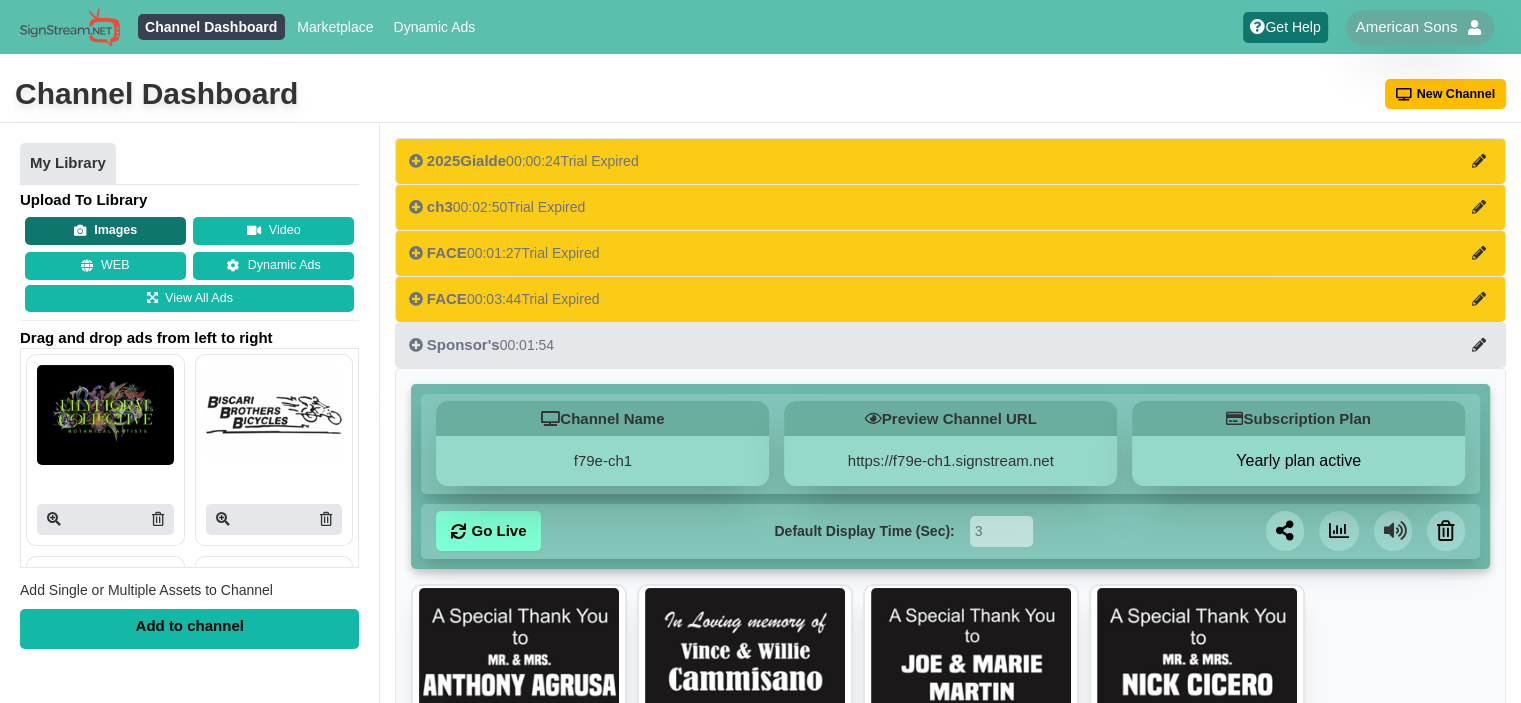 click on "Images" at bounding box center (105, 231) 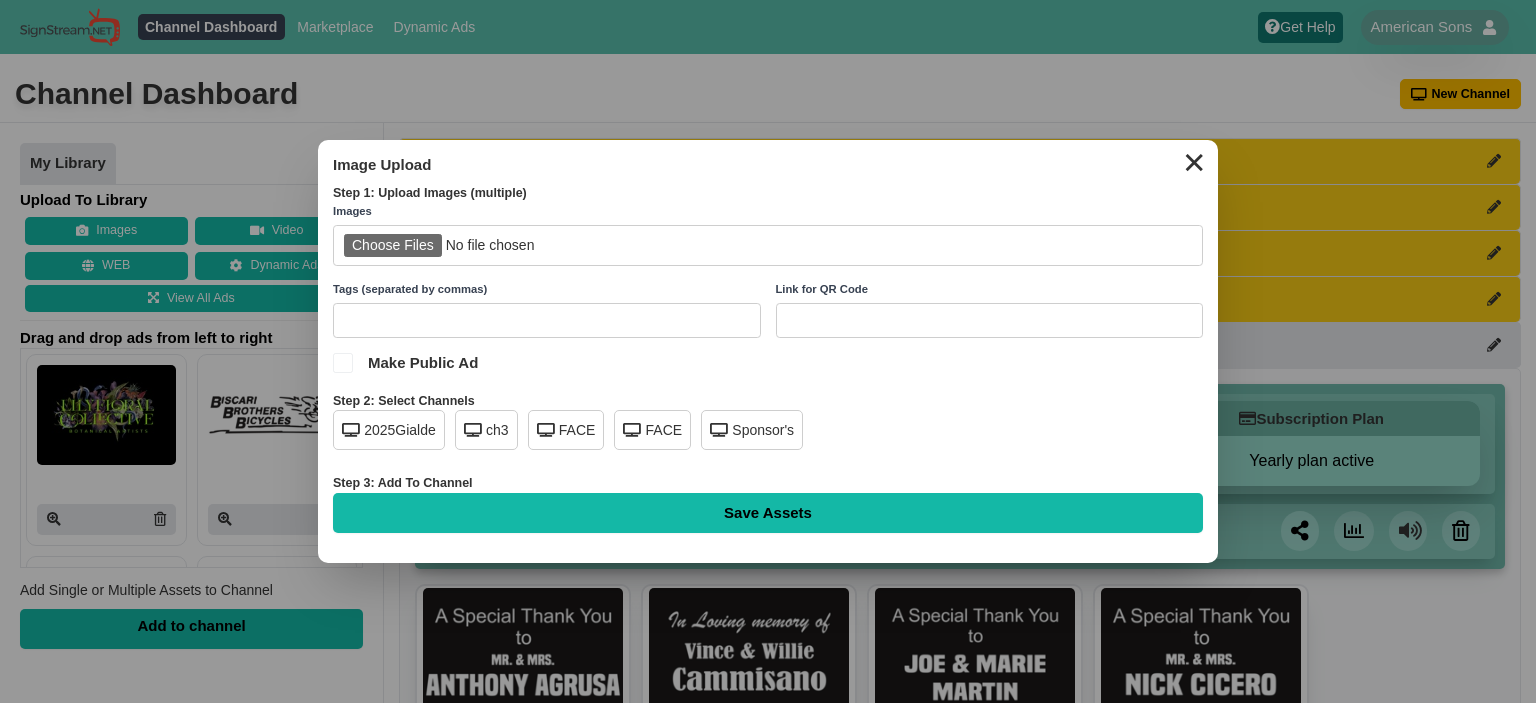 click at bounding box center (768, 245) 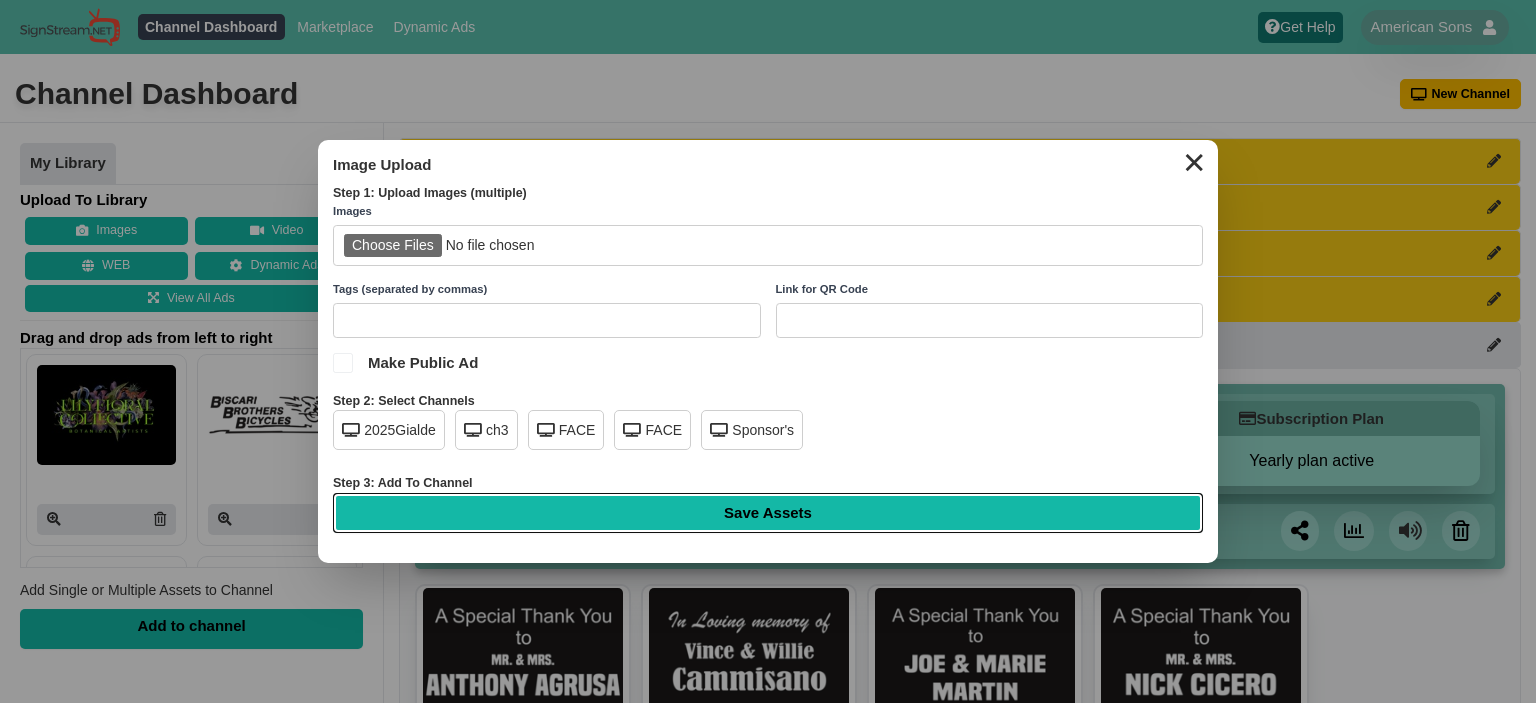 click on "Save Assets" at bounding box center (768, 513) 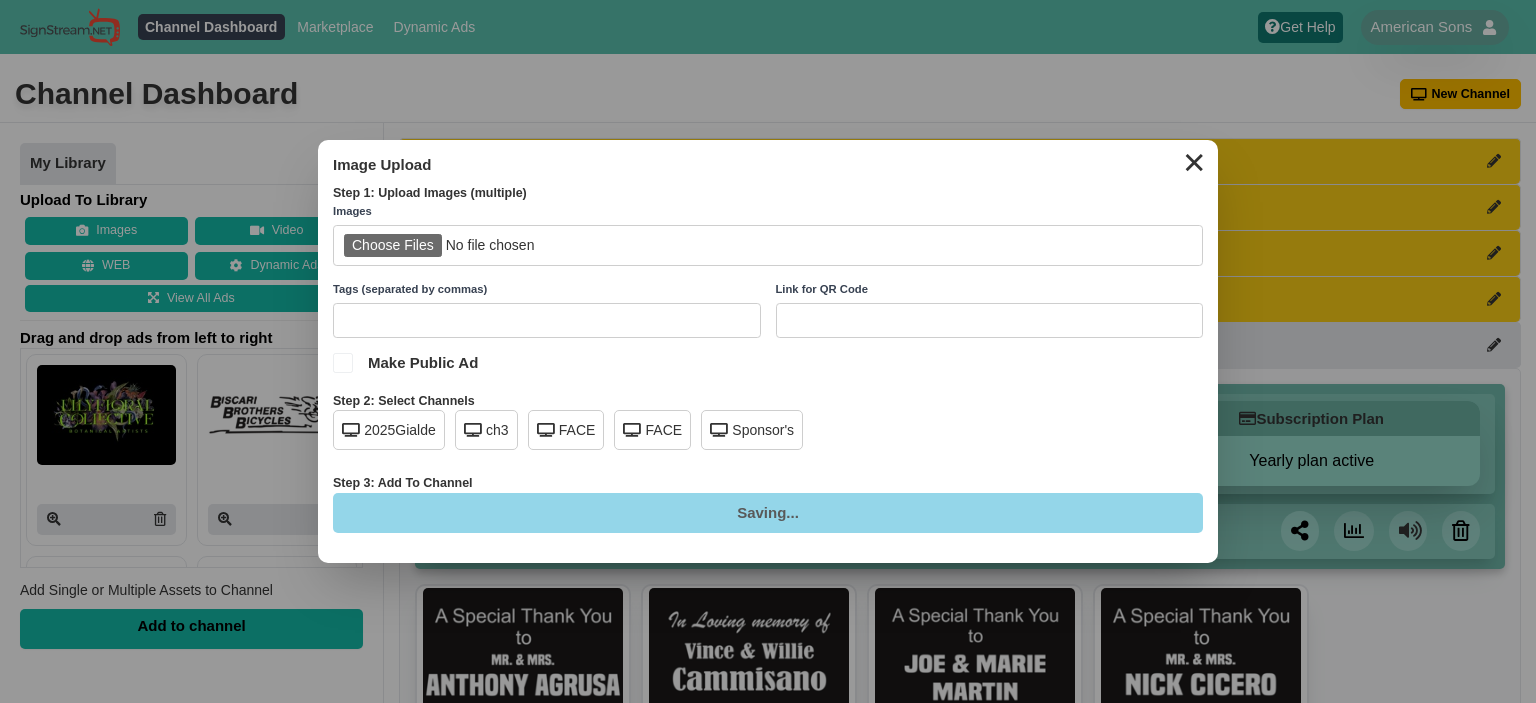 type on "Saving..." 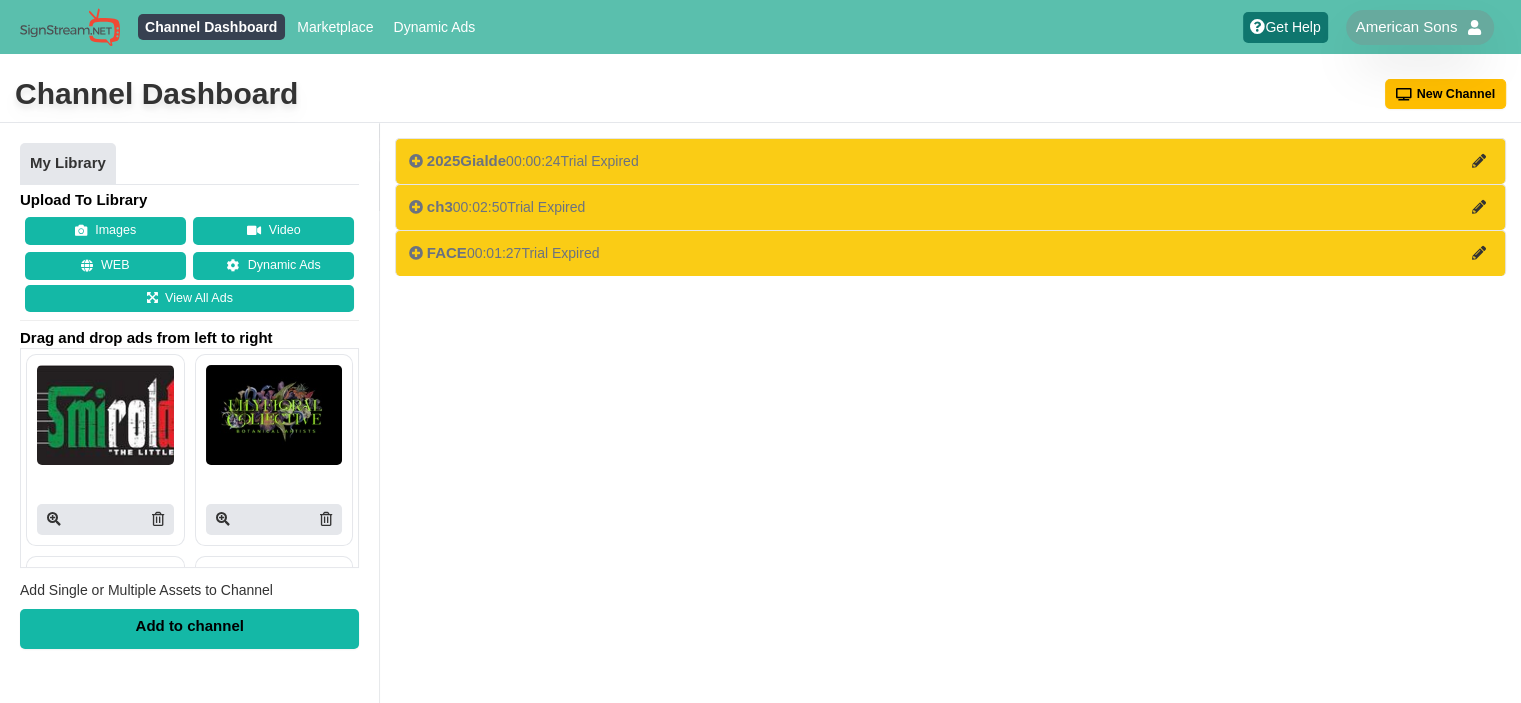 scroll, scrollTop: 148, scrollLeft: 0, axis: vertical 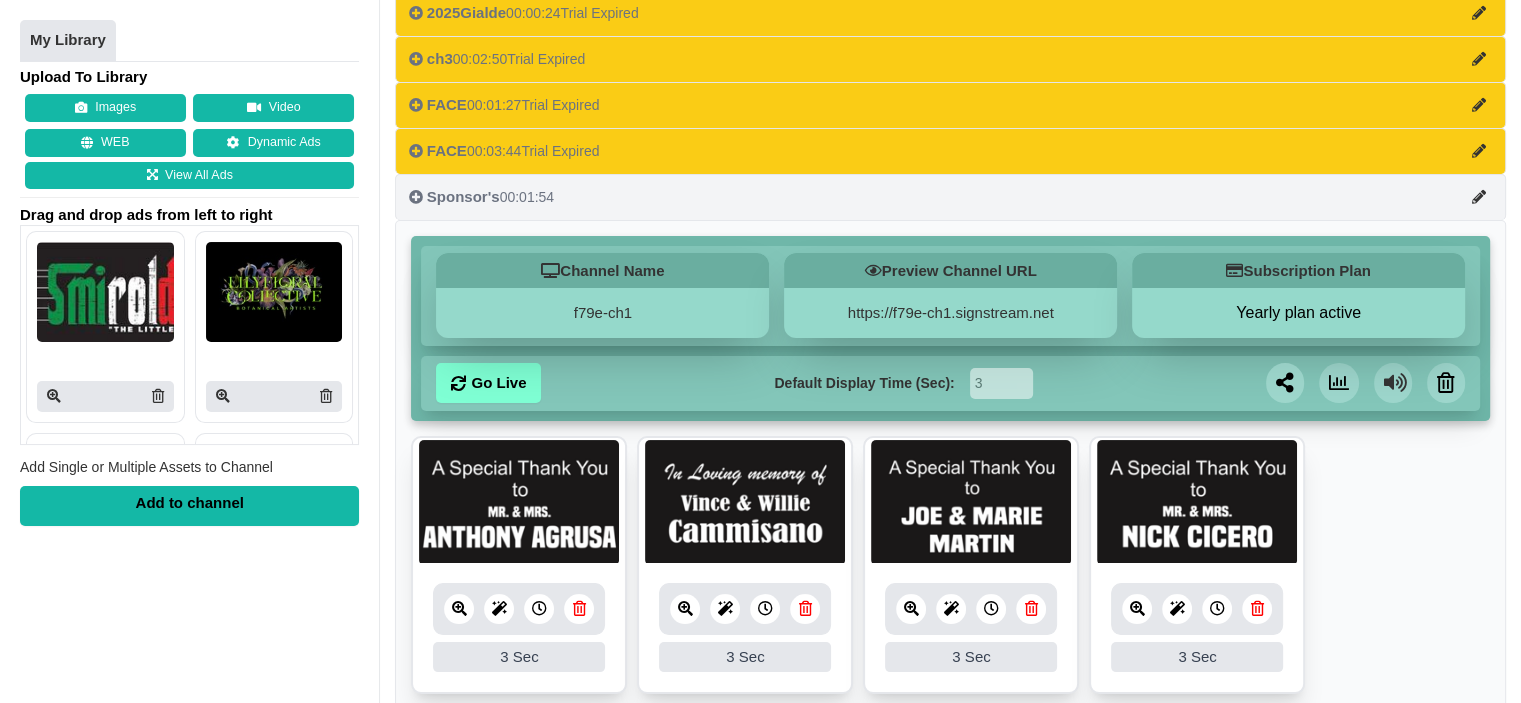 click on "Sponsor's
00:01:54" at bounding box center [950, 197] 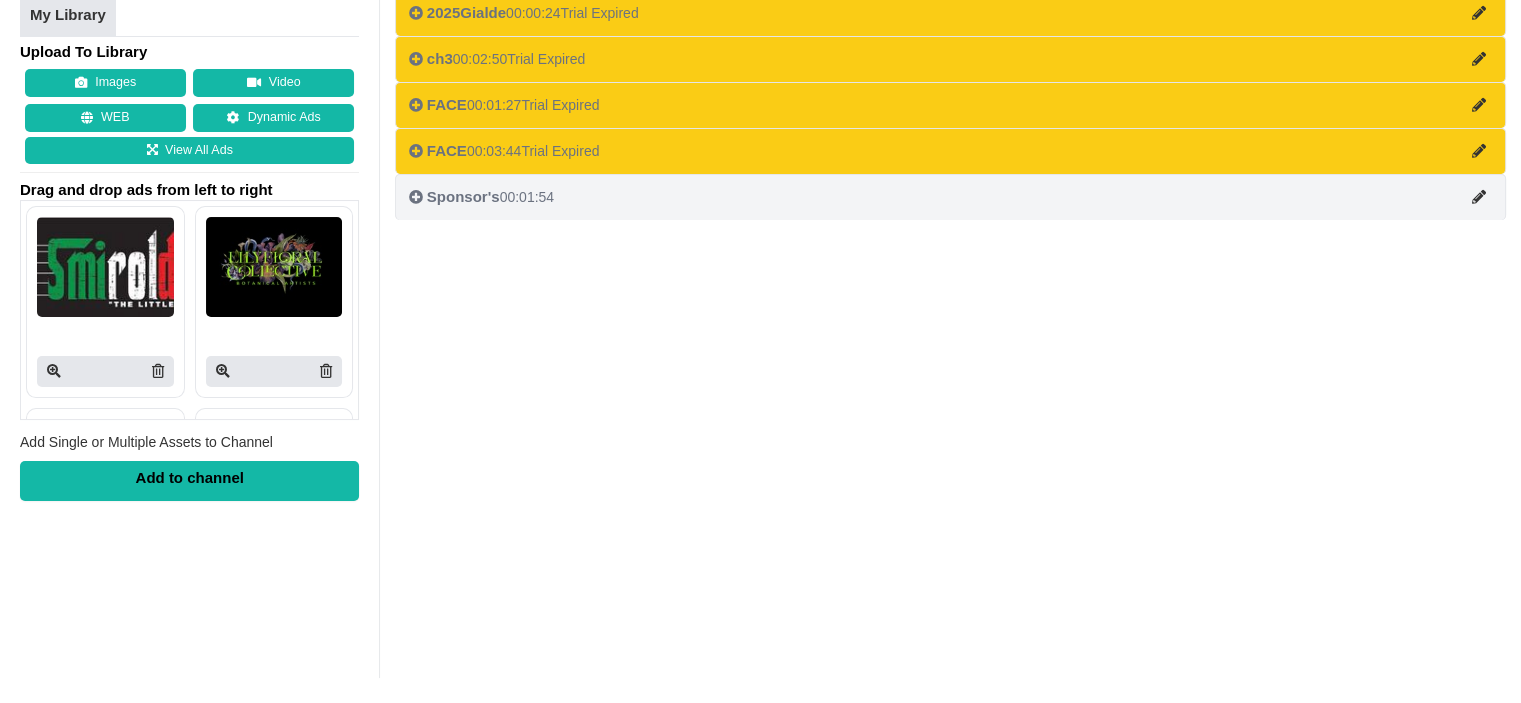 click on "Sponsor's" at bounding box center (463, 196) 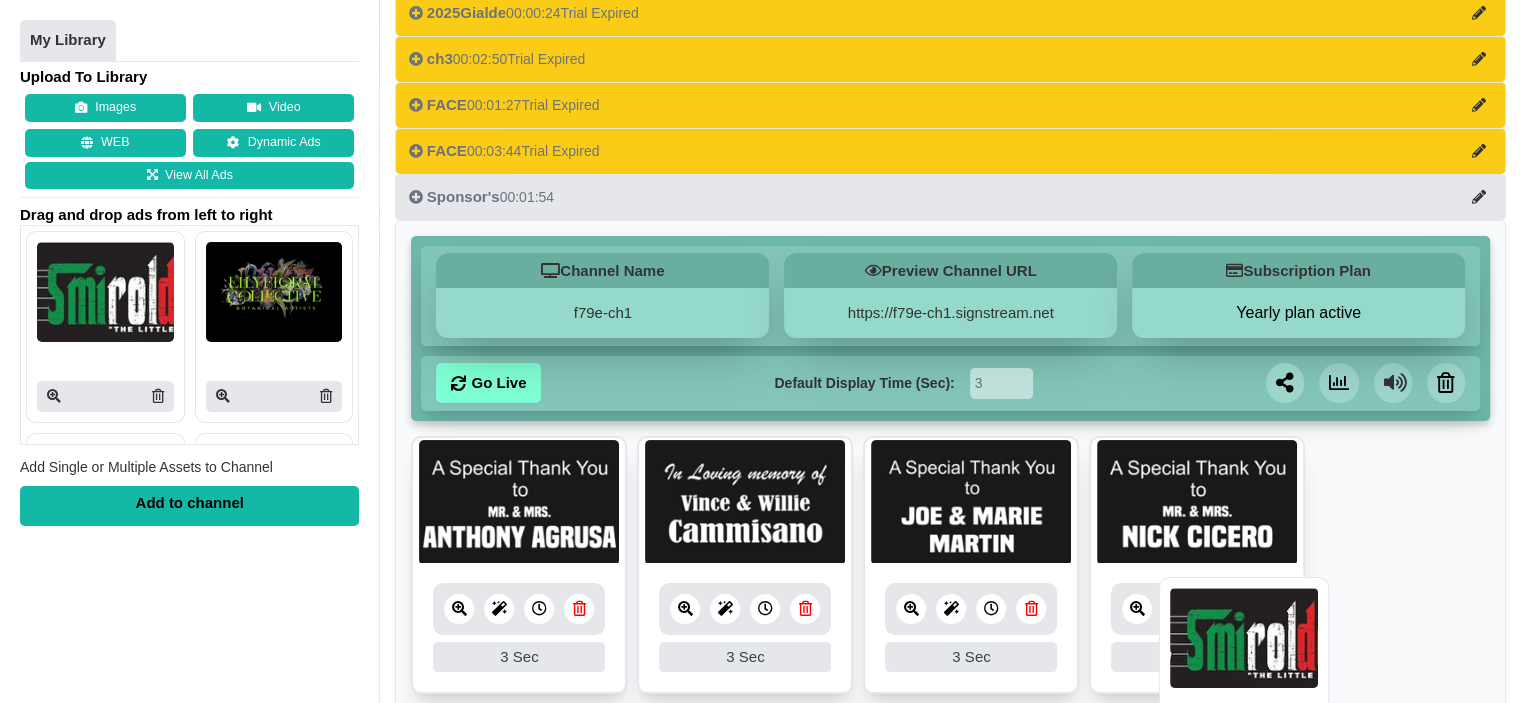 drag, startPoint x: 133, startPoint y: 302, endPoint x: 1264, endPoint y: 648, distance: 1182.7413 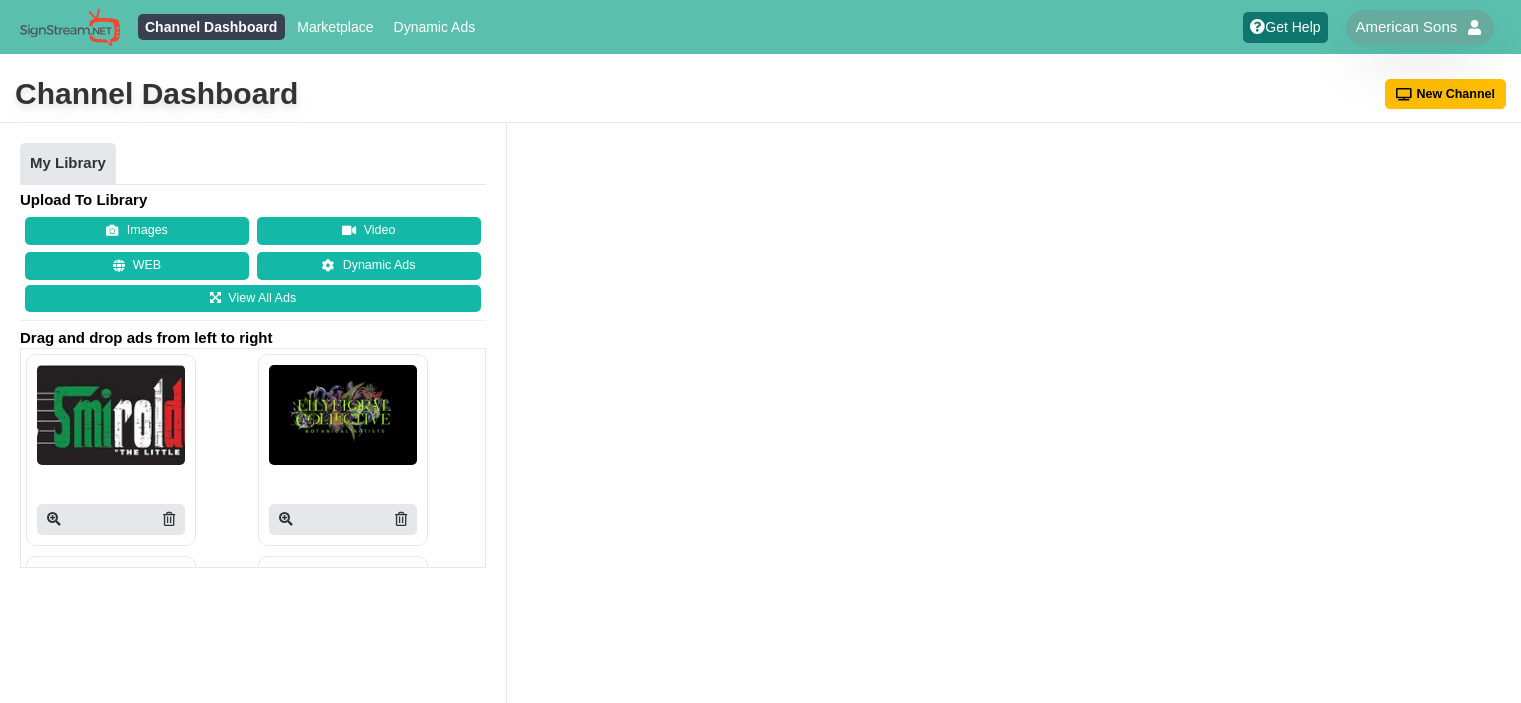 scroll, scrollTop: 0, scrollLeft: 0, axis: both 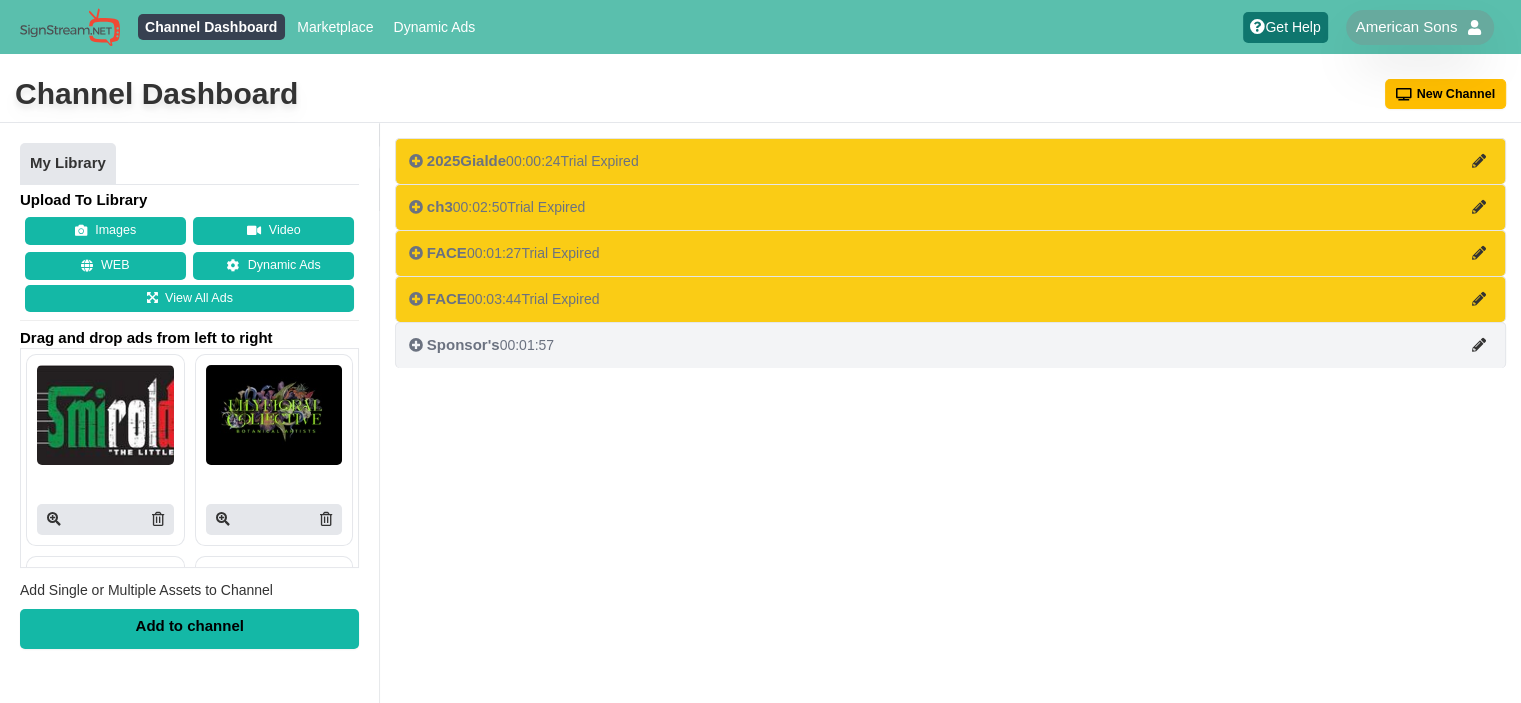click on "Sponsor's" at bounding box center (463, 344) 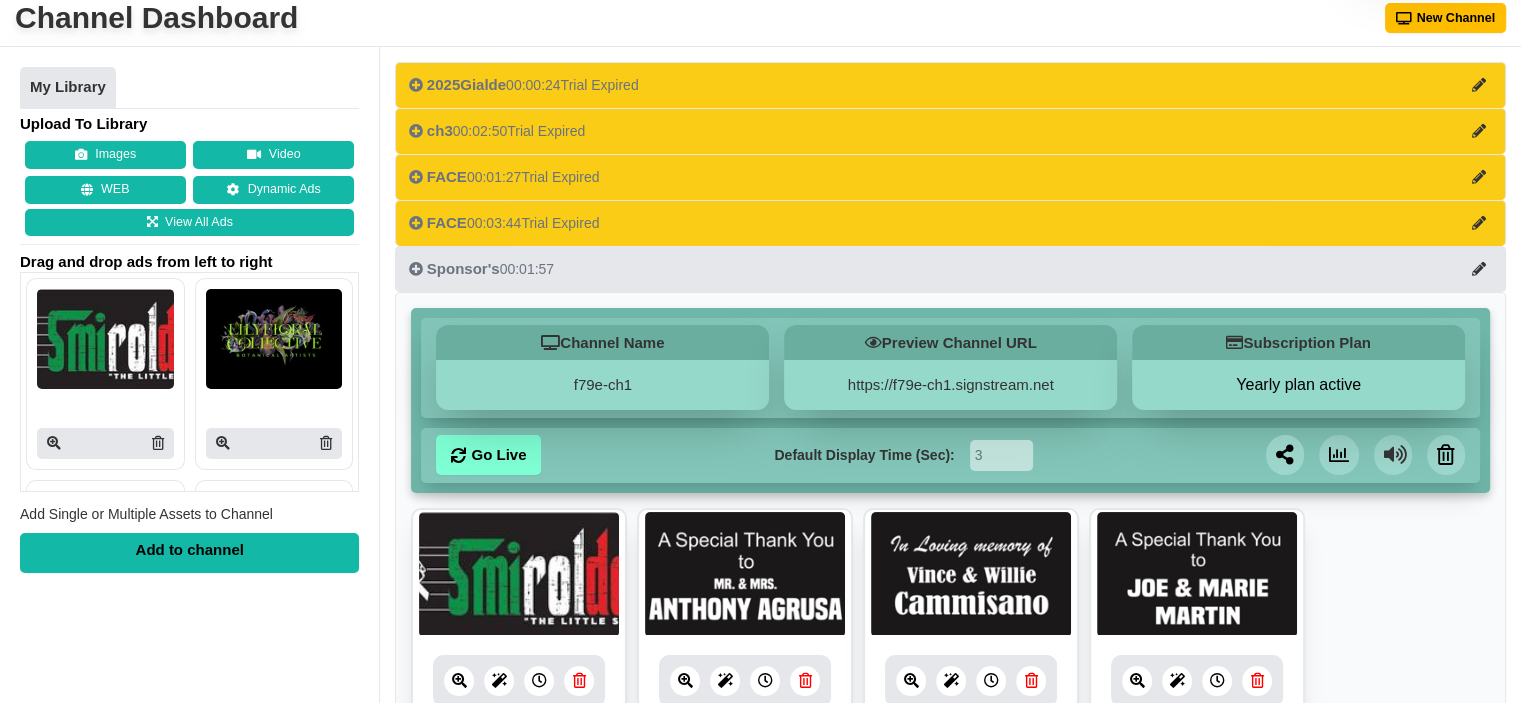 scroll, scrollTop: 300, scrollLeft: 0, axis: vertical 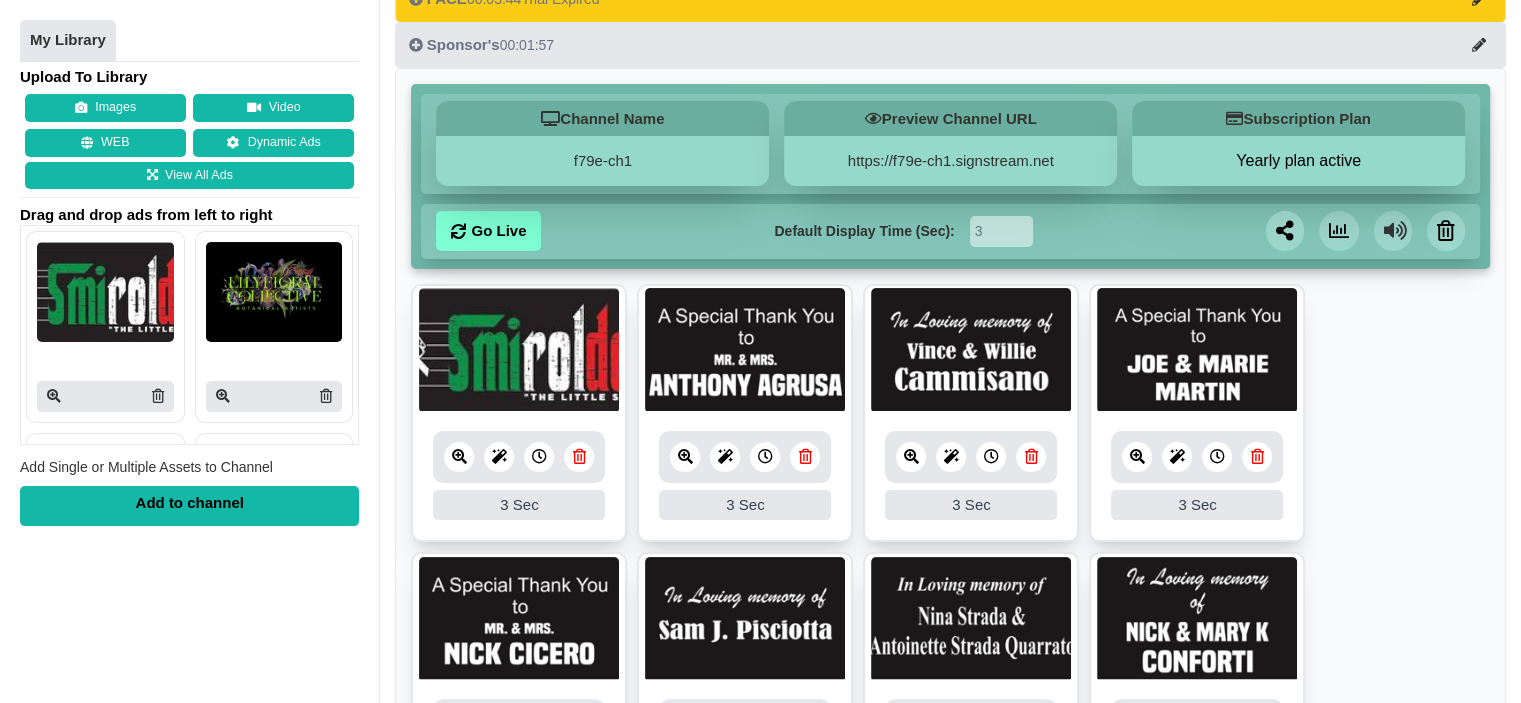 click at bounding box center [519, 350] 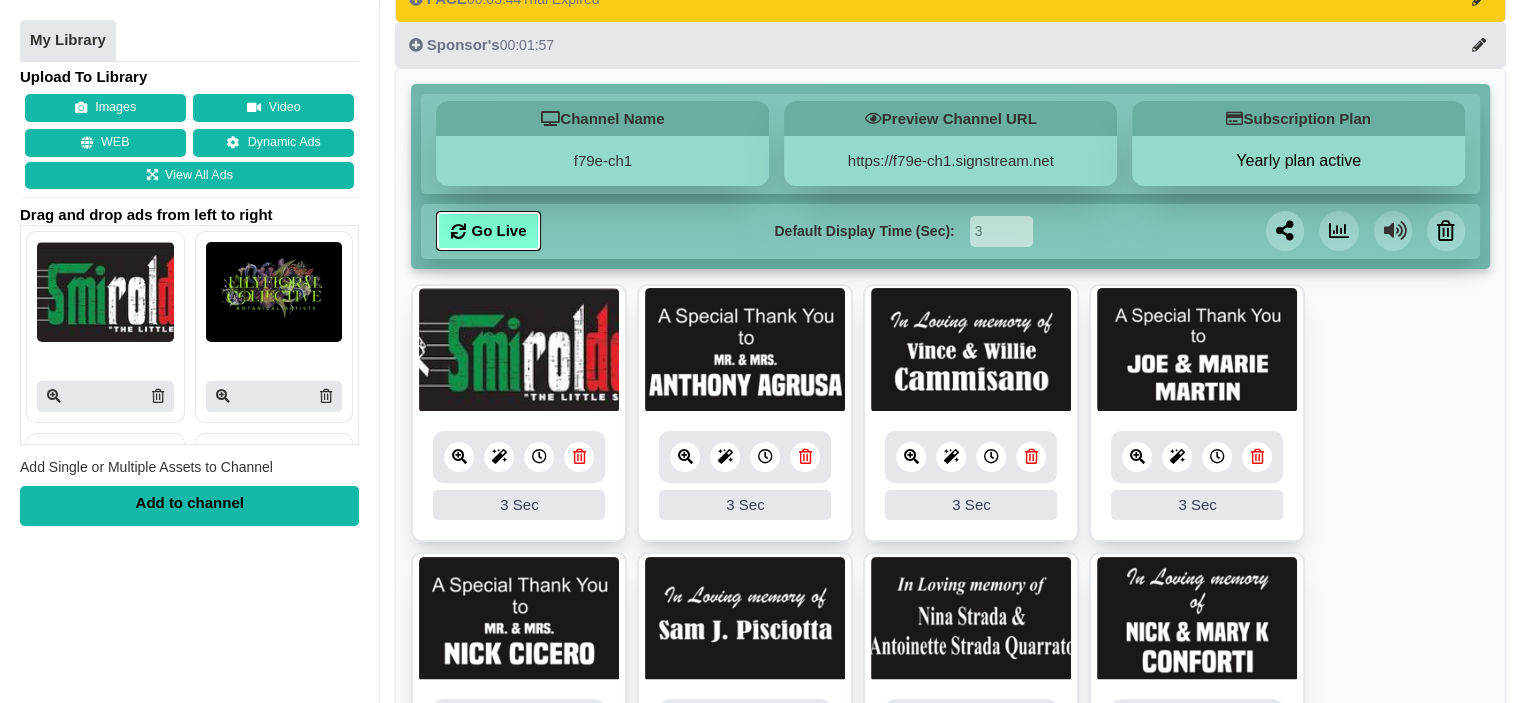 click on "Go Live" at bounding box center (488, 231) 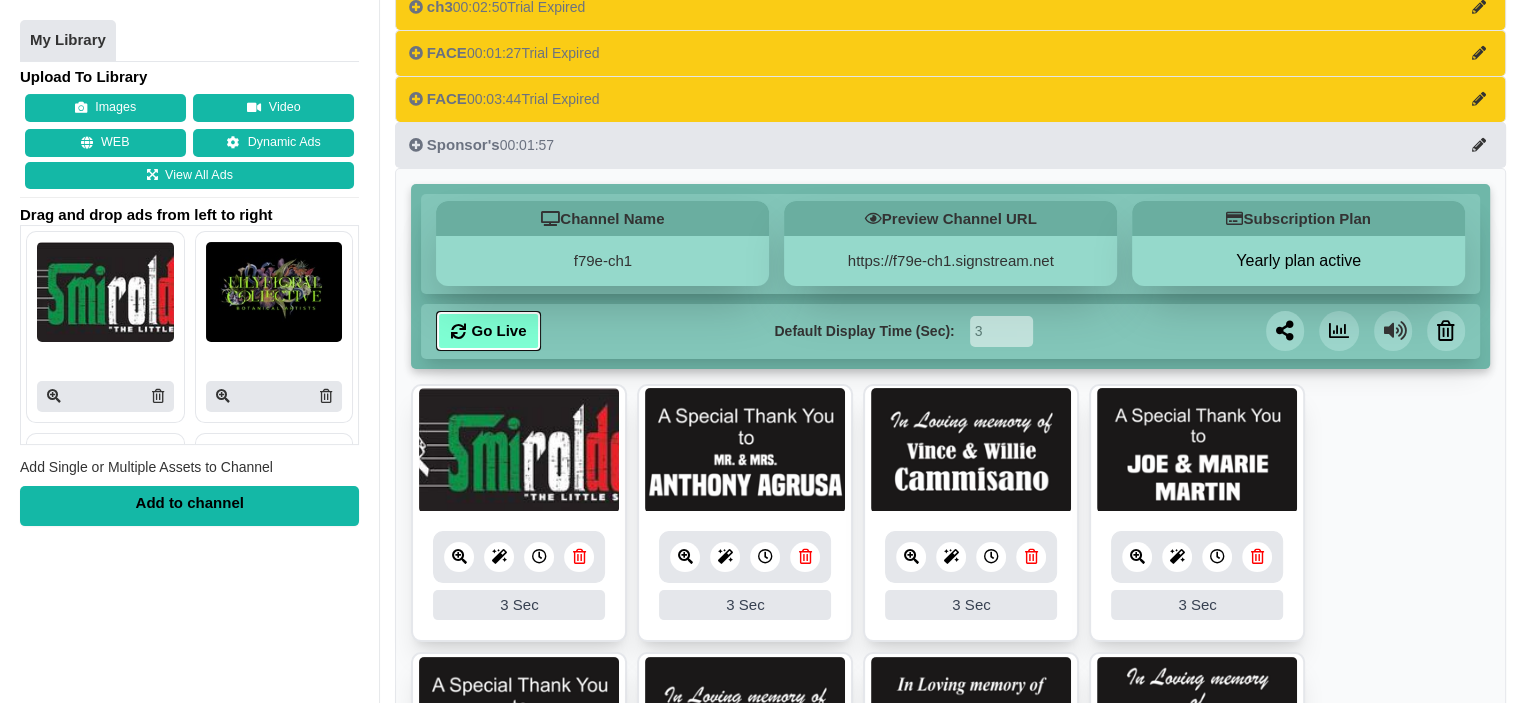 scroll, scrollTop: 300, scrollLeft: 0, axis: vertical 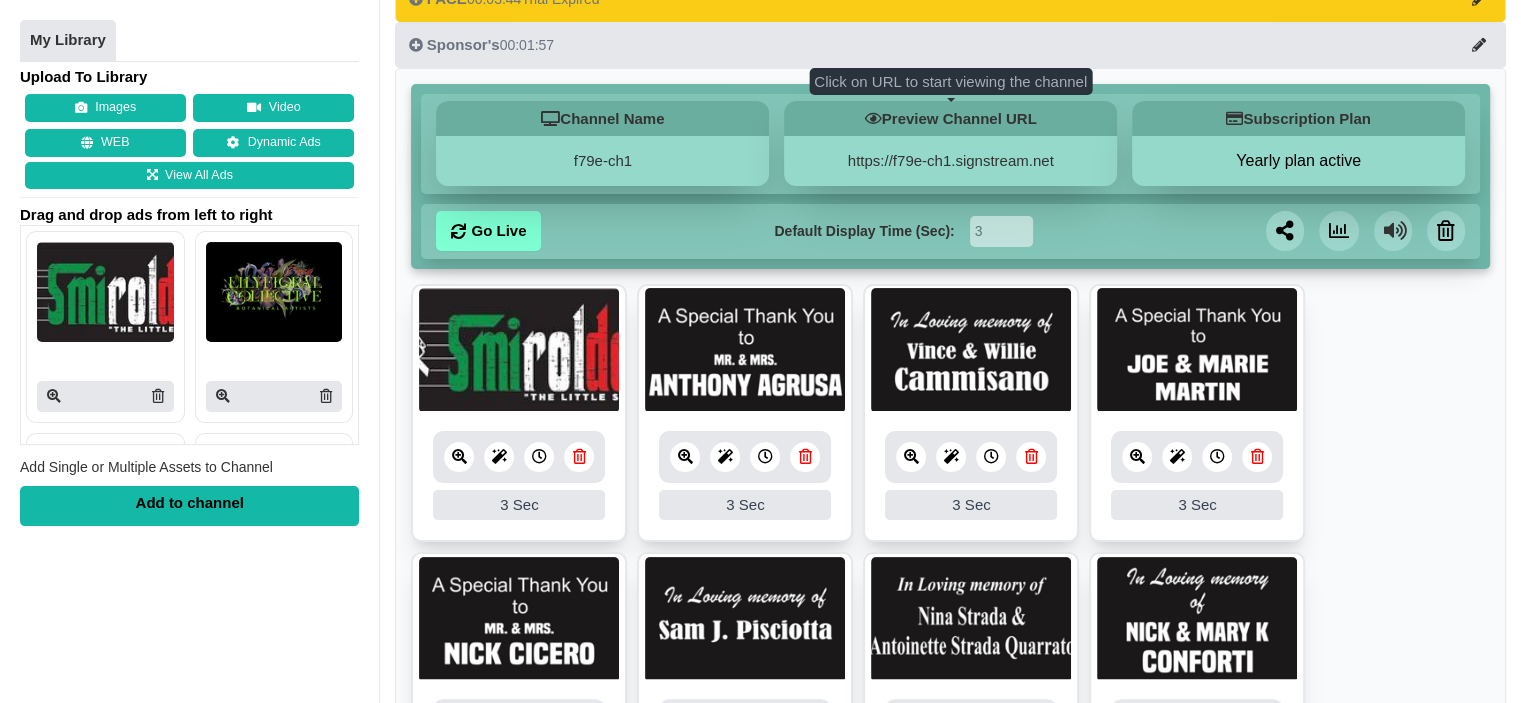 click on "Preview Channel URL" at bounding box center (950, 118) 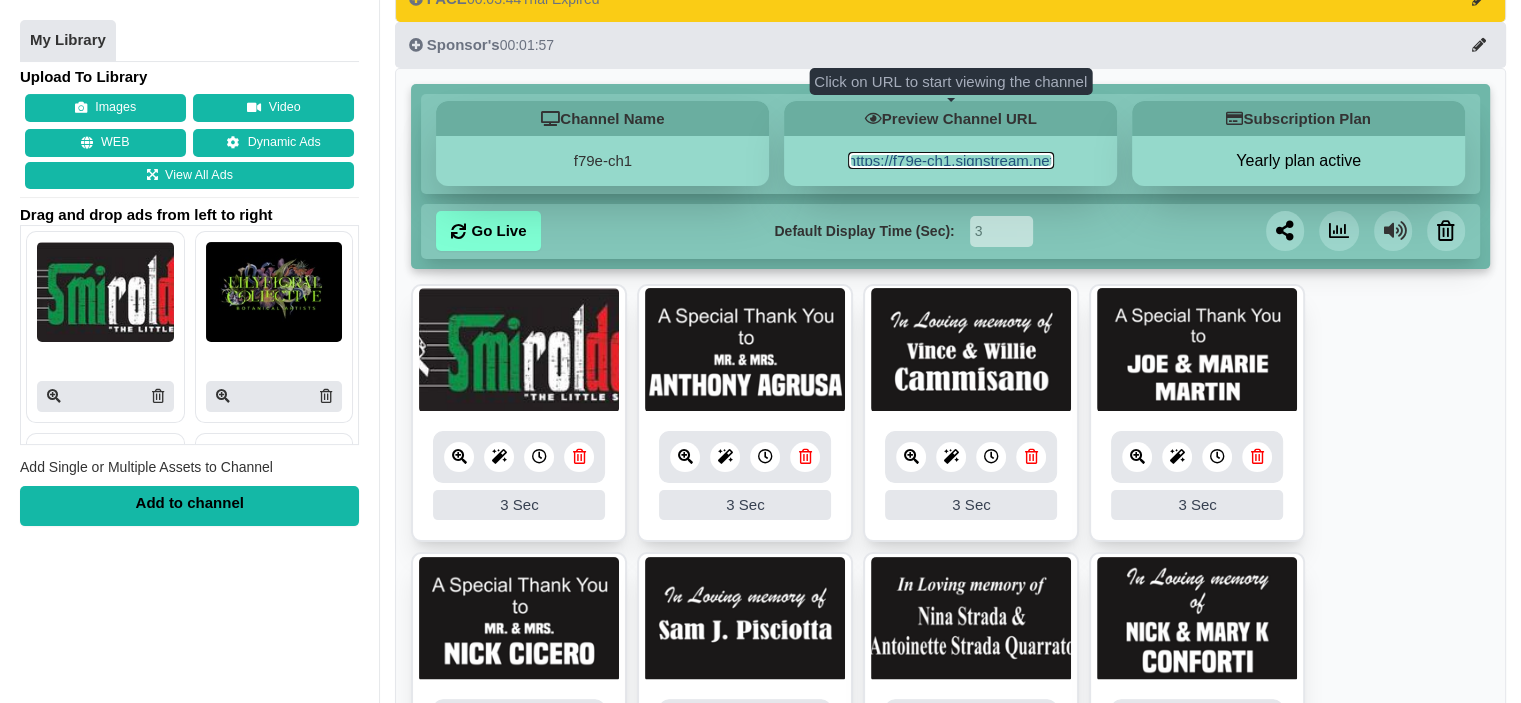 click on "https://f79e-ch1.signstream.net" at bounding box center (951, 160) 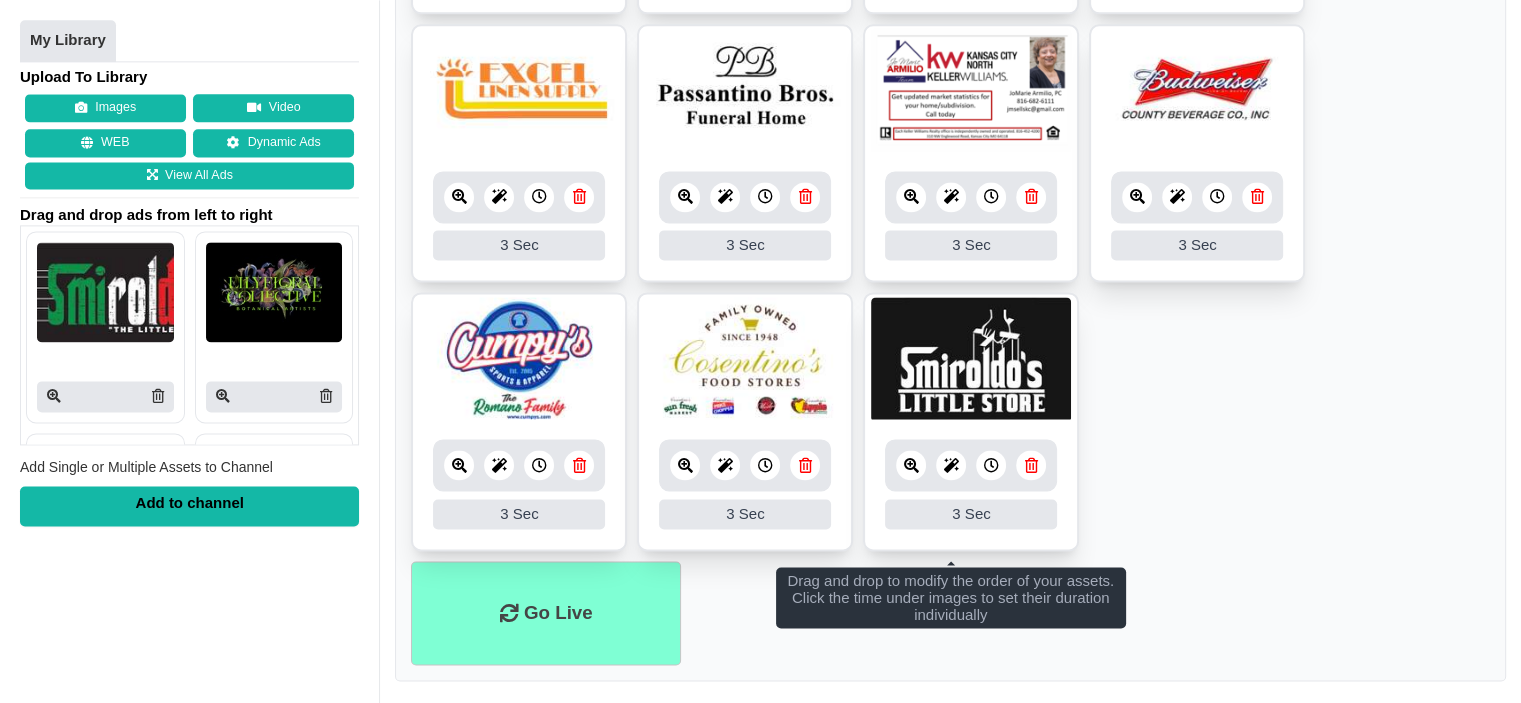 scroll, scrollTop: 2720, scrollLeft: 0, axis: vertical 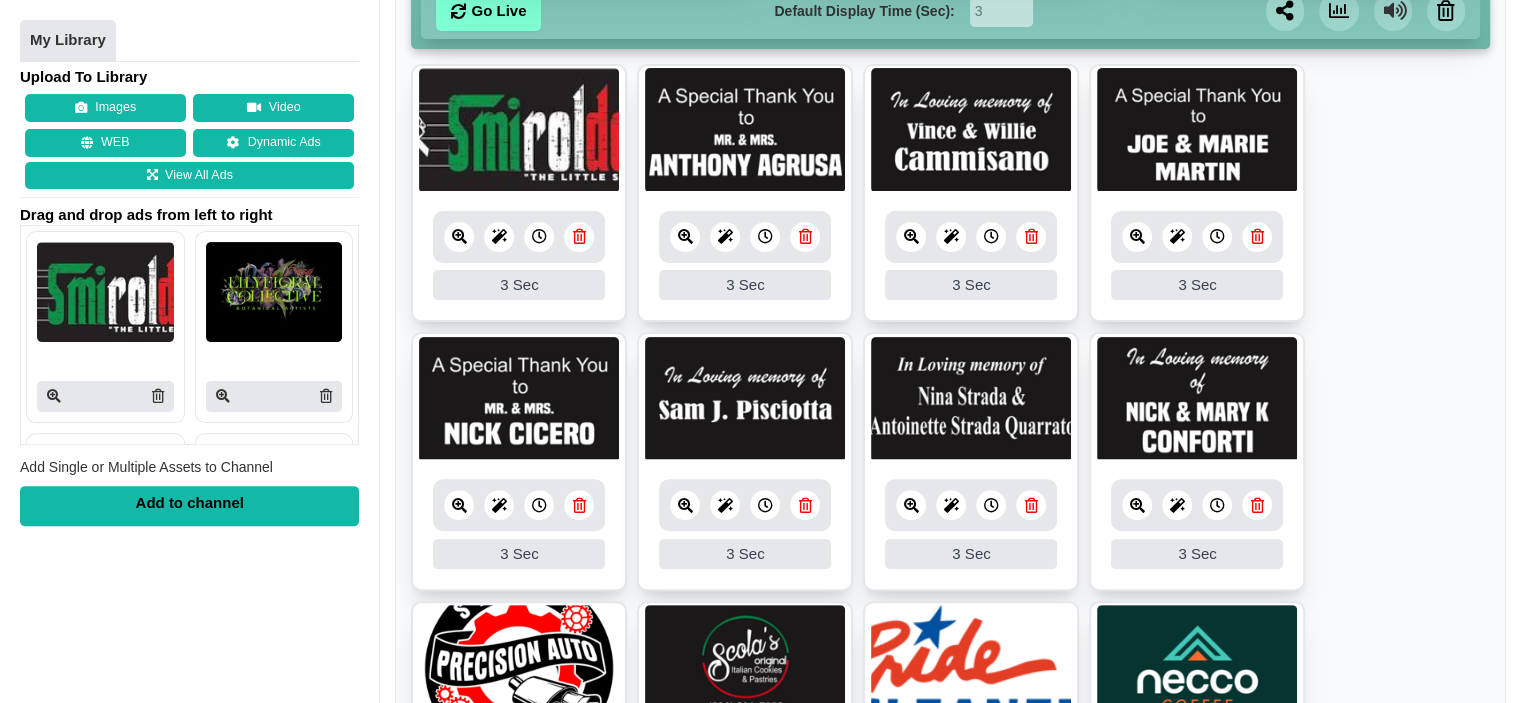 drag, startPoint x: 531, startPoint y: 387, endPoint x: 536, endPoint y: 371, distance: 16.763054 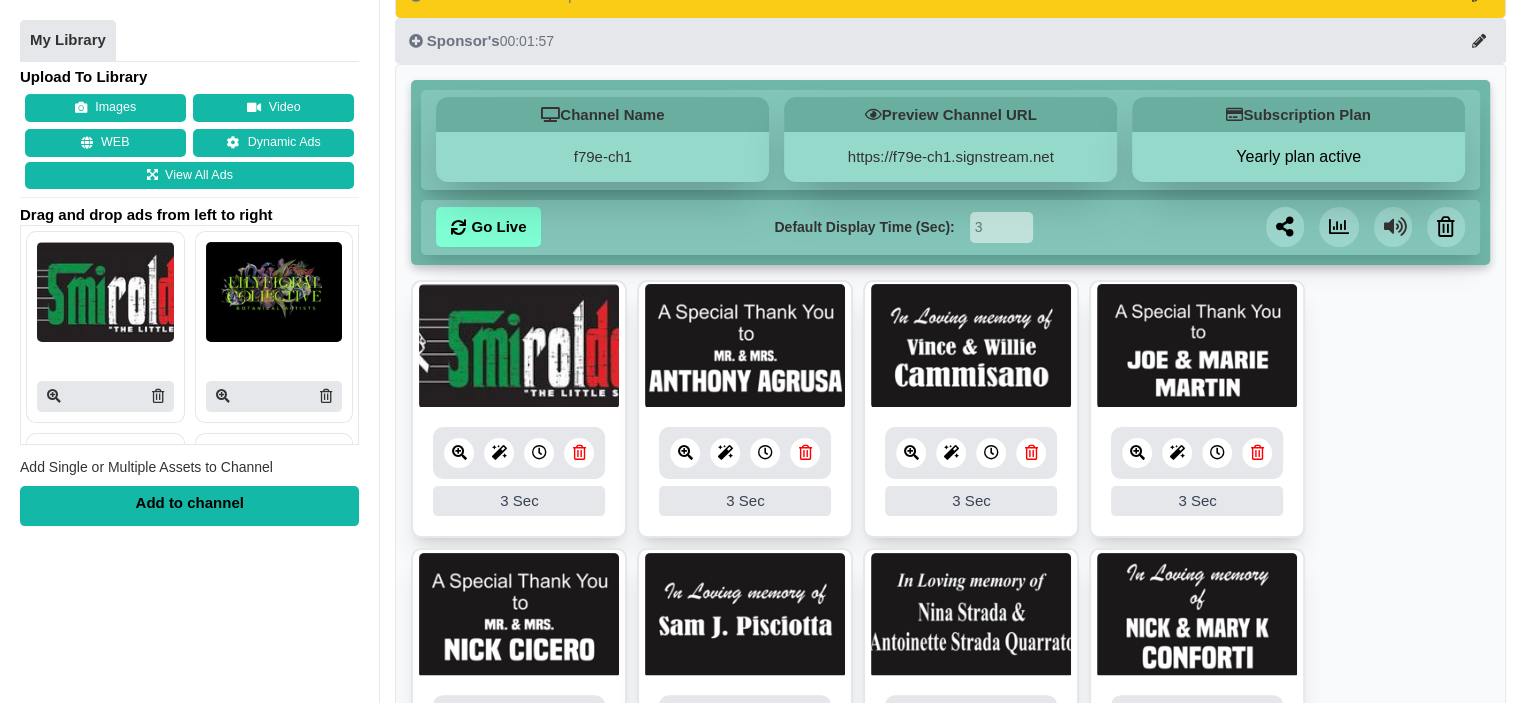 scroll, scrollTop: 295, scrollLeft: 0, axis: vertical 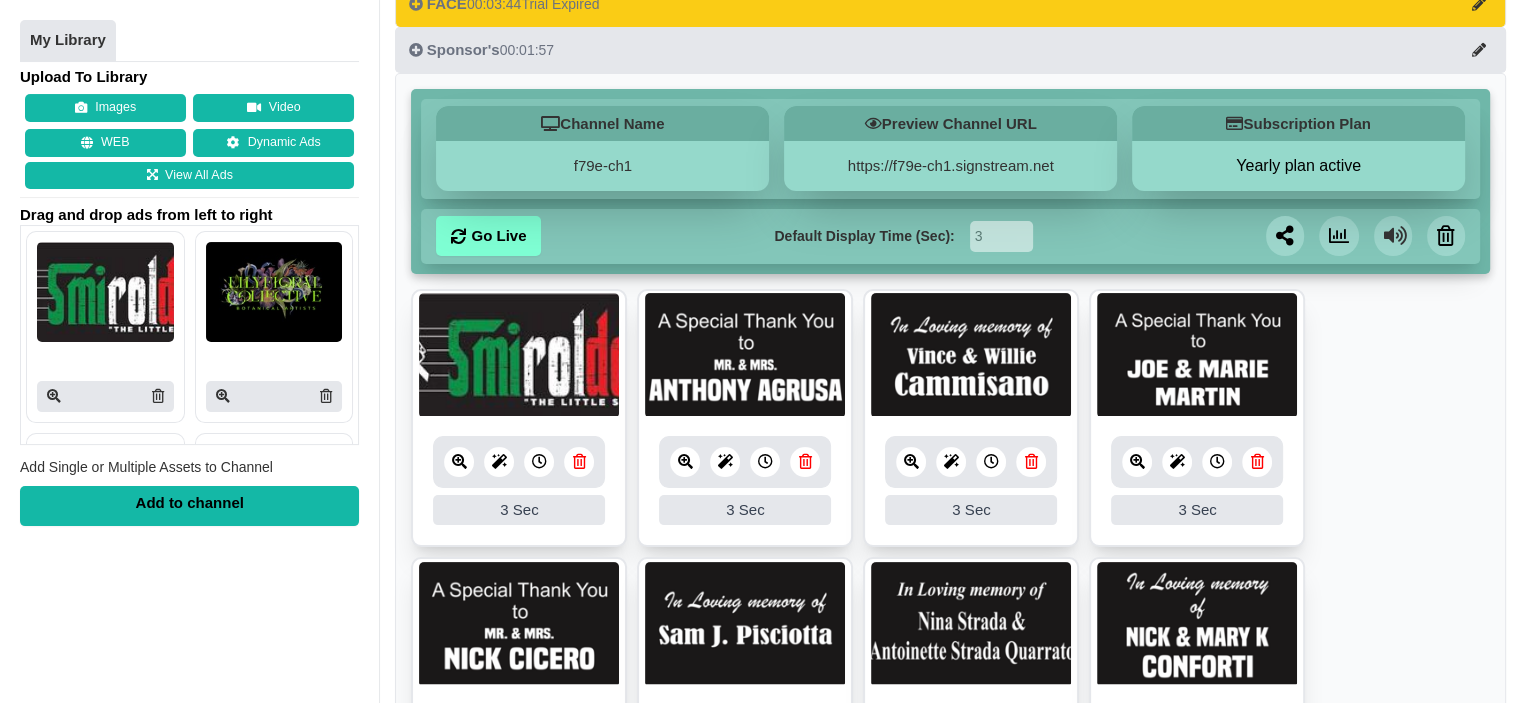 click at bounding box center (519, 355) 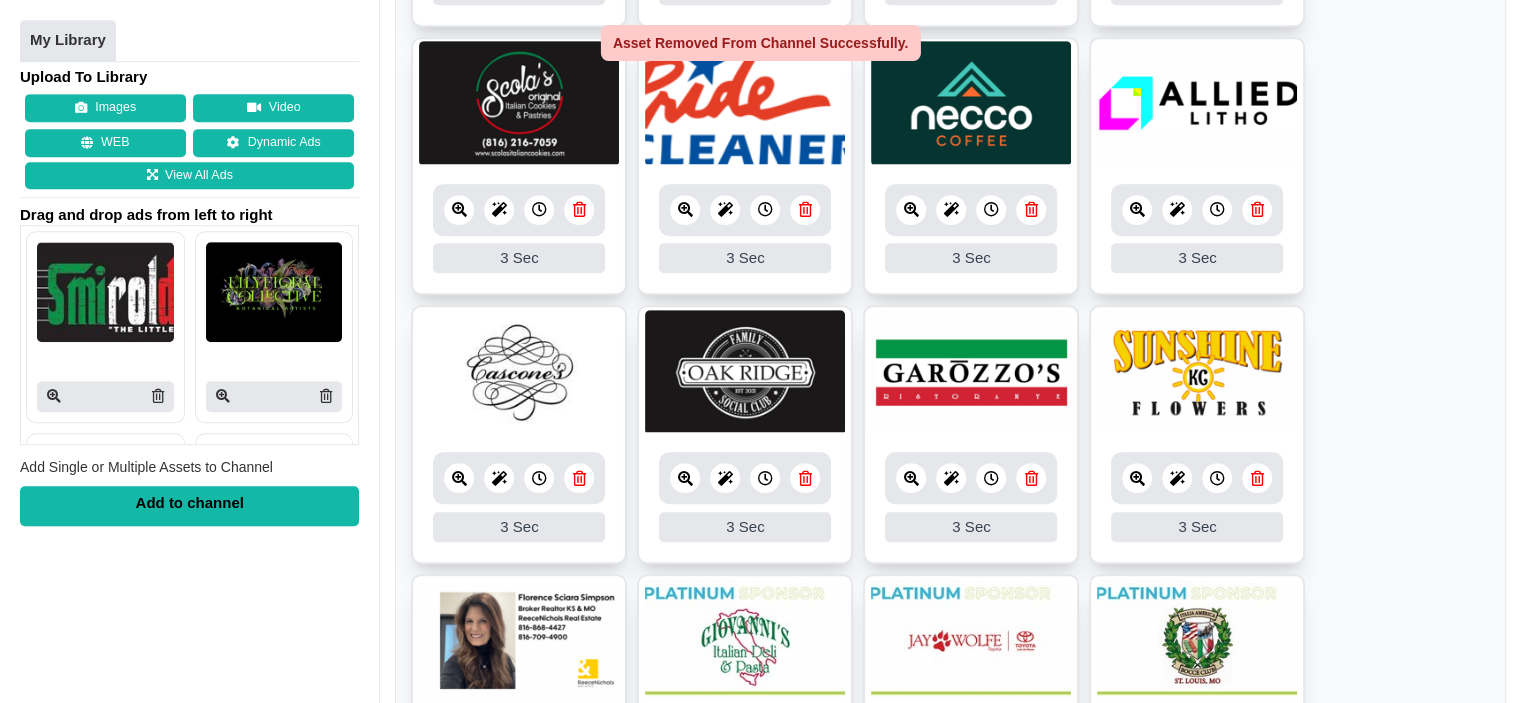 scroll, scrollTop: 1095, scrollLeft: 0, axis: vertical 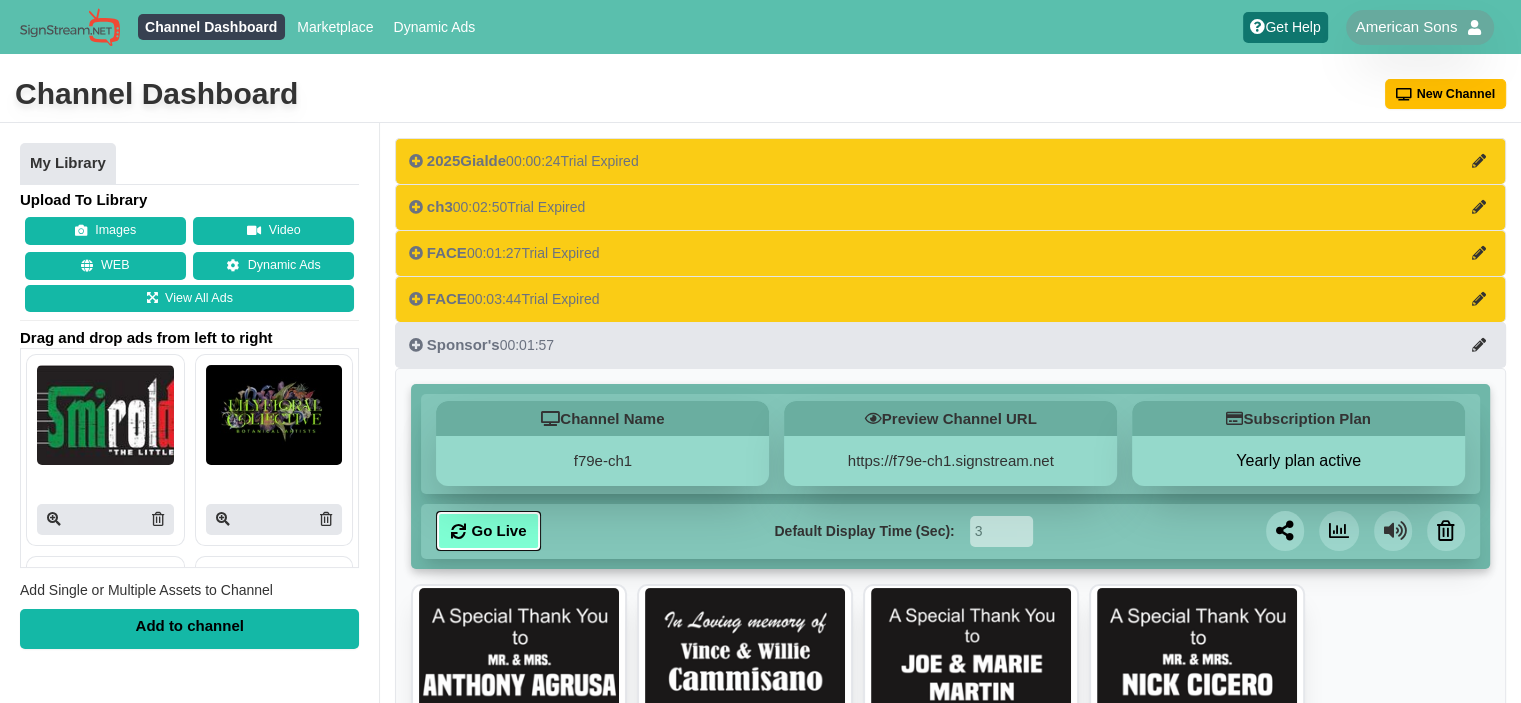 click on "Go Live" at bounding box center (488, 531) 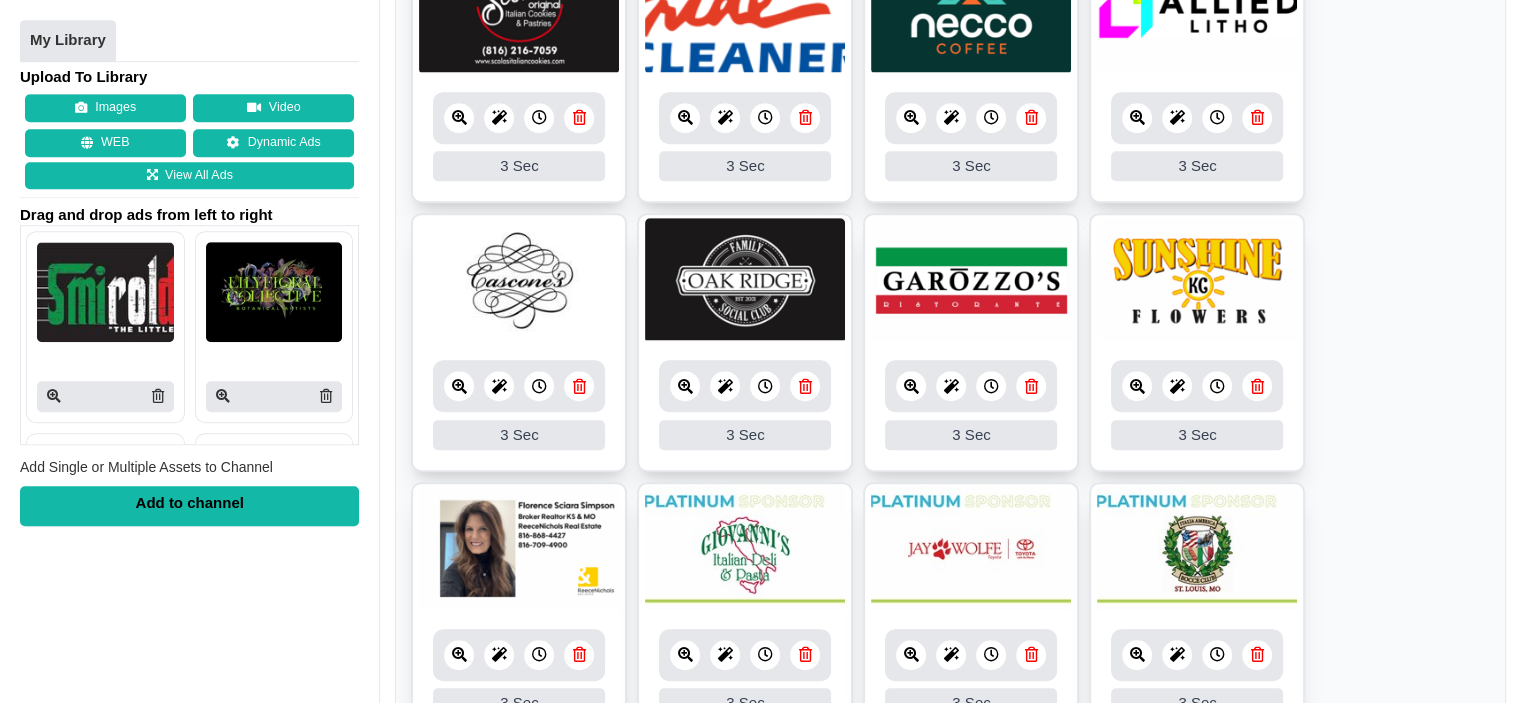 scroll, scrollTop: 1200, scrollLeft: 0, axis: vertical 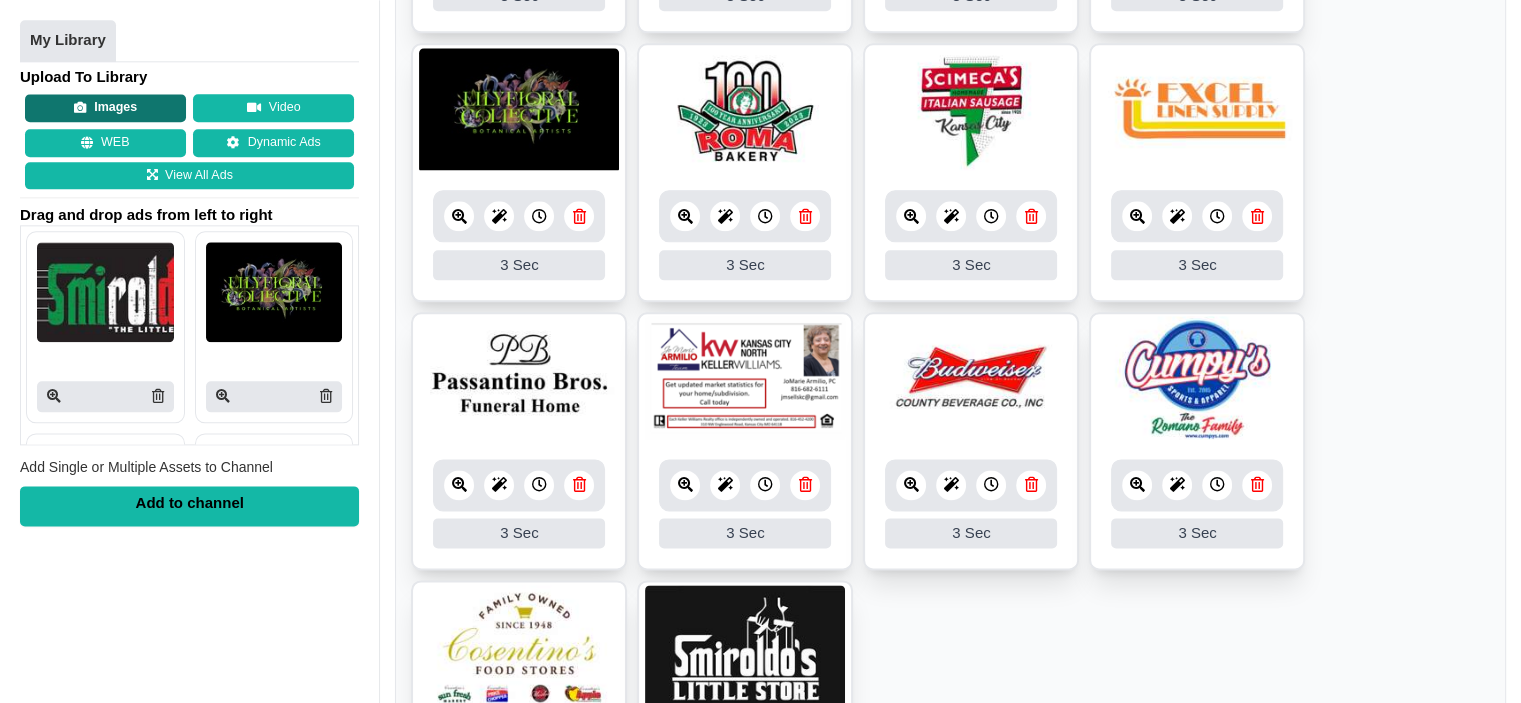 click on "Images" at bounding box center [105, 109] 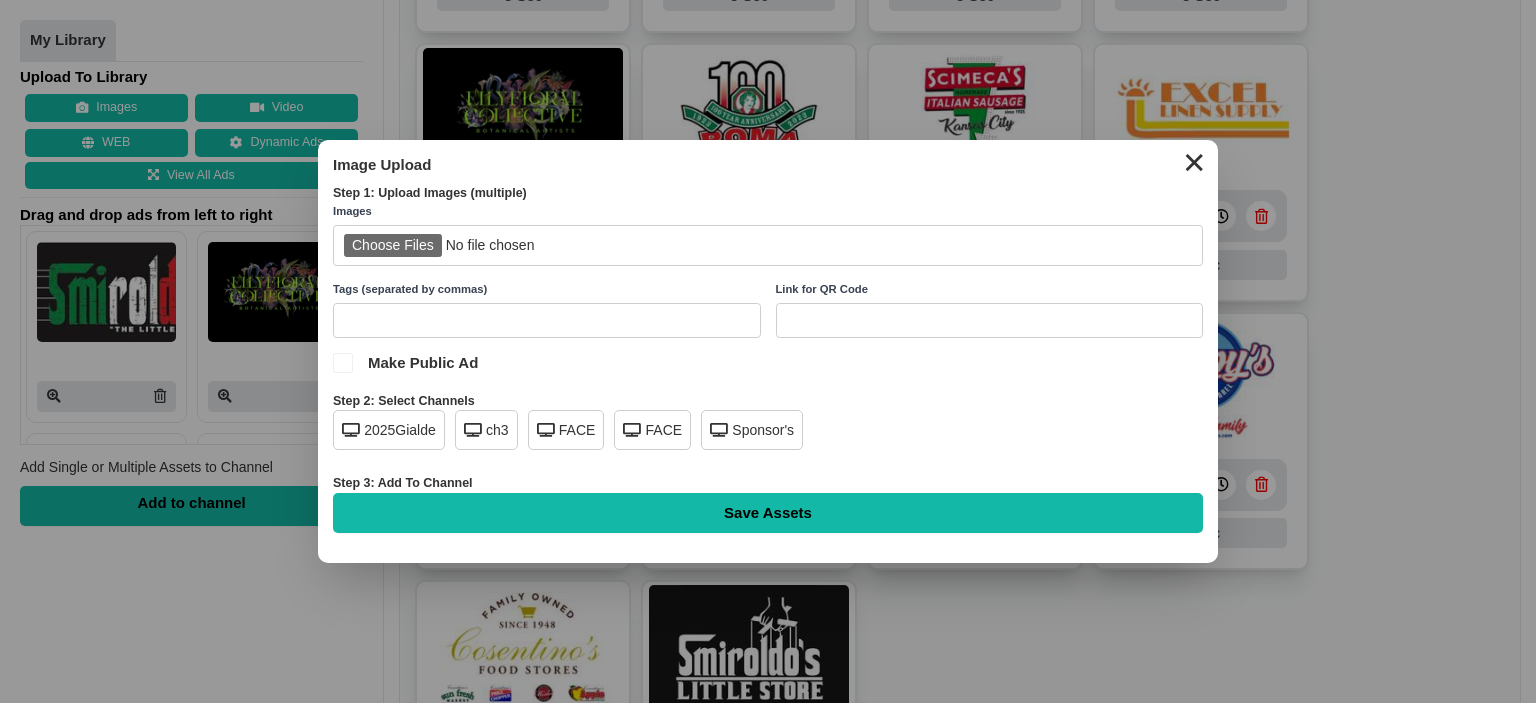 click at bounding box center (768, 245) 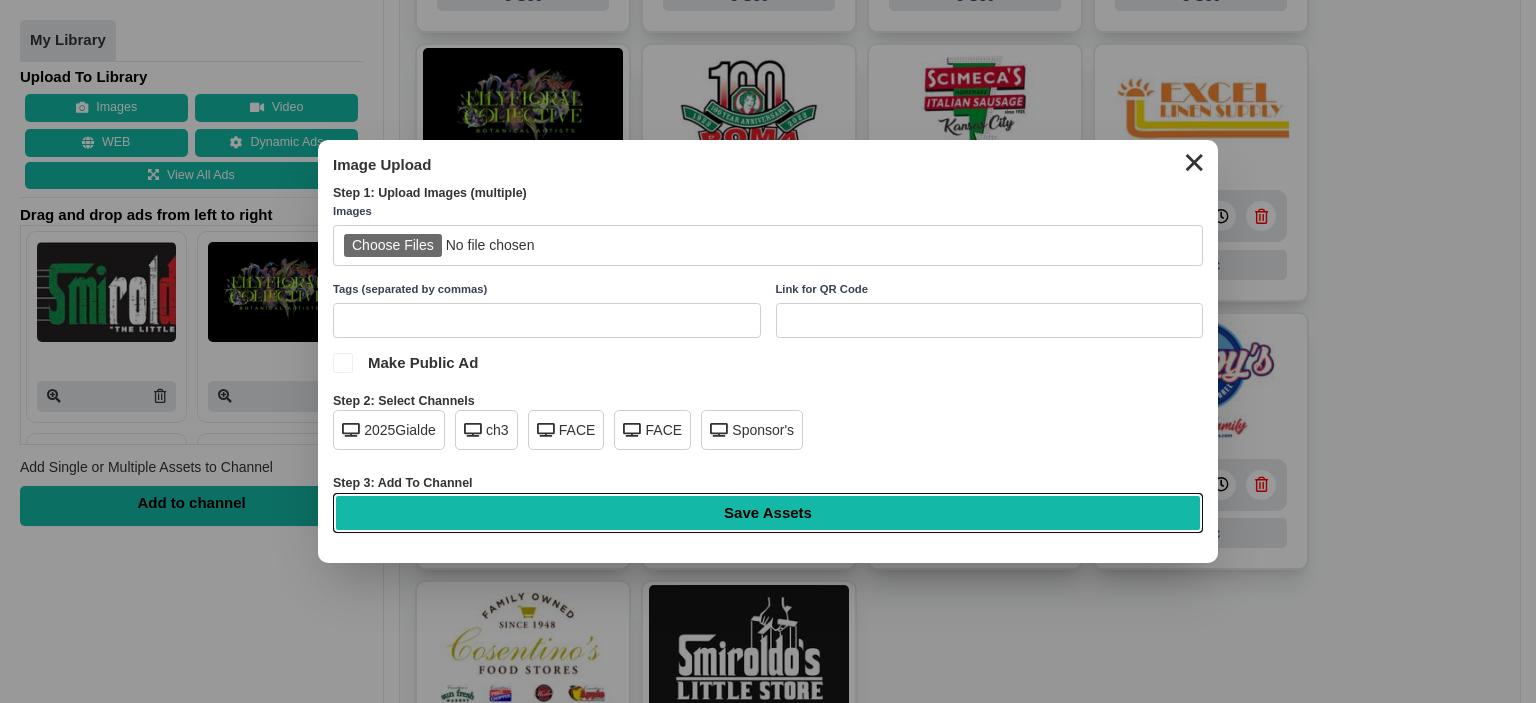 click on "Save Assets" at bounding box center (768, 513) 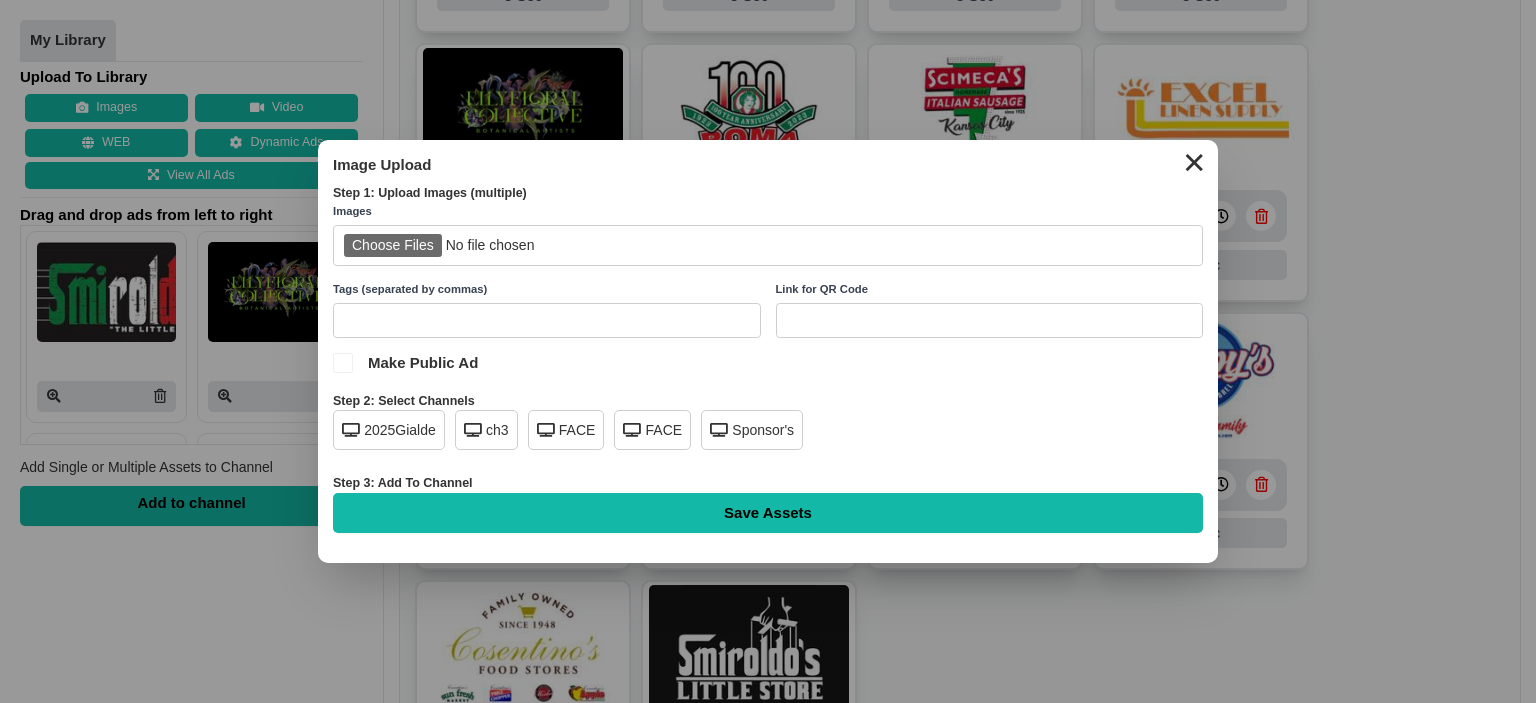 type on "Saving..." 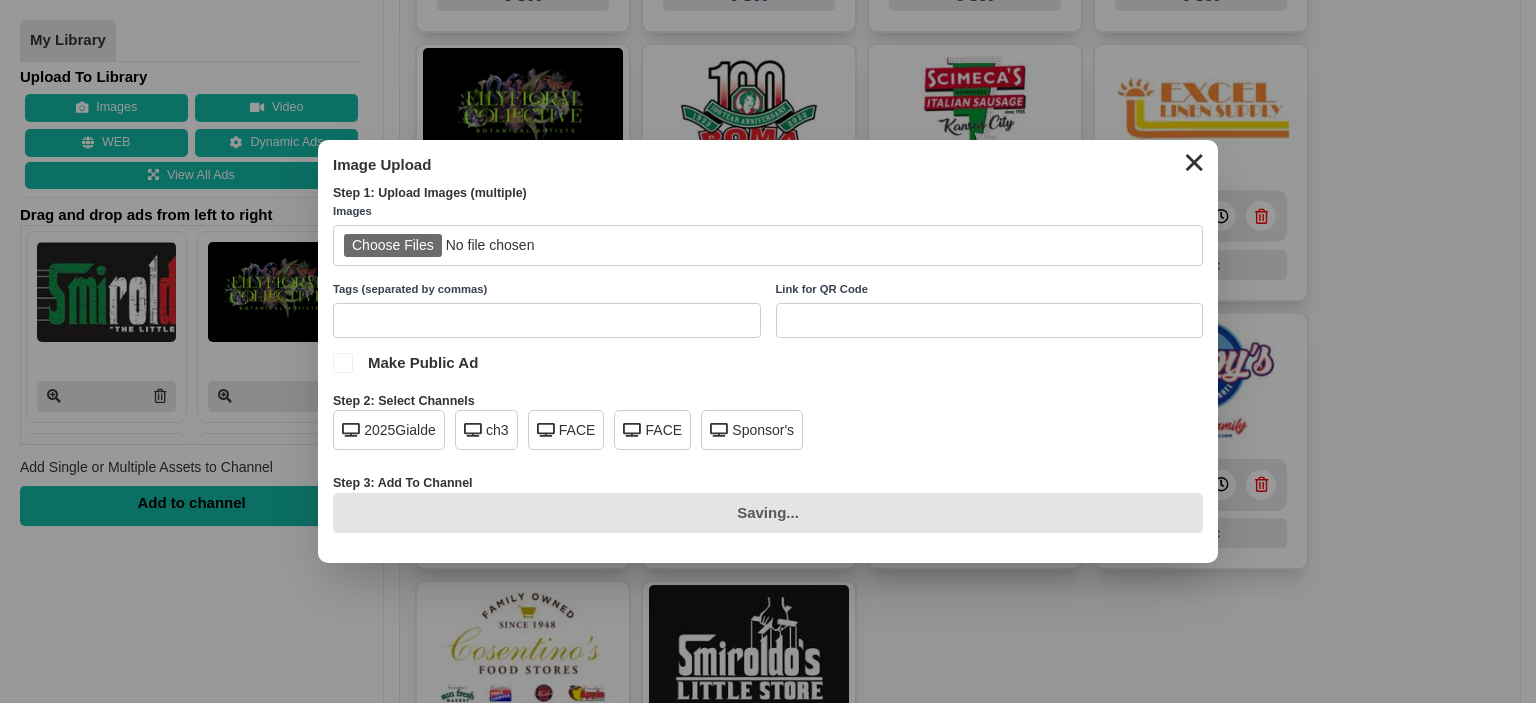 click on "Sponsor's" at bounding box center [752, 430] 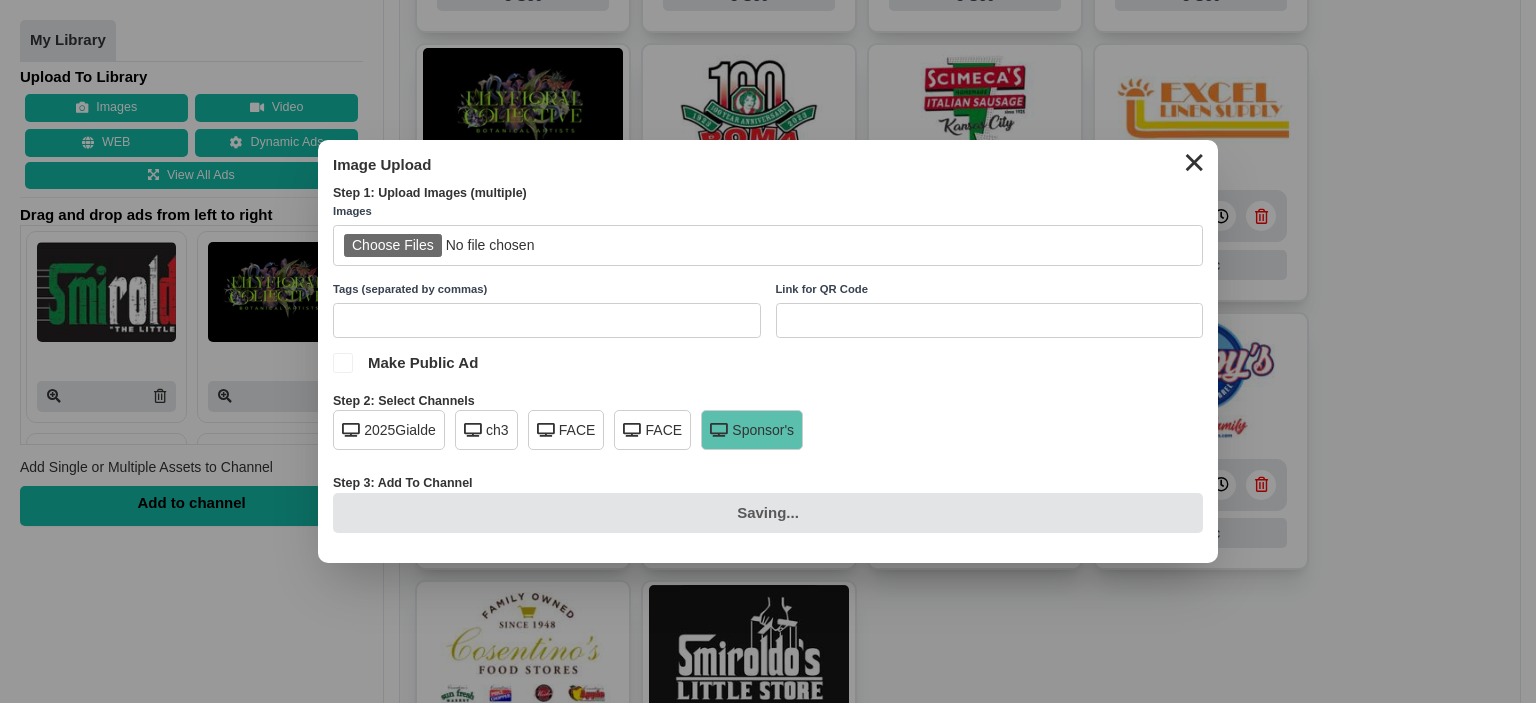 click on "Saving..." at bounding box center [768, 513] 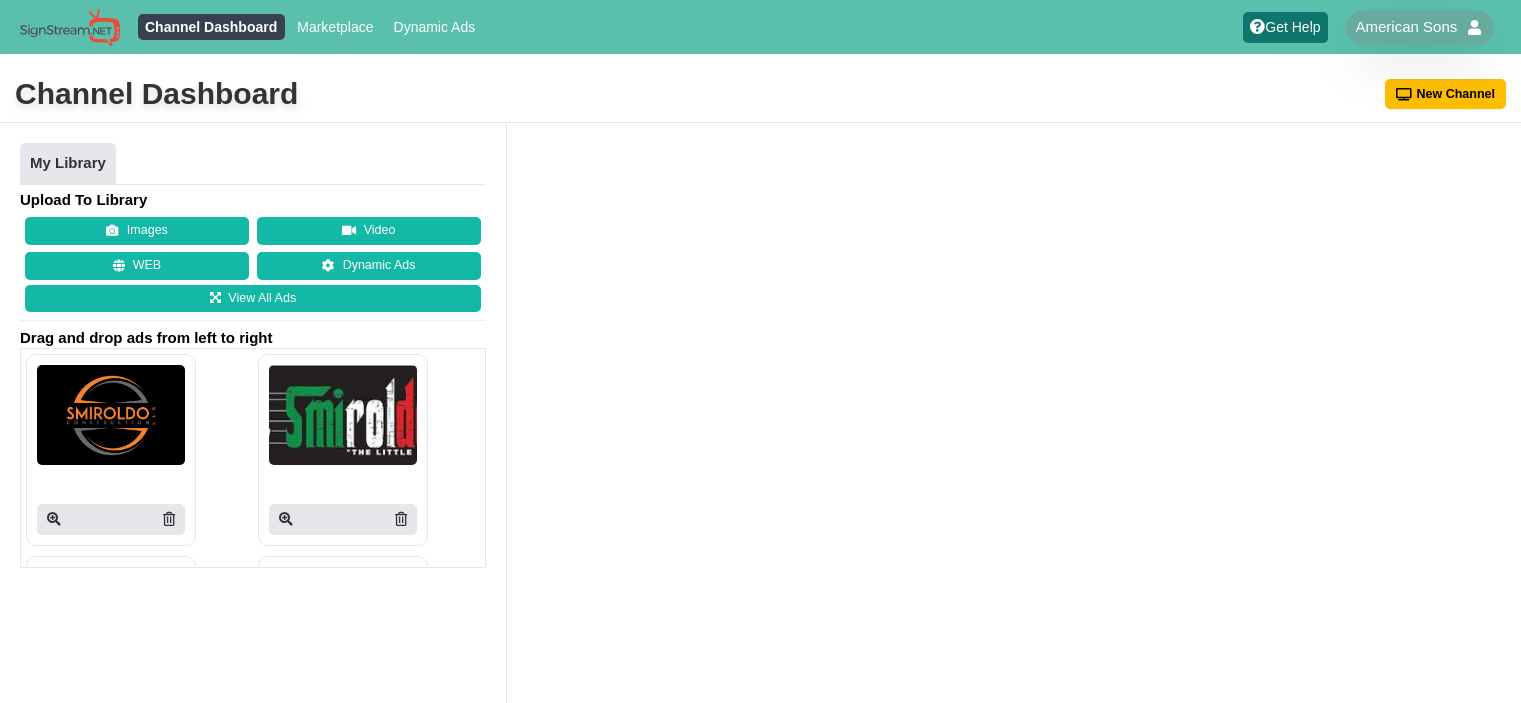 scroll, scrollTop: 0, scrollLeft: 0, axis: both 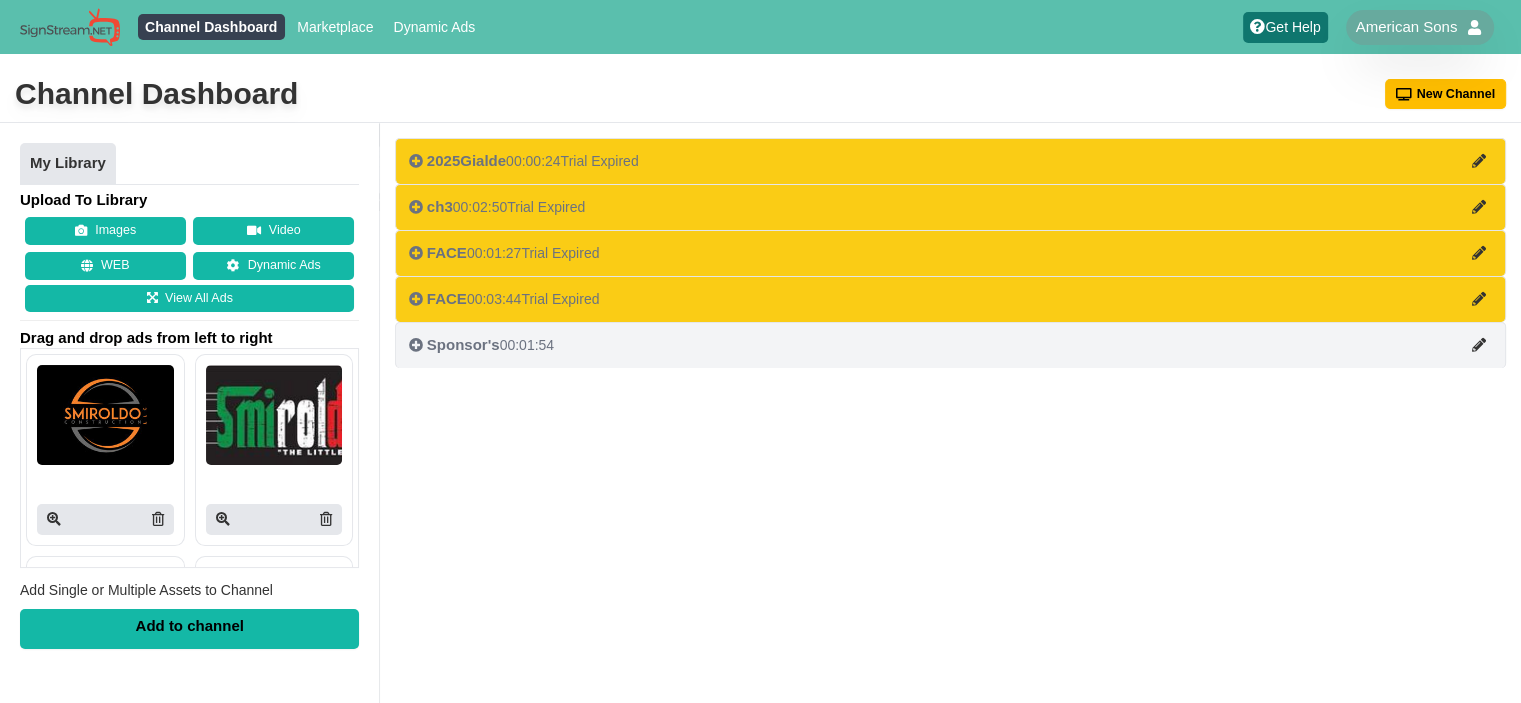 click on "Sponsor's
00:01:54" at bounding box center (481, 345) 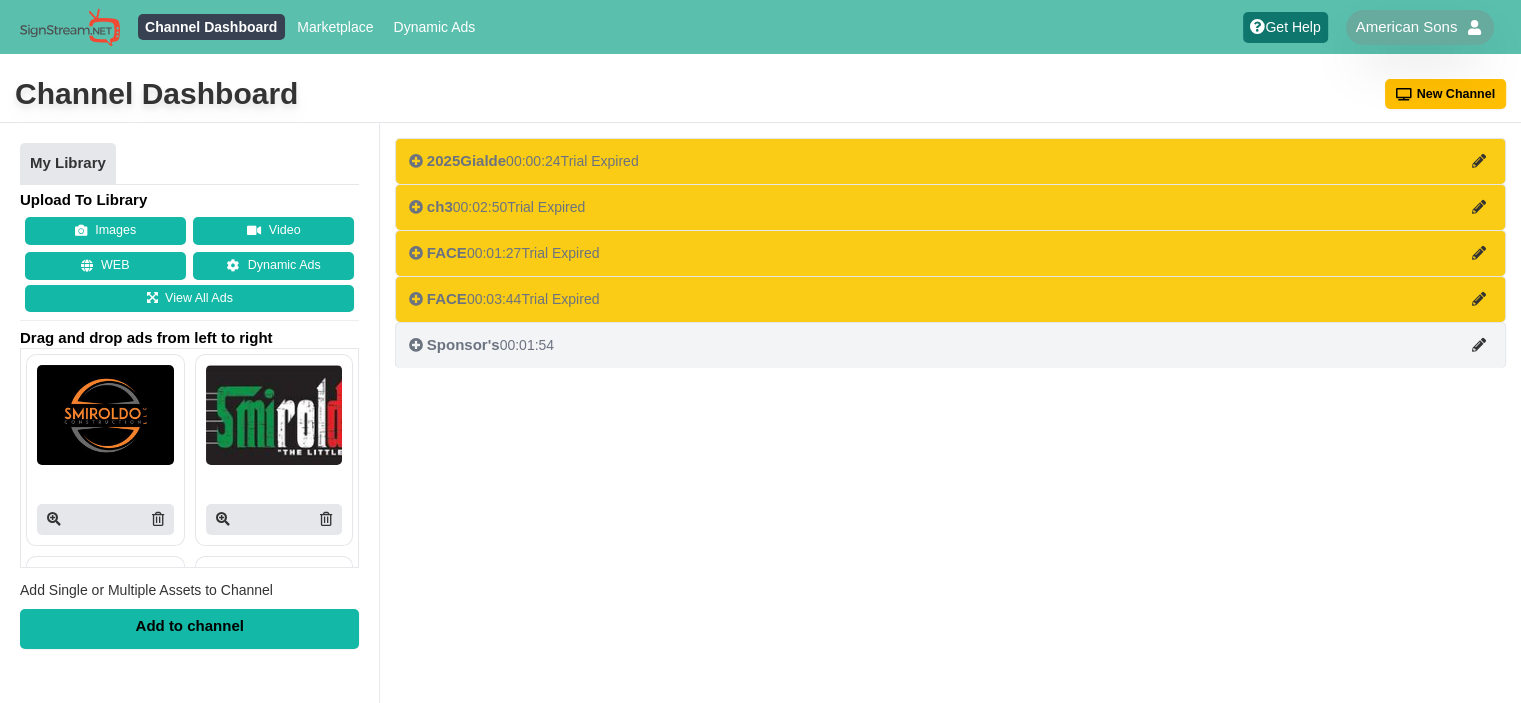 click on "Sponsor's
00:01:54" at bounding box center [950, 345] 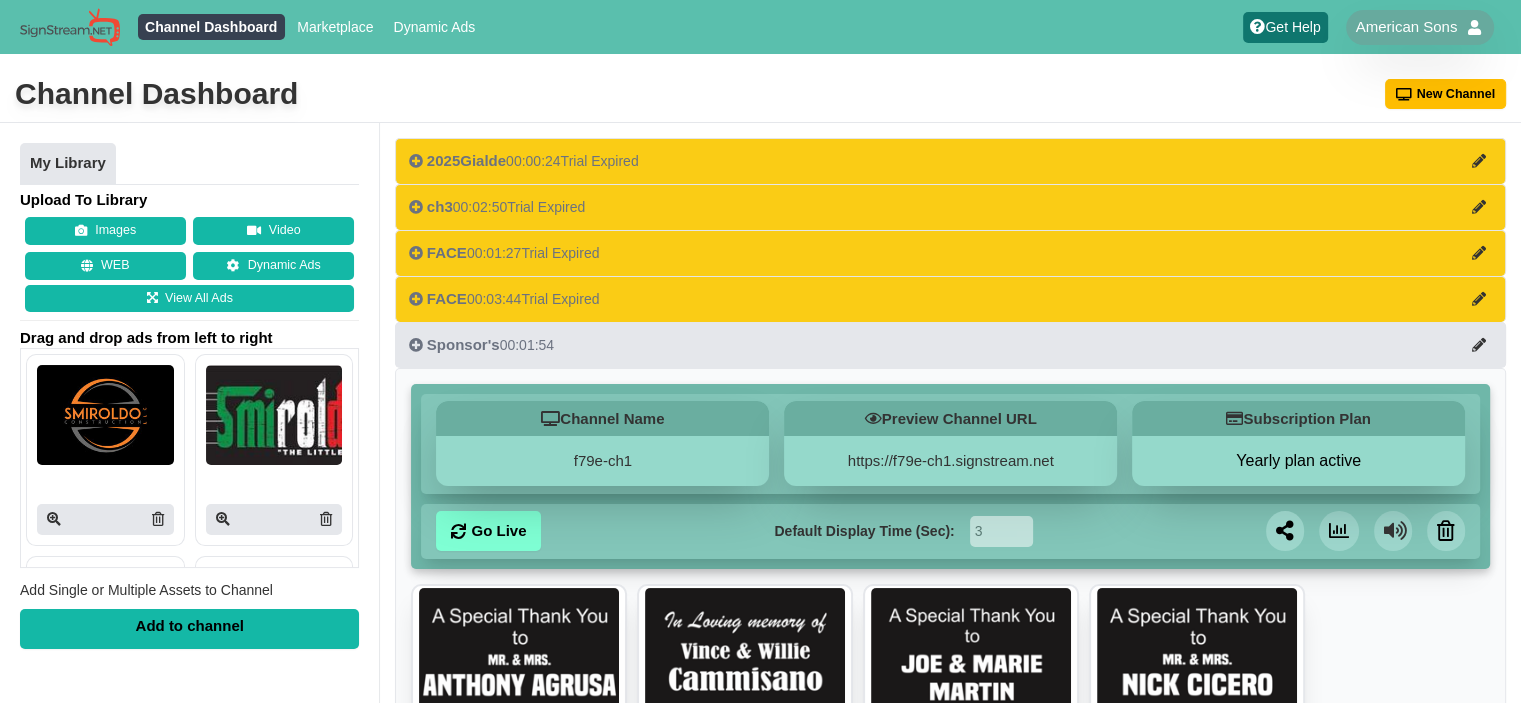 scroll, scrollTop: 2420, scrollLeft: 0, axis: vertical 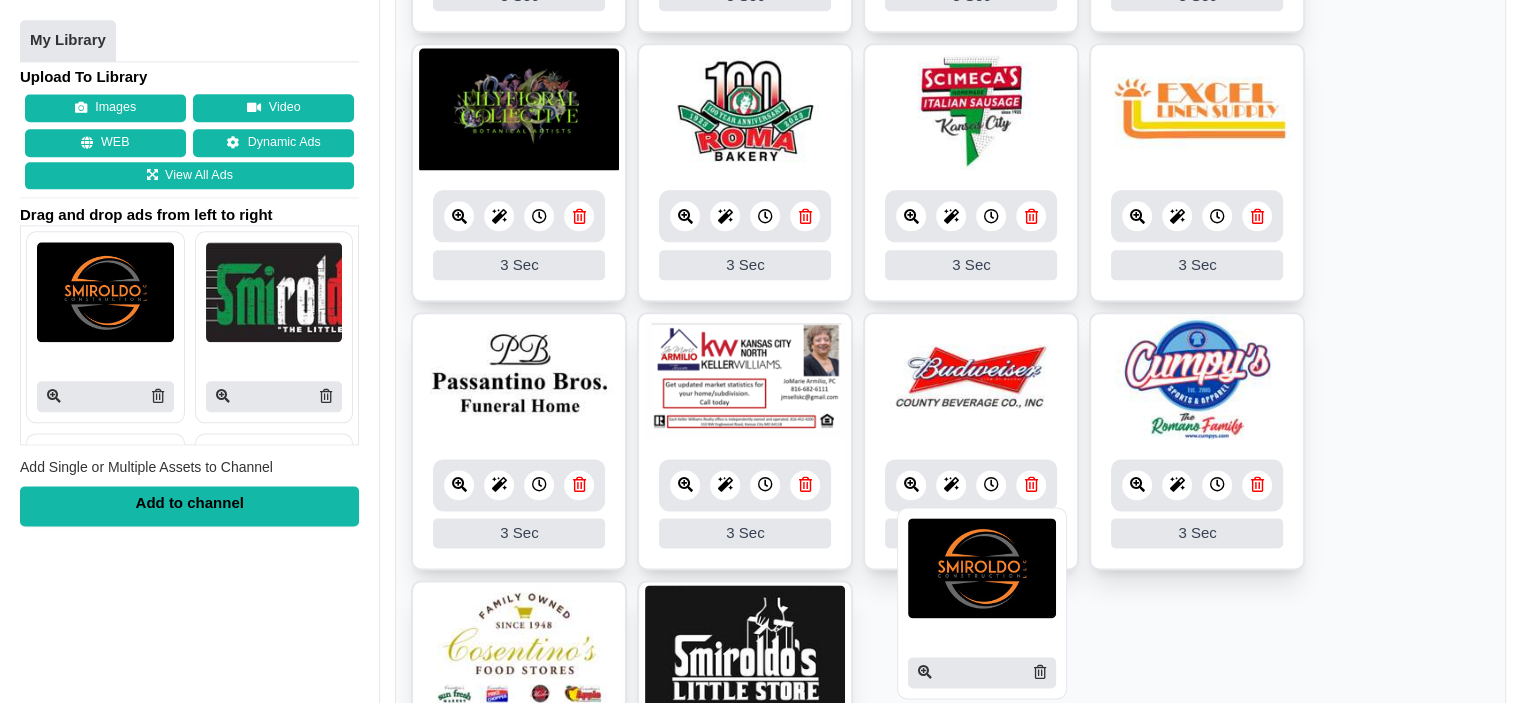 drag, startPoint x: 85, startPoint y: 303, endPoint x: 962, endPoint y: 554, distance: 912.2116 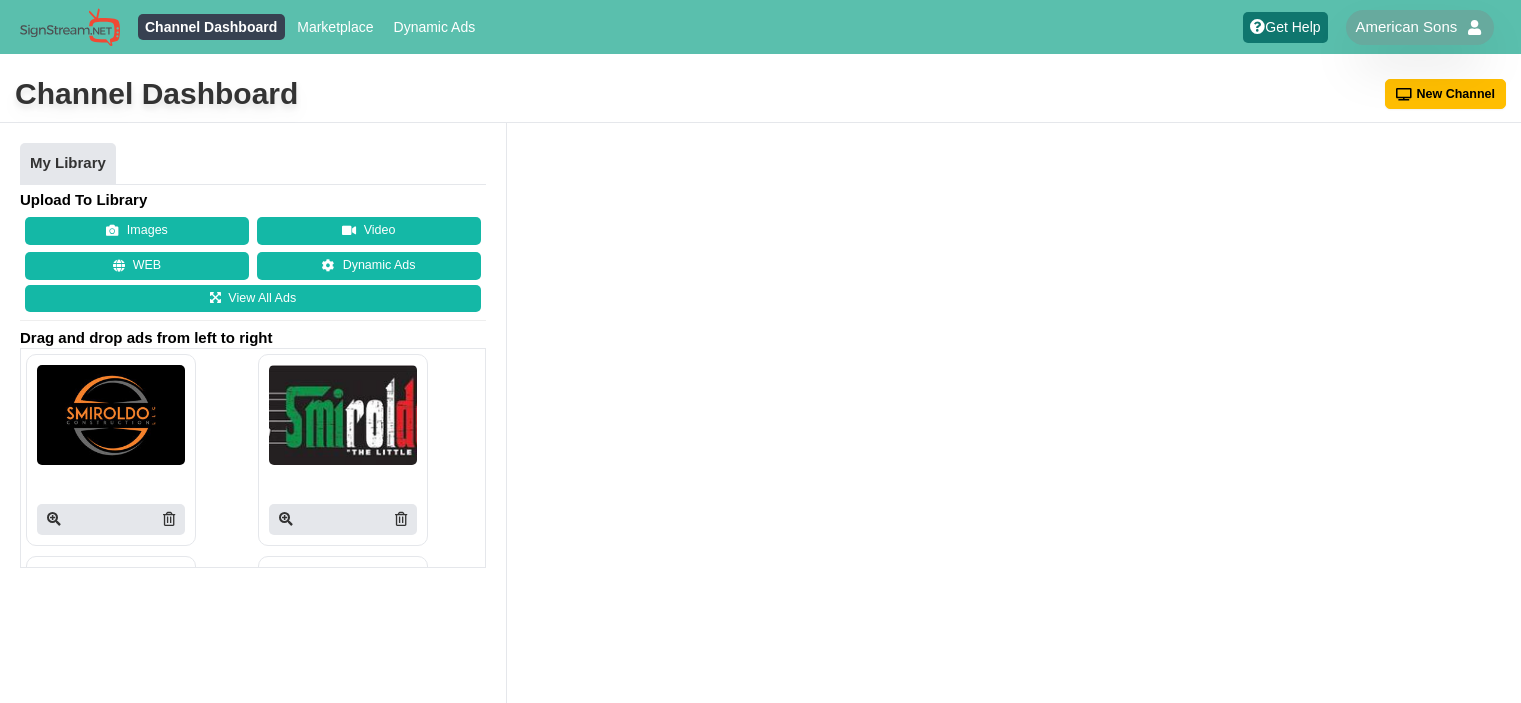 scroll, scrollTop: 0, scrollLeft: 0, axis: both 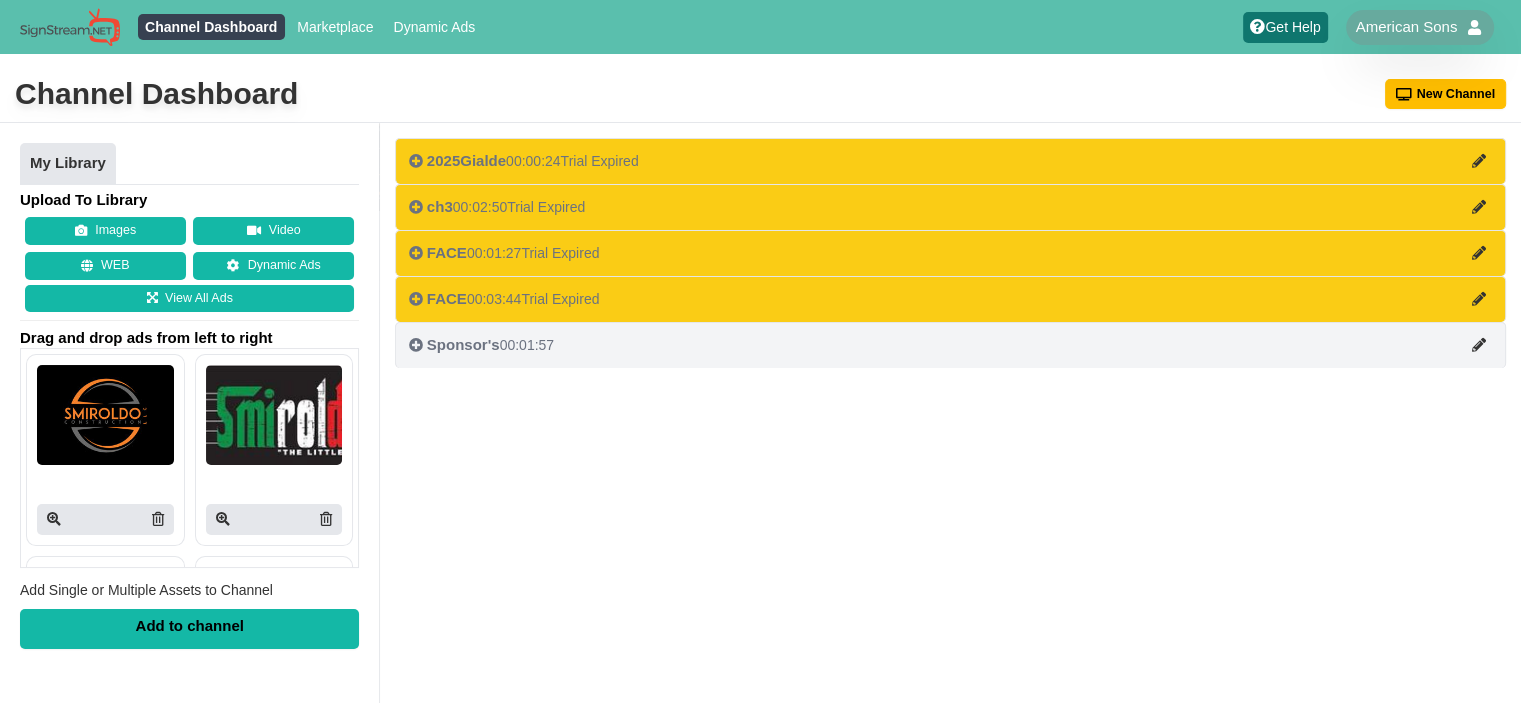 click on "Sponsor's
00:01:57" at bounding box center [481, 345] 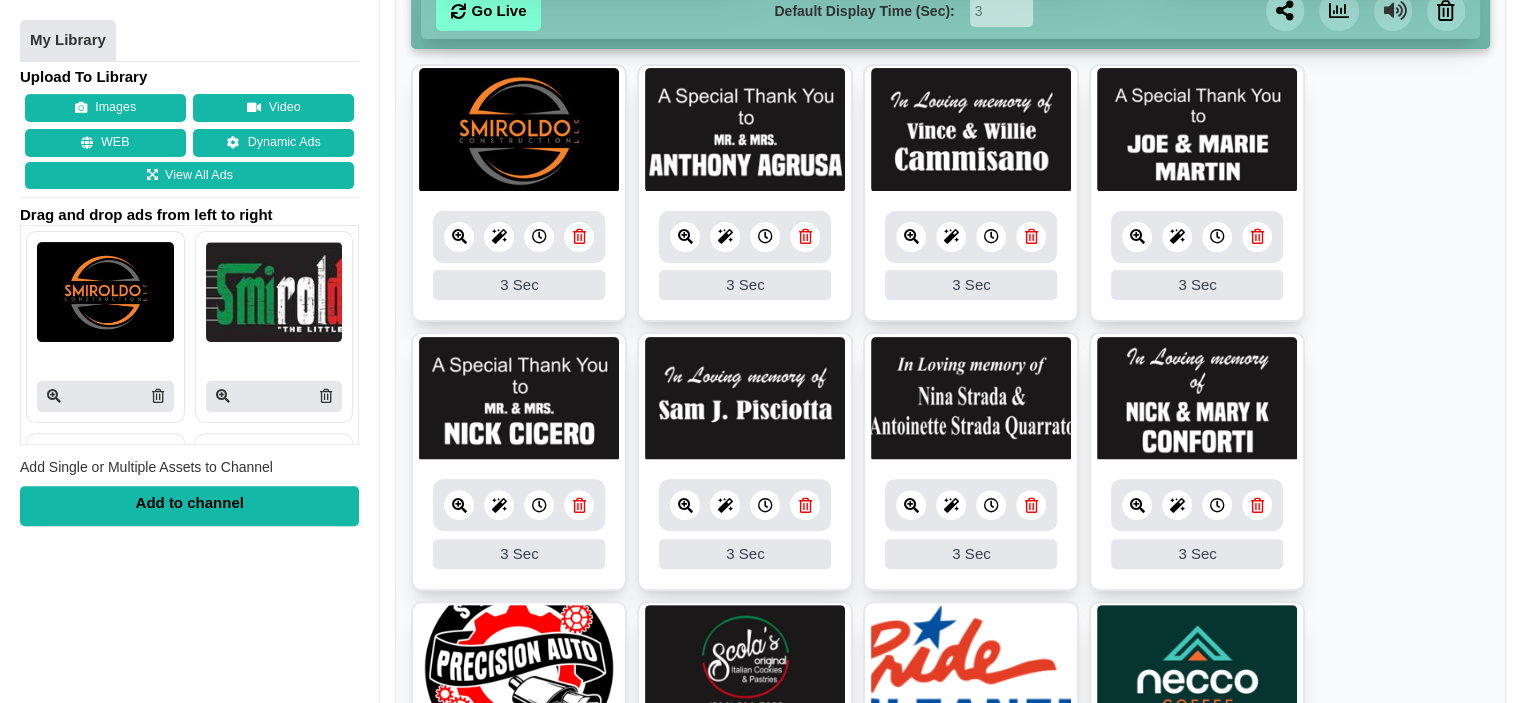 scroll, scrollTop: 420, scrollLeft: 0, axis: vertical 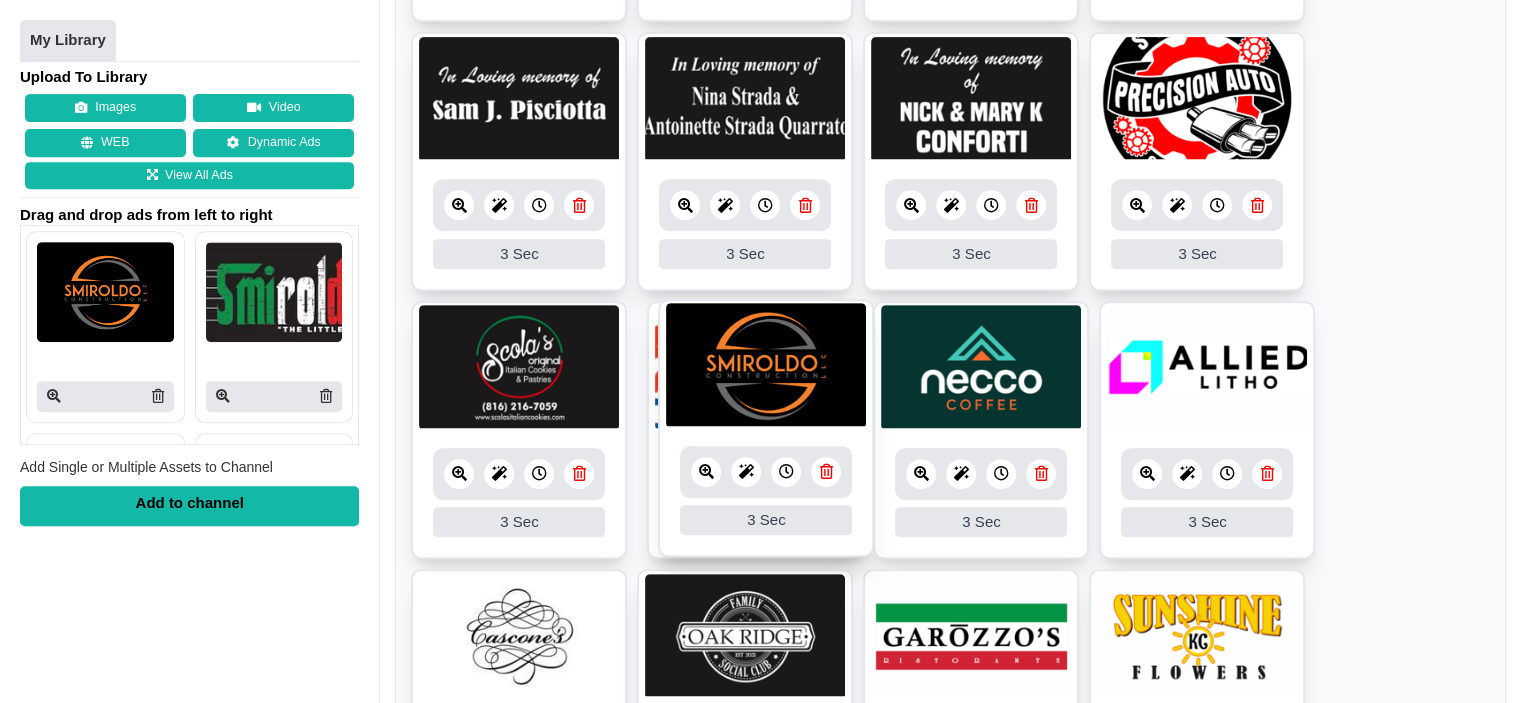drag, startPoint x: 524, startPoint y: 209, endPoint x: 771, endPoint y: 344, distance: 281.48535 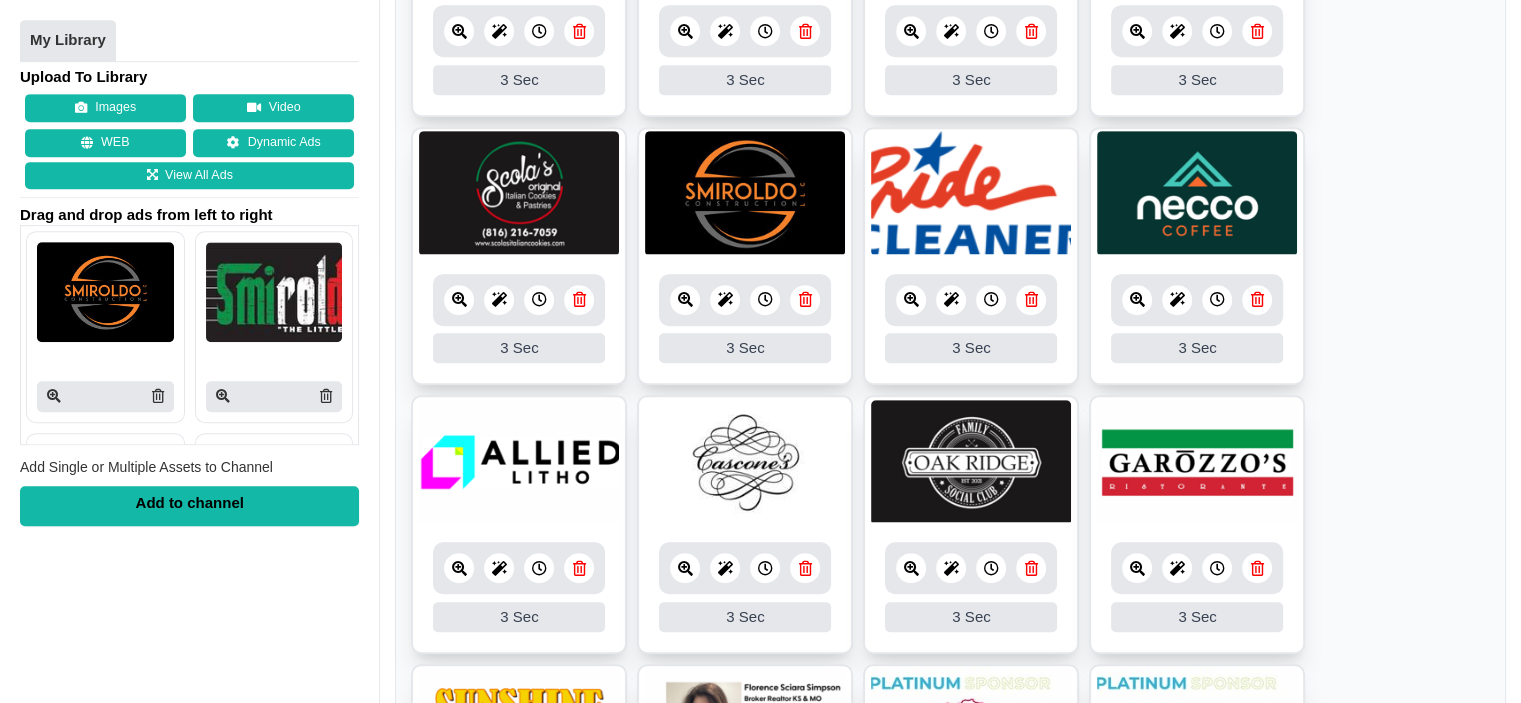 scroll, scrollTop: 1020, scrollLeft: 0, axis: vertical 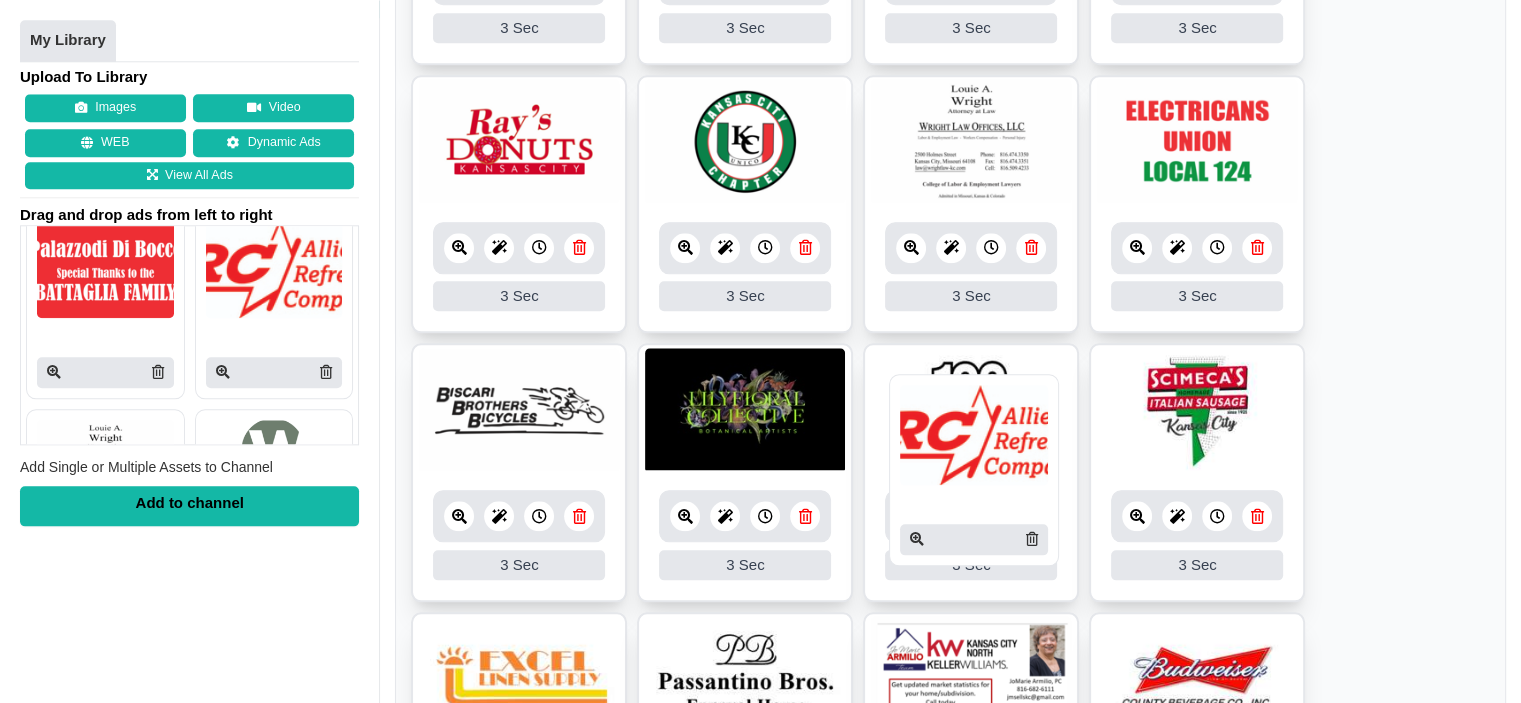 drag, startPoint x: 304, startPoint y: 280, endPoint x: 1006, endPoint y: 462, distance: 725.2089 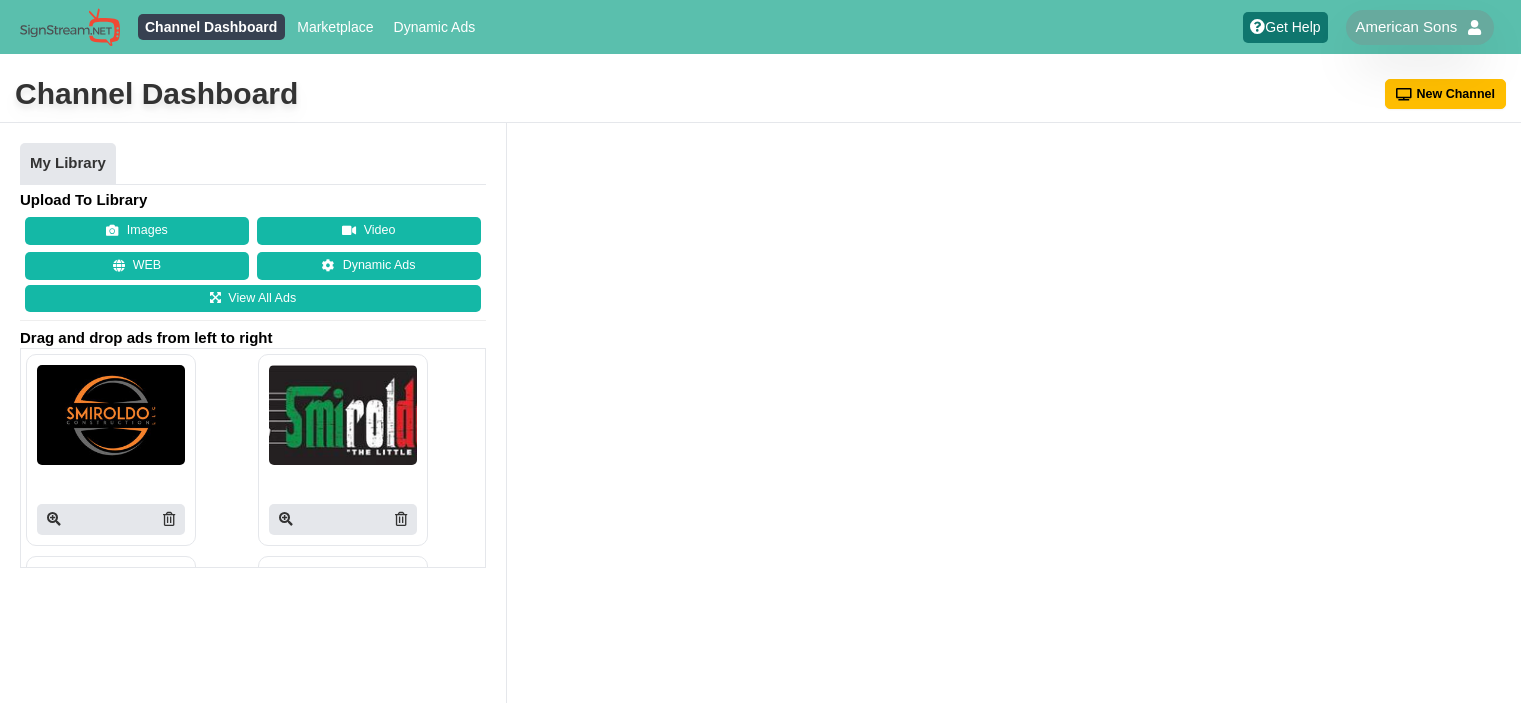 scroll, scrollTop: 0, scrollLeft: 0, axis: both 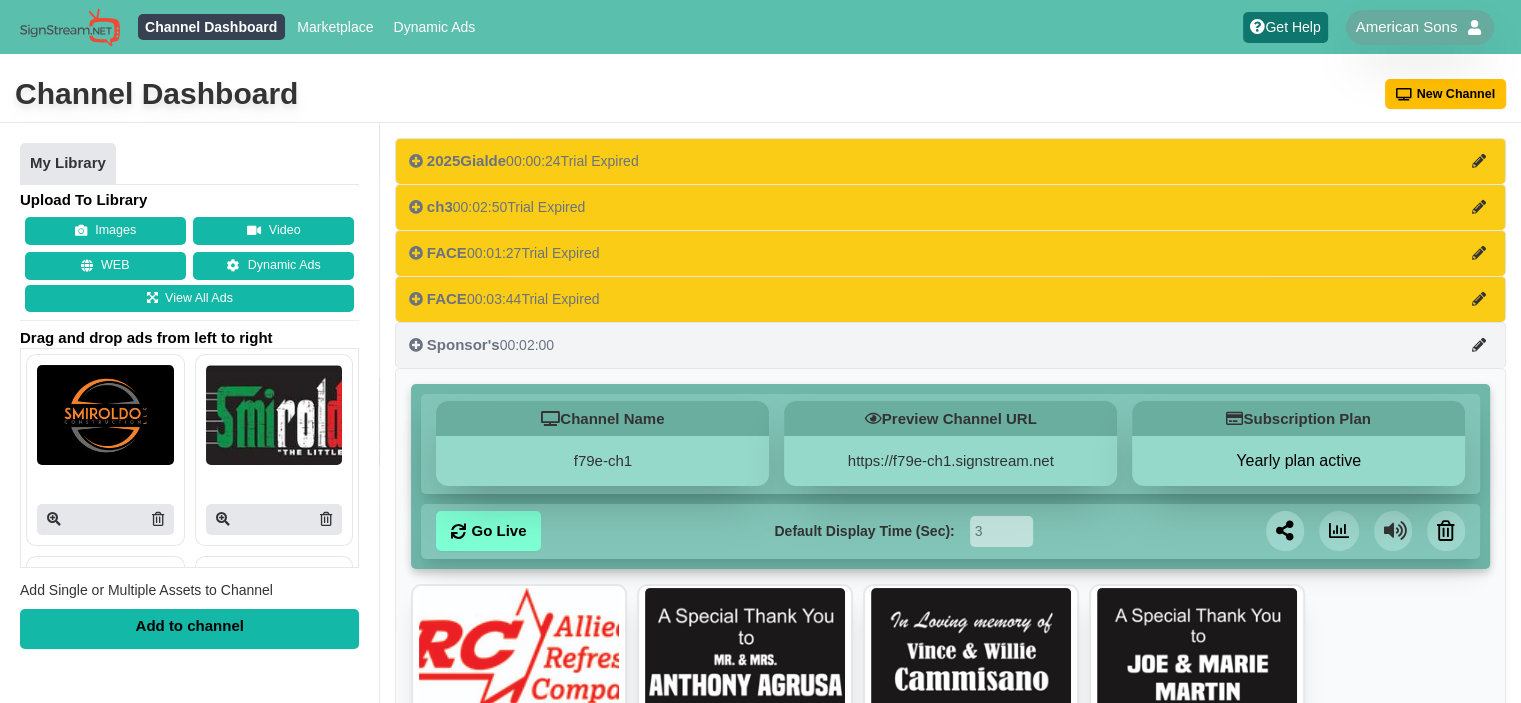 click on "Sponsor's
00:02:00" at bounding box center (481, 345) 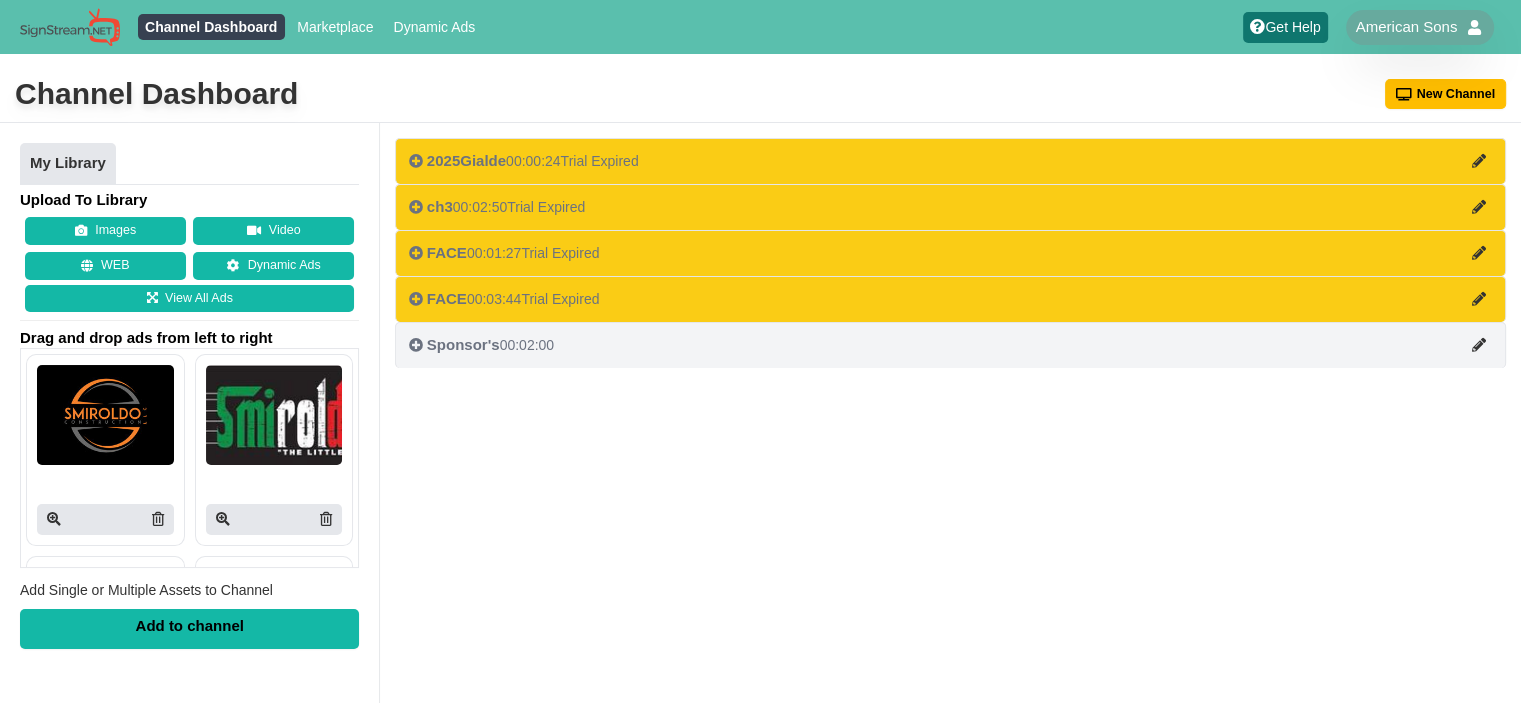 click on "Sponsor's
00:02:00" at bounding box center [481, 345] 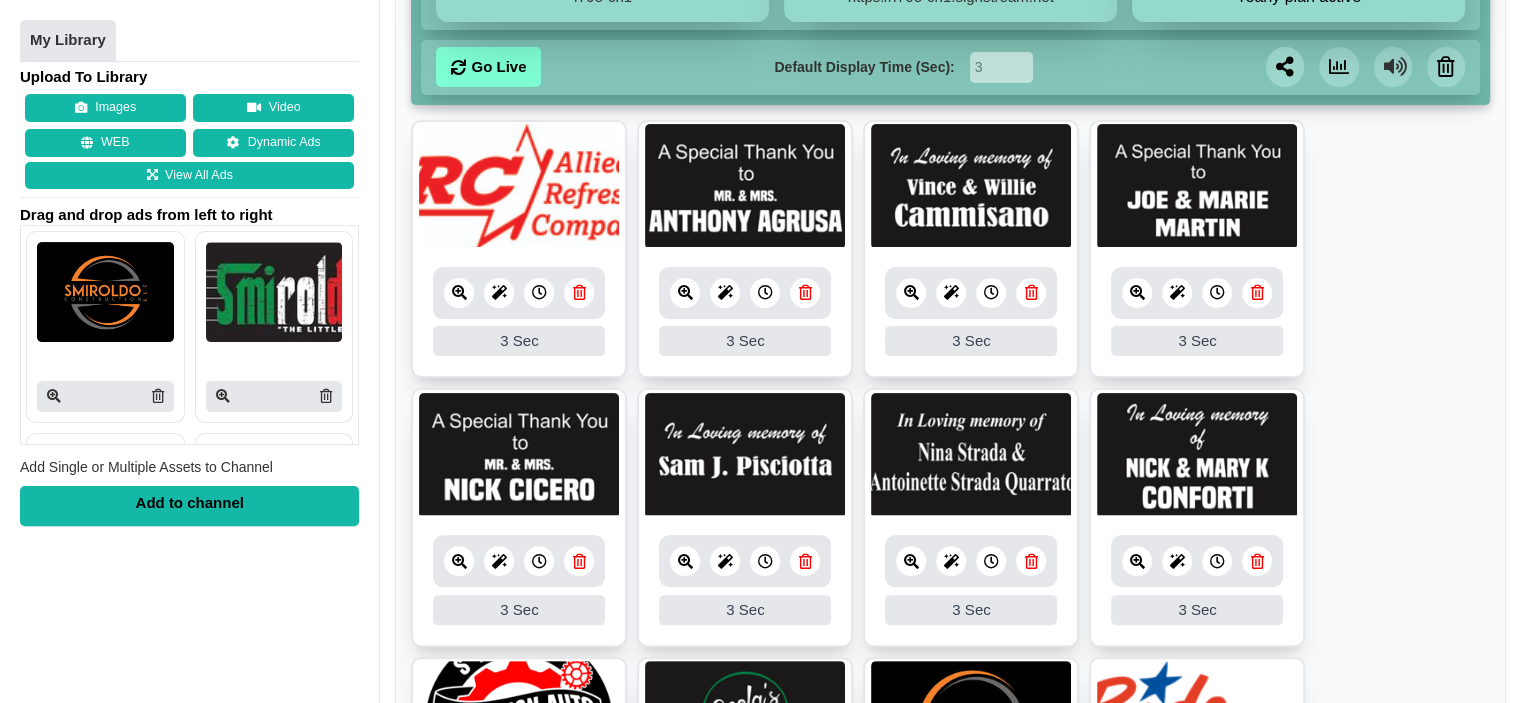 scroll, scrollTop: 500, scrollLeft: 0, axis: vertical 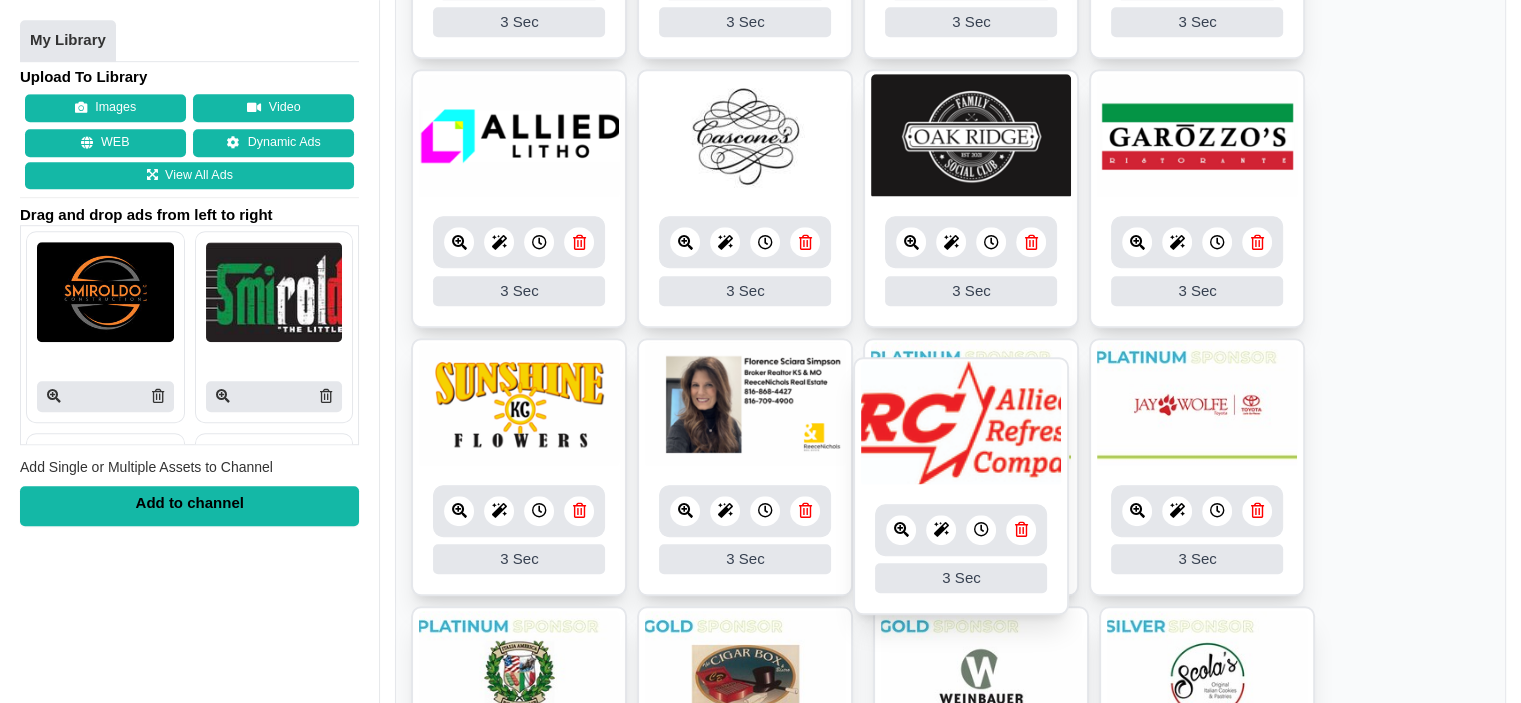 drag, startPoint x: 558, startPoint y: 206, endPoint x: 1000, endPoint y: 479, distance: 519.51227 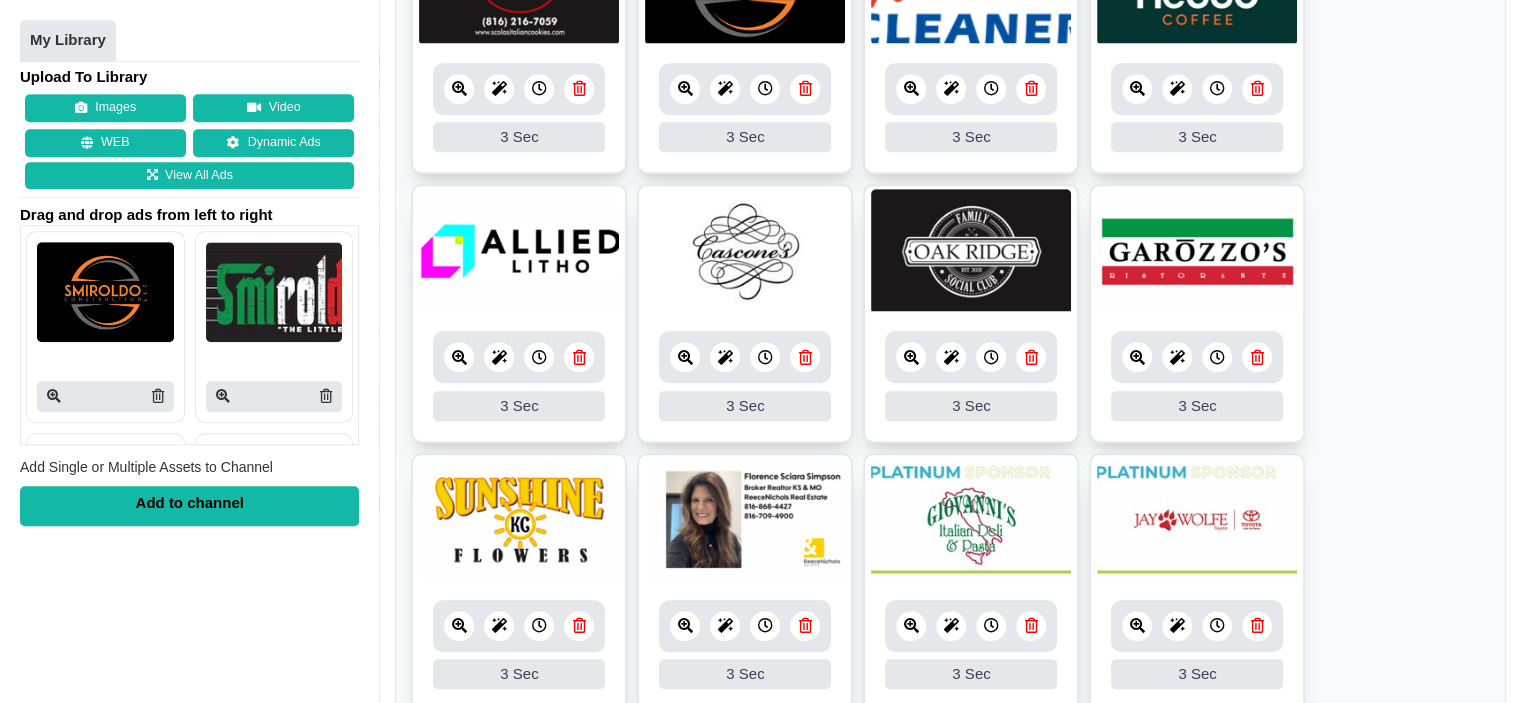 scroll, scrollTop: 1020, scrollLeft: 0, axis: vertical 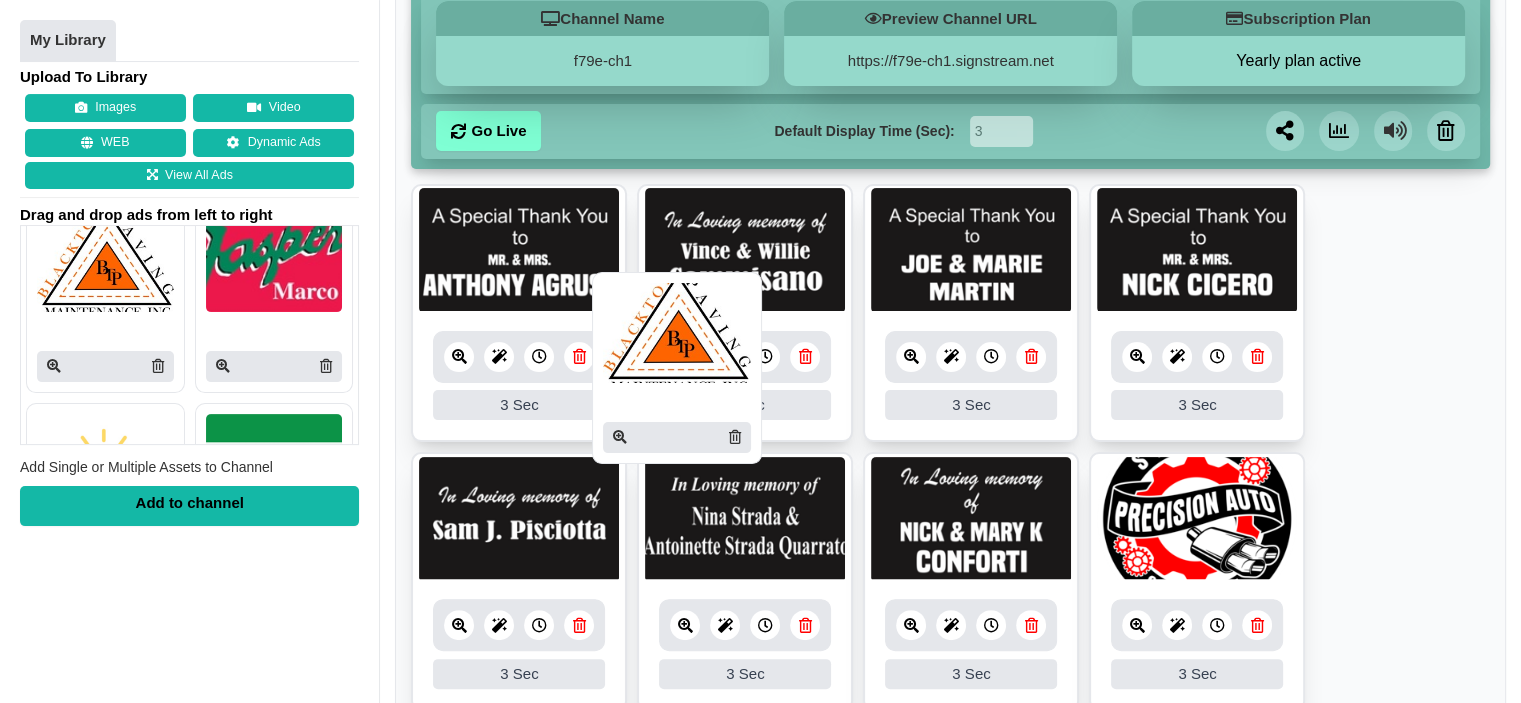 drag, startPoint x: 150, startPoint y: 263, endPoint x: 716, endPoint y: 348, distance: 572.3469 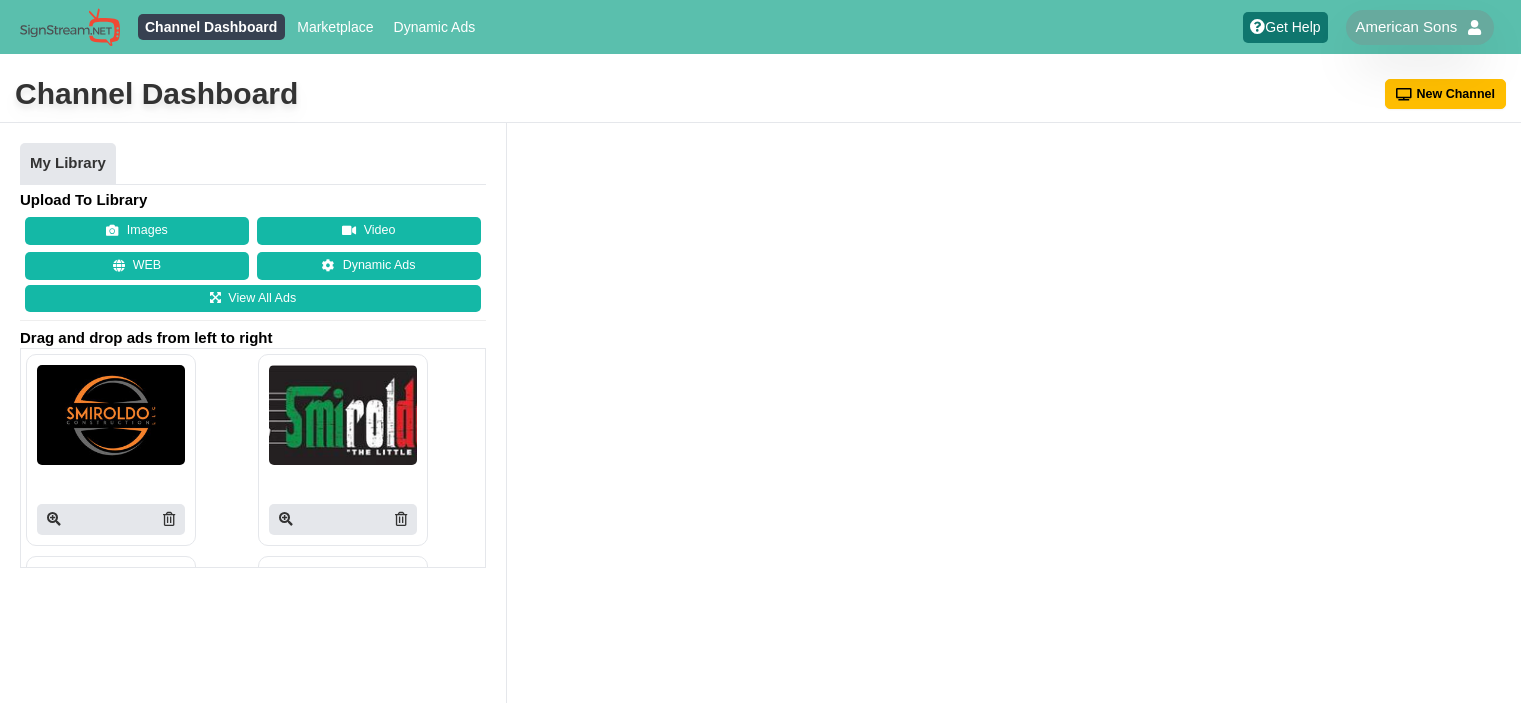 scroll, scrollTop: 0, scrollLeft: 0, axis: both 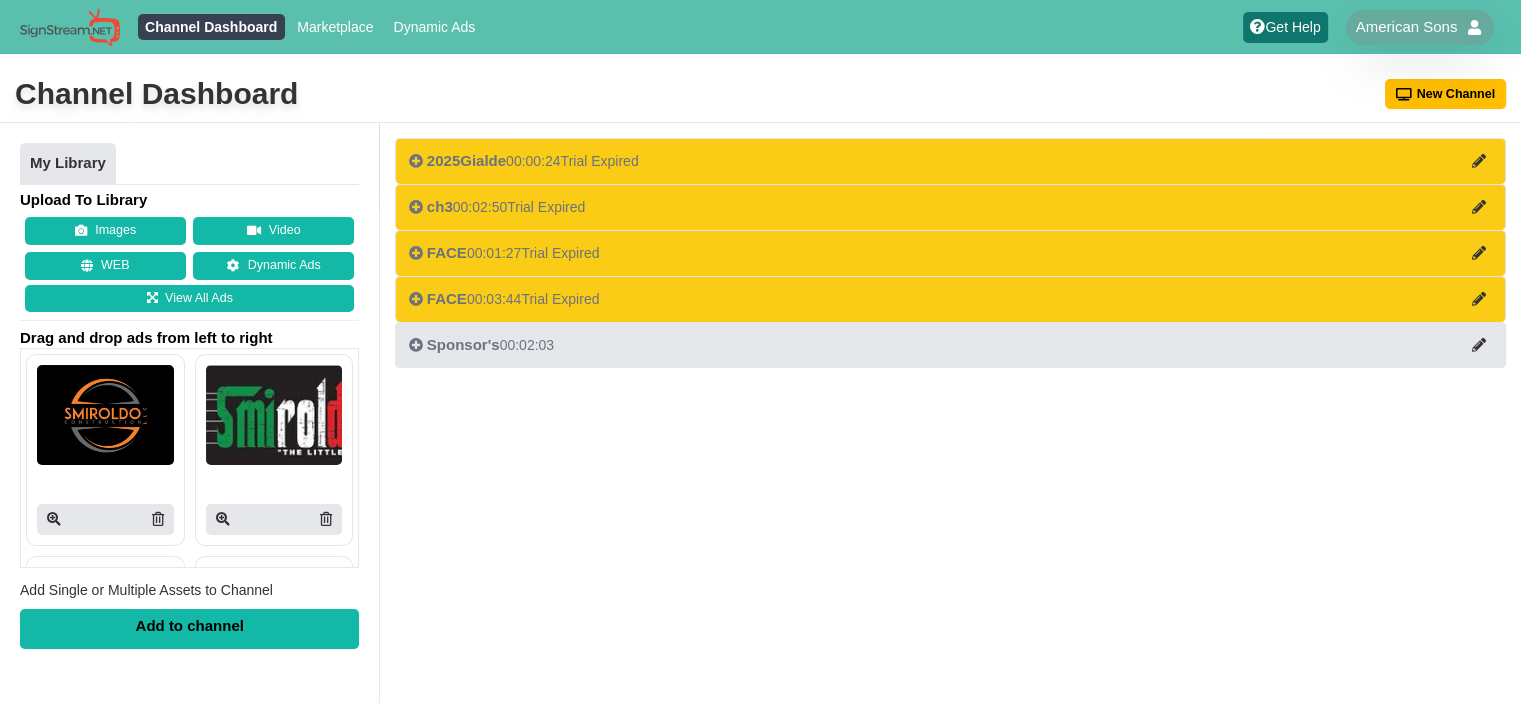 click on "Sponsor's
00:02:03" at bounding box center (481, 345) 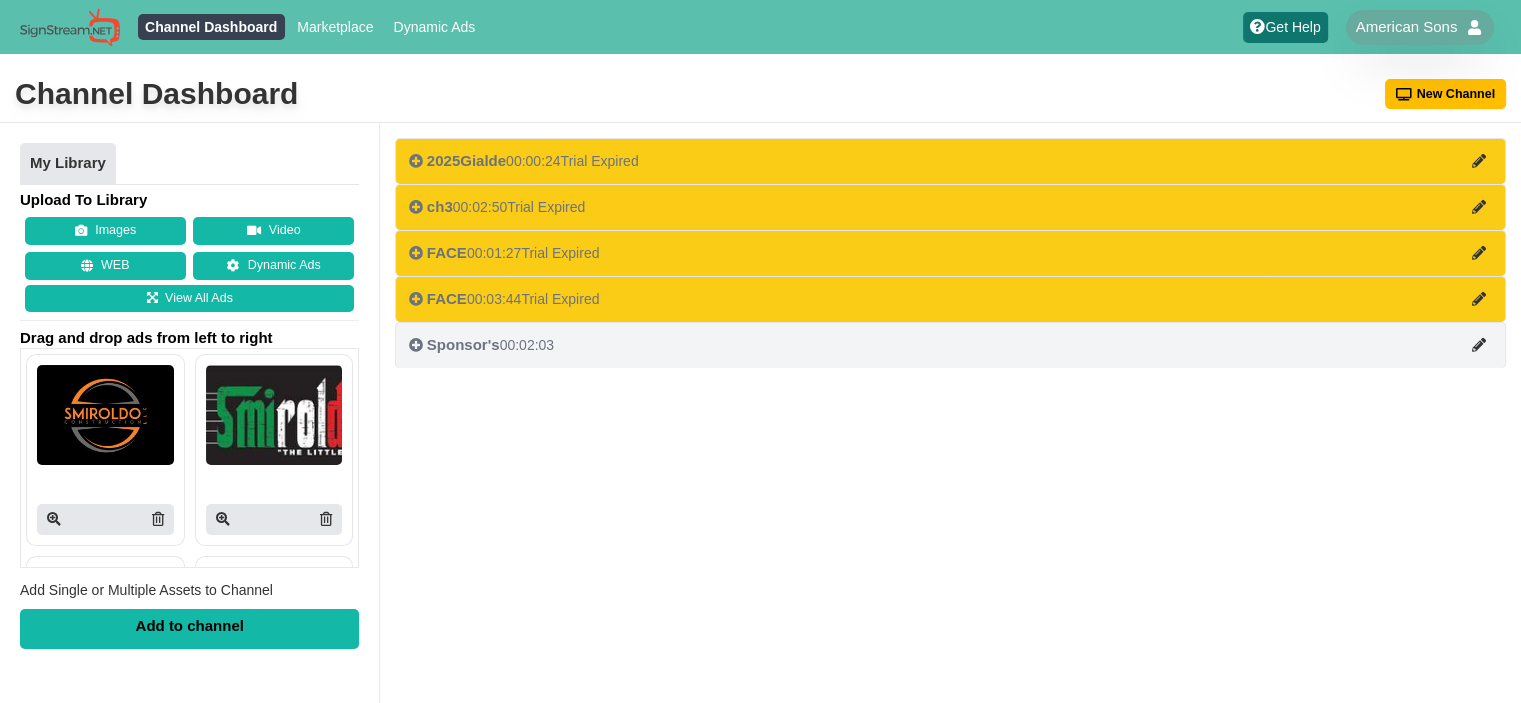 click on "Sponsor's" at bounding box center (463, 344) 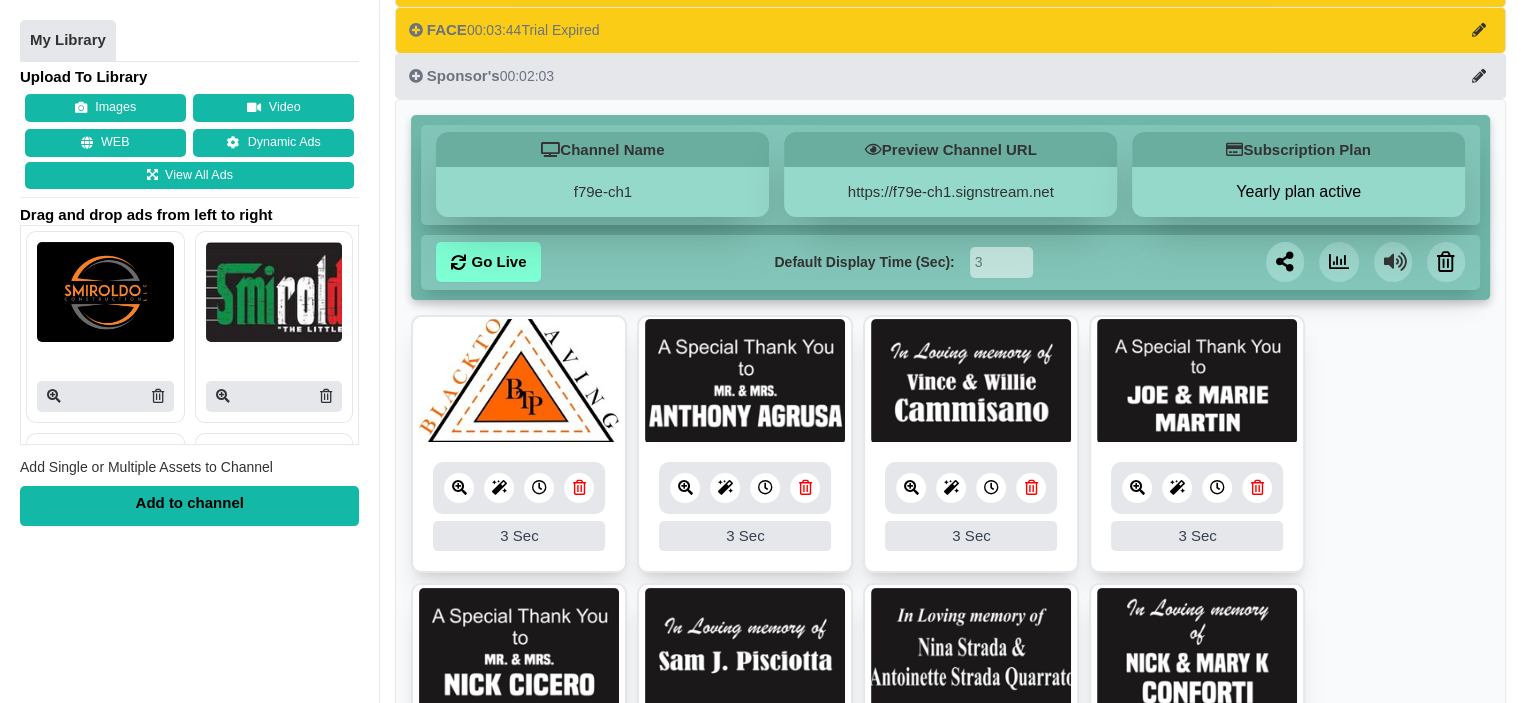 scroll, scrollTop: 500, scrollLeft: 0, axis: vertical 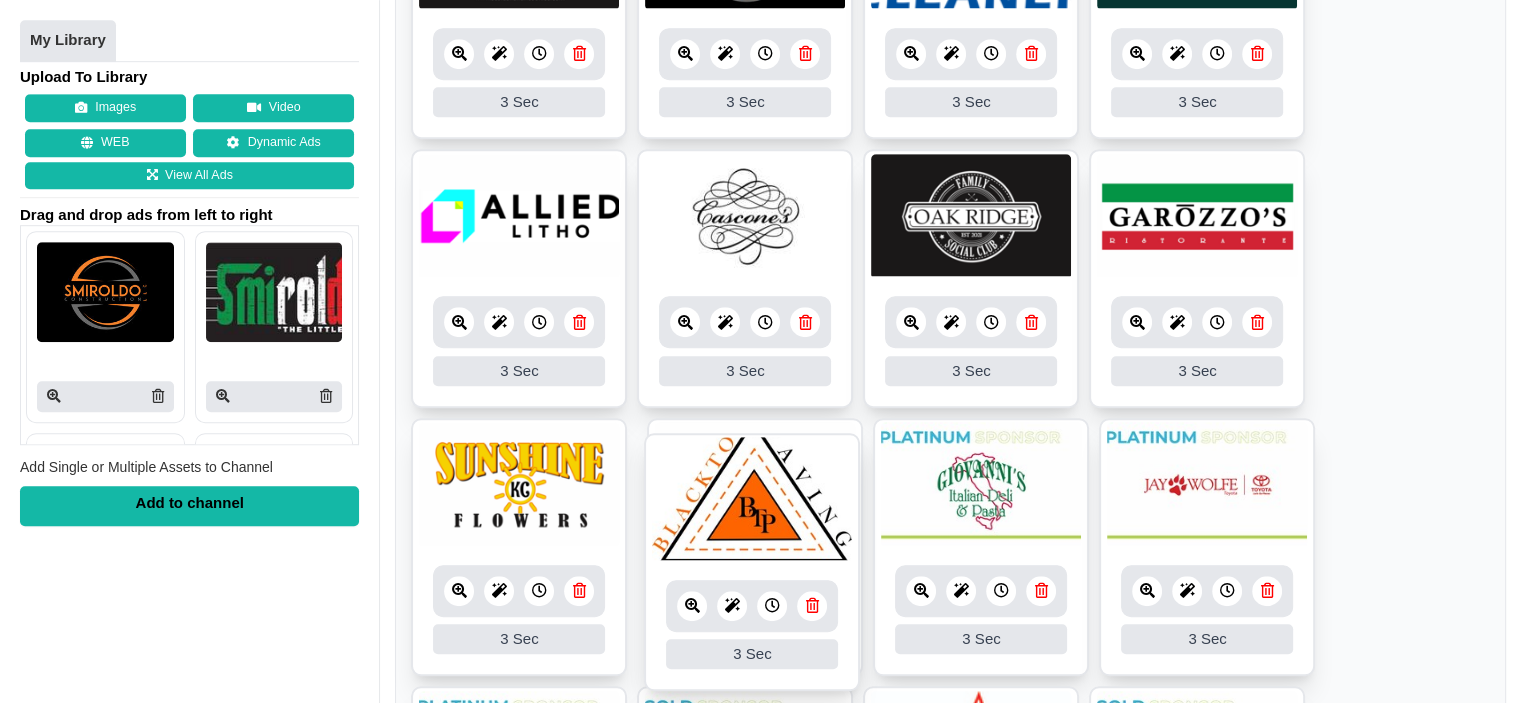 drag, startPoint x: 521, startPoint y: 187, endPoint x: 748, endPoint y: 519, distance: 402.18527 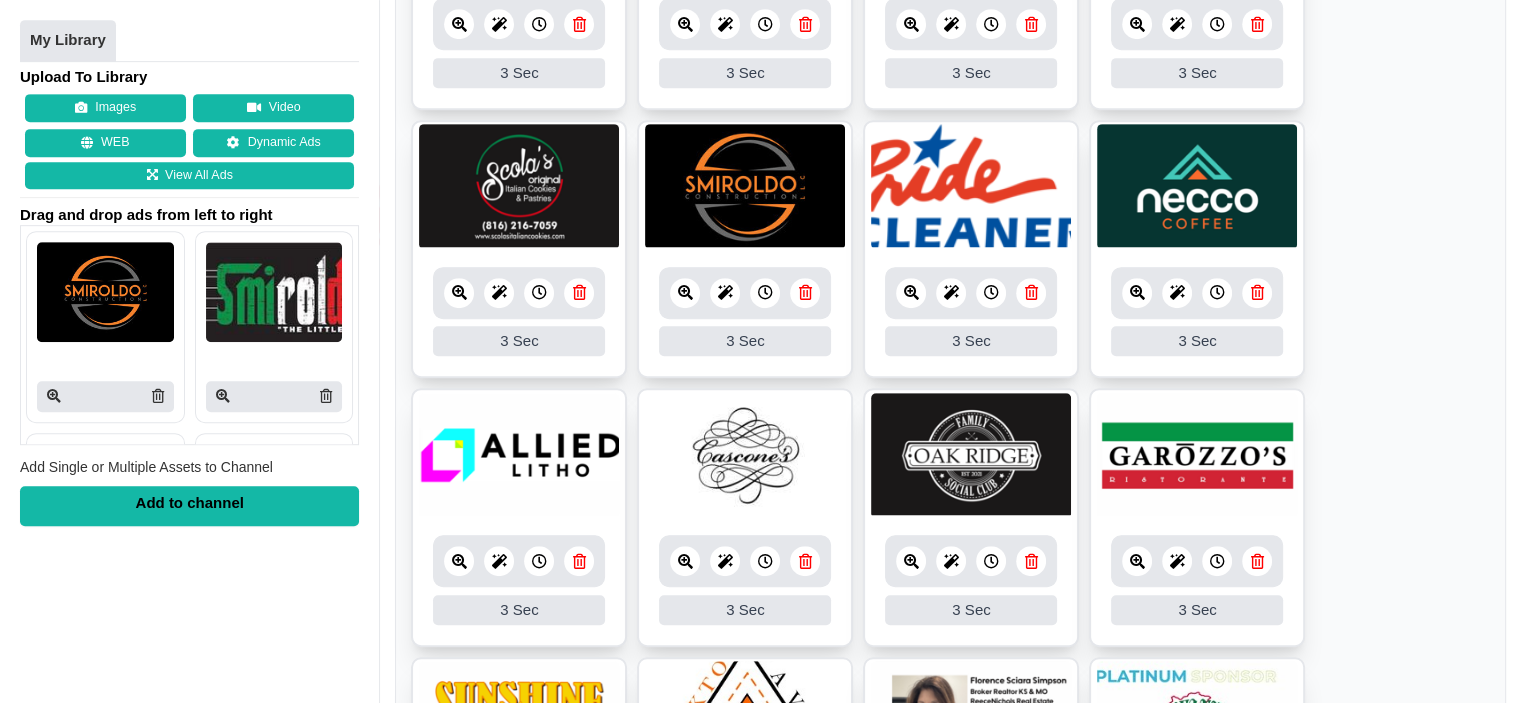 scroll, scrollTop: 940, scrollLeft: 0, axis: vertical 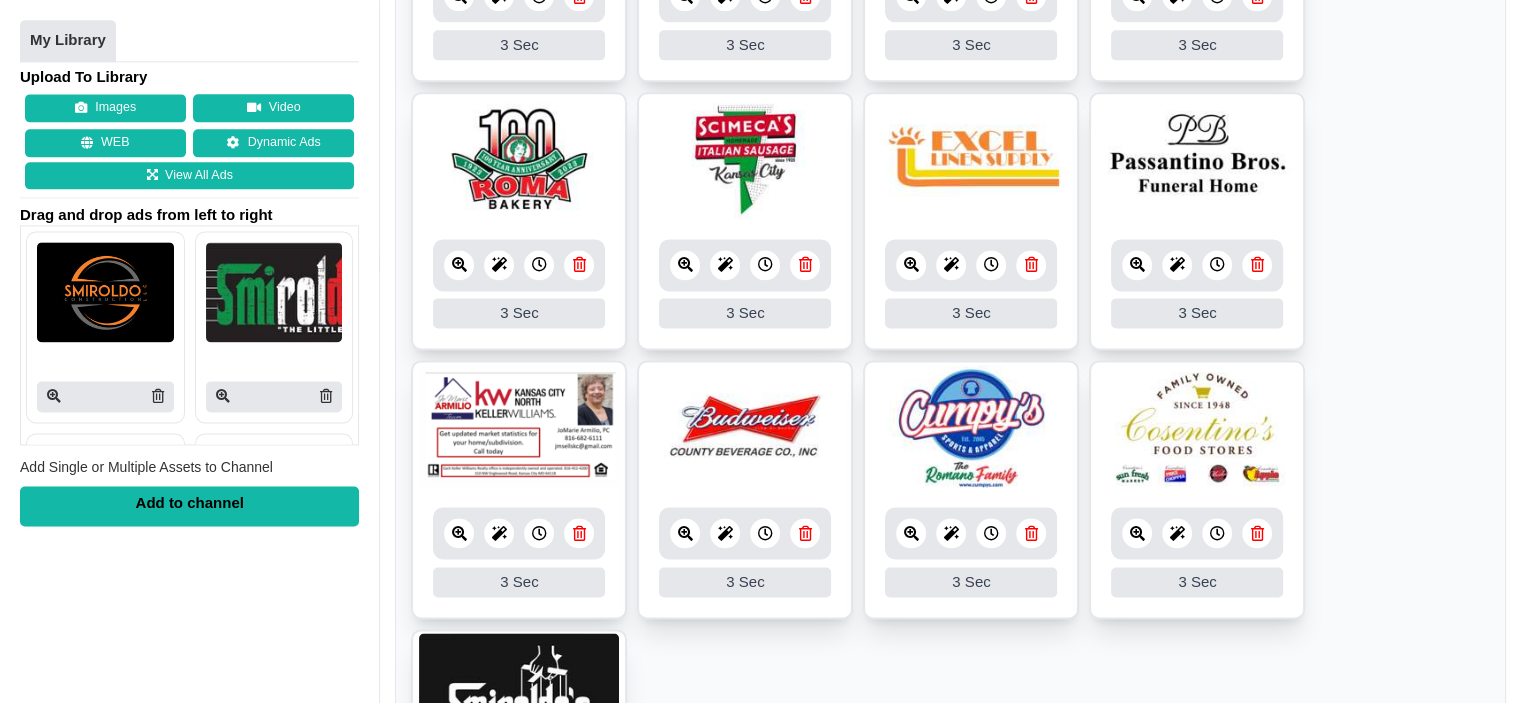 click 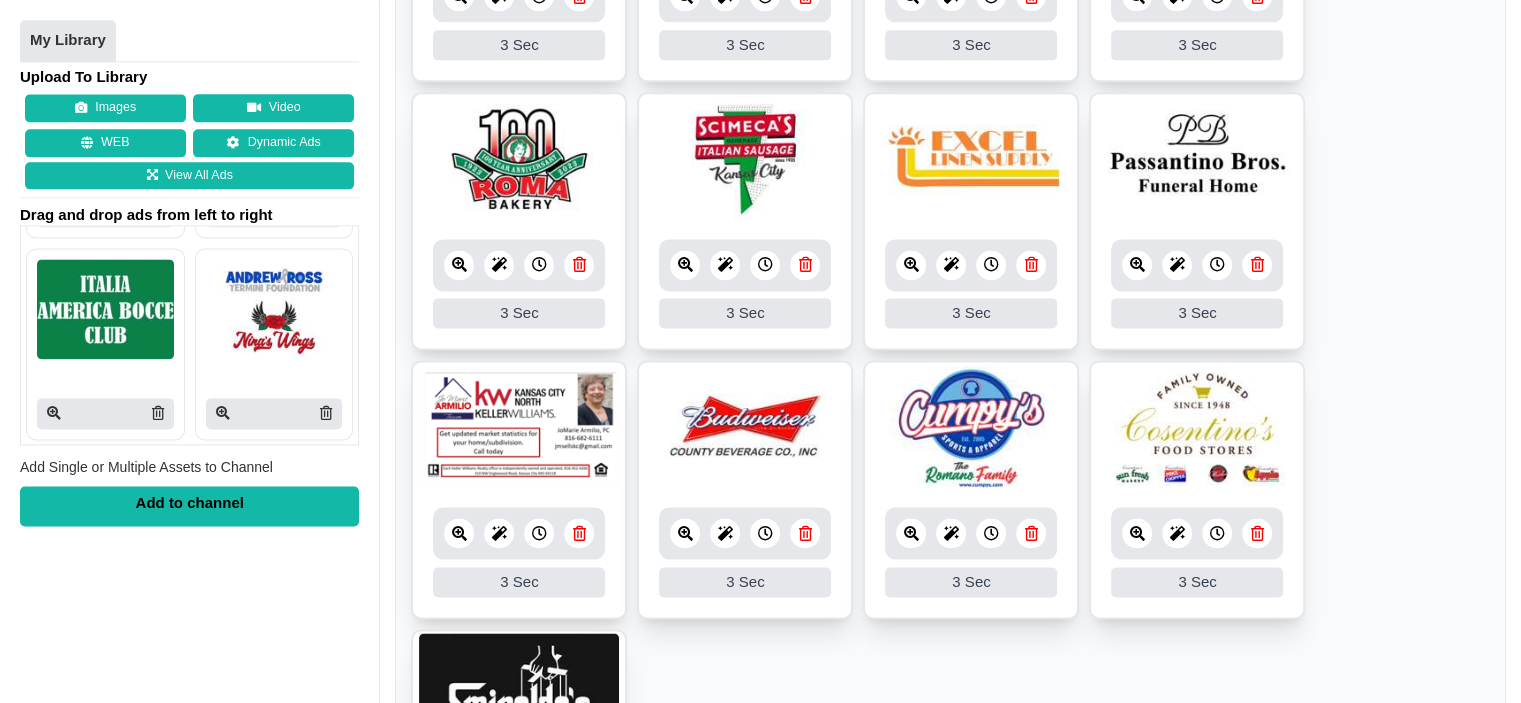 scroll, scrollTop: 16300, scrollLeft: 0, axis: vertical 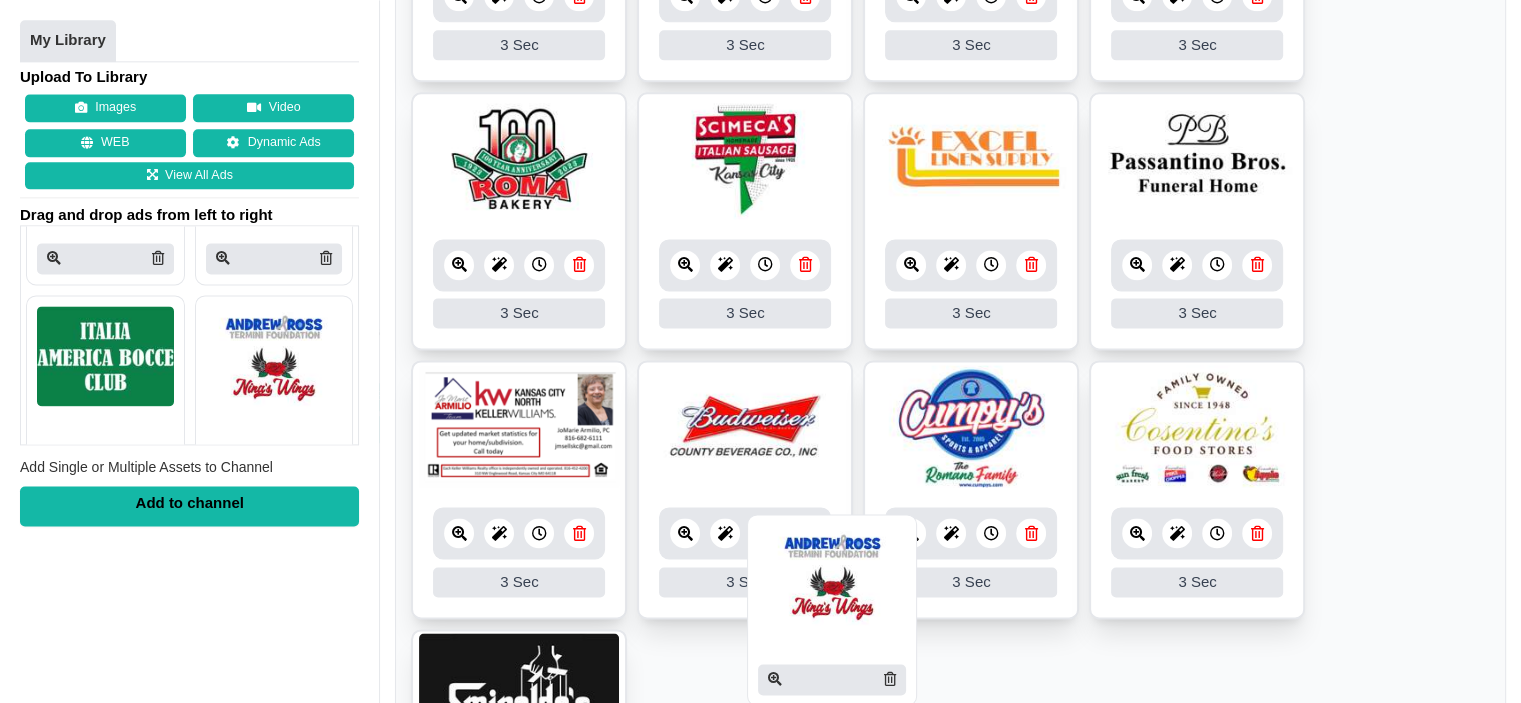 drag, startPoint x: 252, startPoint y: 327, endPoint x: 812, endPoint y: 579, distance: 614.08795 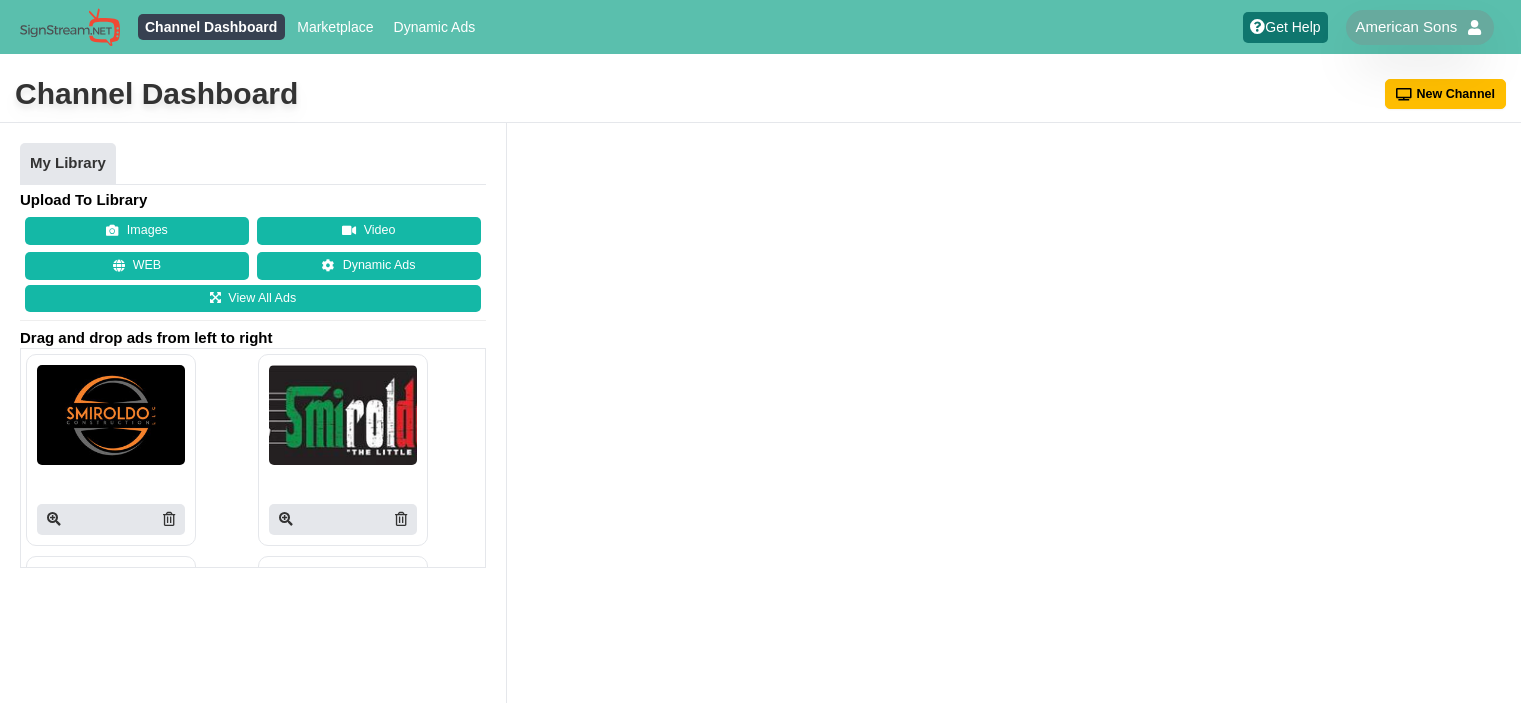 scroll, scrollTop: 0, scrollLeft: 0, axis: both 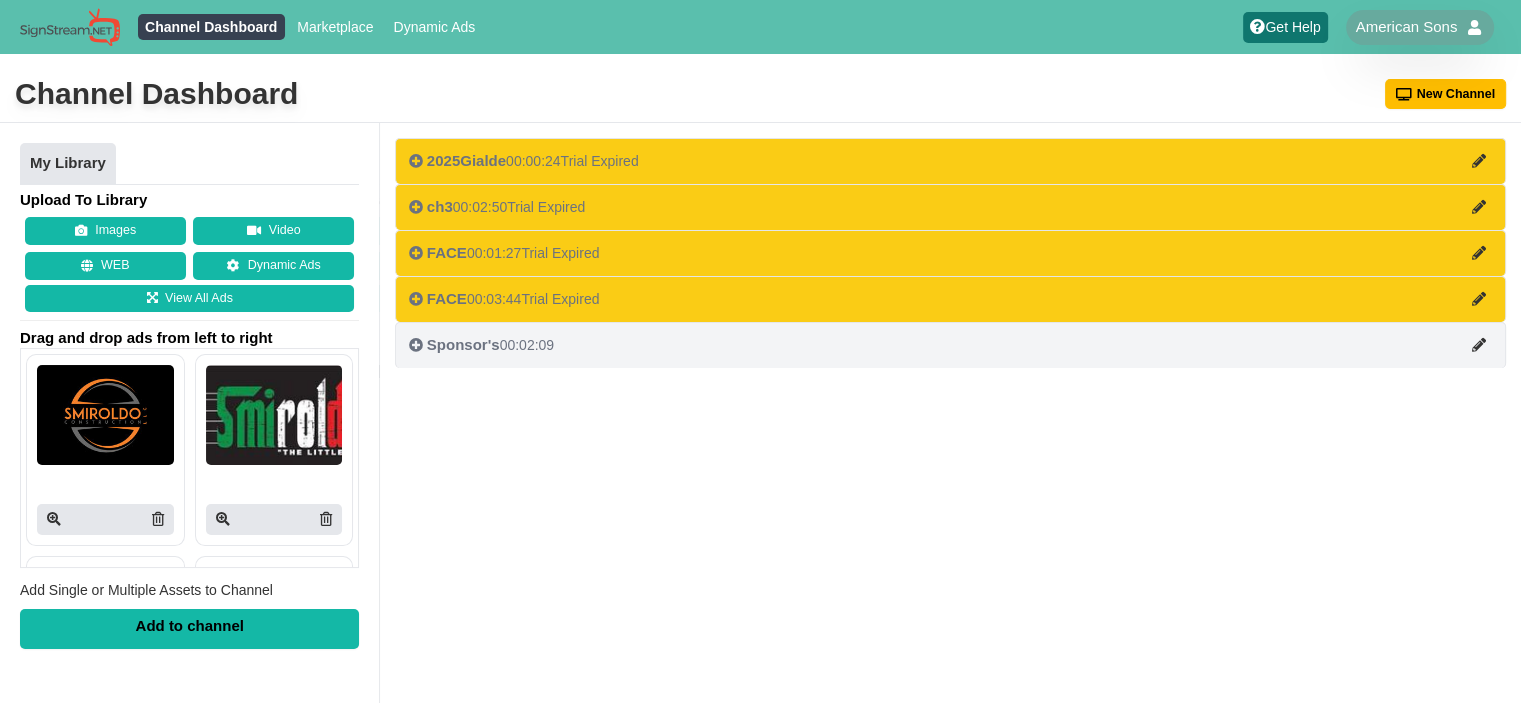 click on "Sponsor's" at bounding box center [463, 344] 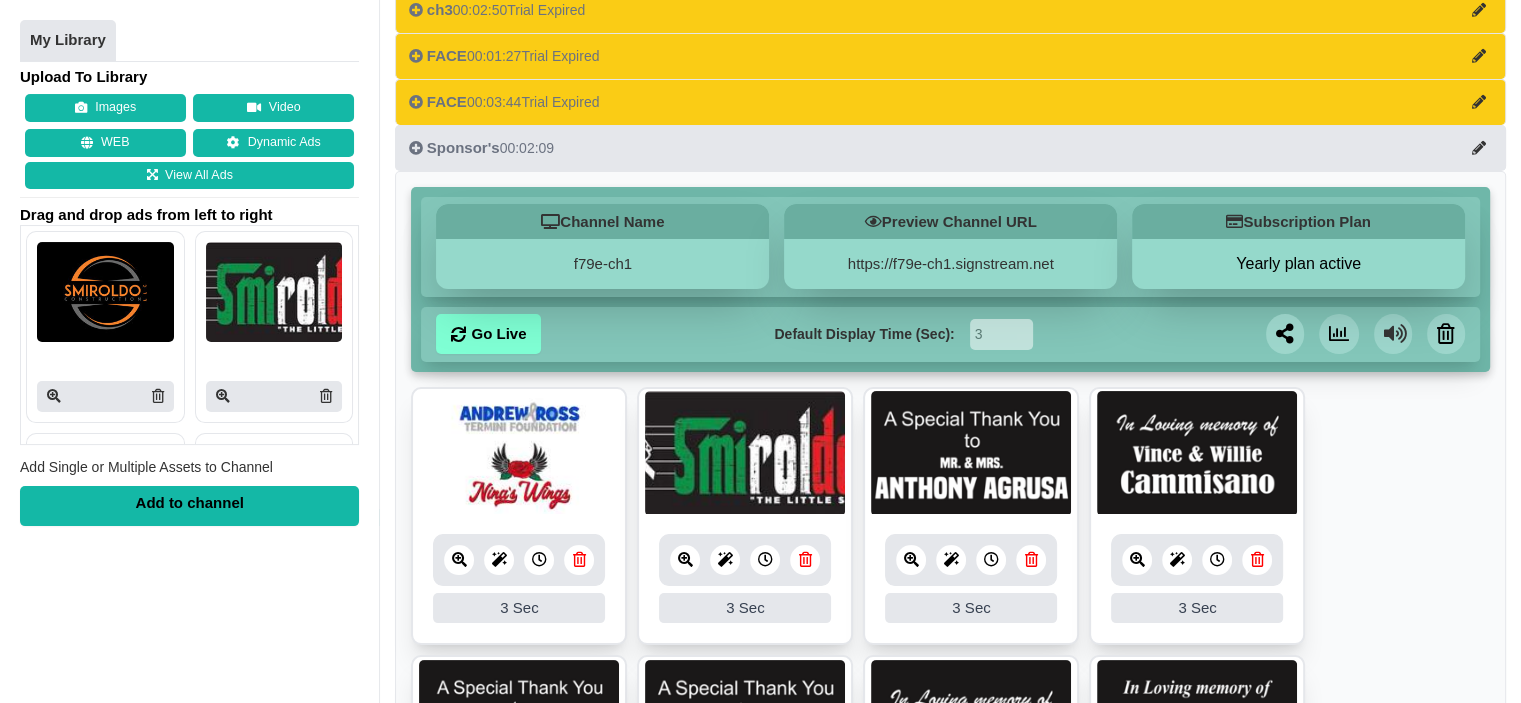 scroll, scrollTop: 200, scrollLeft: 0, axis: vertical 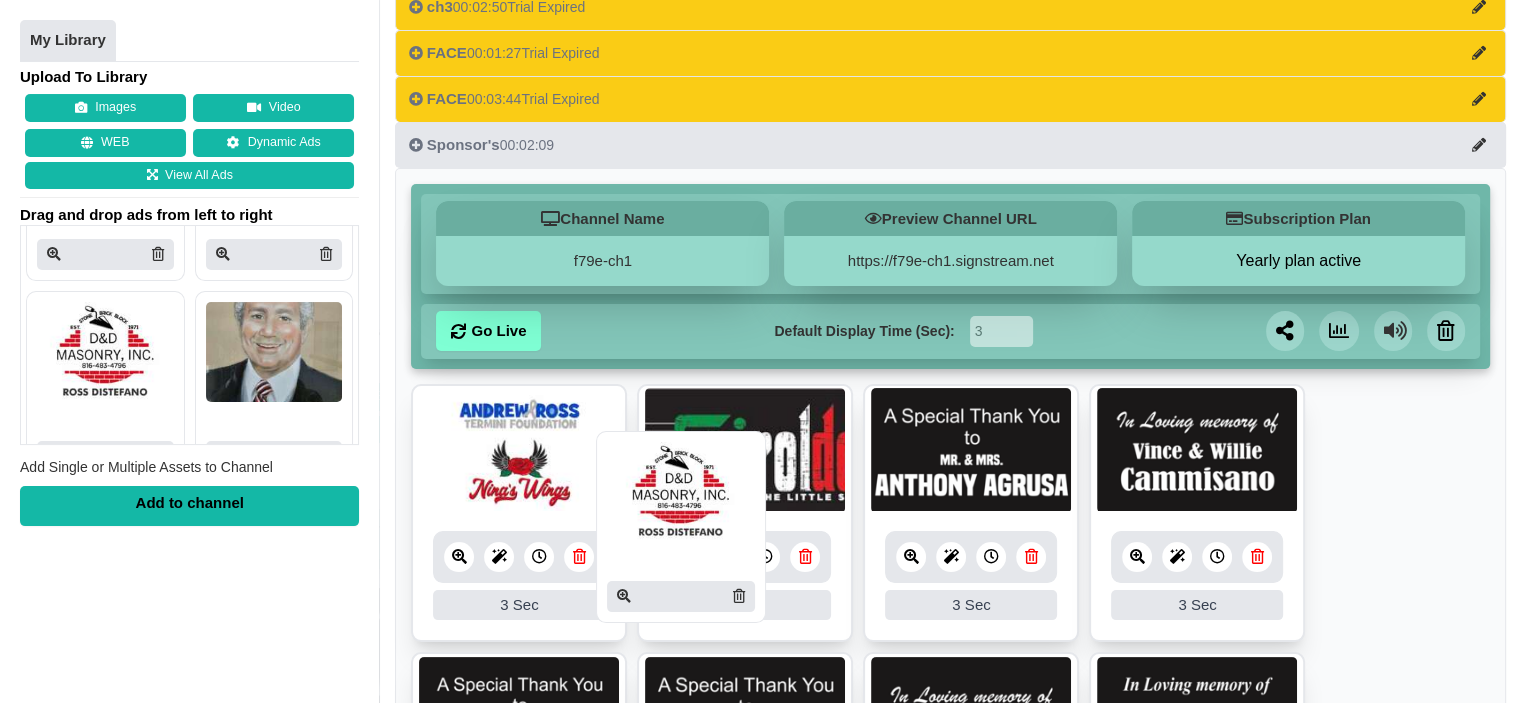 drag, startPoint x: 118, startPoint y: 295, endPoint x: 688, endPoint y: 473, distance: 597.14655 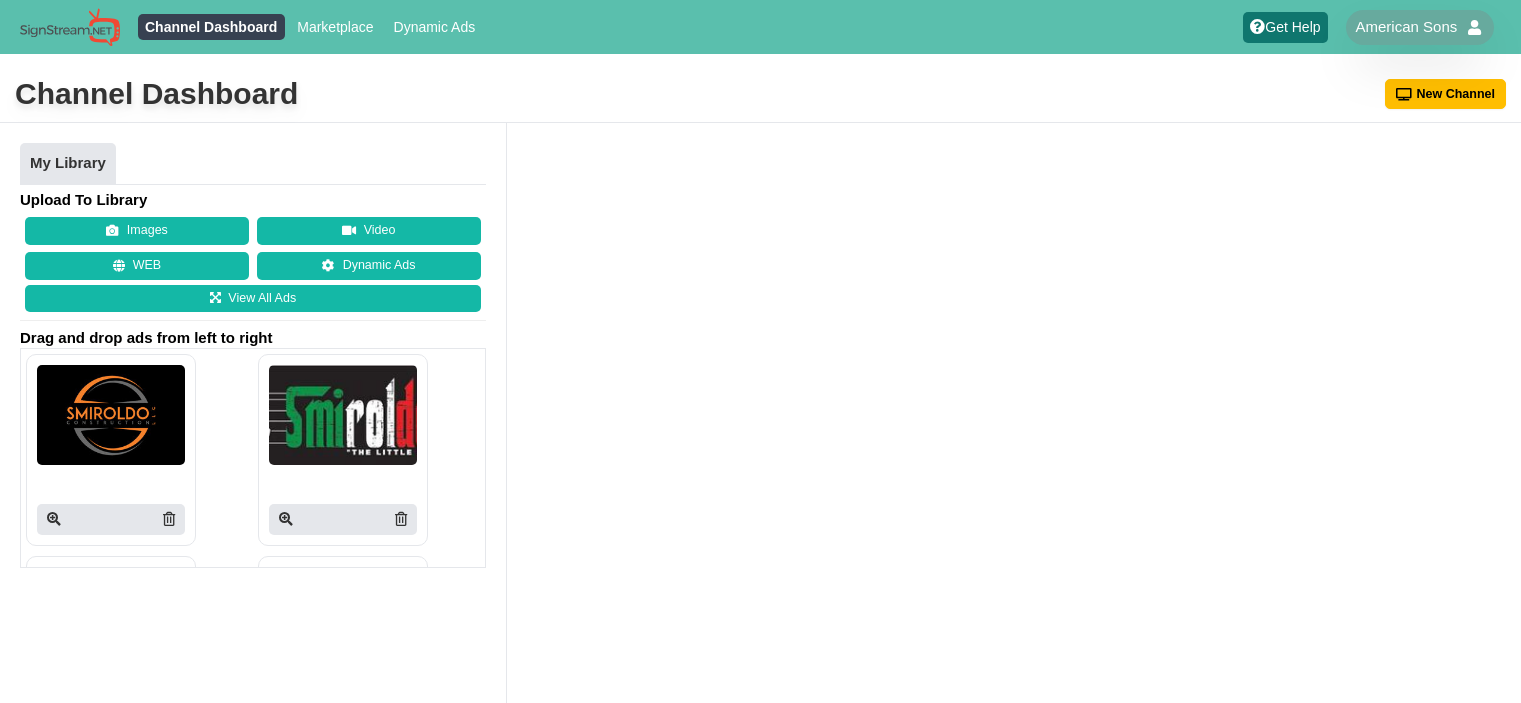 scroll, scrollTop: 0, scrollLeft: 0, axis: both 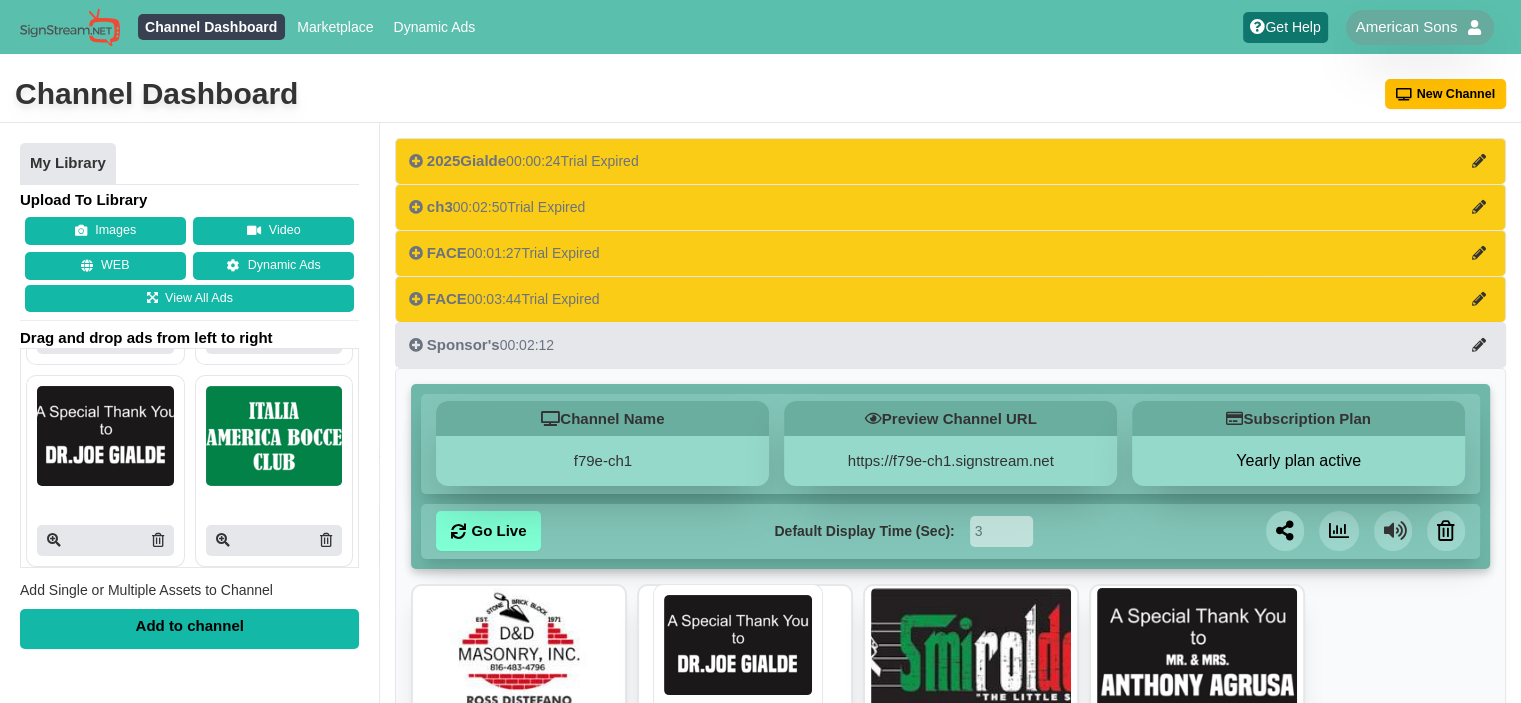 drag, startPoint x: 116, startPoint y: 413, endPoint x: 743, endPoint y: 643, distance: 667.854 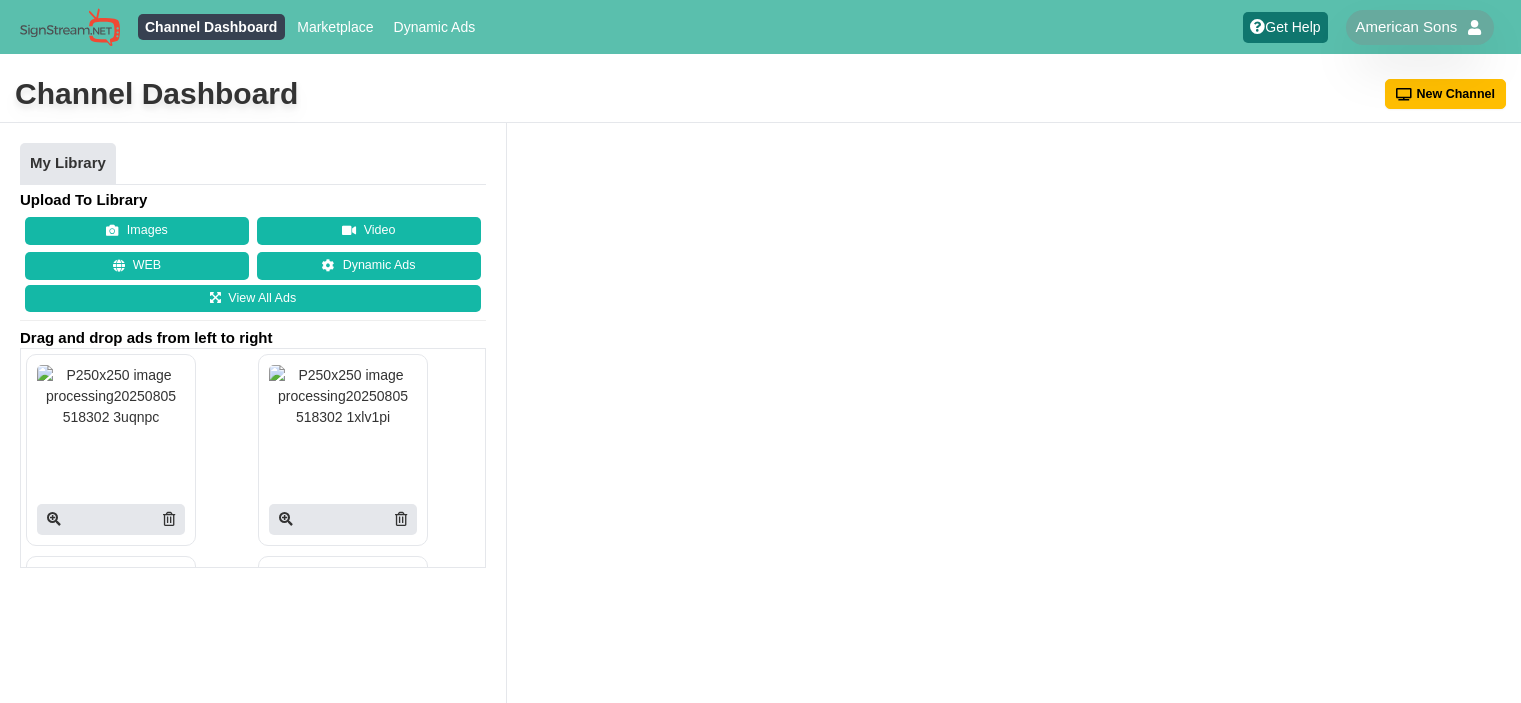 scroll, scrollTop: 0, scrollLeft: 0, axis: both 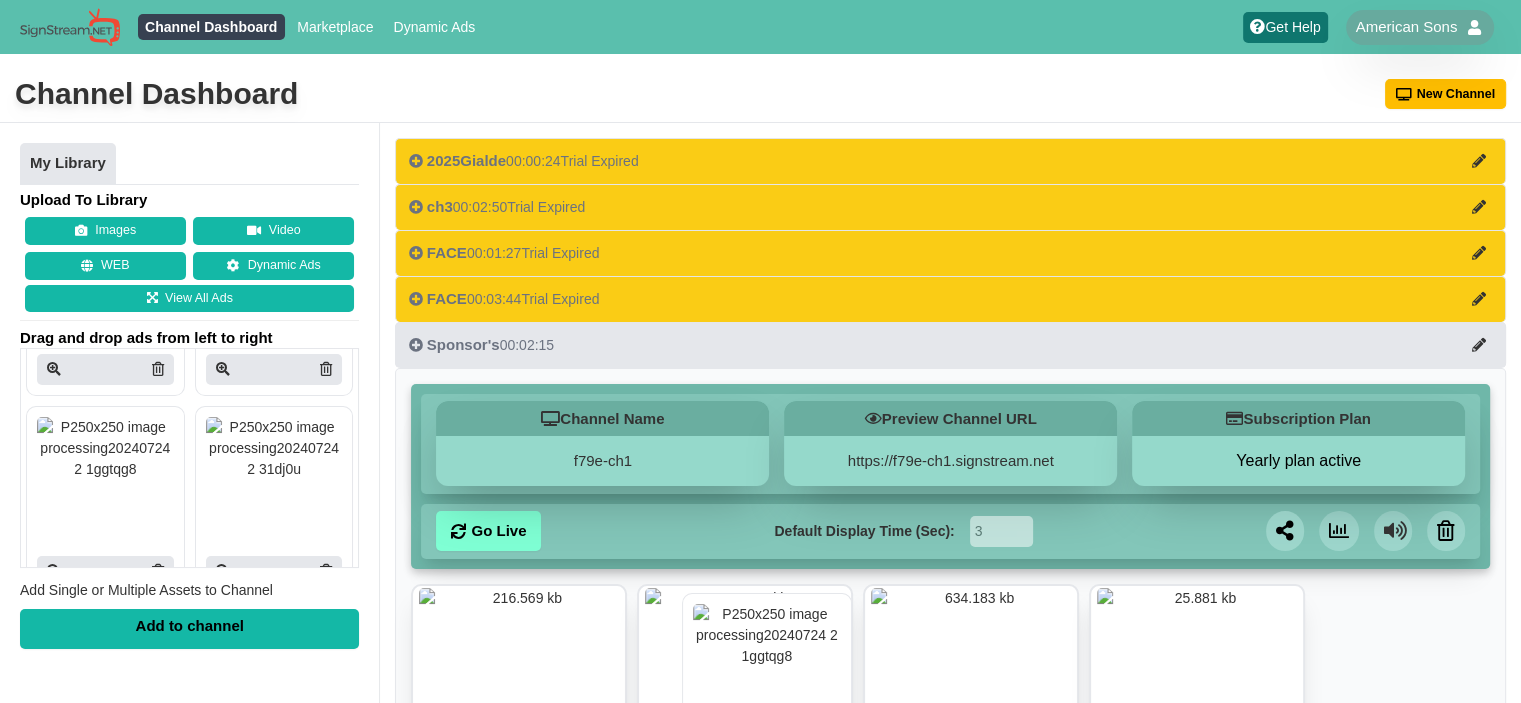 drag, startPoint x: 128, startPoint y: 441, endPoint x: 786, endPoint y: 642, distance: 688.01526 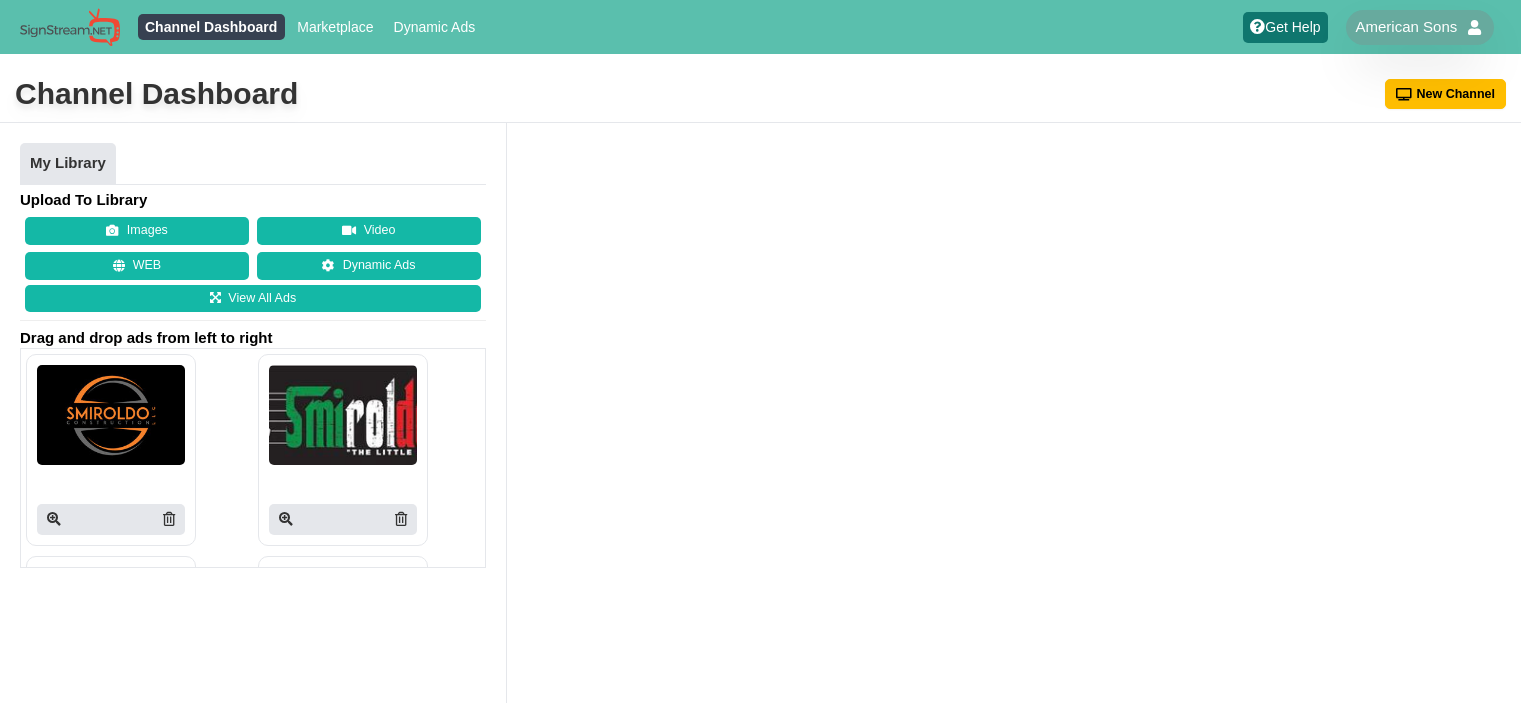 scroll, scrollTop: 0, scrollLeft: 0, axis: both 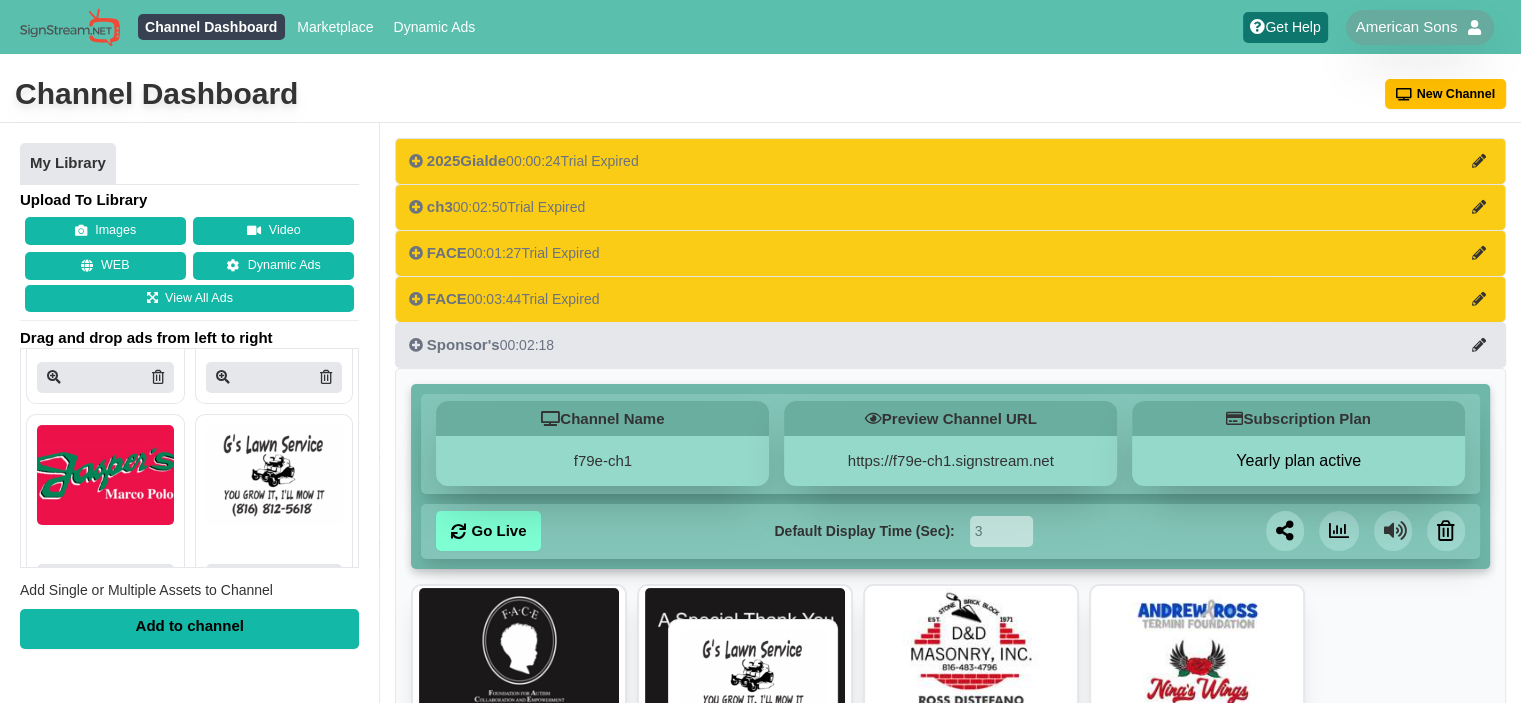 drag, startPoint x: 262, startPoint y: 460, endPoint x: 743, endPoint y: 677, distance: 527.6836 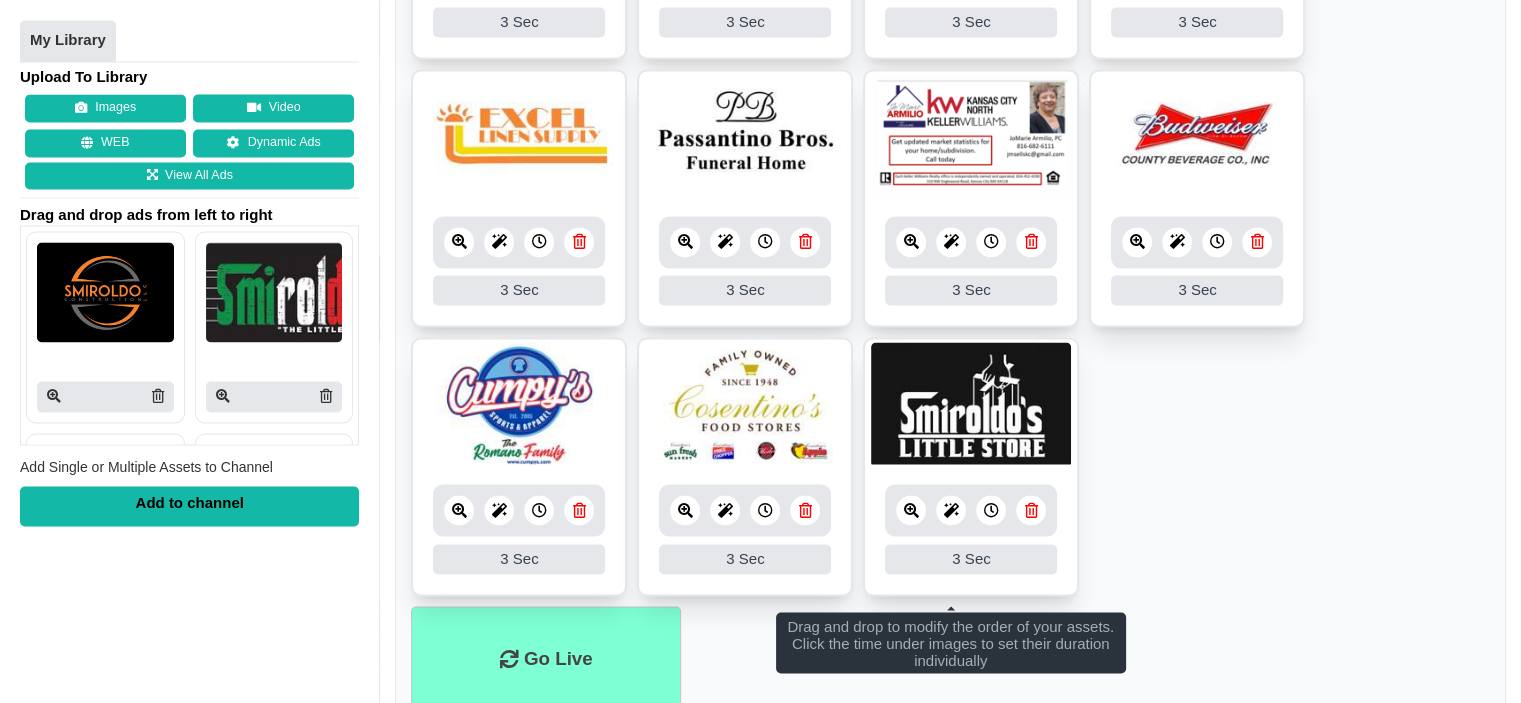 scroll, scrollTop: 3255, scrollLeft: 0, axis: vertical 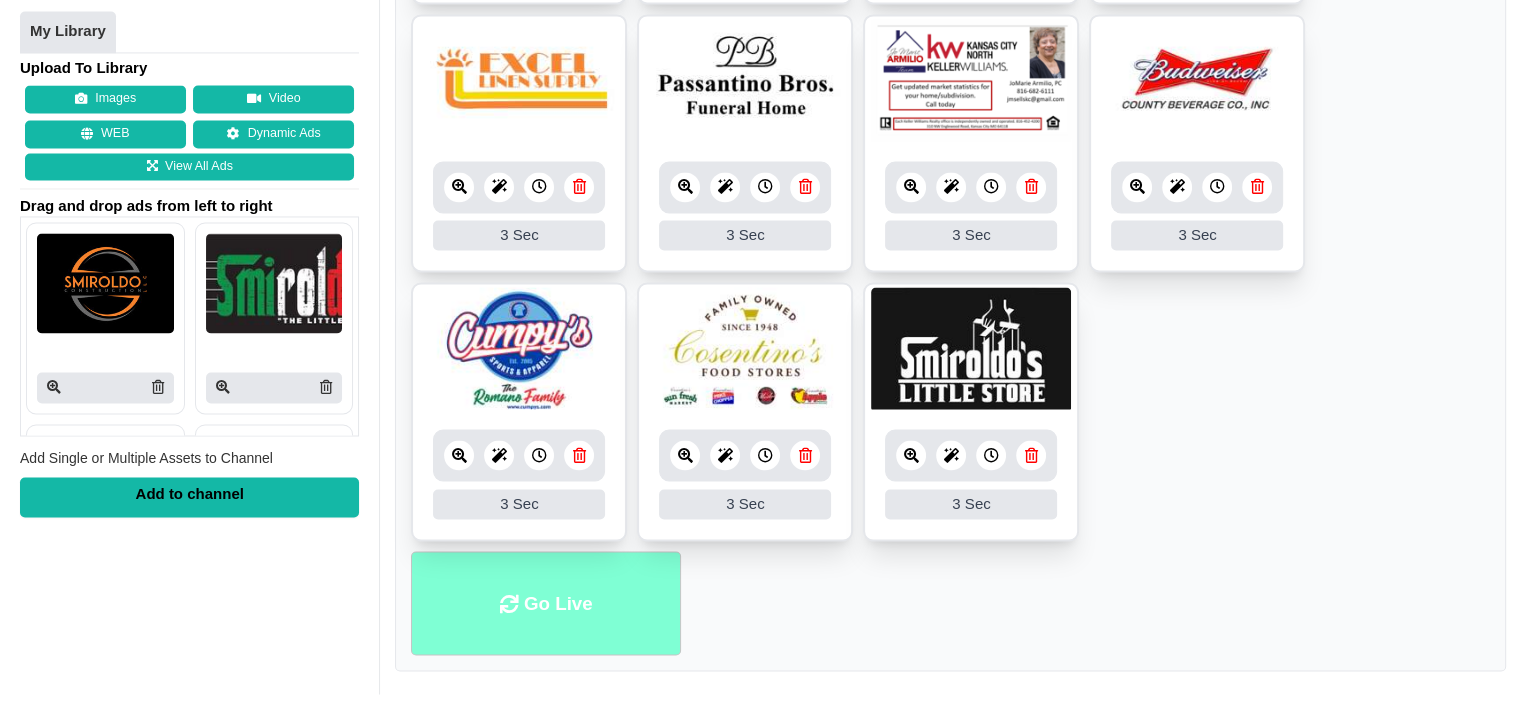 click on "Go Live" at bounding box center [546, 603] 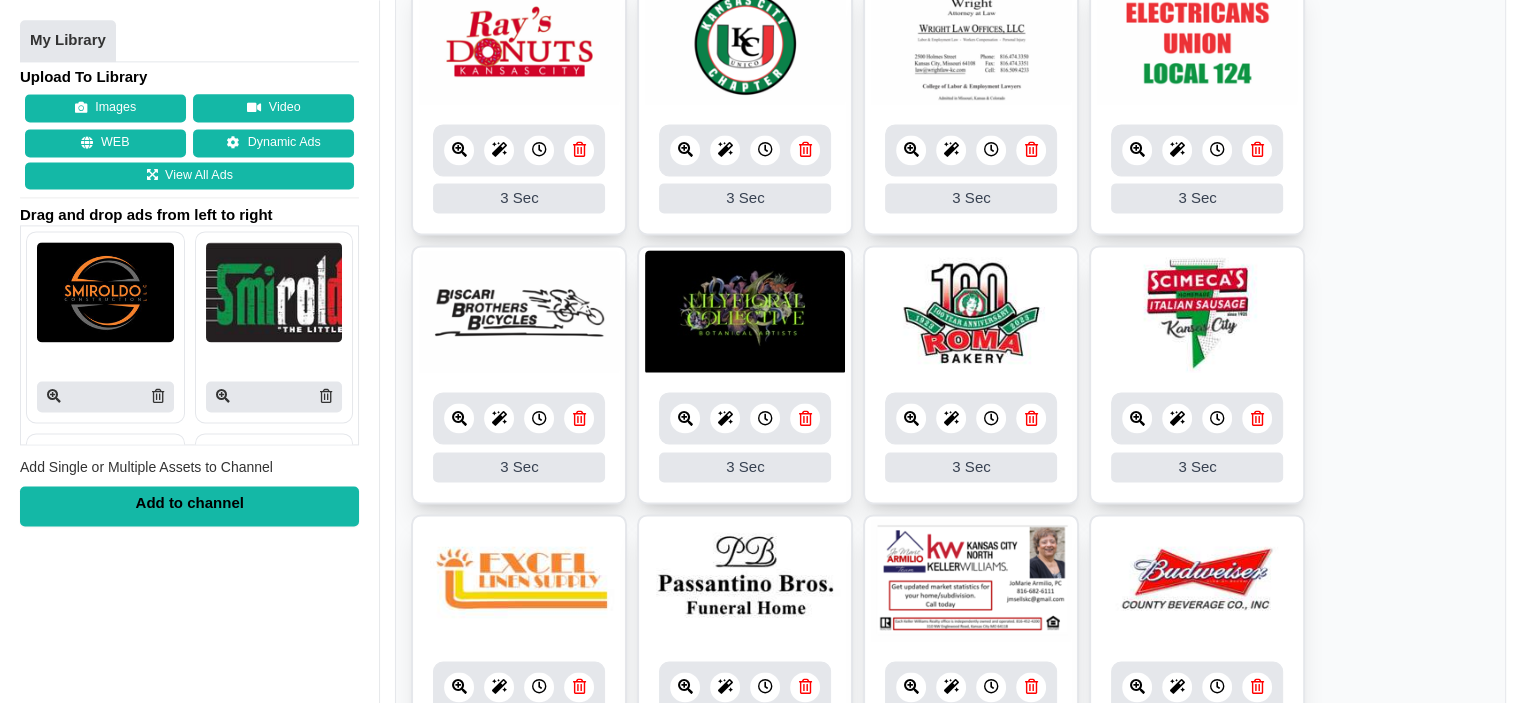 scroll, scrollTop: 2608, scrollLeft: 0, axis: vertical 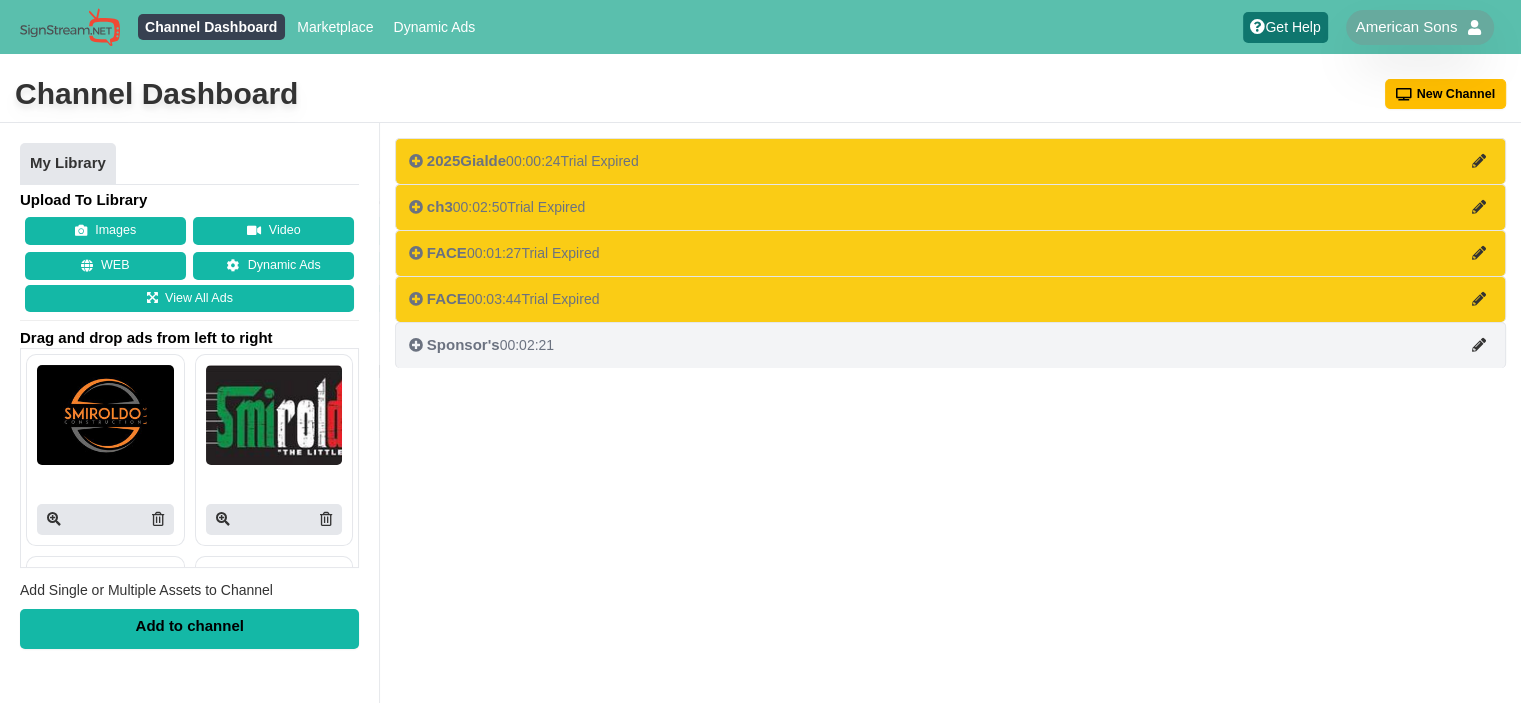click on "Sponsor's" at bounding box center (463, 344) 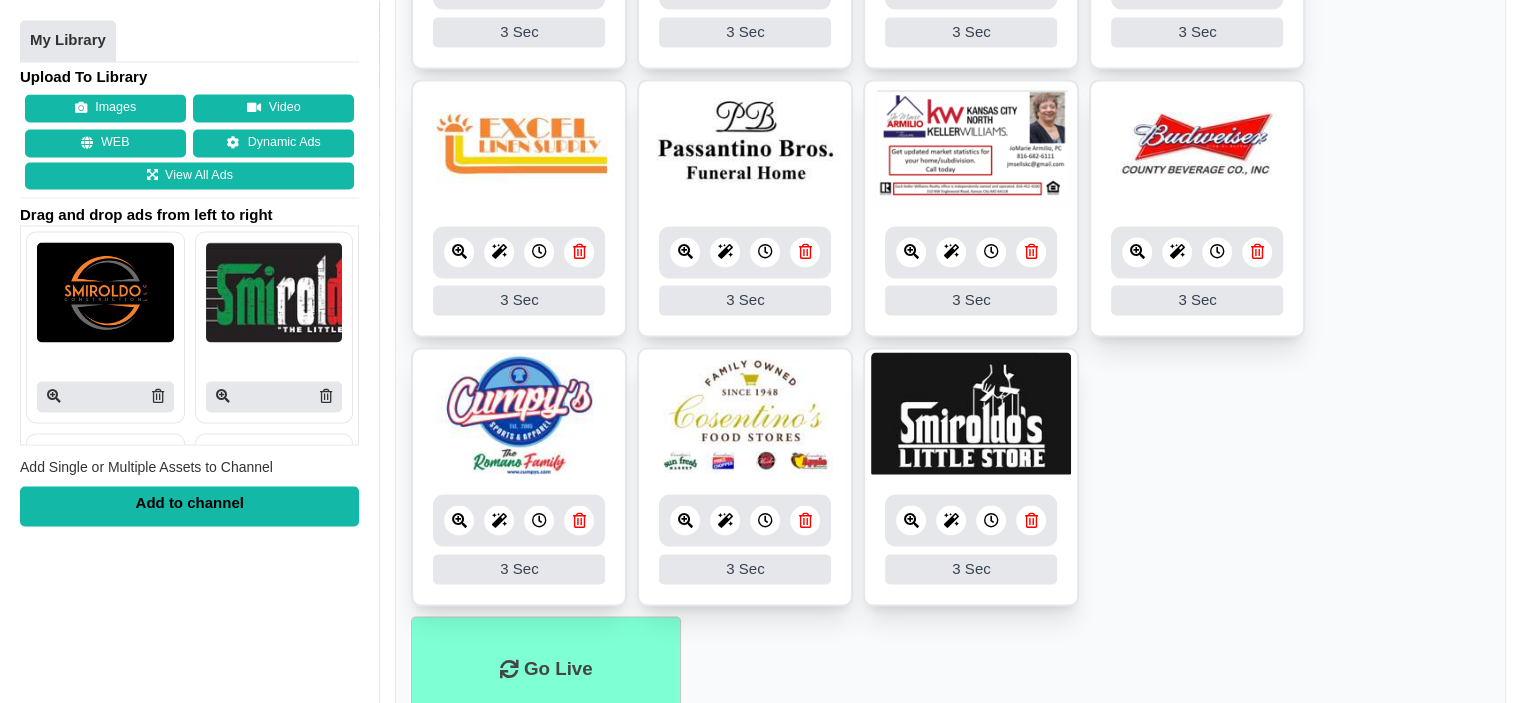 scroll, scrollTop: 3155, scrollLeft: 0, axis: vertical 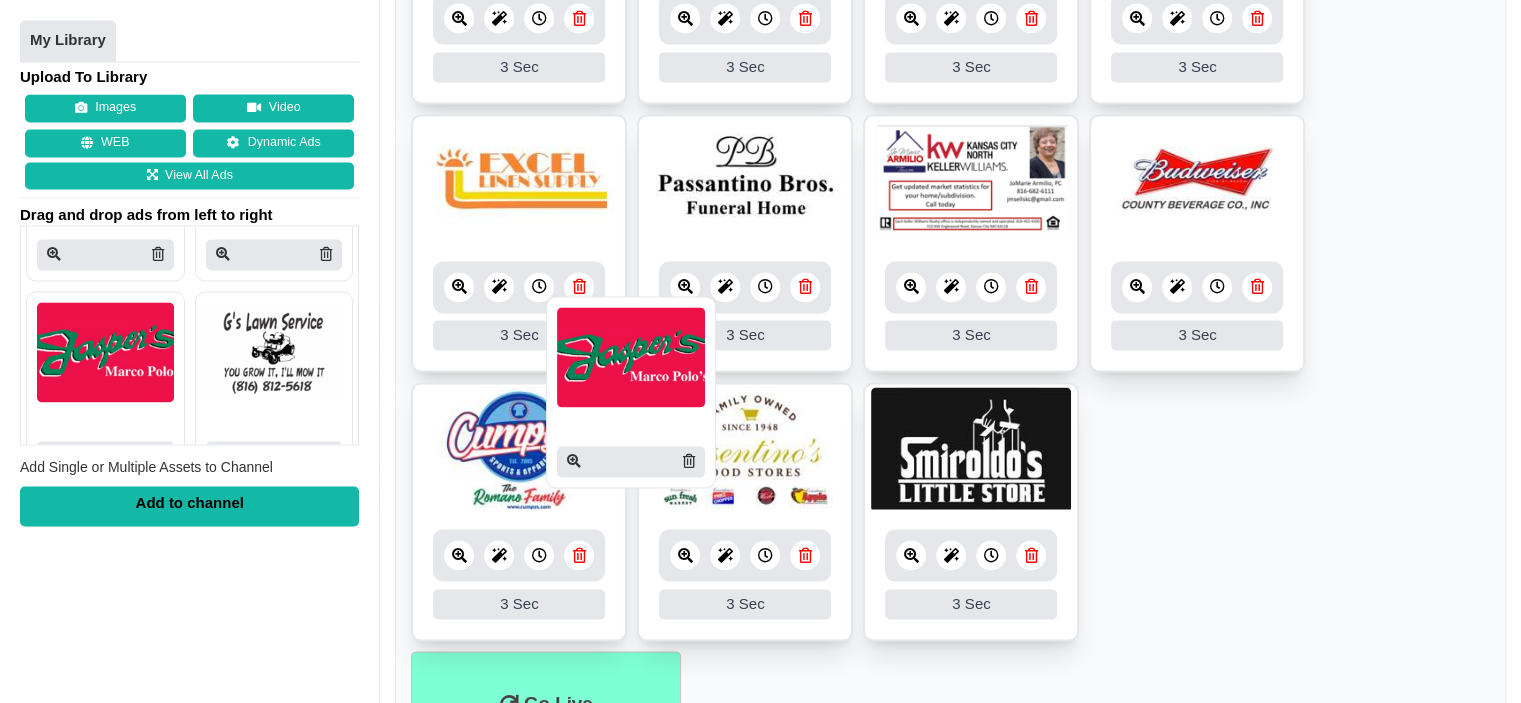 drag, startPoint x: 140, startPoint y: 342, endPoint x: 660, endPoint y: 359, distance: 520.27783 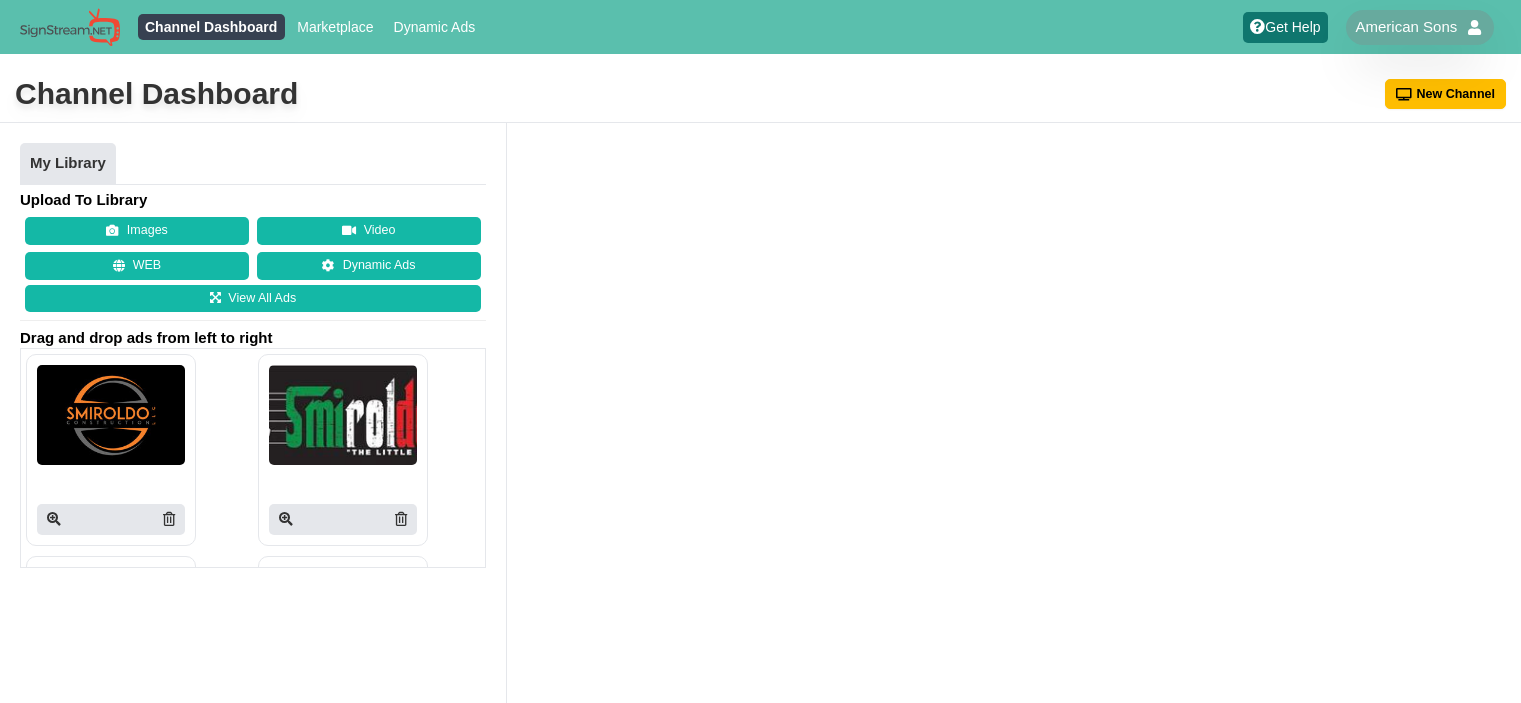 scroll, scrollTop: 0, scrollLeft: 0, axis: both 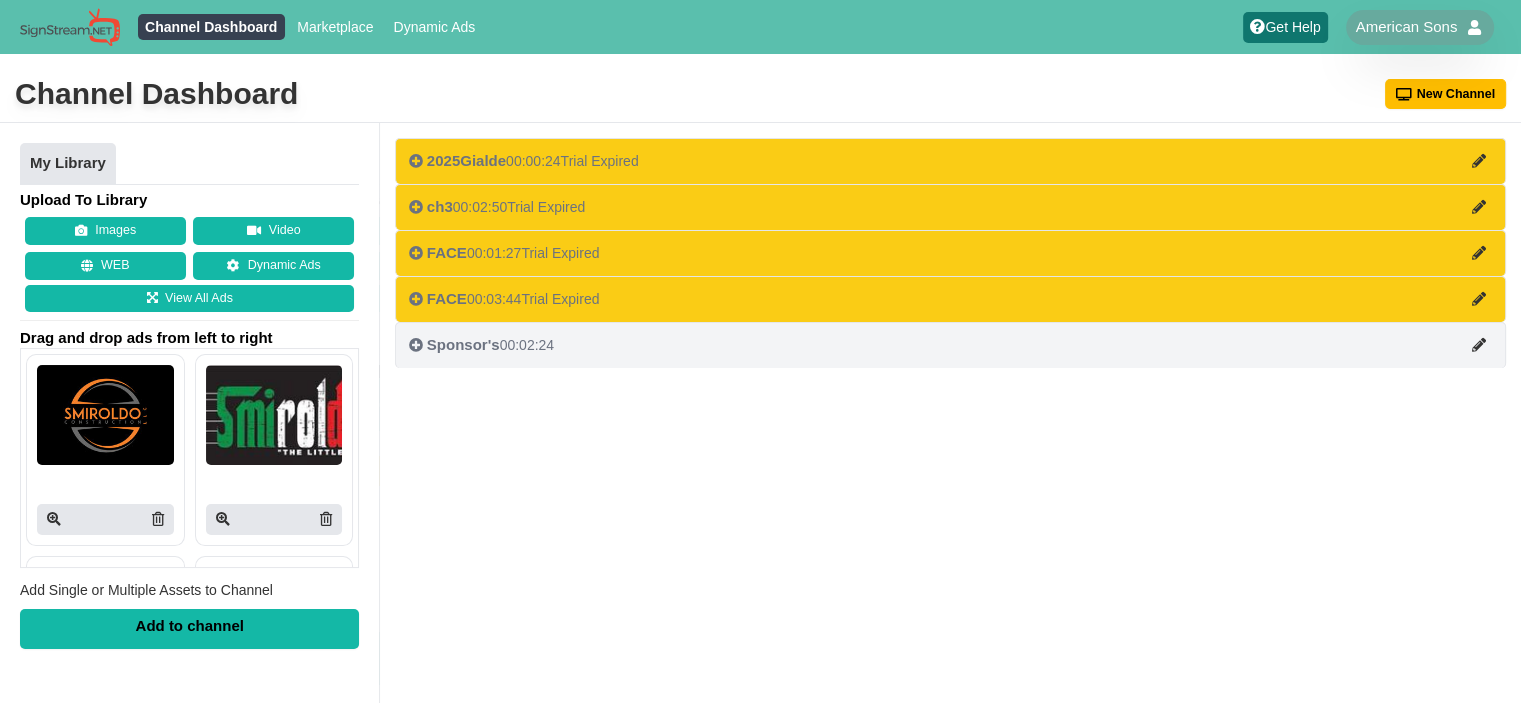 click on "Sponsor's" at bounding box center [463, 344] 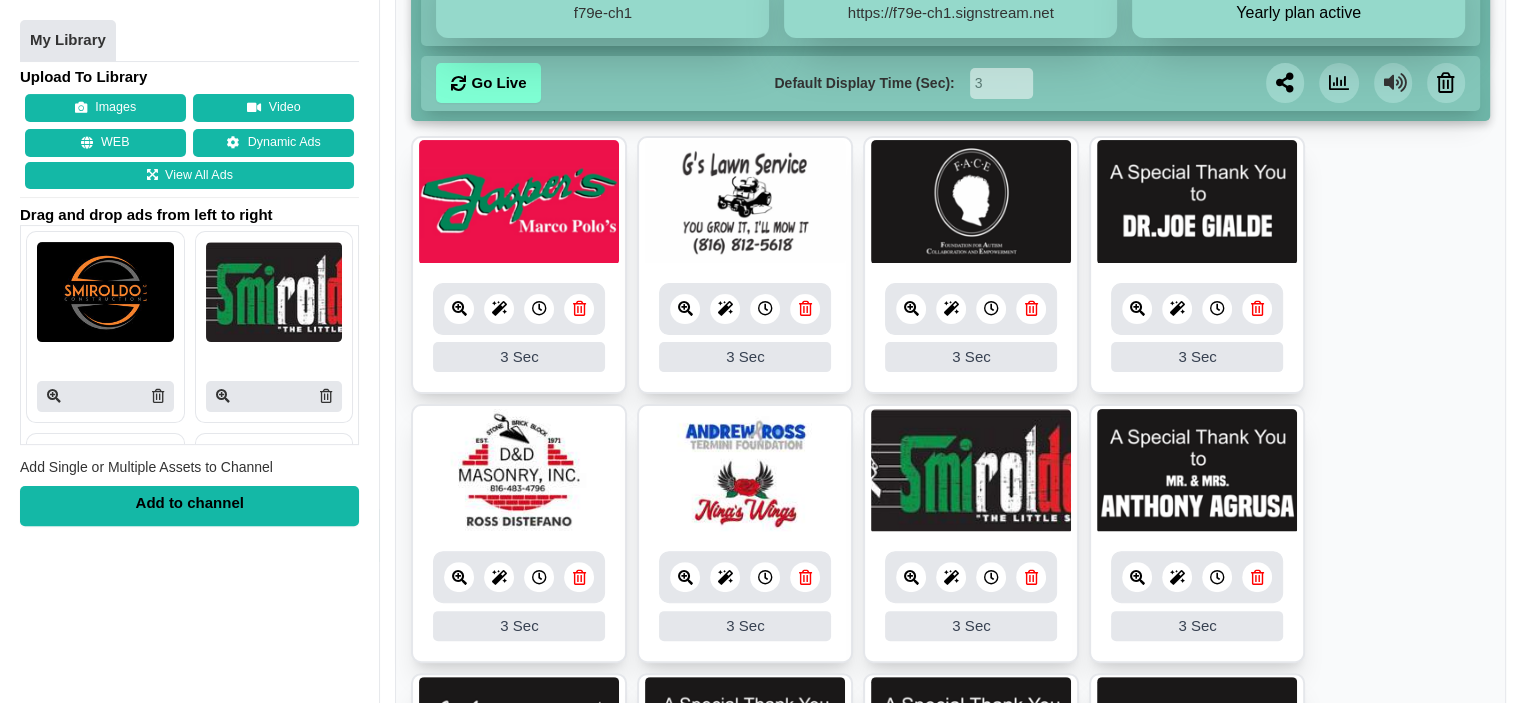 scroll, scrollTop: 348, scrollLeft: 0, axis: vertical 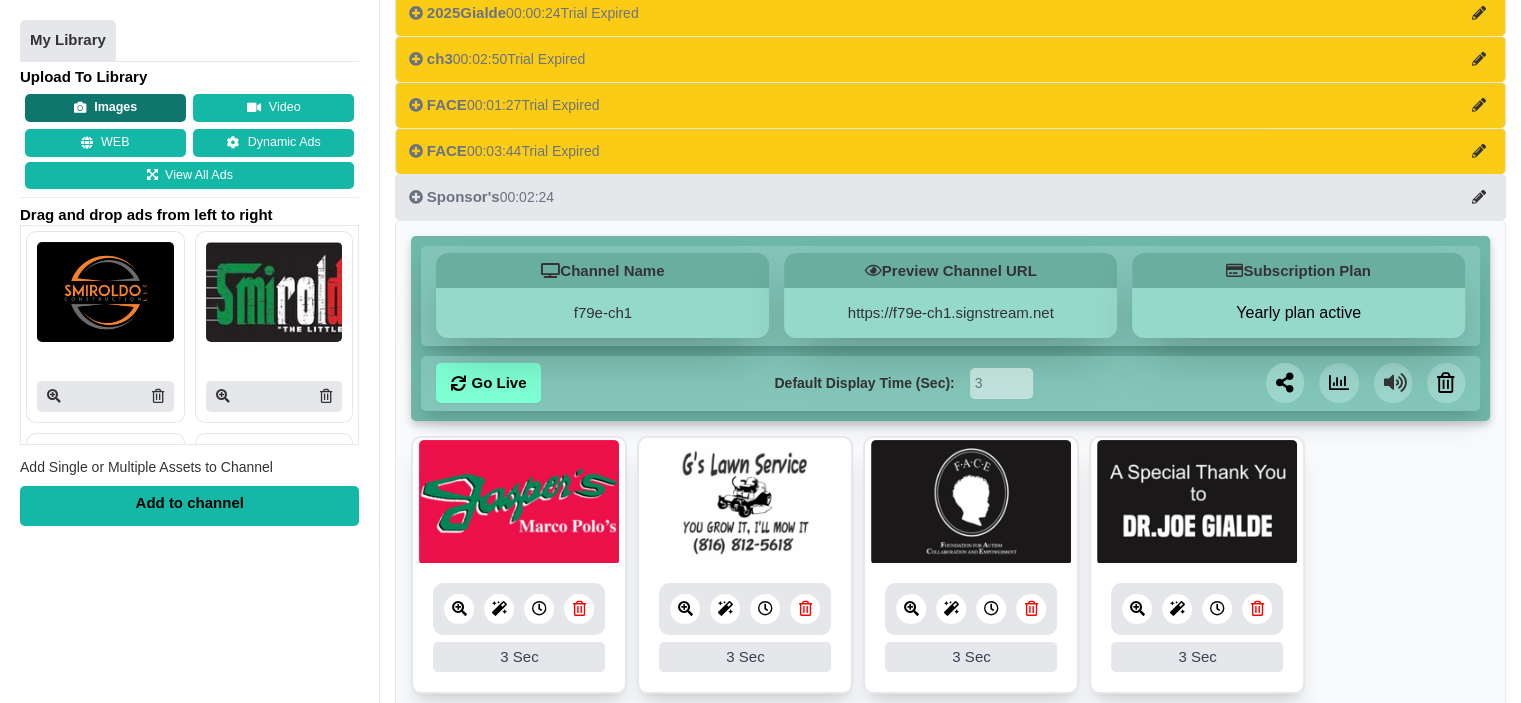 click on "Images" at bounding box center (105, 109) 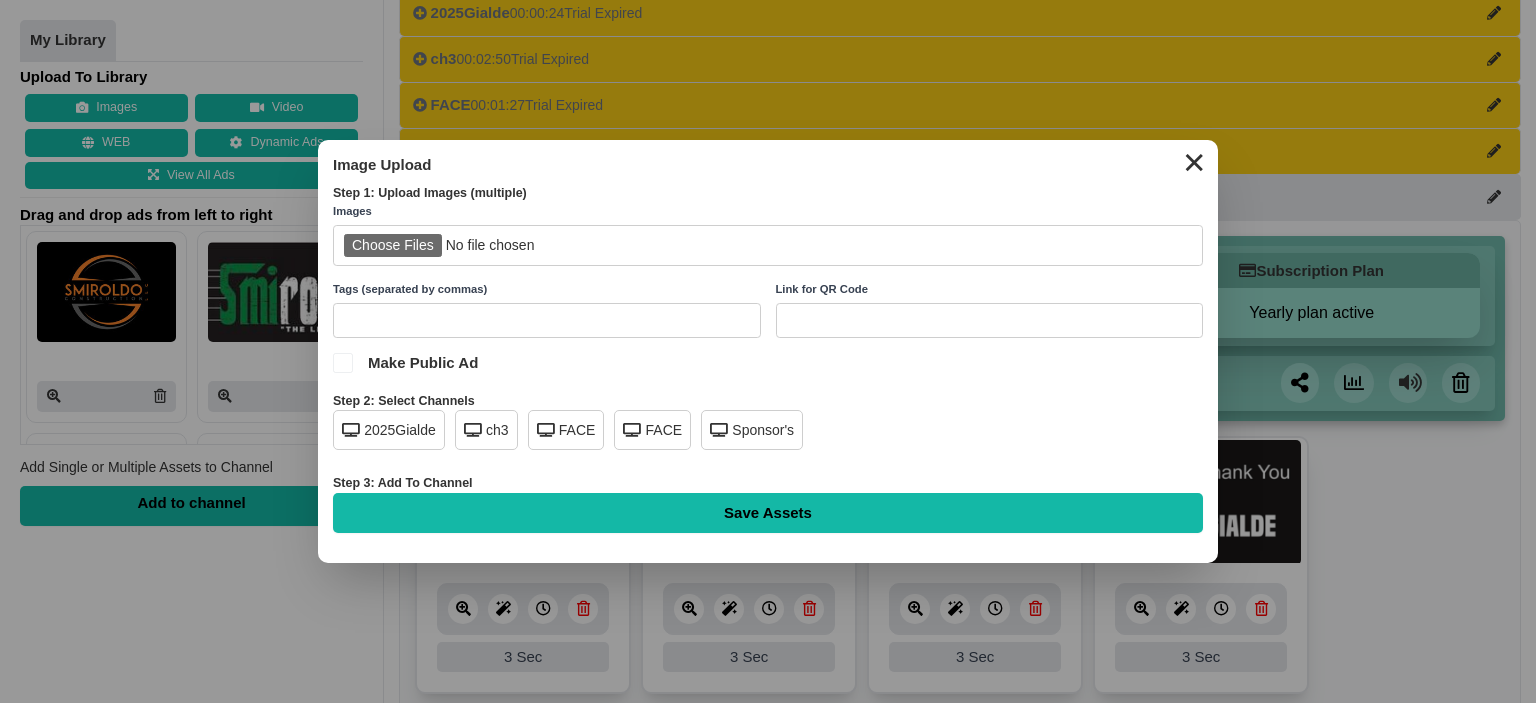 click at bounding box center (768, 245) 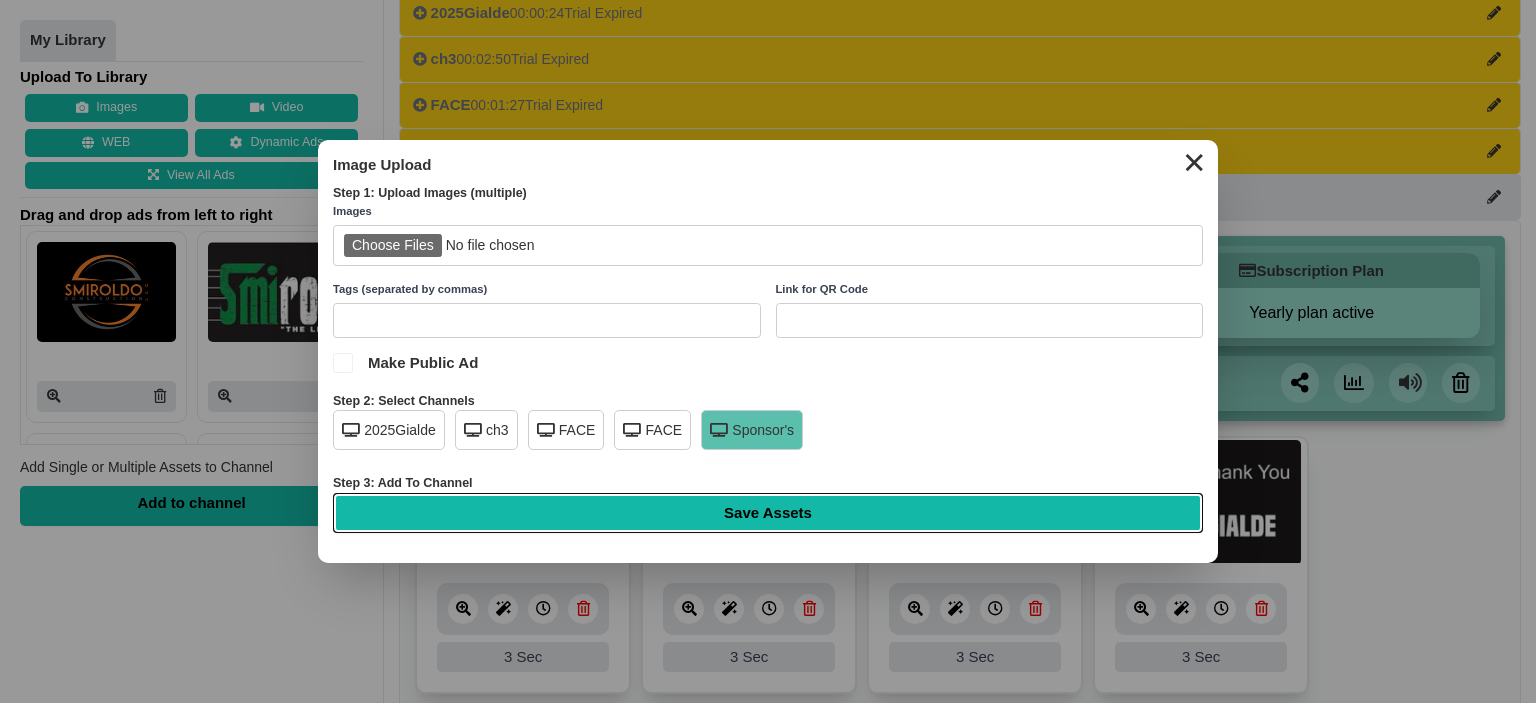 click on "Save Assets" at bounding box center (768, 513) 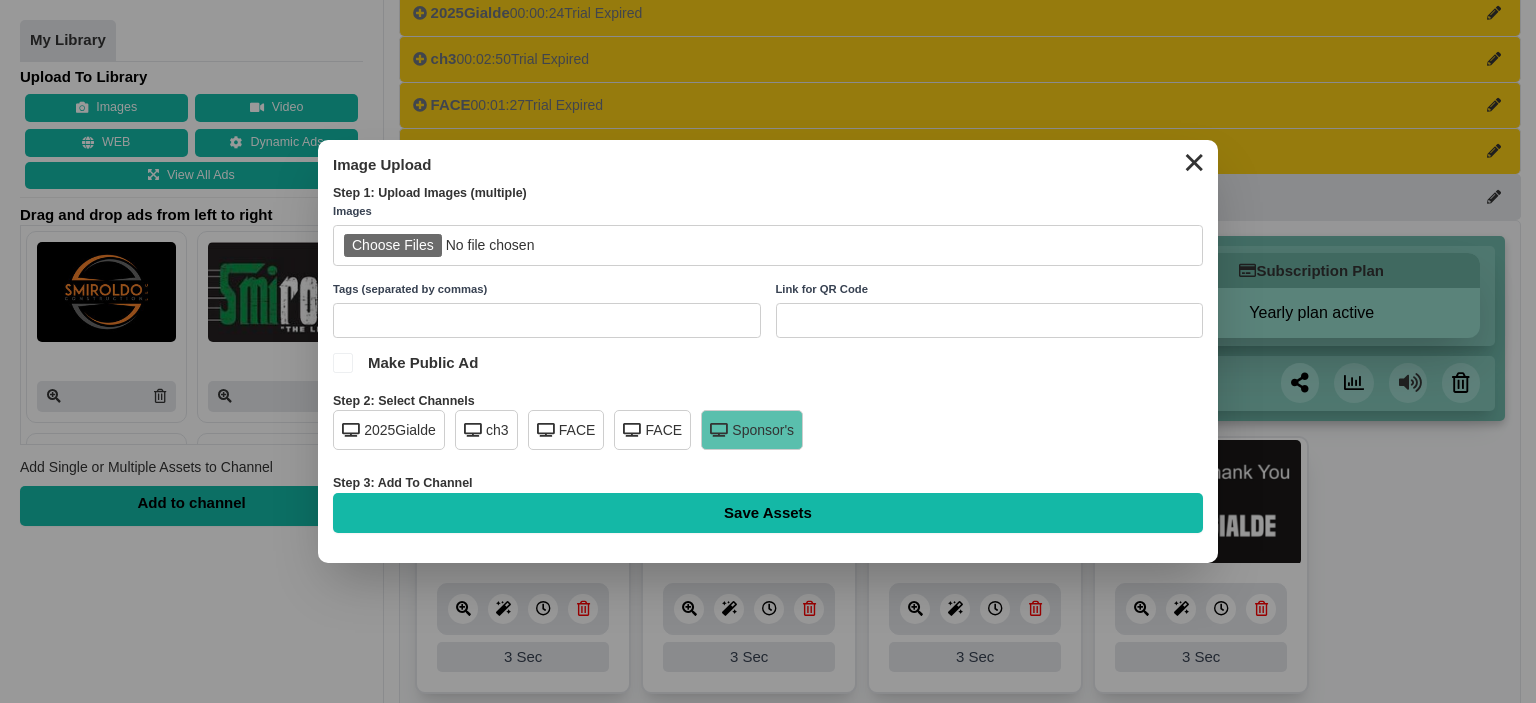 type on "Saving..." 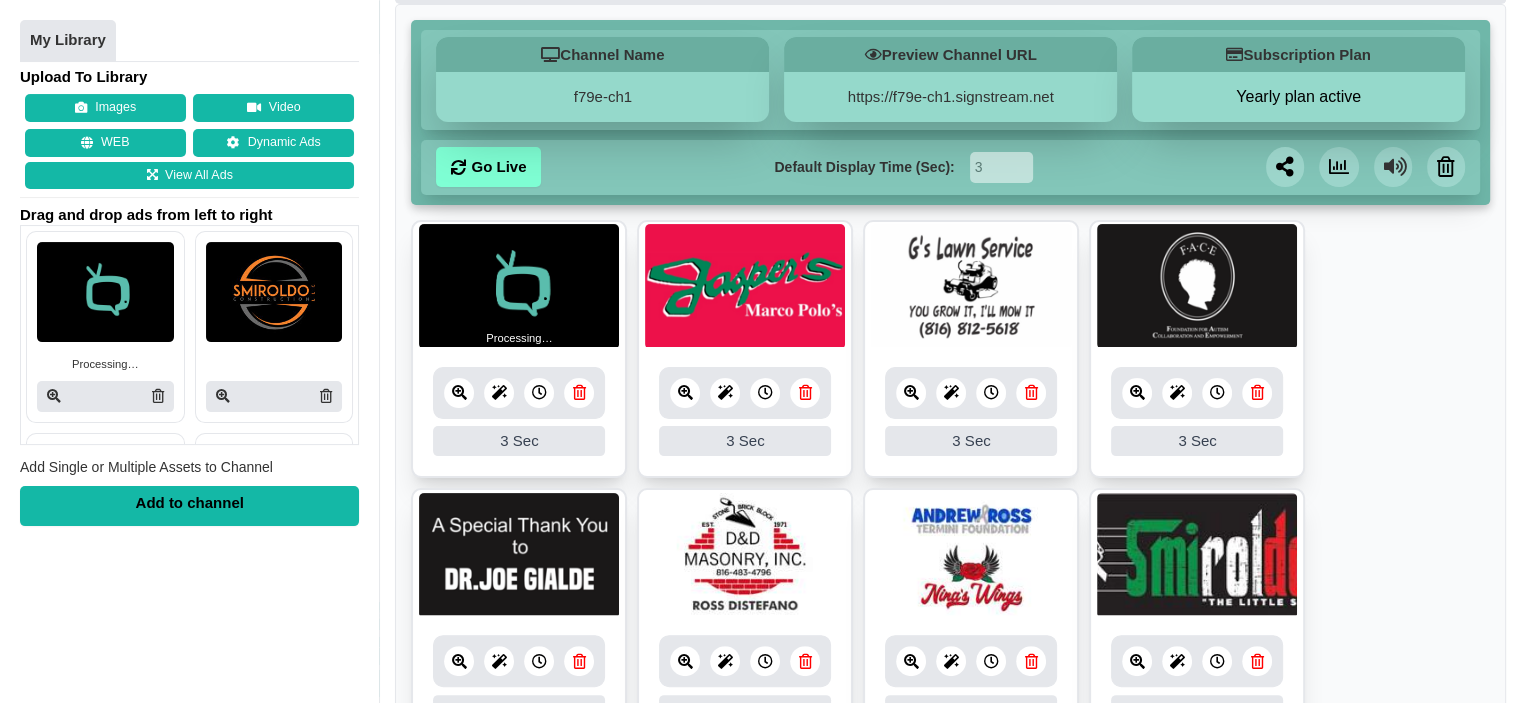 scroll, scrollTop: 400, scrollLeft: 0, axis: vertical 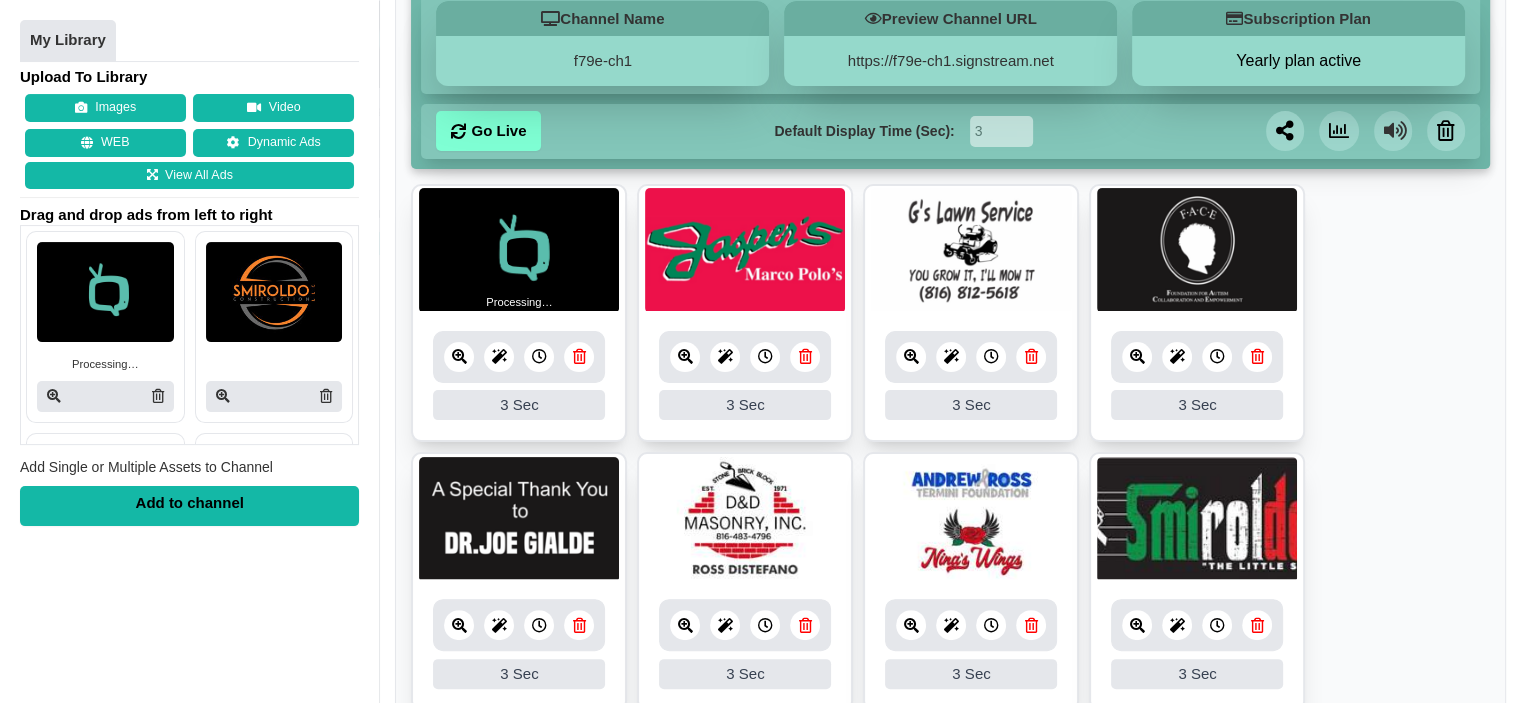 click at bounding box center [519, 250] 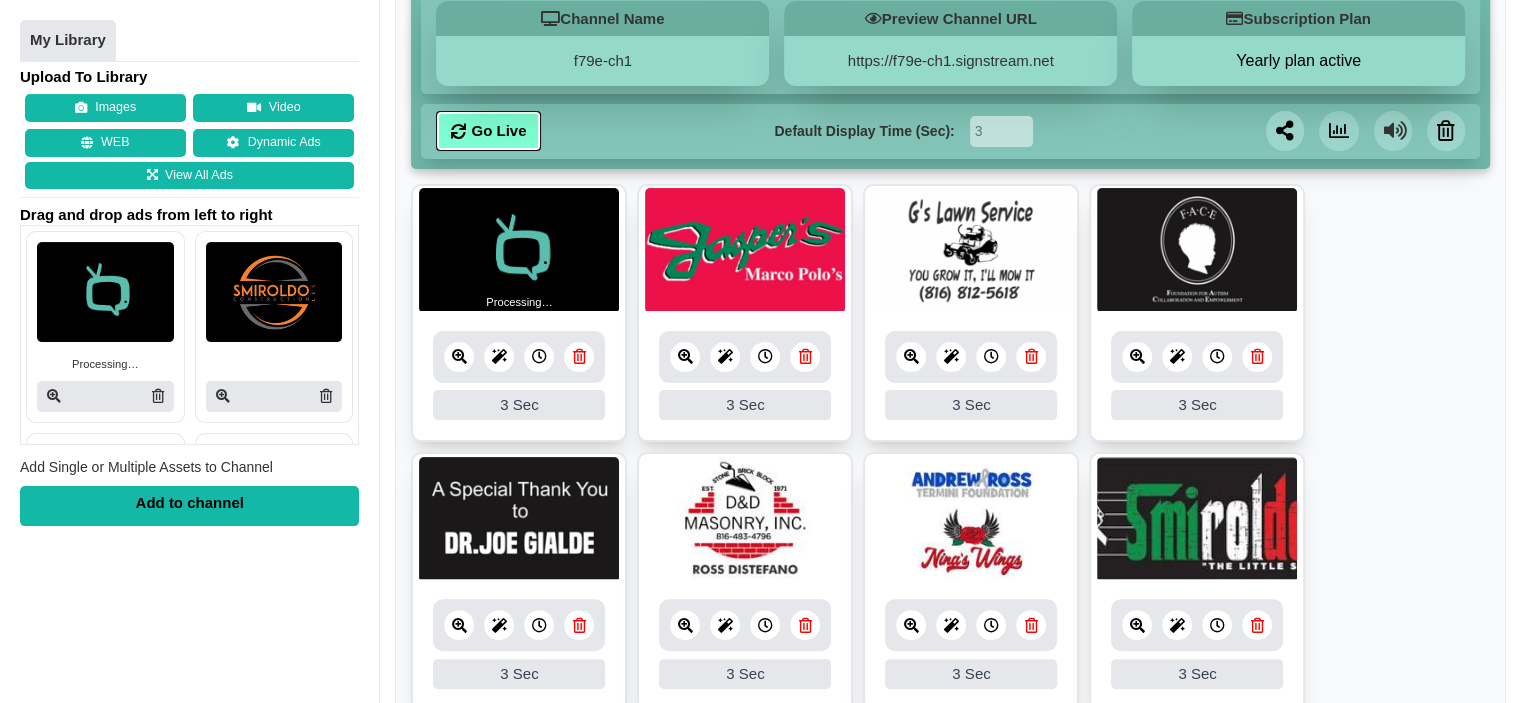 click on "Go Live" at bounding box center (488, 131) 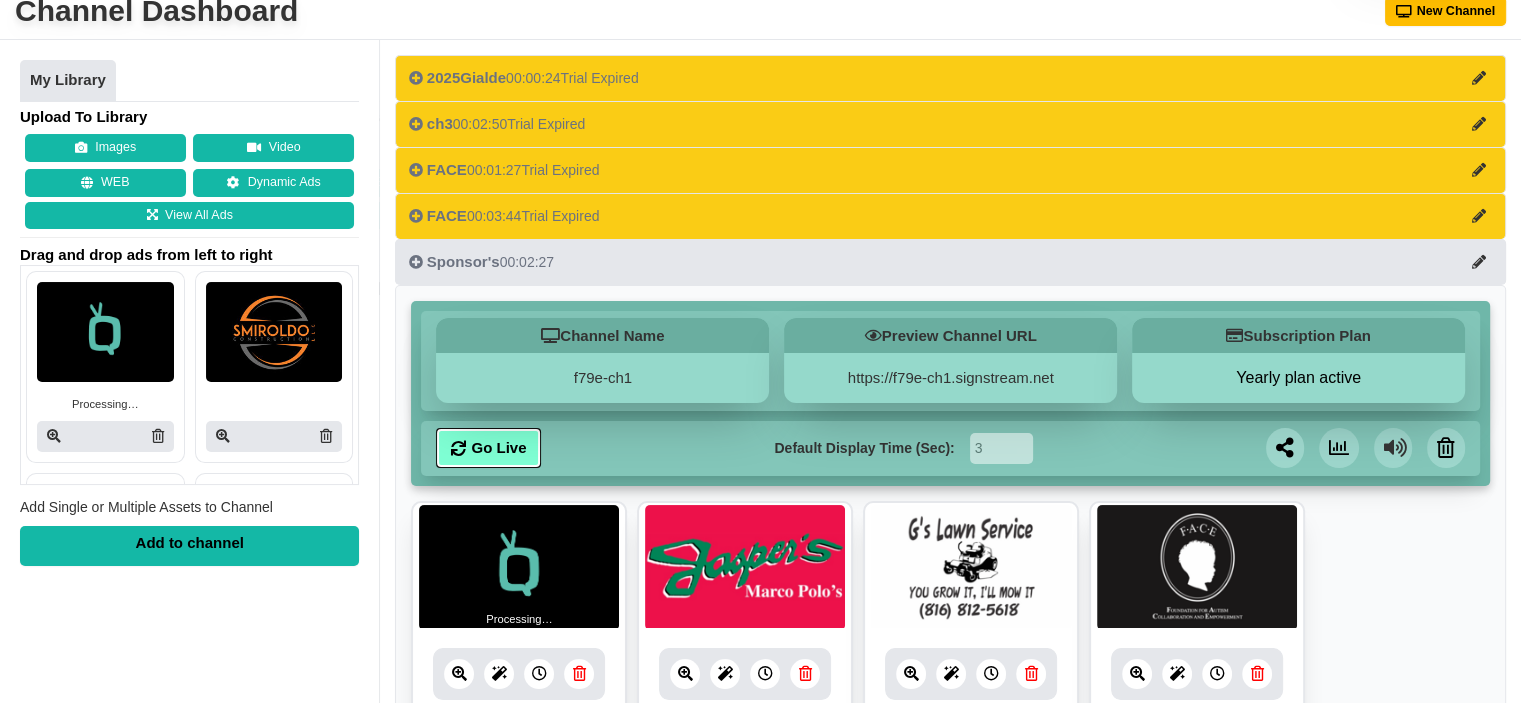 scroll, scrollTop: 300, scrollLeft: 0, axis: vertical 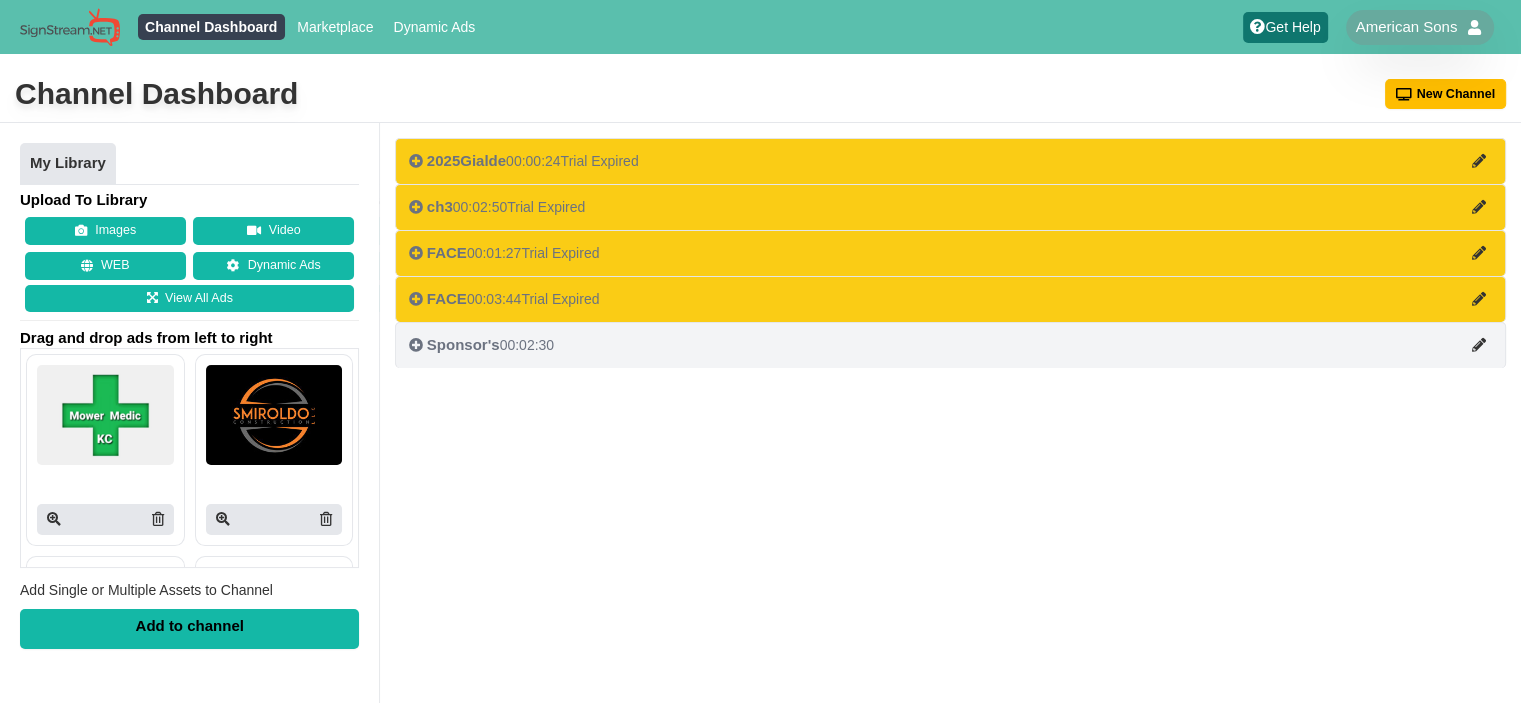 click on "Sponsor's
00:02:30" at bounding box center [481, 345] 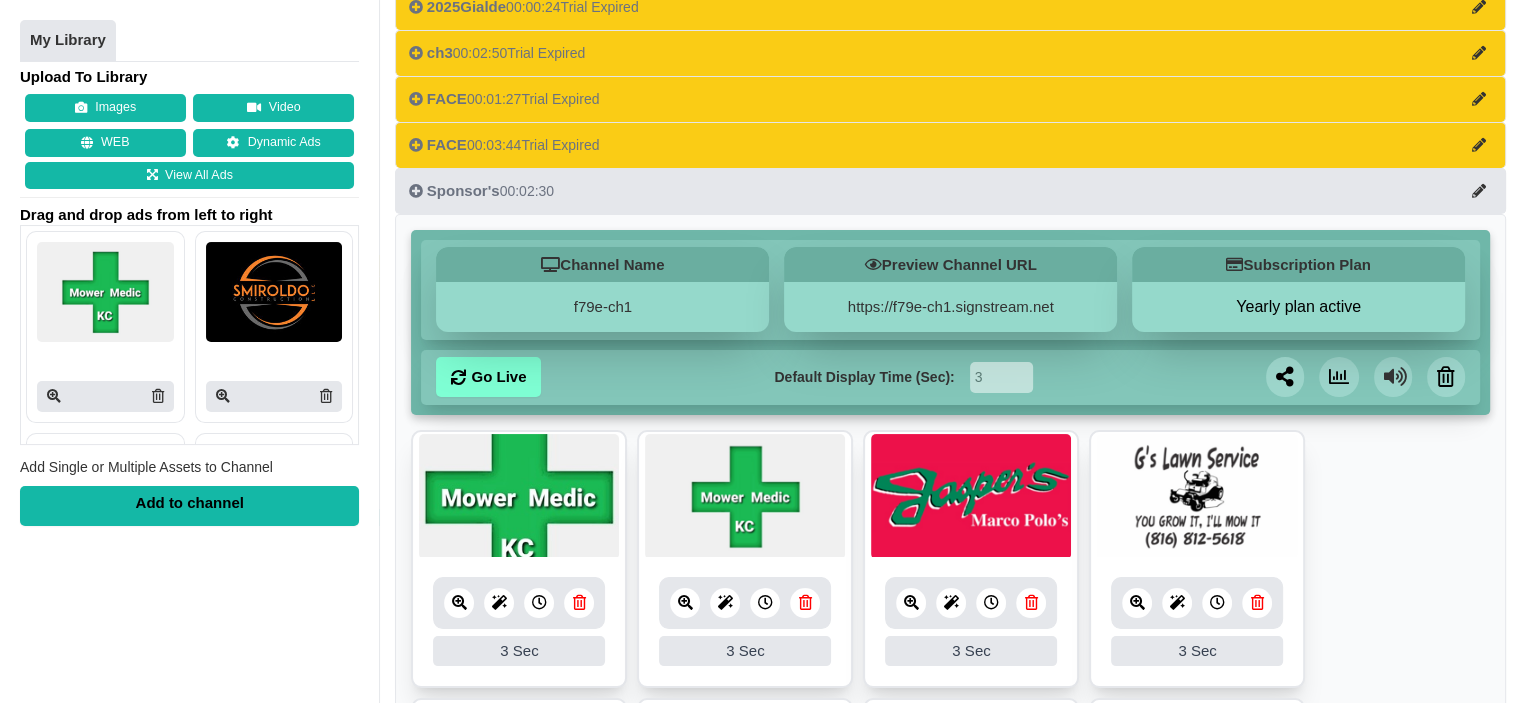 scroll, scrollTop: 200, scrollLeft: 0, axis: vertical 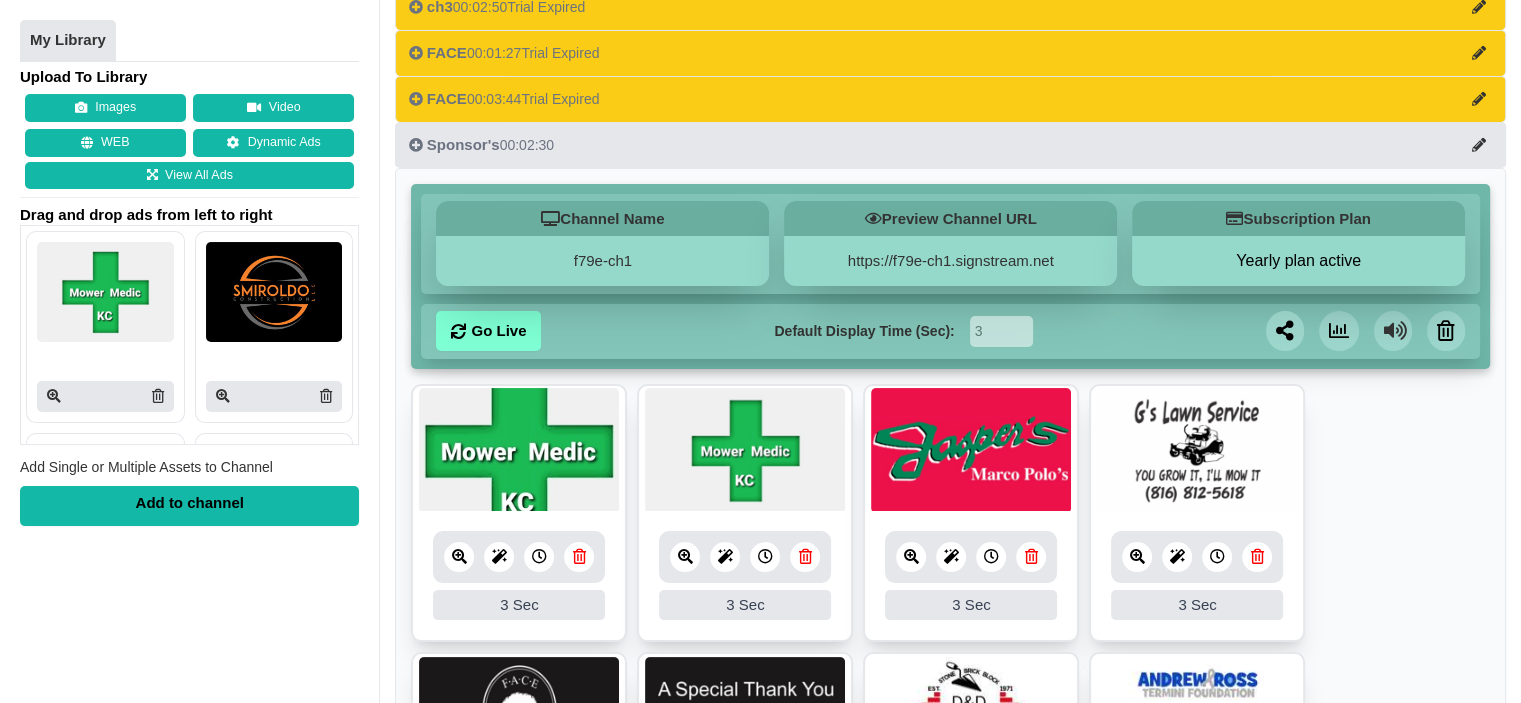 click at bounding box center [745, 450] 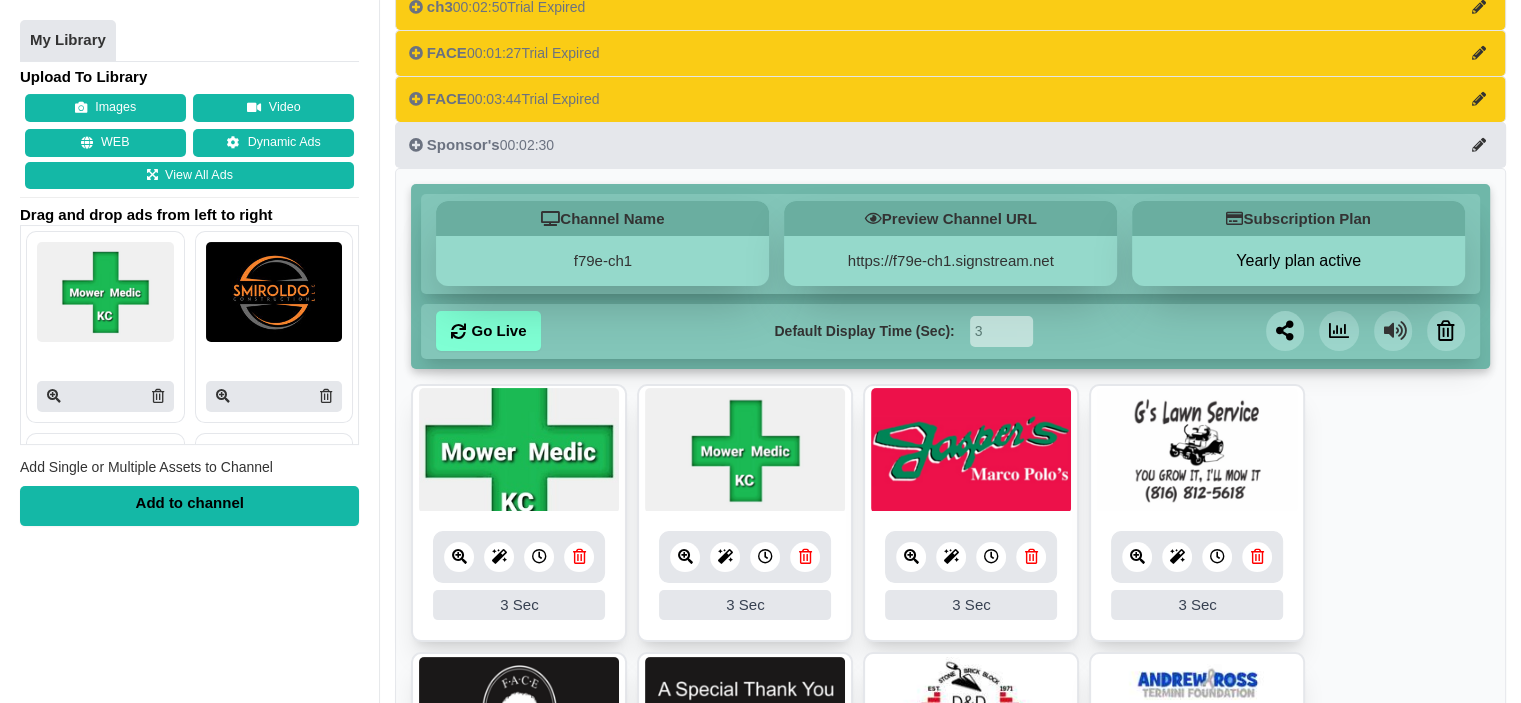 click at bounding box center (579, 556) 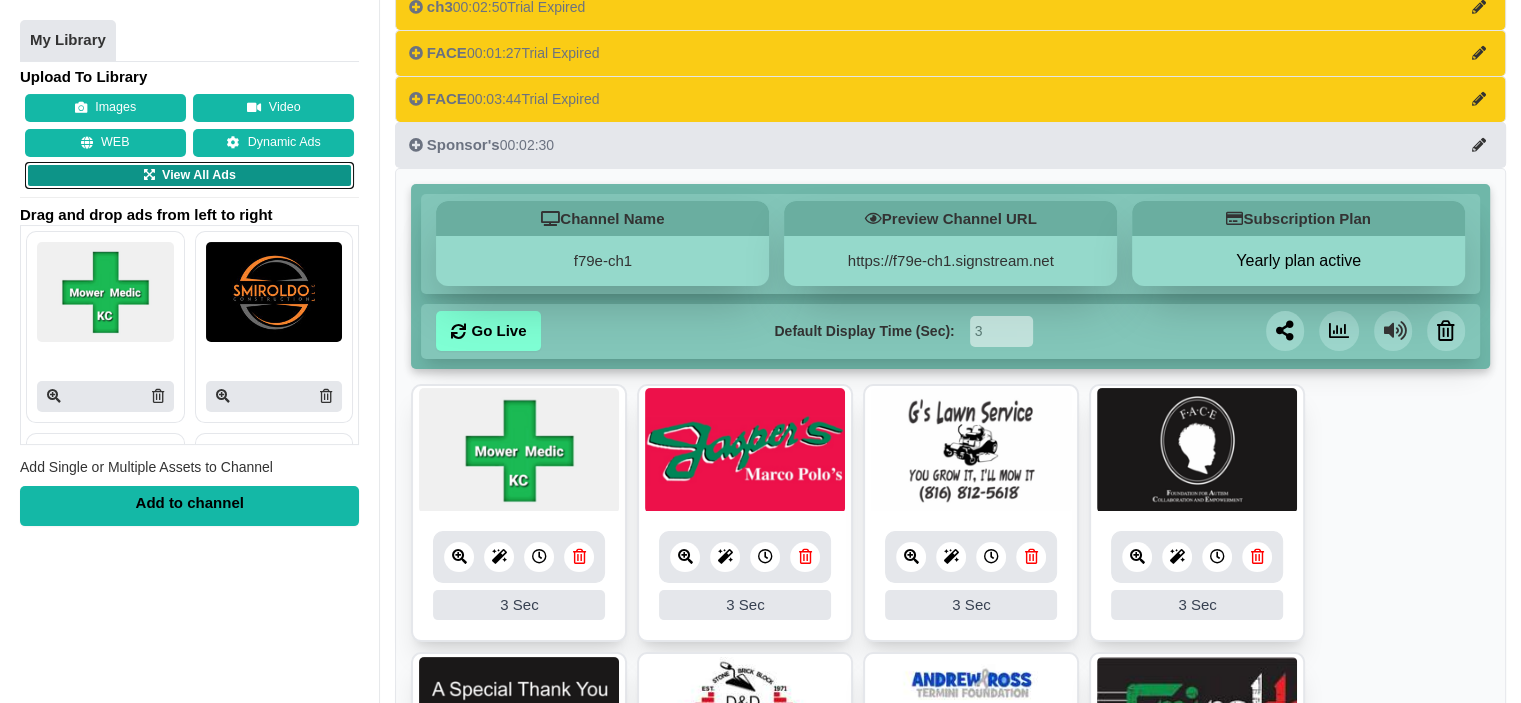 click on "View All Ads" at bounding box center [189, 176] 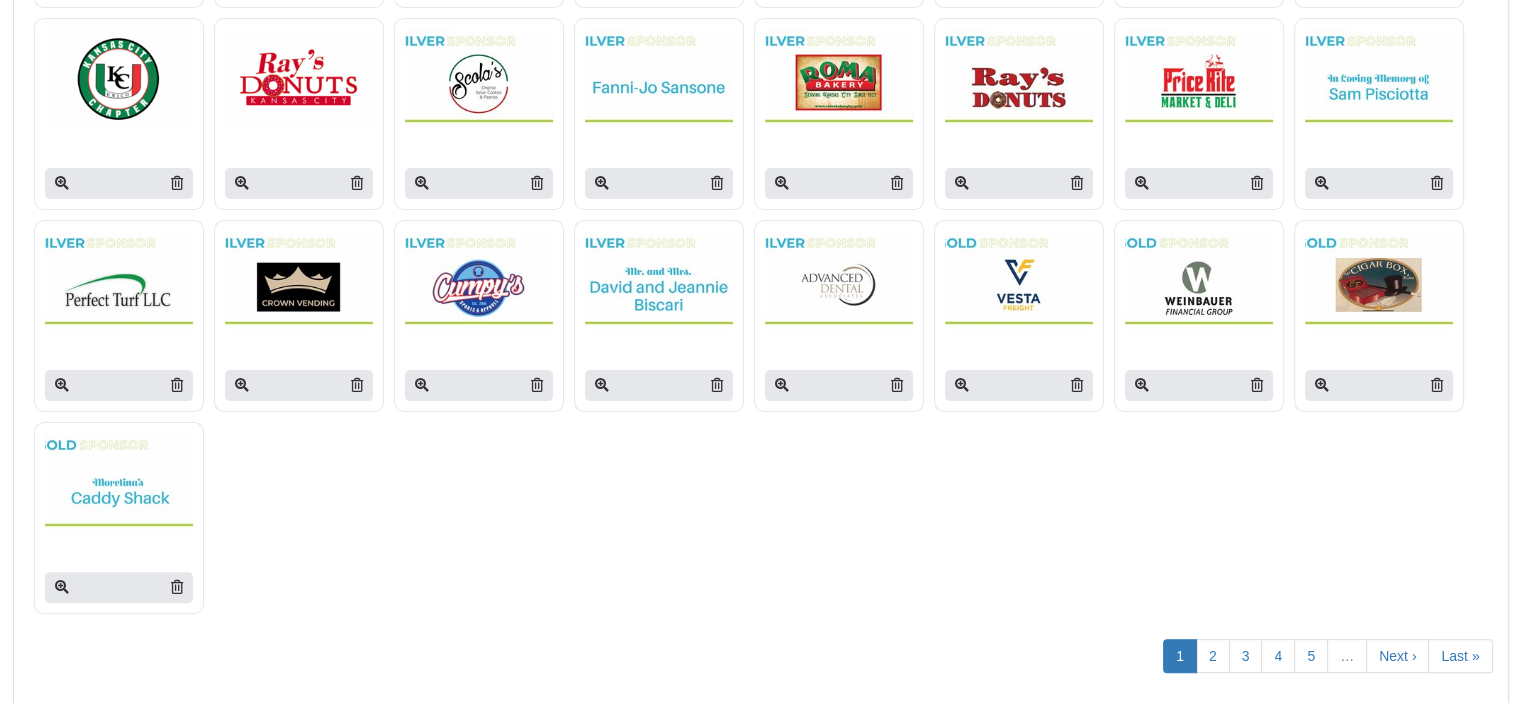 scroll, scrollTop: 476, scrollLeft: 0, axis: vertical 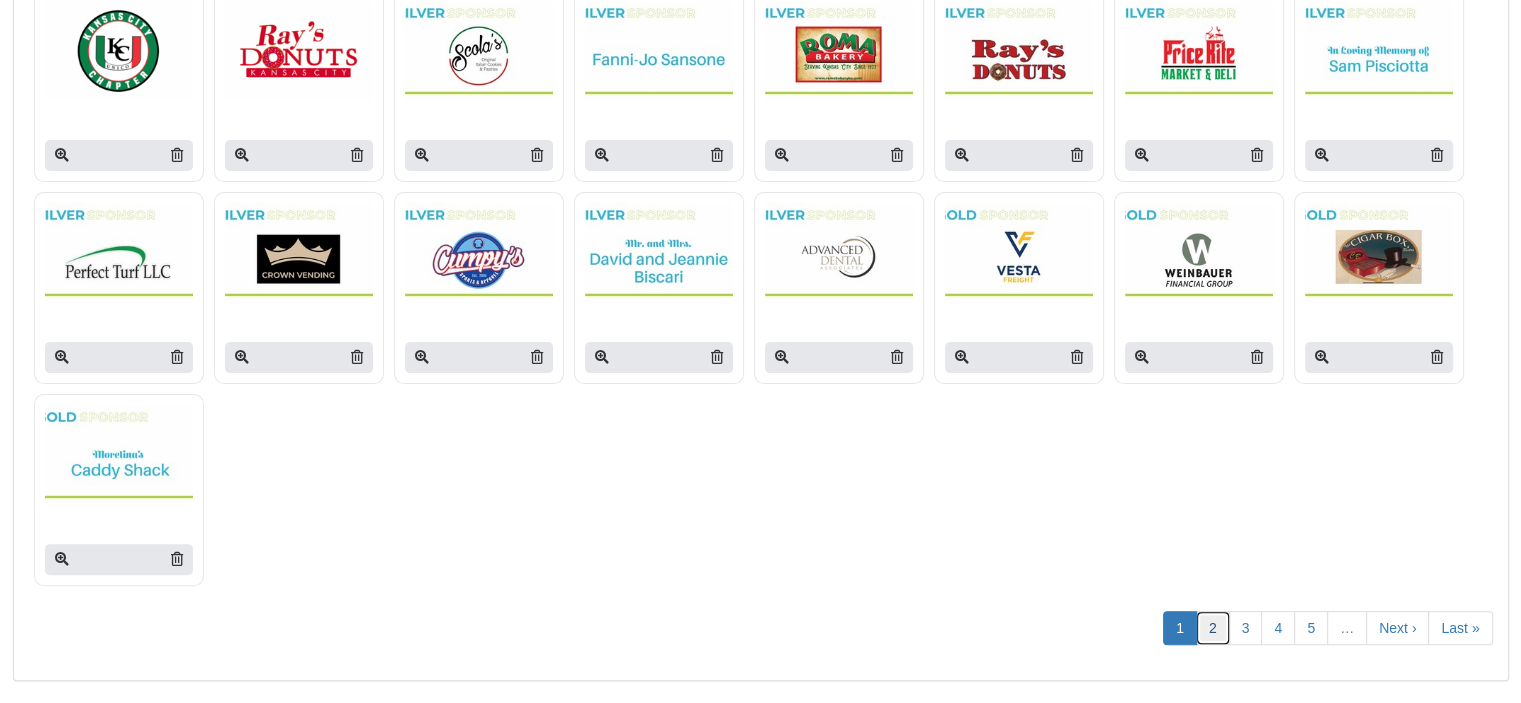 click on "2" at bounding box center (1213, 628) 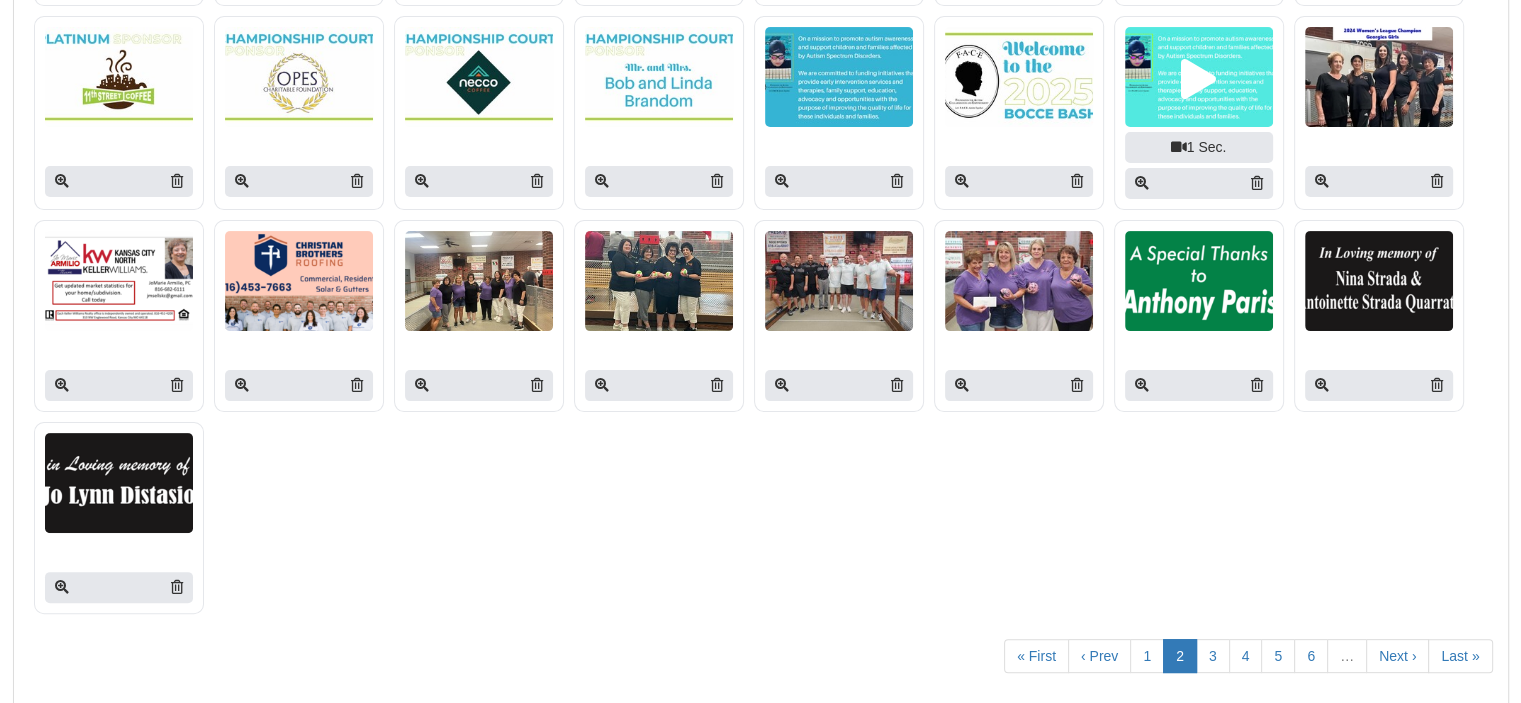 scroll, scrollTop: 478, scrollLeft: 0, axis: vertical 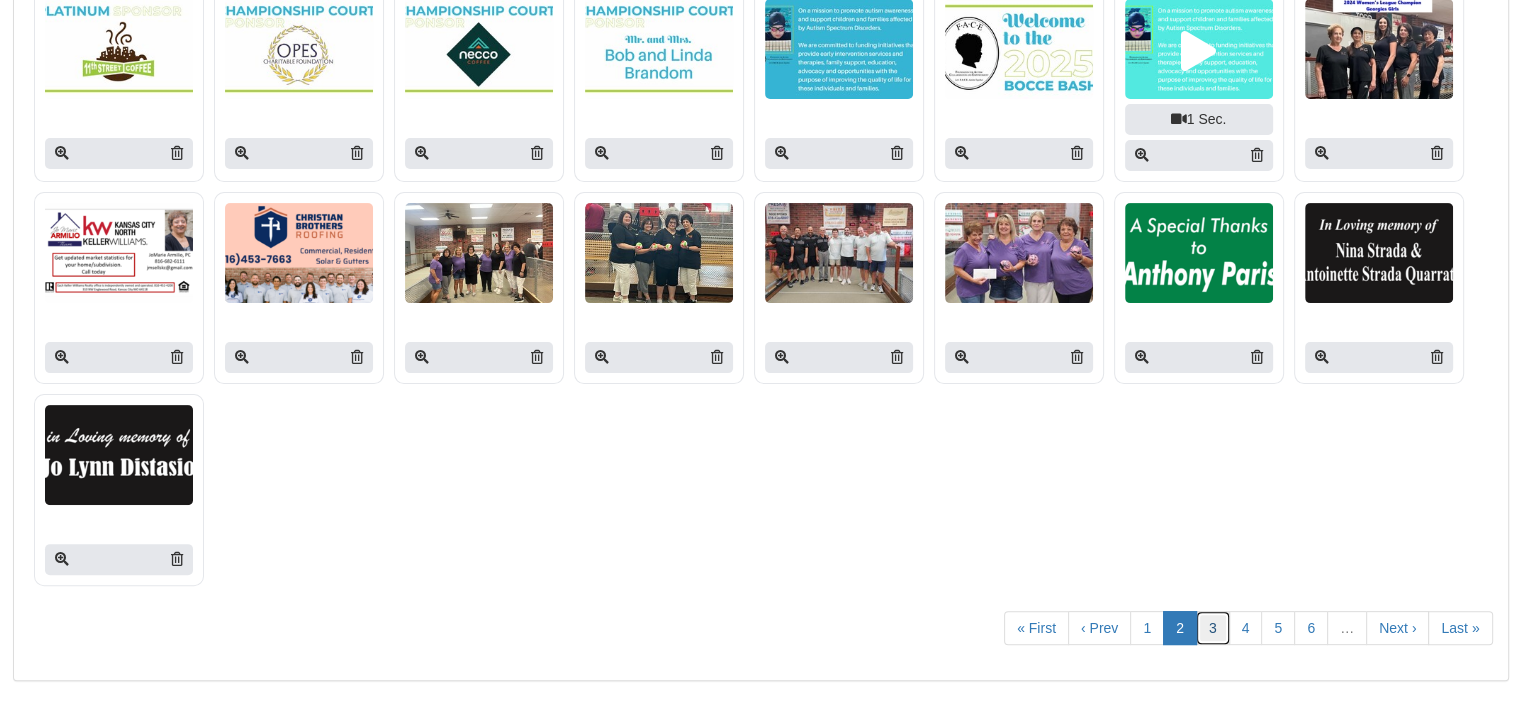click on "3" at bounding box center [1213, 628] 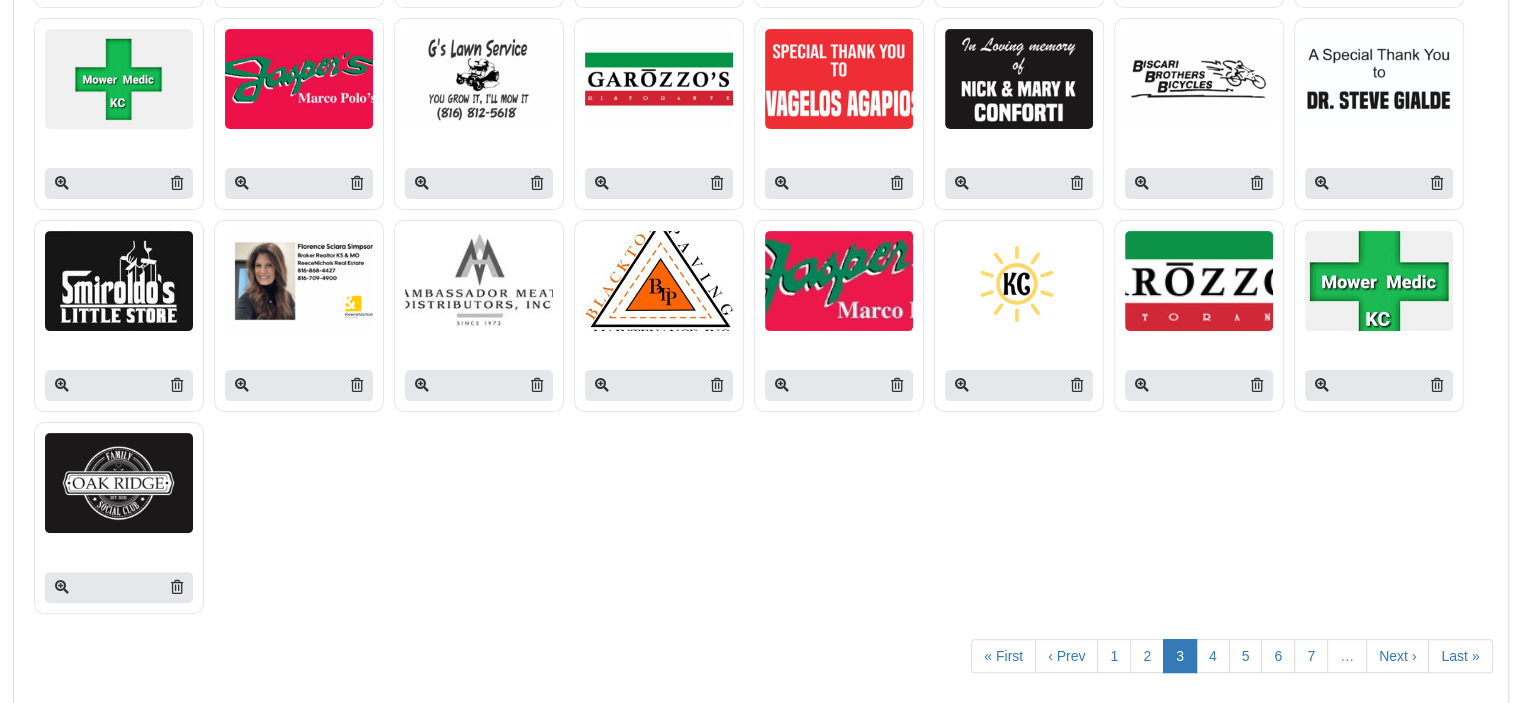 scroll, scrollTop: 476, scrollLeft: 0, axis: vertical 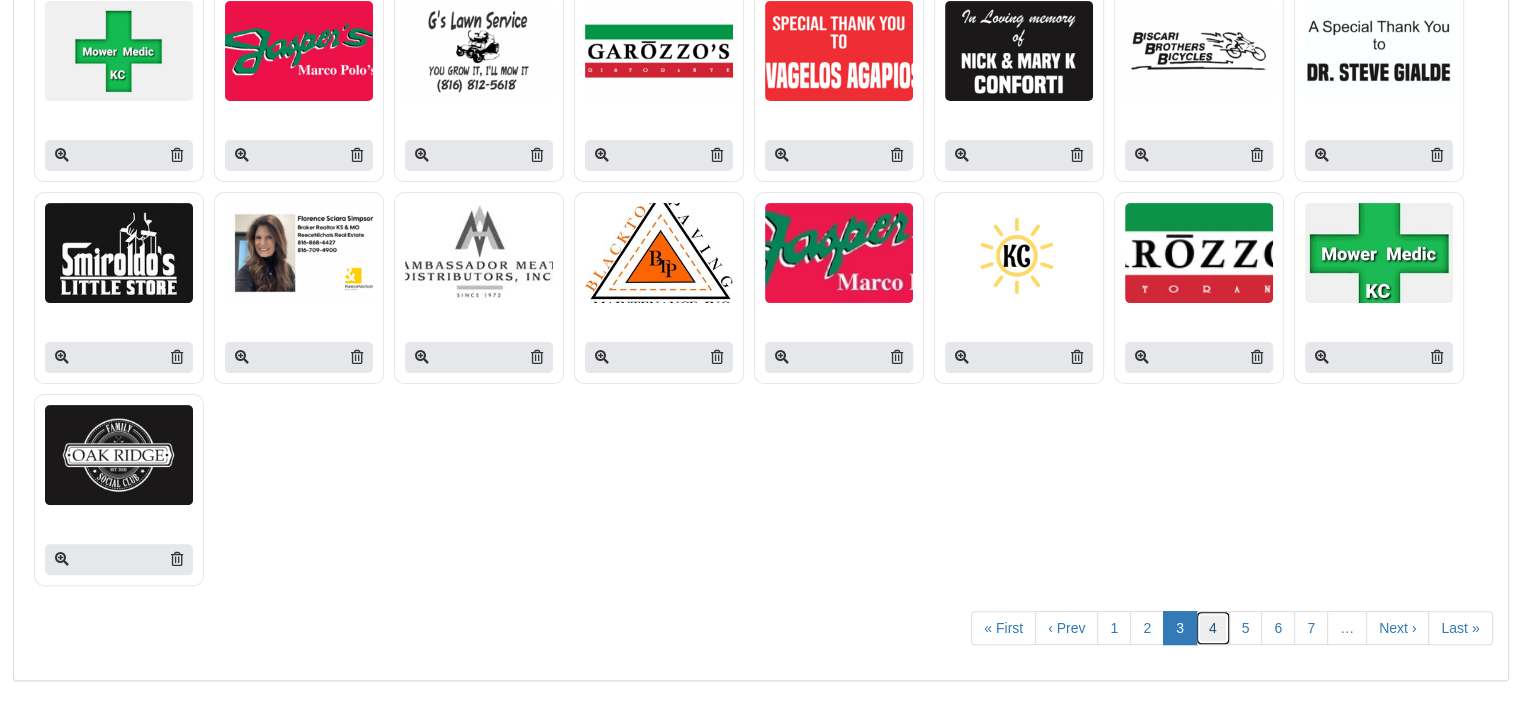 click on "4" at bounding box center [1213, 628] 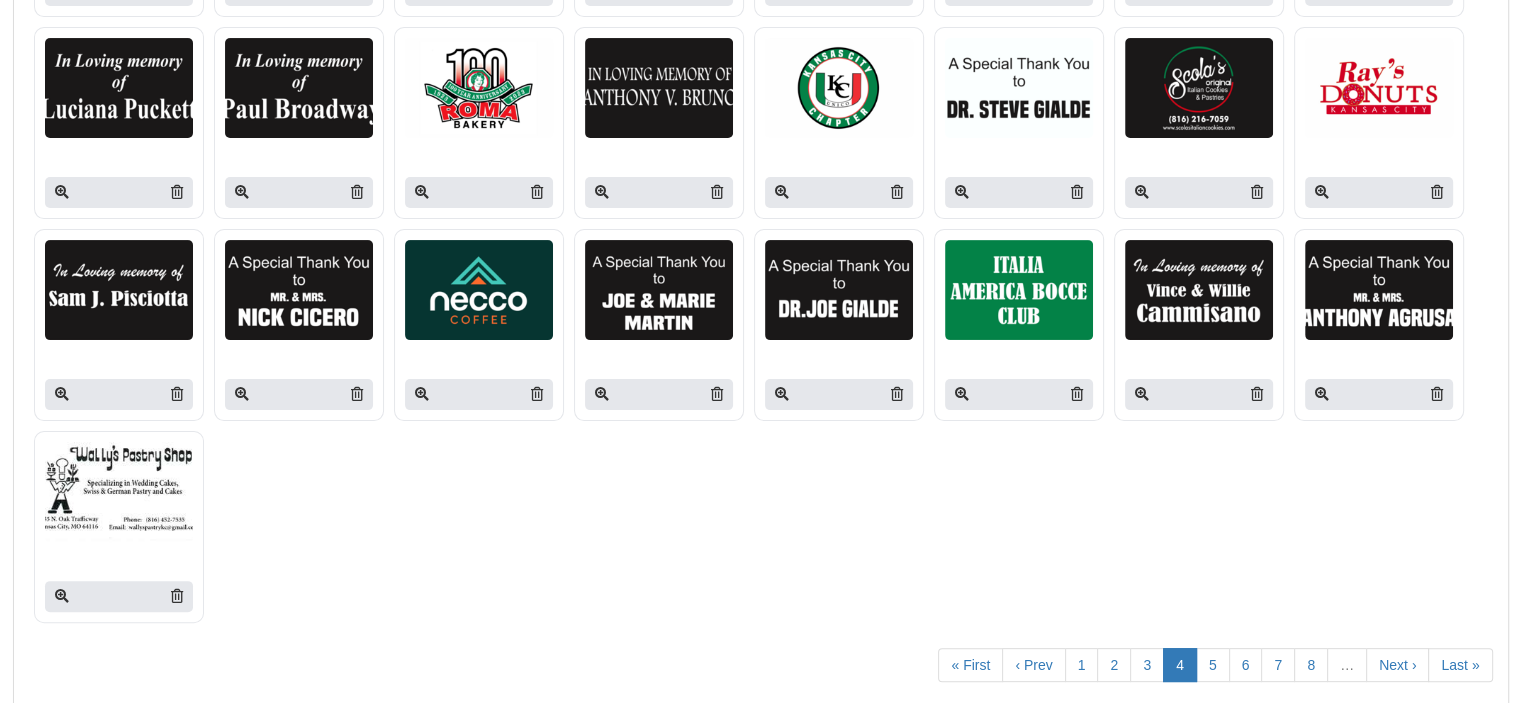 scroll, scrollTop: 476, scrollLeft: 0, axis: vertical 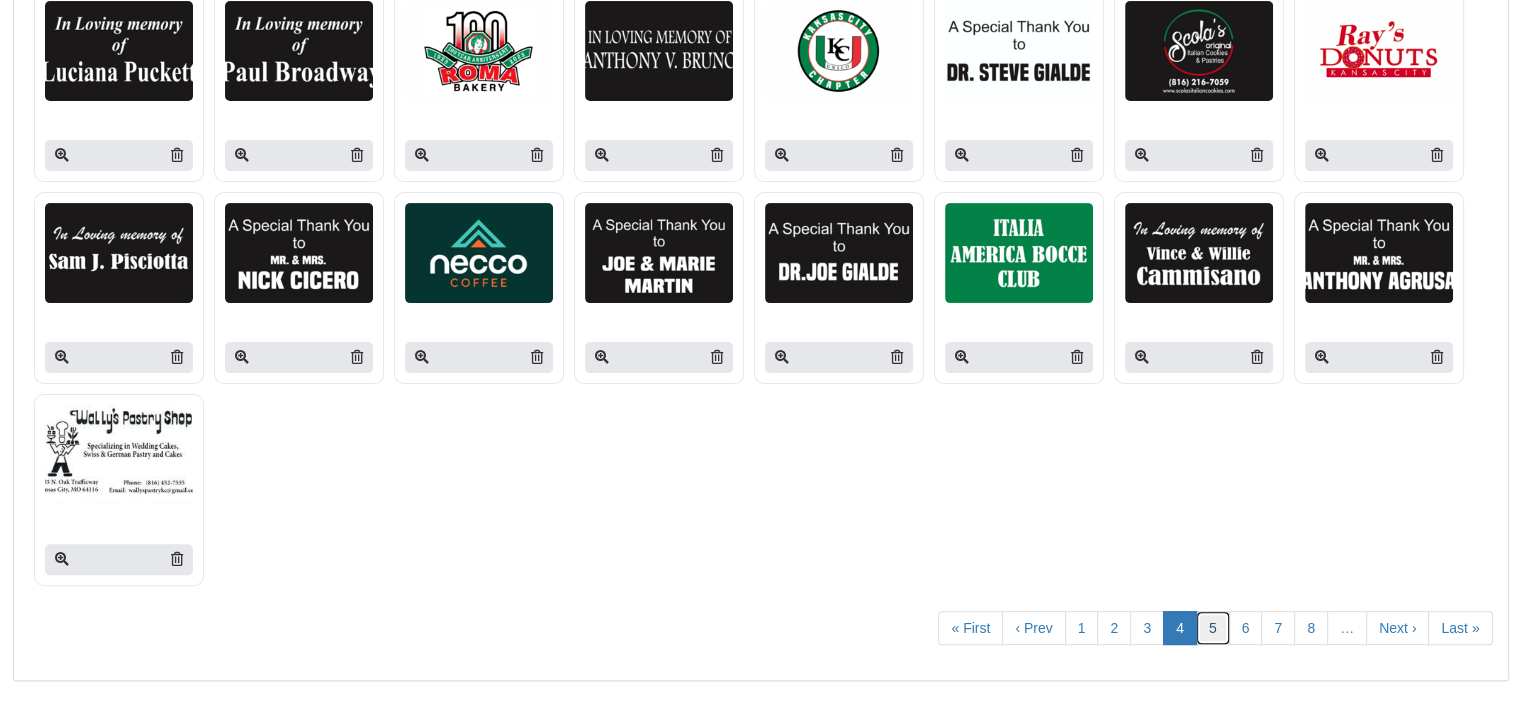 click on "5" at bounding box center [1213, 628] 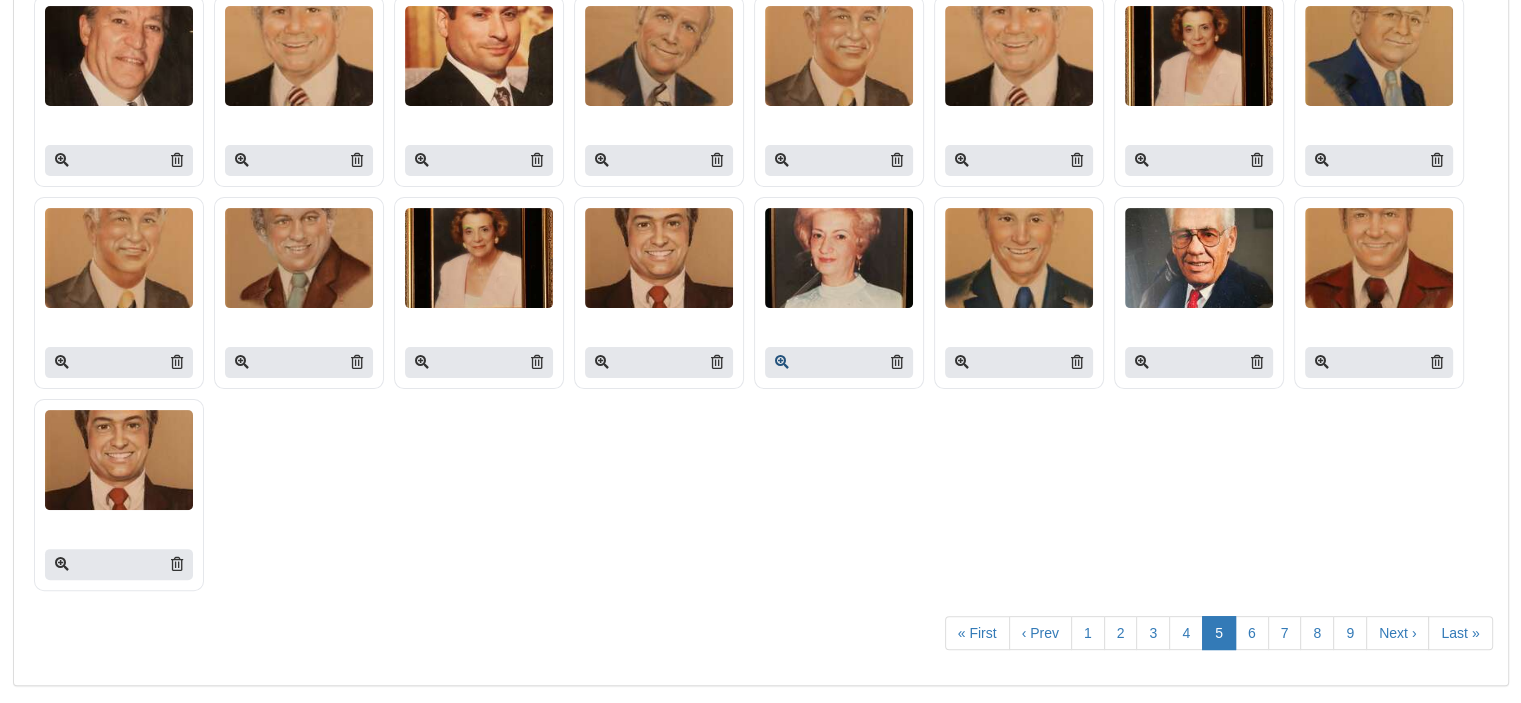 scroll, scrollTop: 476, scrollLeft: 0, axis: vertical 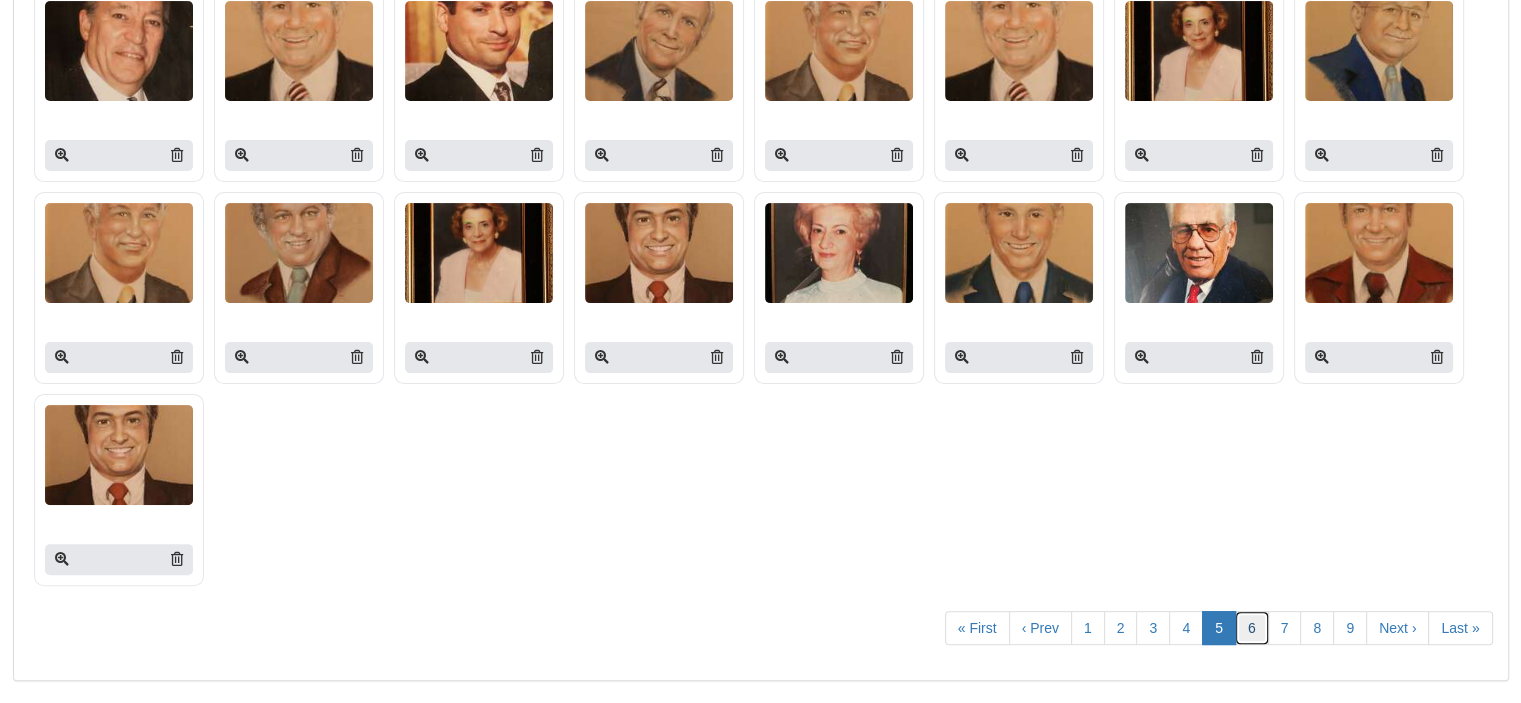 click on "6" at bounding box center (1252, 628) 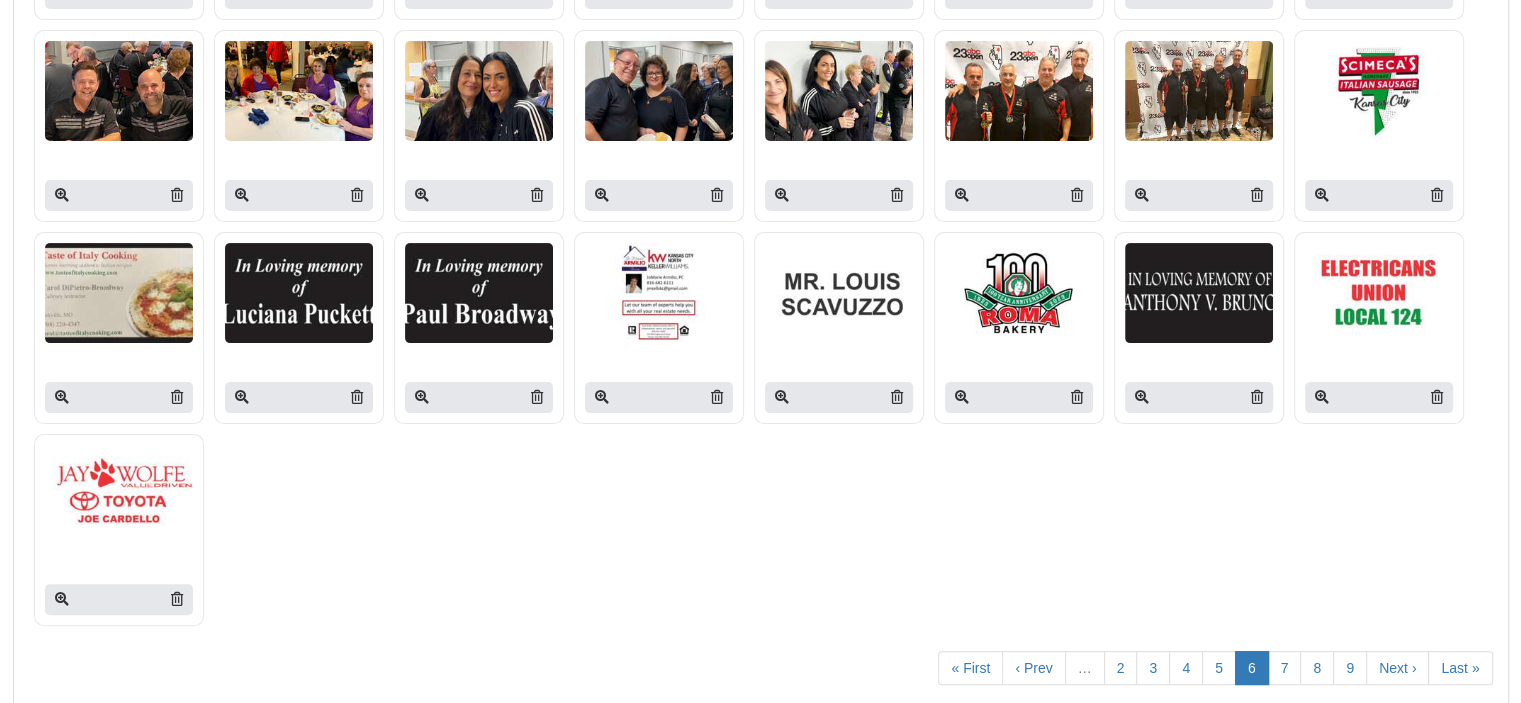 scroll, scrollTop: 476, scrollLeft: 0, axis: vertical 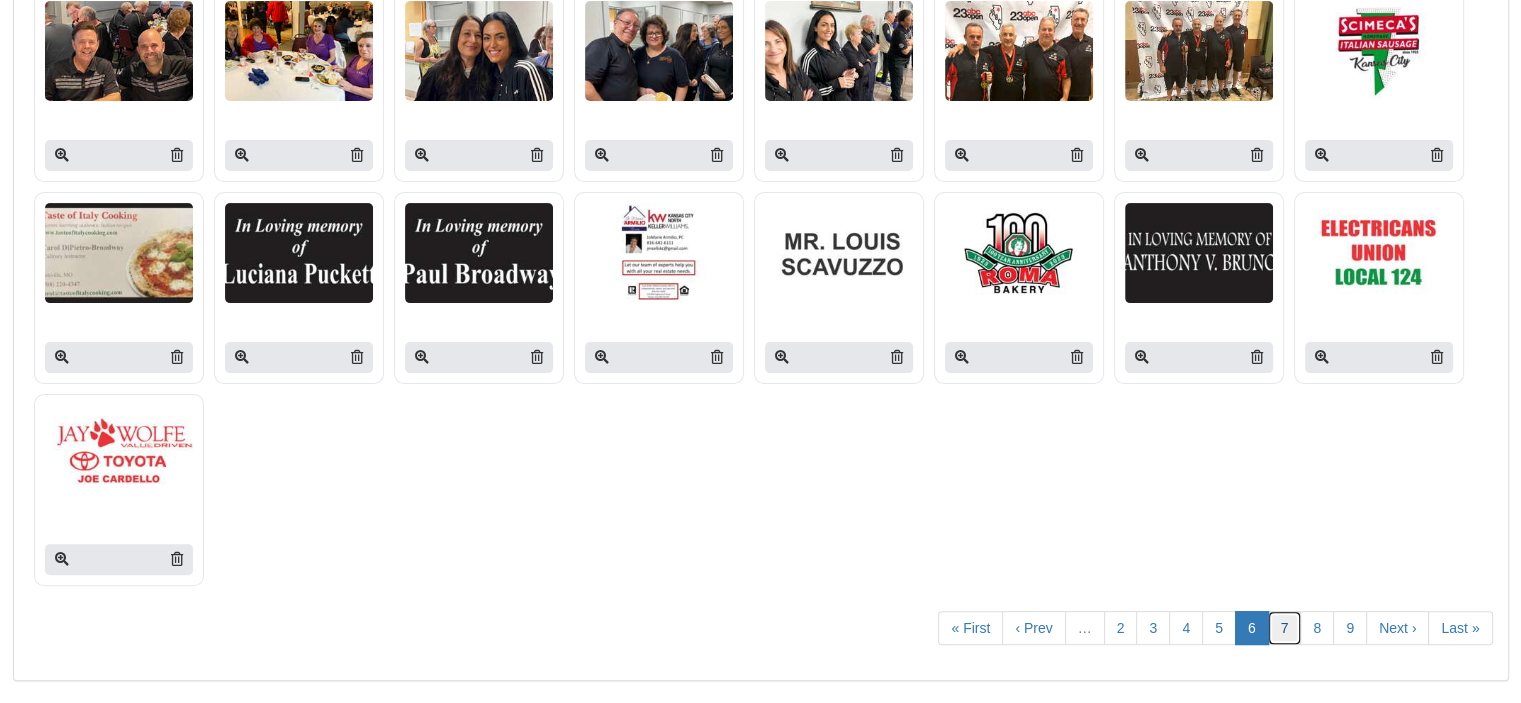 click on "7" at bounding box center [1285, 628] 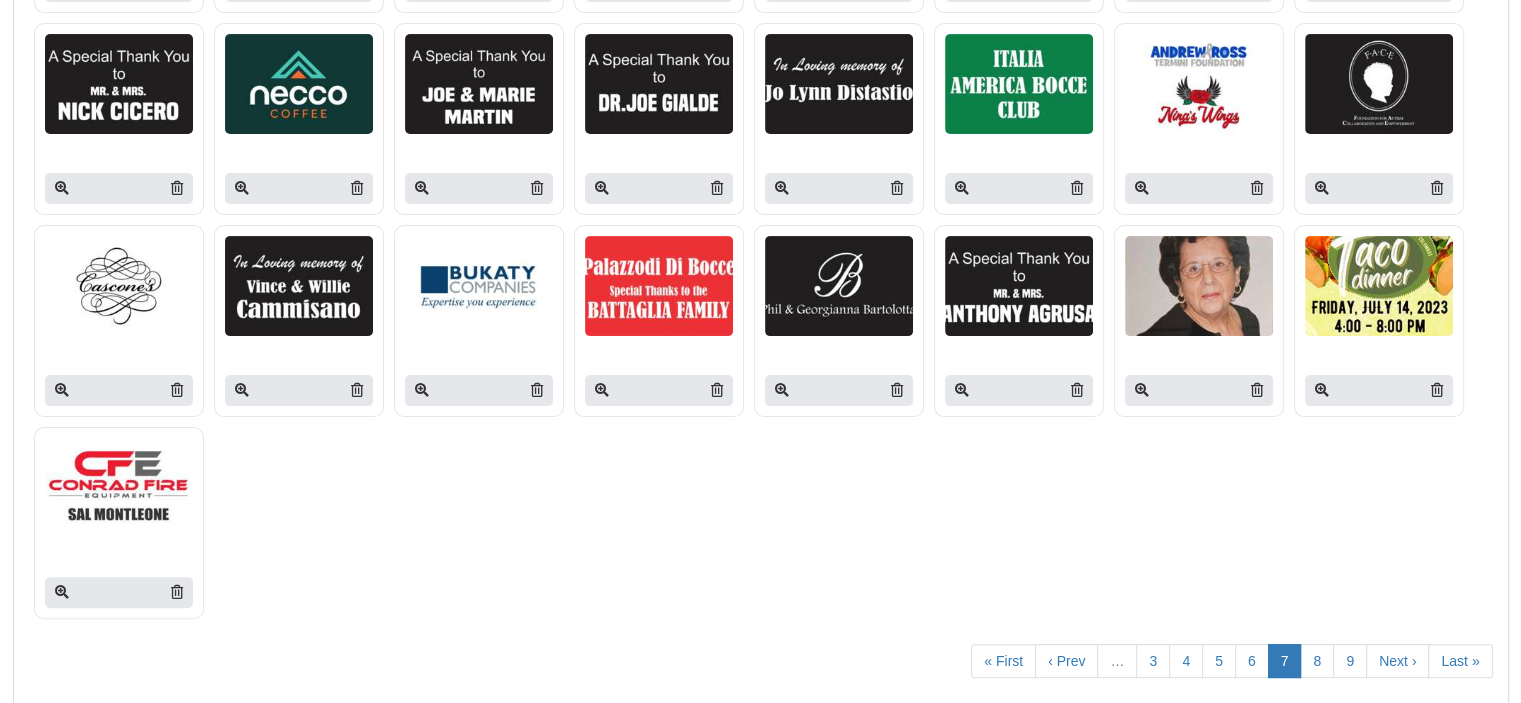 scroll, scrollTop: 476, scrollLeft: 0, axis: vertical 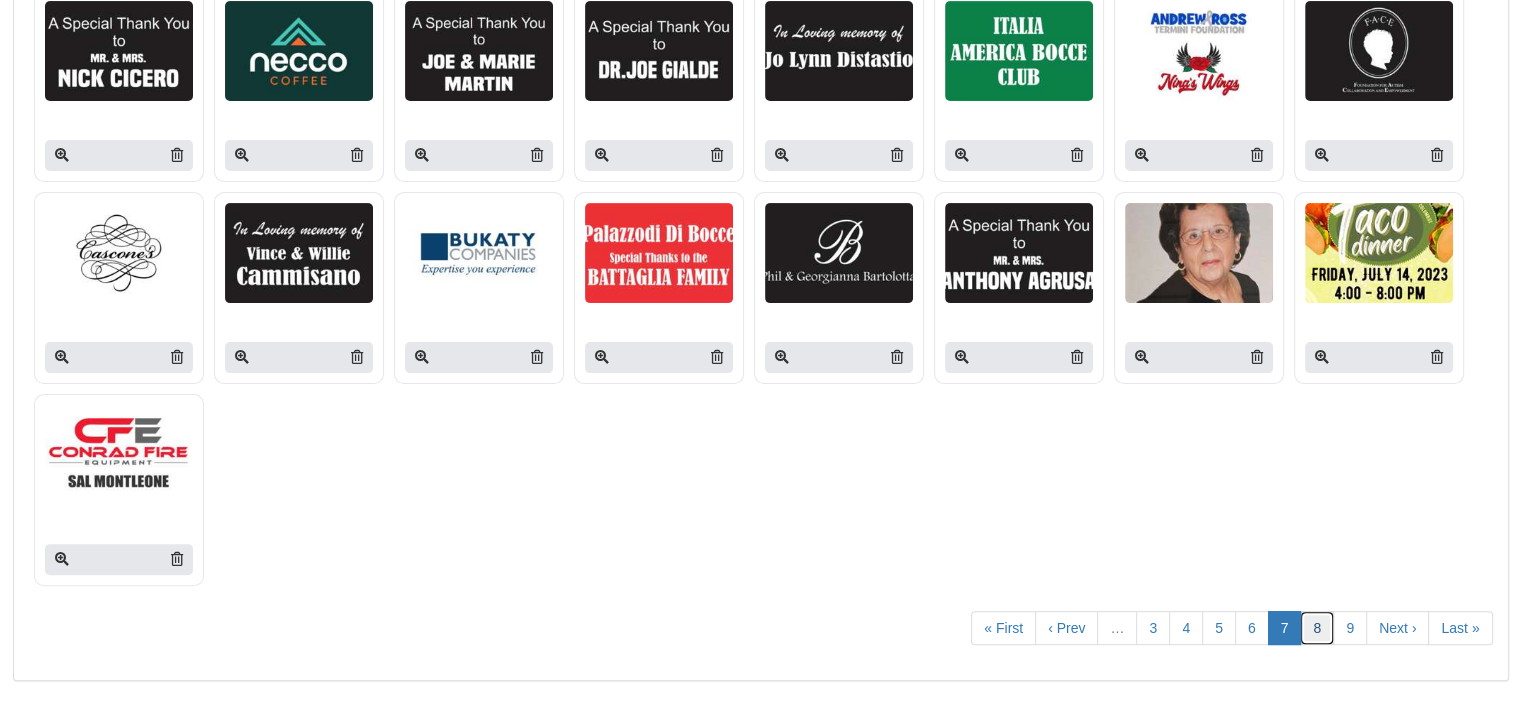 click on "8" at bounding box center [1317, 628] 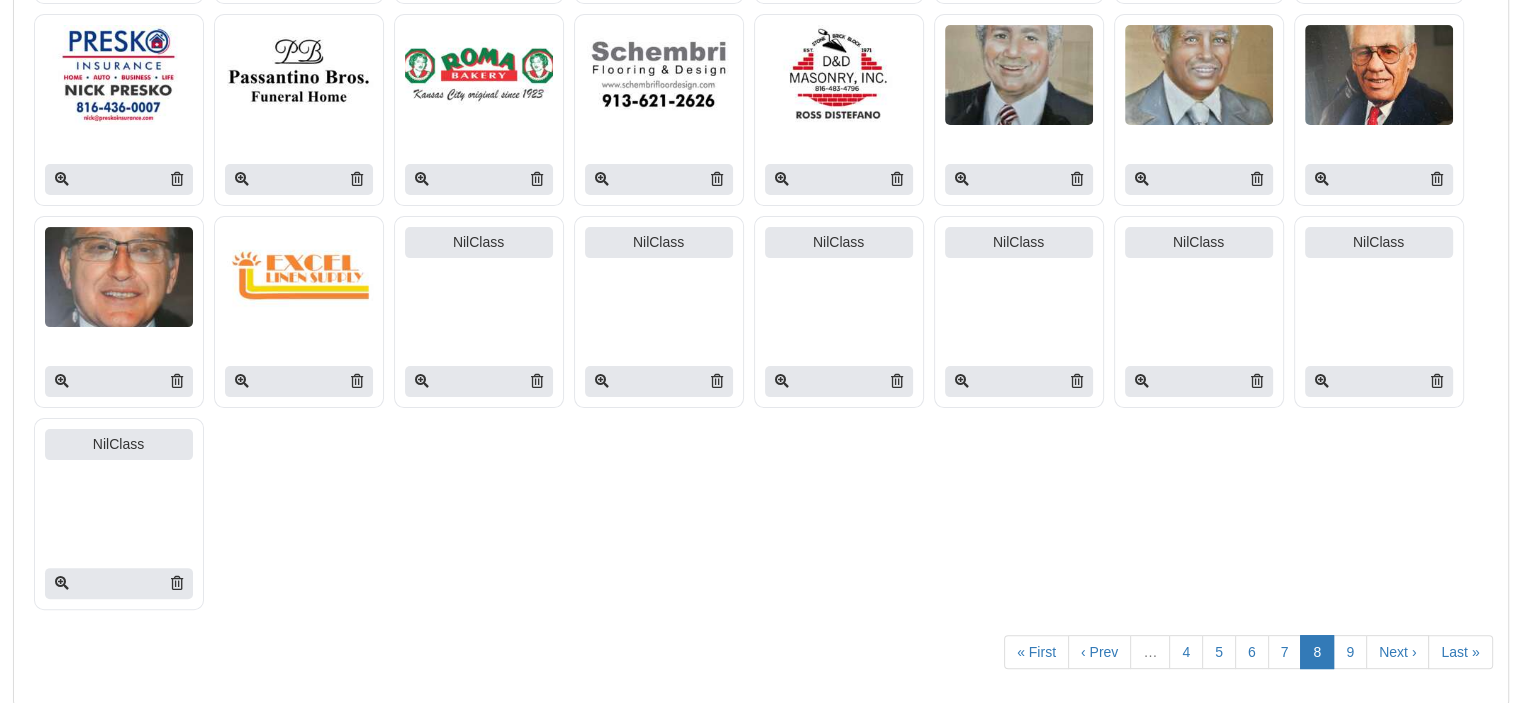 scroll, scrollTop: 476, scrollLeft: 0, axis: vertical 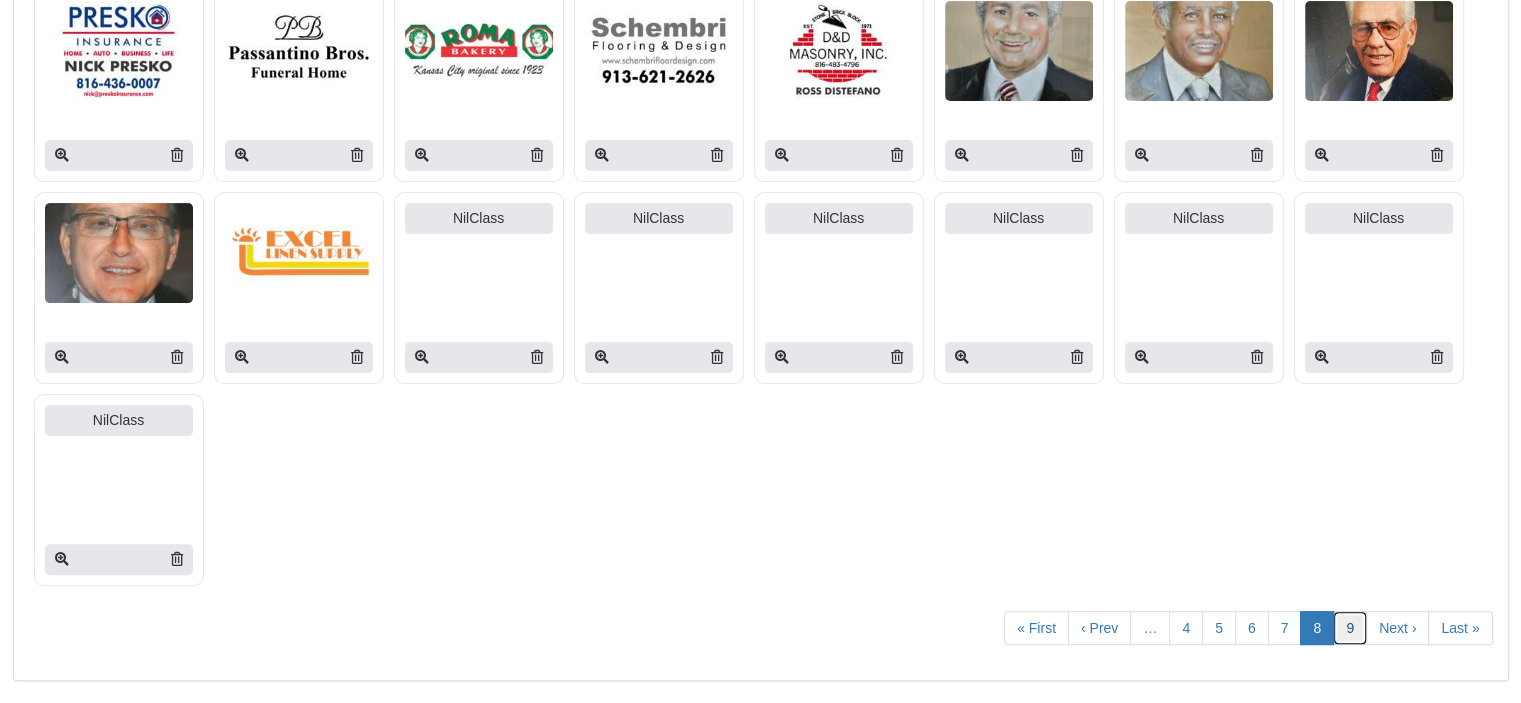 click on "9" at bounding box center [1350, 628] 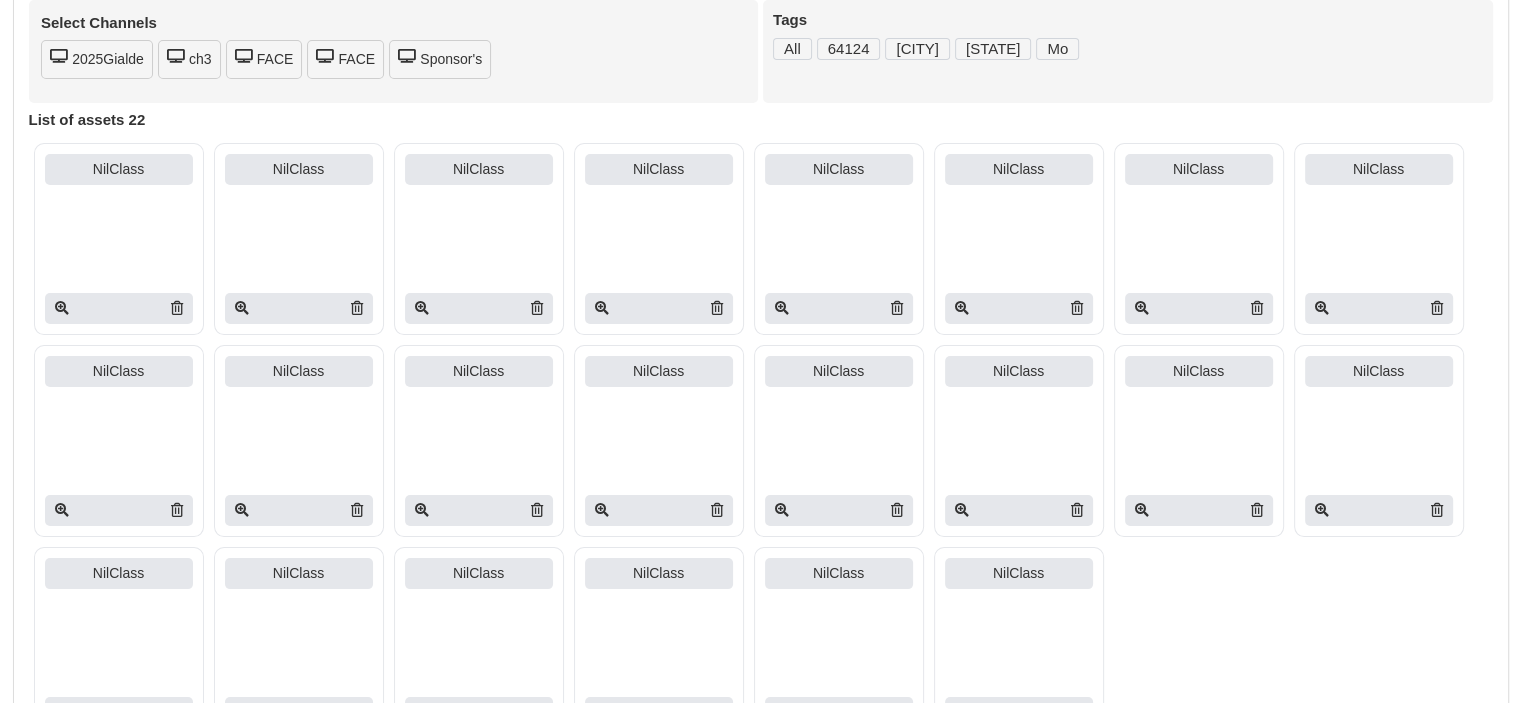 scroll, scrollTop: 274, scrollLeft: 0, axis: vertical 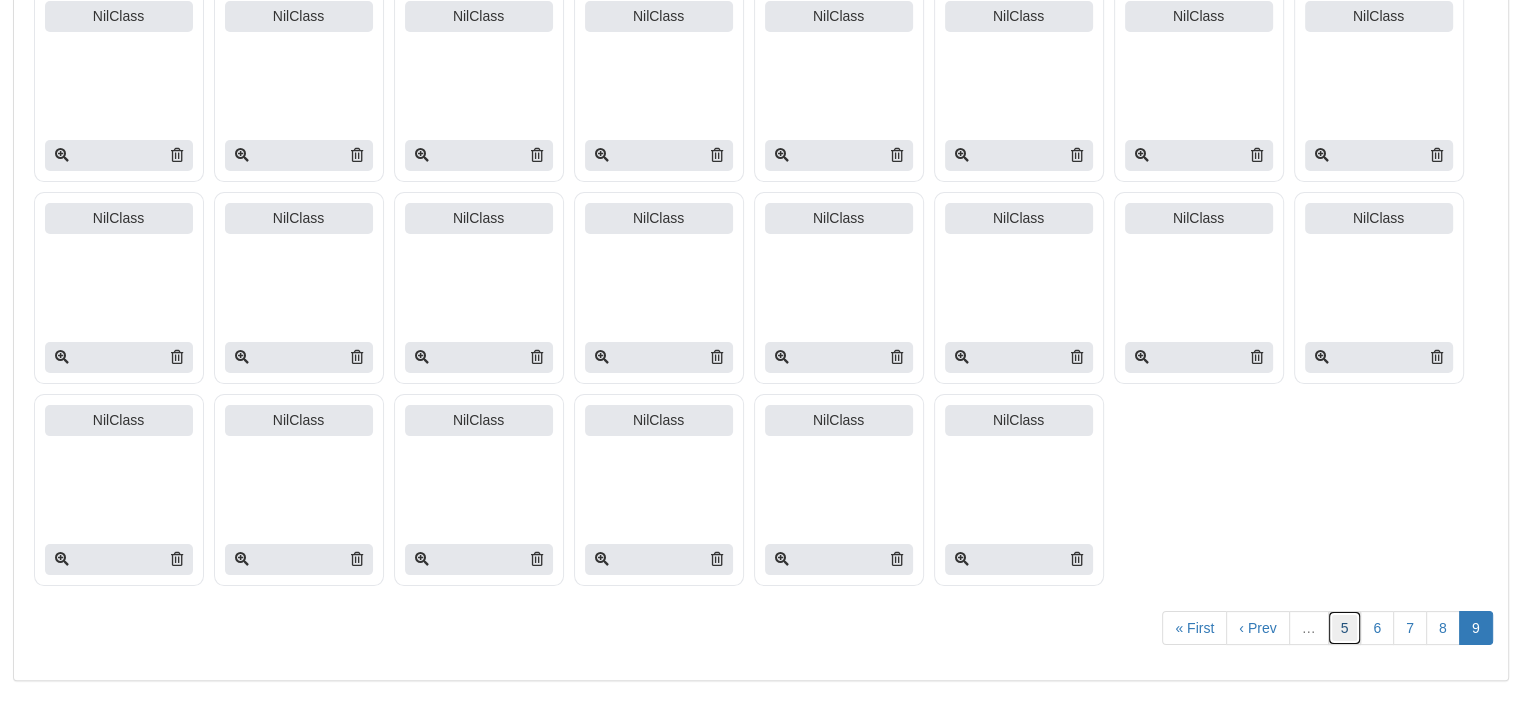 click on "5" at bounding box center [1345, 628] 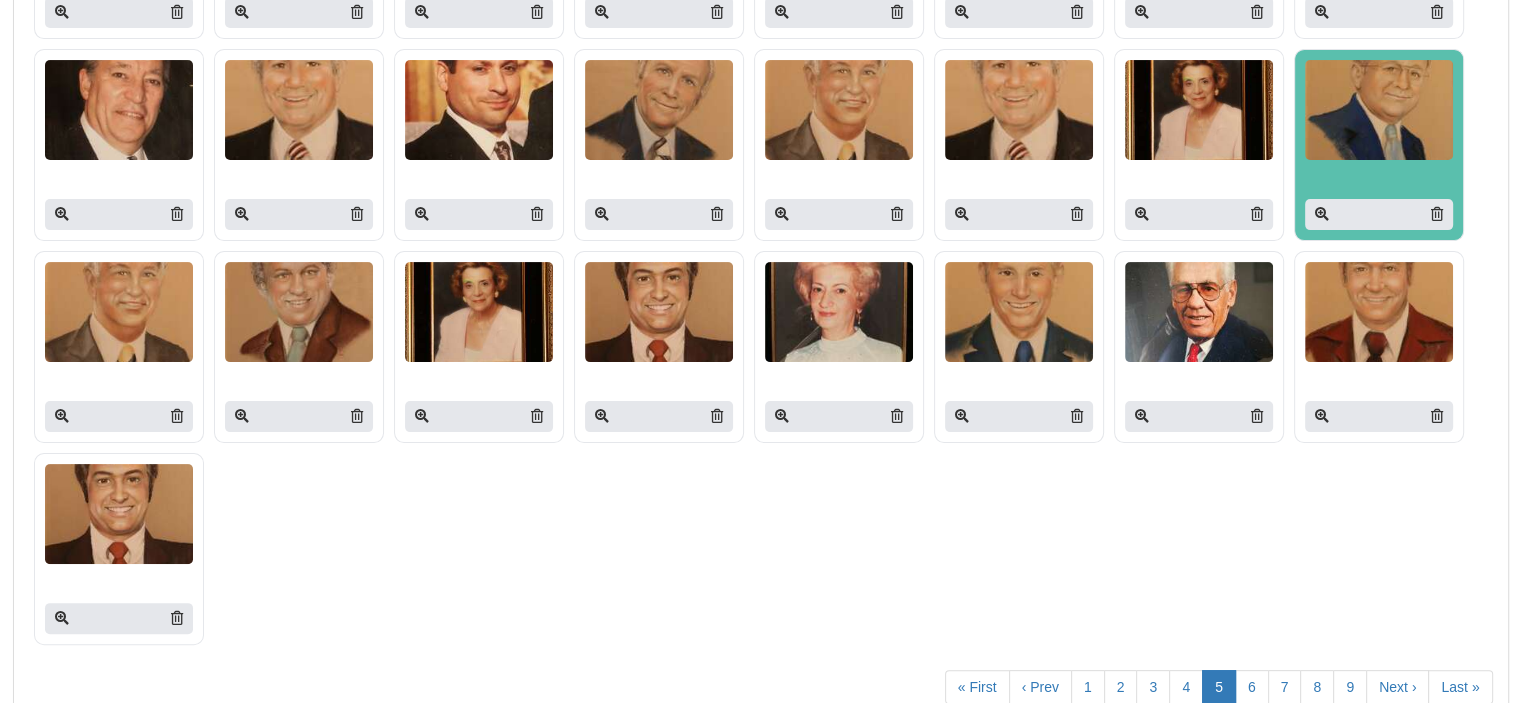 scroll, scrollTop: 516, scrollLeft: 0, axis: vertical 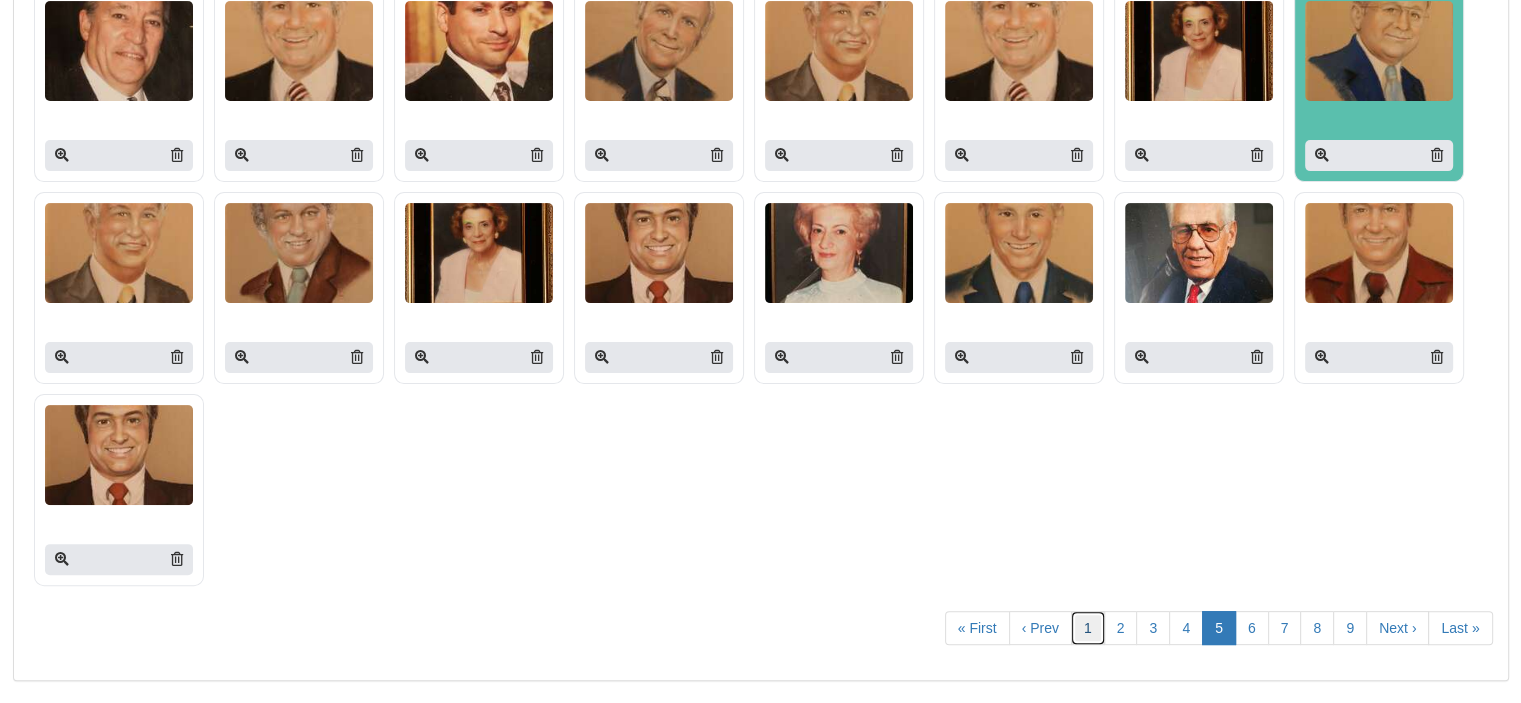 click on "1" at bounding box center (1088, 628) 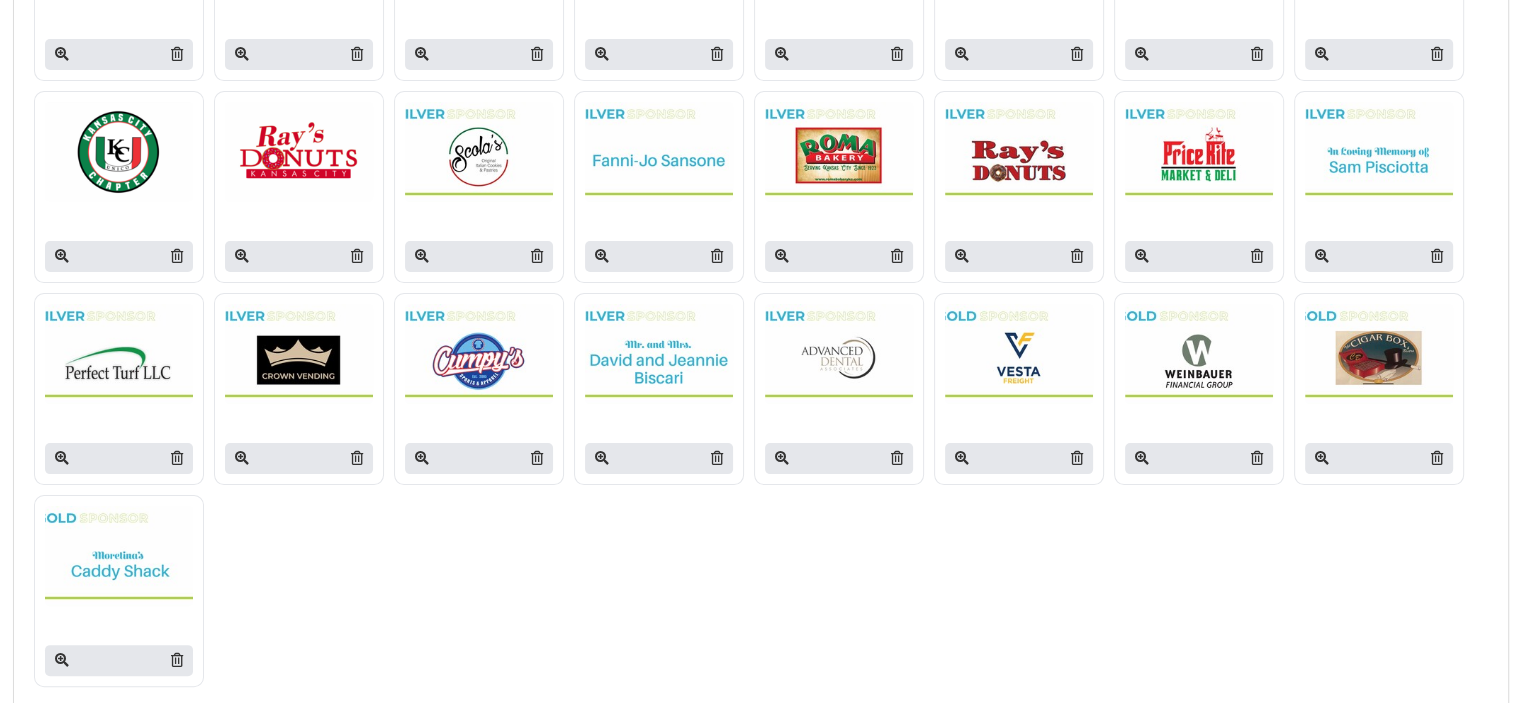 scroll, scrollTop: 476, scrollLeft: 0, axis: vertical 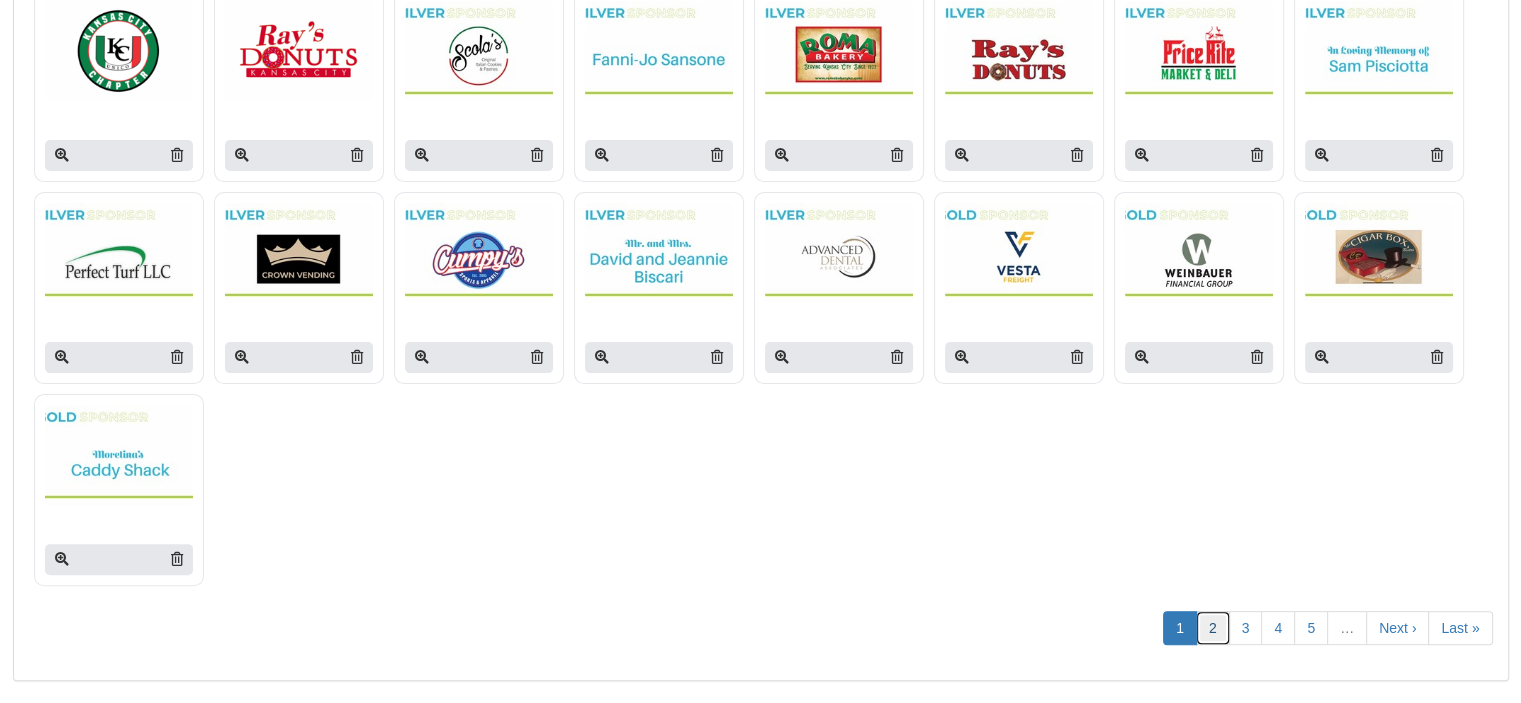 click on "2" at bounding box center (1213, 628) 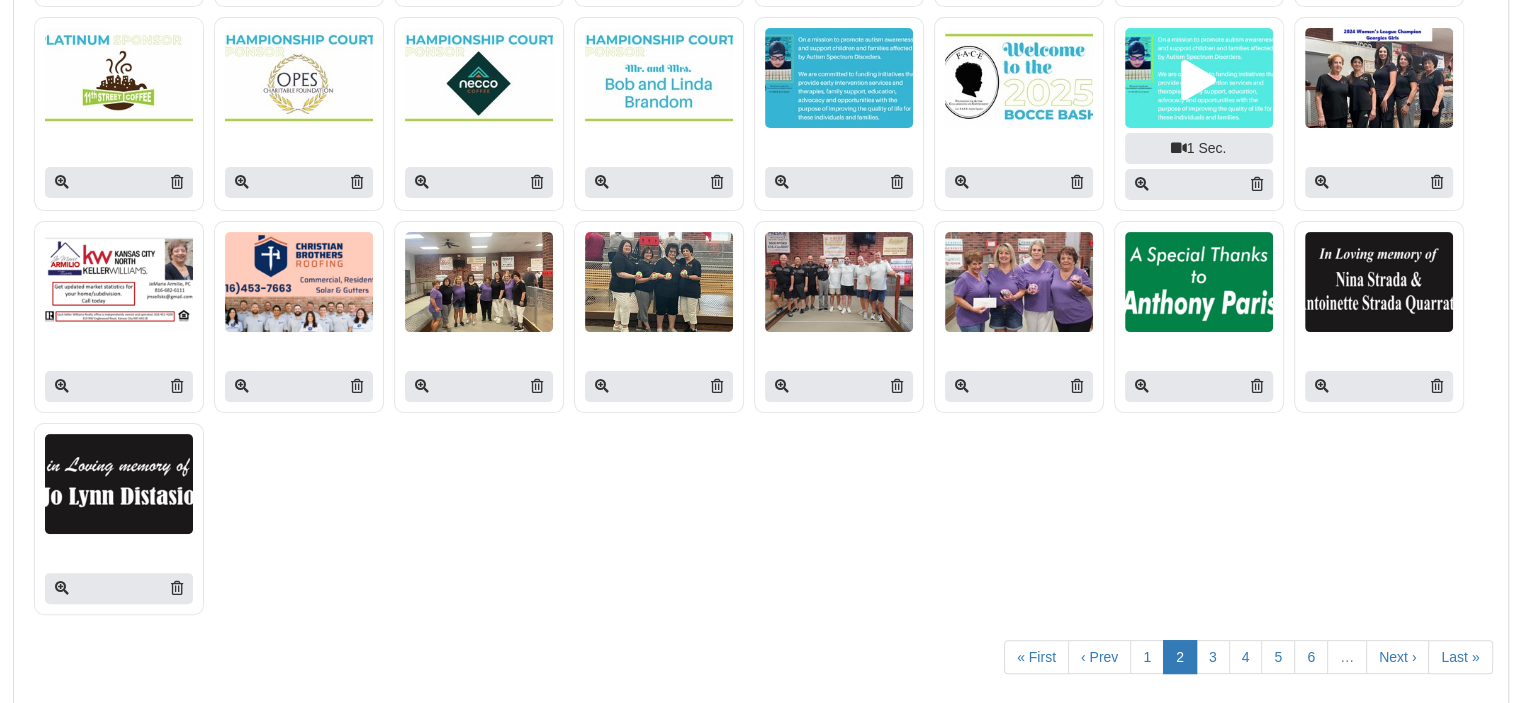 scroll, scrollTop: 478, scrollLeft: 0, axis: vertical 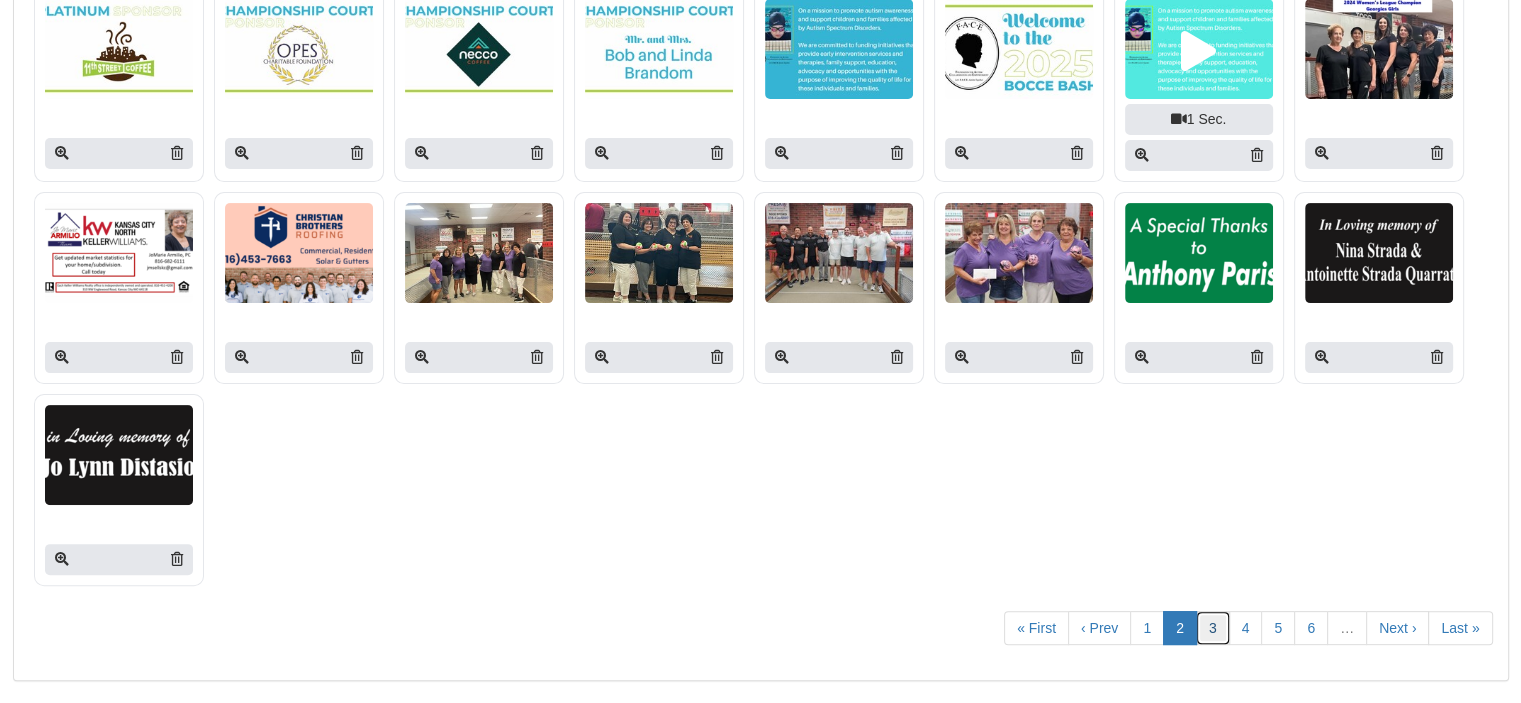 click on "3" at bounding box center [1213, 628] 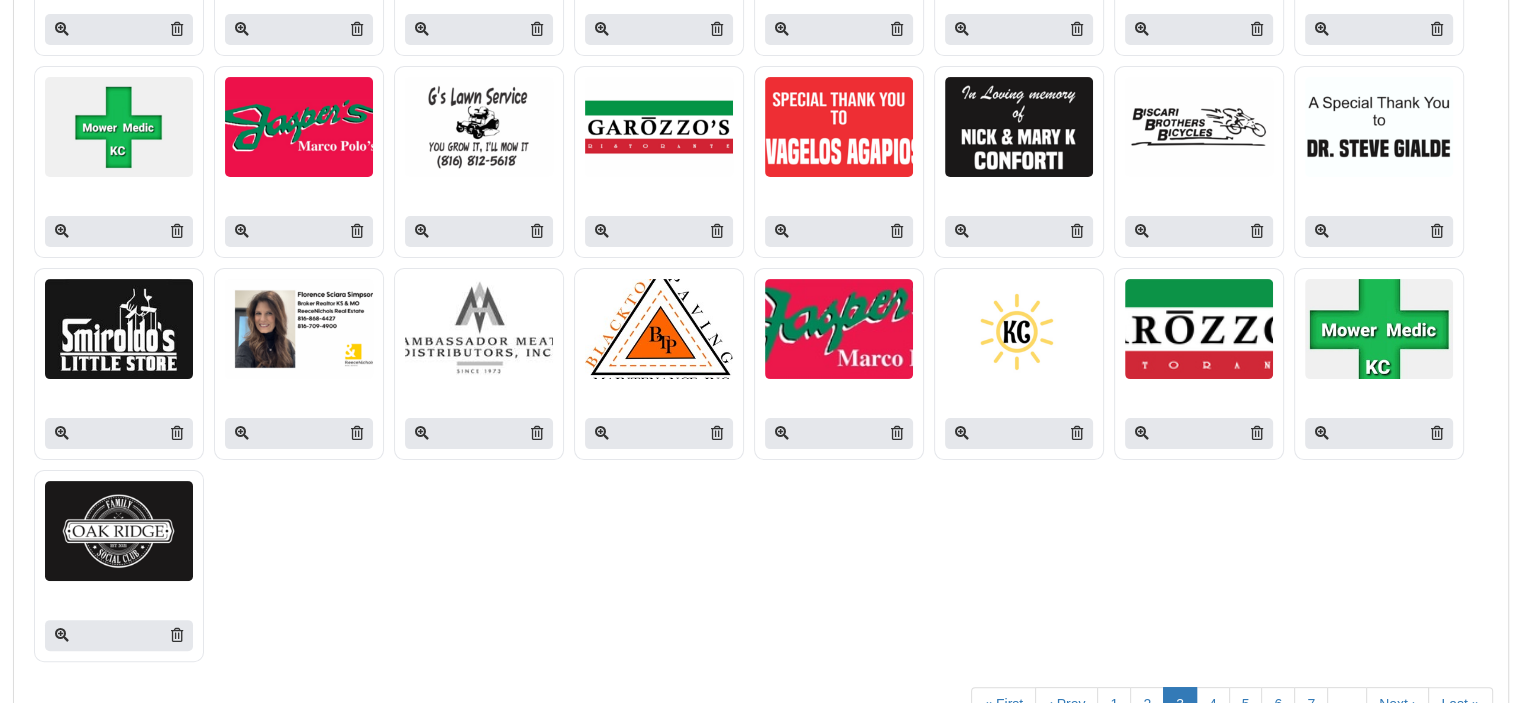 scroll, scrollTop: 476, scrollLeft: 0, axis: vertical 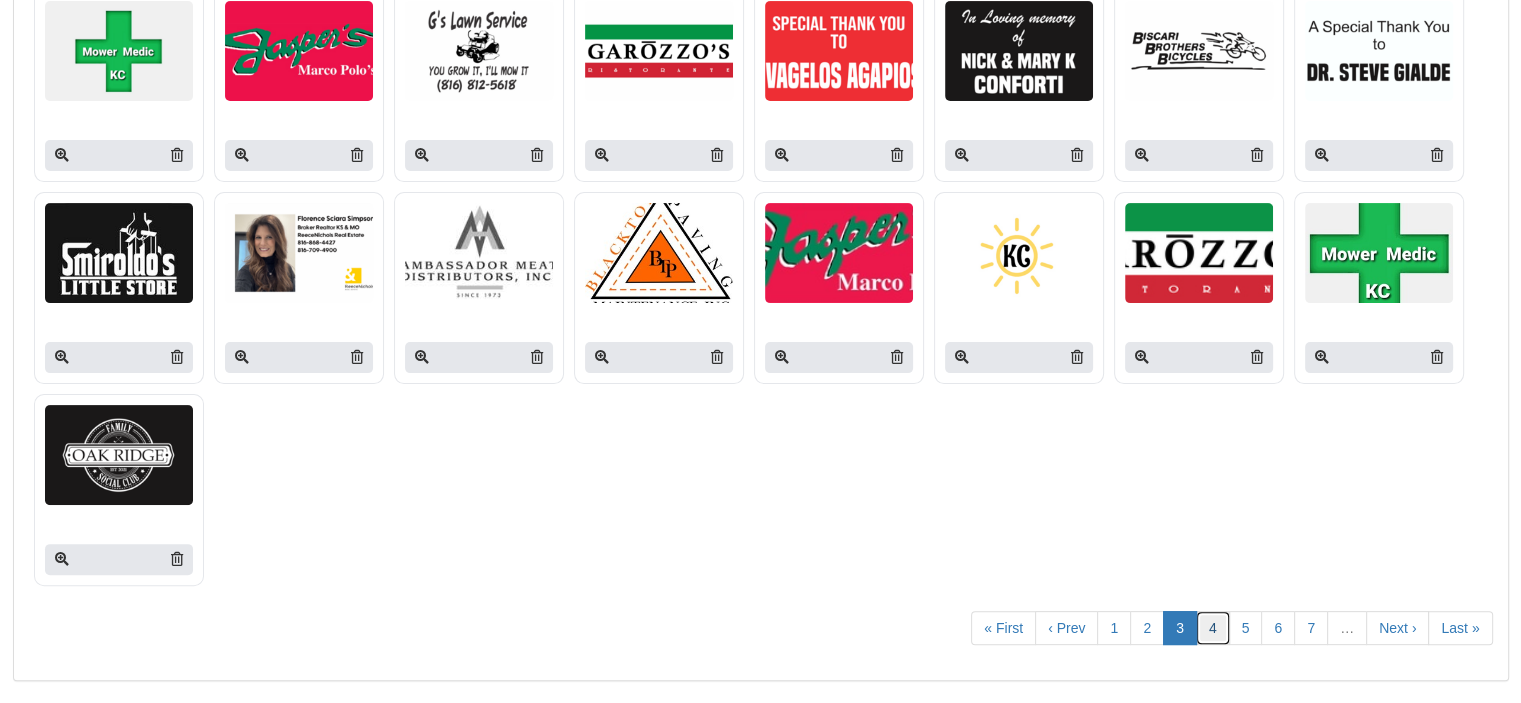 click on "4" at bounding box center (1213, 628) 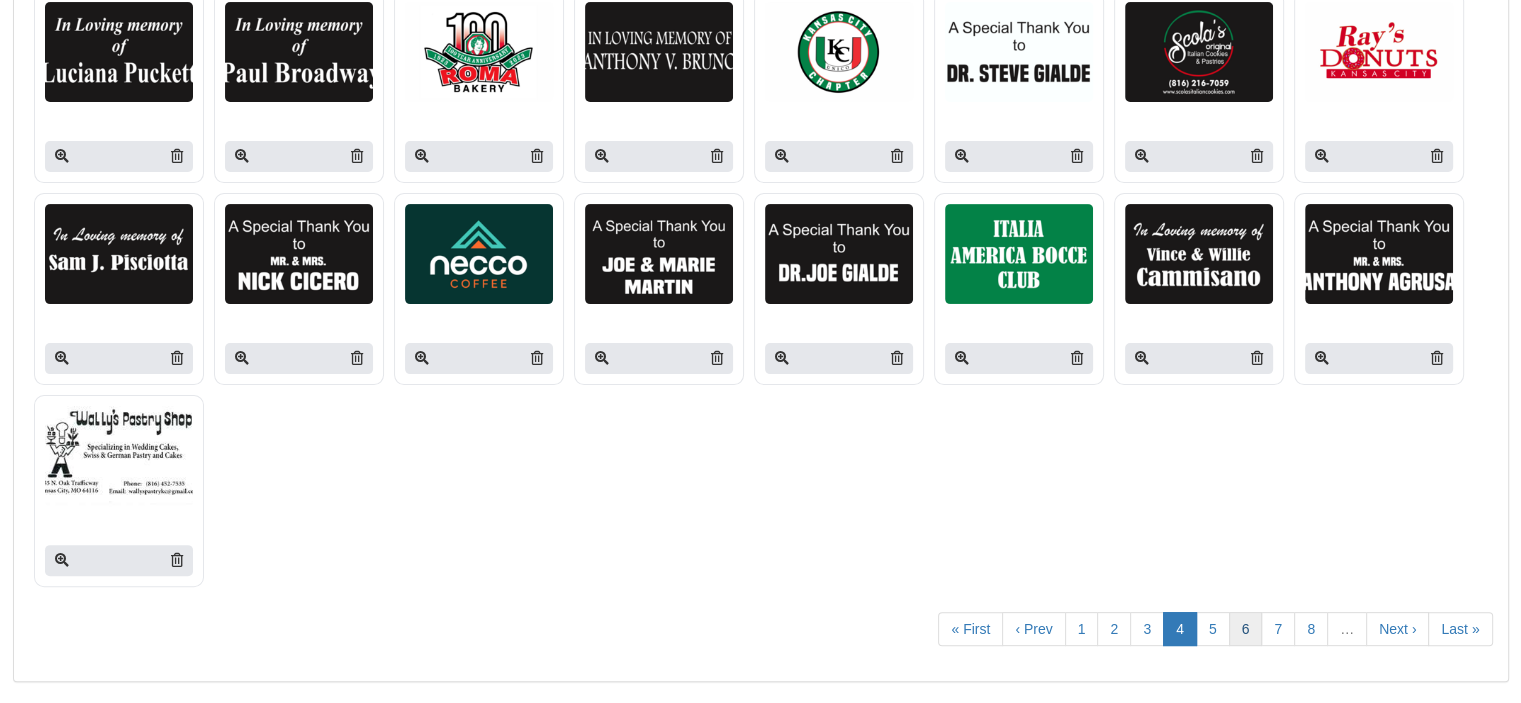 scroll, scrollTop: 476, scrollLeft: 0, axis: vertical 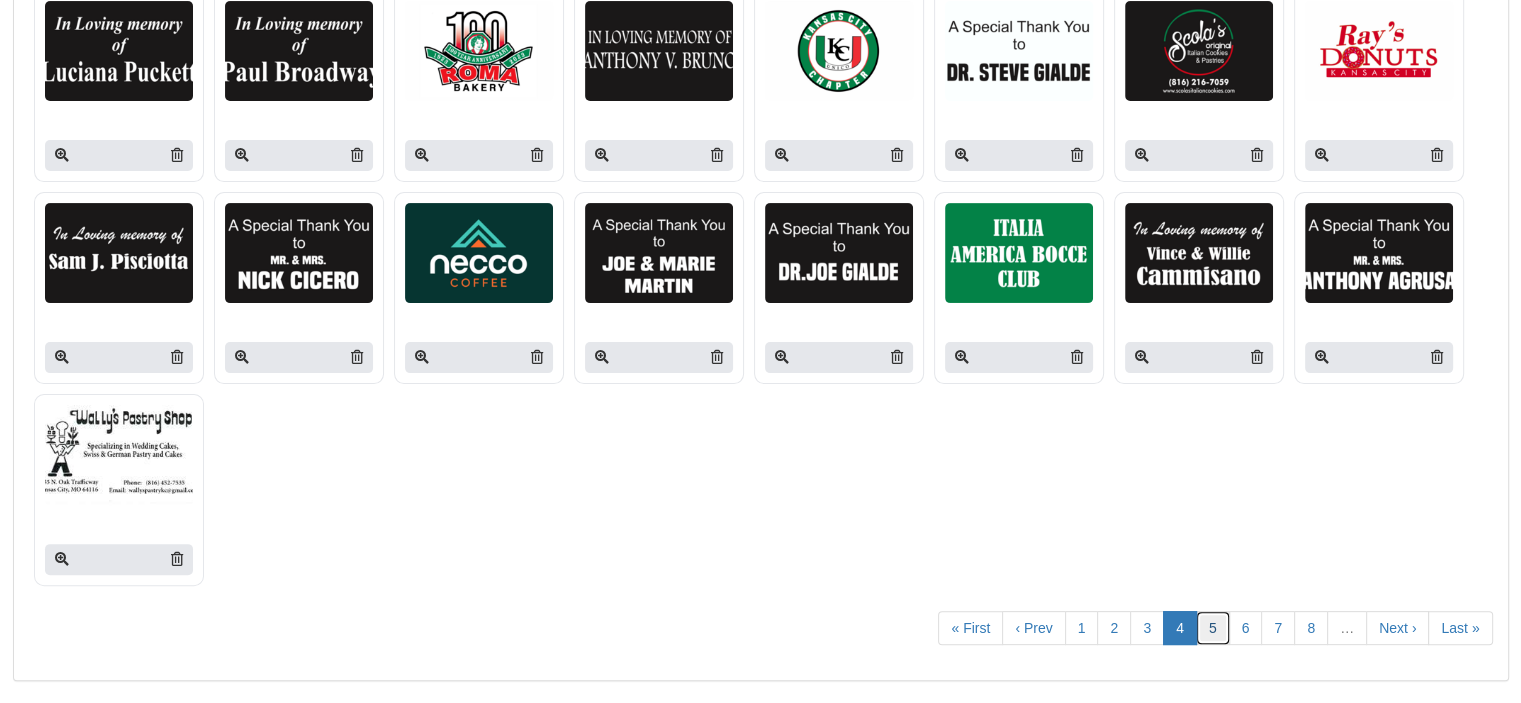 click on "5" at bounding box center (1213, 628) 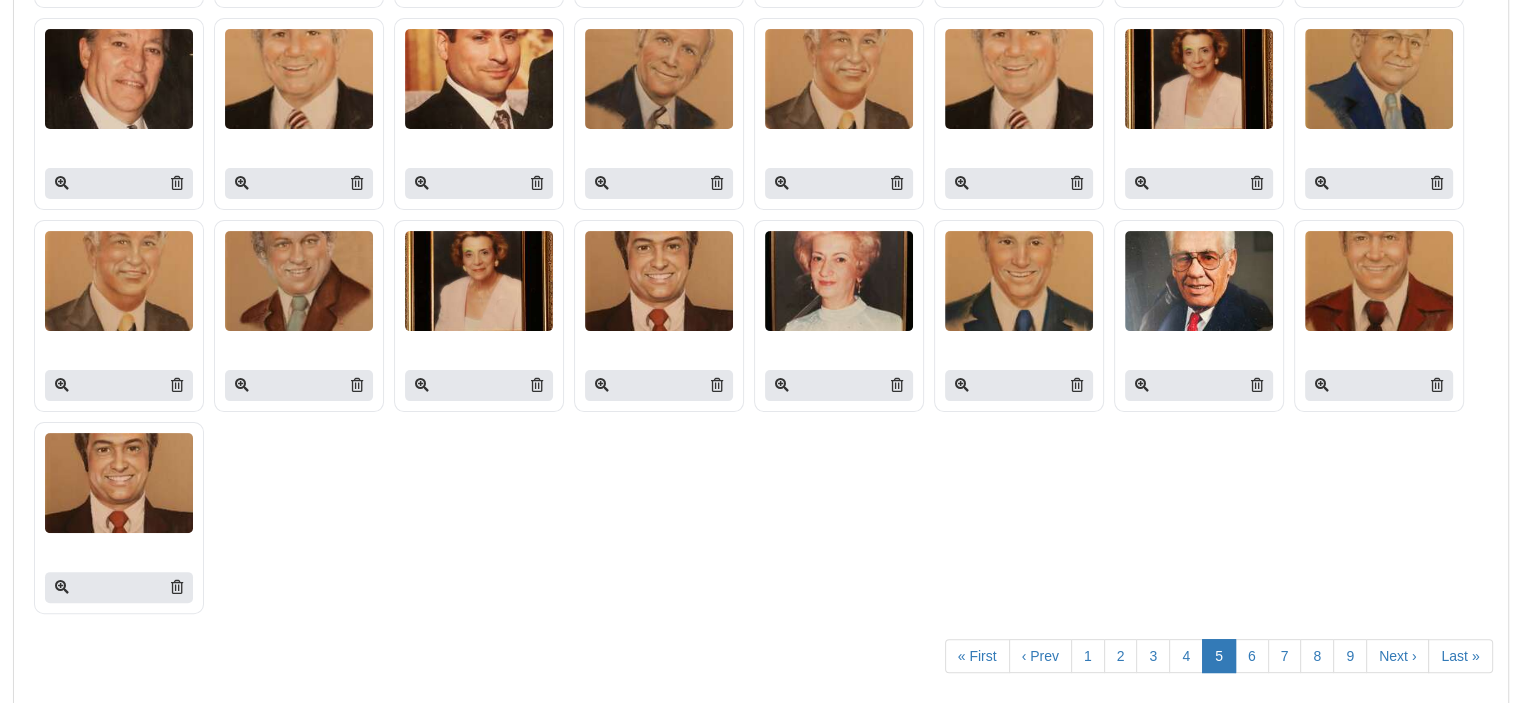 scroll, scrollTop: 476, scrollLeft: 0, axis: vertical 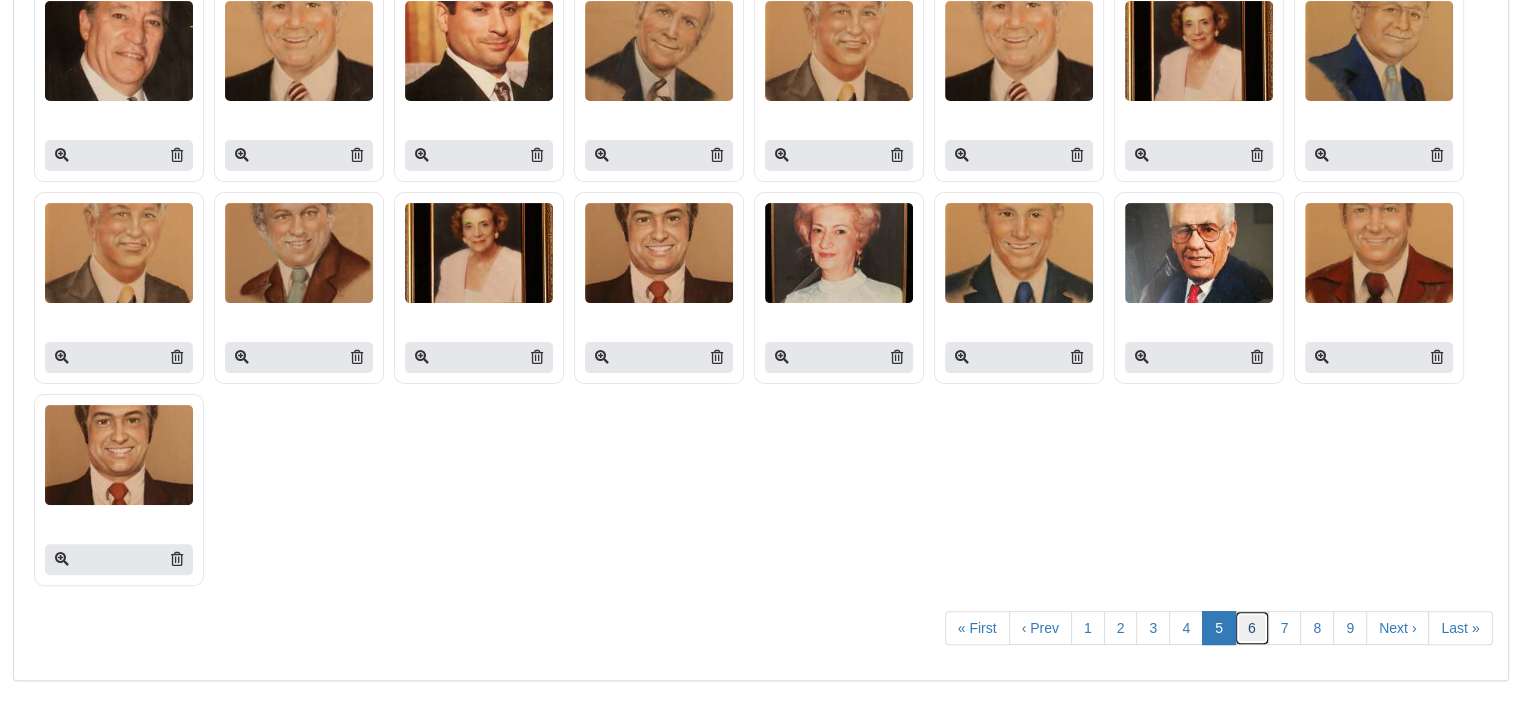 click on "6" at bounding box center [1252, 628] 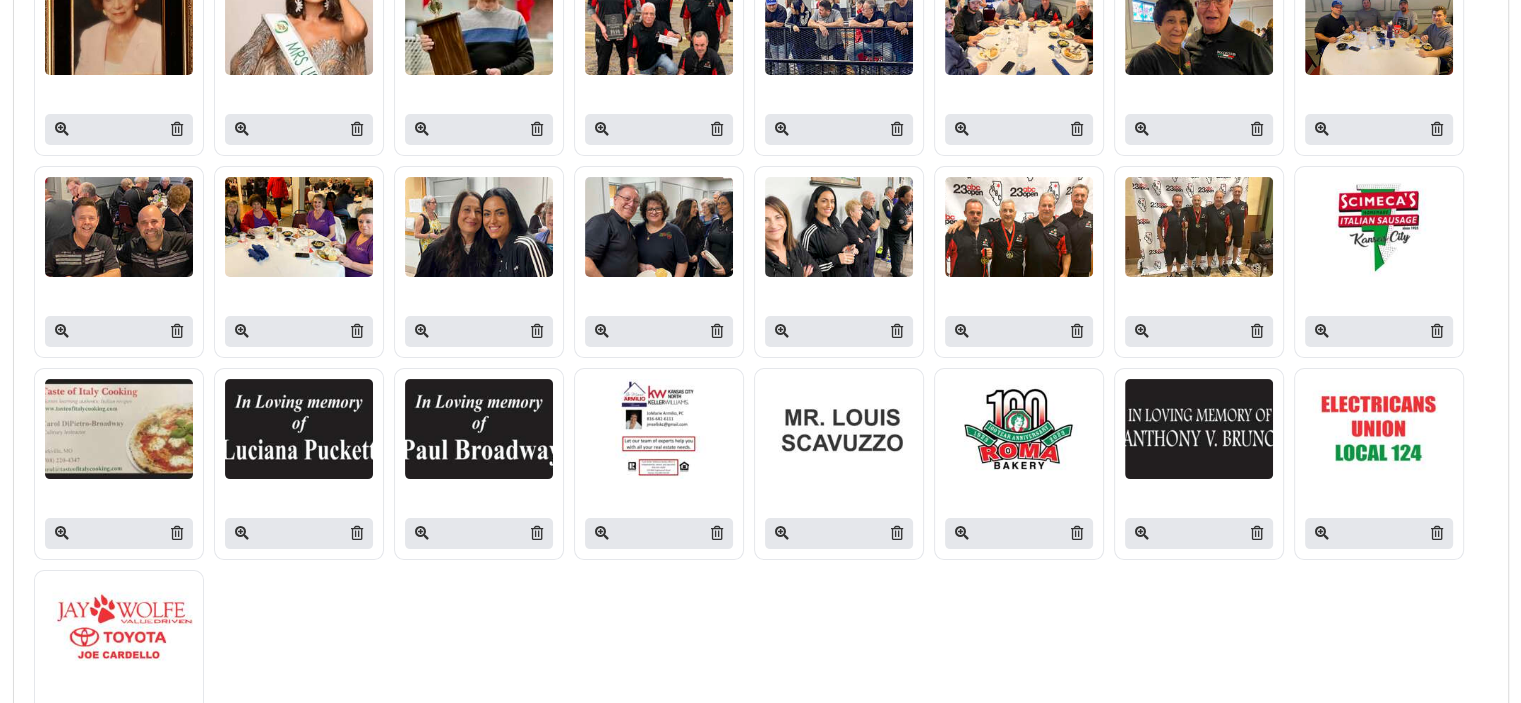 scroll, scrollTop: 476, scrollLeft: 0, axis: vertical 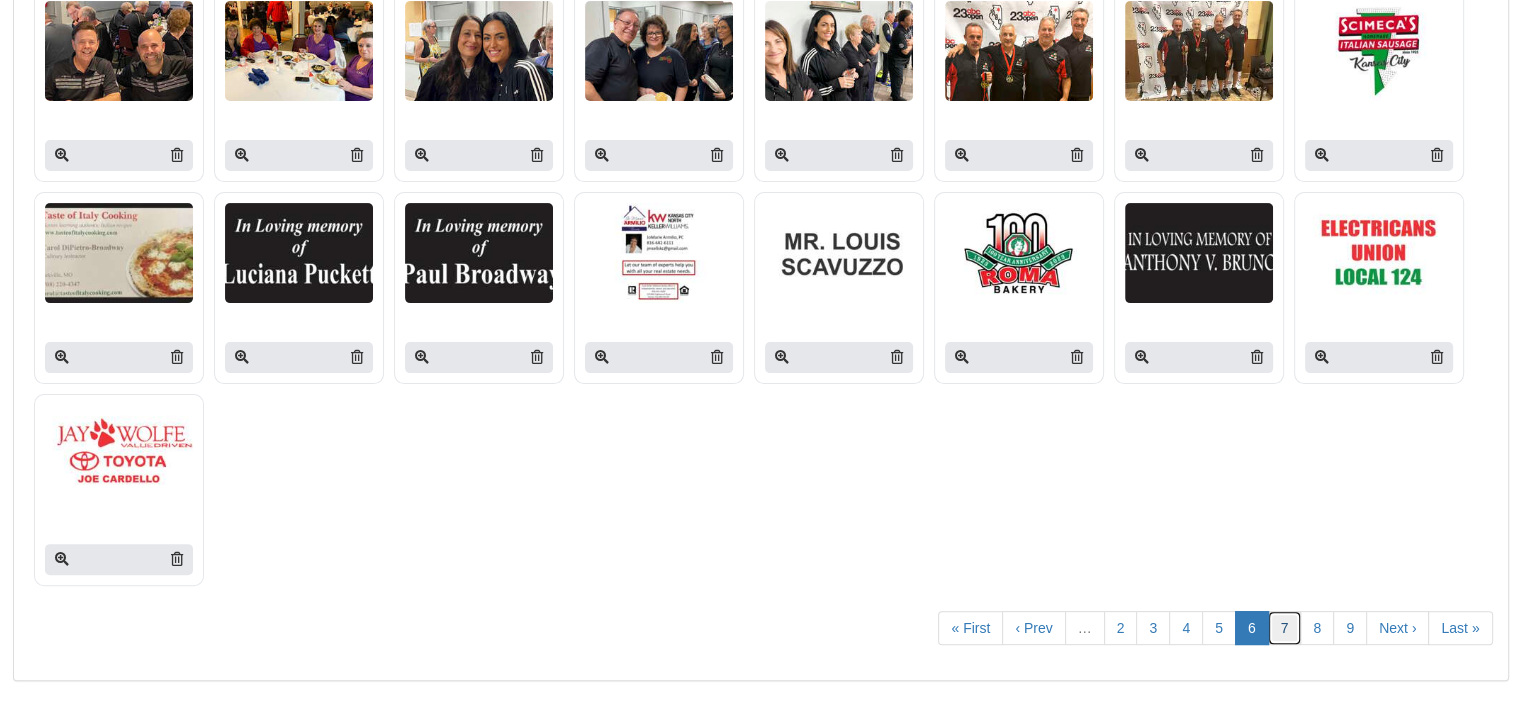 click on "7" at bounding box center [1285, 628] 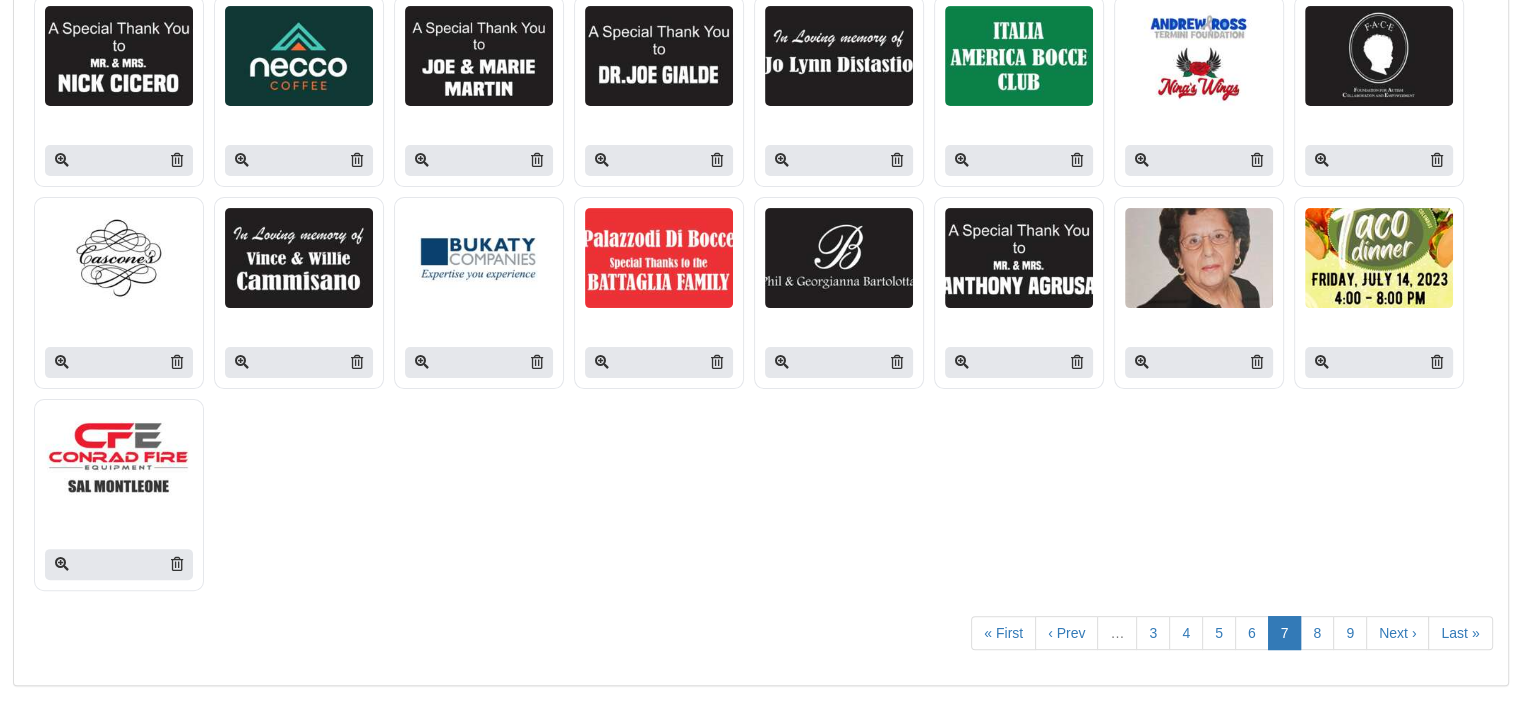 scroll, scrollTop: 476, scrollLeft: 0, axis: vertical 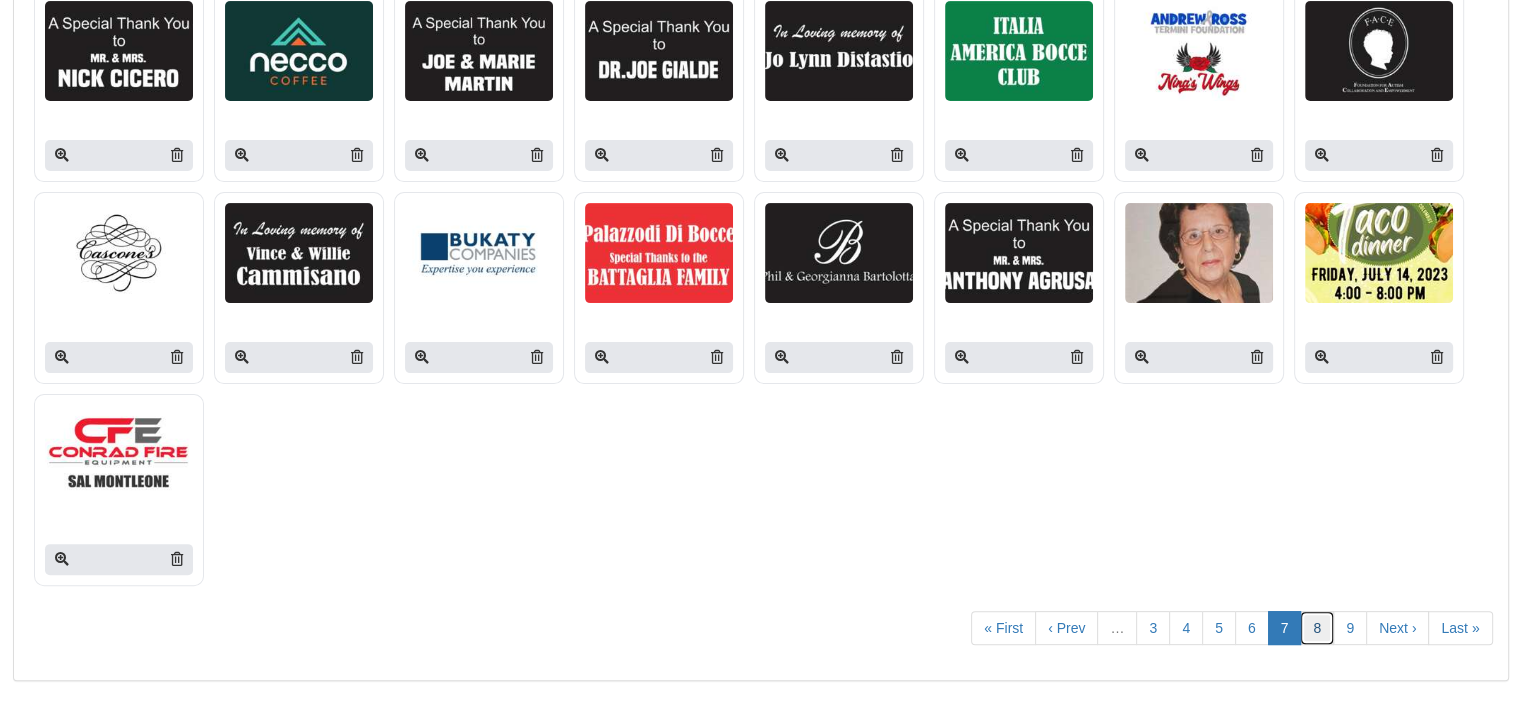 click on "8" at bounding box center [1317, 628] 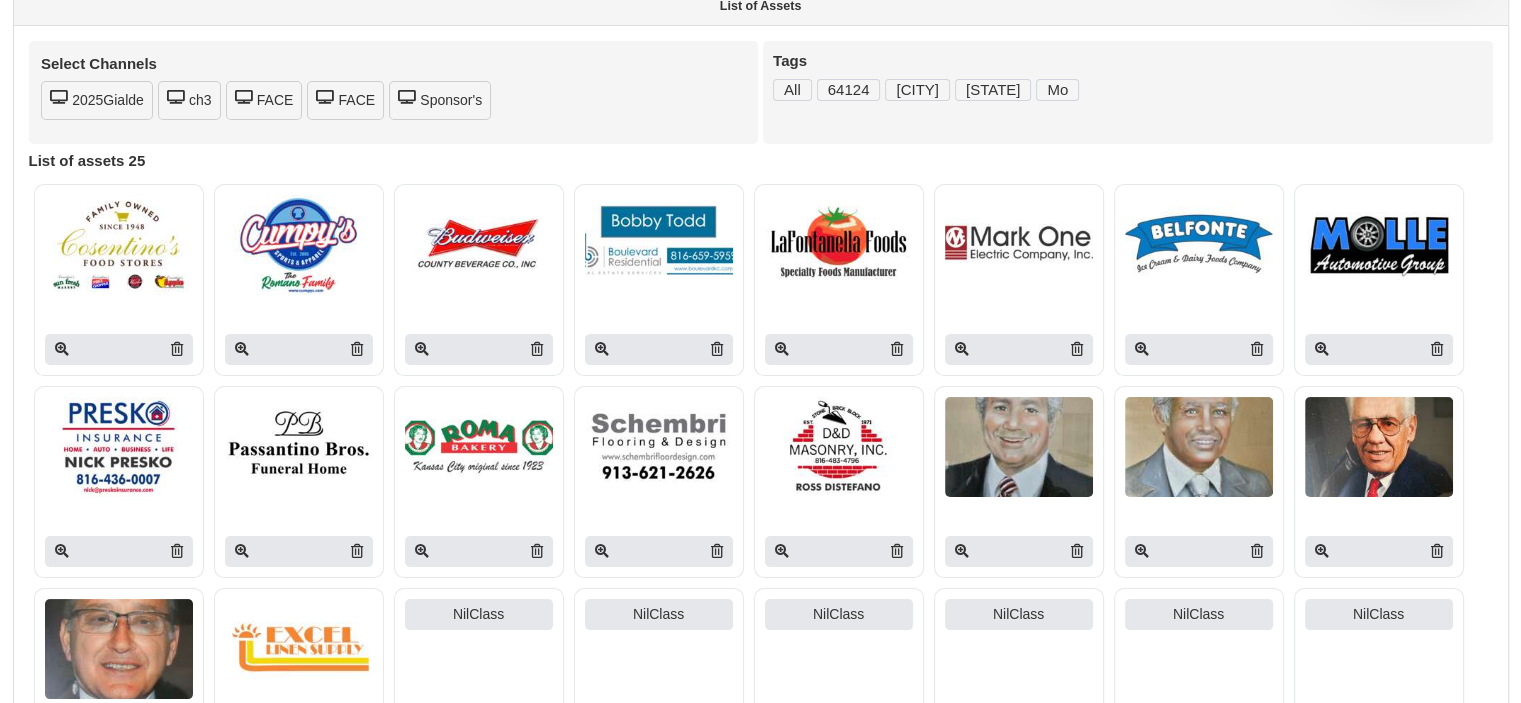 scroll, scrollTop: 0, scrollLeft: 0, axis: both 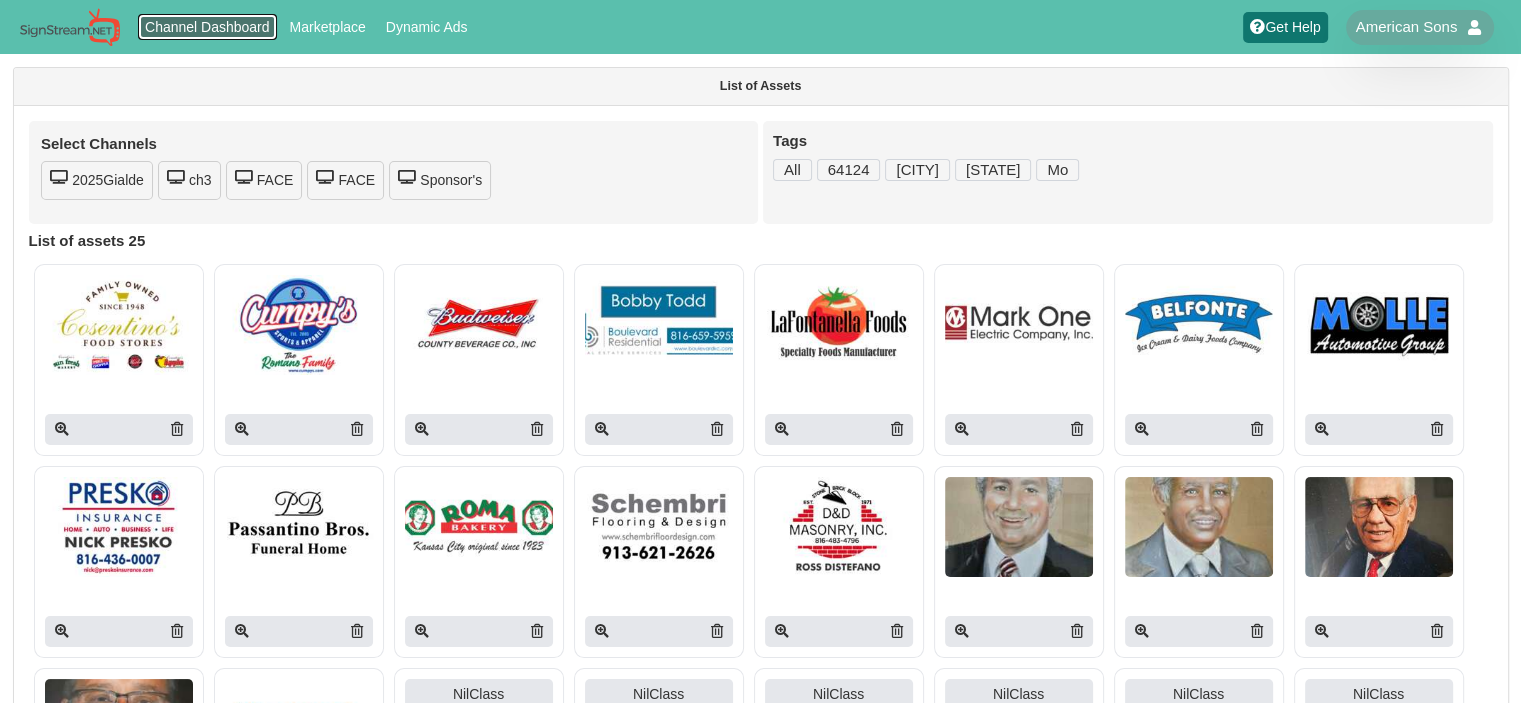 click on "Channel Dashboard" at bounding box center (208, 27) 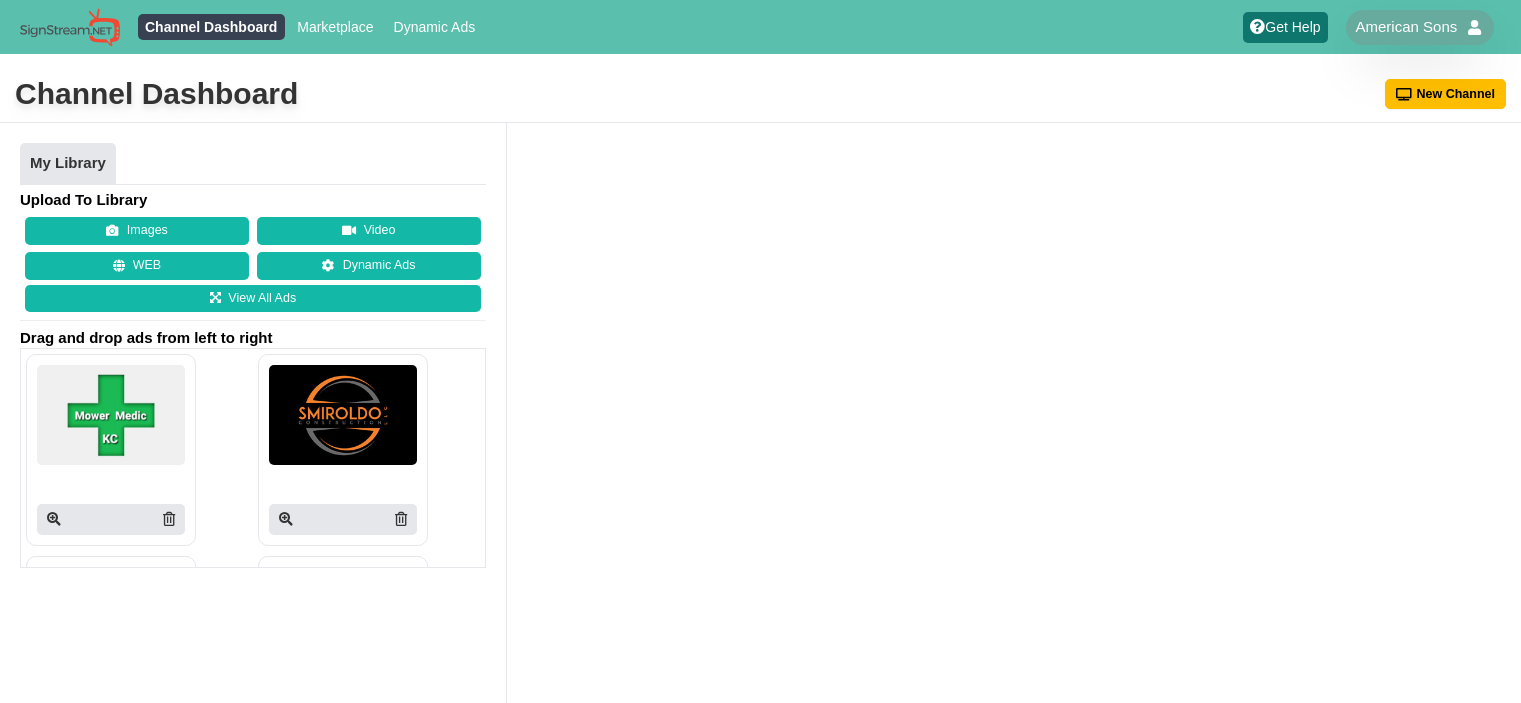 scroll, scrollTop: 0, scrollLeft: 0, axis: both 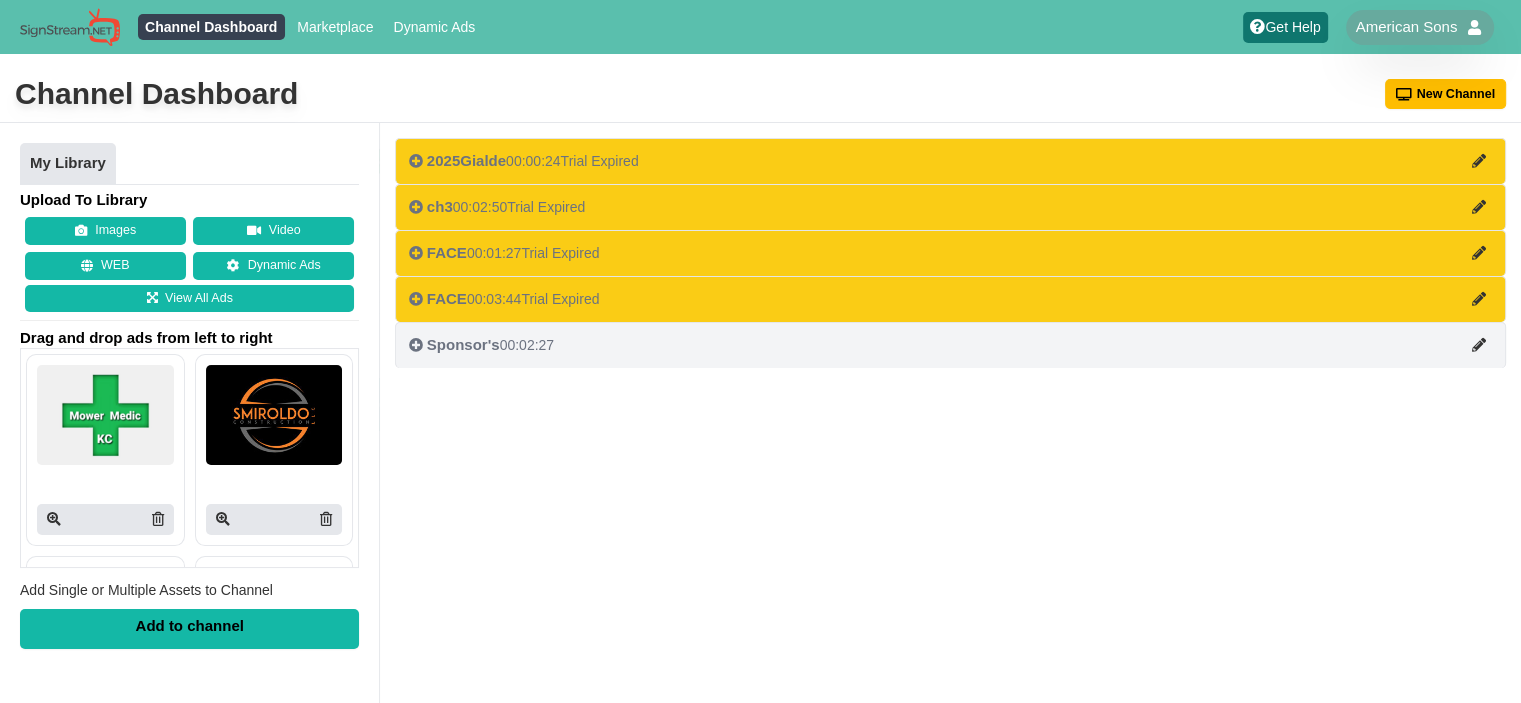 click on "Sponsor's
00:02:27" at bounding box center [481, 345] 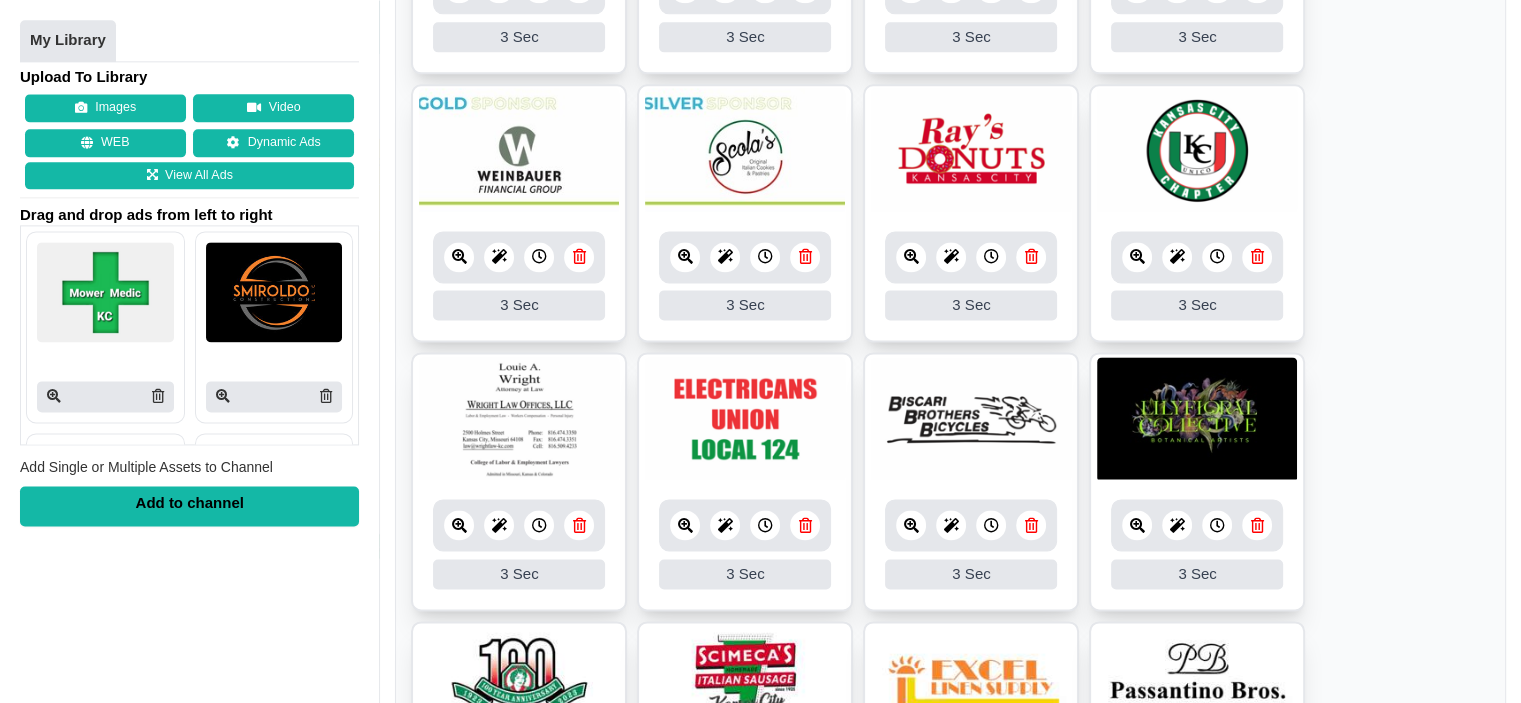 scroll, scrollTop: 2448, scrollLeft: 0, axis: vertical 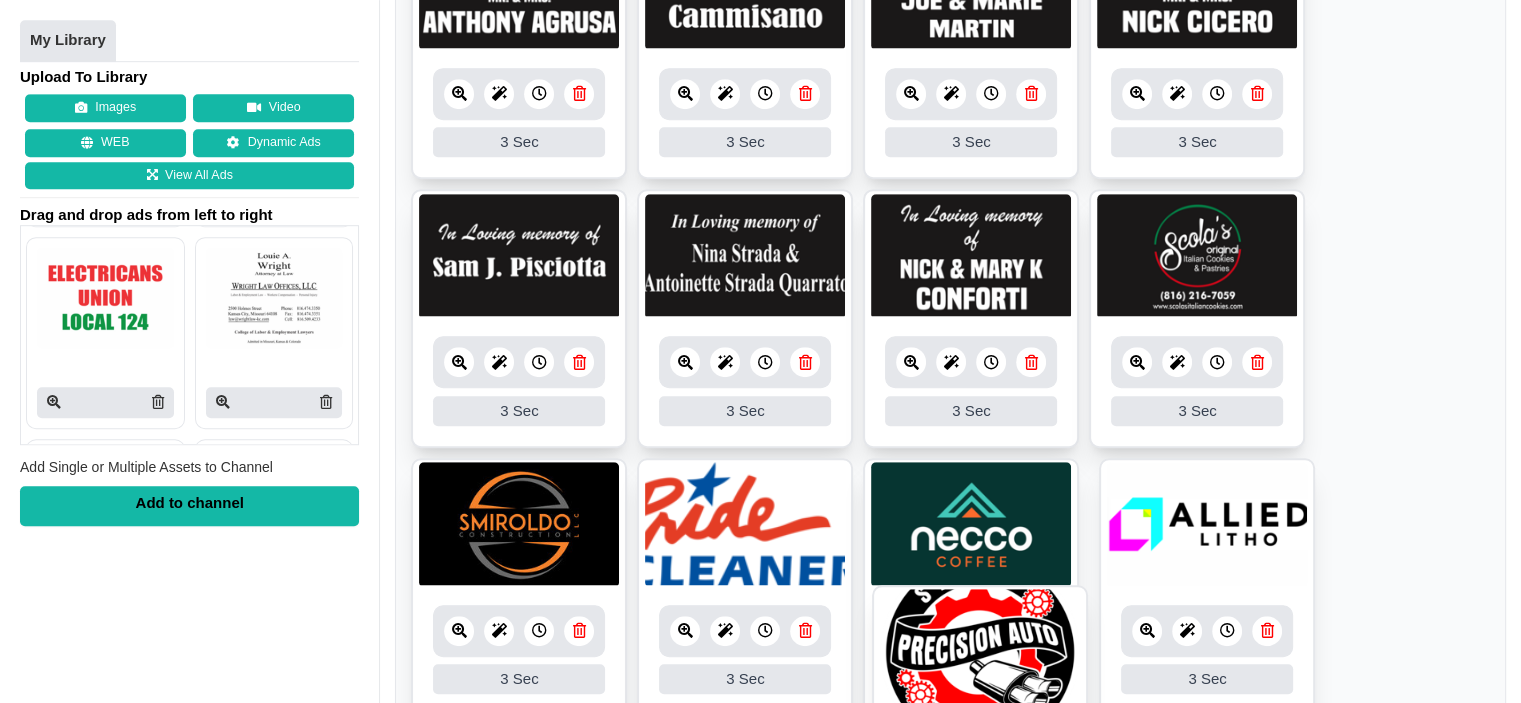 drag, startPoint x: 1138, startPoint y: 237, endPoint x: 926, endPoint y: 636, distance: 451.82407 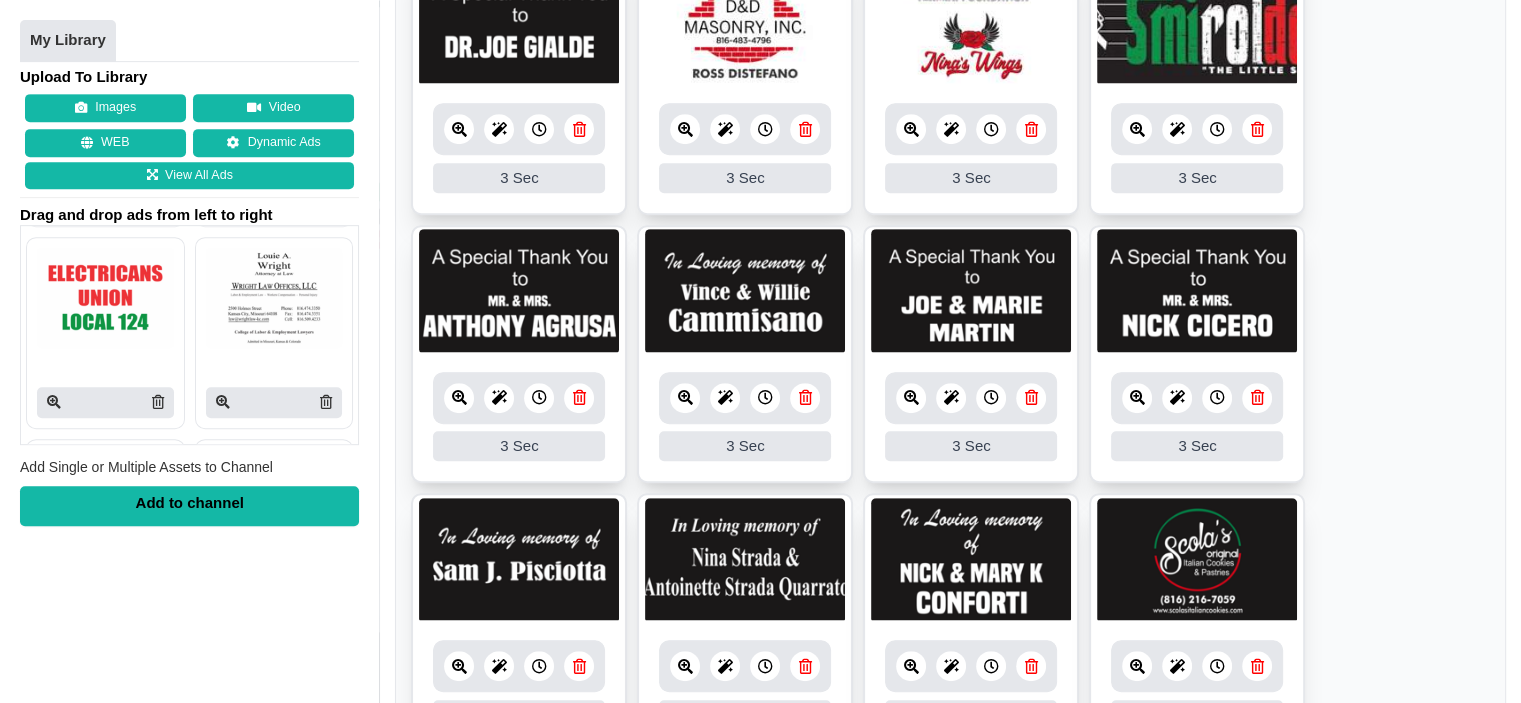 scroll, scrollTop: 800, scrollLeft: 0, axis: vertical 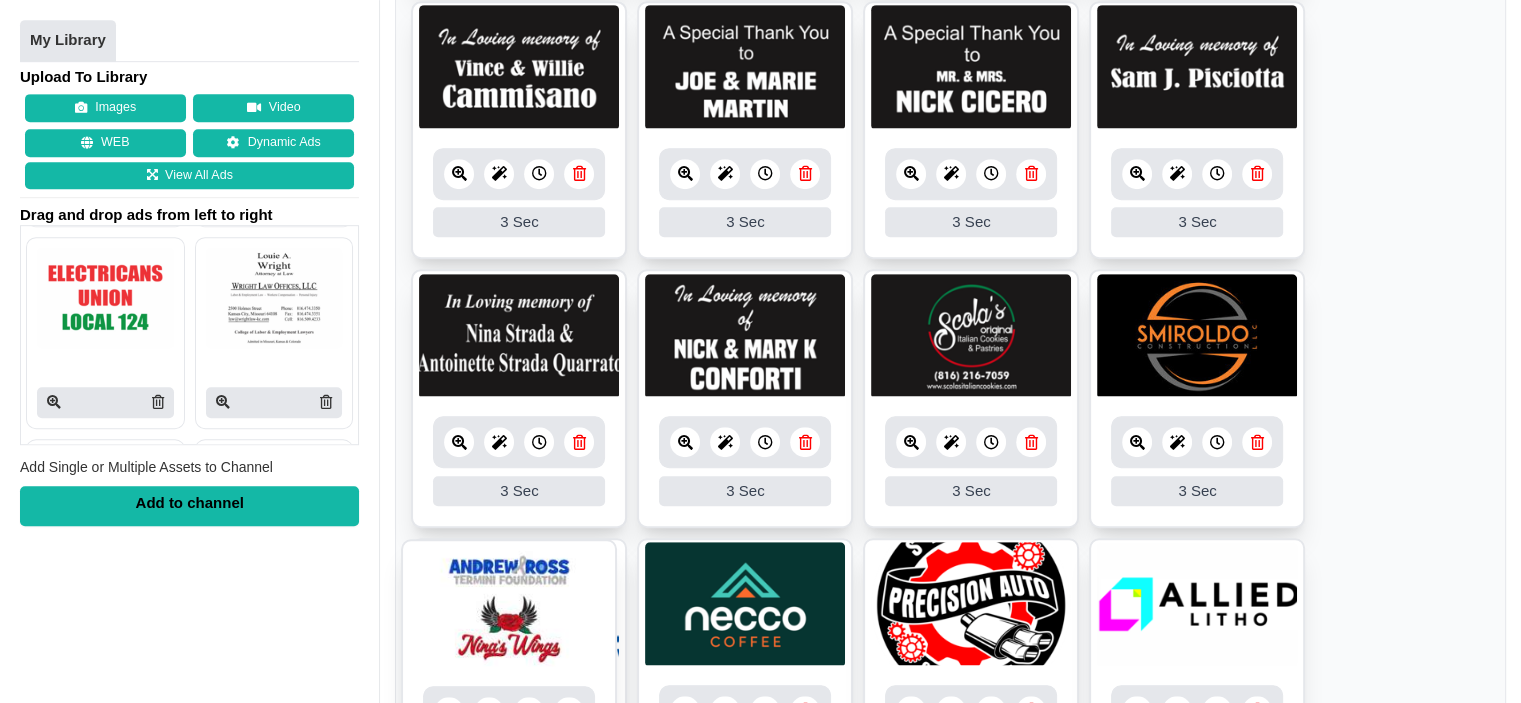 drag, startPoint x: 978, startPoint y: 154, endPoint x: 518, endPoint y: 642, distance: 670.6296 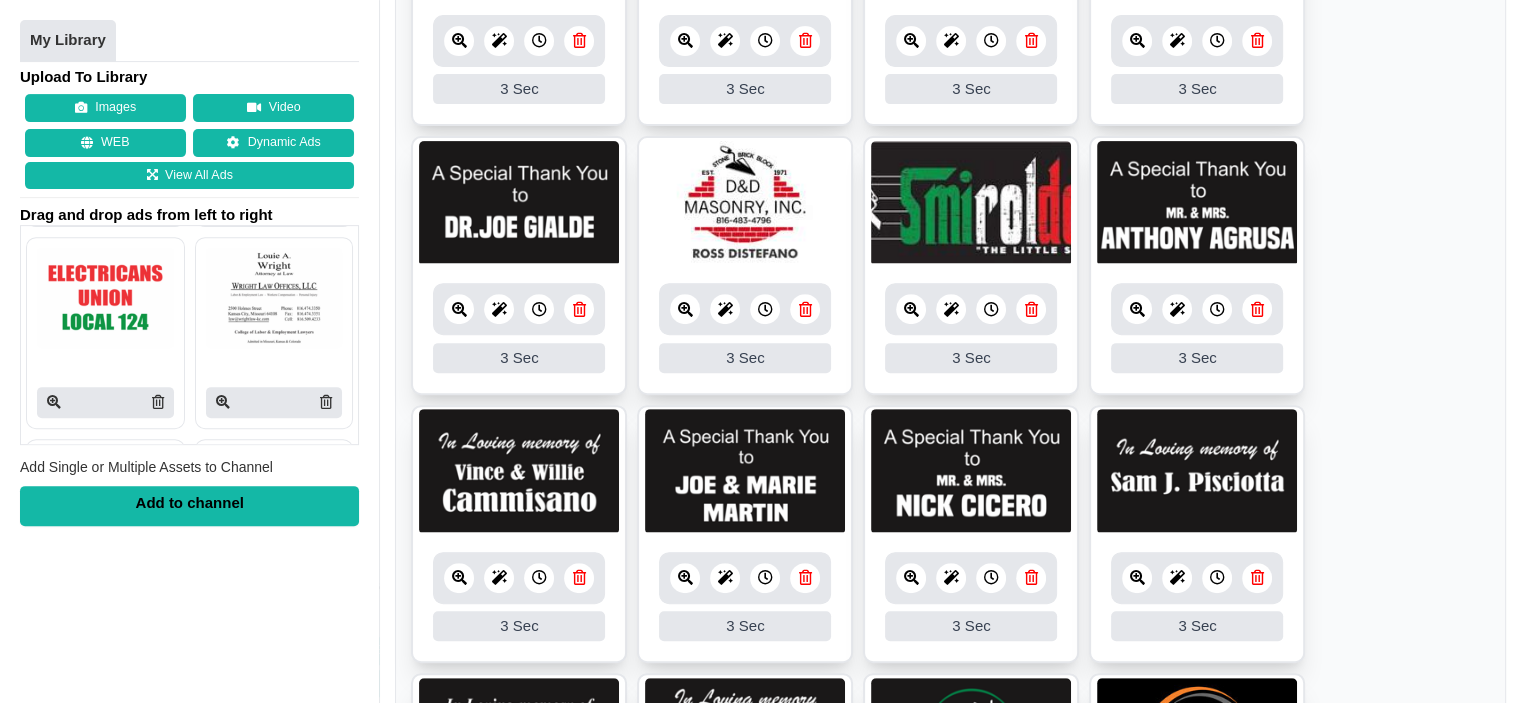 scroll, scrollTop: 620, scrollLeft: 0, axis: vertical 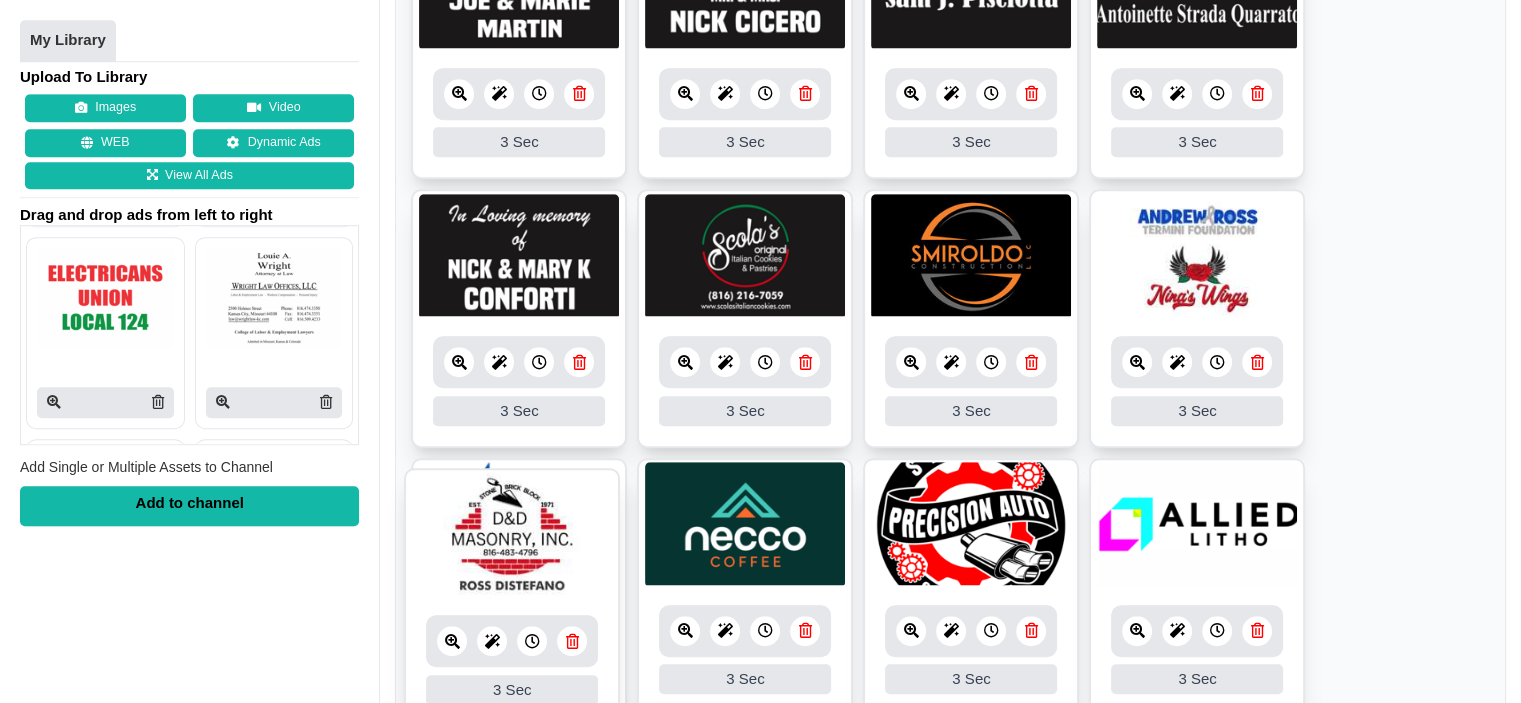 drag, startPoint x: 768, startPoint y: 301, endPoint x: 530, endPoint y: 542, distance: 338.7108 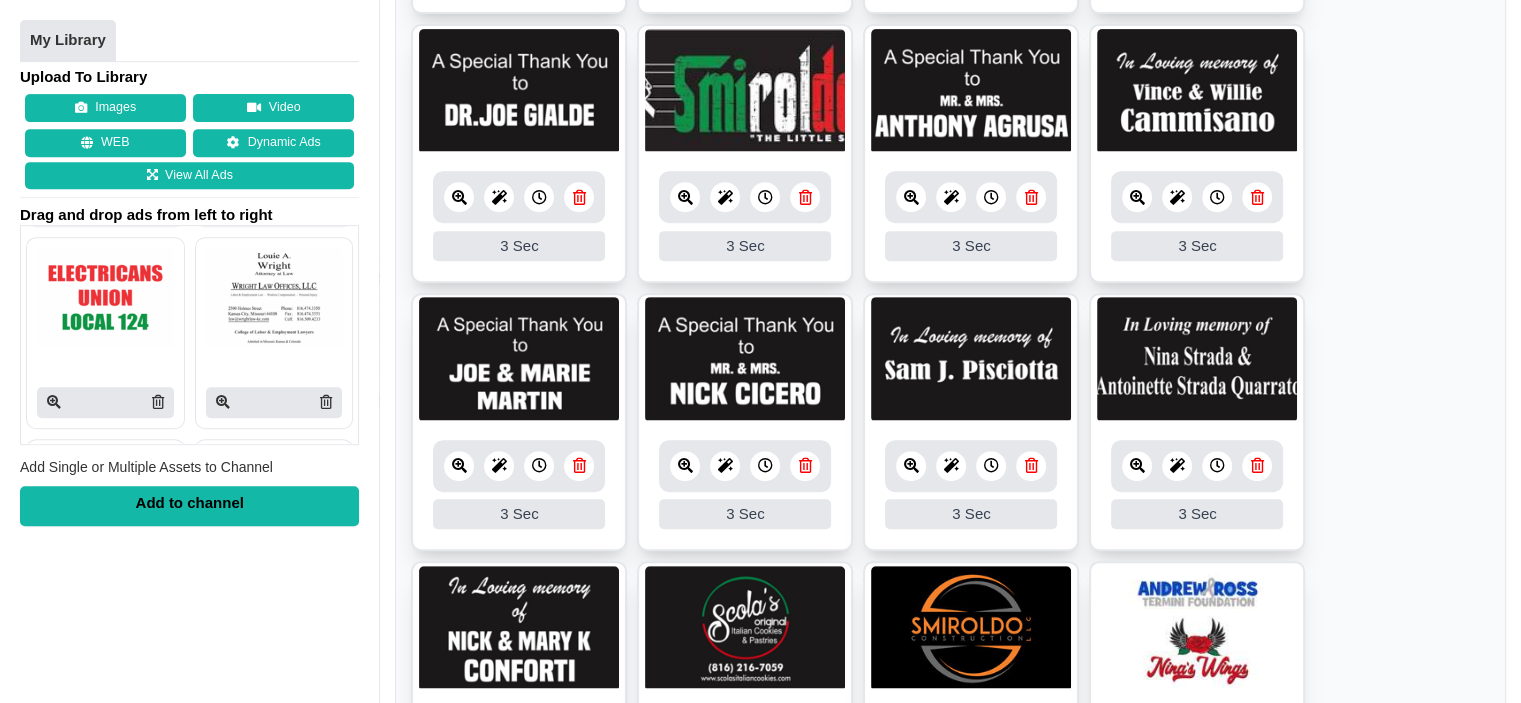 scroll, scrollTop: 500, scrollLeft: 0, axis: vertical 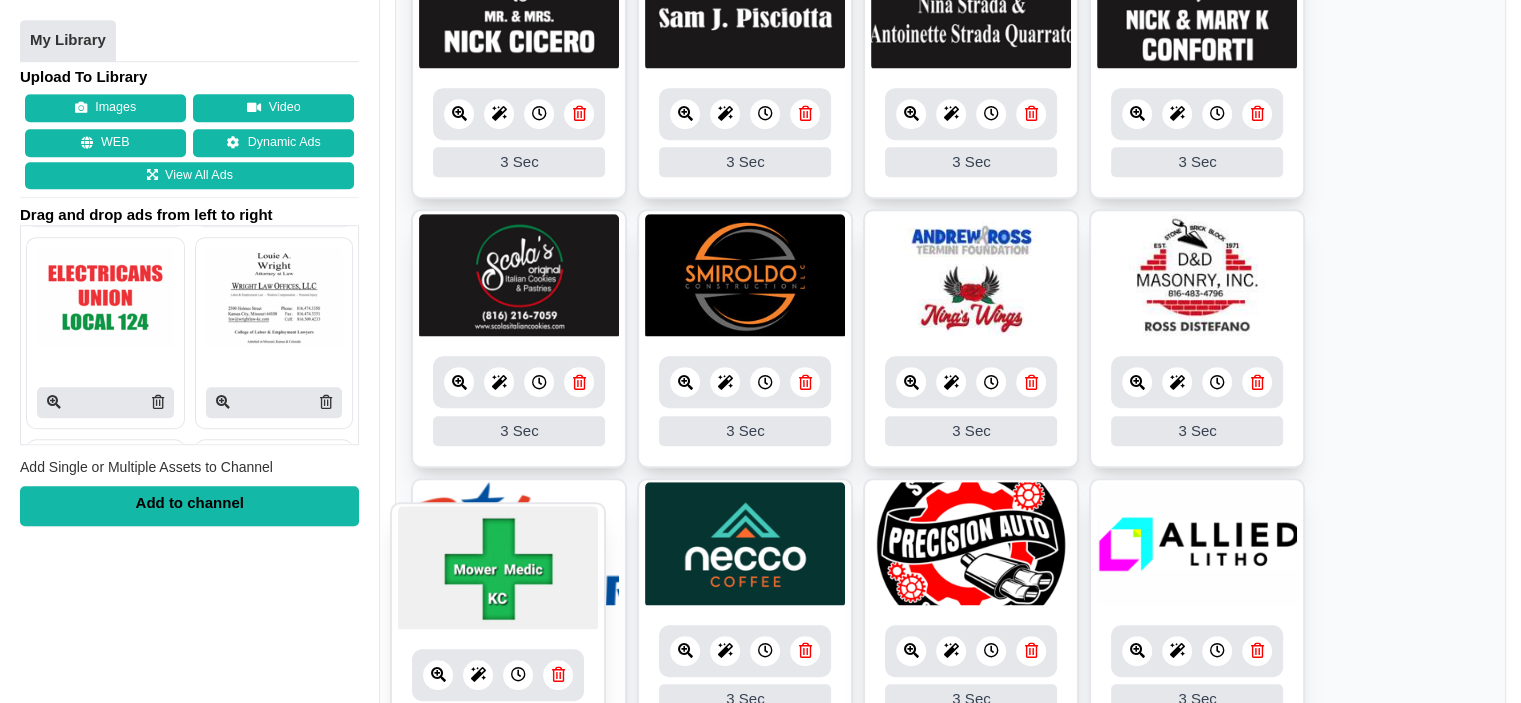 drag, startPoint x: 509, startPoint y: 146, endPoint x: 488, endPoint y: 564, distance: 418.5272 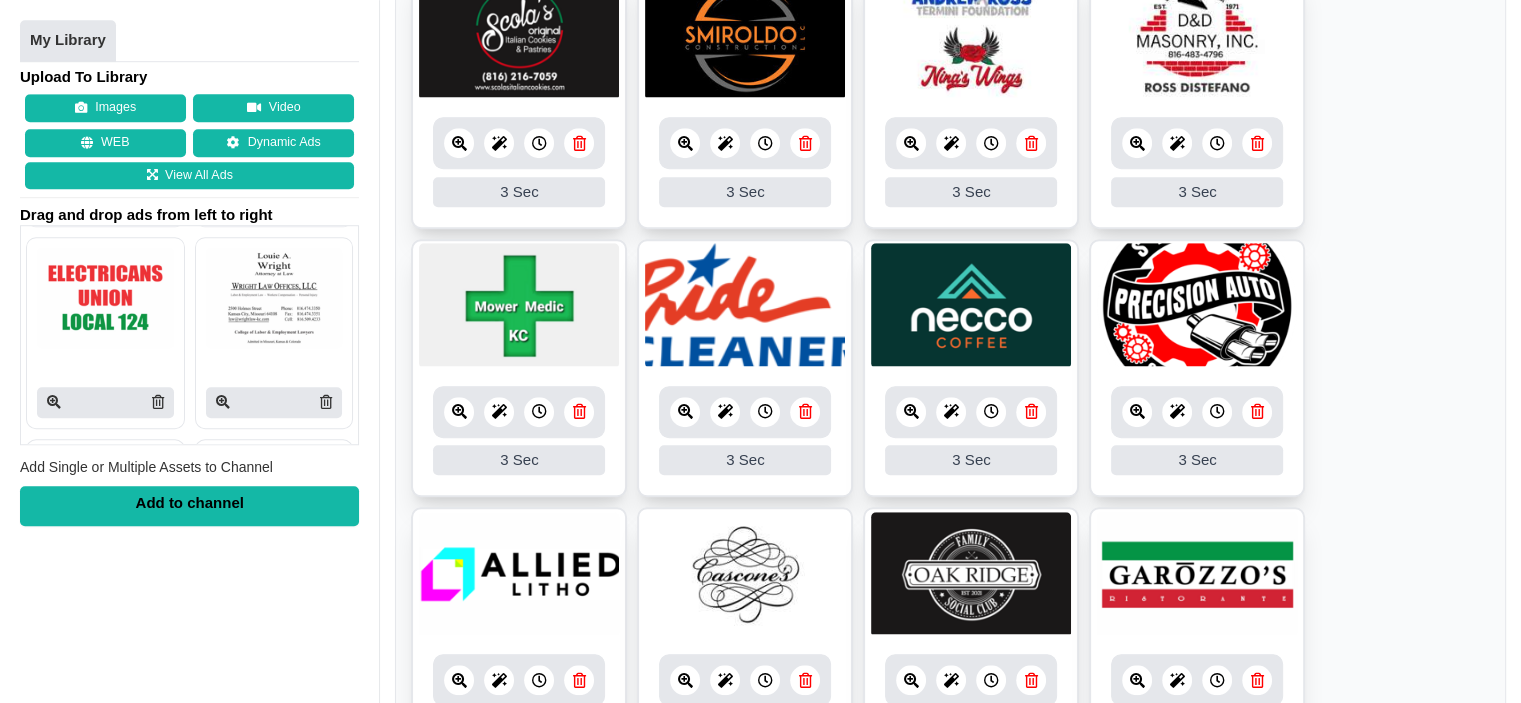 scroll, scrollTop: 1430, scrollLeft: 0, axis: vertical 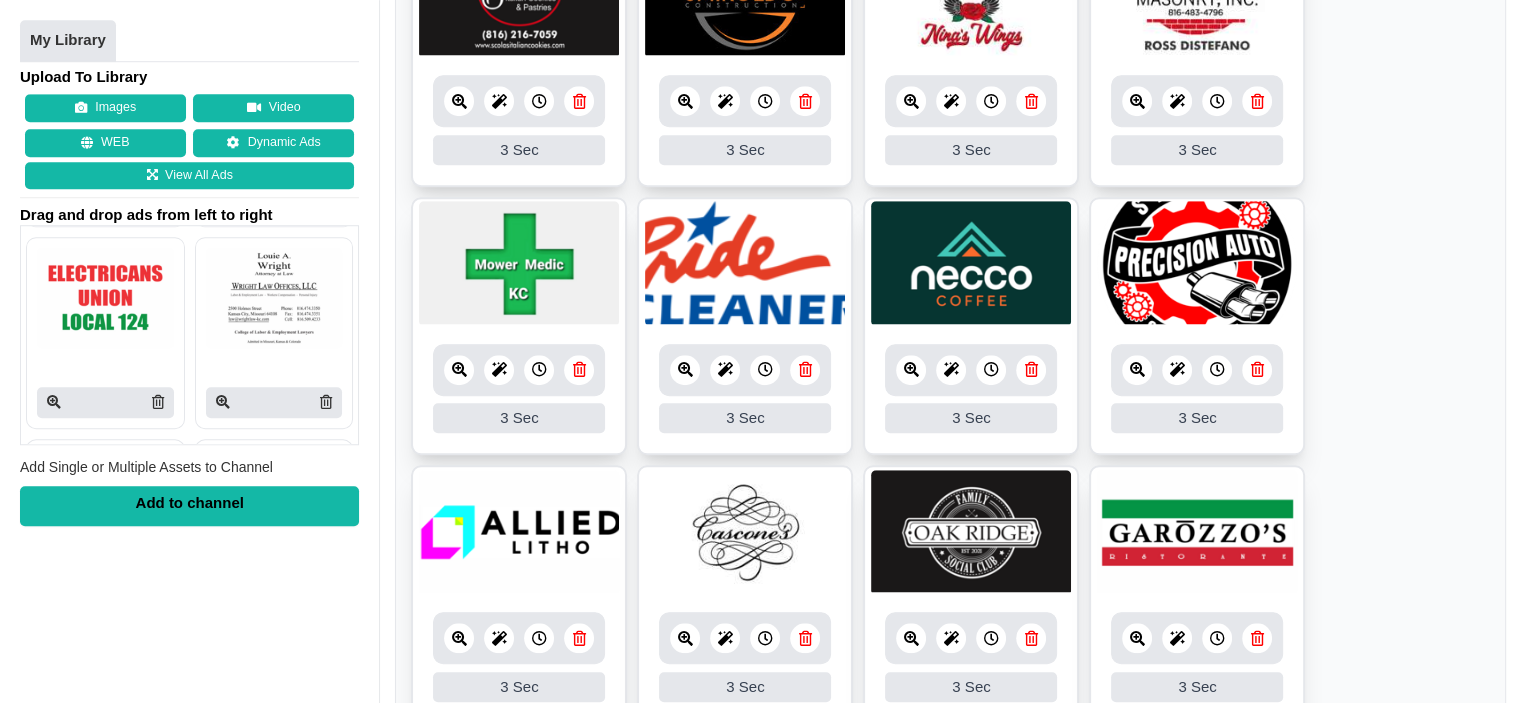 drag, startPoint x: 427, startPoint y: 278, endPoint x: 445, endPoint y: 283, distance: 18.681541 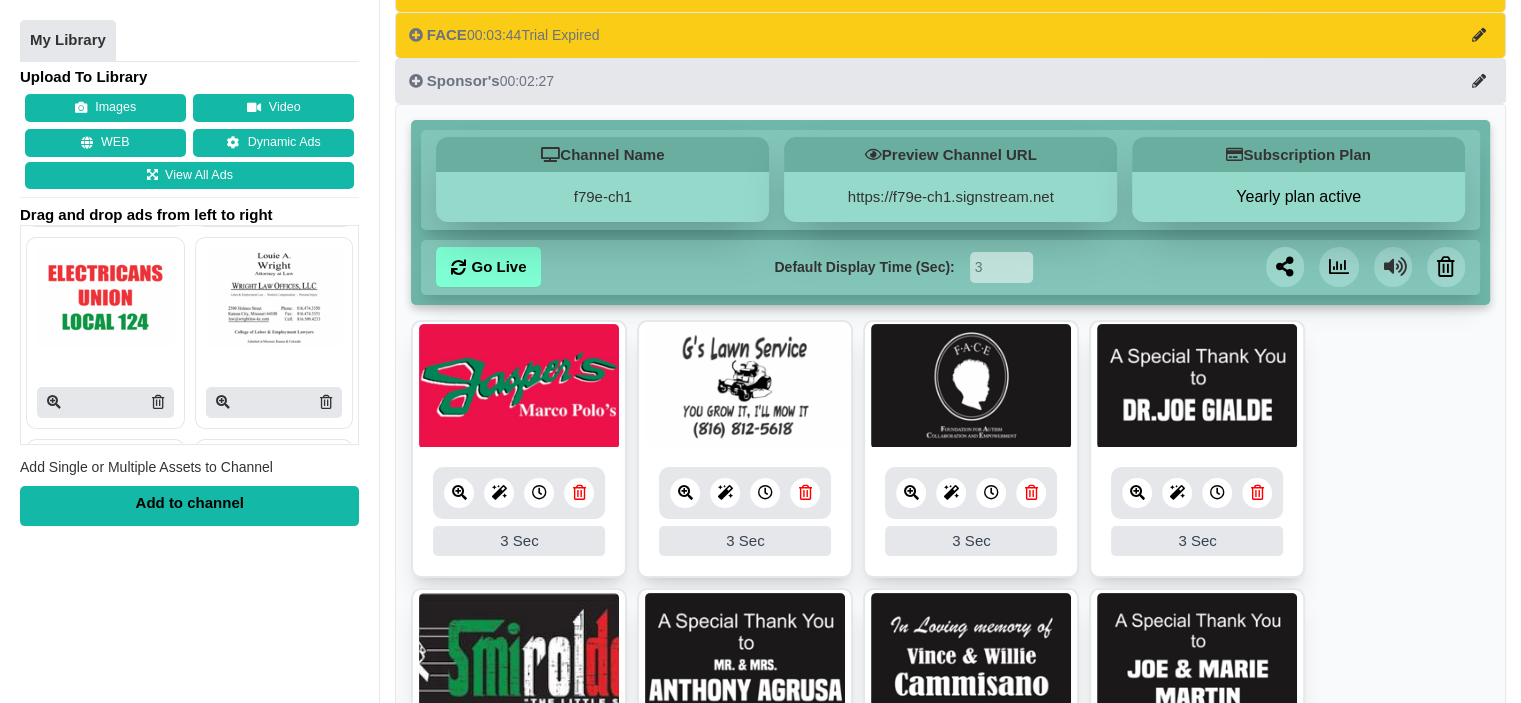 scroll, scrollTop: 300, scrollLeft: 0, axis: vertical 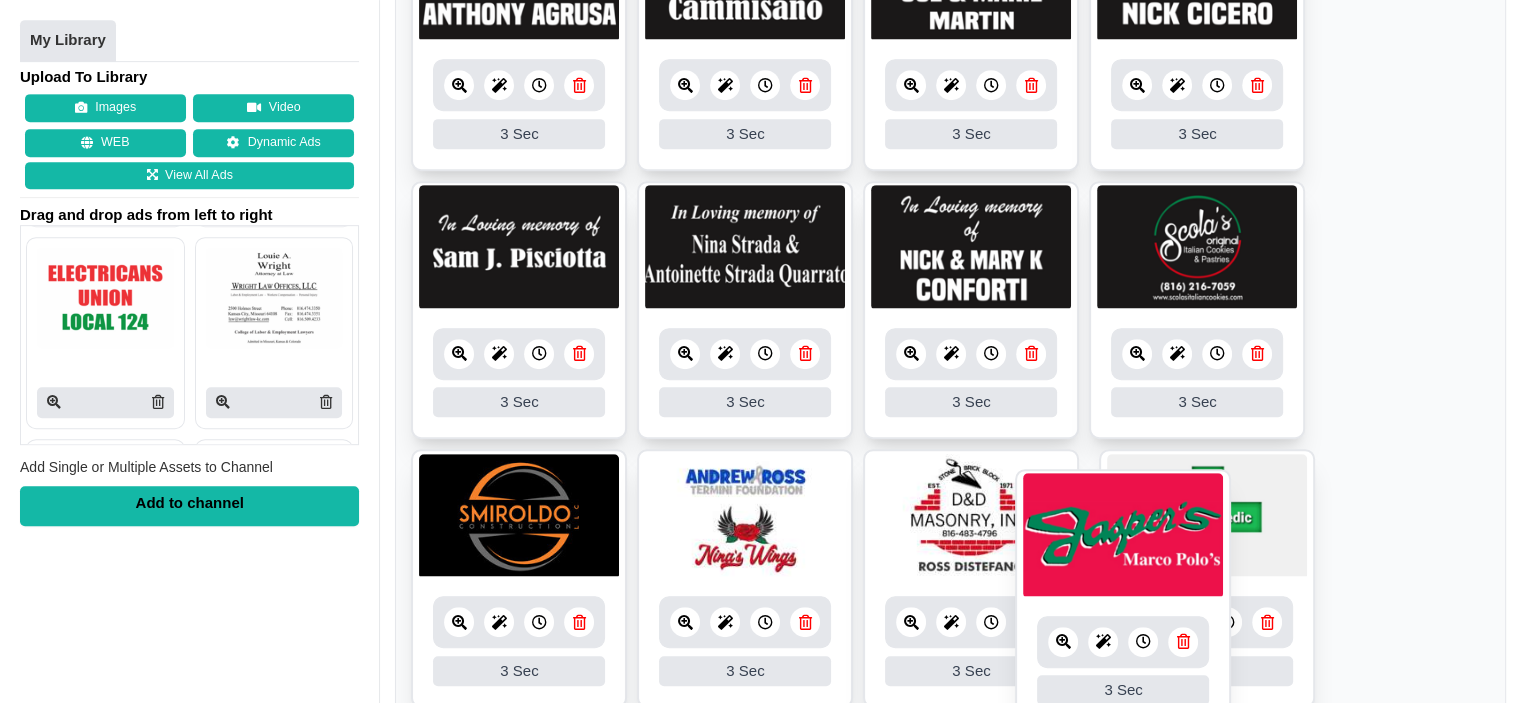 drag, startPoint x: 531, startPoint y: 357, endPoint x: 1135, endPoint y: 535, distance: 629.68243 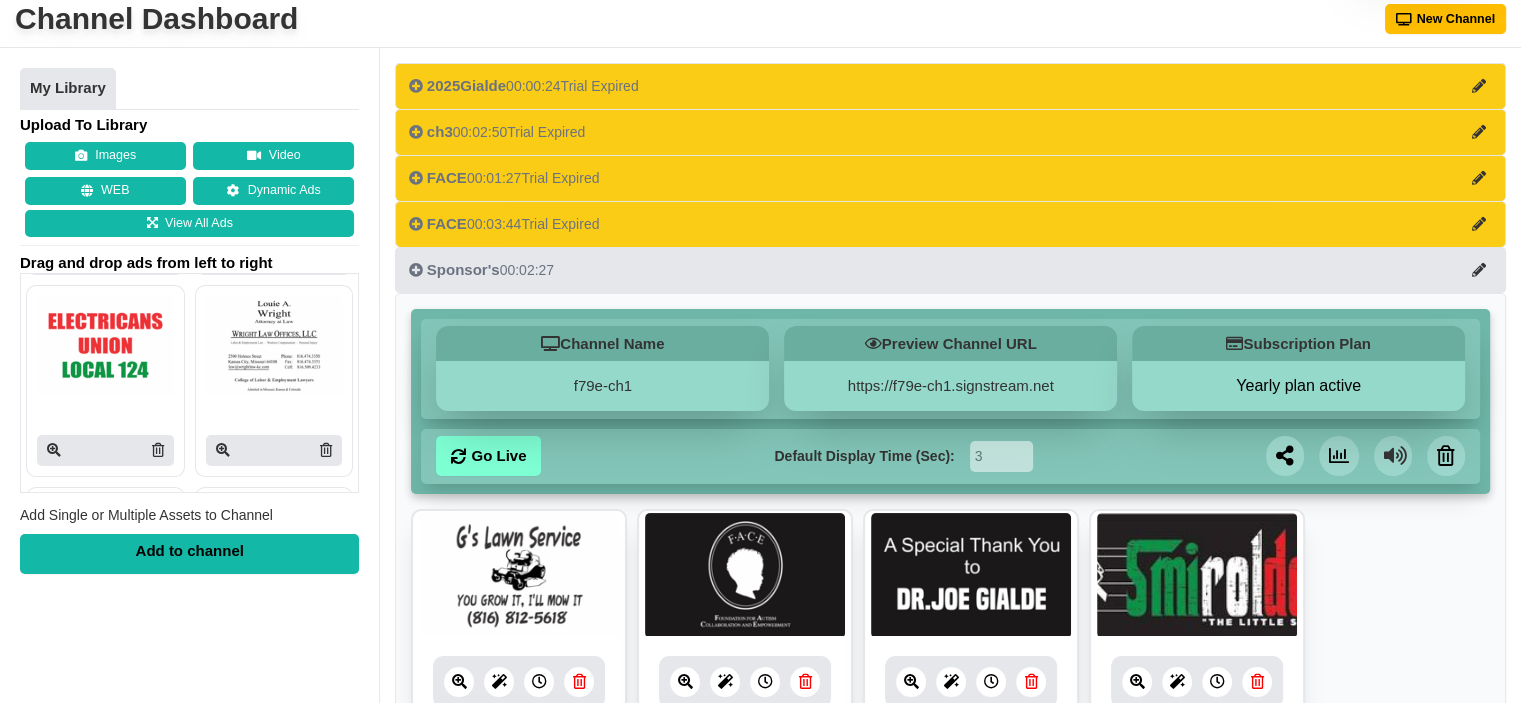 scroll, scrollTop: 40, scrollLeft: 0, axis: vertical 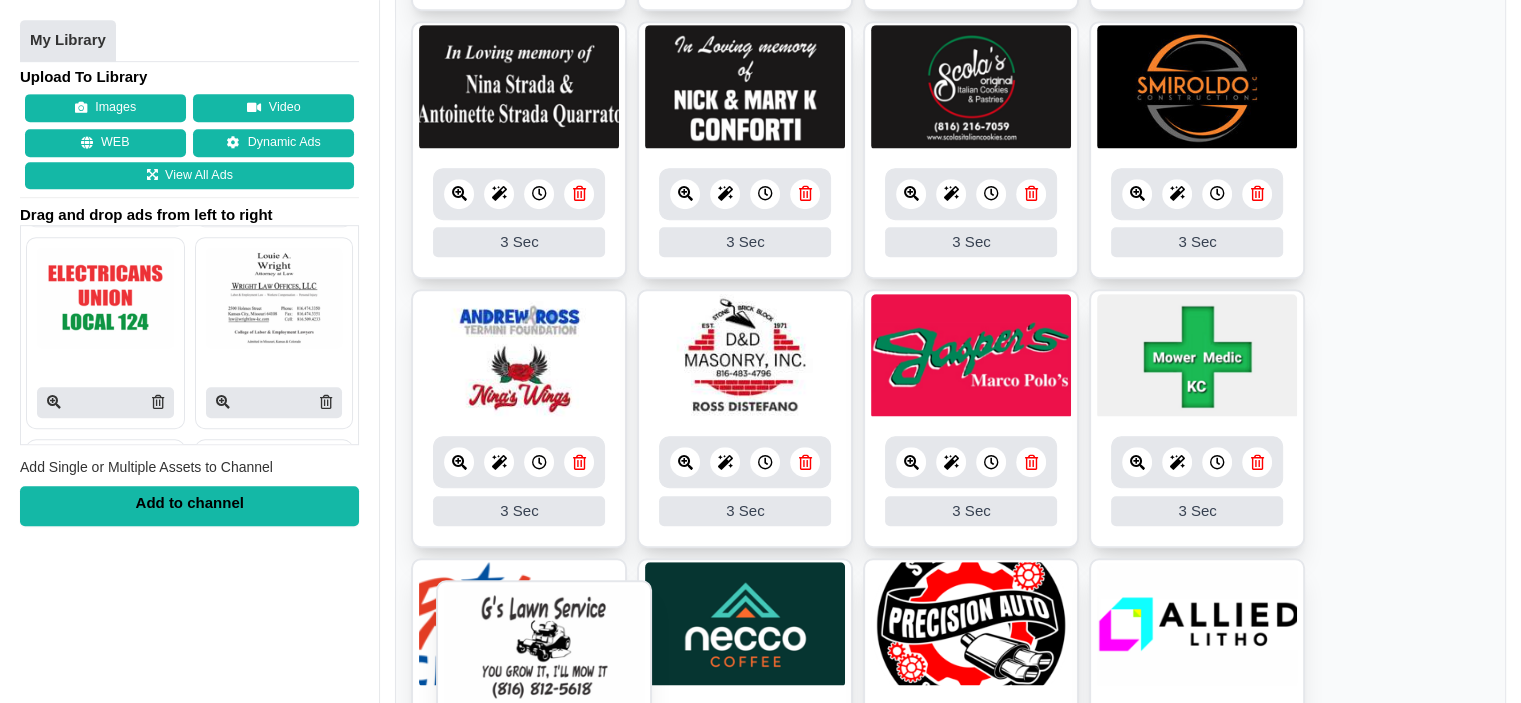 drag, startPoint x: 520, startPoint y: 633, endPoint x: 545, endPoint y: 669, distance: 43.829212 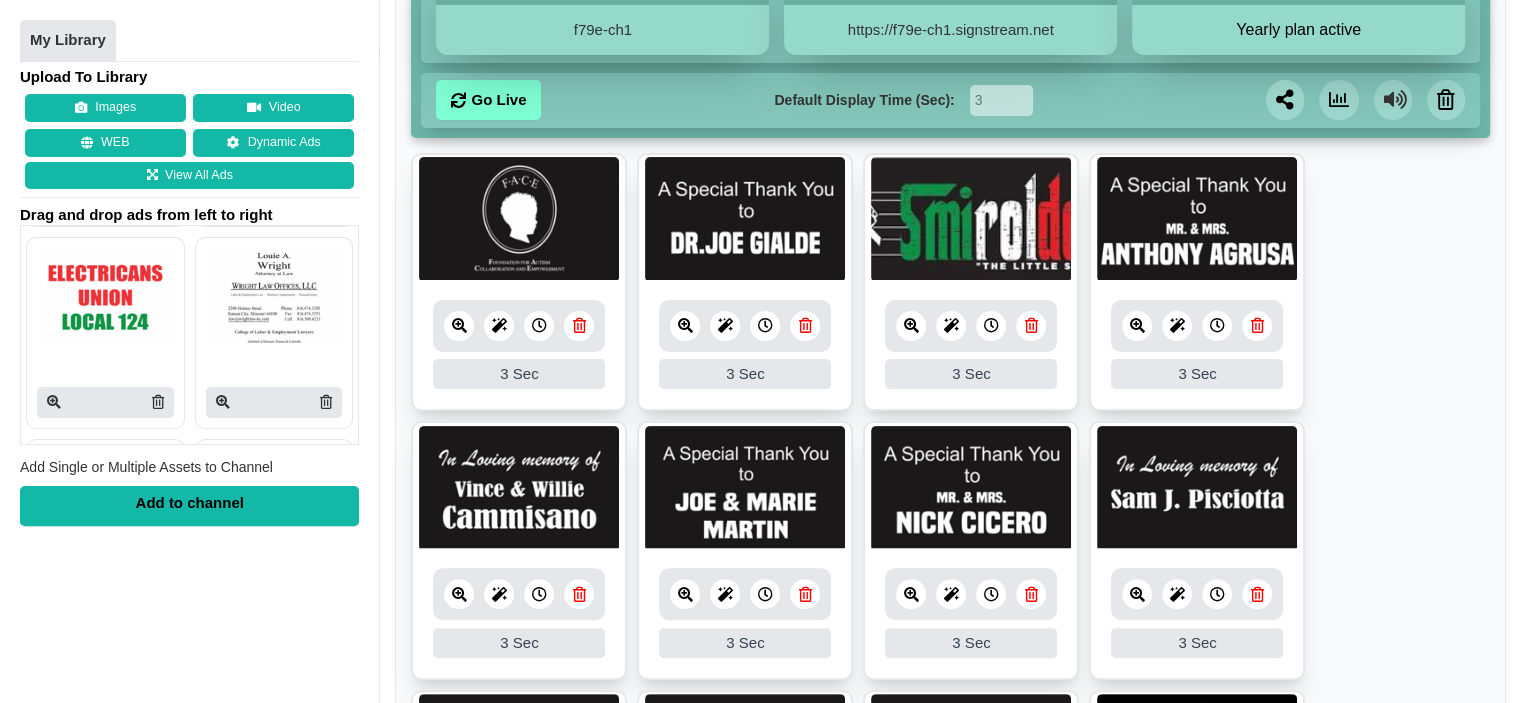 scroll, scrollTop: 400, scrollLeft: 0, axis: vertical 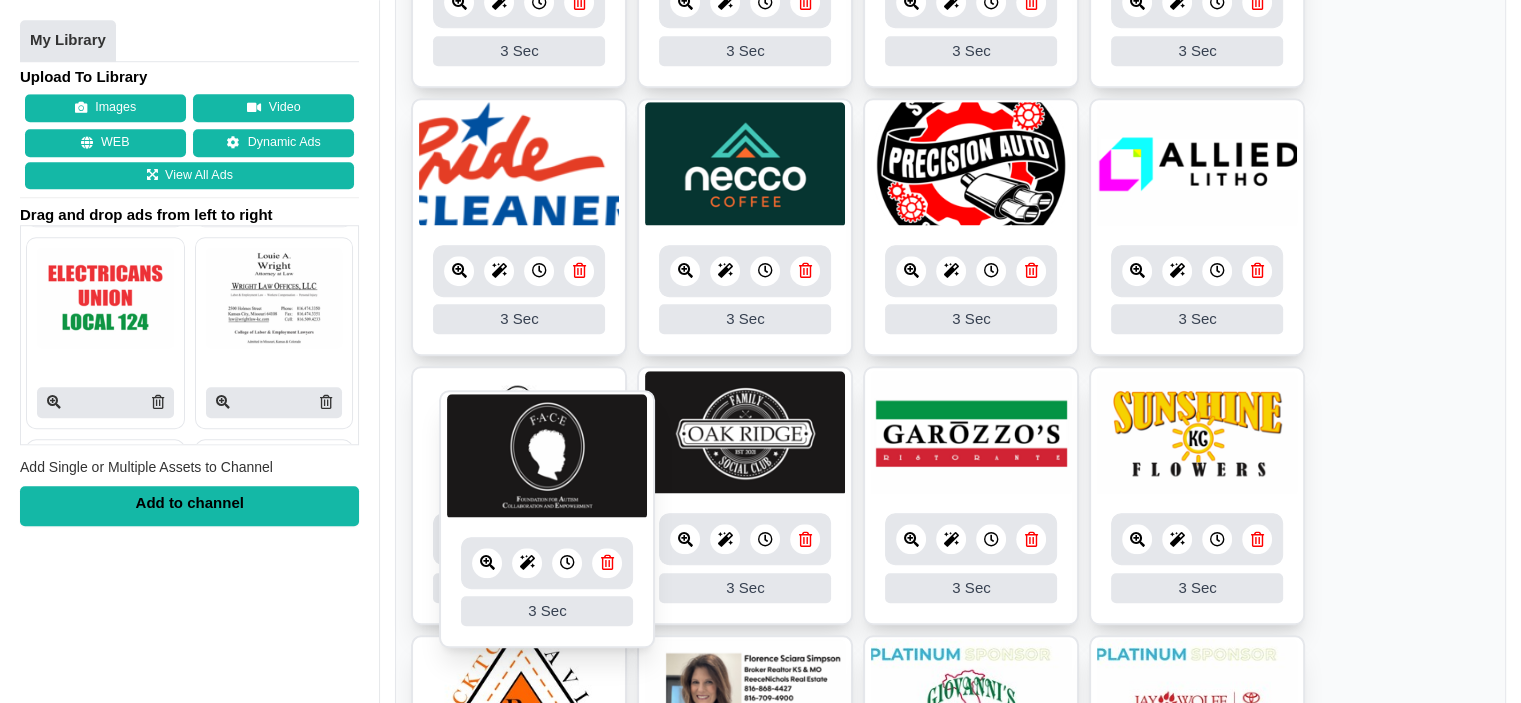 drag, startPoint x: 564, startPoint y: 224, endPoint x: 592, endPoint y: 426, distance: 203.93137 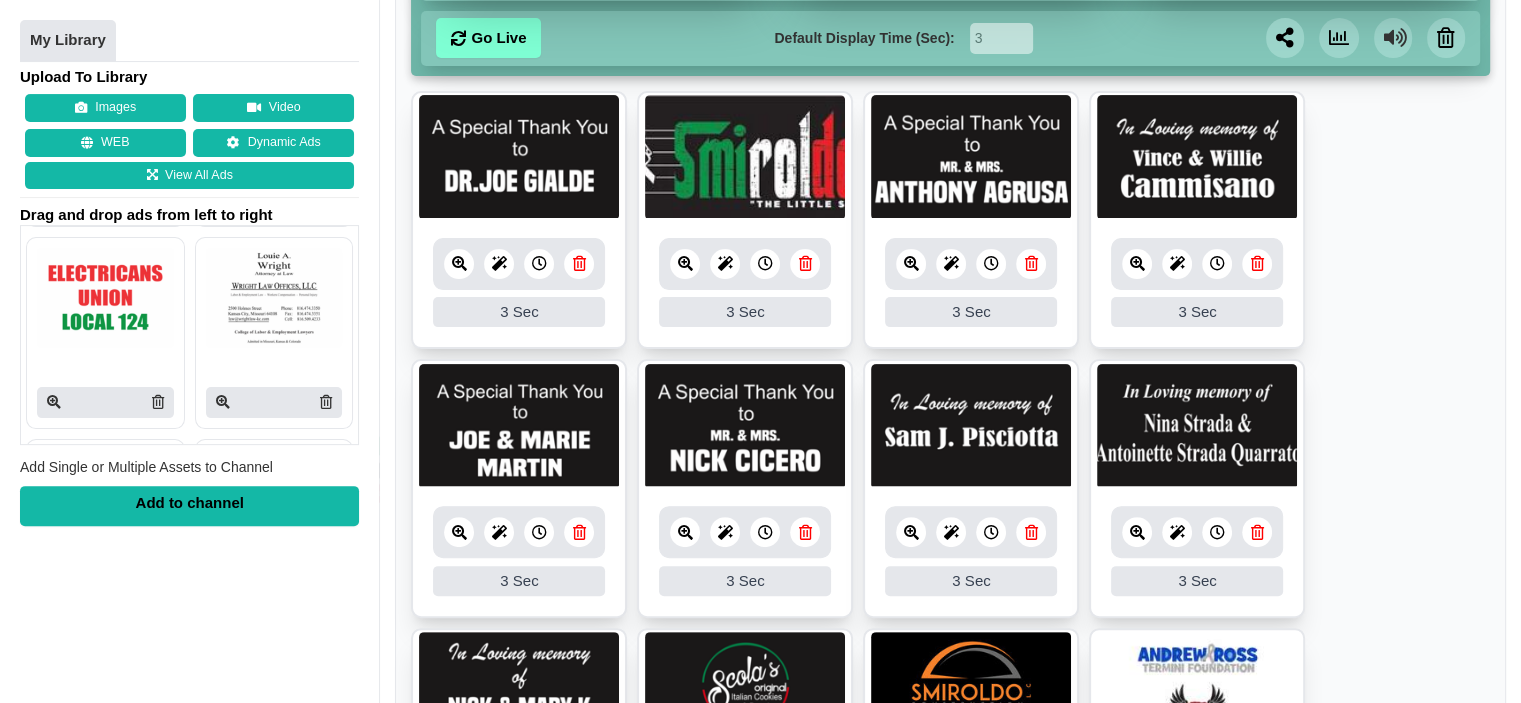 scroll, scrollTop: 460, scrollLeft: 0, axis: vertical 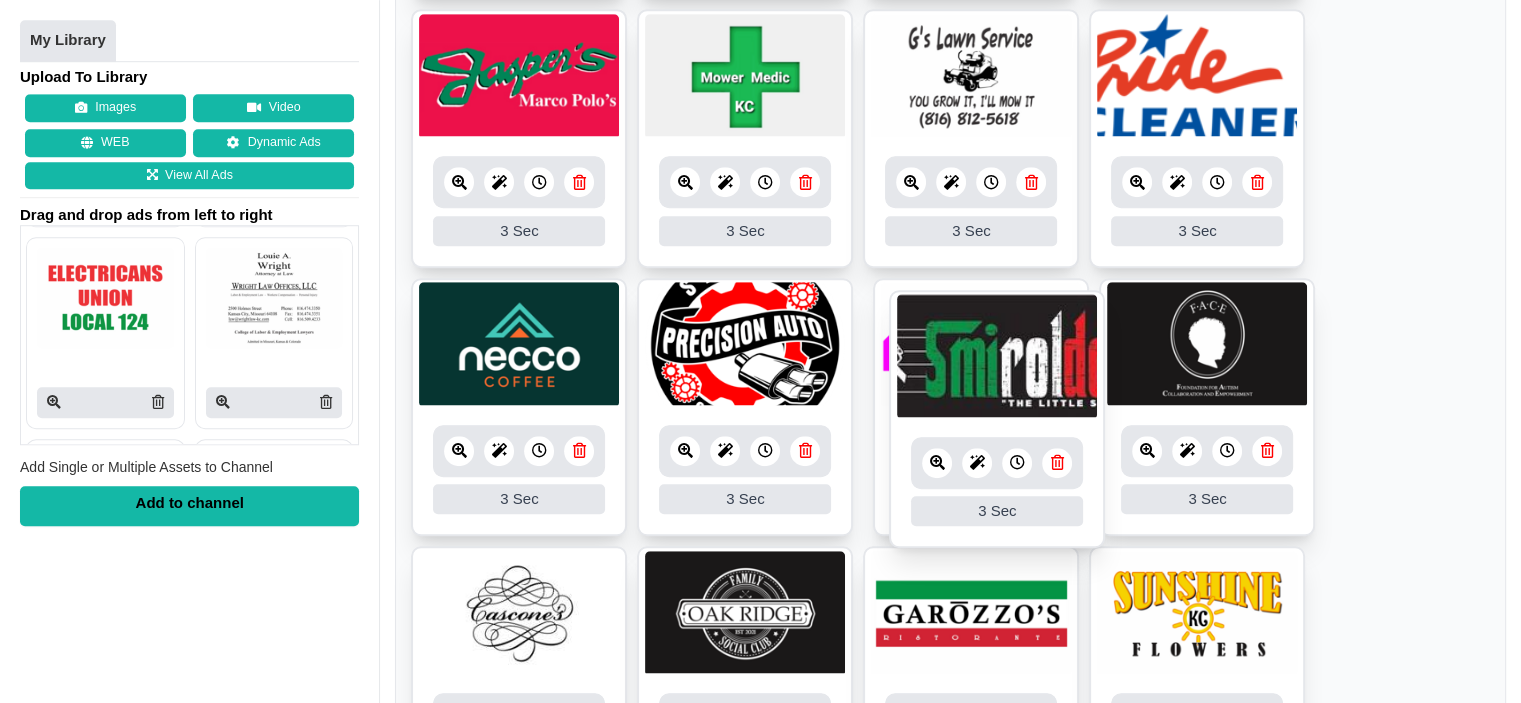 drag, startPoint x: 750, startPoint y: 211, endPoint x: 999, endPoint y: 362, distance: 291.20782 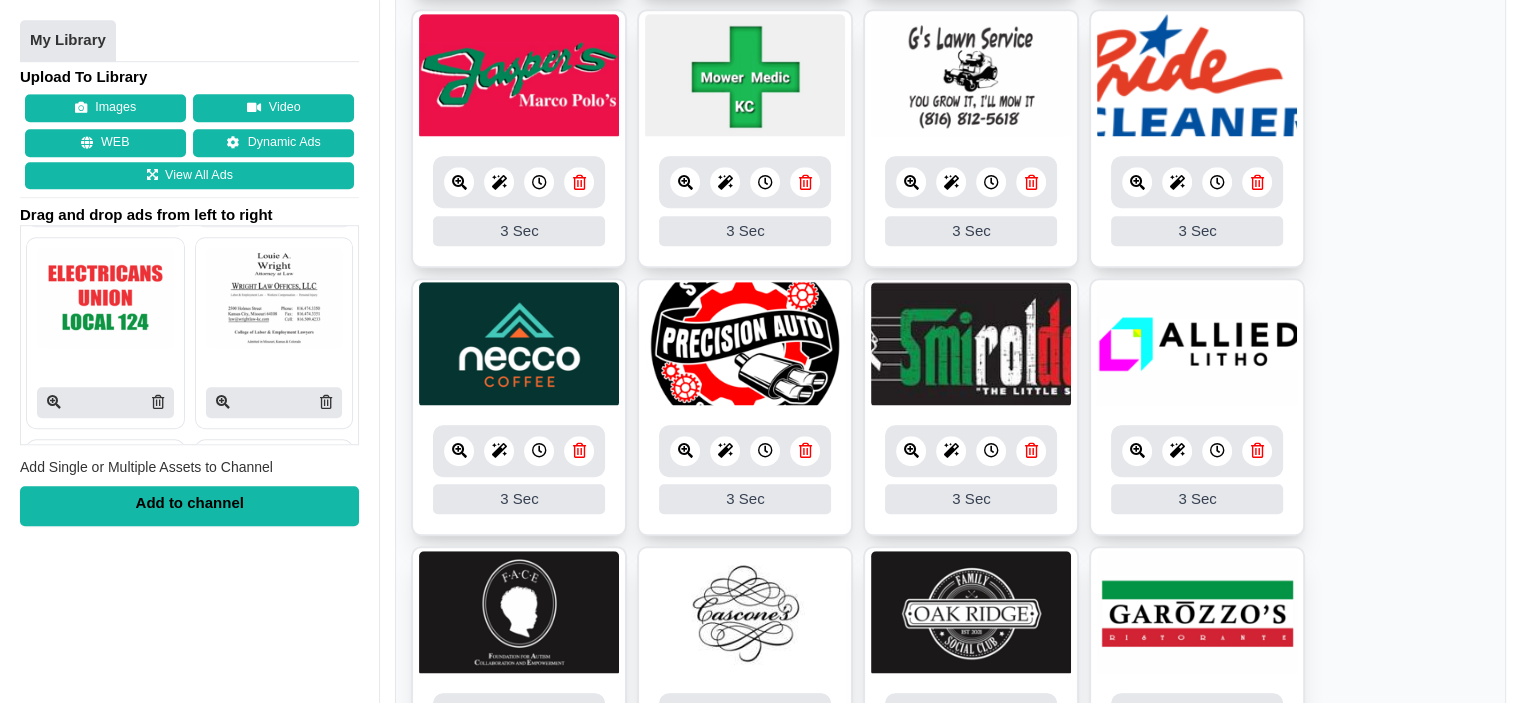 drag, startPoint x: 528, startPoint y: 132, endPoint x: 536, endPoint y: 119, distance: 15.264338 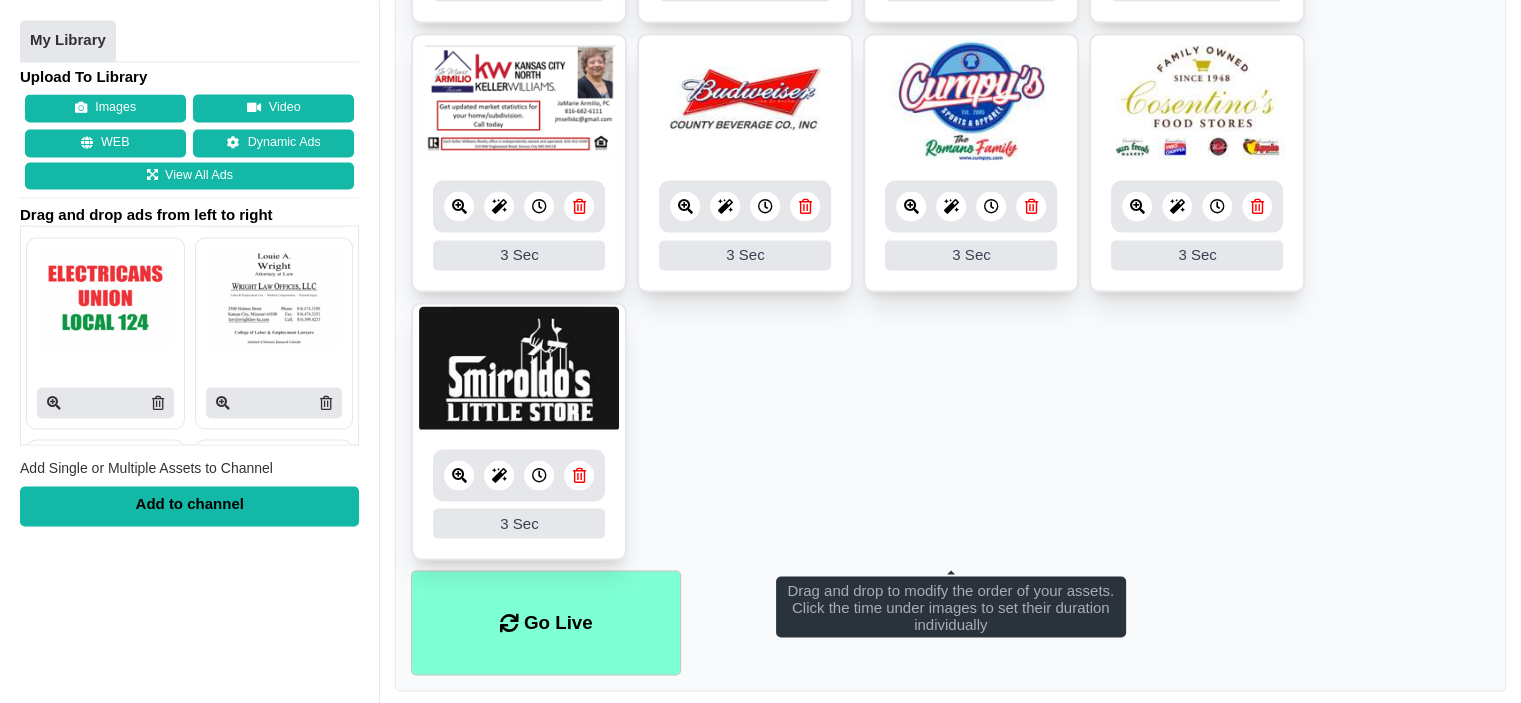 scroll, scrollTop: 3505, scrollLeft: 0, axis: vertical 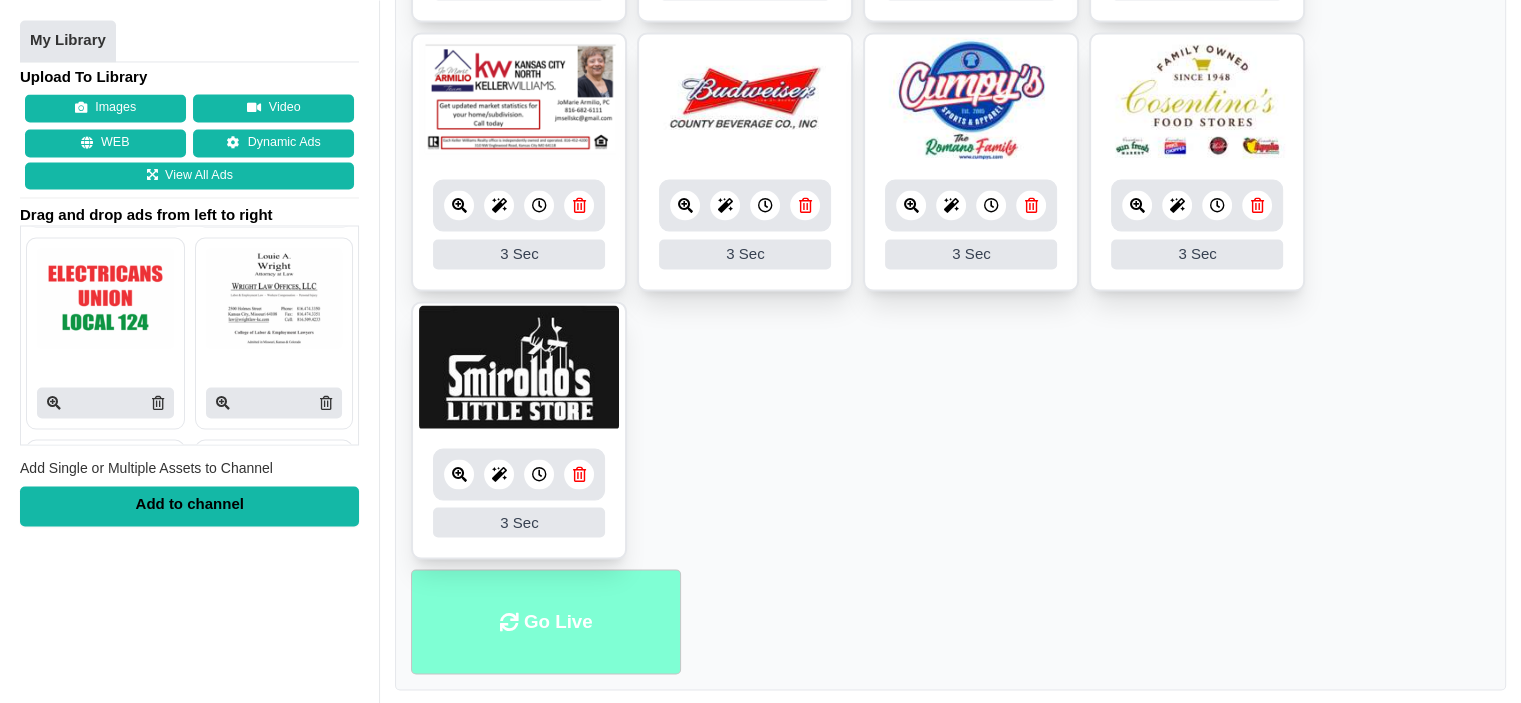 click on "Go Live" at bounding box center [546, 621] 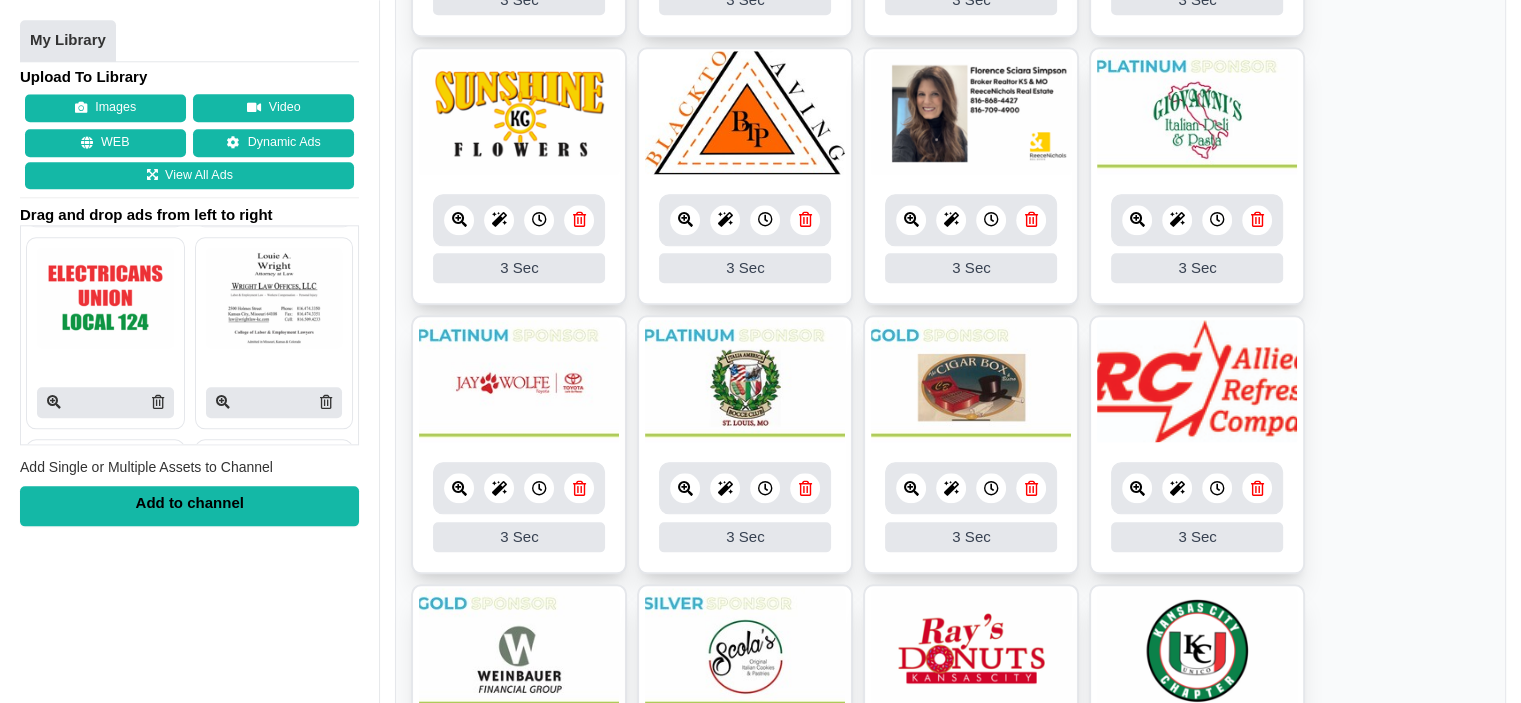scroll, scrollTop: 2005, scrollLeft: 0, axis: vertical 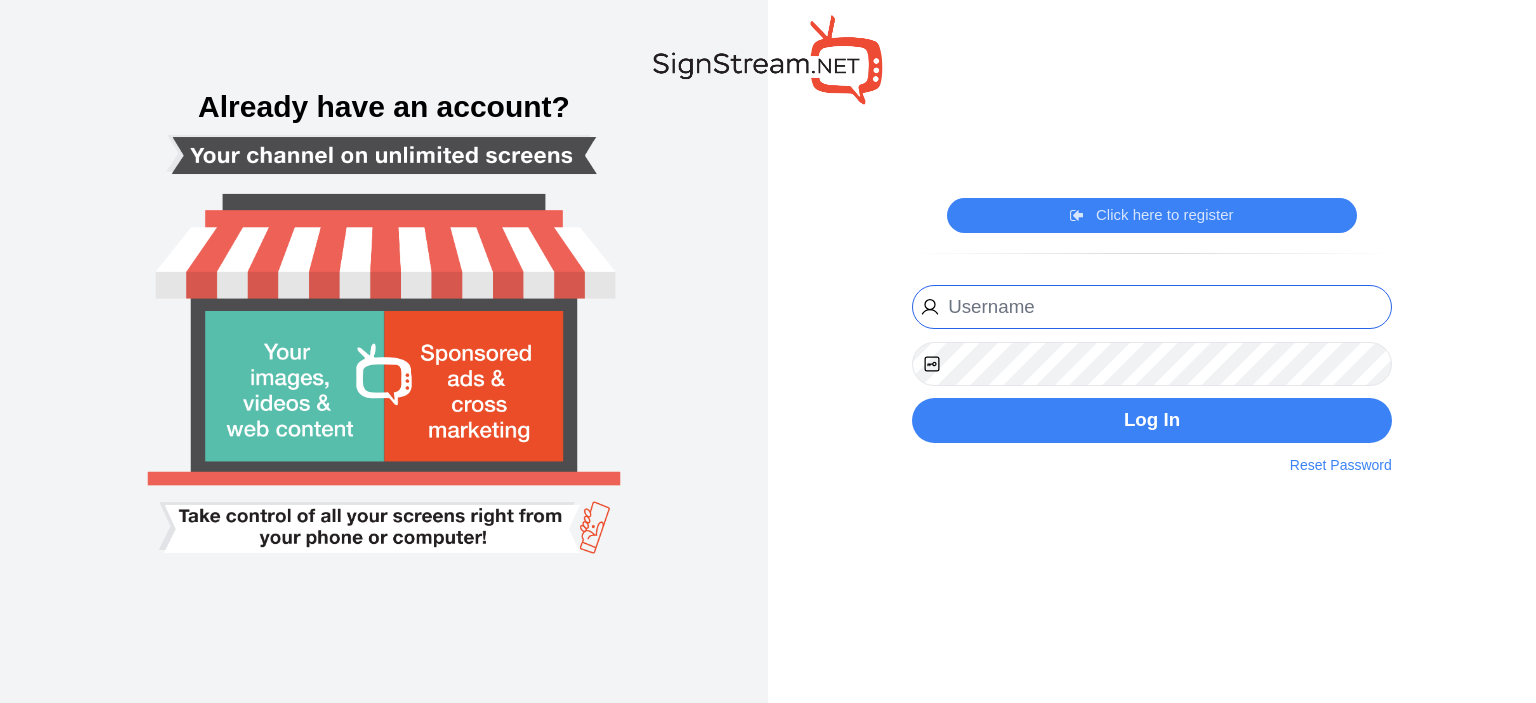 type on "[EMAIL]" 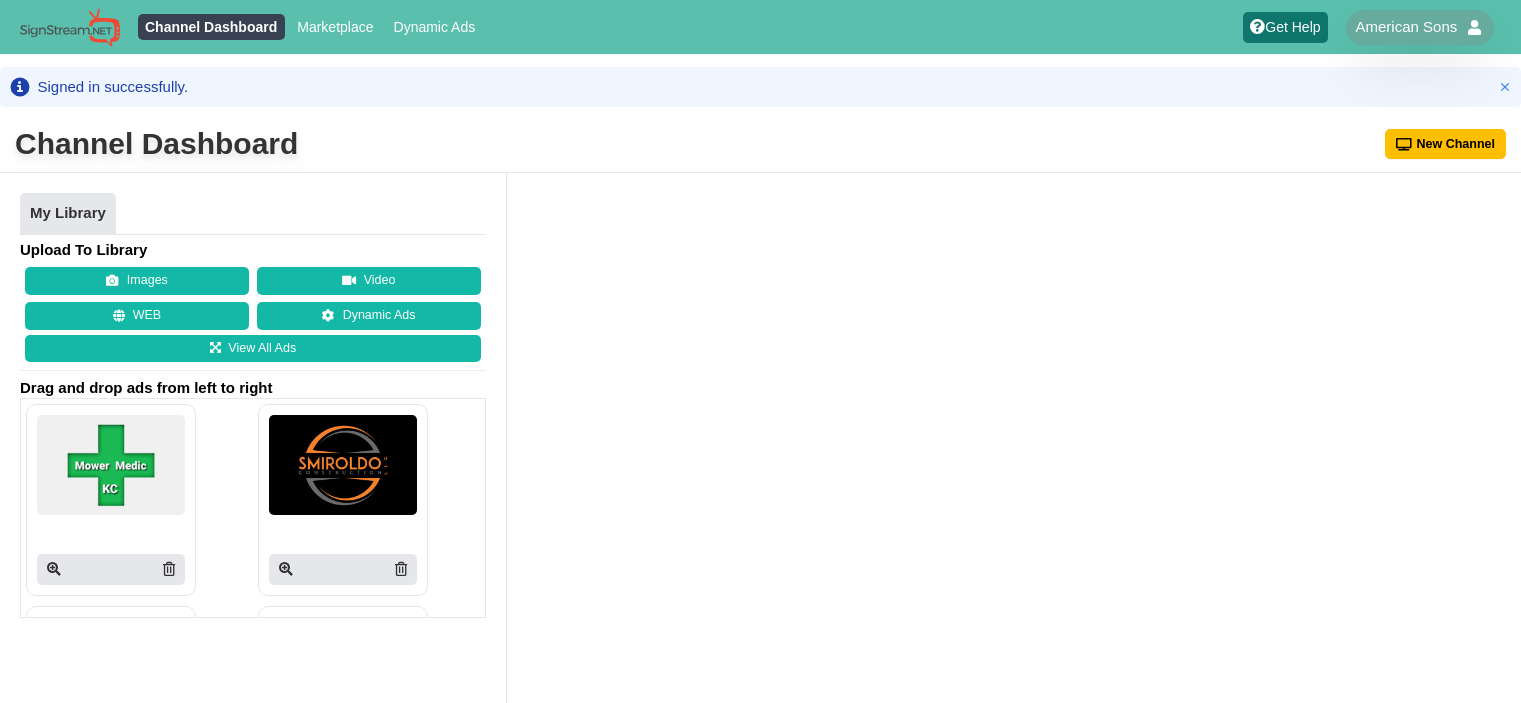 scroll, scrollTop: 0, scrollLeft: 0, axis: both 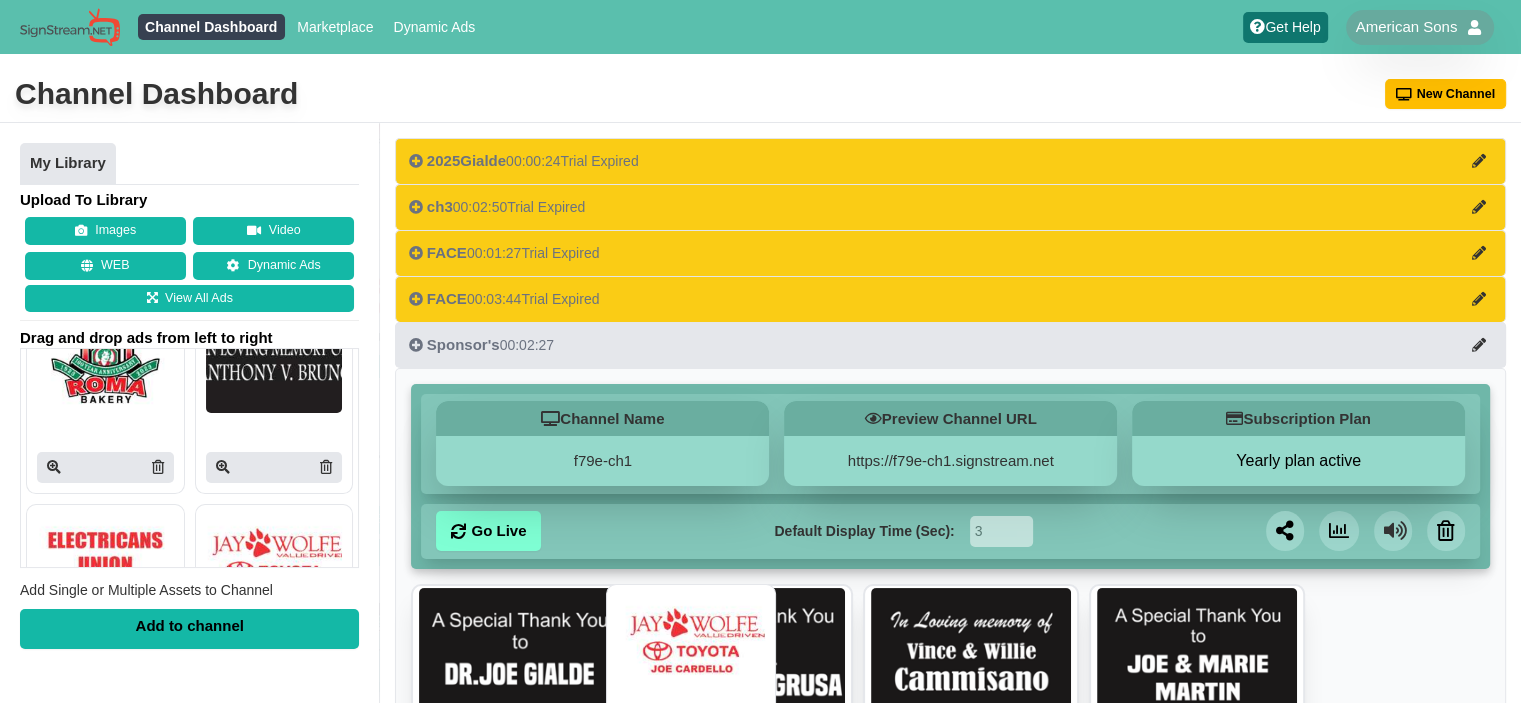 drag, startPoint x: 233, startPoint y: 532, endPoint x: 652, endPoint y: 642, distance: 433.19858 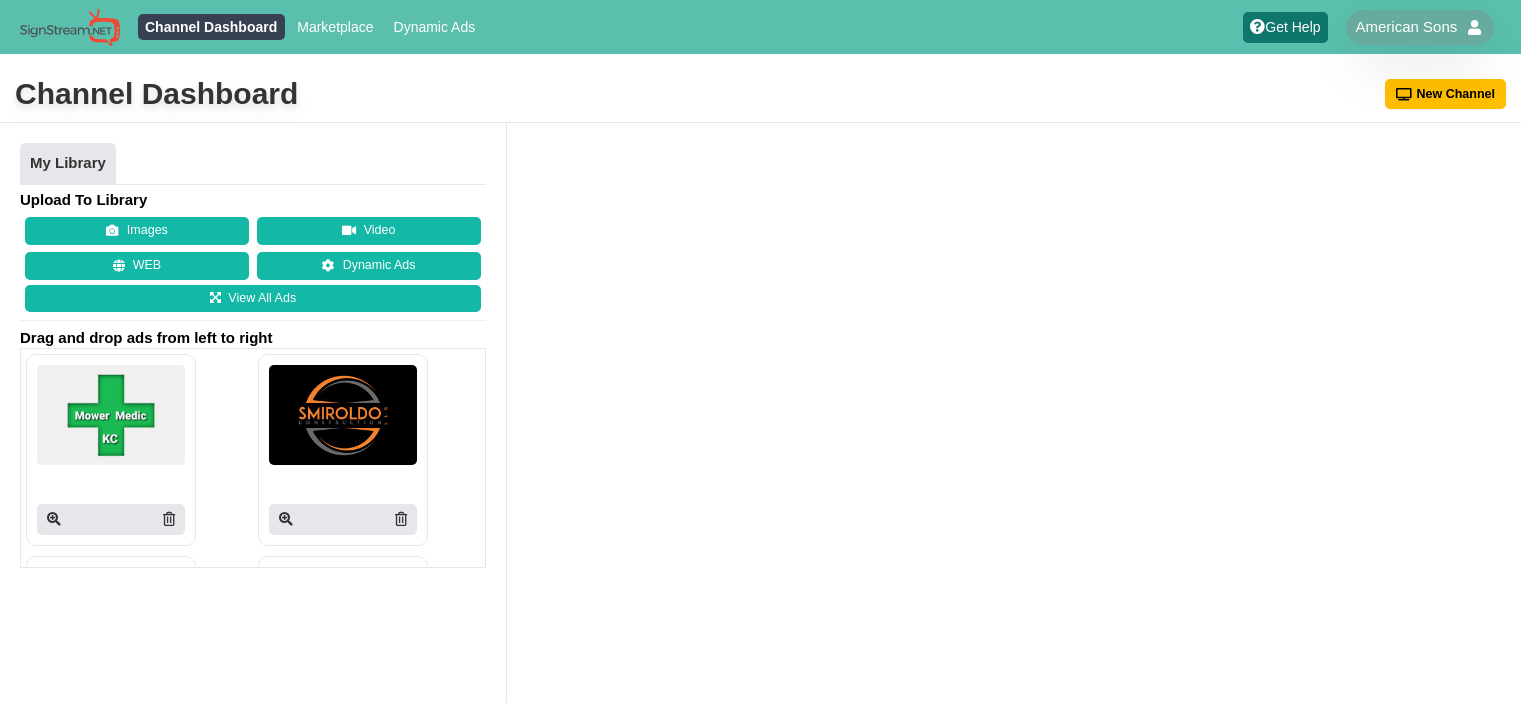 scroll, scrollTop: 0, scrollLeft: 0, axis: both 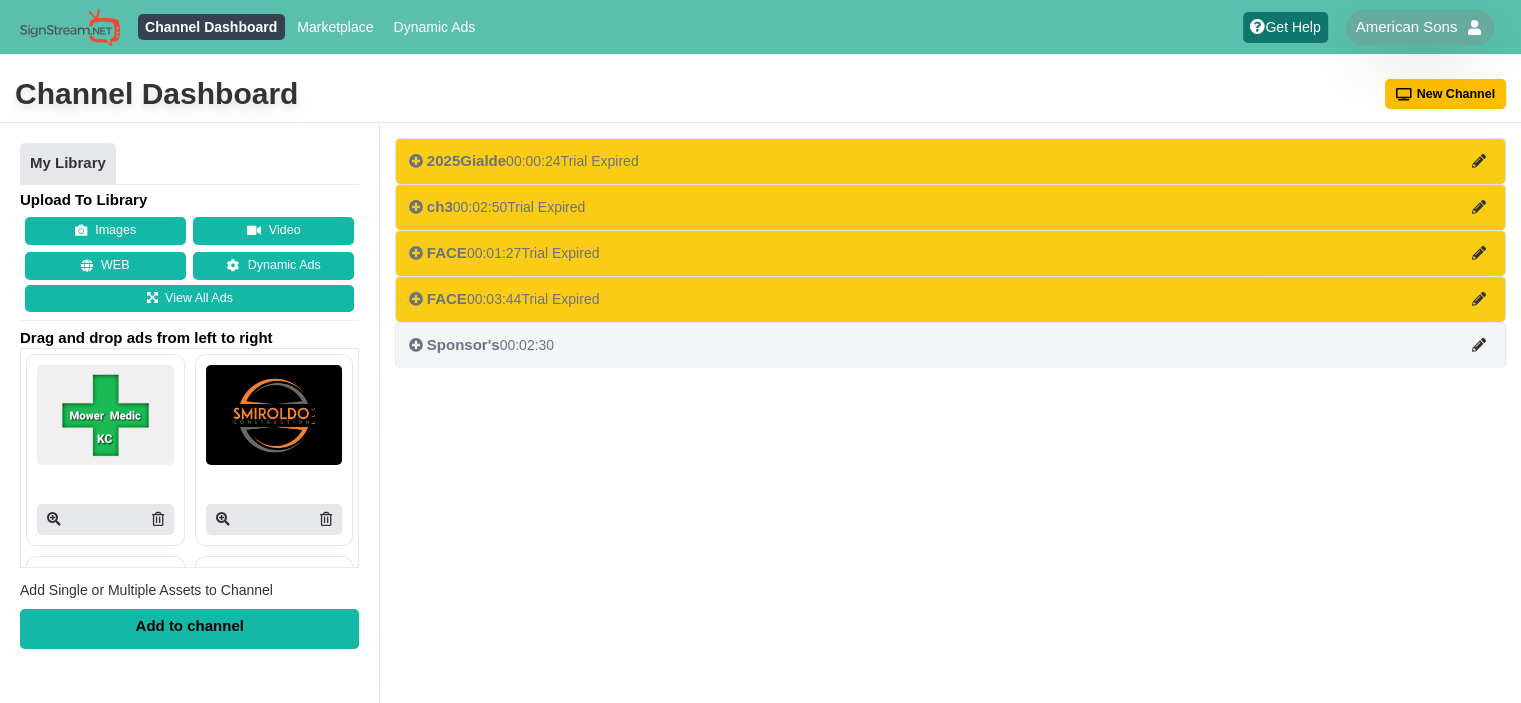 click on "Sponsor's
00:02:30" at bounding box center [481, 345] 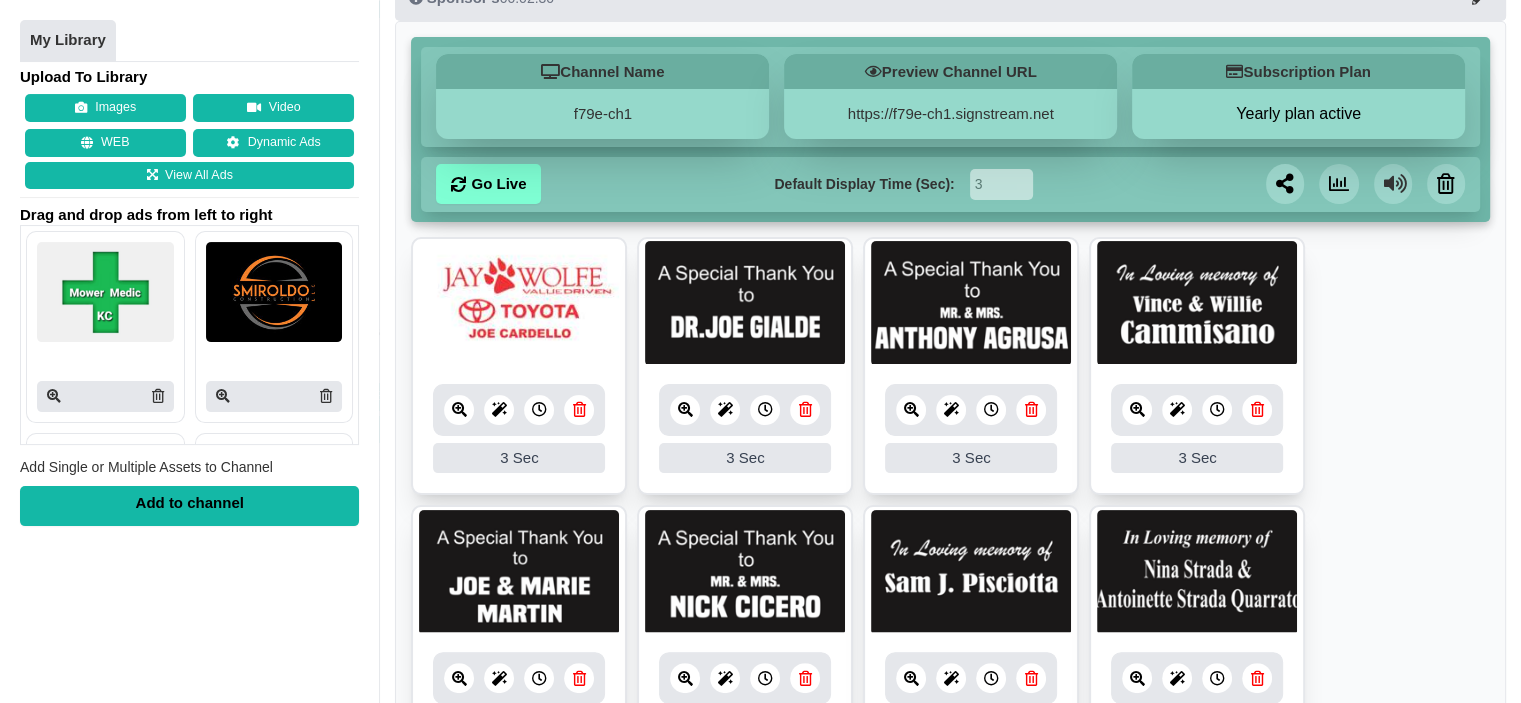 scroll, scrollTop: 348, scrollLeft: 0, axis: vertical 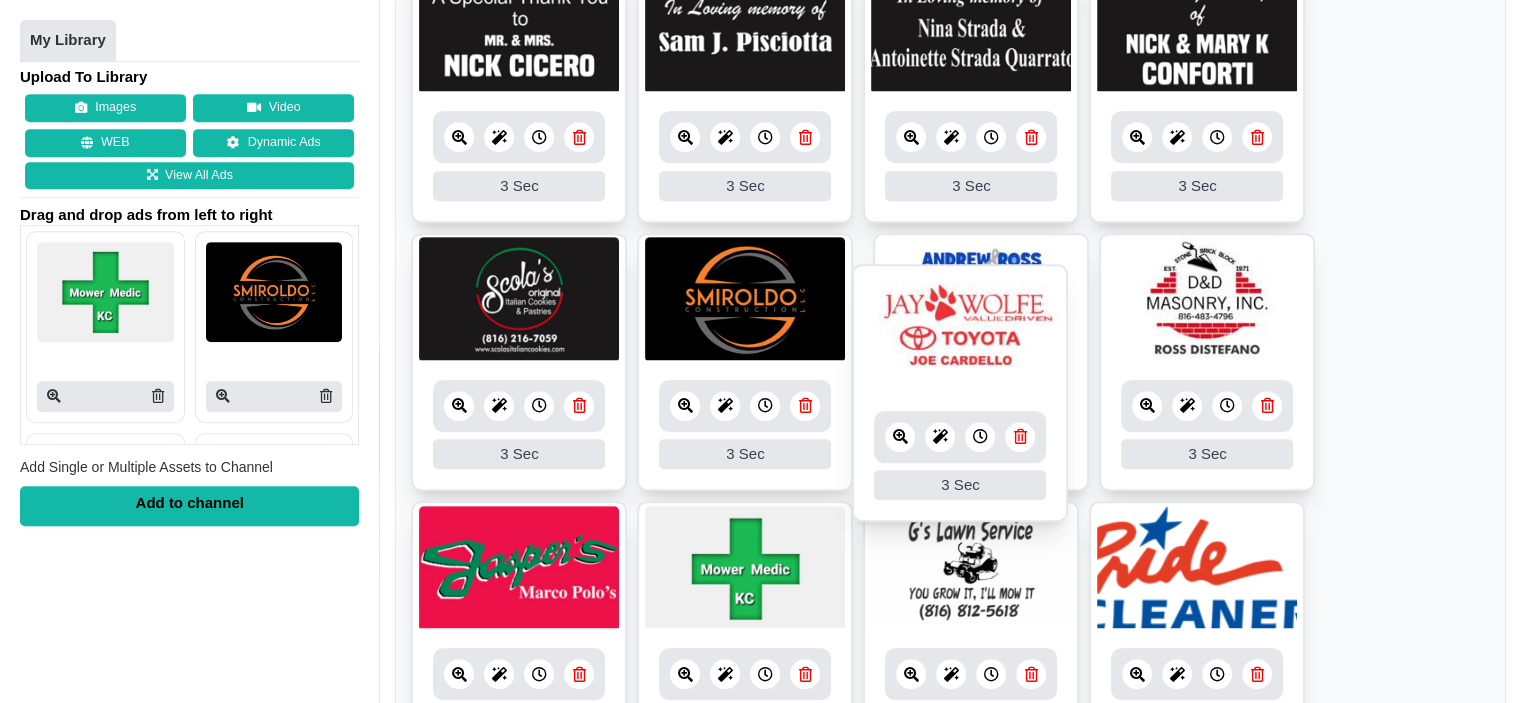 drag, startPoint x: 585, startPoint y: 323, endPoint x: 1026, endPoint y: 351, distance: 441.888 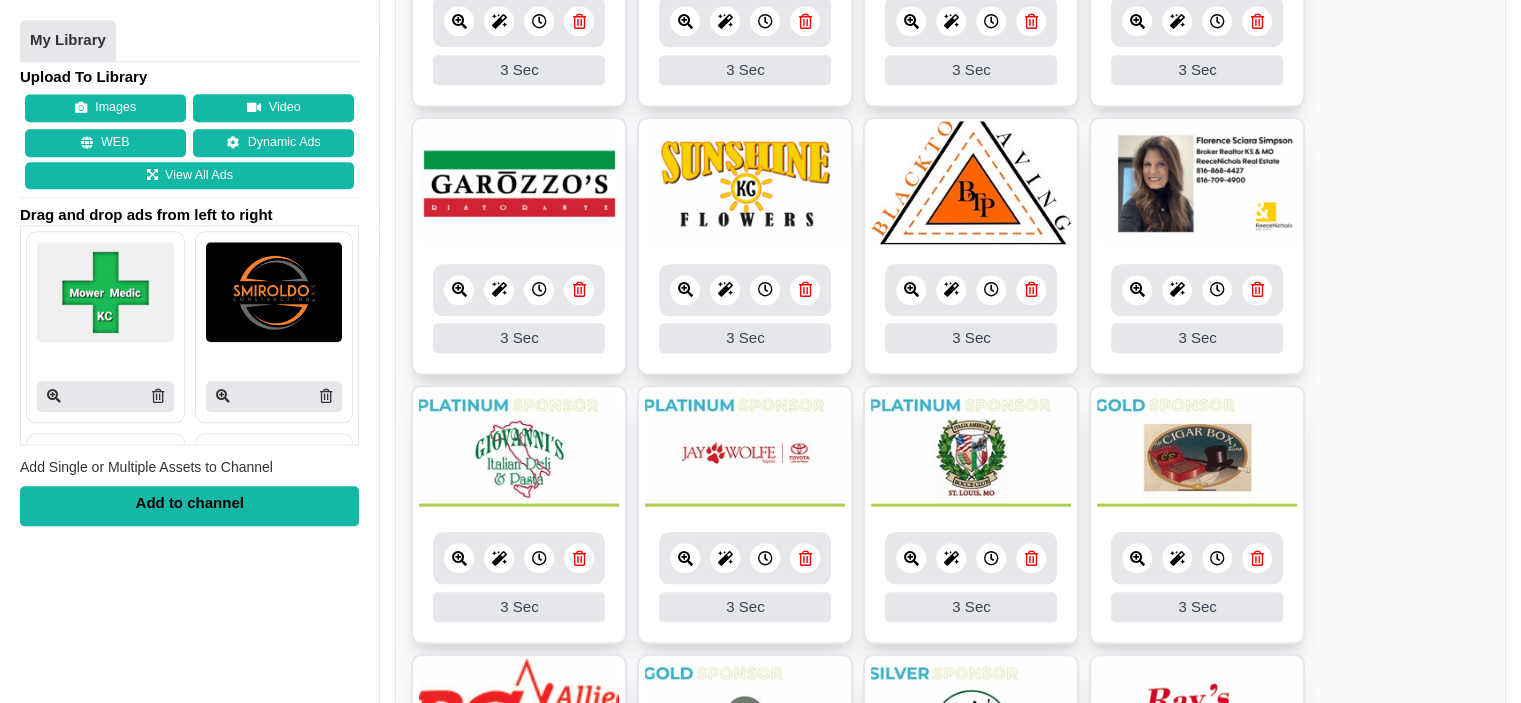 scroll, scrollTop: 2088, scrollLeft: 0, axis: vertical 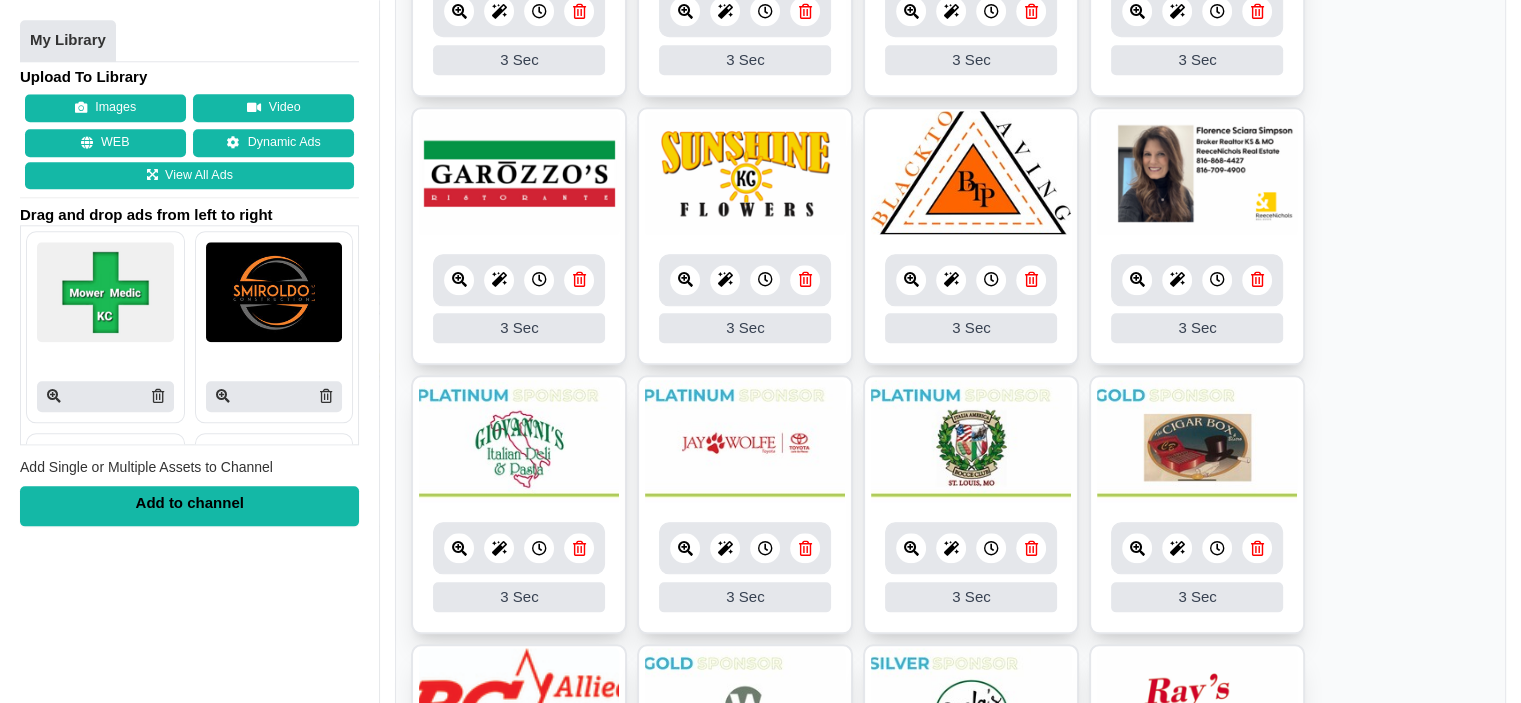 click at bounding box center (745, 442) 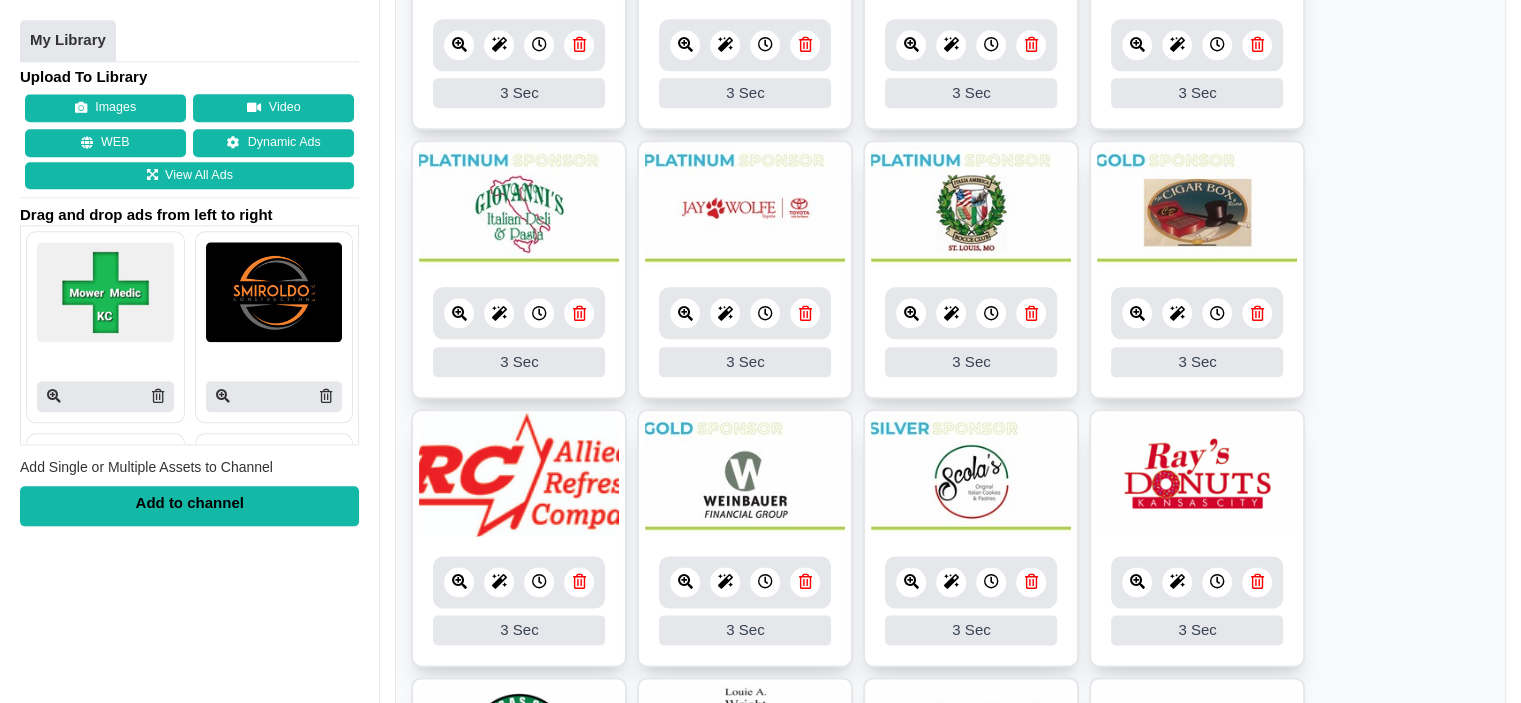 scroll, scrollTop: 2288, scrollLeft: 0, axis: vertical 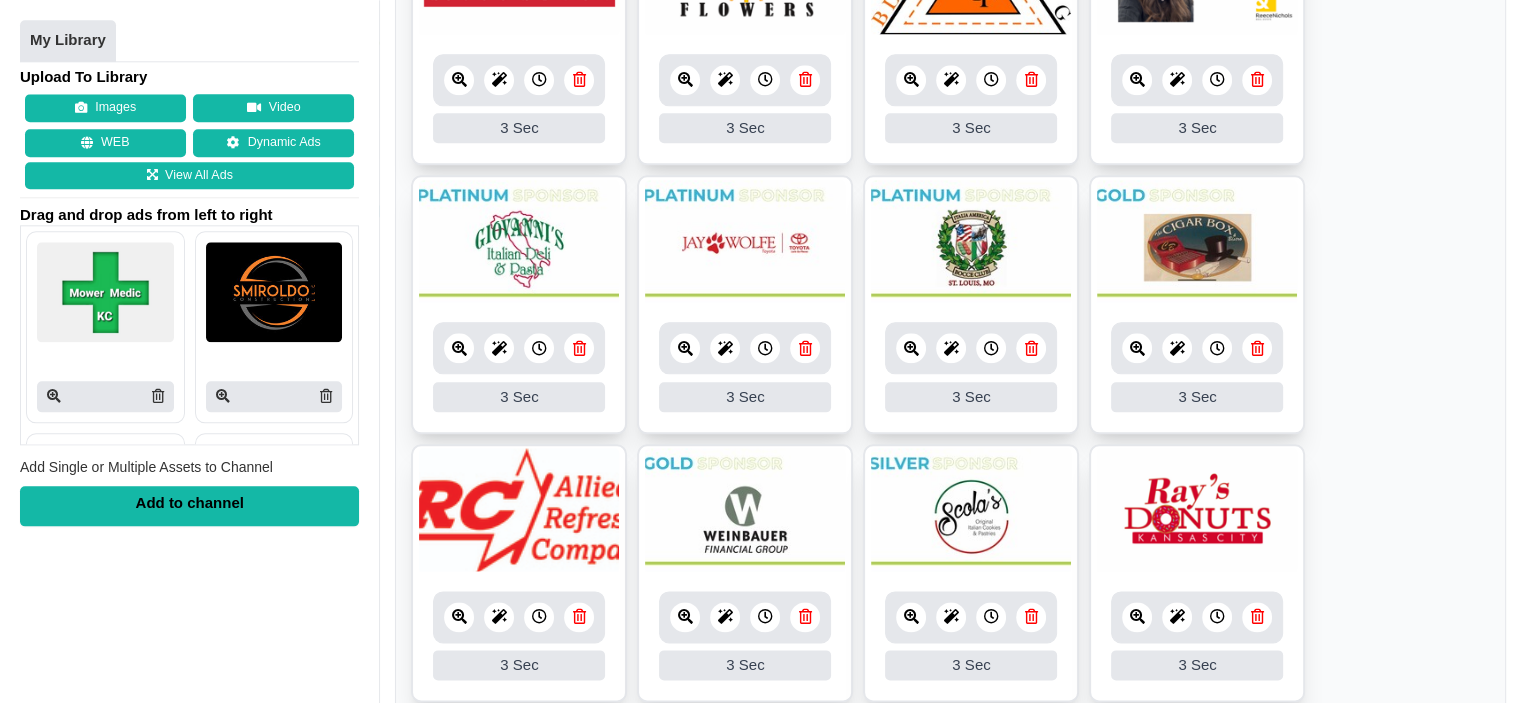 click at bounding box center (805, 348) 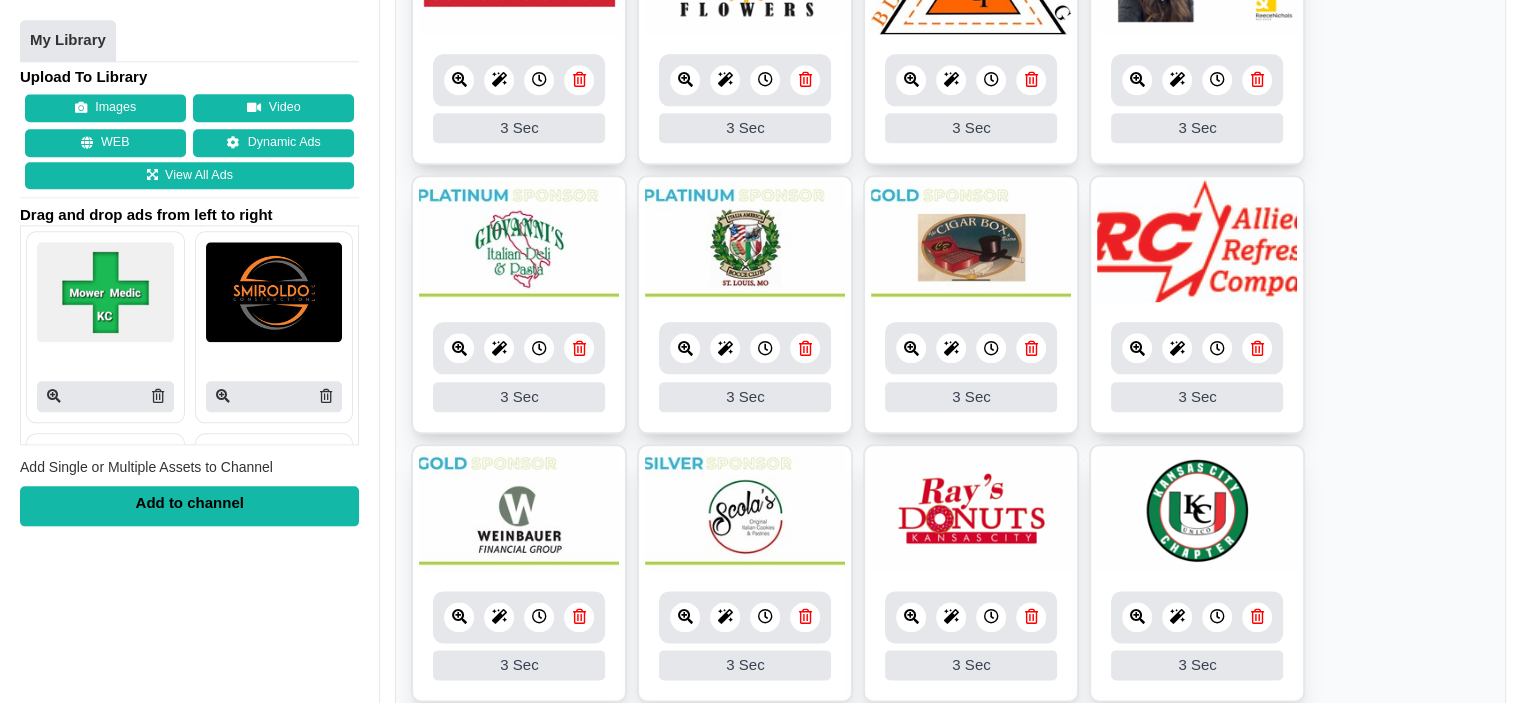 click at bounding box center [805, 348] 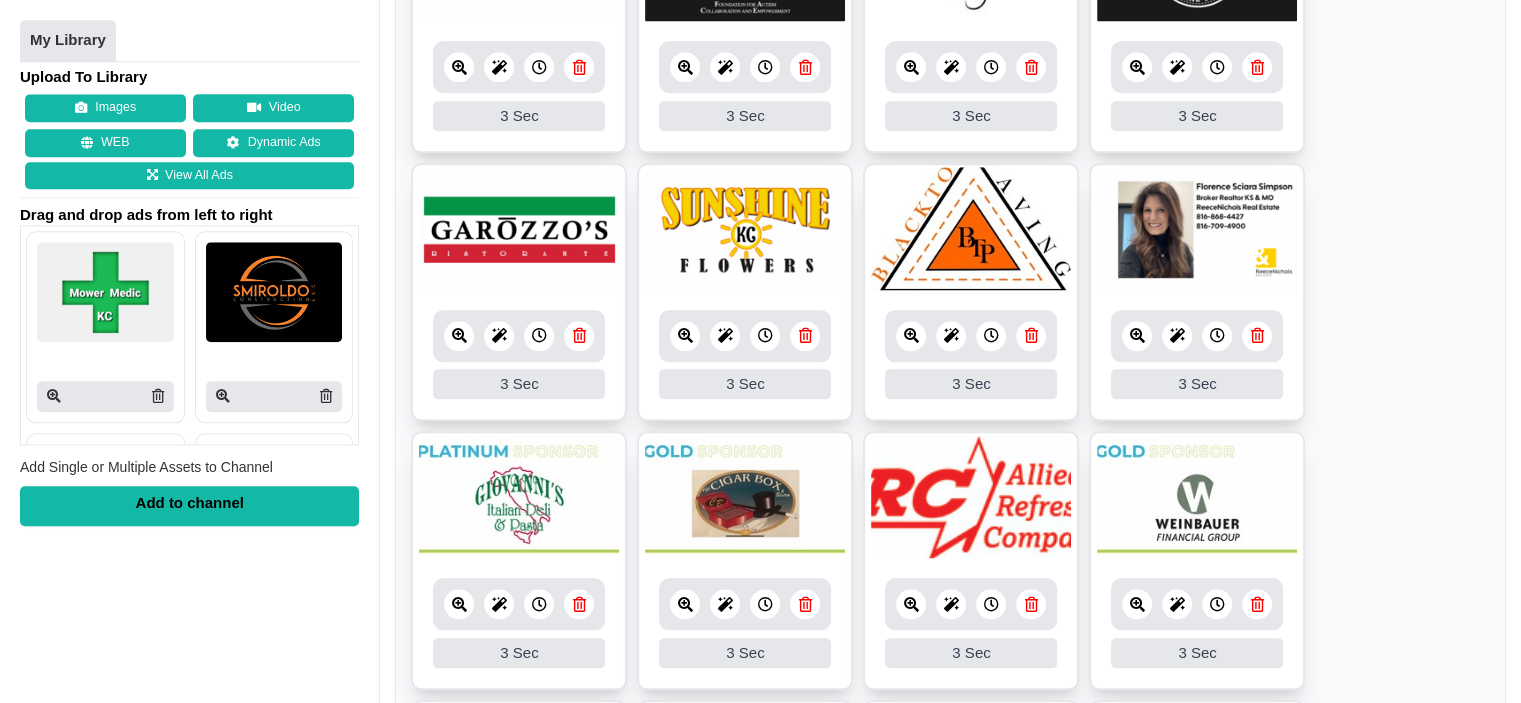 scroll, scrollTop: 1988, scrollLeft: 0, axis: vertical 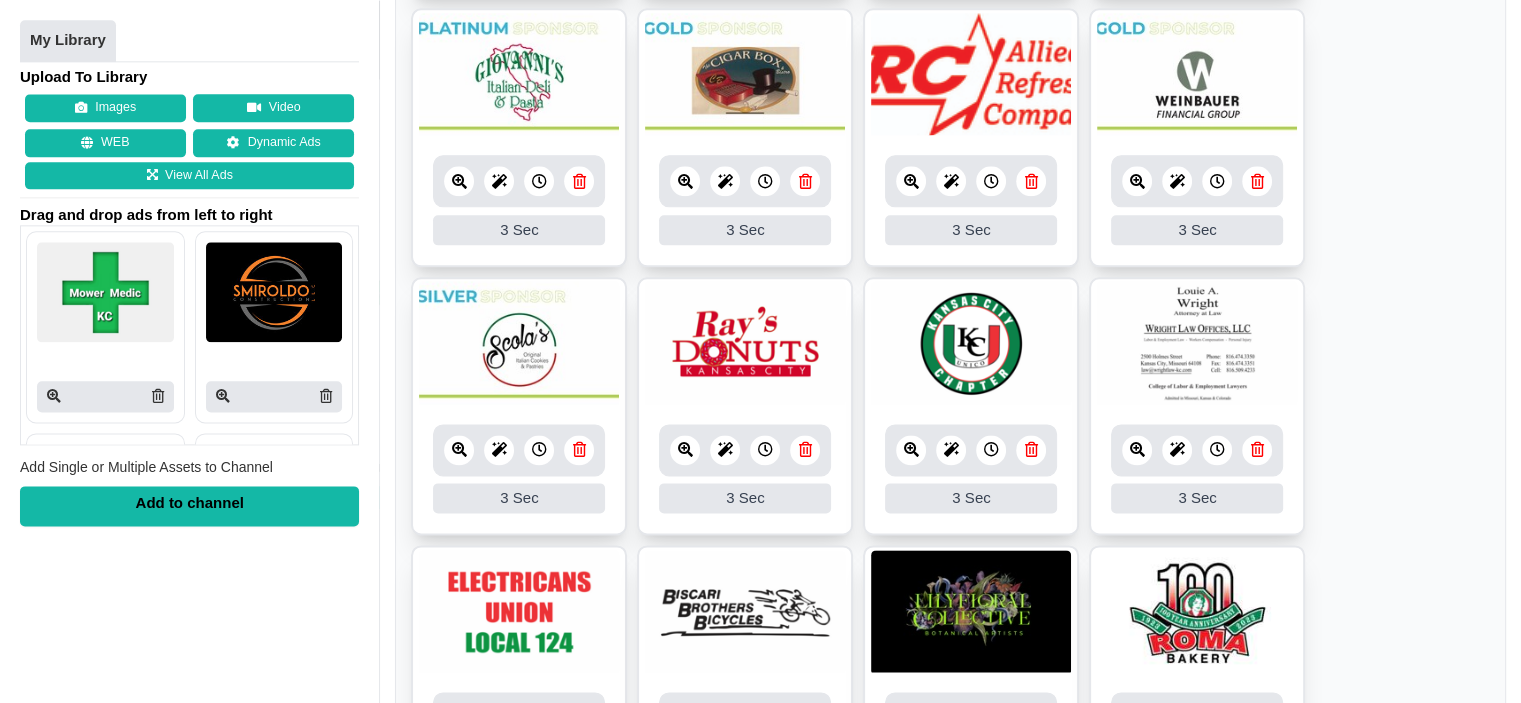 click at bounding box center (1257, 181) 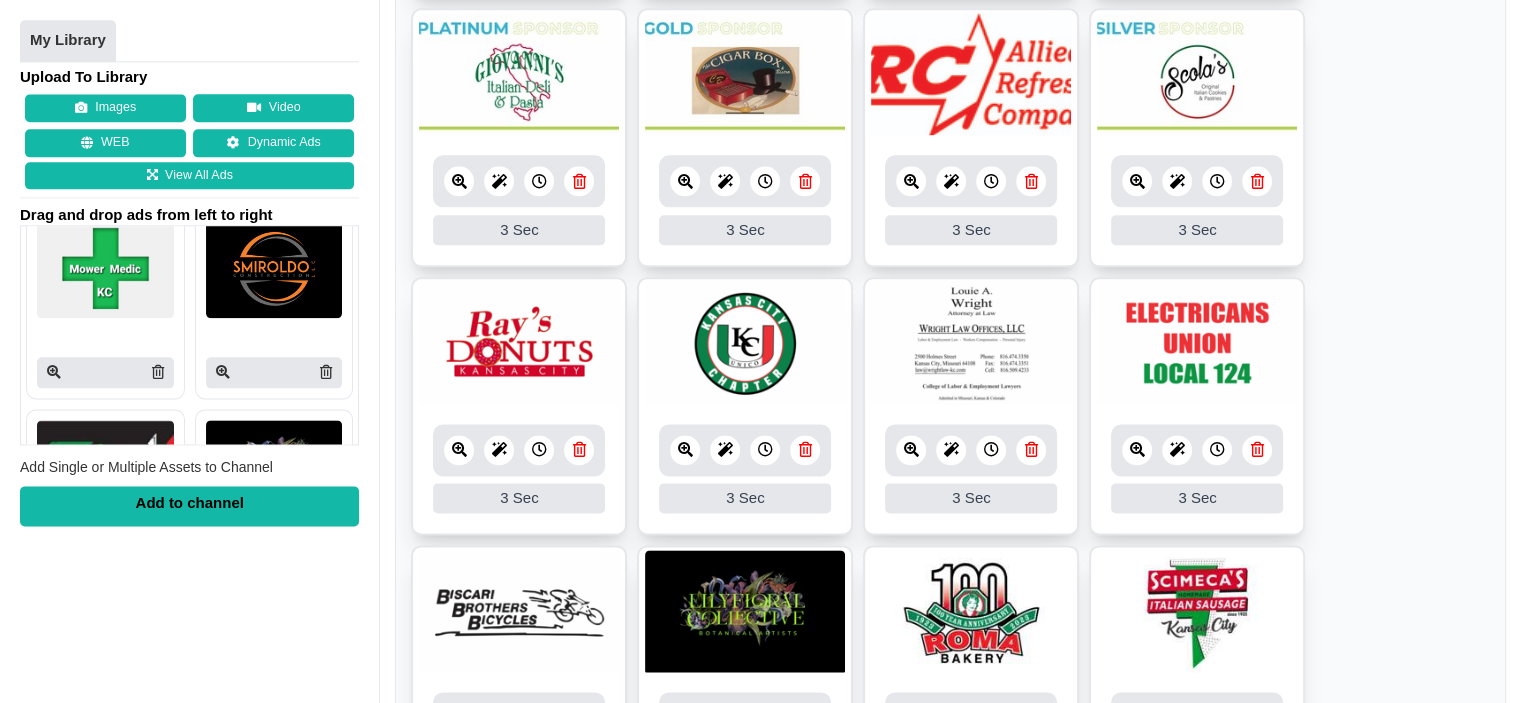 scroll, scrollTop: 0, scrollLeft: 0, axis: both 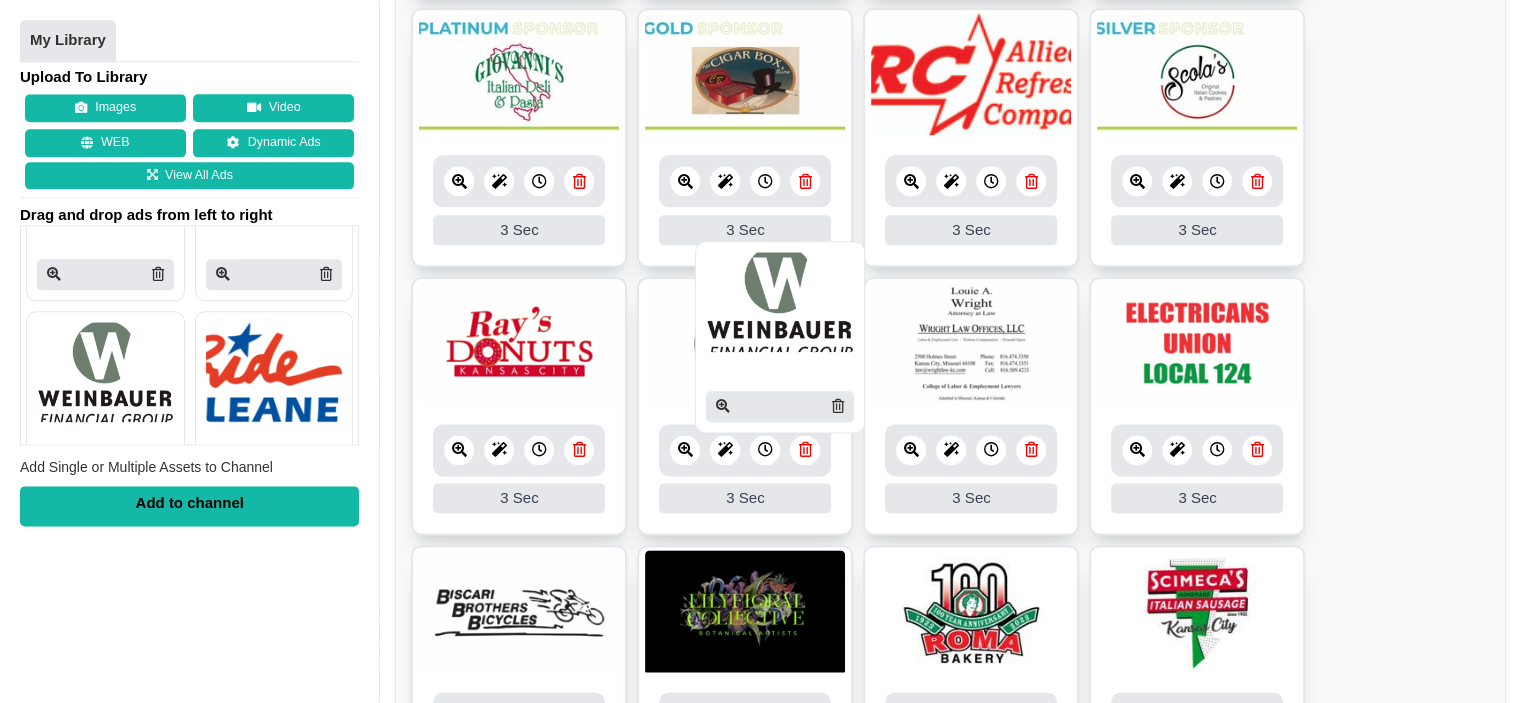drag, startPoint x: 112, startPoint y: 350, endPoint x: 781, endPoint y: 296, distance: 671.17584 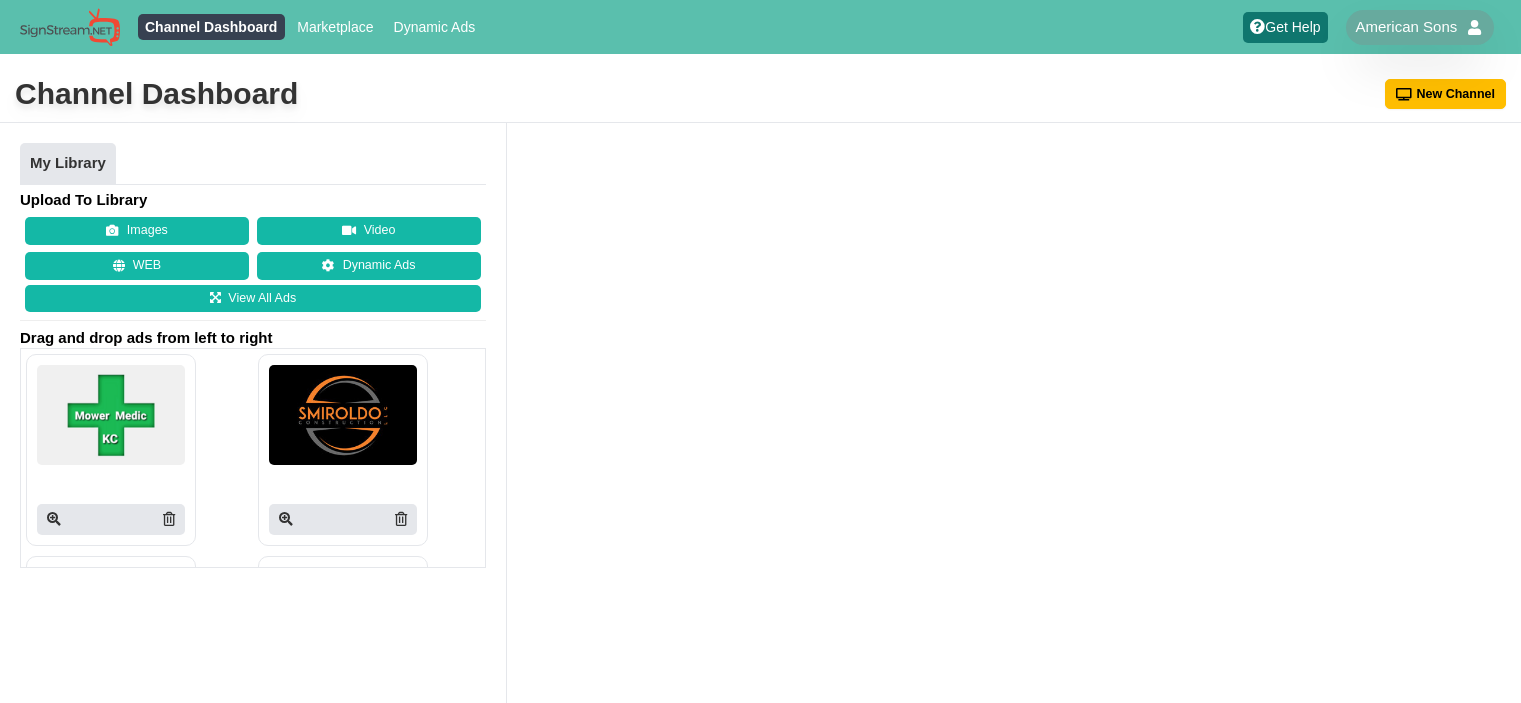 scroll, scrollTop: 0, scrollLeft: 0, axis: both 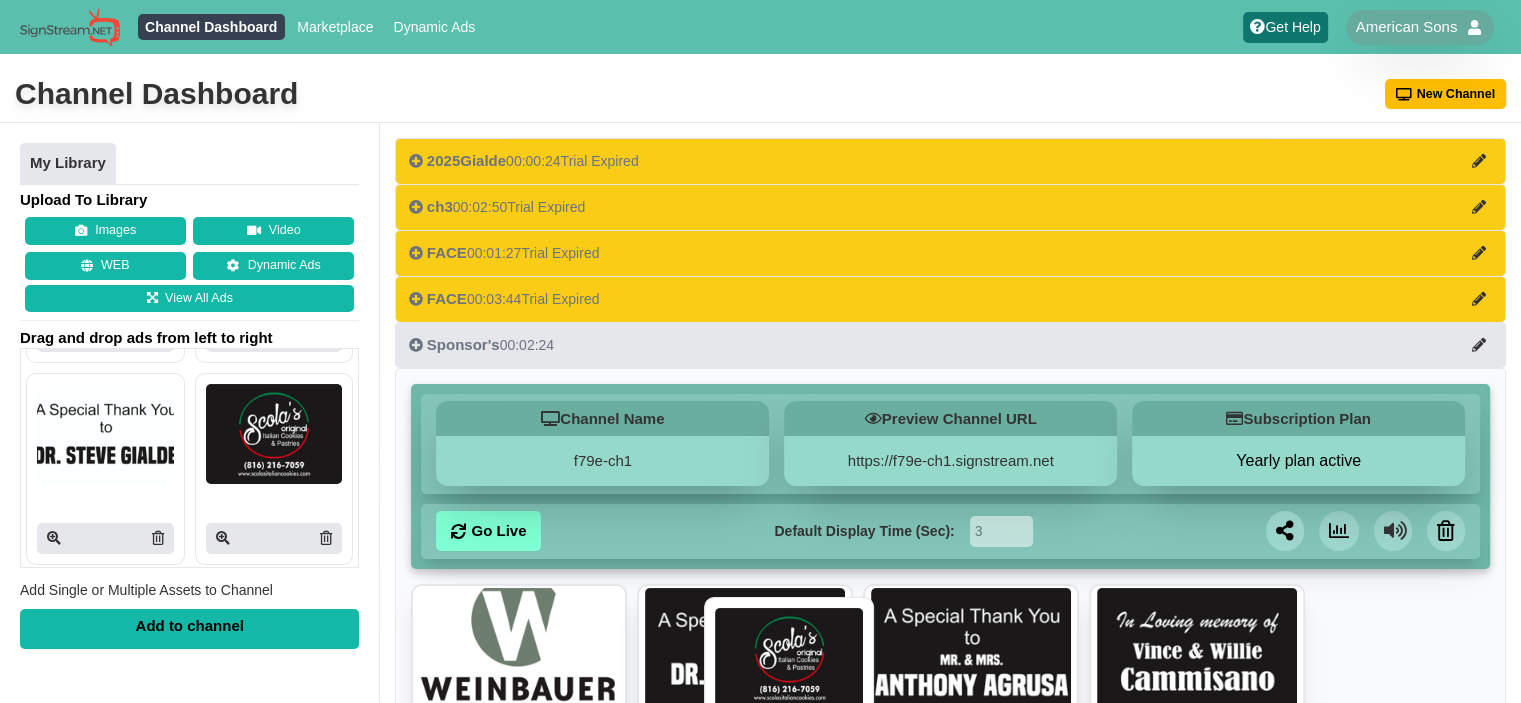 drag, startPoint x: 259, startPoint y: 421, endPoint x: 776, endPoint y: 663, distance: 570.8353 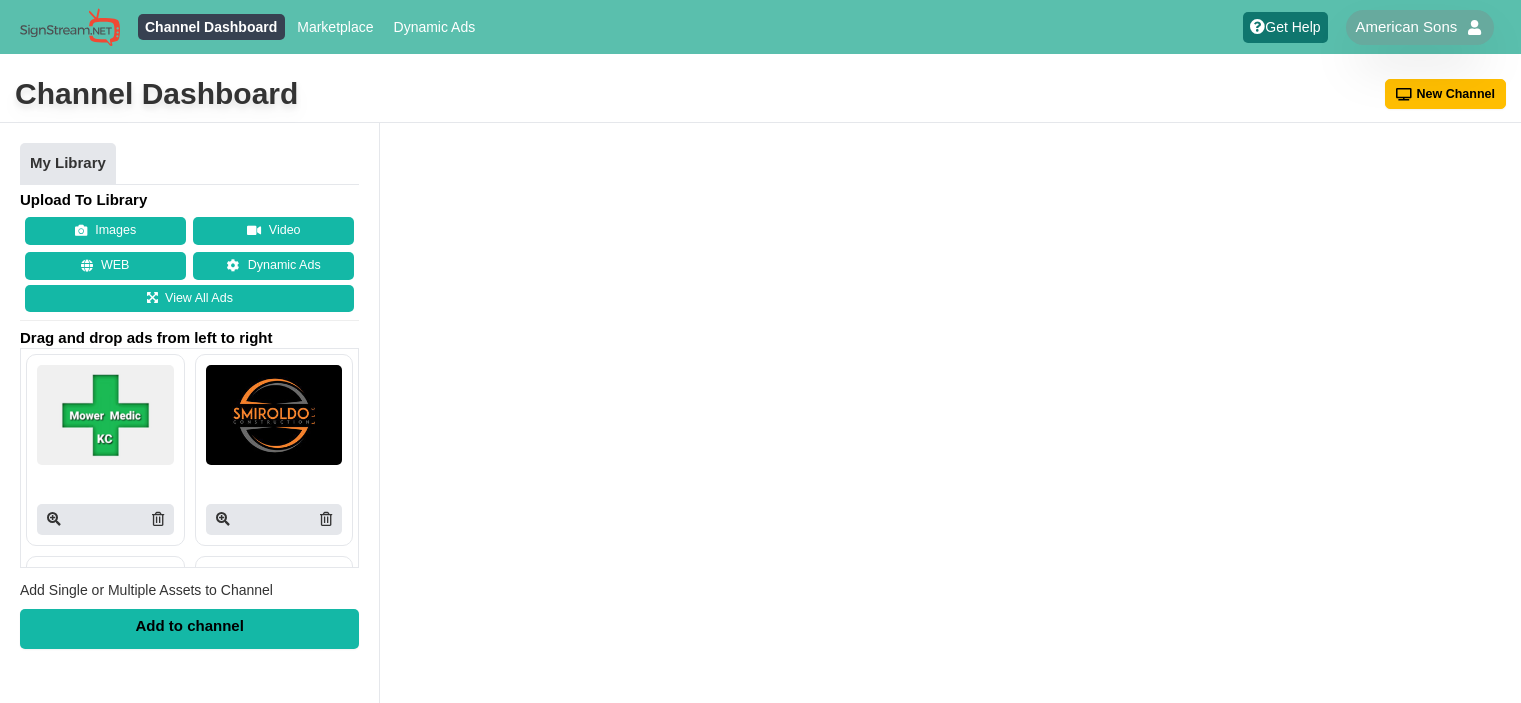 scroll, scrollTop: 0, scrollLeft: 0, axis: both 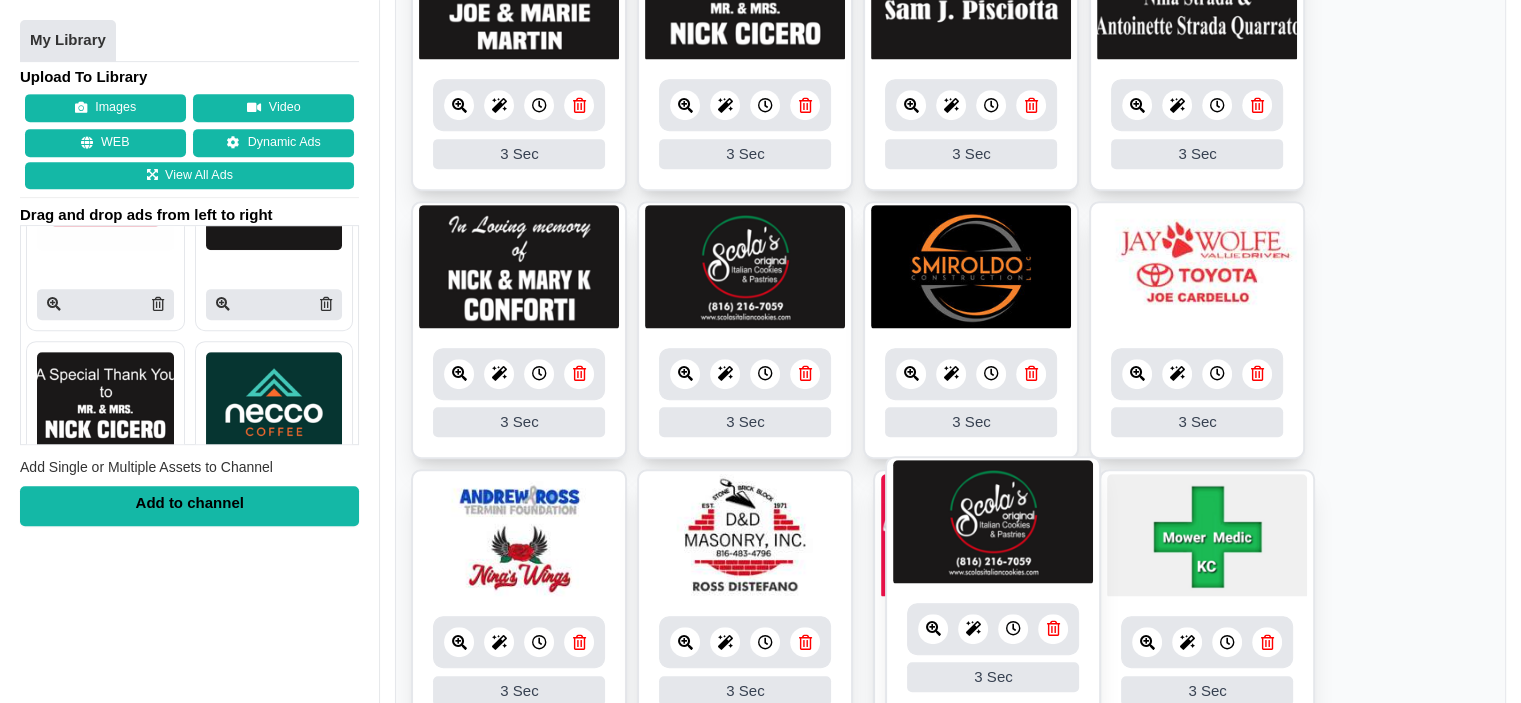 drag, startPoint x: 551, startPoint y: 241, endPoint x: 1025, endPoint y: 513, distance: 546.4979 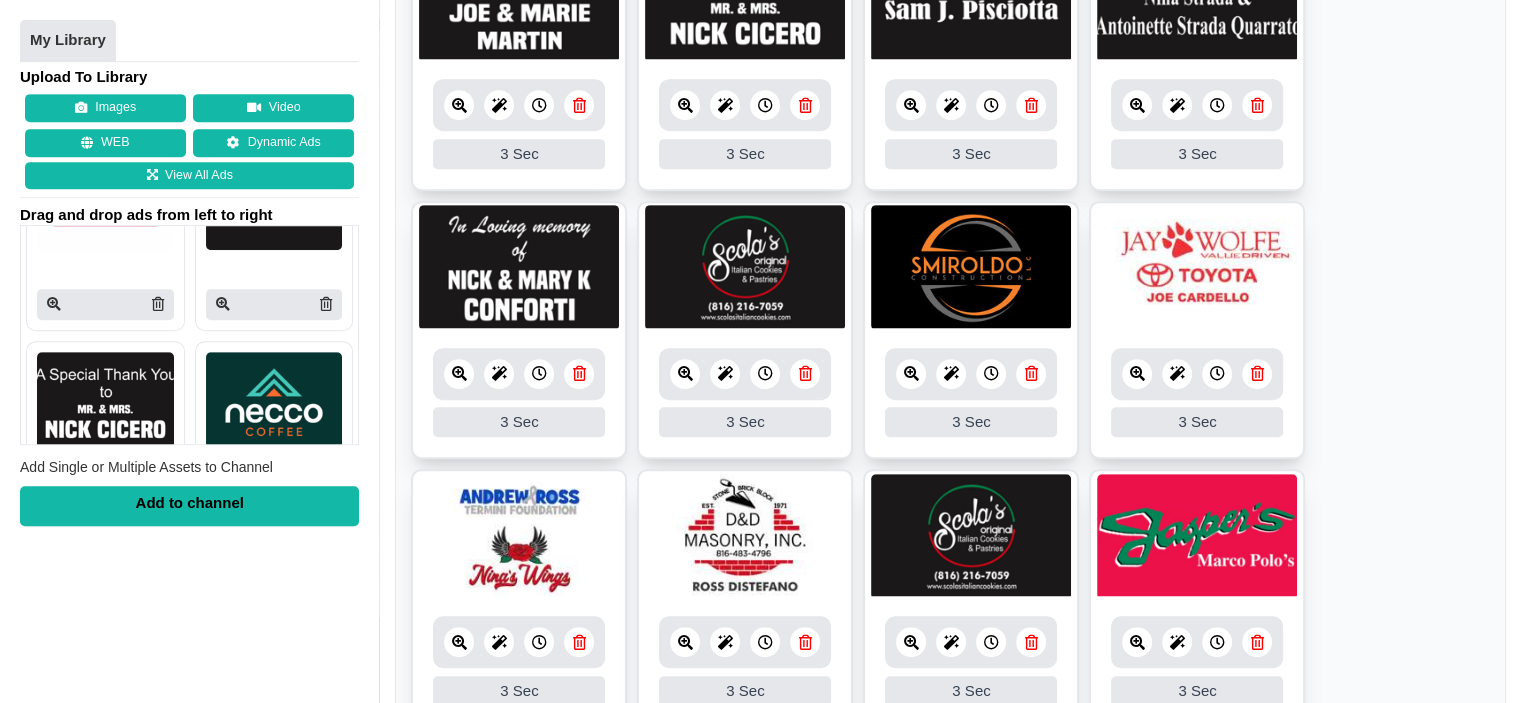 drag, startPoint x: 645, startPoint y: 47, endPoint x: 649, endPoint y: 156, distance: 109.07337 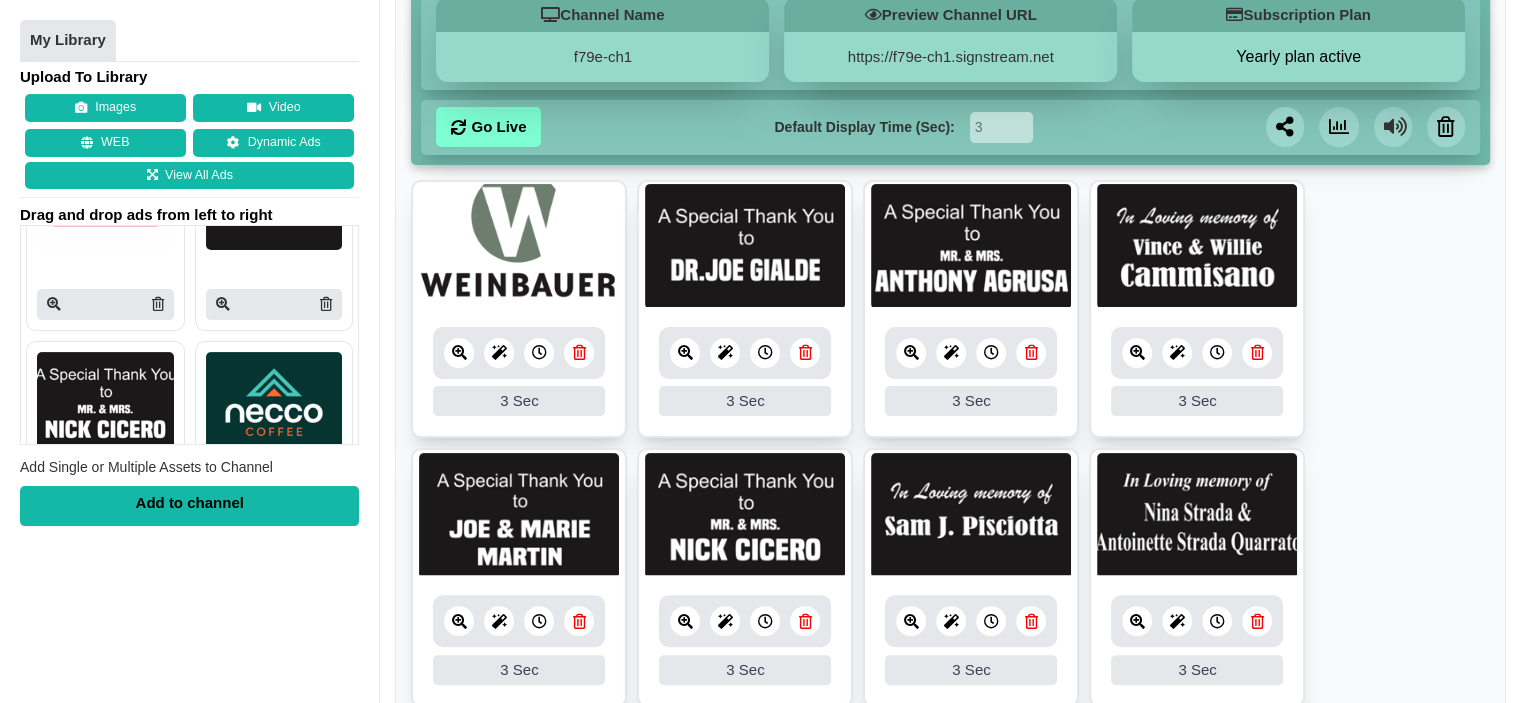scroll, scrollTop: 0, scrollLeft: 0, axis: both 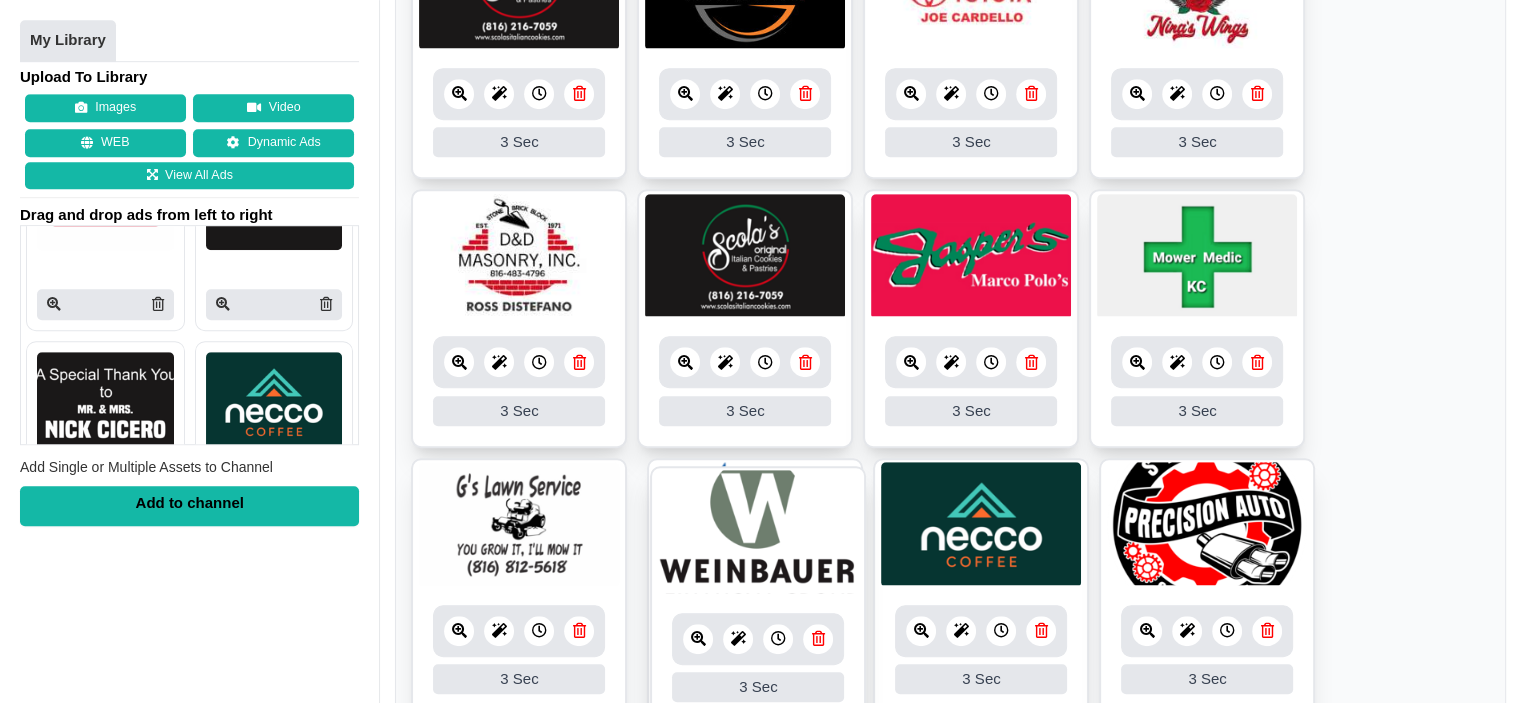 drag, startPoint x: 509, startPoint y: 623, endPoint x: 756, endPoint y: 499, distance: 276.37836 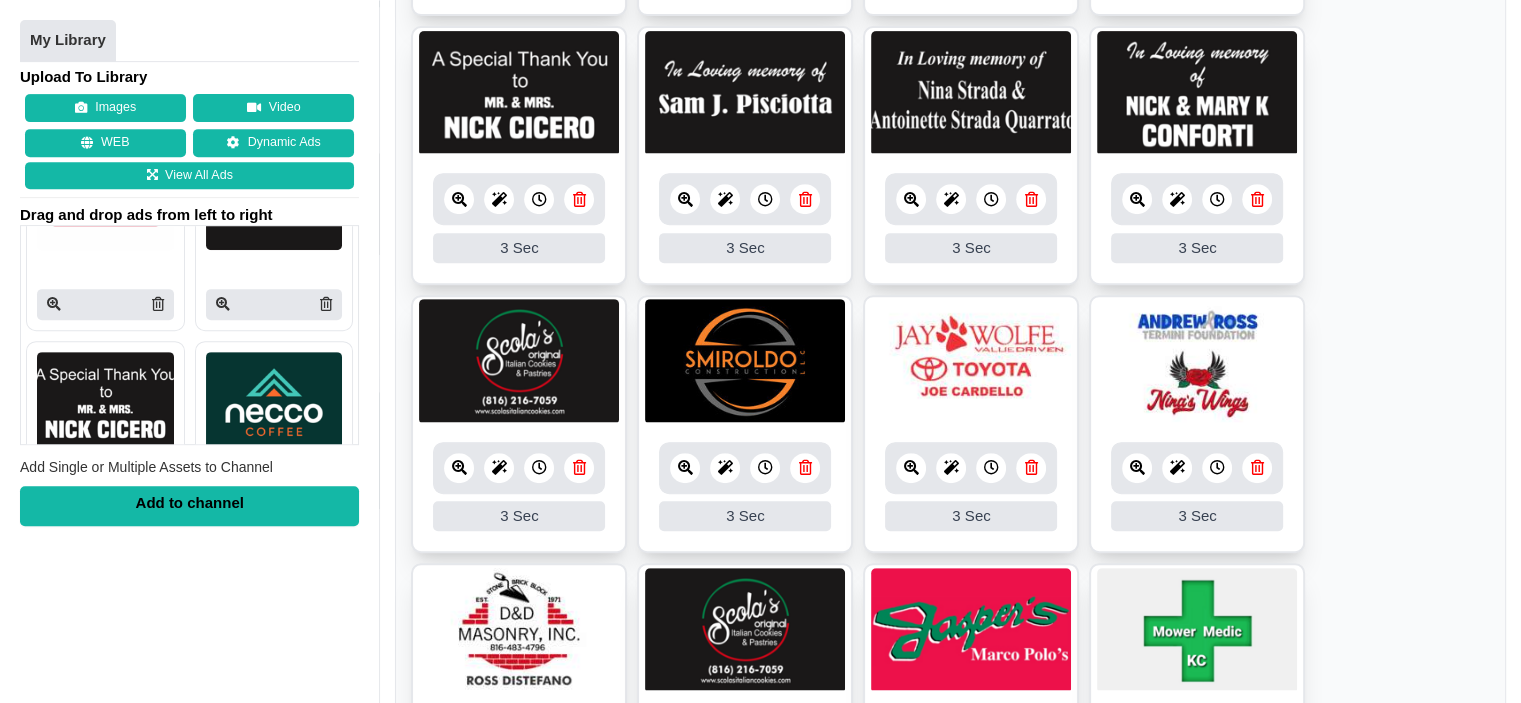 scroll, scrollTop: 900, scrollLeft: 0, axis: vertical 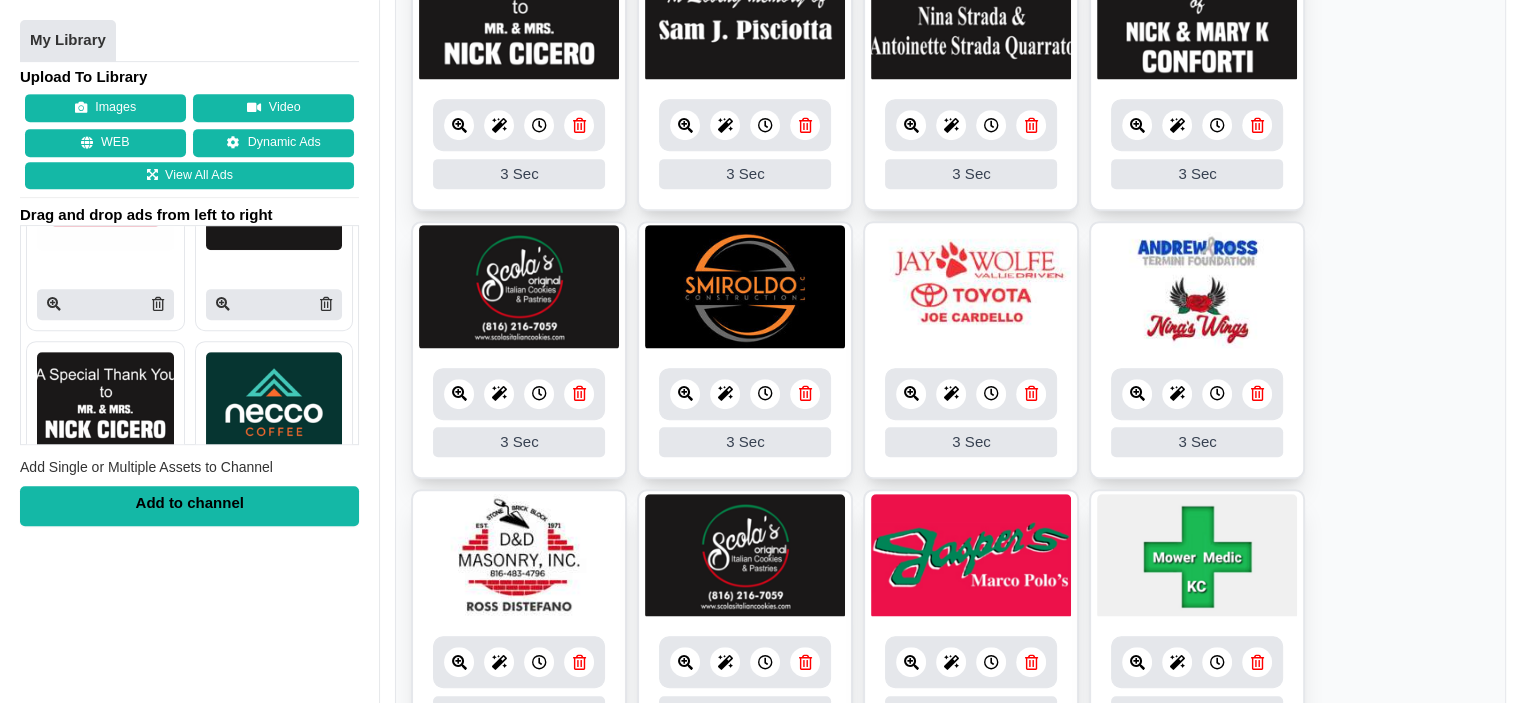 click at bounding box center [745, 556] 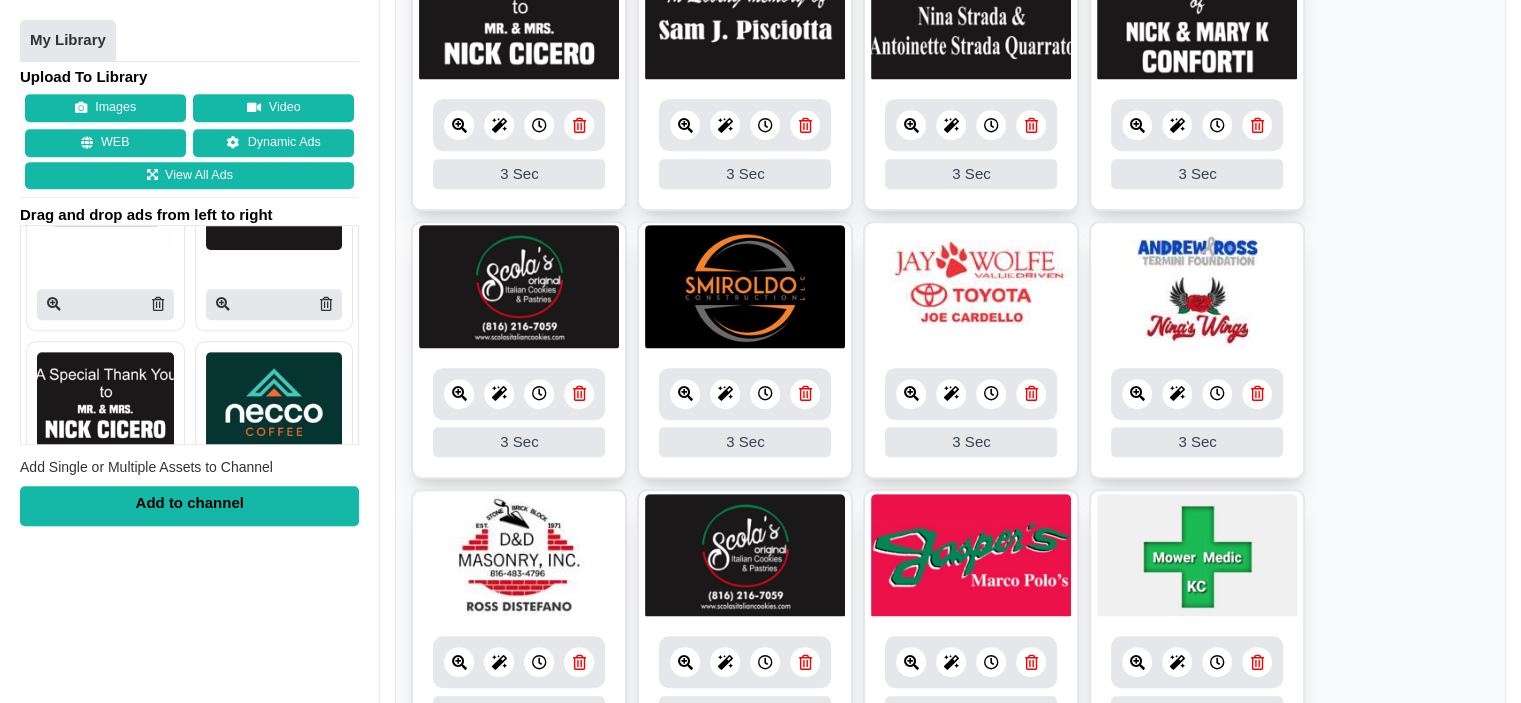 click at bounding box center (805, 662) 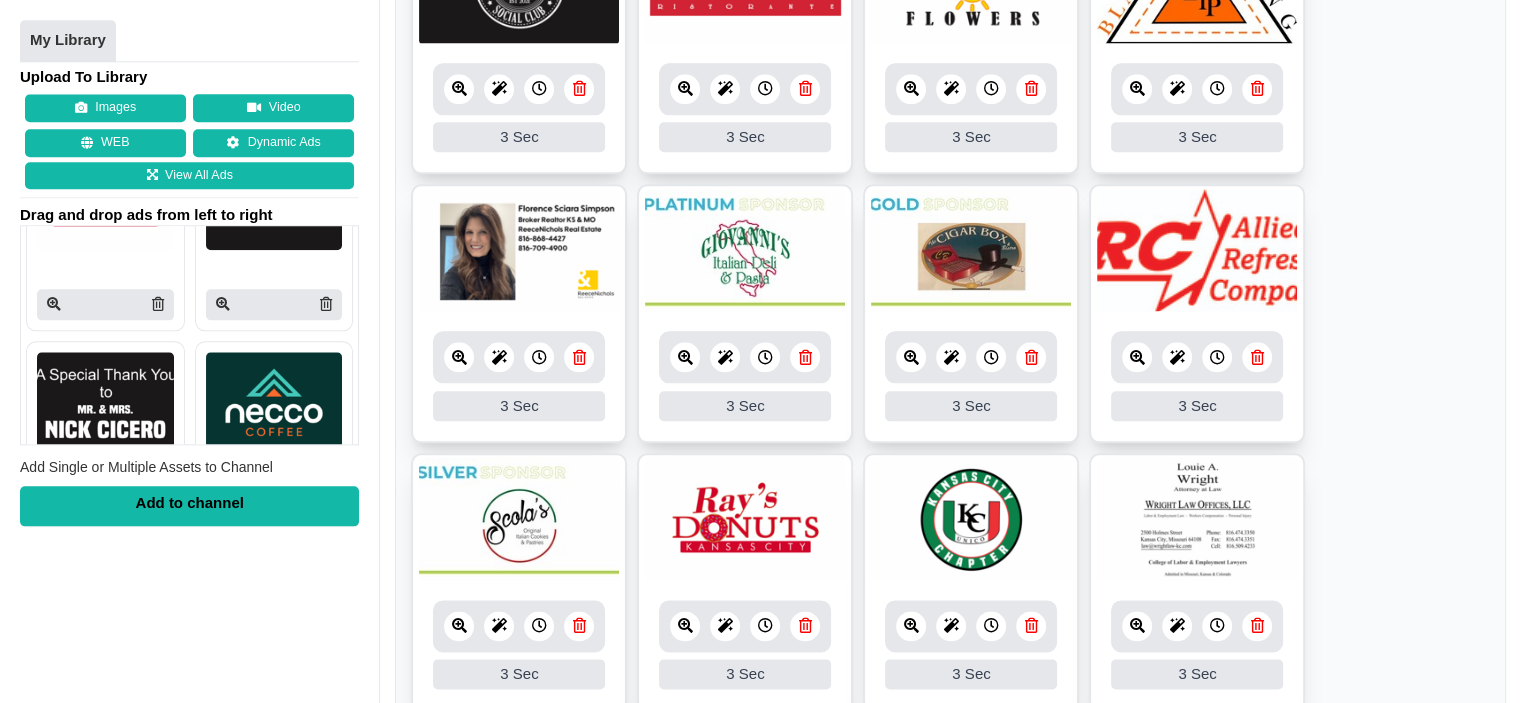 scroll, scrollTop: 2300, scrollLeft: 0, axis: vertical 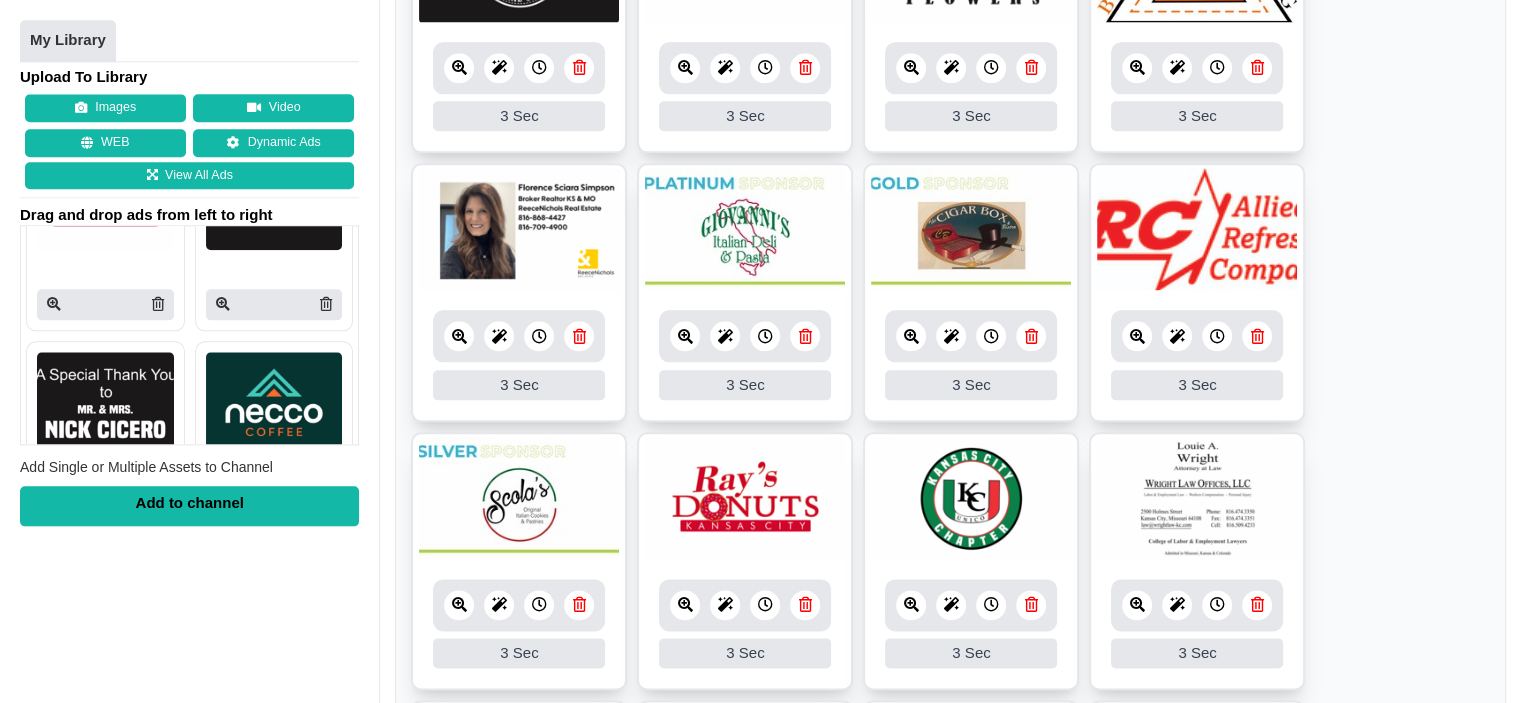 drag, startPoint x: 610, startPoint y: 500, endPoint x: 617, endPoint y: 514, distance: 15.652476 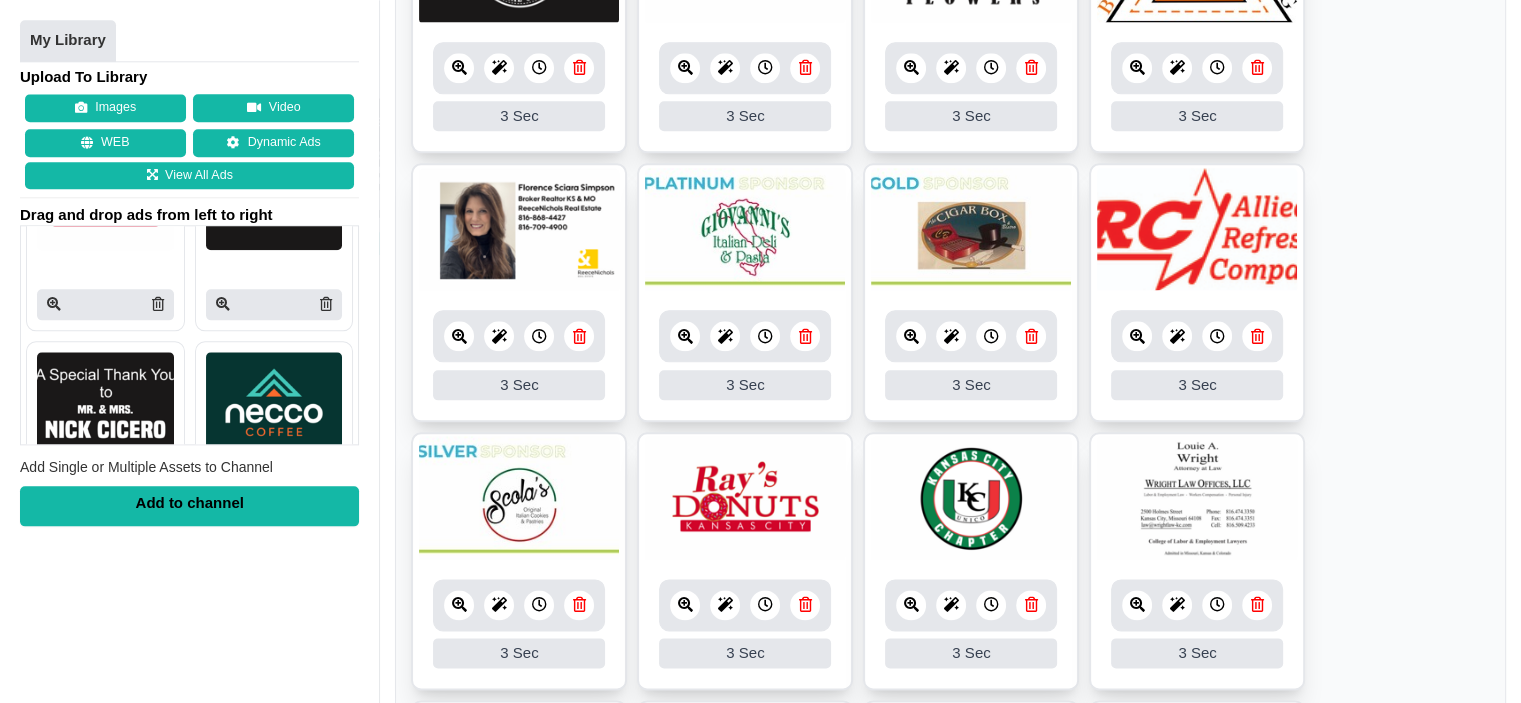 click at bounding box center [579, 604] 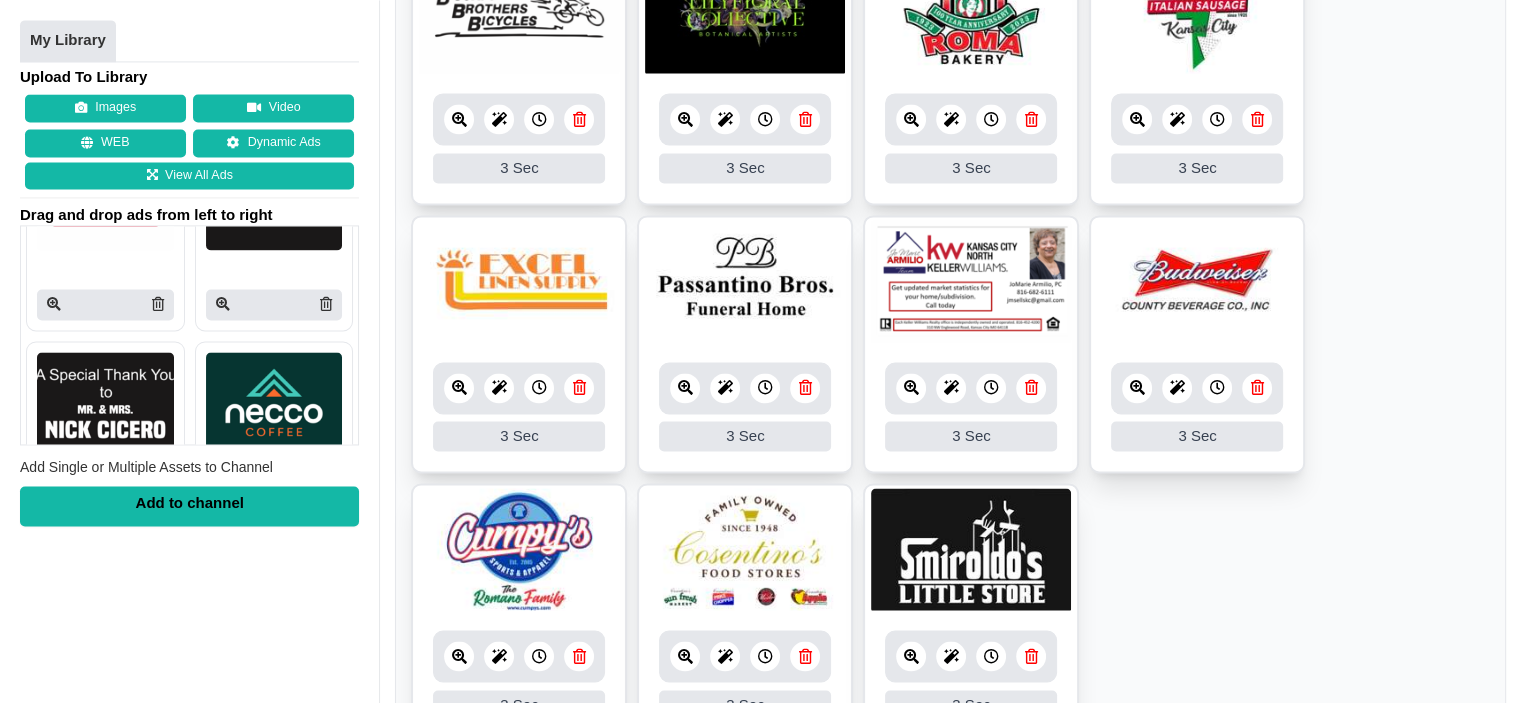 scroll, scrollTop: 3055, scrollLeft: 0, axis: vertical 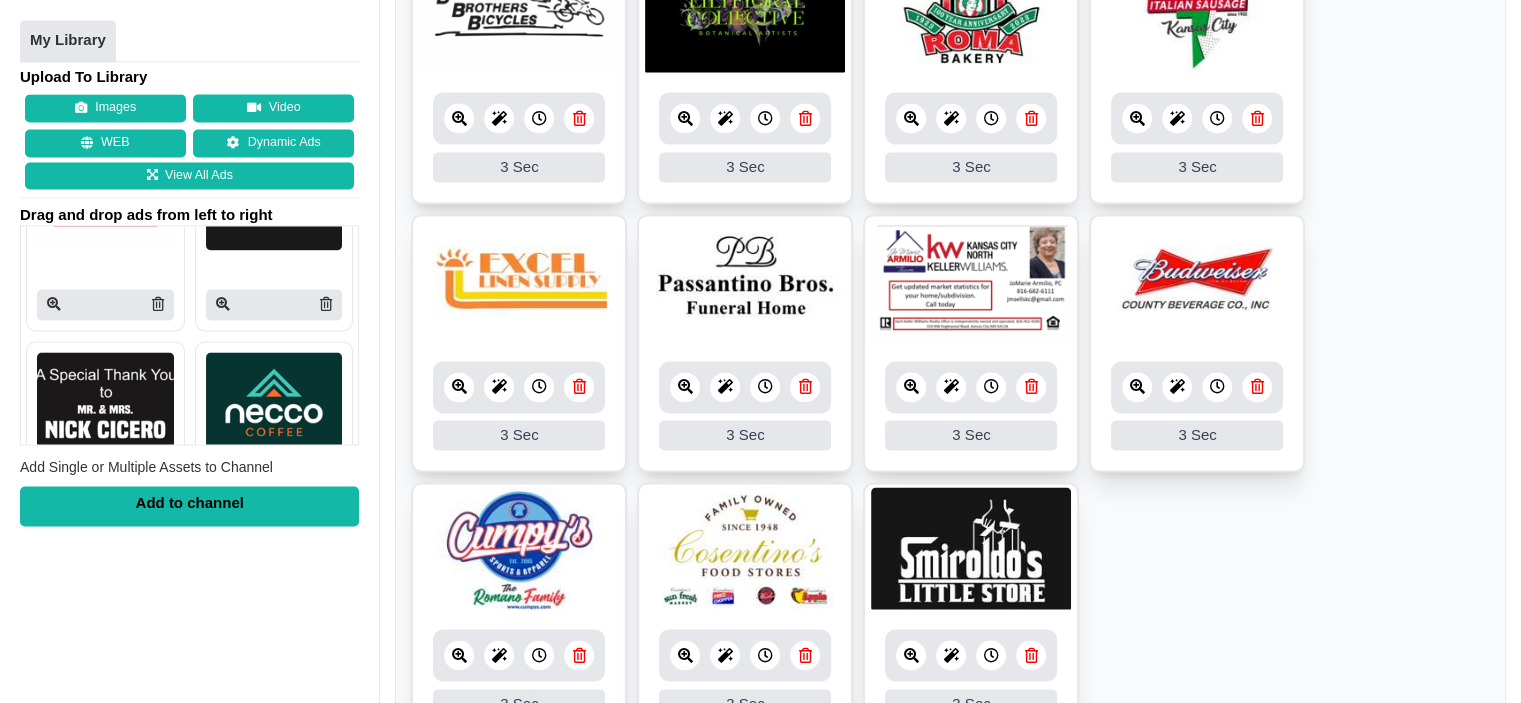 click at bounding box center [971, 549] 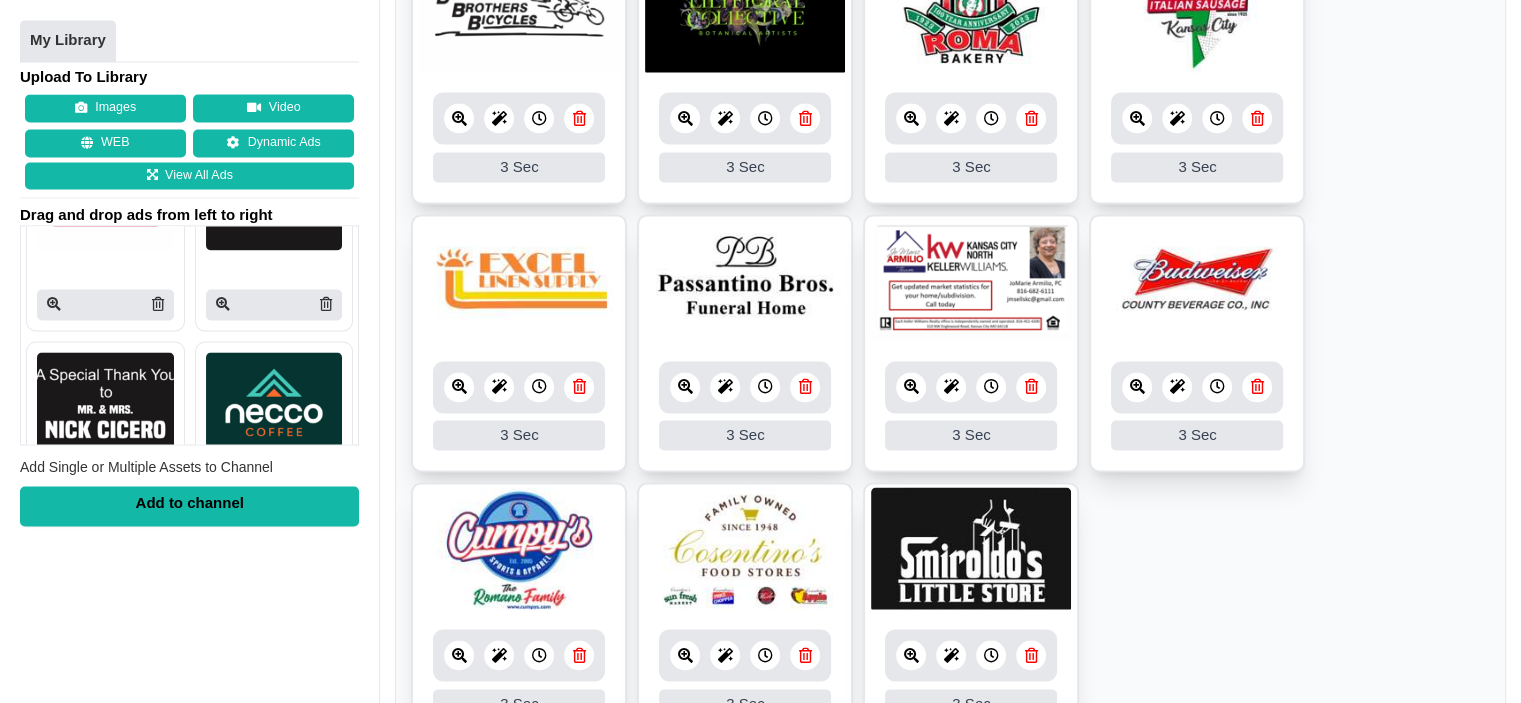 click at bounding box center (1031, 655) 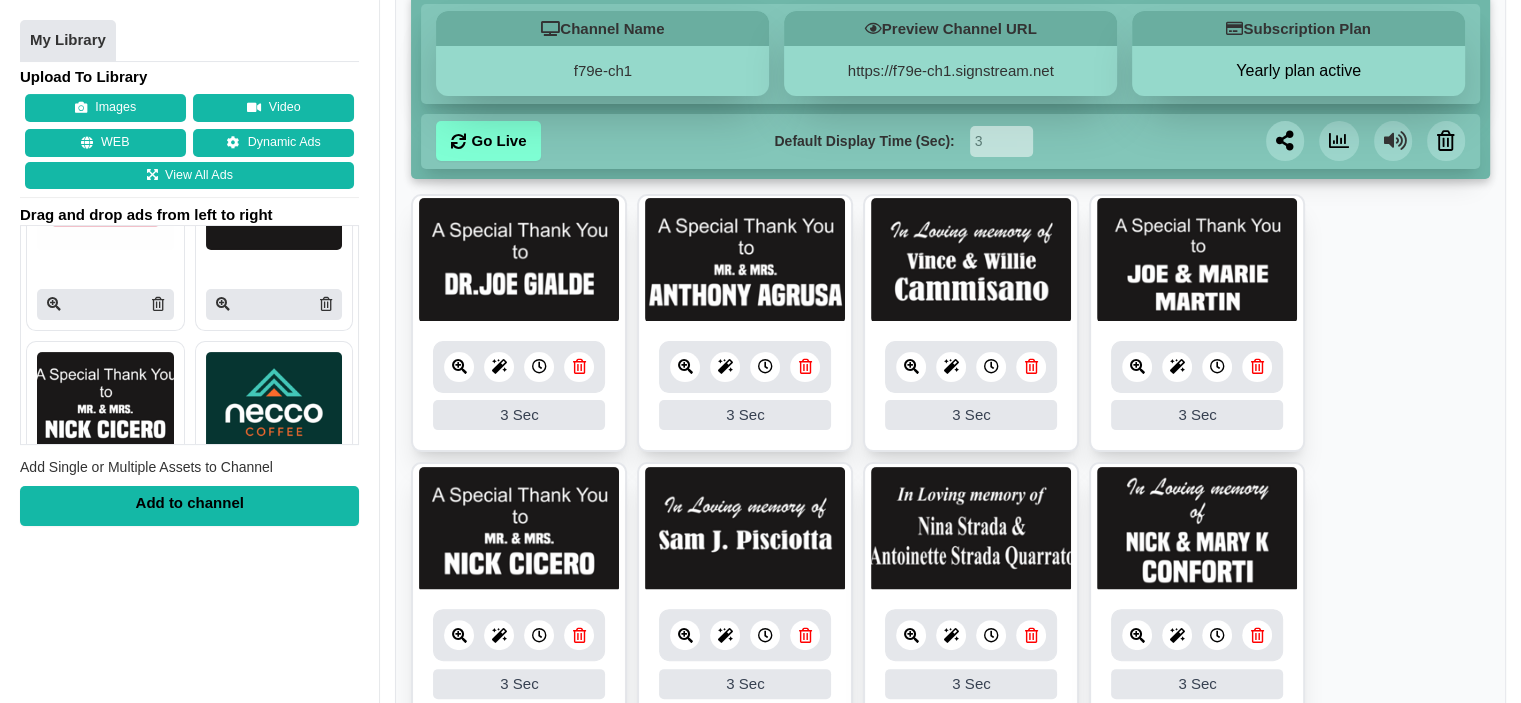 scroll, scrollTop: 355, scrollLeft: 0, axis: vertical 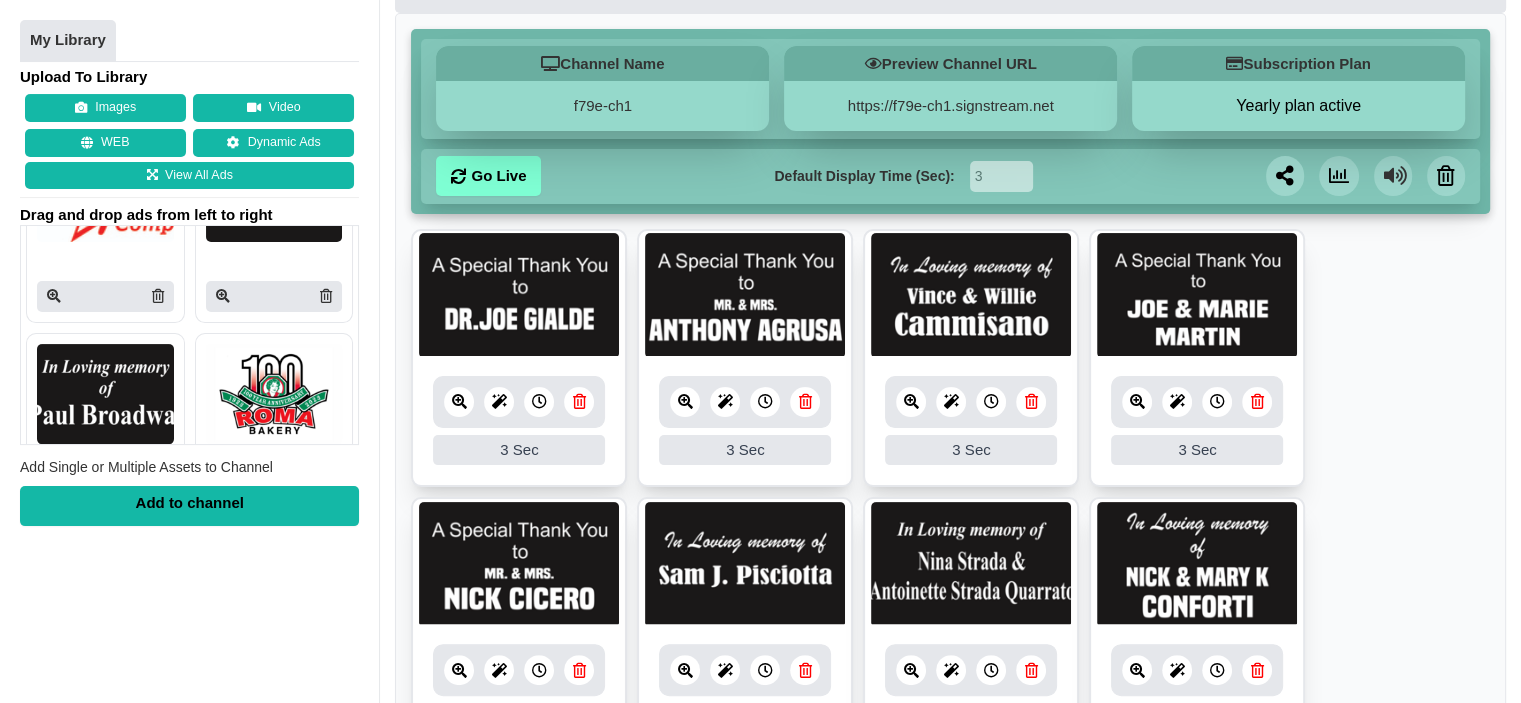 drag, startPoint x: 359, startPoint y: 326, endPoint x: 356, endPoint y: 295, distance: 31.144823 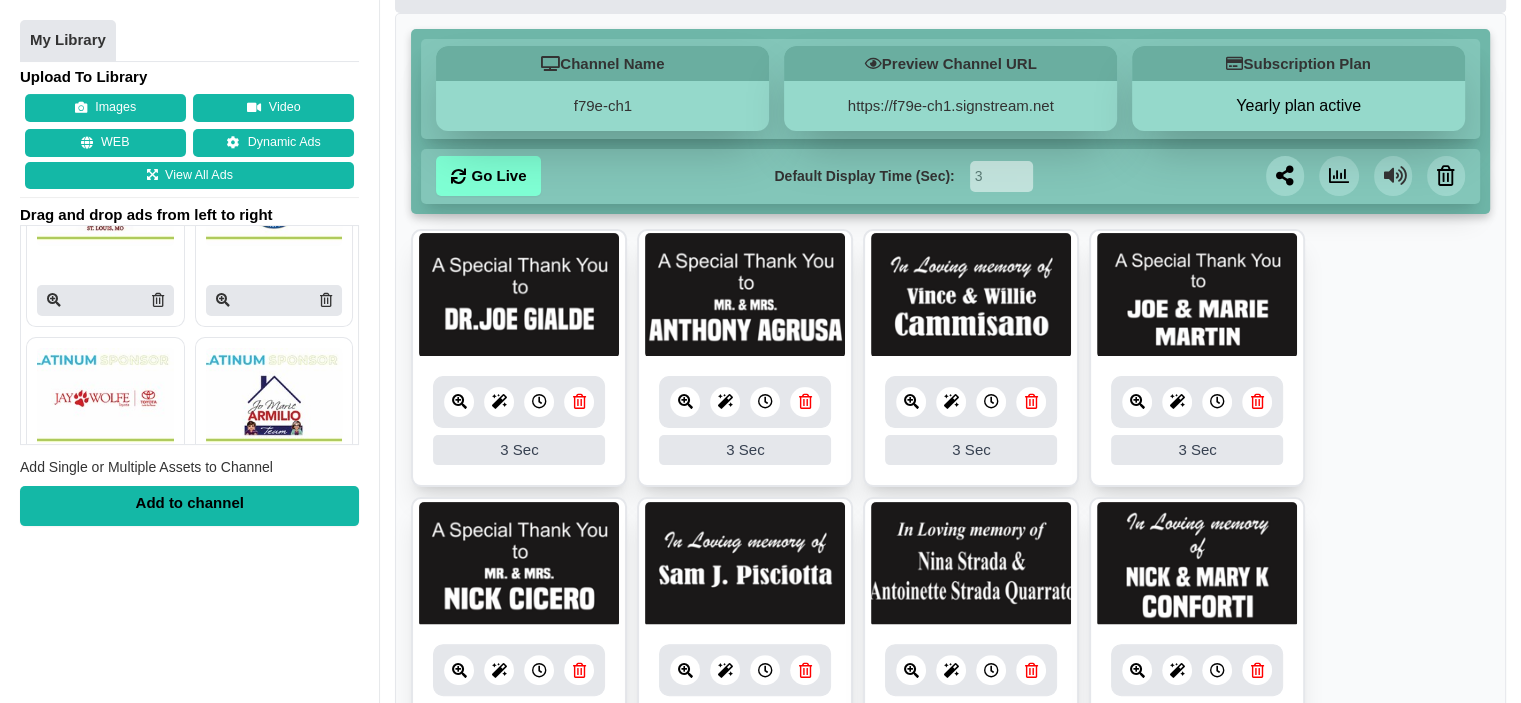 scroll, scrollTop: 0, scrollLeft: 0, axis: both 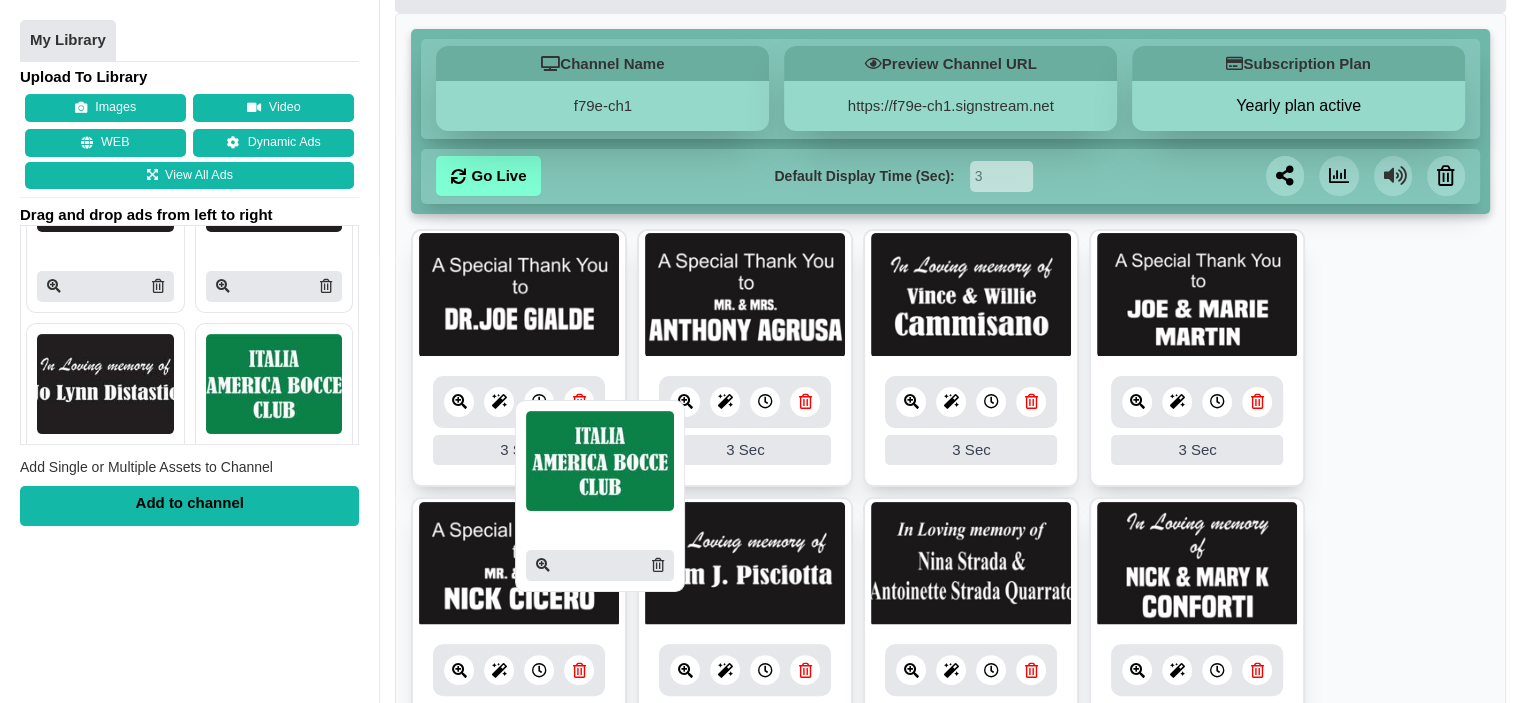 drag, startPoint x: 252, startPoint y: 355, endPoint x: 580, endPoint y: 465, distance: 345.95377 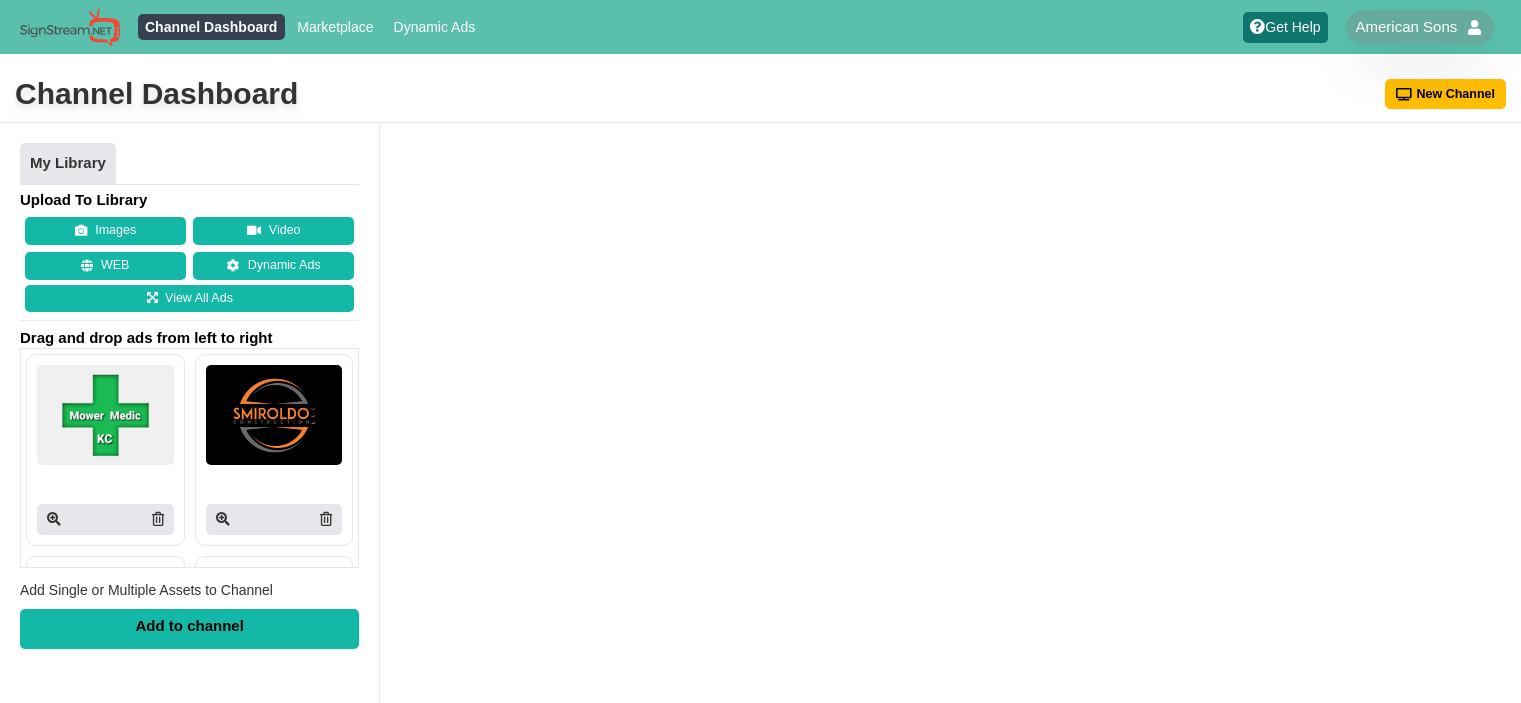 scroll, scrollTop: 0, scrollLeft: 0, axis: both 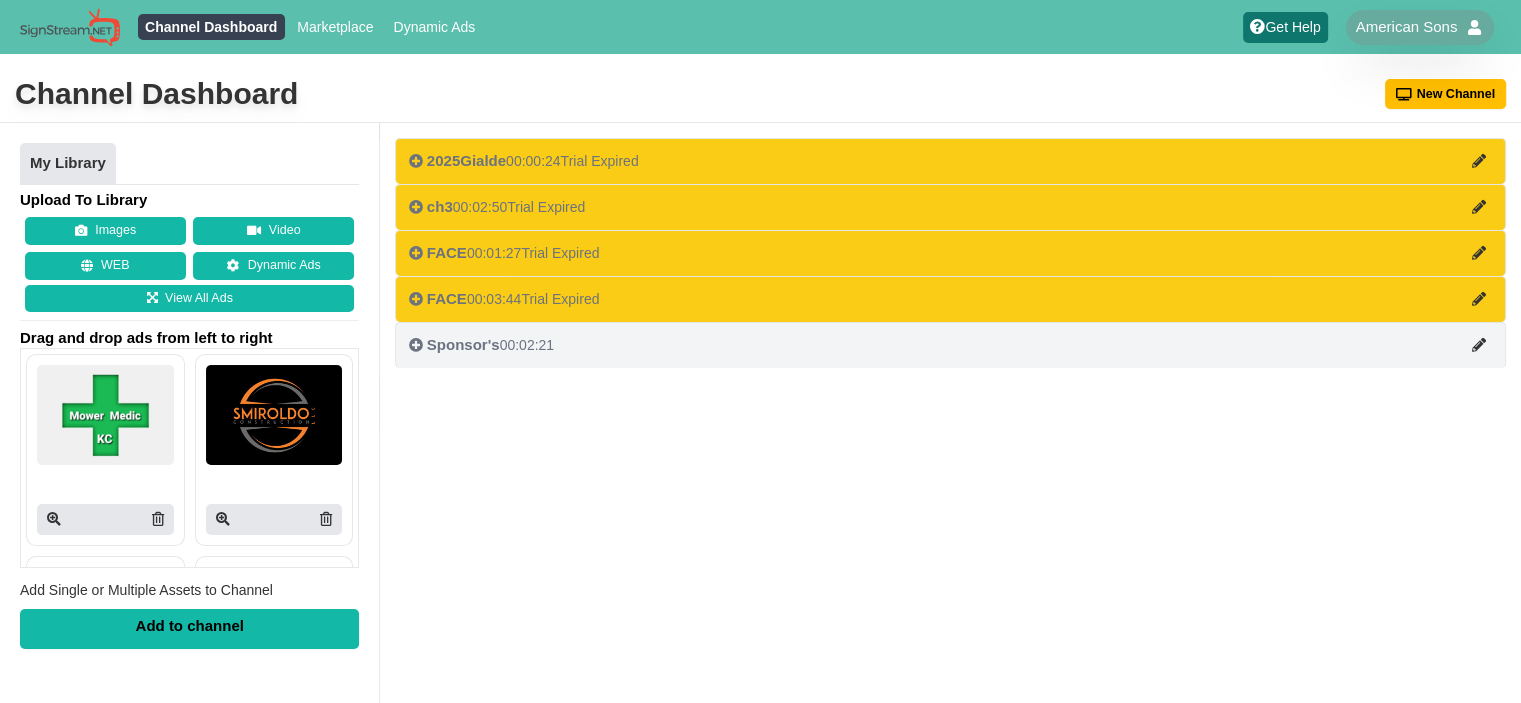 click on "Sponsor's
00:02:21" at bounding box center [481, 345] 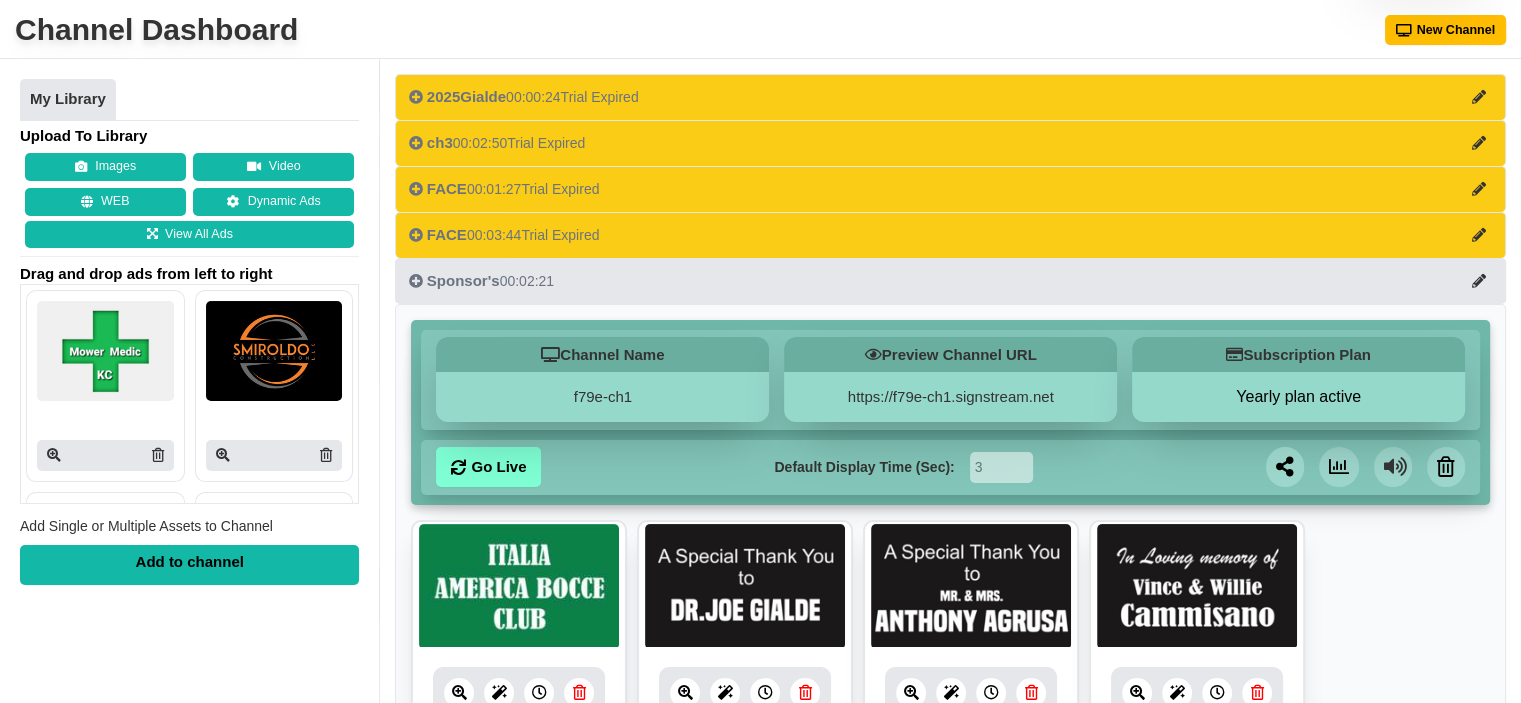 scroll, scrollTop: 200, scrollLeft: 0, axis: vertical 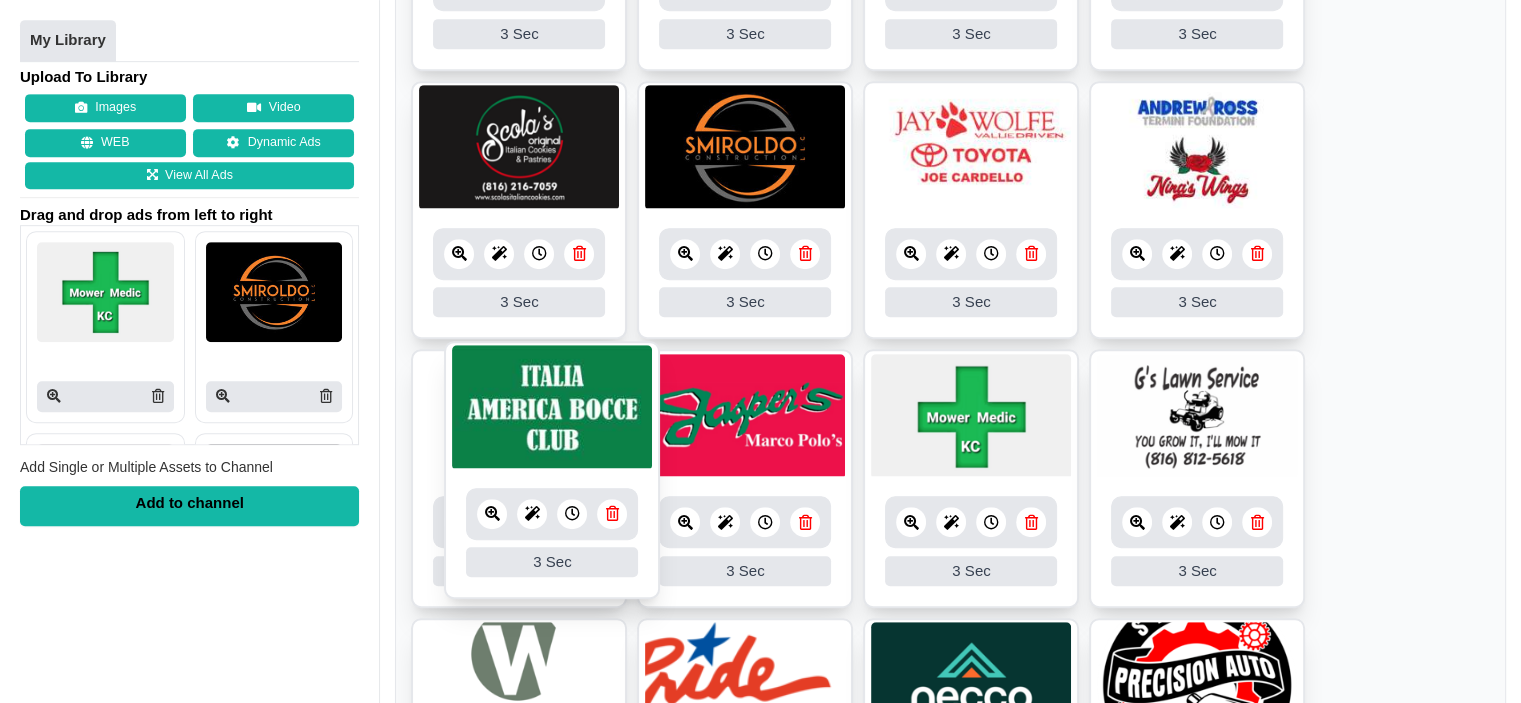 drag, startPoint x: 532, startPoint y: 454, endPoint x: 565, endPoint y: 411, distance: 54.20332 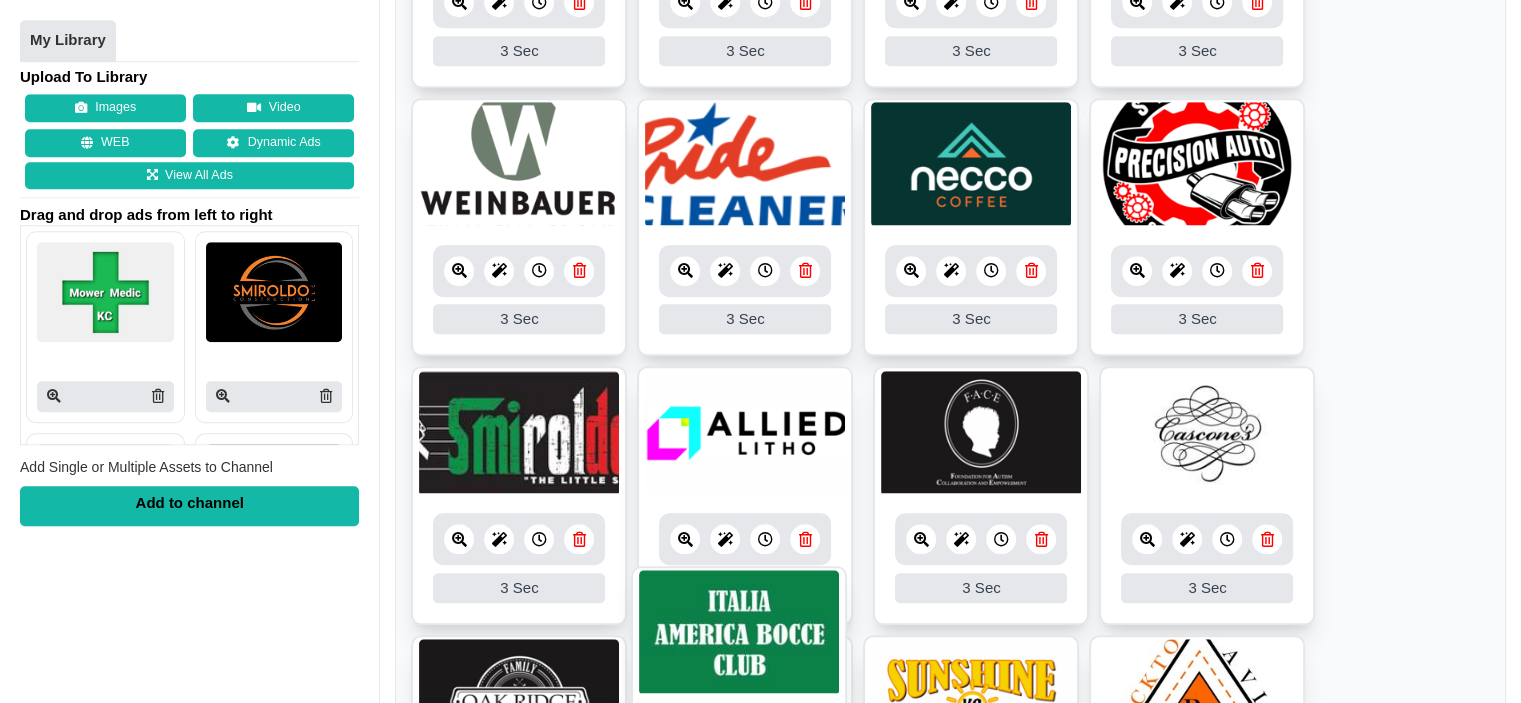 scroll, scrollTop: 1580, scrollLeft: 0, axis: vertical 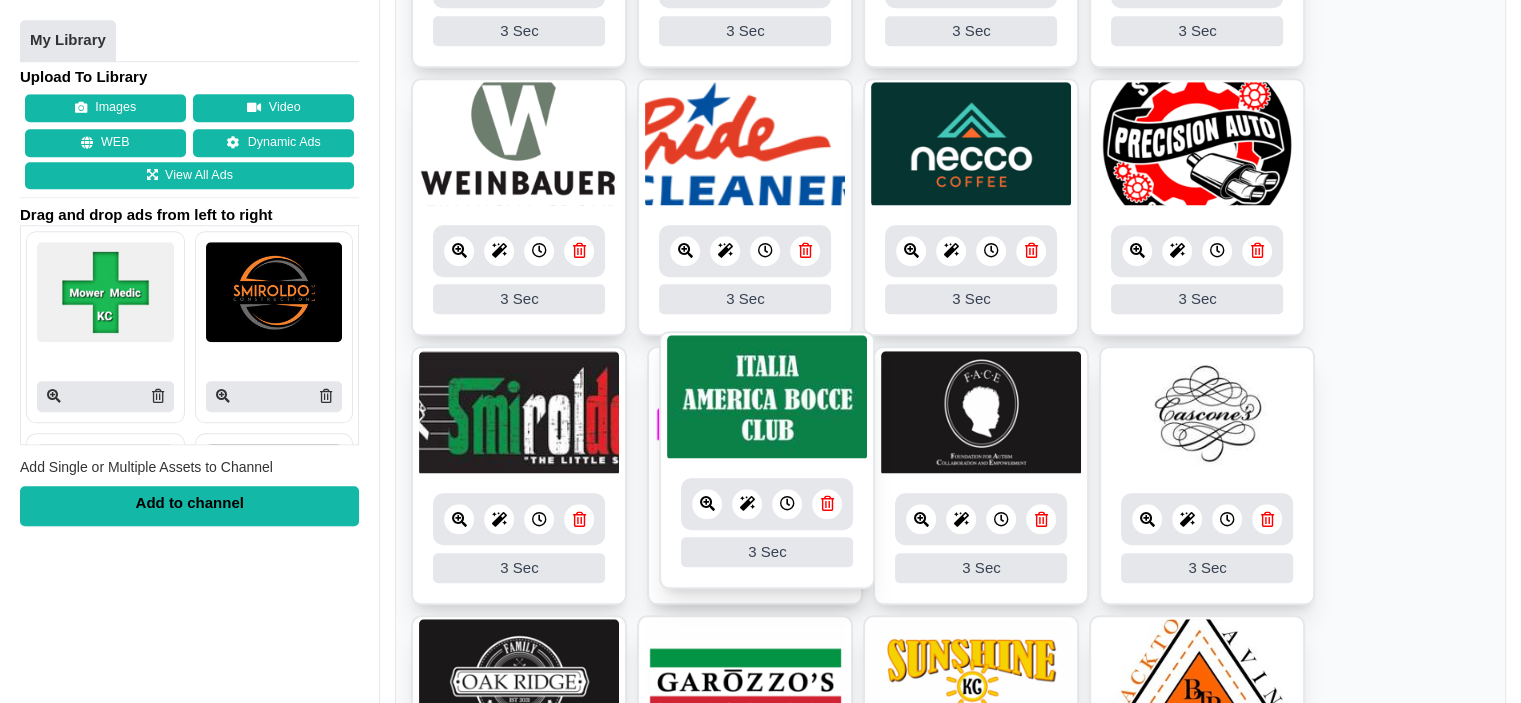 drag, startPoint x: 519, startPoint y: 399, endPoint x: 766, endPoint y: 383, distance: 247.51767 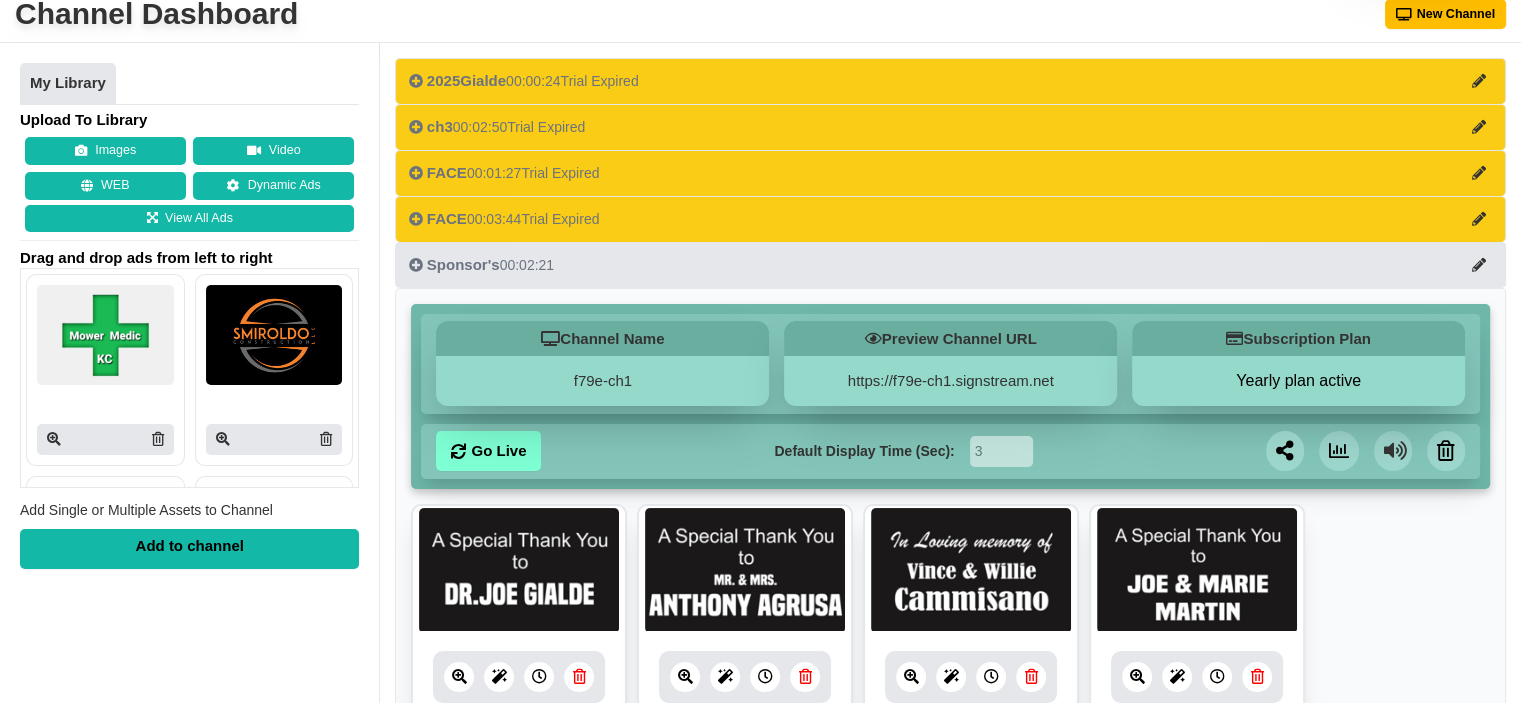 scroll, scrollTop: 0, scrollLeft: 0, axis: both 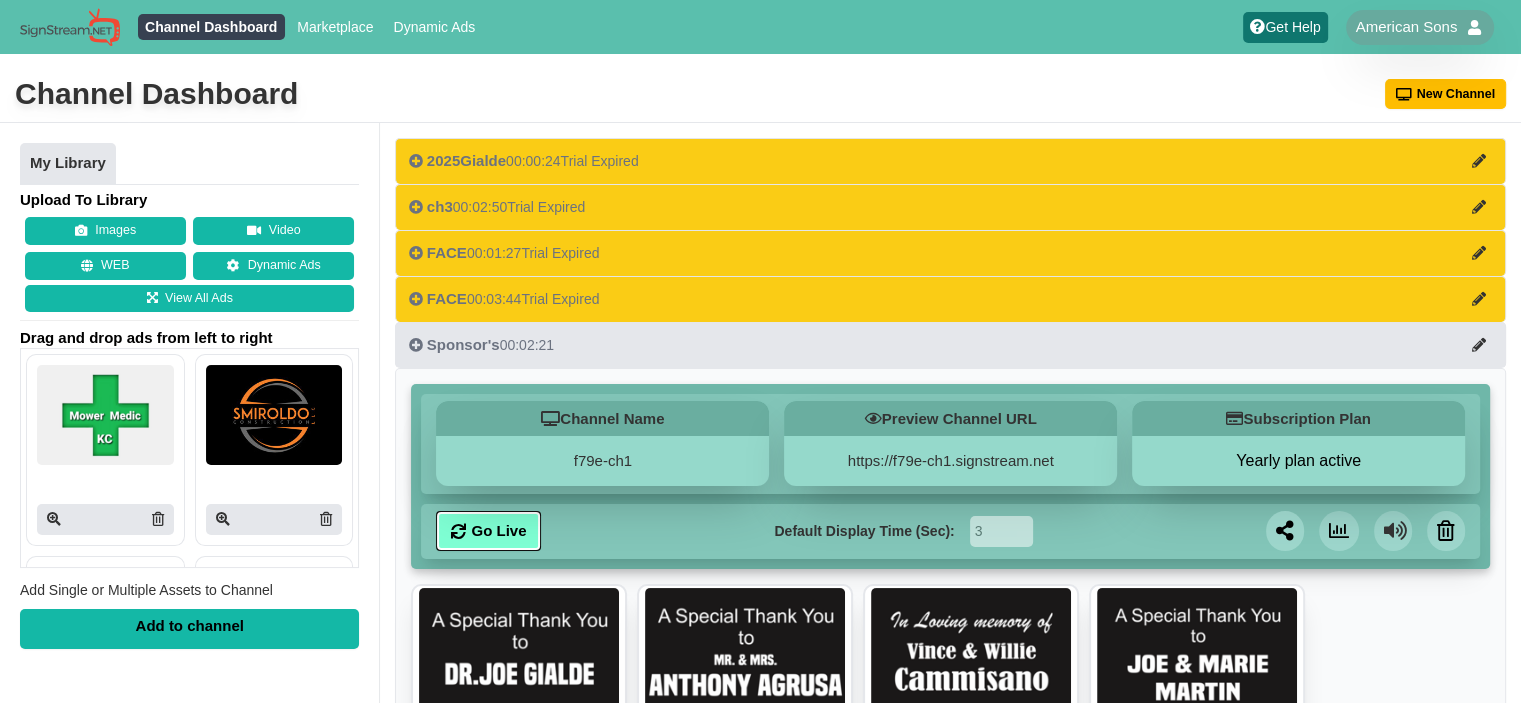 click on "Go Live" at bounding box center (488, 531) 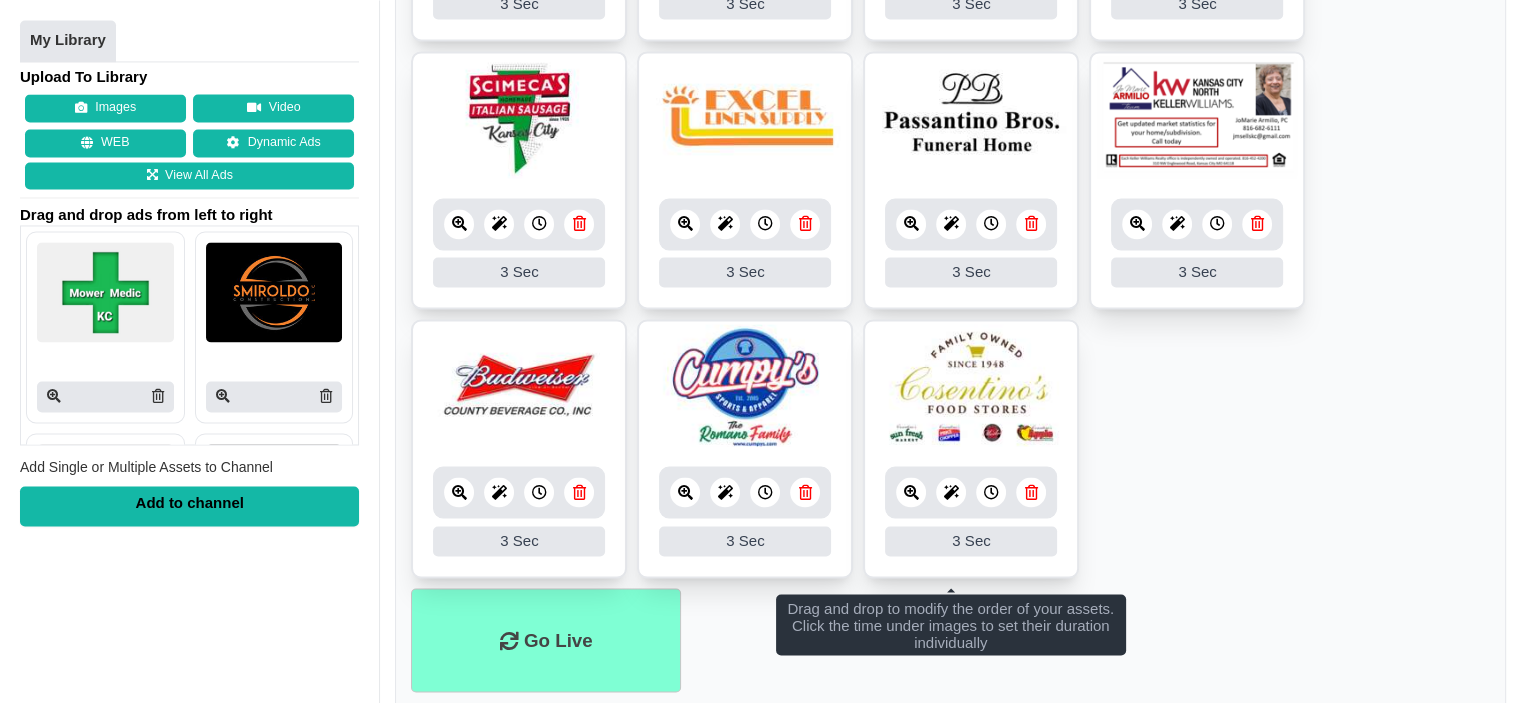 scroll, scrollTop: 3255, scrollLeft: 0, axis: vertical 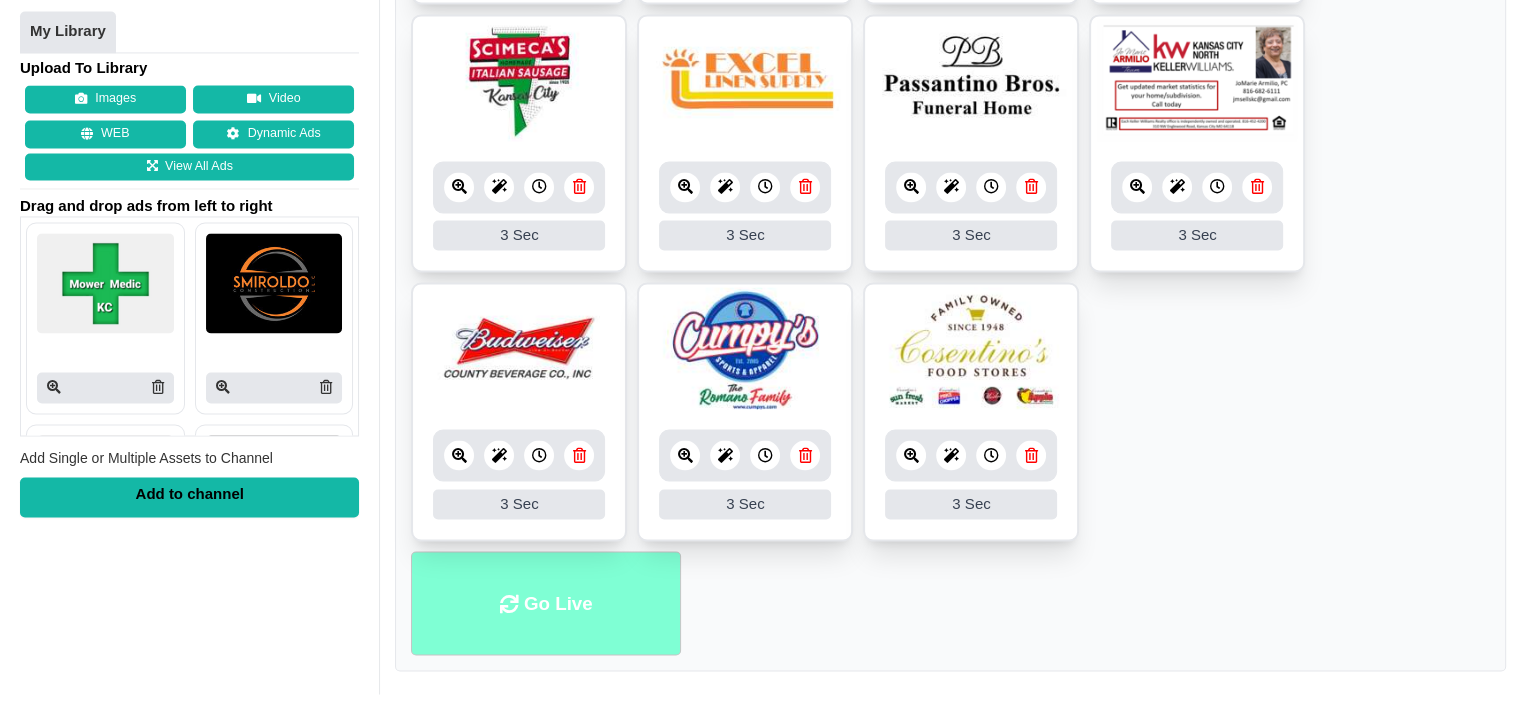 click on "Go Live" at bounding box center [546, 603] 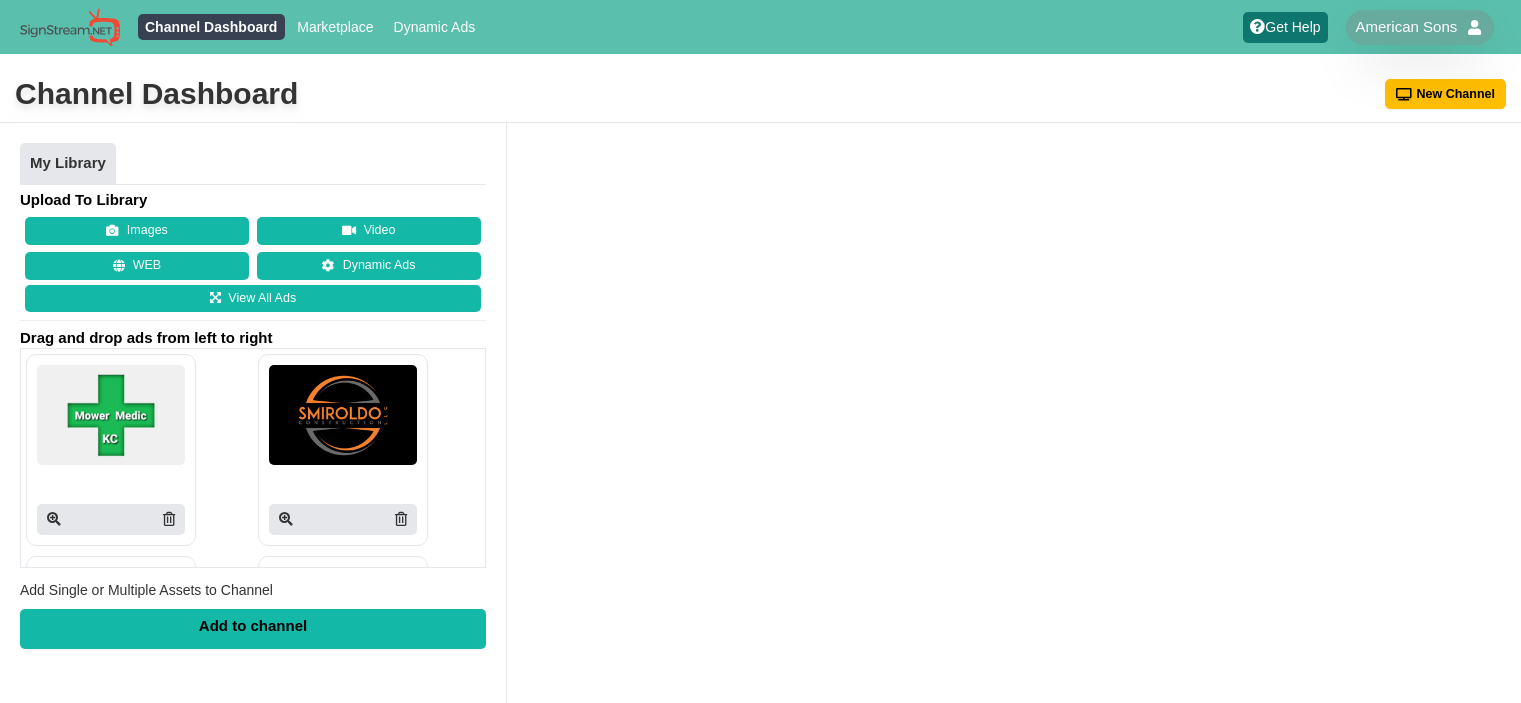 scroll, scrollTop: 0, scrollLeft: 0, axis: both 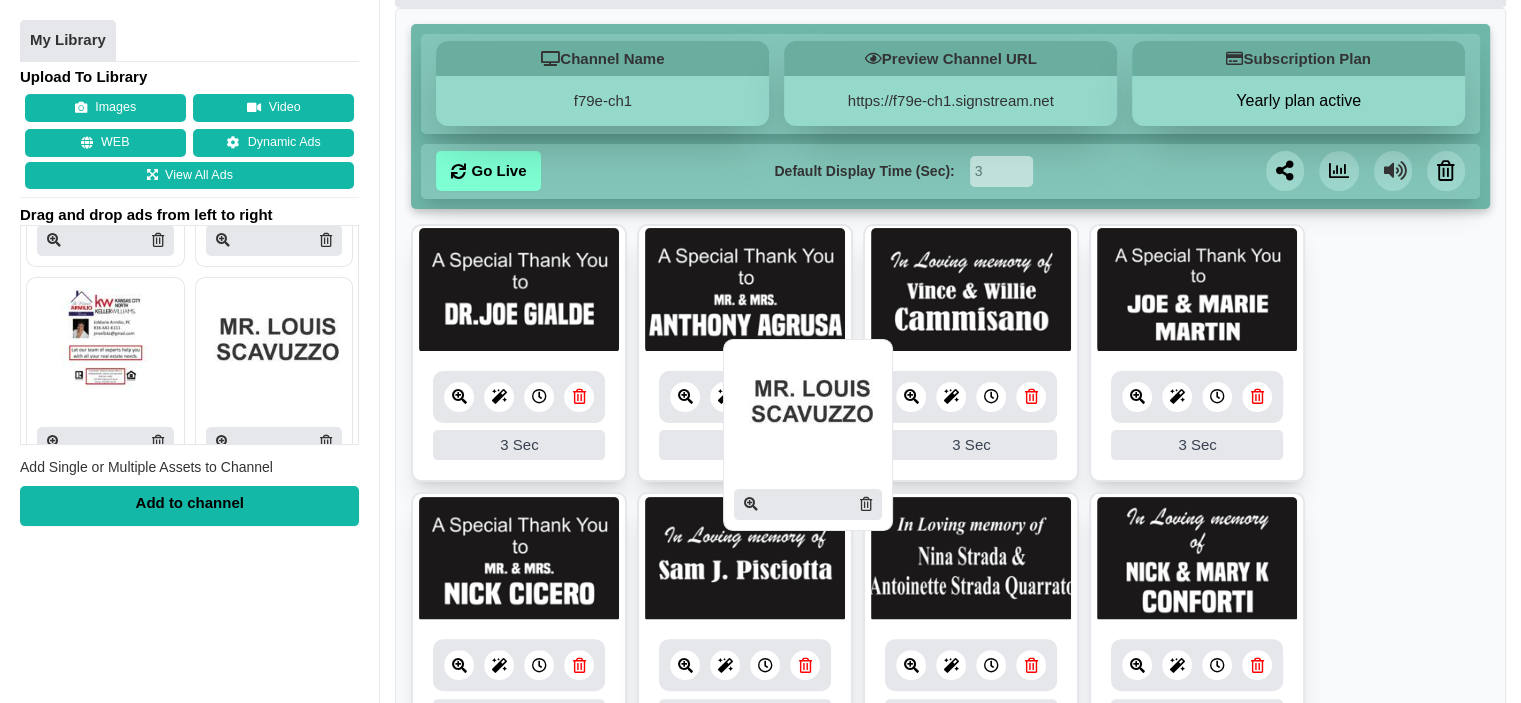 drag, startPoint x: 246, startPoint y: 428, endPoint x: 782, endPoint y: 159, distance: 599.7141 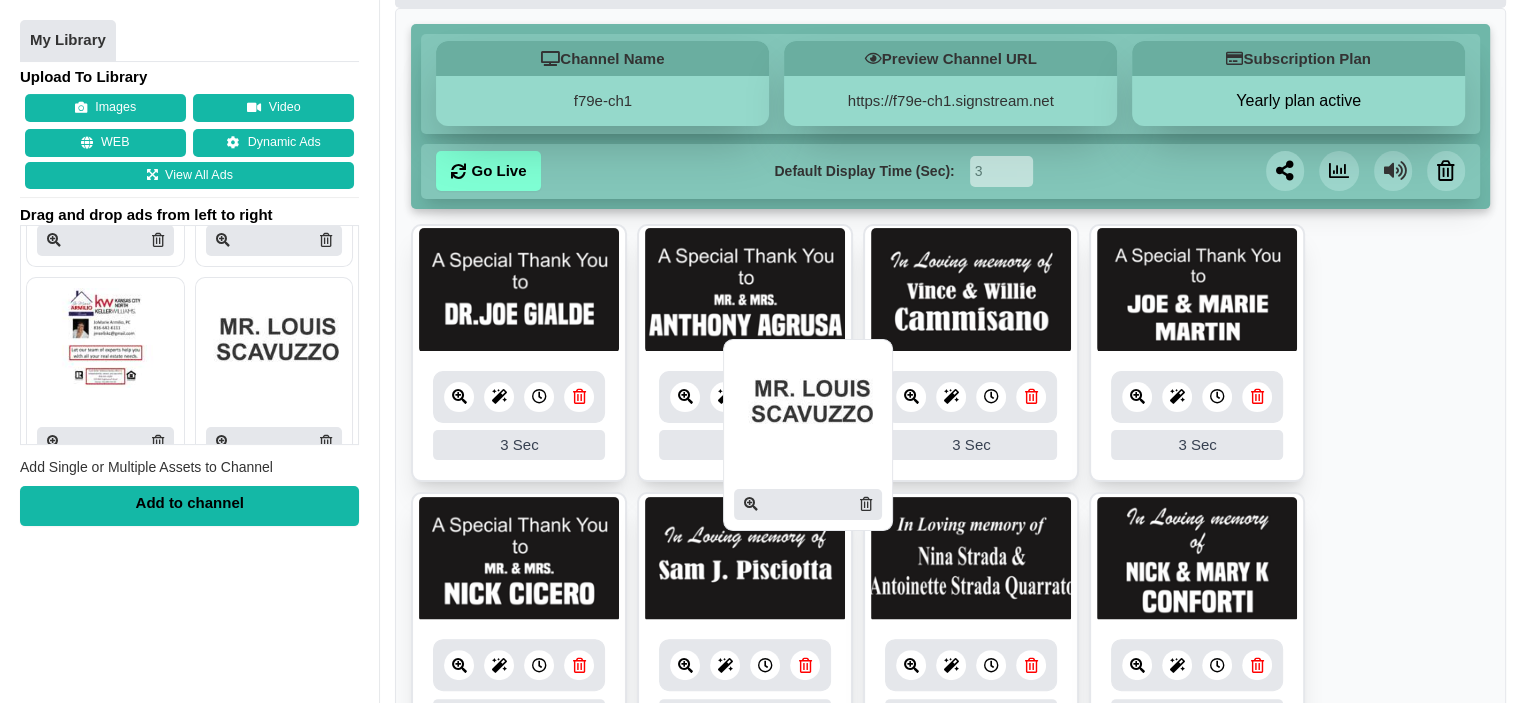click on "My Library
Upload To Library
Images
Video
WEB
Dynamic Ads
View All Ads
Drag and drop ads from left to right" at bounding box center (760, 1676) 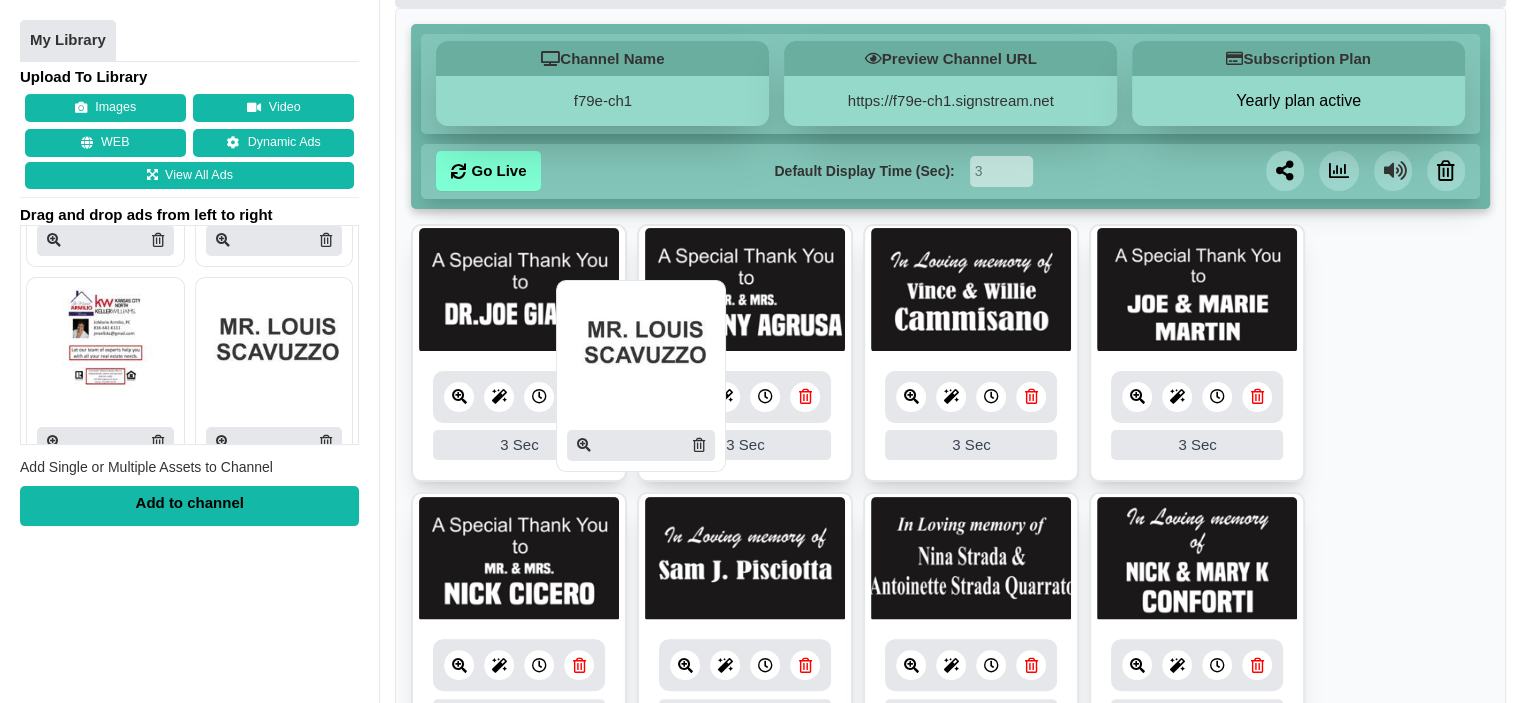drag, startPoint x: 293, startPoint y: 307, endPoint x: 681, endPoint y: 312, distance: 388.03223 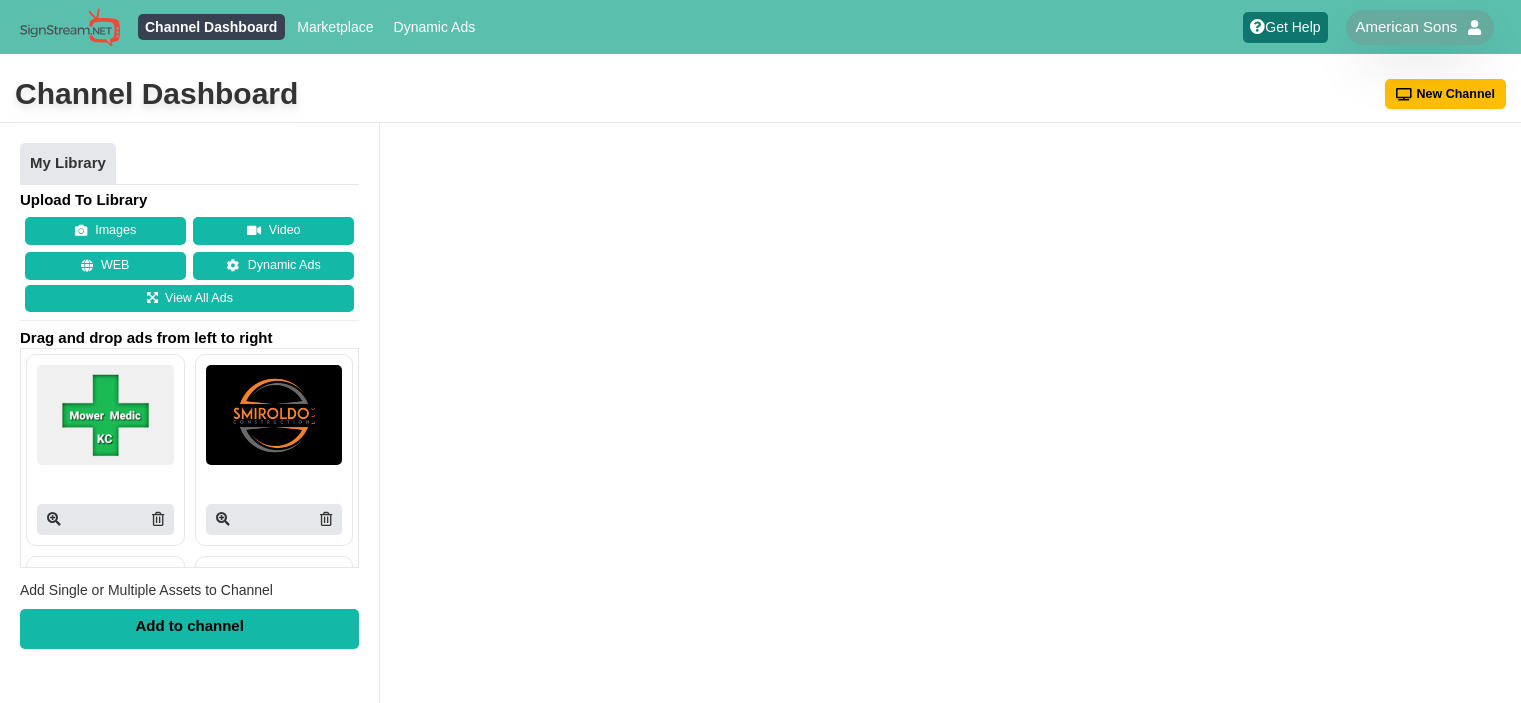 scroll, scrollTop: 0, scrollLeft: 0, axis: both 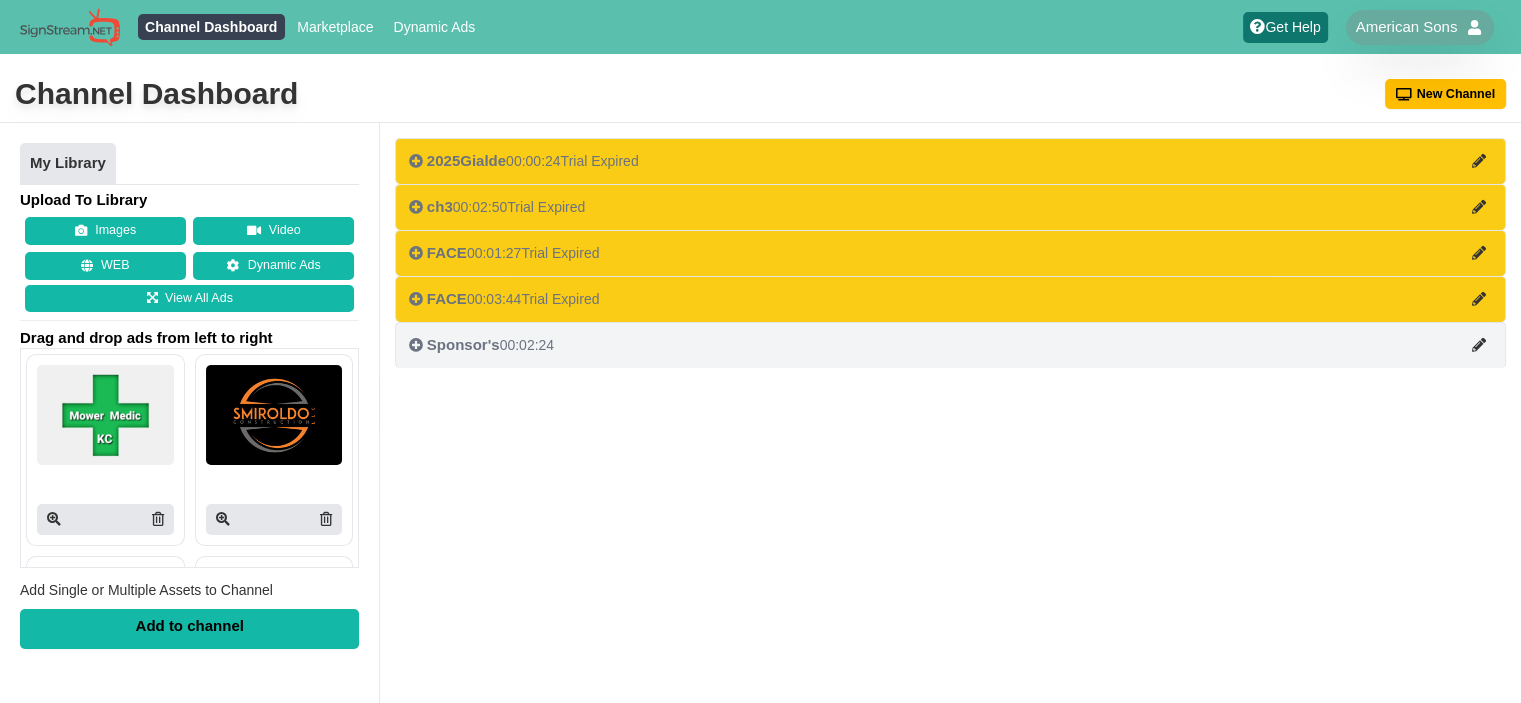 click on "Sponsor's
[TIME]" at bounding box center [481, 345] 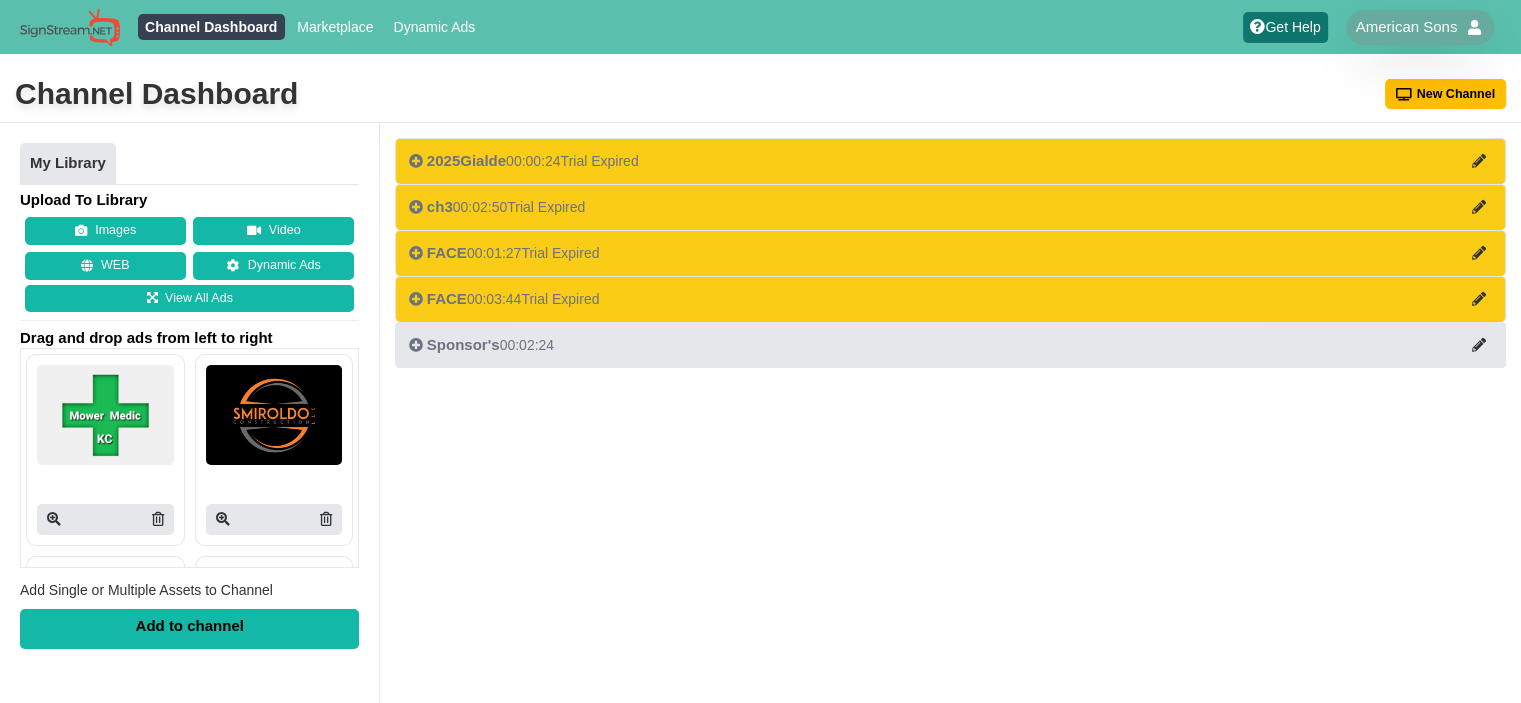 scroll, scrollTop: 100, scrollLeft: 0, axis: vertical 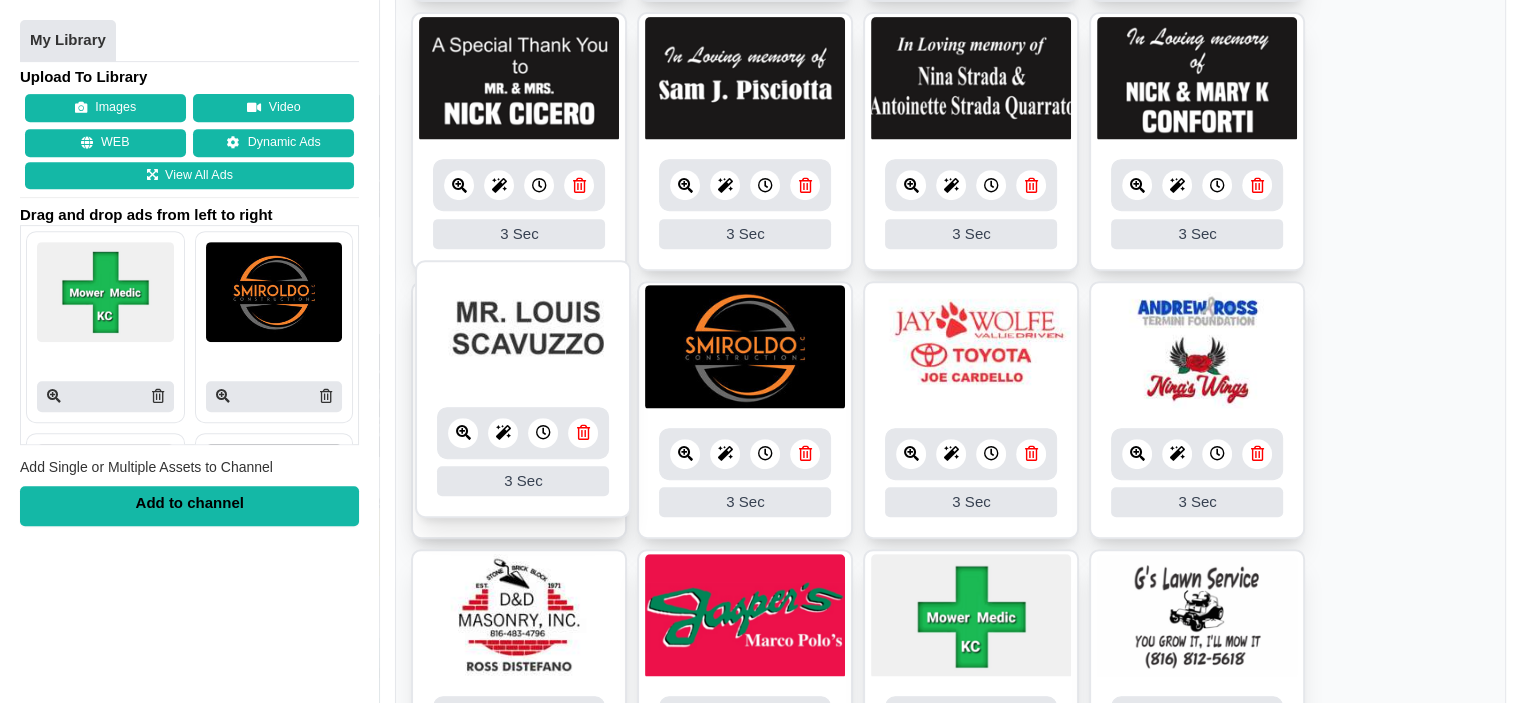 drag, startPoint x: 576, startPoint y: 520, endPoint x: 580, endPoint y: 296, distance: 224.0357 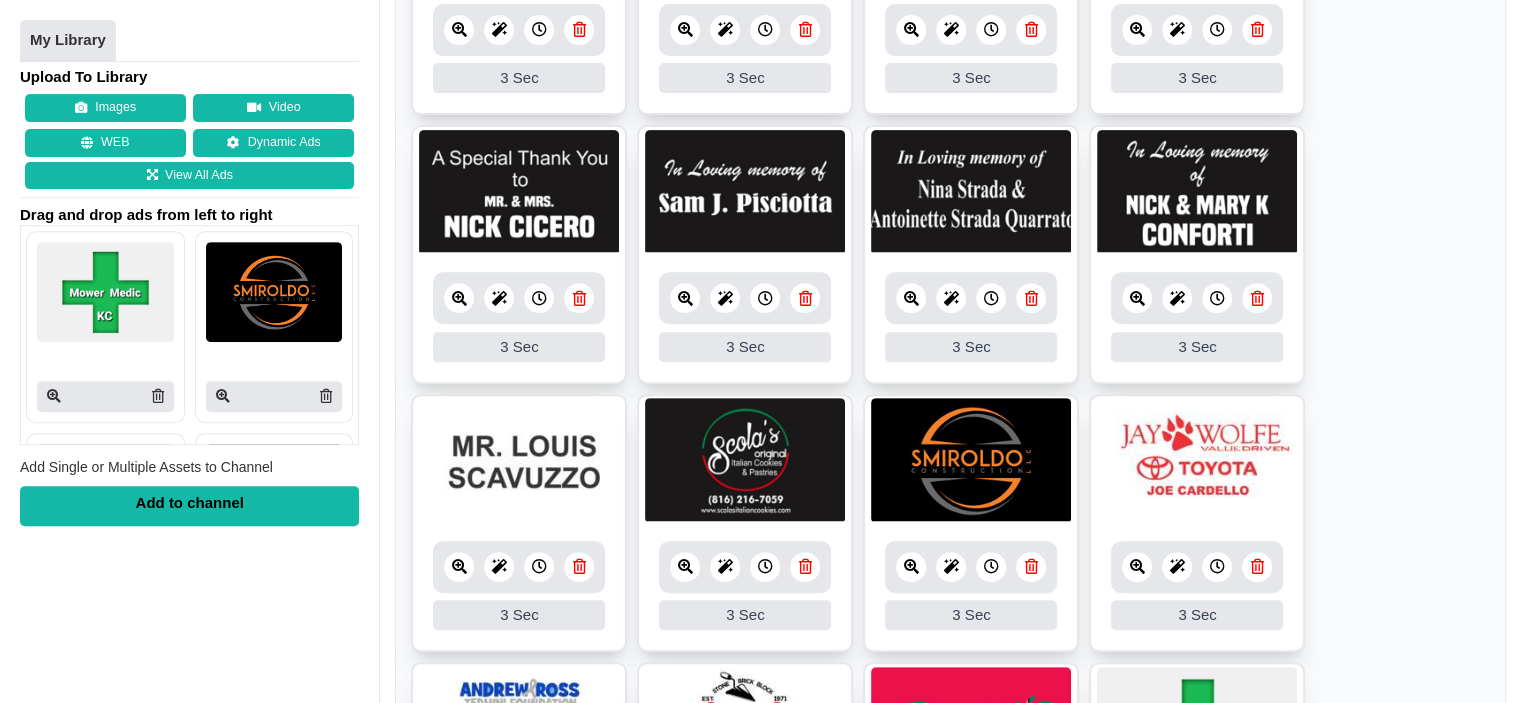 scroll, scrollTop: 840, scrollLeft: 0, axis: vertical 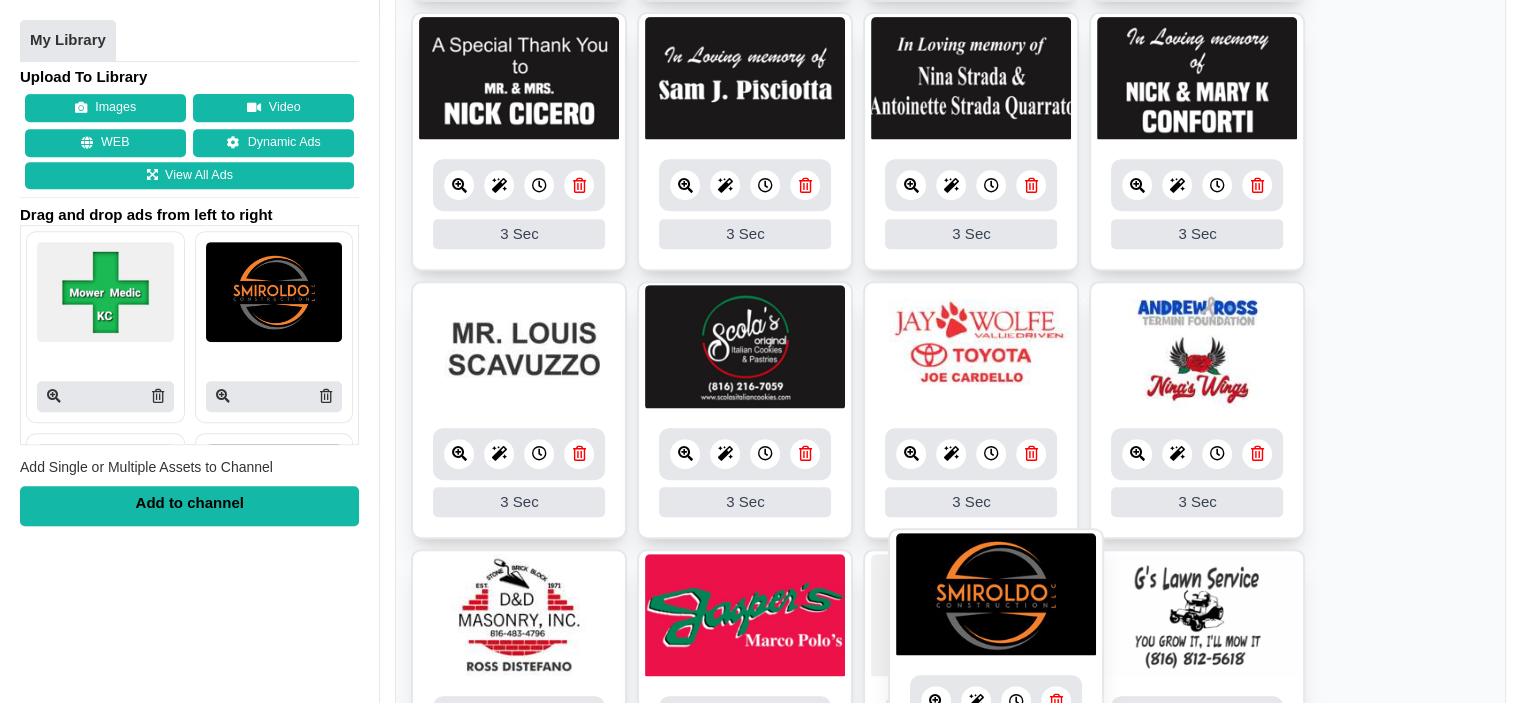 drag, startPoint x: 990, startPoint y: 369, endPoint x: 1017, endPoint y: 619, distance: 251.45377 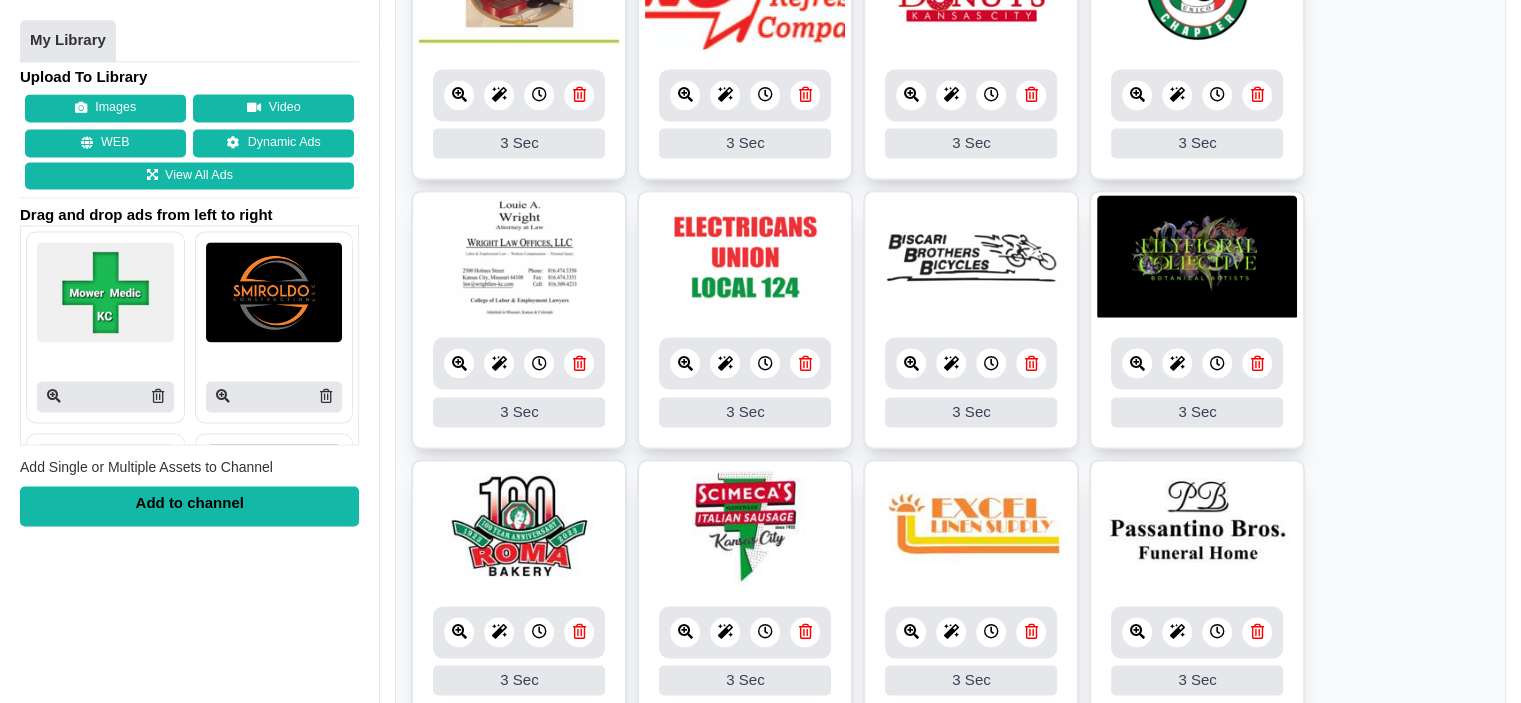 scroll, scrollTop: 2840, scrollLeft: 0, axis: vertical 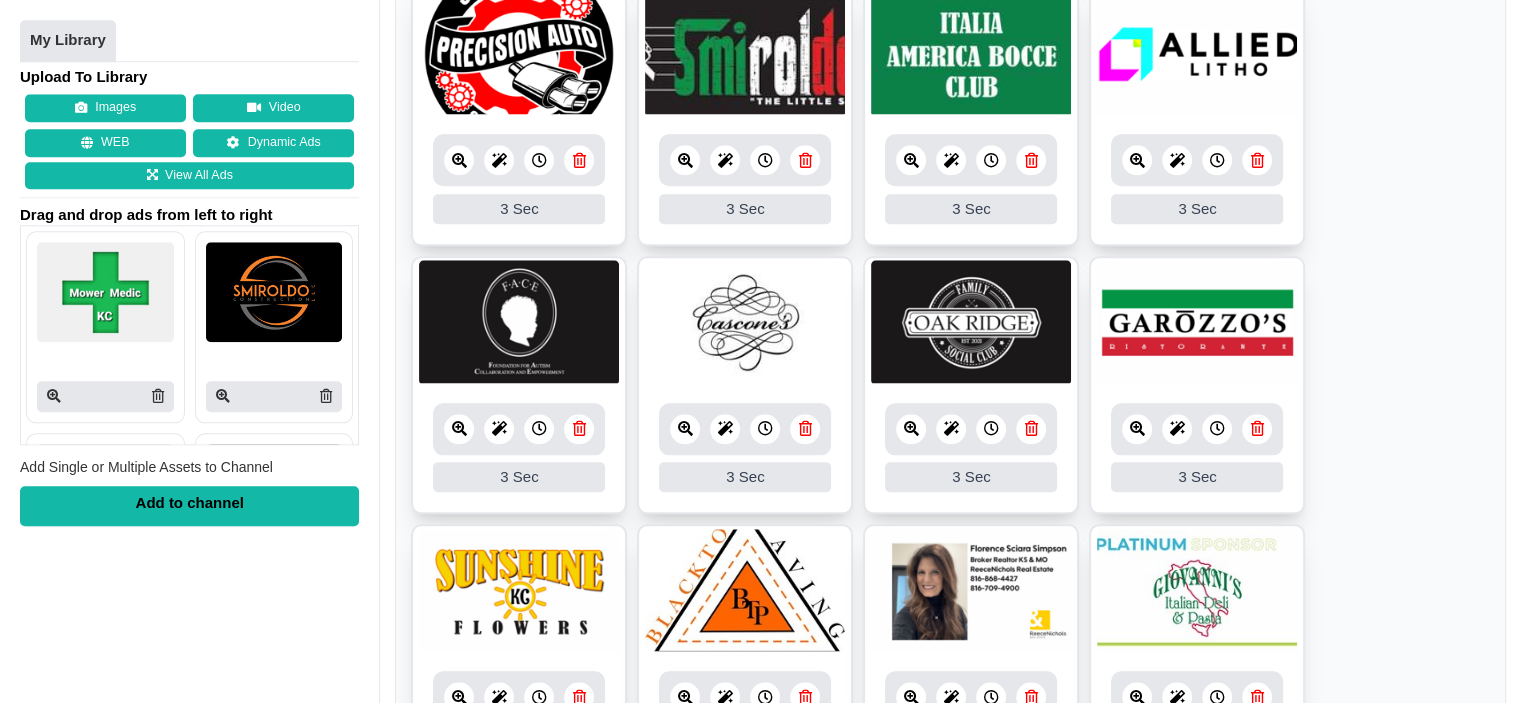 drag, startPoint x: 755, startPoint y: 358, endPoint x: 776, endPoint y: 345, distance: 24.698177 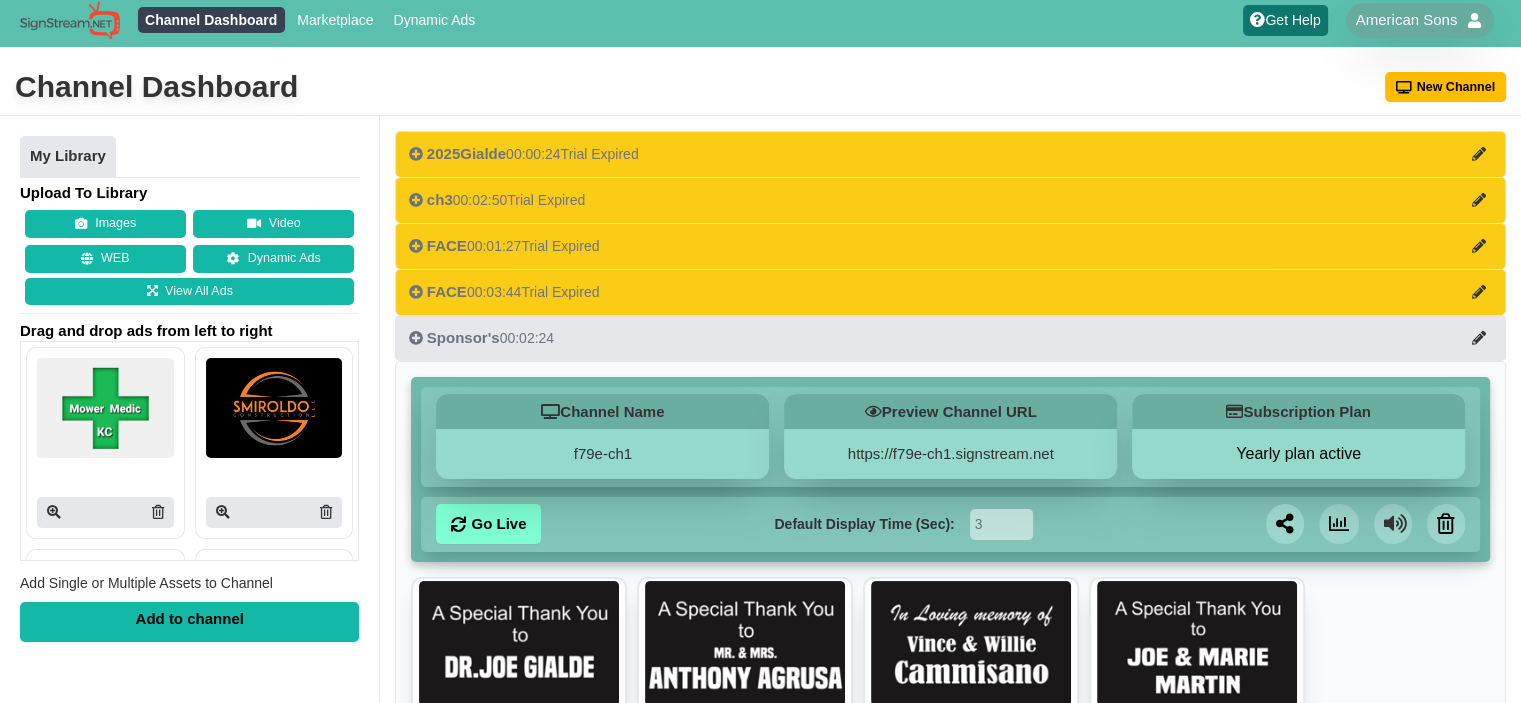 scroll, scrollTop: 0, scrollLeft: 0, axis: both 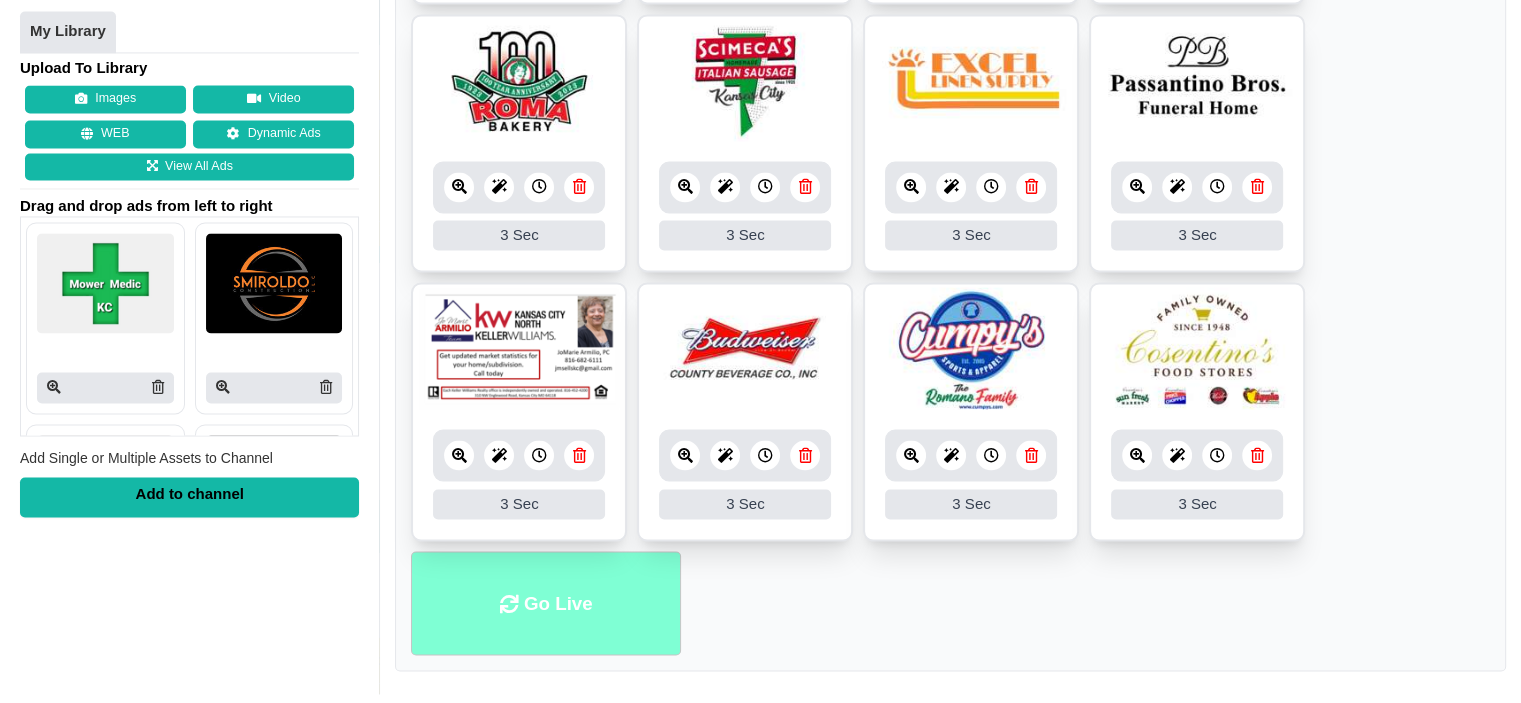 click on "Go Live" at bounding box center (546, 603) 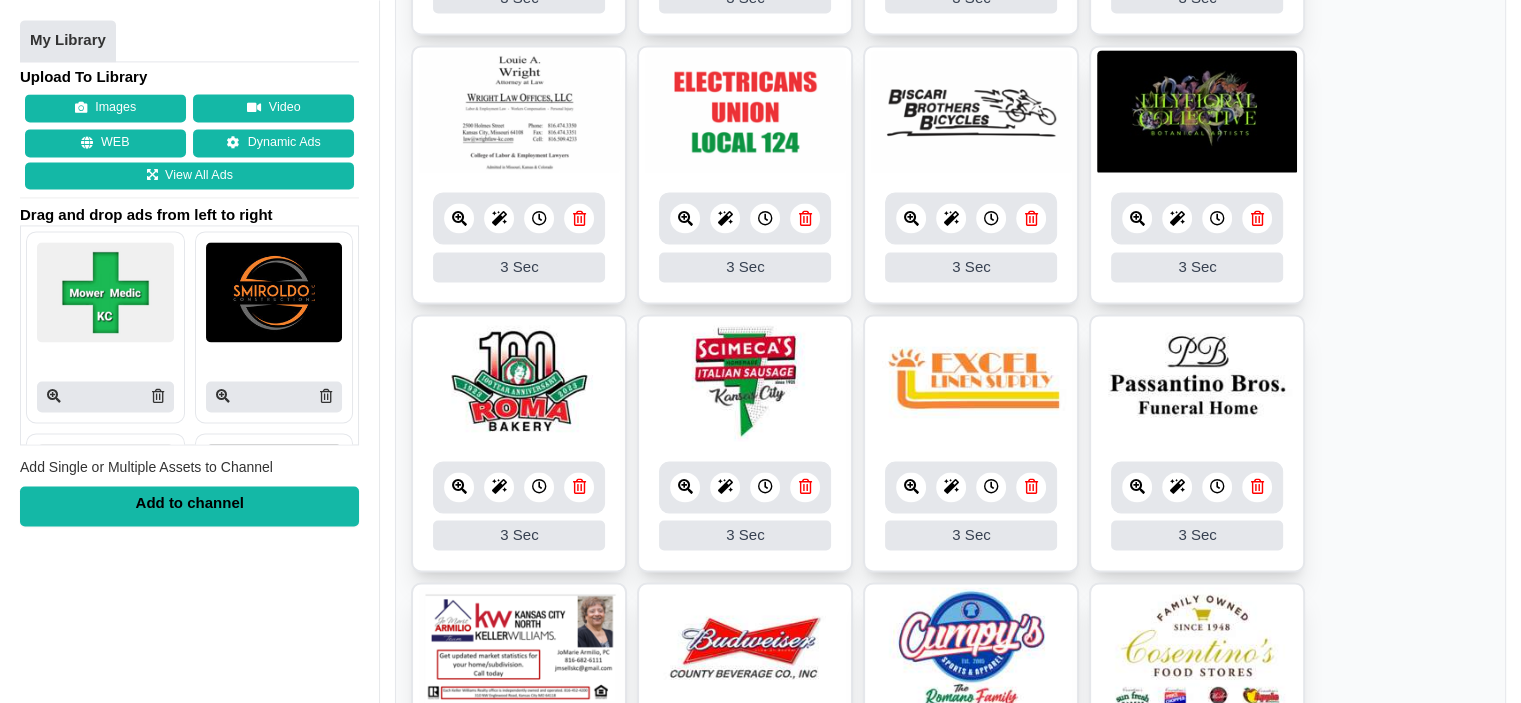 scroll, scrollTop: 2798, scrollLeft: 0, axis: vertical 